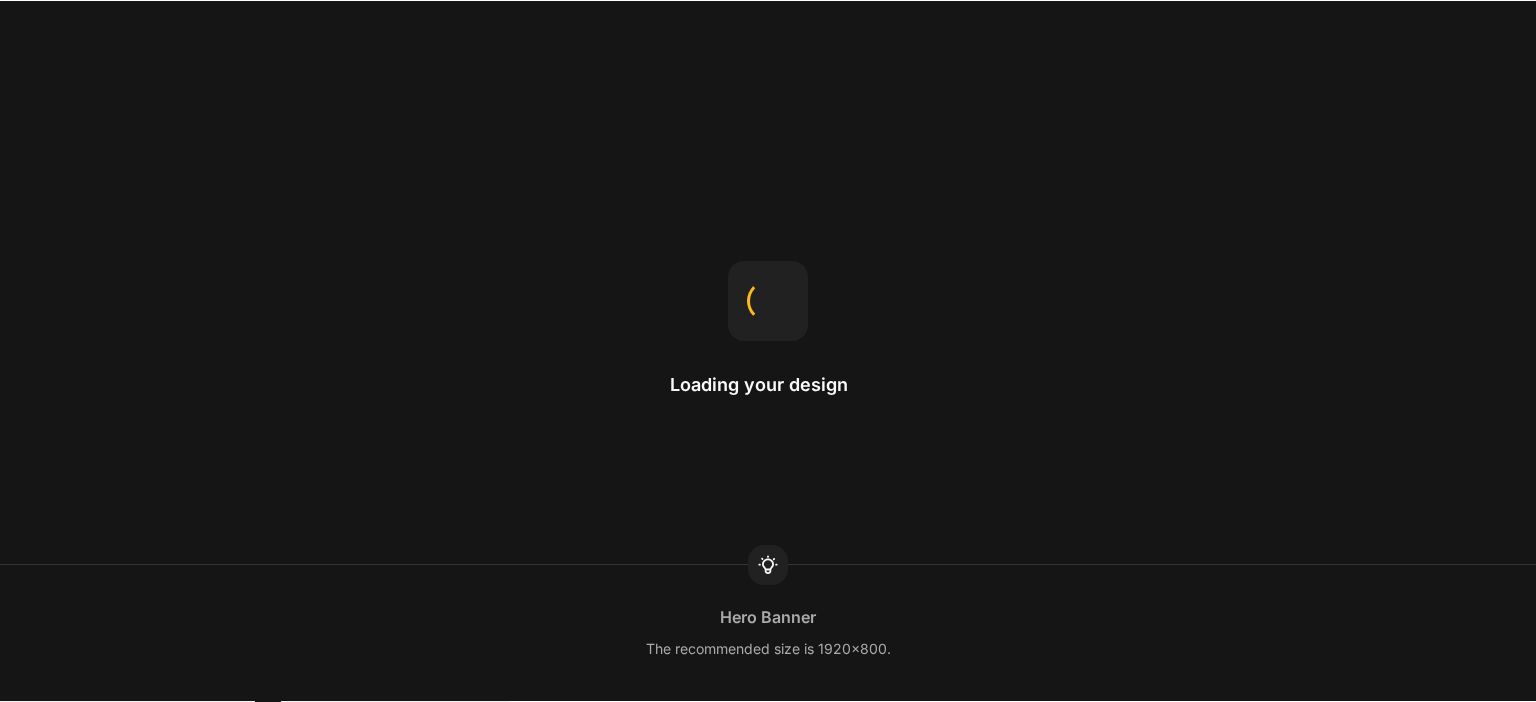 scroll, scrollTop: 0, scrollLeft: 0, axis: both 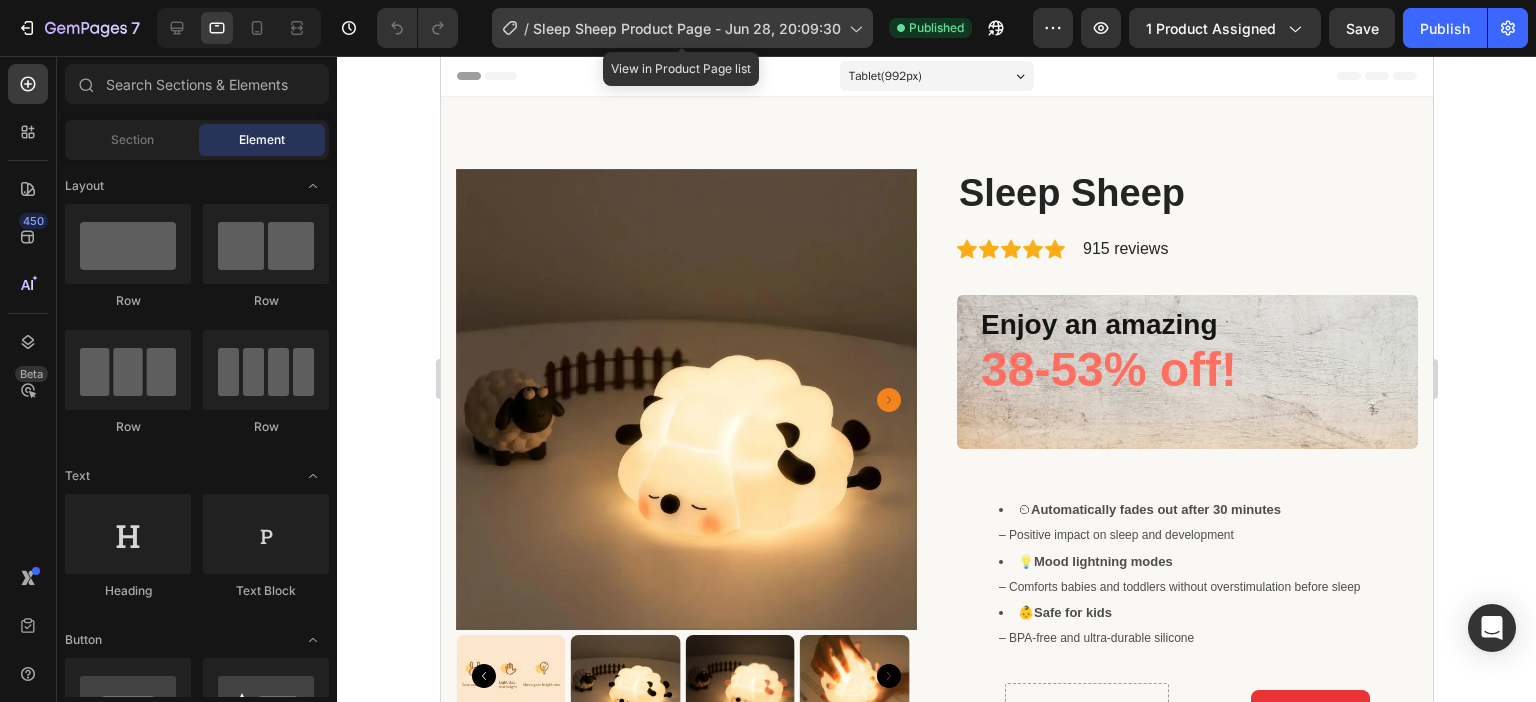 click on "Sleep Sheep Product Page - Jun 28, 20:09:30" at bounding box center (687, 28) 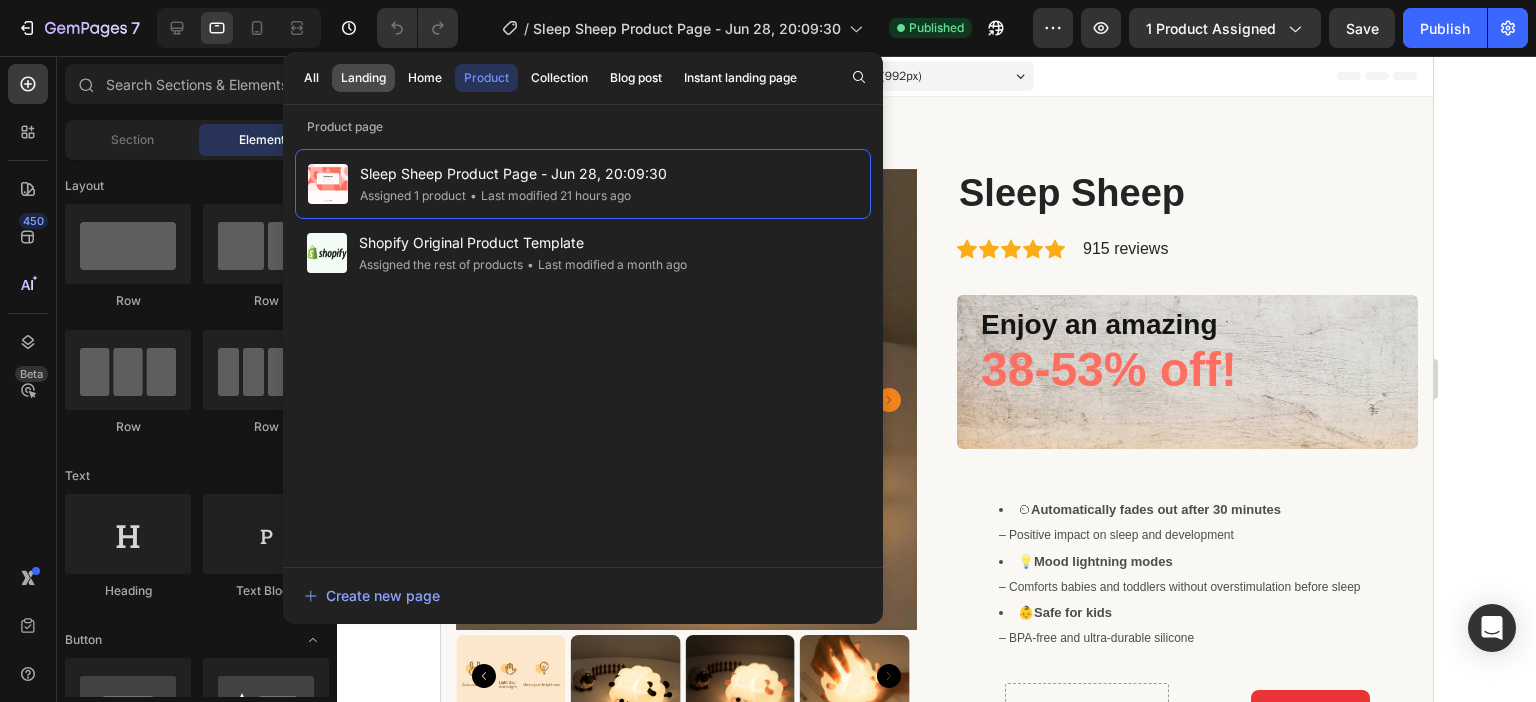 click on "Landing" at bounding box center (363, 78) 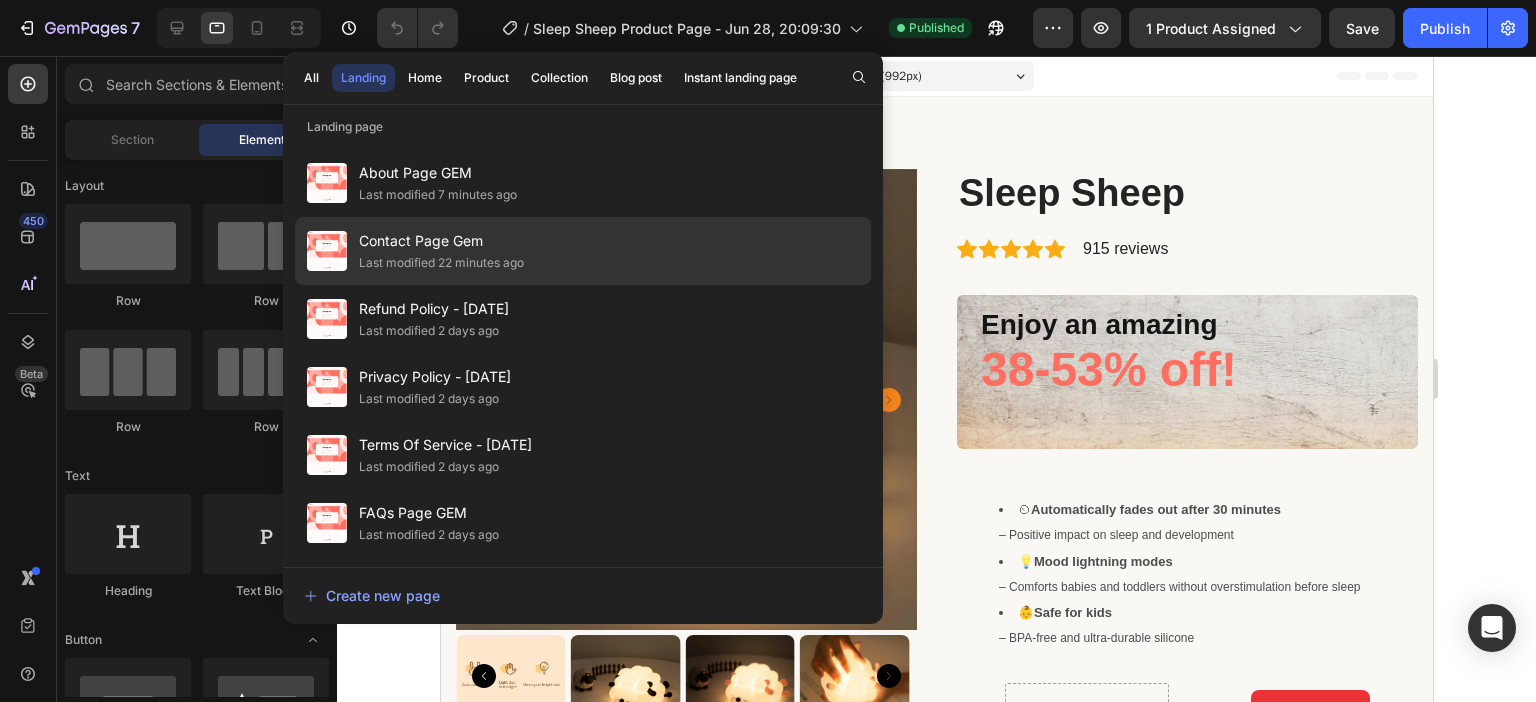 click on "Contact Page Gem" at bounding box center [441, 241] 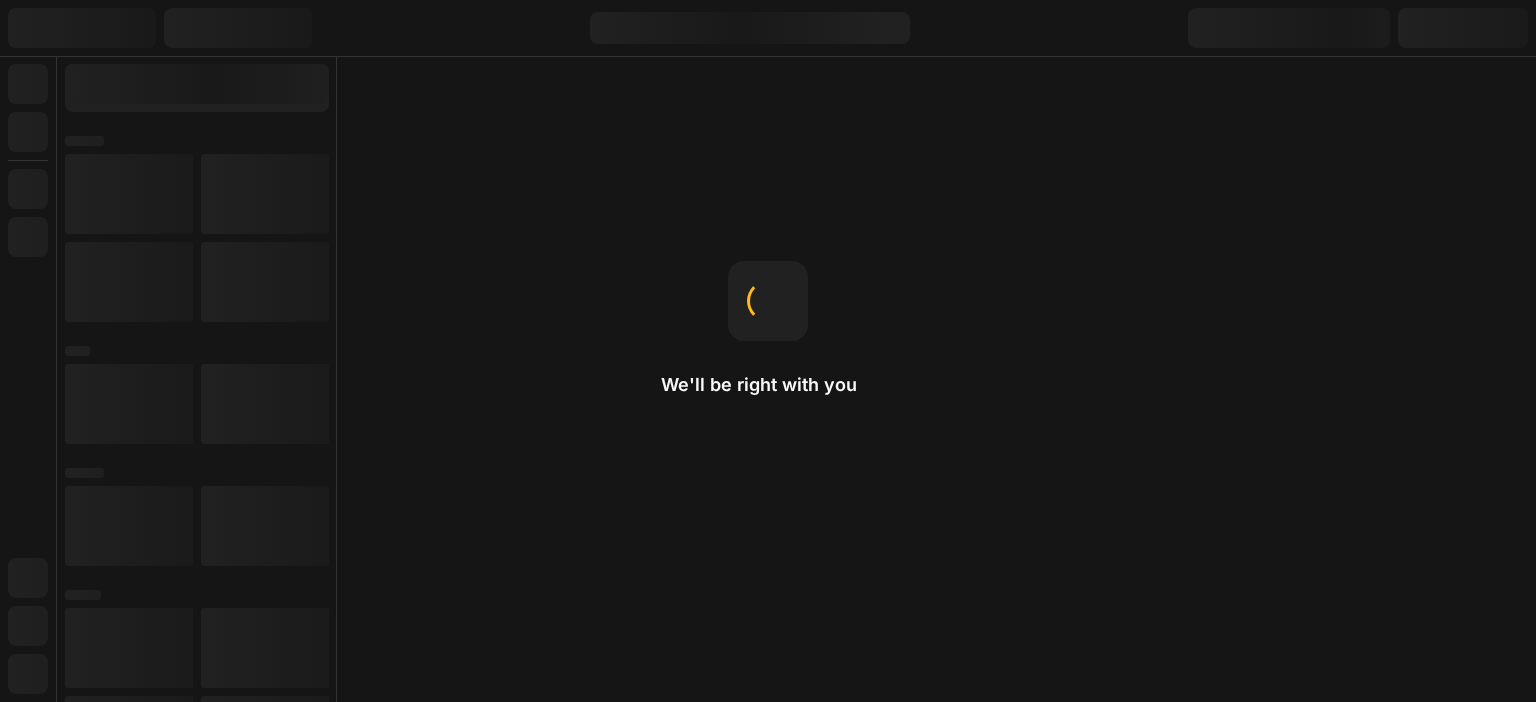 scroll, scrollTop: 0, scrollLeft: 0, axis: both 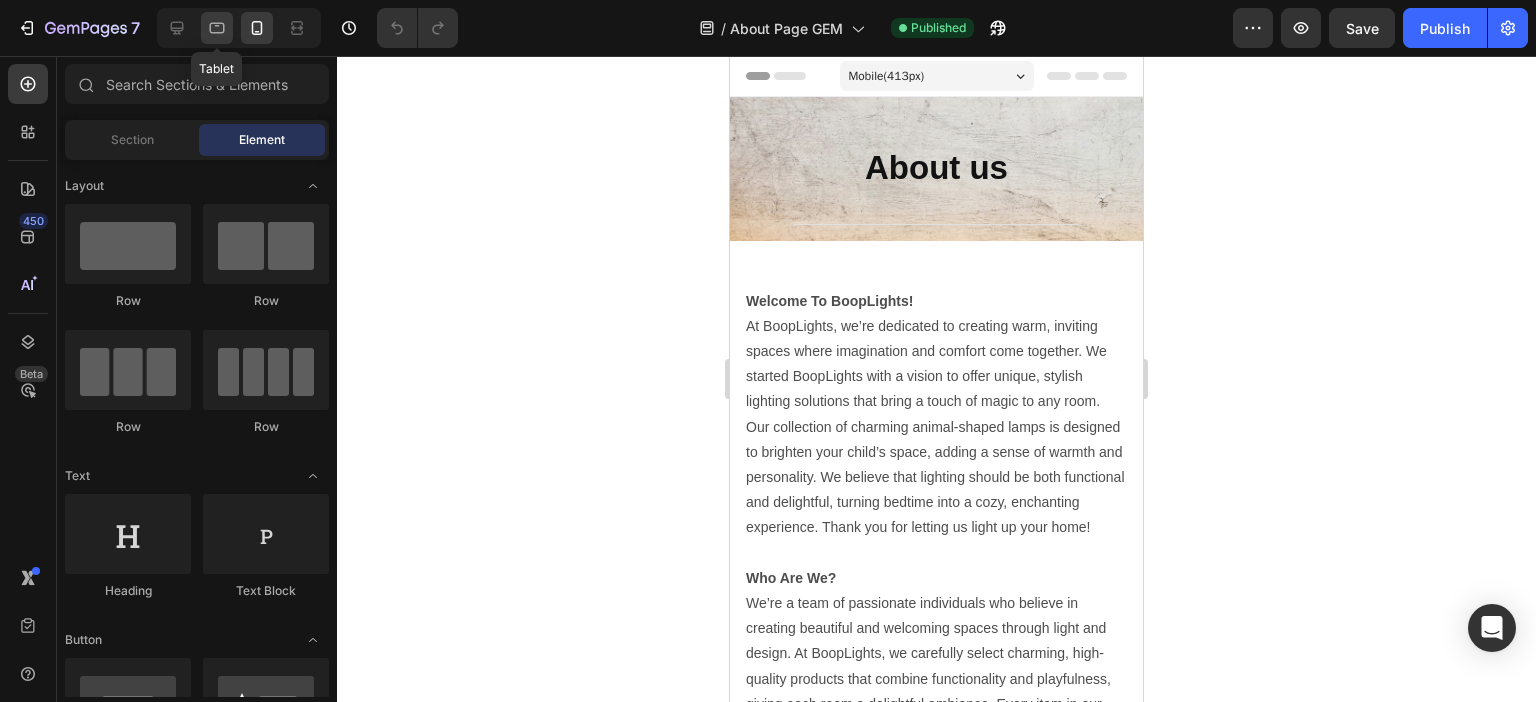 click 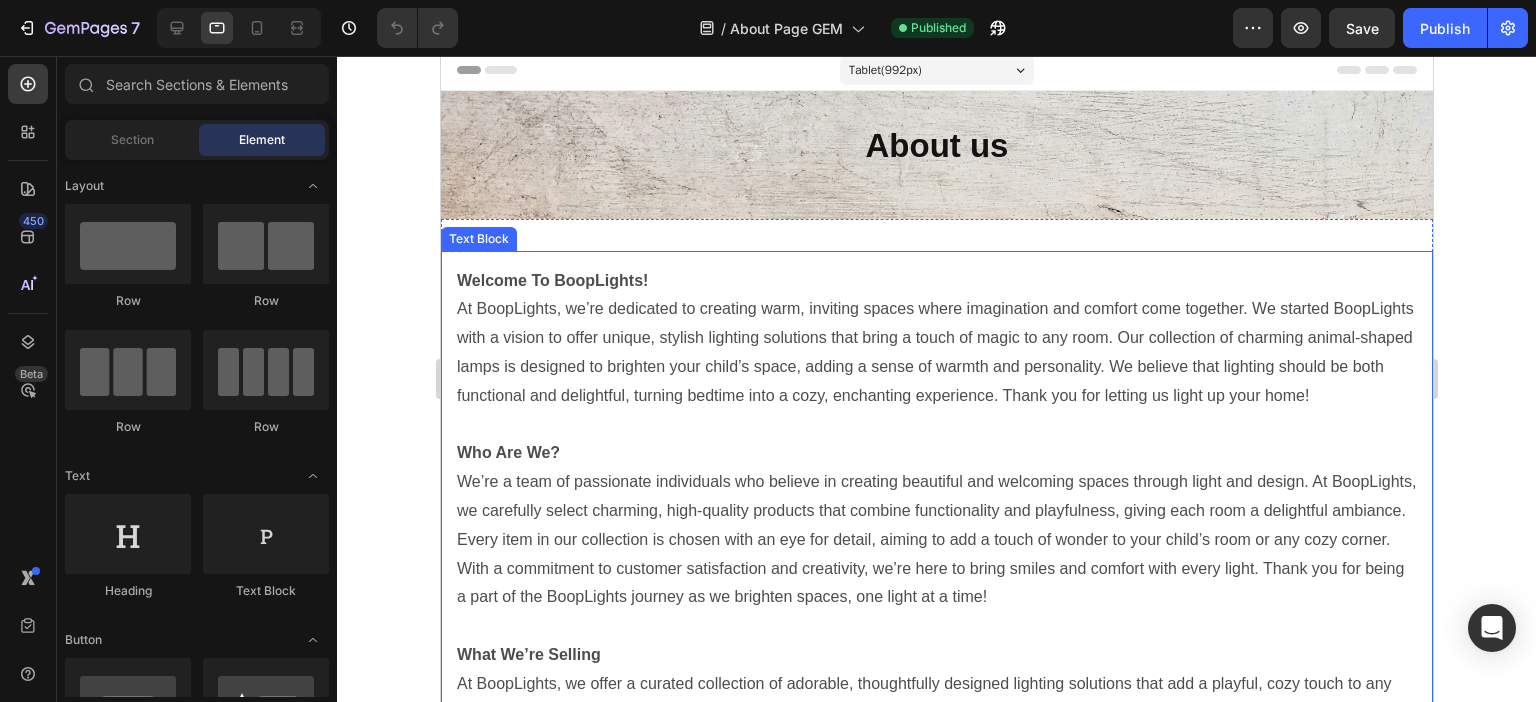 scroll, scrollTop: 0, scrollLeft: 0, axis: both 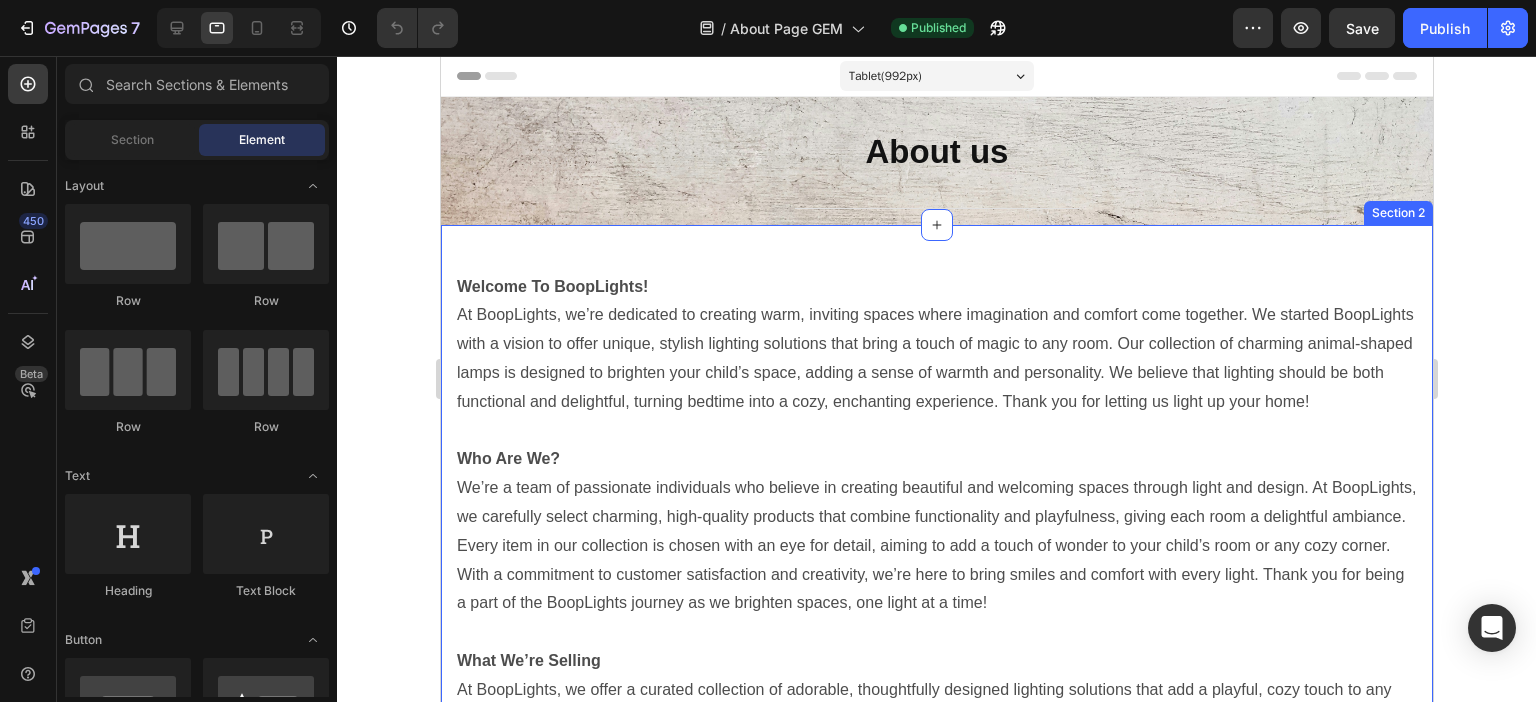 click on "Welcome To BoopLights! At BoopLights, we’re dedicated to creating warm, inviting spaces where imagination and comfort come together. We started BoopLights with a vision to offer unique, stylish lighting solutions that bring a touch of magic to any room. Our collection of charming animal-shaped lamps is designed to brighten your child’s space, adding a sense of warmth and personality. We believe that lighting should be both functional and delightful, turning bedtime into a cozy, enchanting experience. Thank you for letting us light up your home!   Who Are We? We’re a team of passionate individuals who believe in creating beautiful and welcoming spaces through light and design. At BoopLights, we carefully select charming, high-quality products that combine functionality and playfulness, giving each room a delightful ambiance. Every item in our collection is chosen with an eye for detail, aiming to add a touch of wonder to your child’s room or any cozy corner.   What We’re Selling   Text Block" at bounding box center [936, 902] 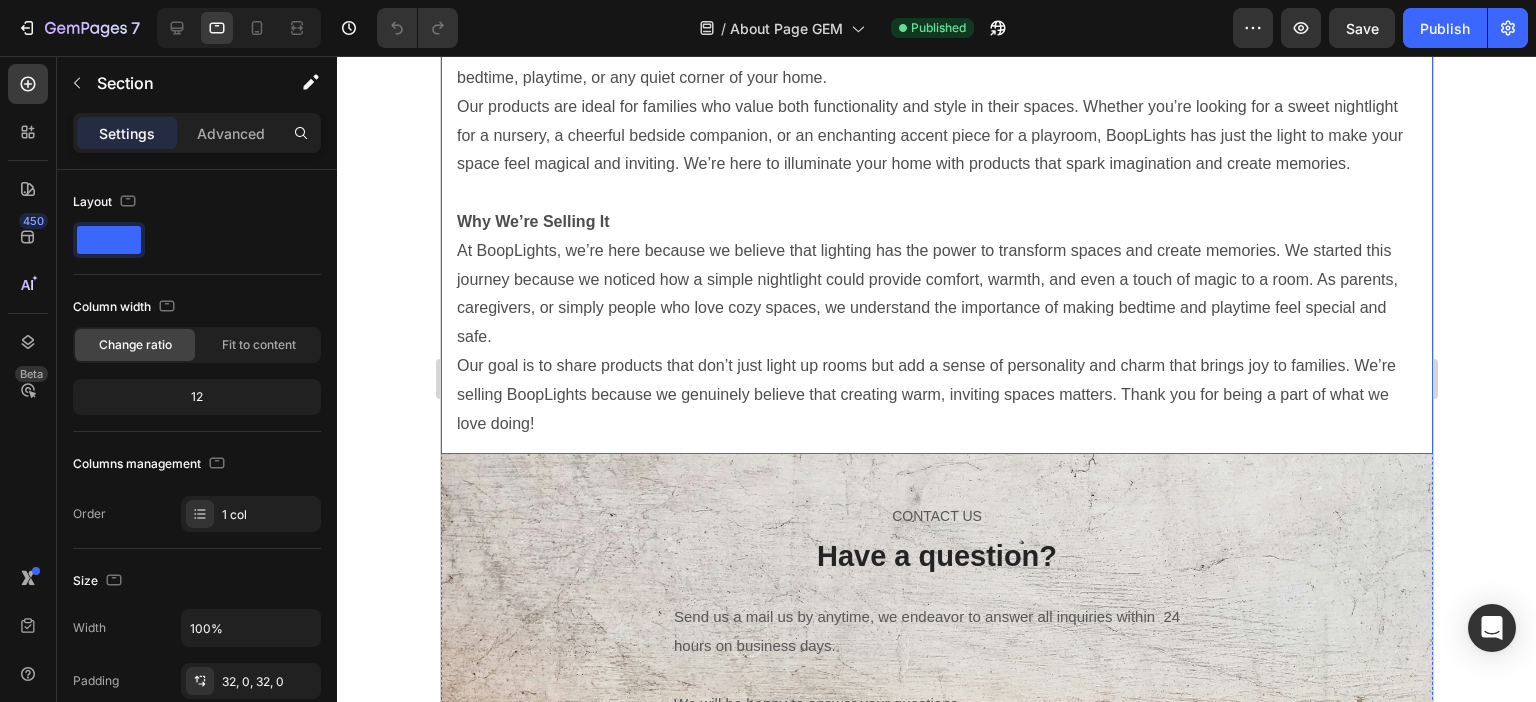 scroll, scrollTop: 800, scrollLeft: 0, axis: vertical 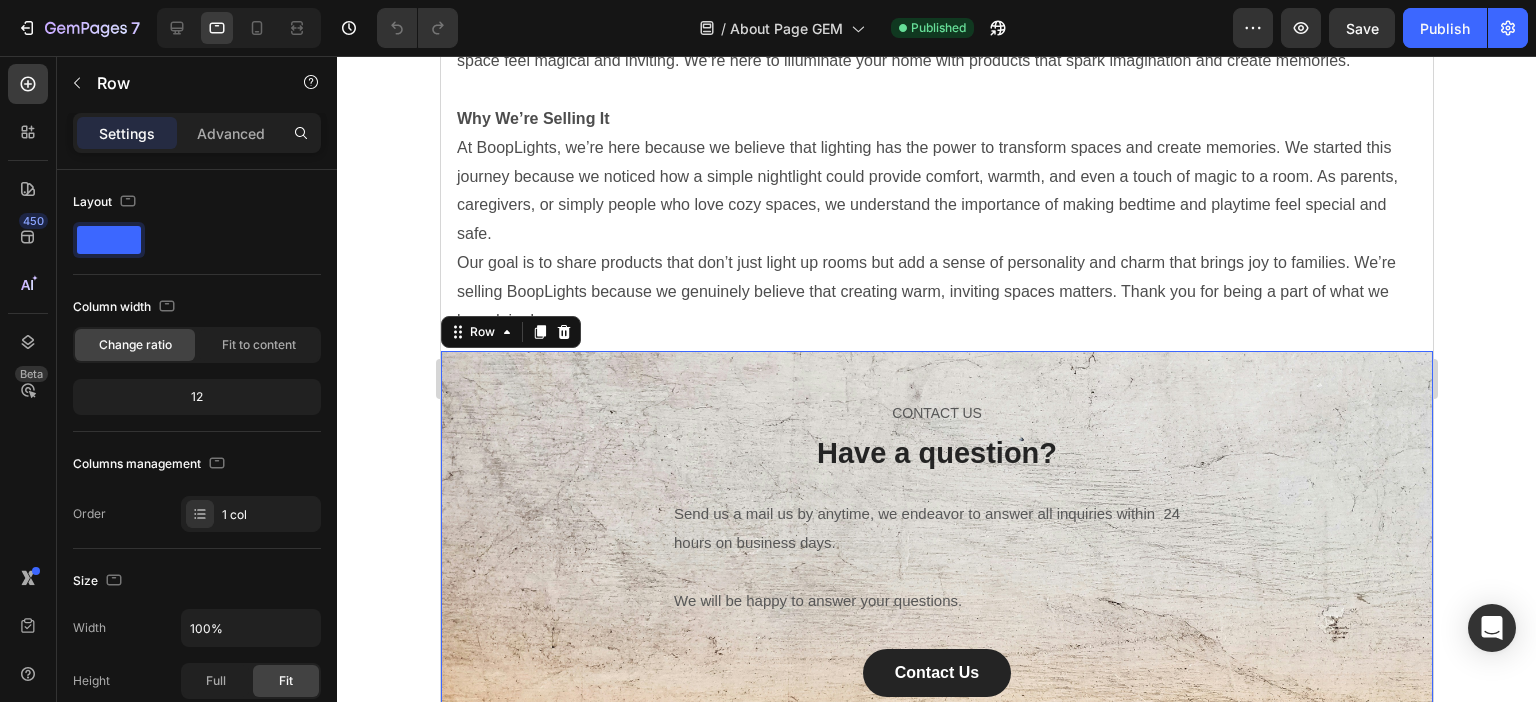 click on "CONTACT US Text block Have a question? Heading Send us a mail us by anytime, we endeavor to answer all inquiries within  24 hours on business days.    We will be happy to answer your questions. Text block Contact Us Button Row Row Row   0" at bounding box center [936, 548] 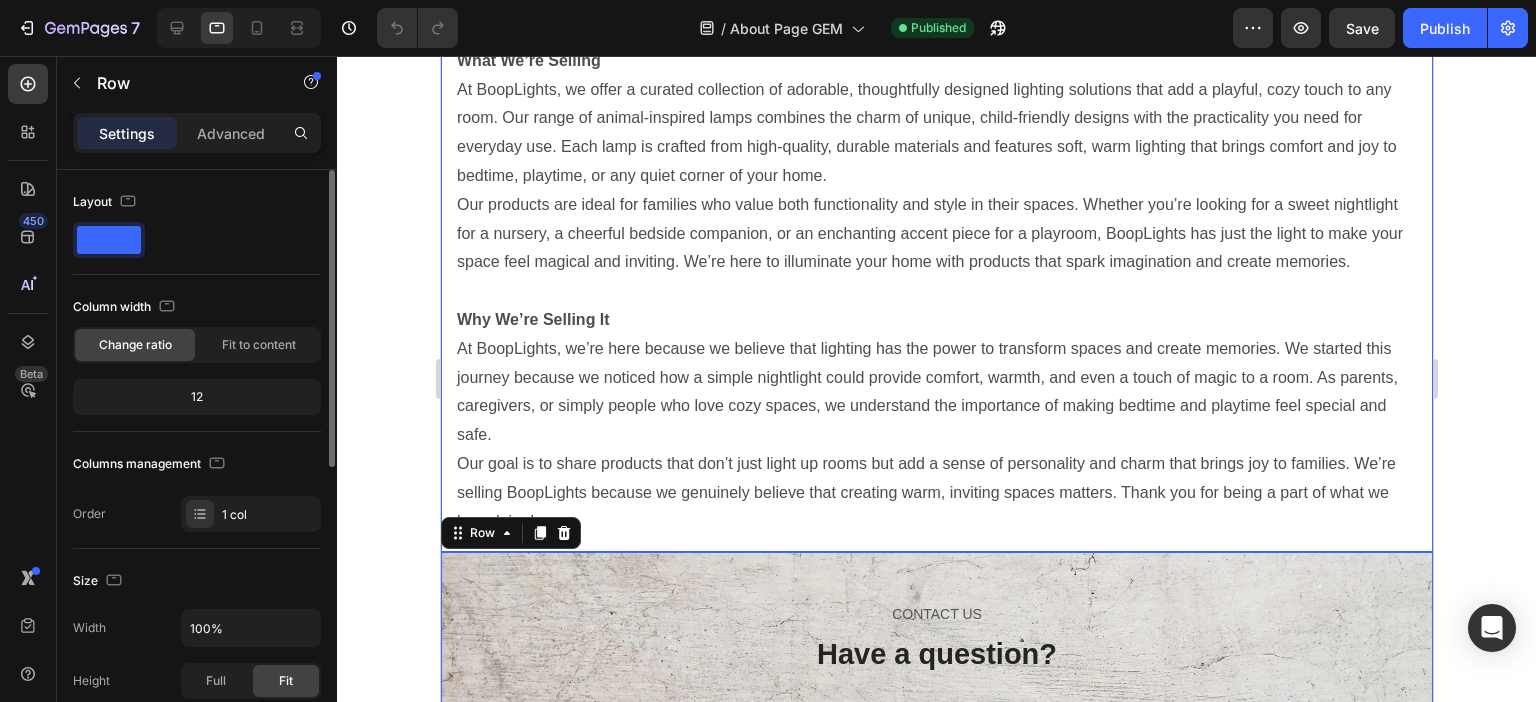 scroll, scrollTop: 600, scrollLeft: 0, axis: vertical 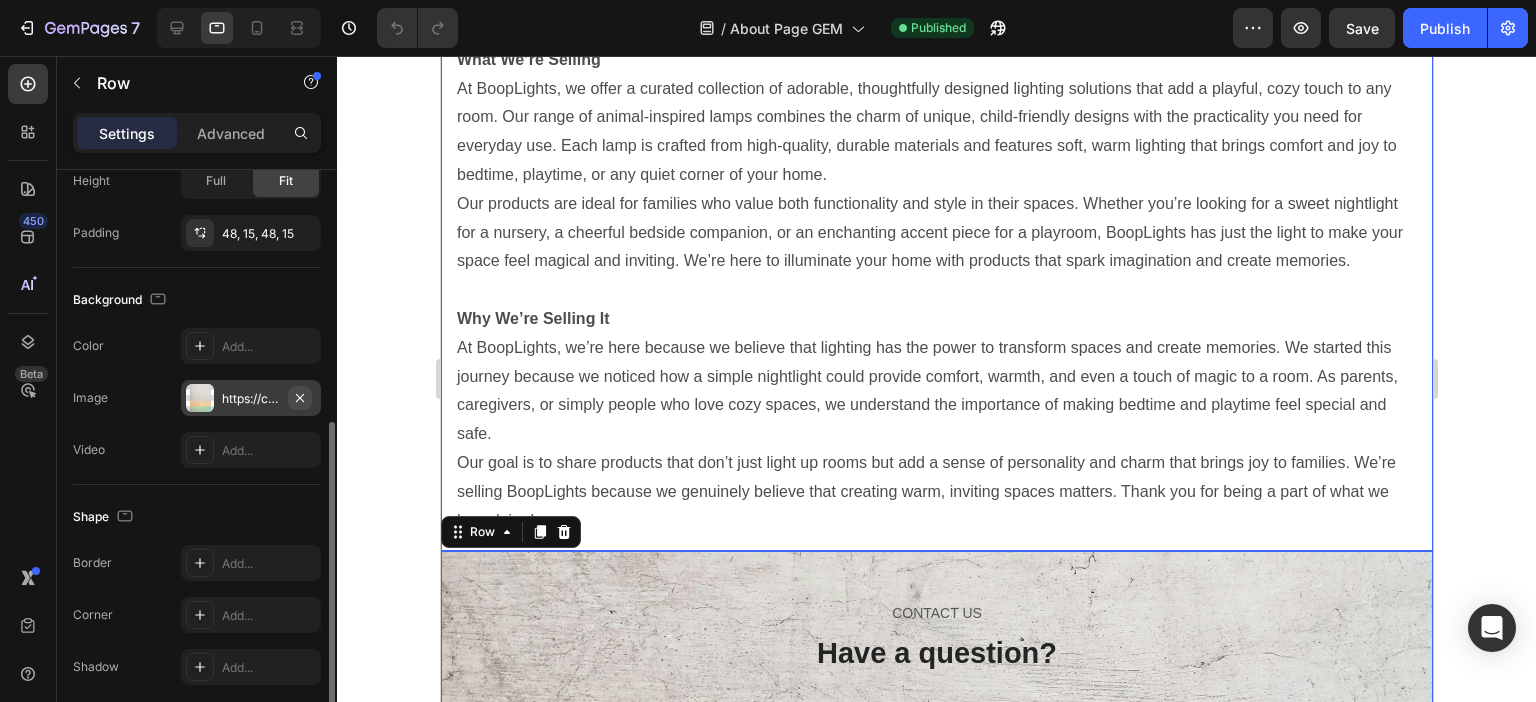 click 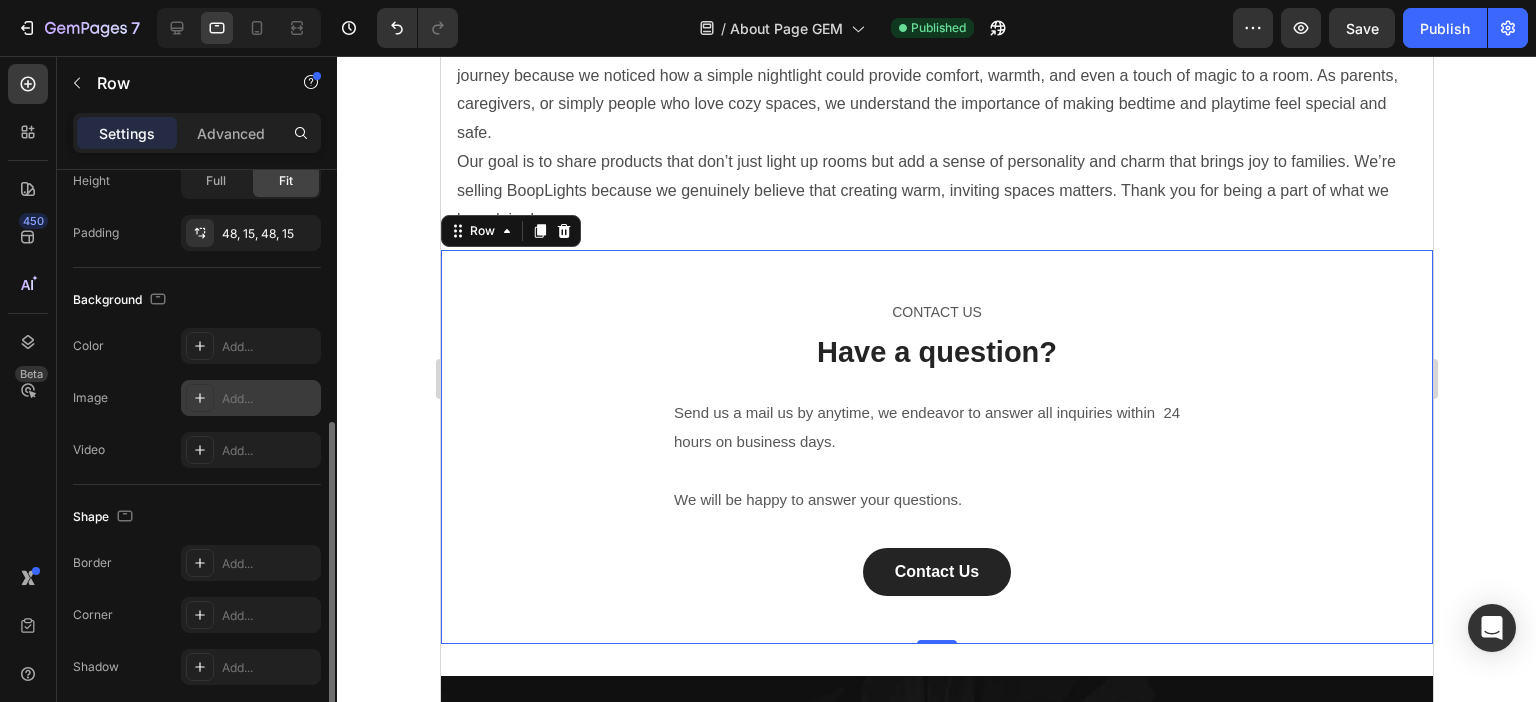 scroll, scrollTop: 900, scrollLeft: 0, axis: vertical 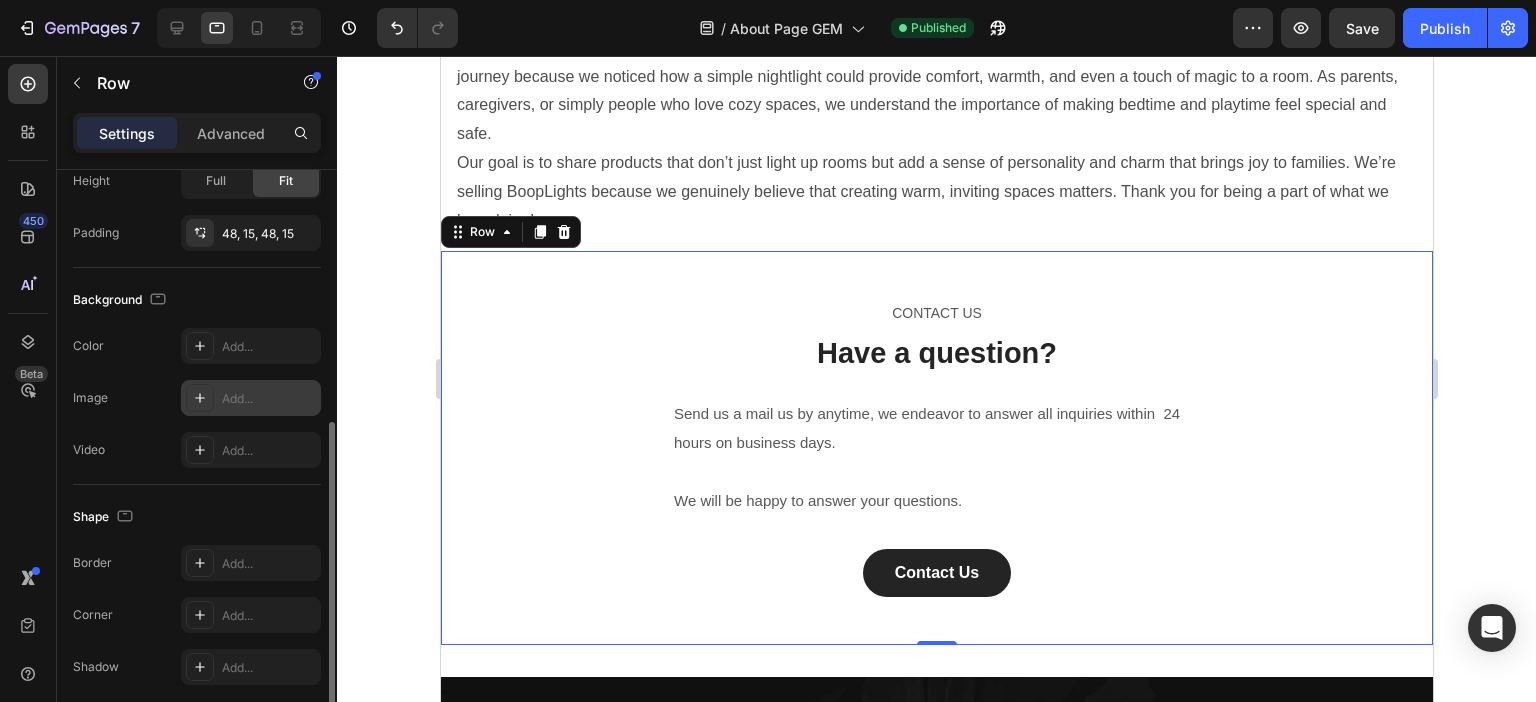 click on "Add..." at bounding box center (269, 399) 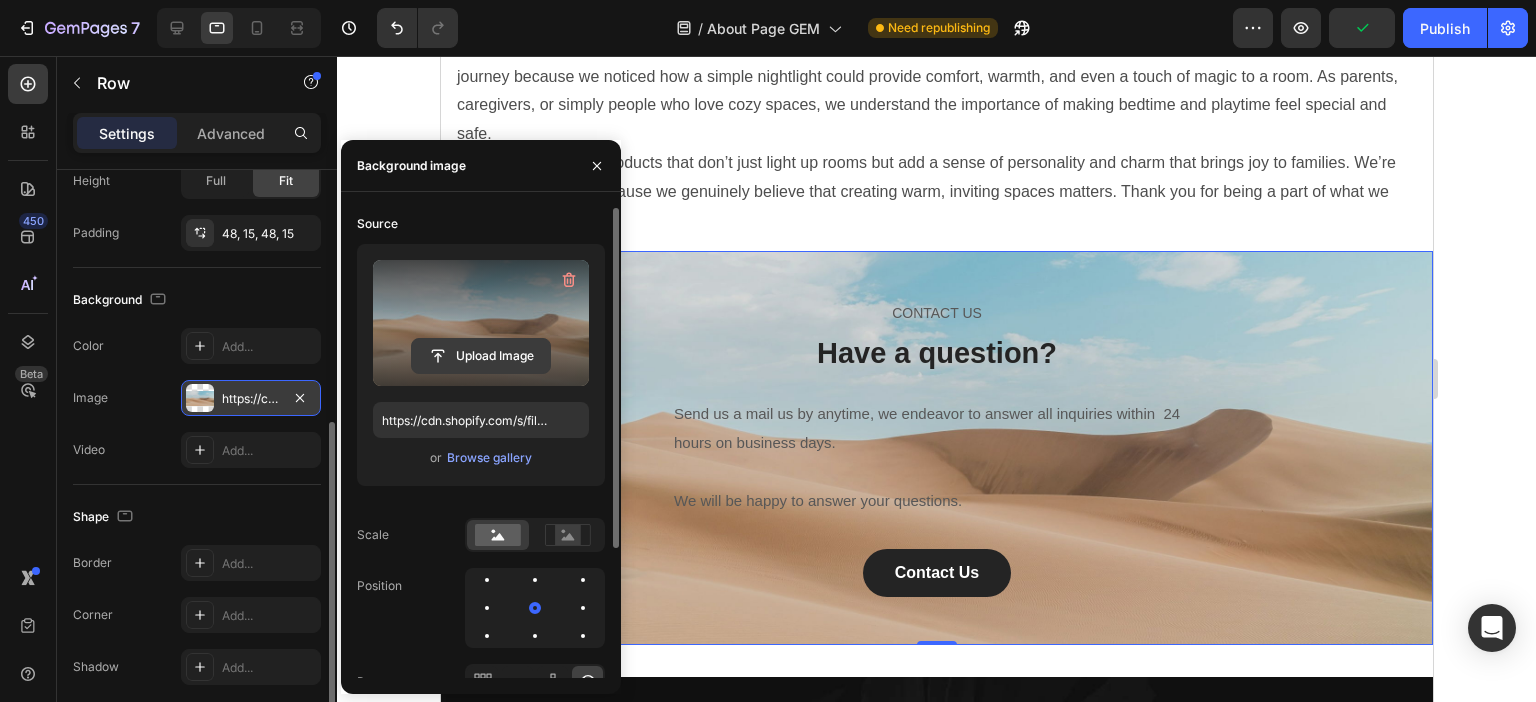 click 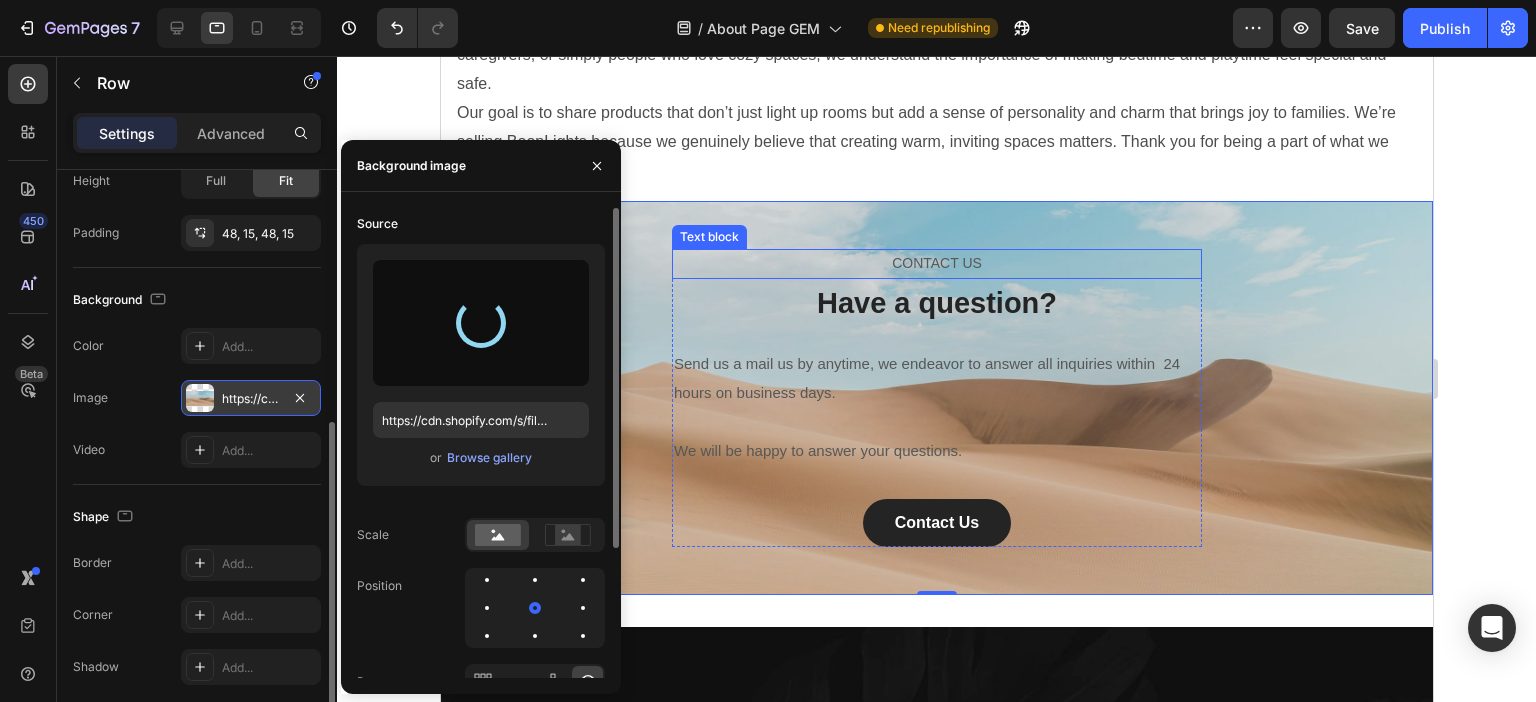 scroll, scrollTop: 1000, scrollLeft: 0, axis: vertical 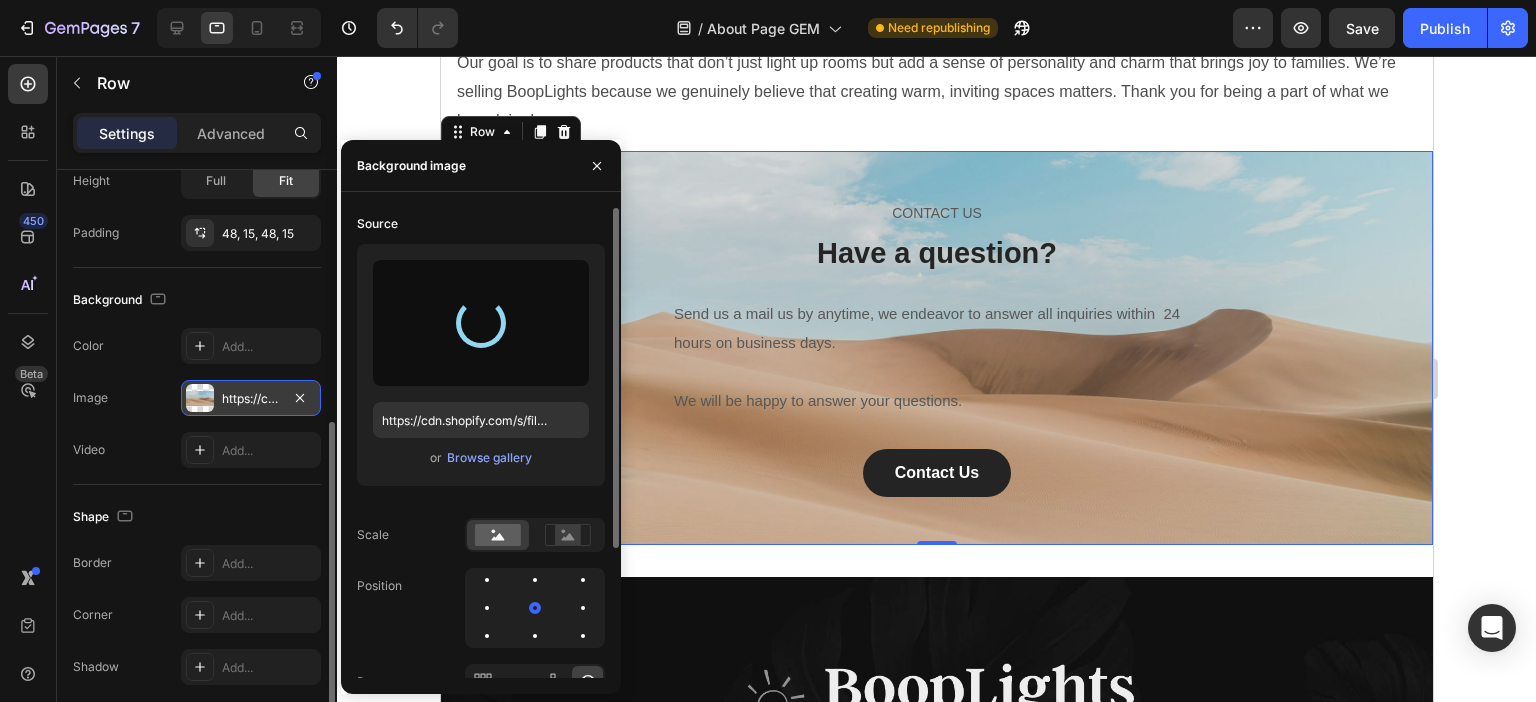 type on "https://cdn.shopify.com/s/files/1/0671/7649/7327/files/gempages_552700203736499315-99df34a0-a036-4b93-af47-1b43fde6e227.png" 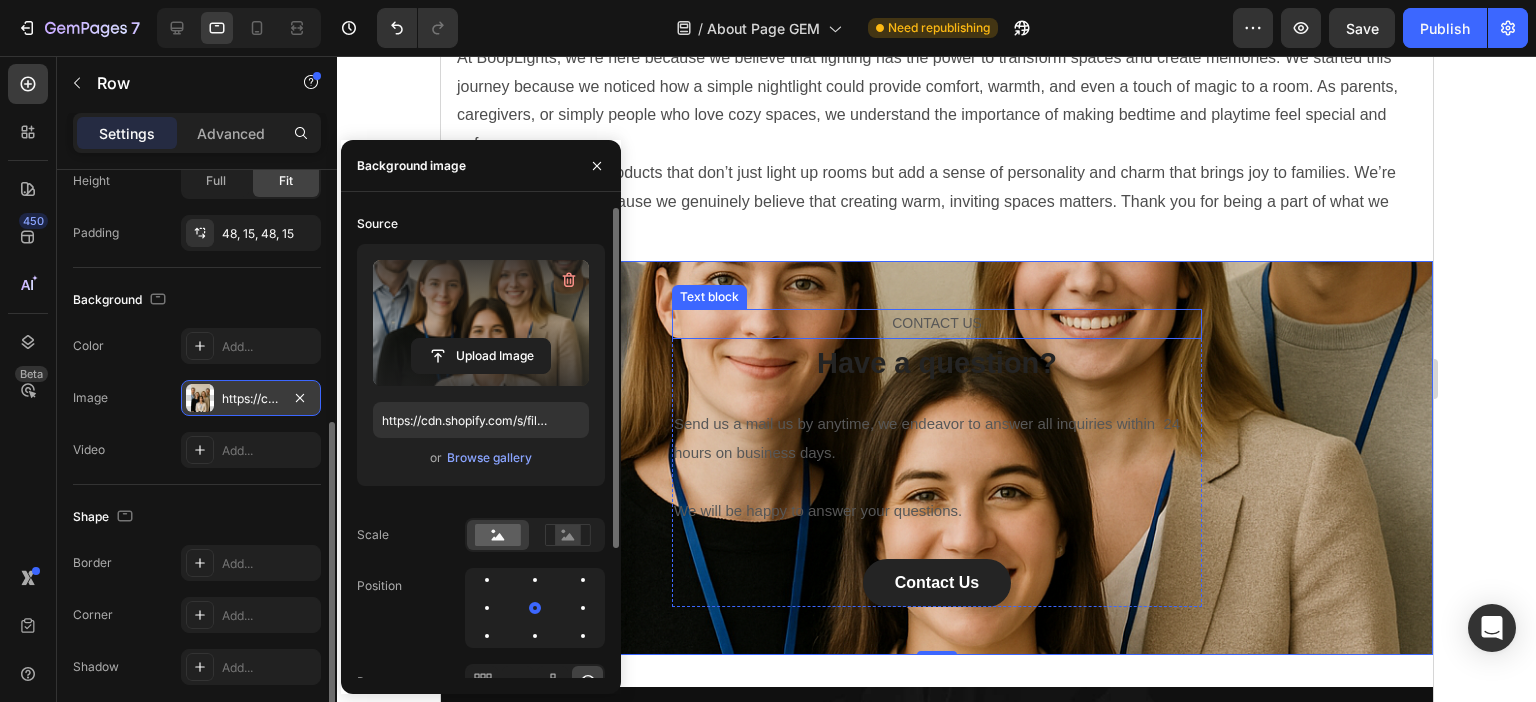 scroll, scrollTop: 1100, scrollLeft: 0, axis: vertical 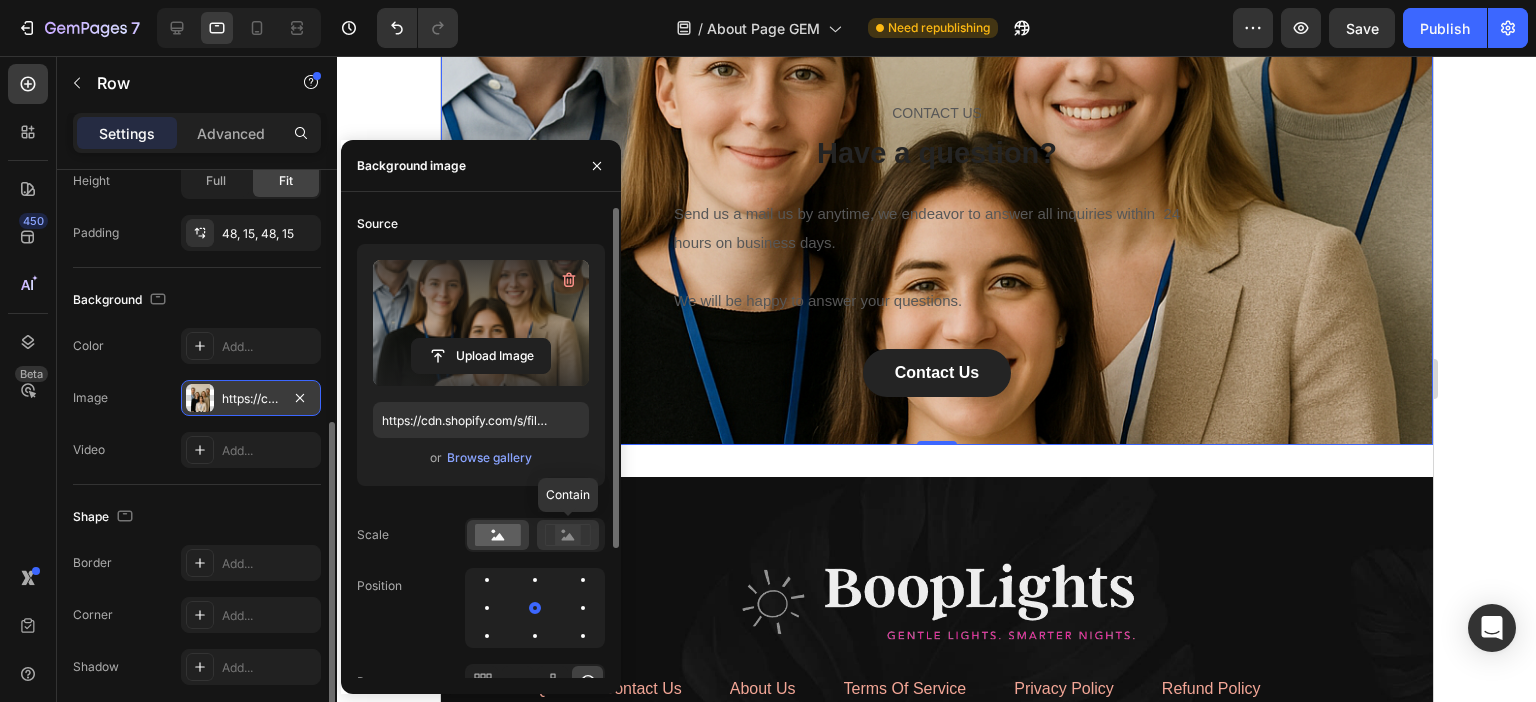 click 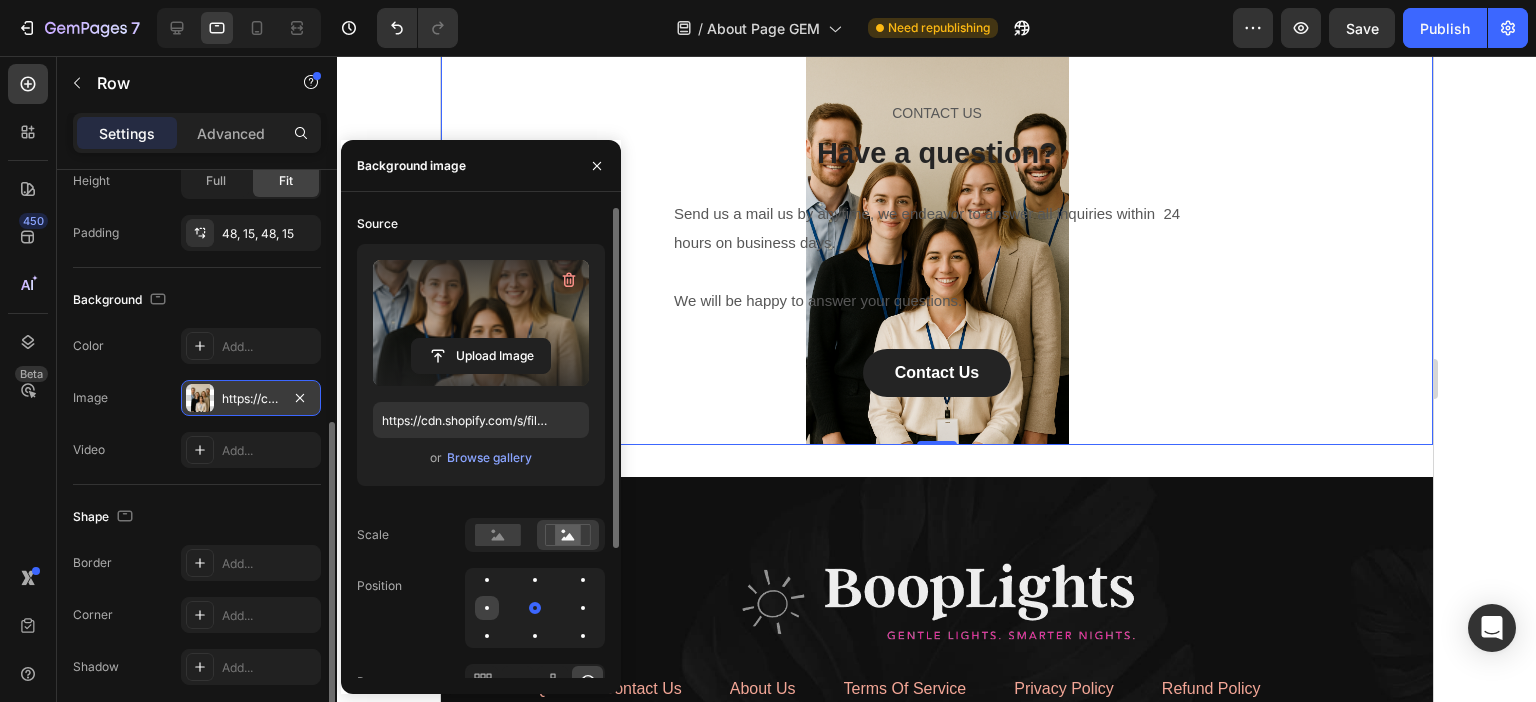 click 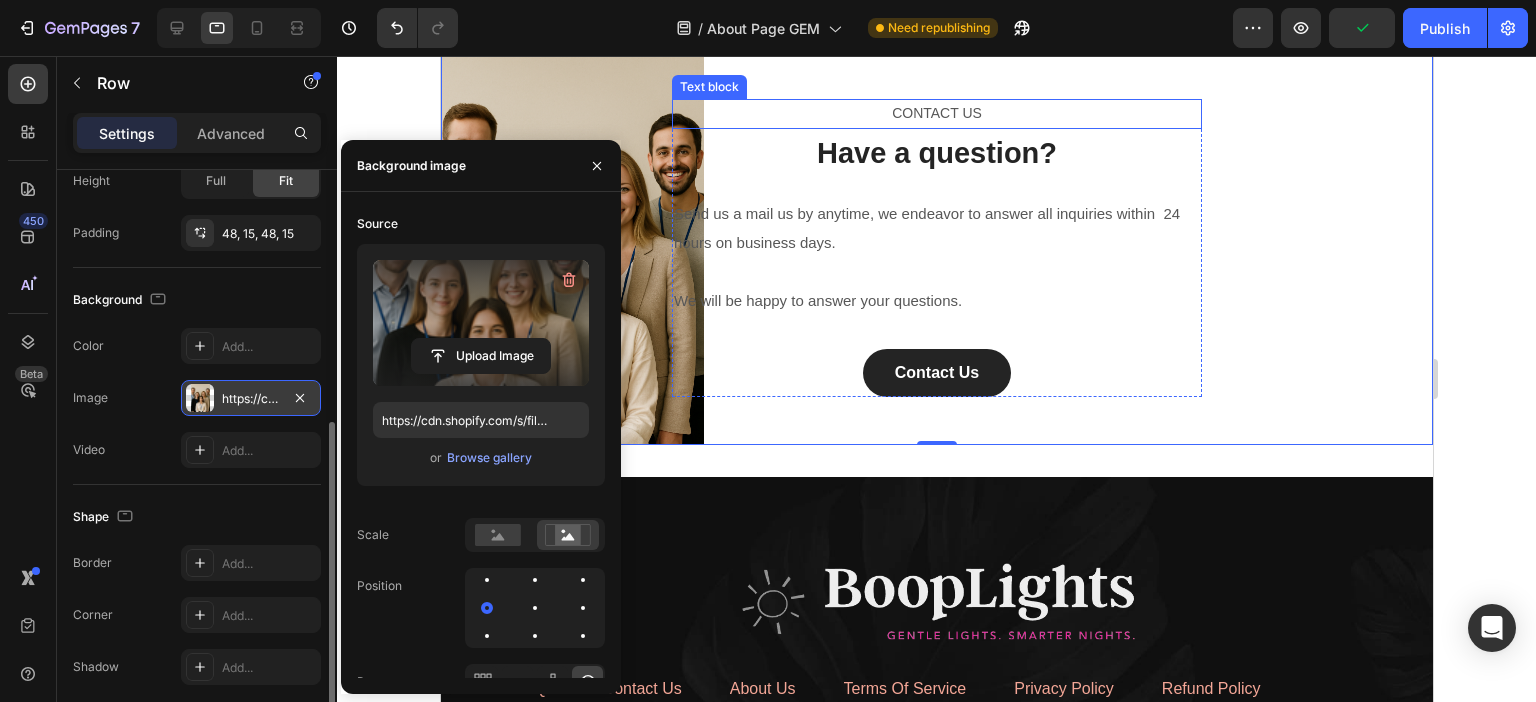click on "CONTACT US" at bounding box center [936, 113] 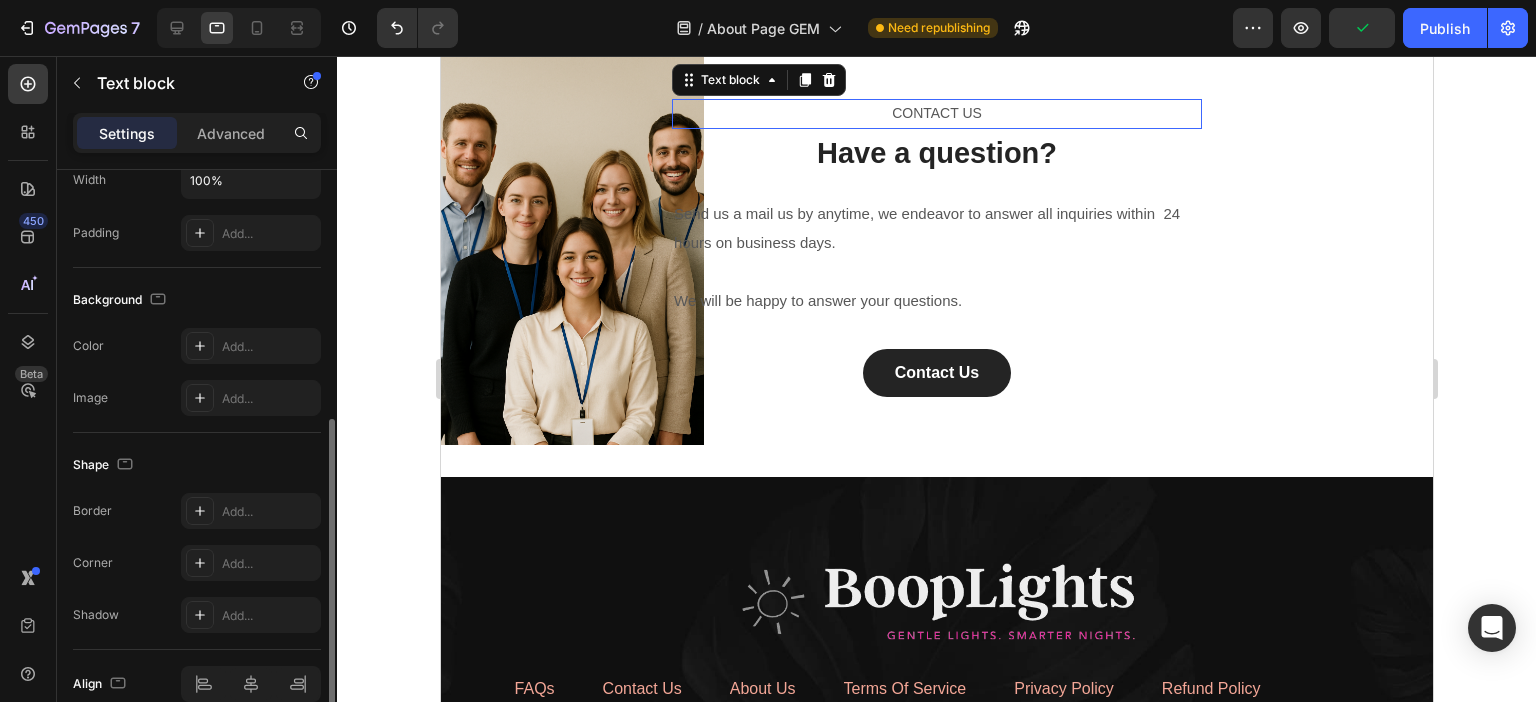 scroll, scrollTop: 0, scrollLeft: 0, axis: both 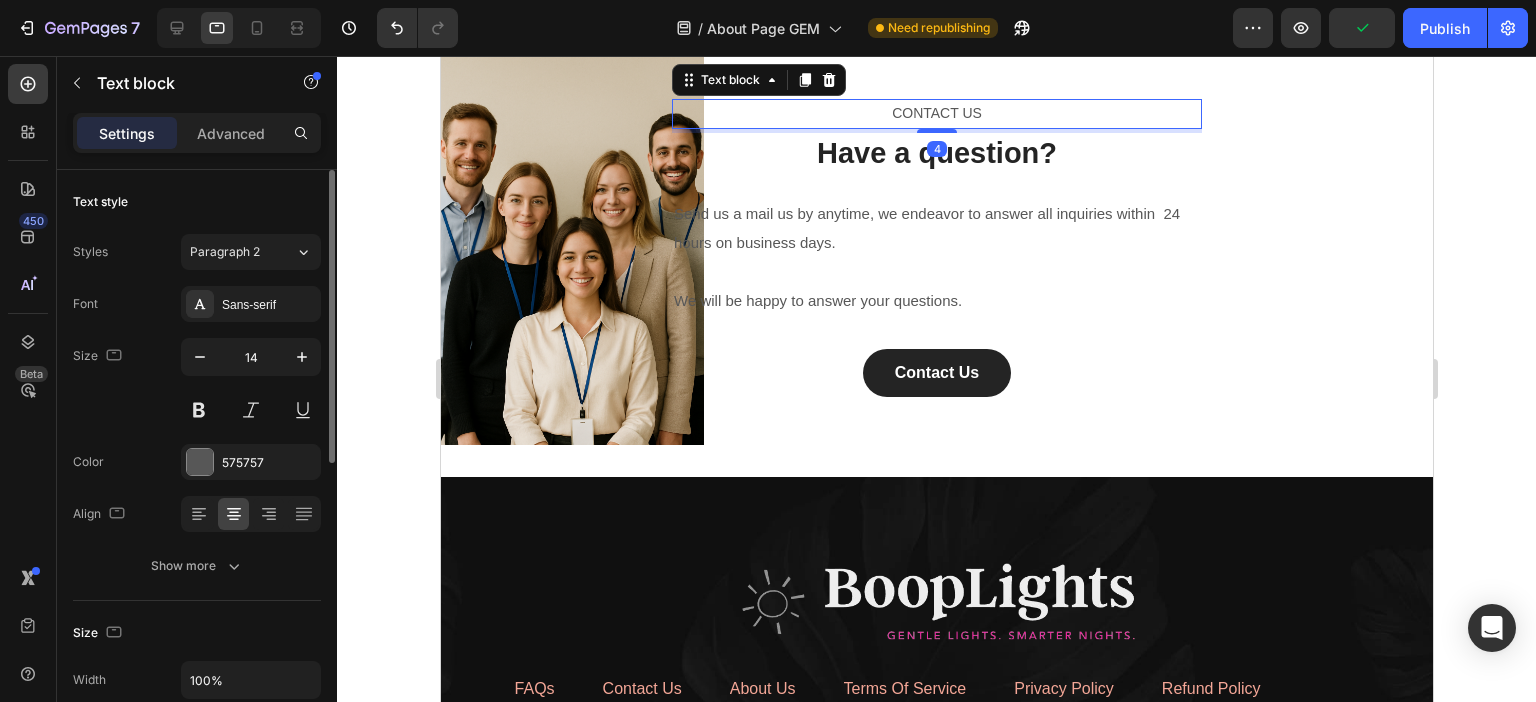 click on "CONTACT US" at bounding box center (936, 113) 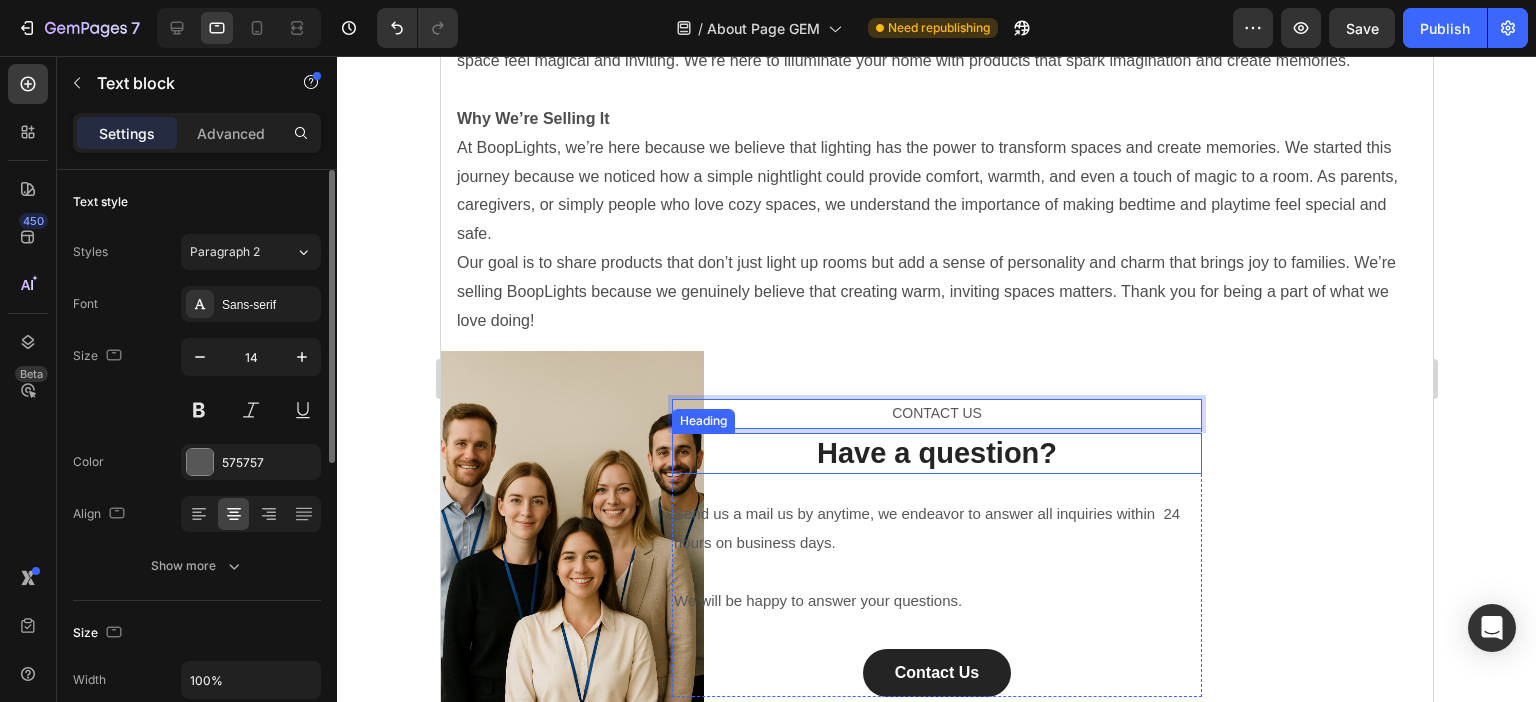 scroll, scrollTop: 900, scrollLeft: 0, axis: vertical 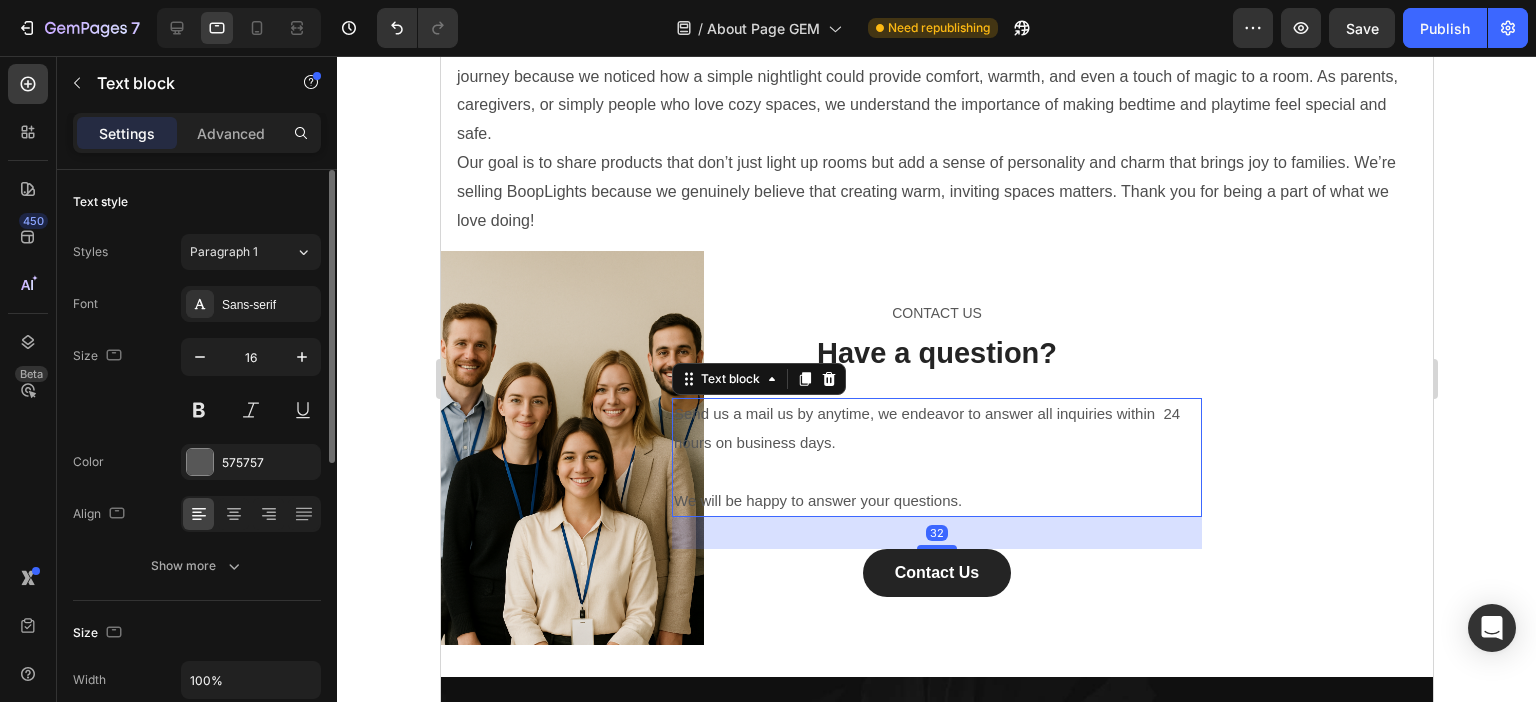 click on "Send us a mail us by anytime, we endeavor to answer all inquiries within  24 hours on business days." at bounding box center (926, 428) 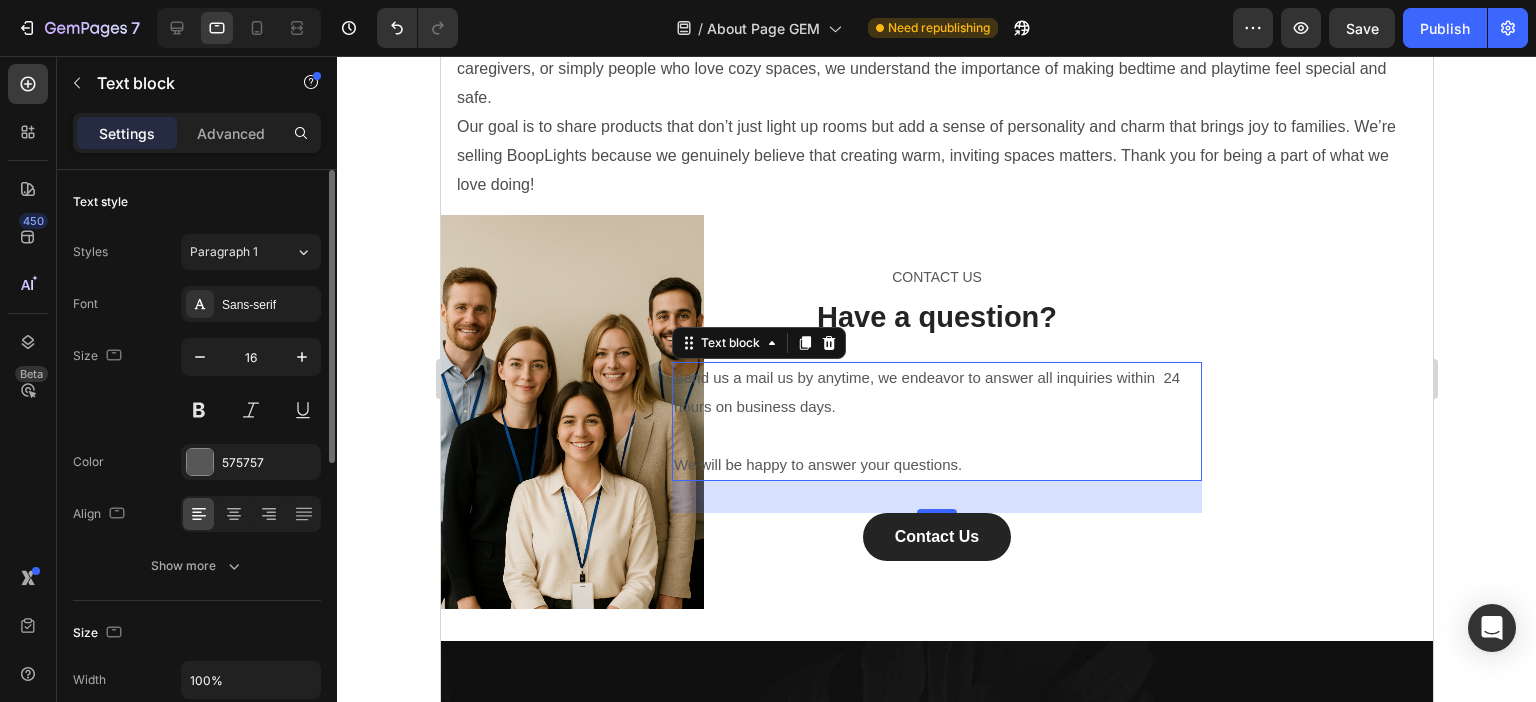 scroll, scrollTop: 1100, scrollLeft: 0, axis: vertical 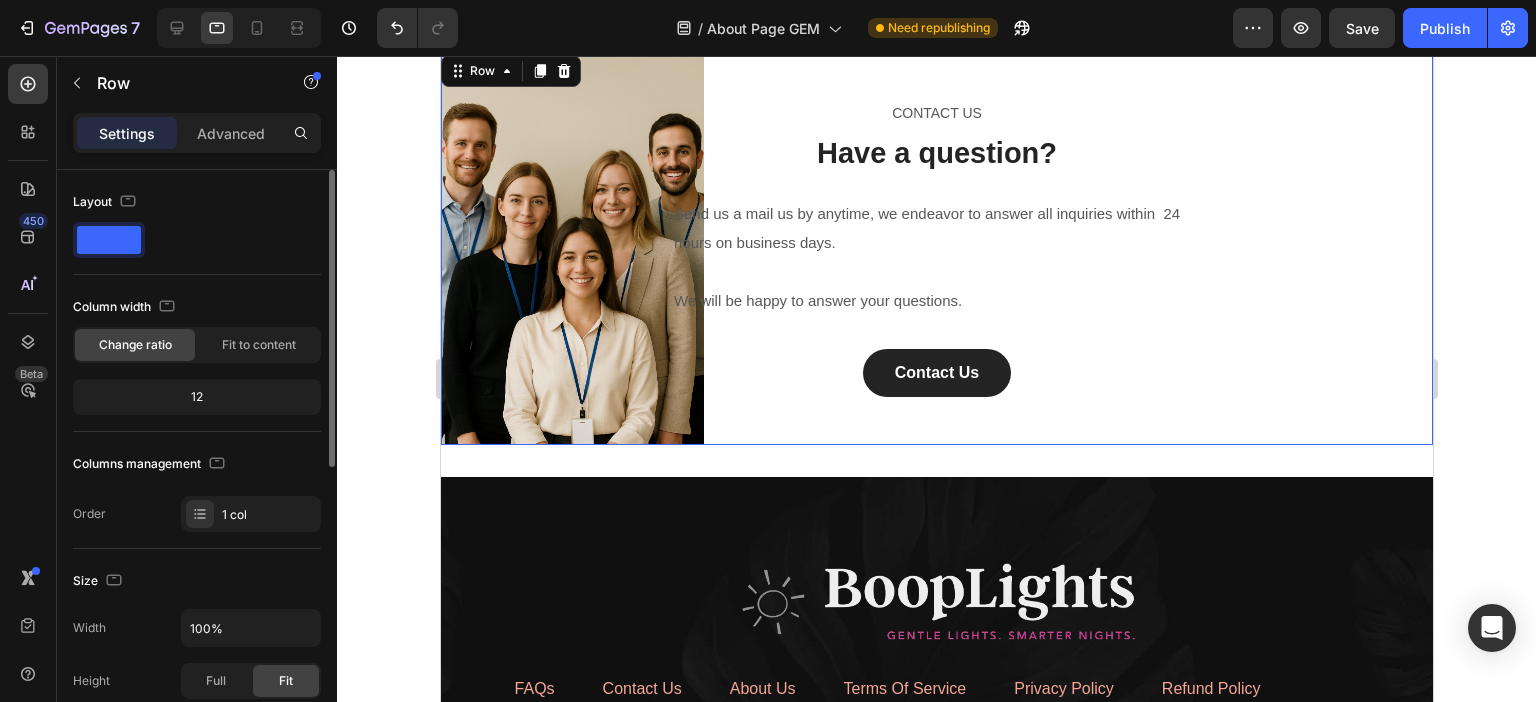 click on "CONTACT US Text block Have a question? Heading Send us a mail us by anytime, we endeavor to answer all inquiries within  24 hours on business days.    We will be happy to answer your questions. Text block Contact Us Button Row Row" at bounding box center [936, 248] 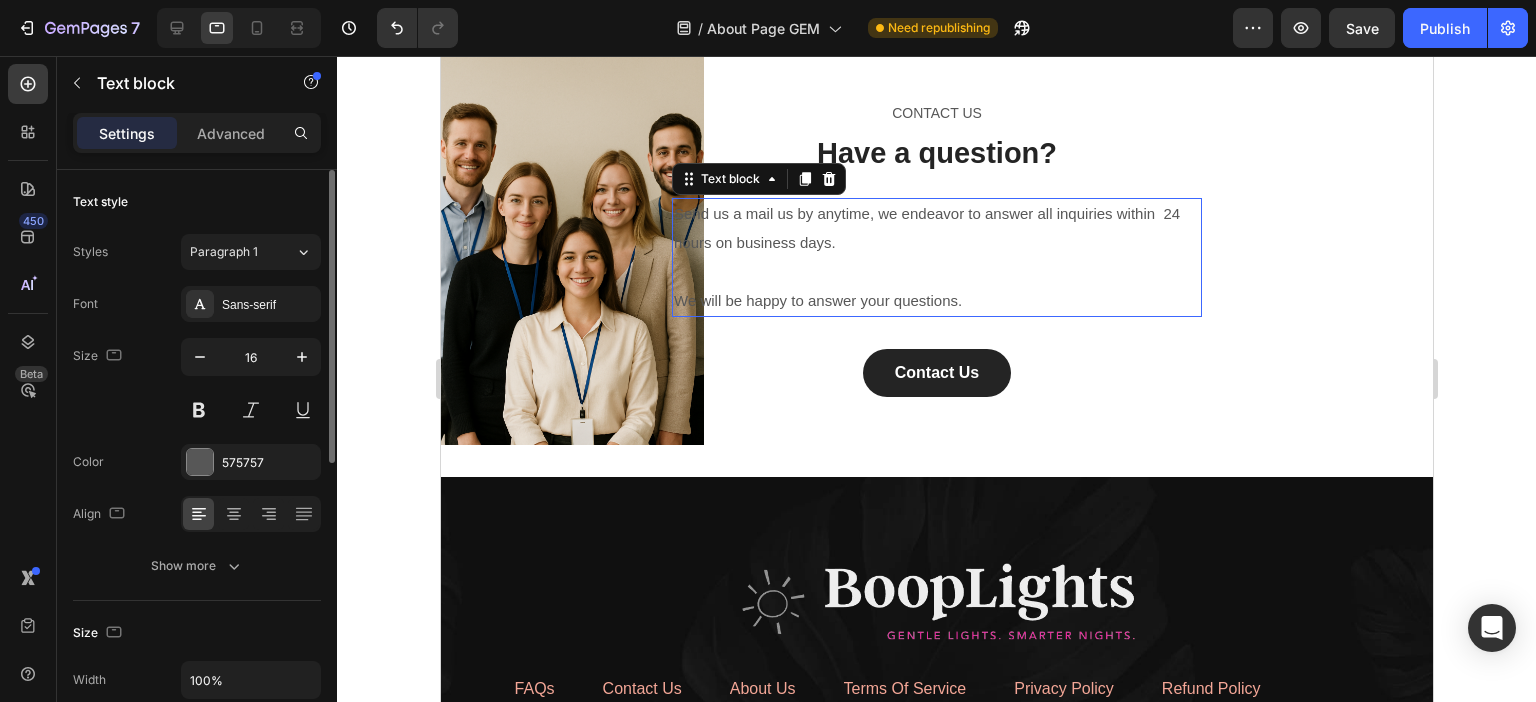 click on "Send us a mail us by anytime, we endeavor to answer all inquiries within  24 hours on business days." at bounding box center [936, 229] 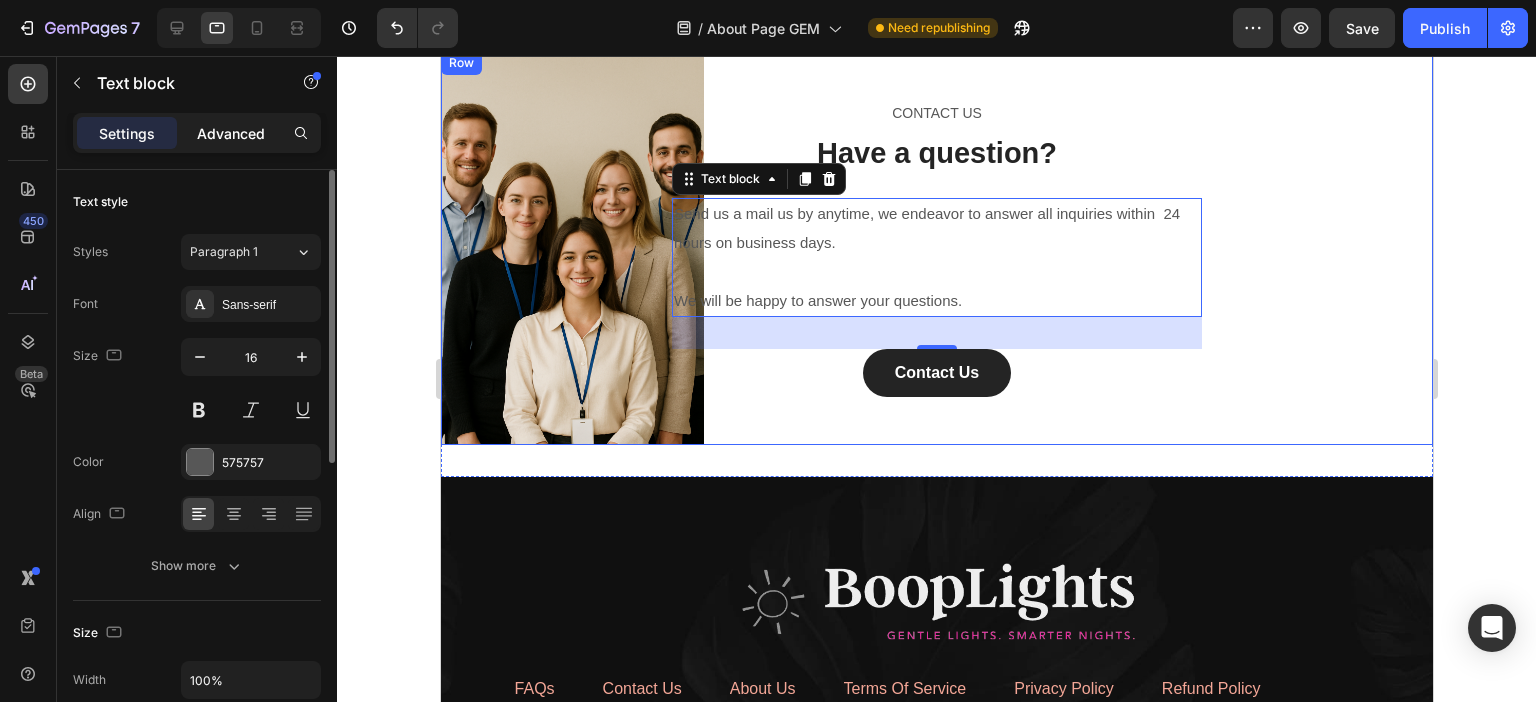 click on "Advanced" at bounding box center (231, 133) 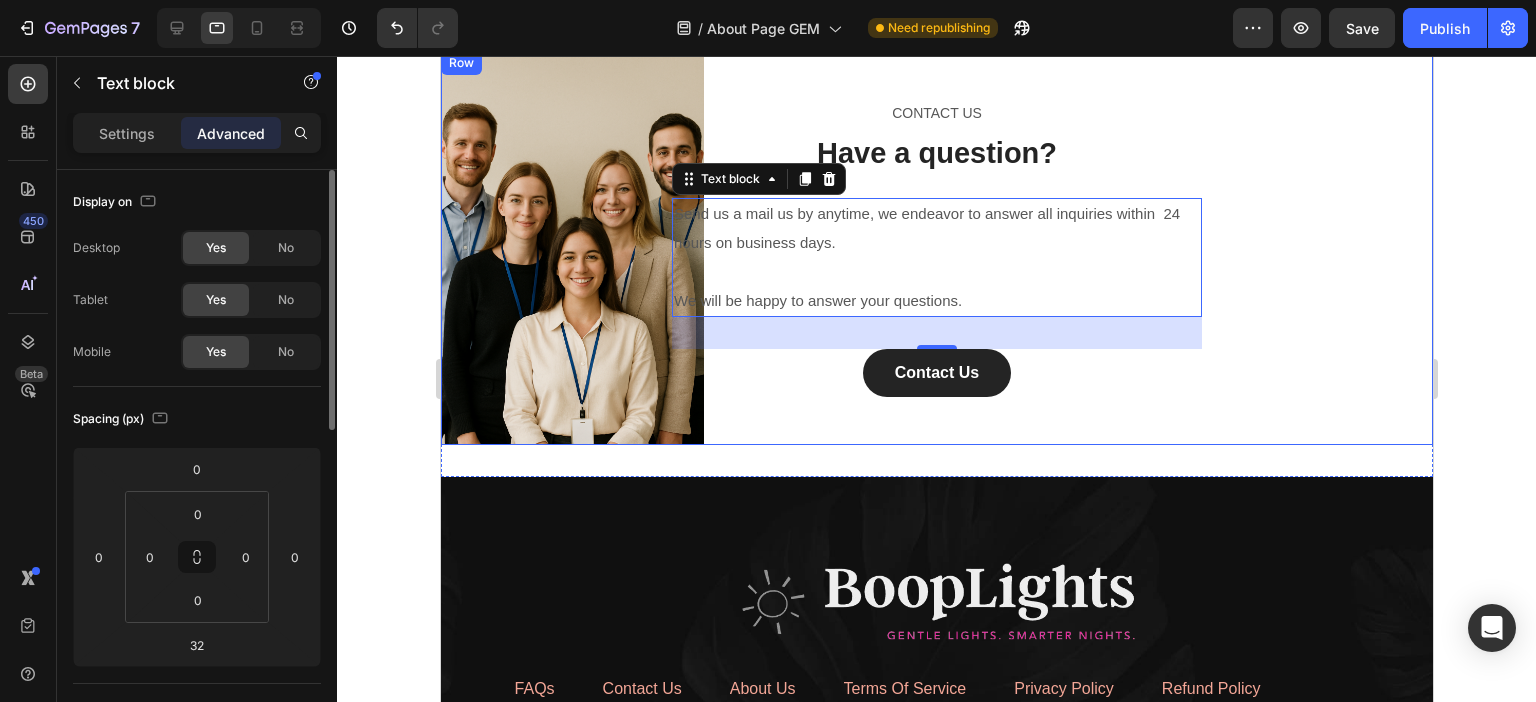 click on "CONTACT US Text block Have a question? Heading Send us a mail us by anytime, we endeavor to answer all inquiries within  24 hours on business days.    We will be happy to answer your questions. Text block   32 Contact Us Button Row Row Row" at bounding box center (936, 248) 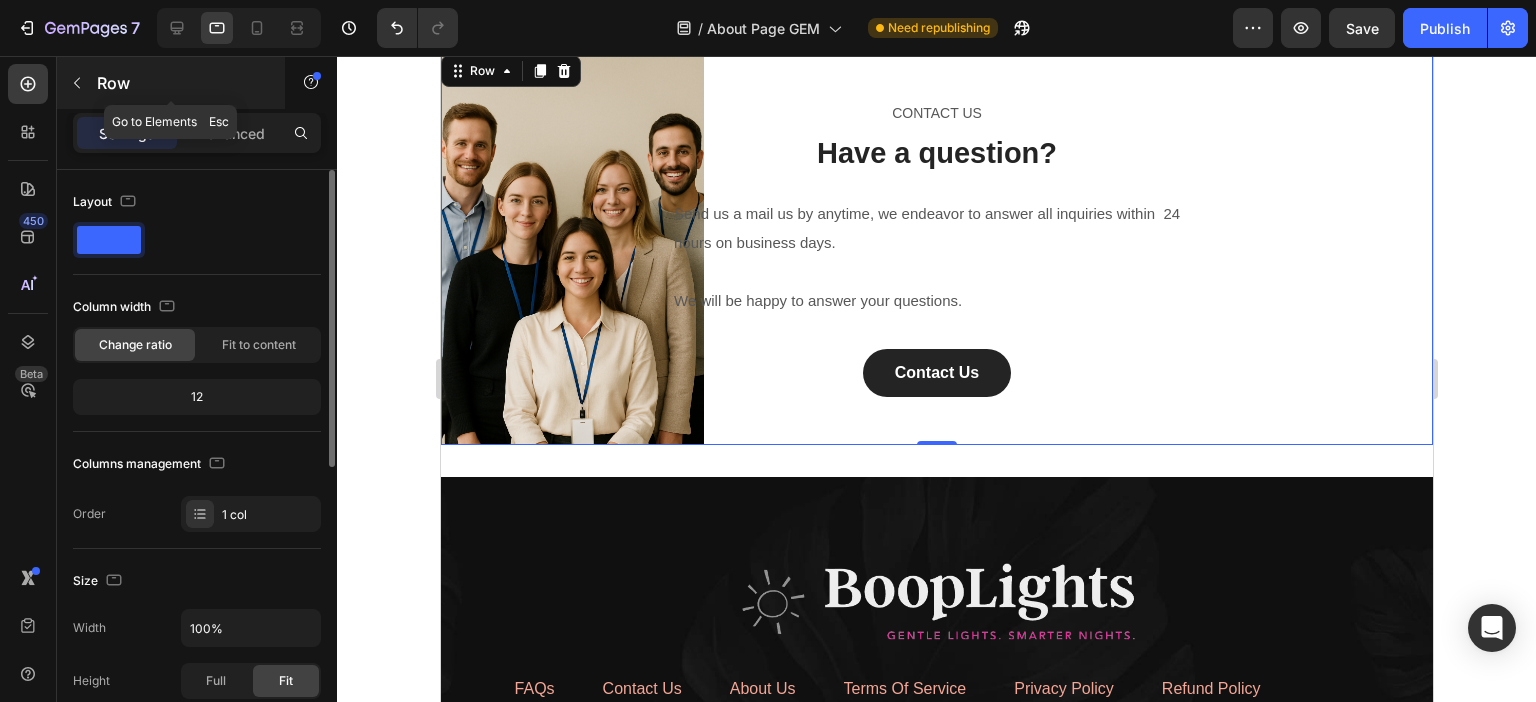 click on "Row" at bounding box center (171, 83) 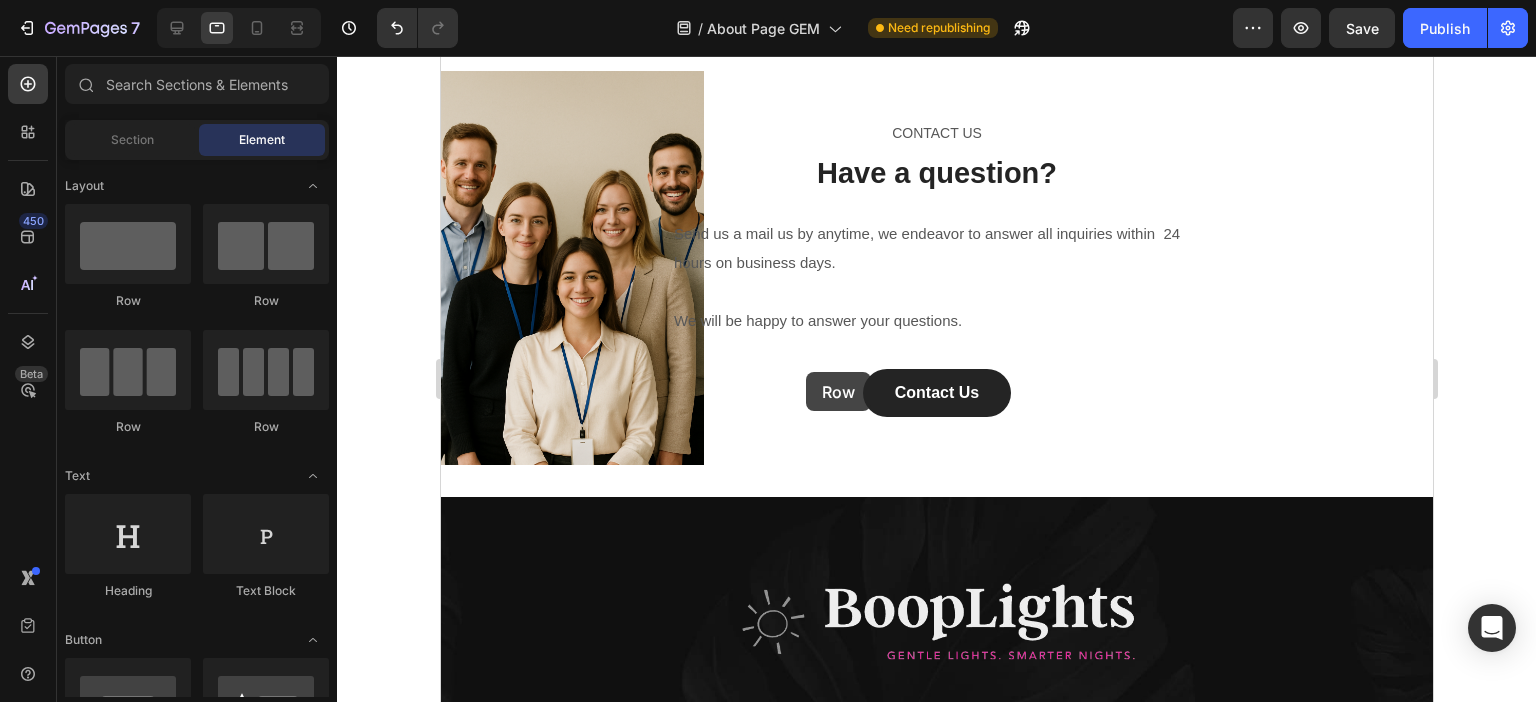 scroll, scrollTop: 1047, scrollLeft: 0, axis: vertical 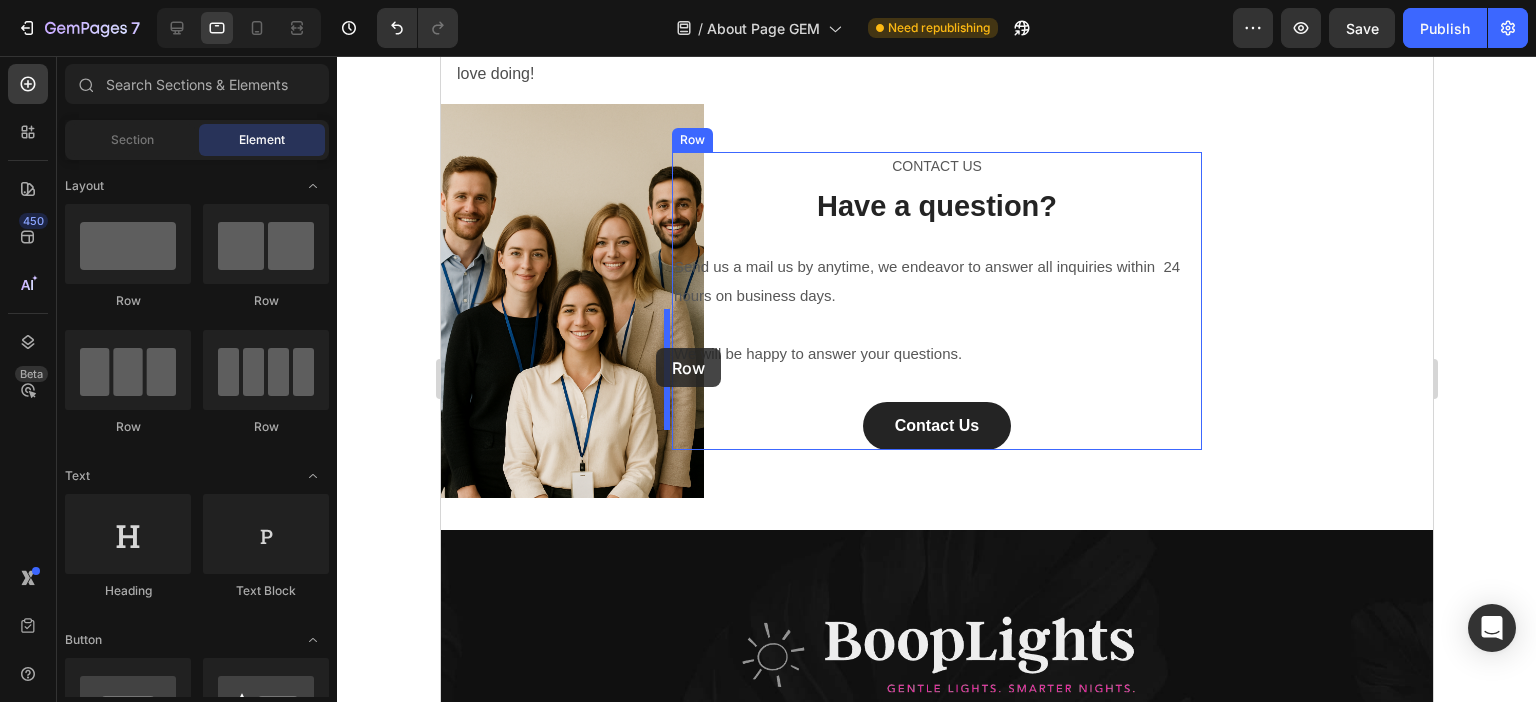 drag, startPoint x: 556, startPoint y: 314, endPoint x: 655, endPoint y: 348, distance: 104.67569 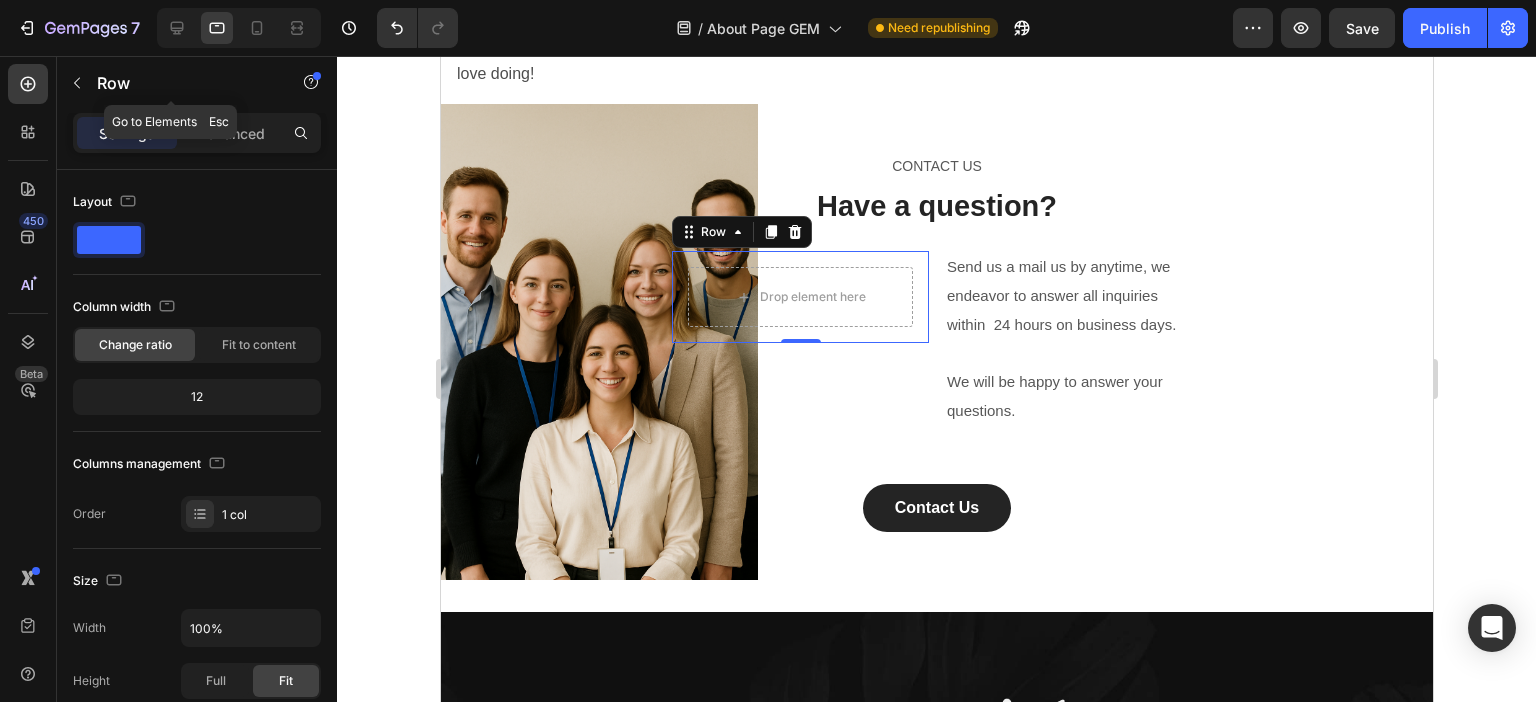 click at bounding box center [77, 83] 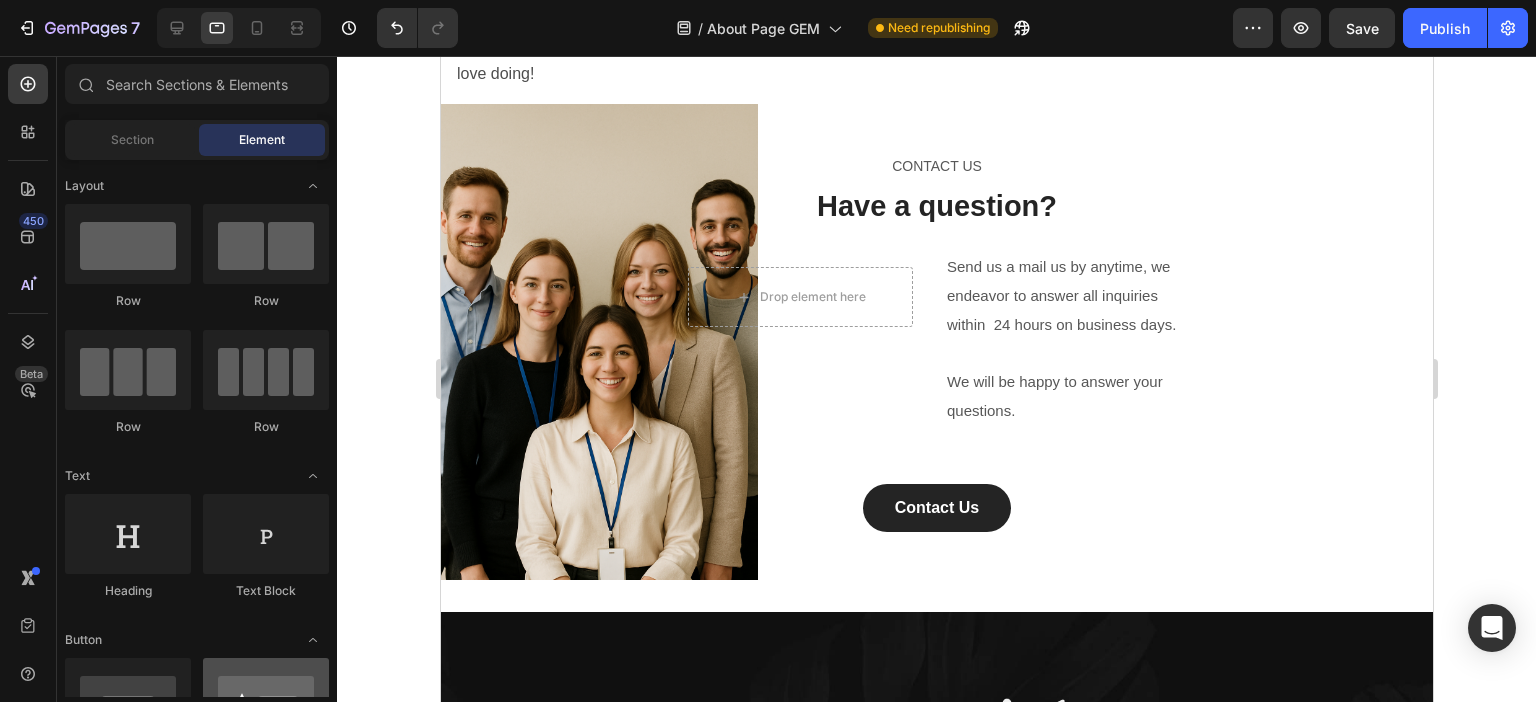 scroll, scrollTop: 200, scrollLeft: 0, axis: vertical 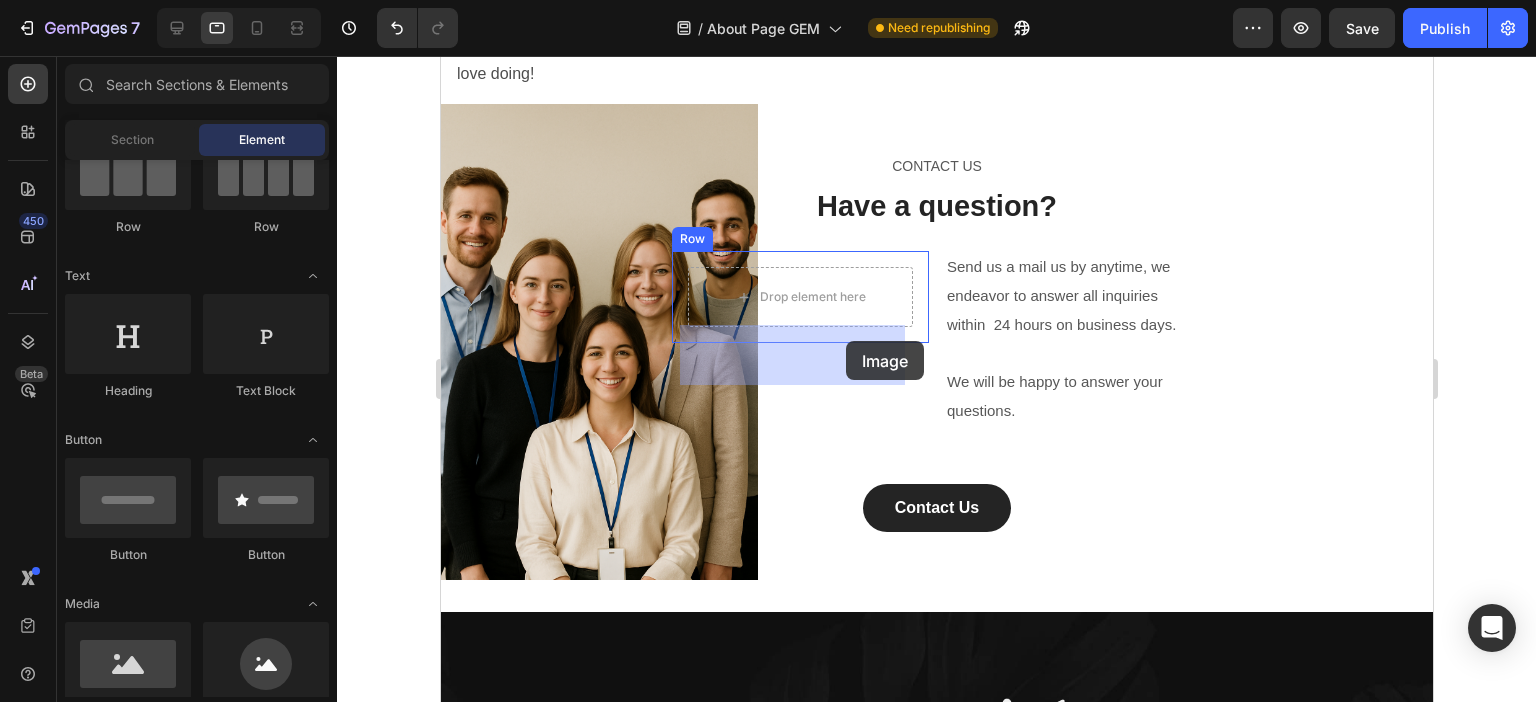 drag, startPoint x: 598, startPoint y: 725, endPoint x: 833, endPoint y: 341, distance: 450.20108 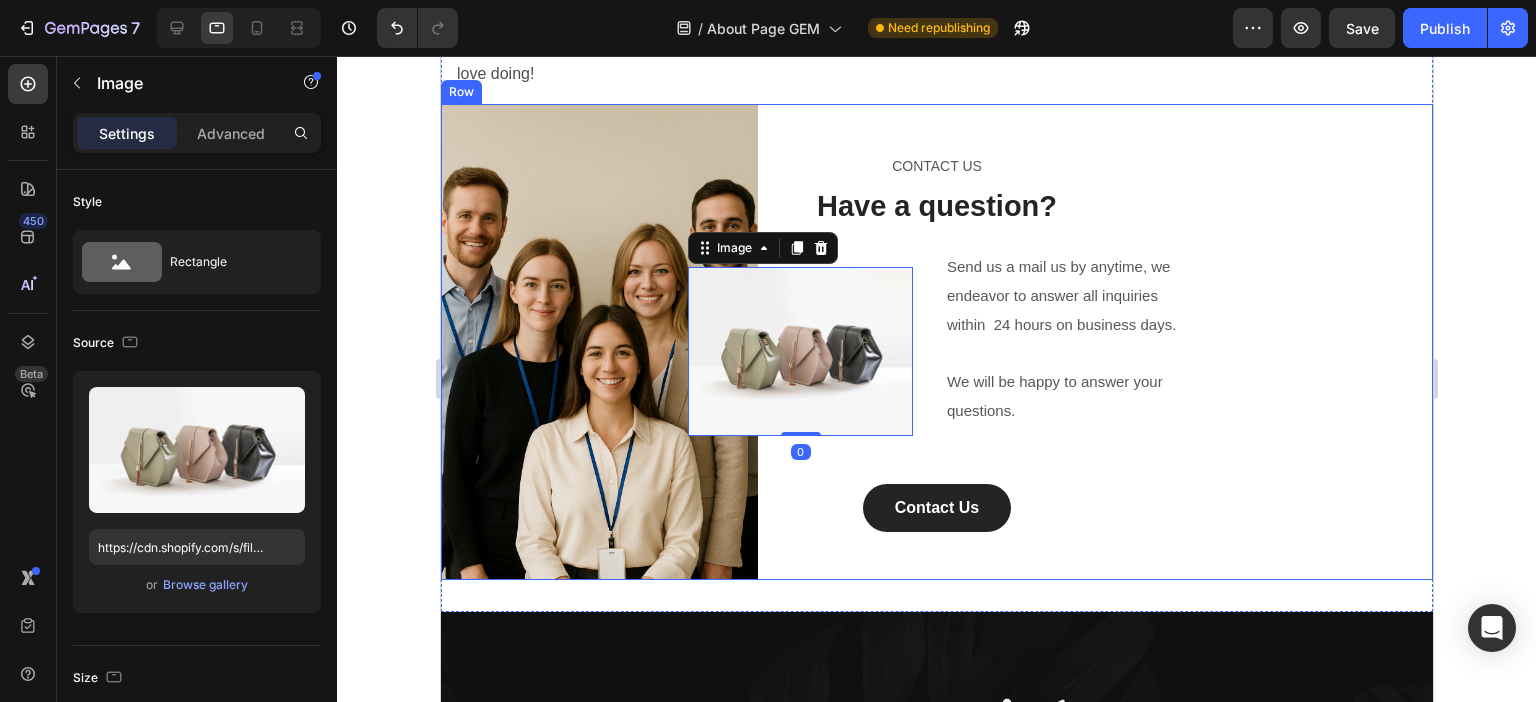 click on "CONTACT US Text block Have a question? Heading Image   0 Row Send us a mail us by anytime, we endeavor to answer all inquiries within  24 hours on business days.    We will be happy to answer your questions. Text block Row Contact Us Button Row Row" at bounding box center (936, 342) 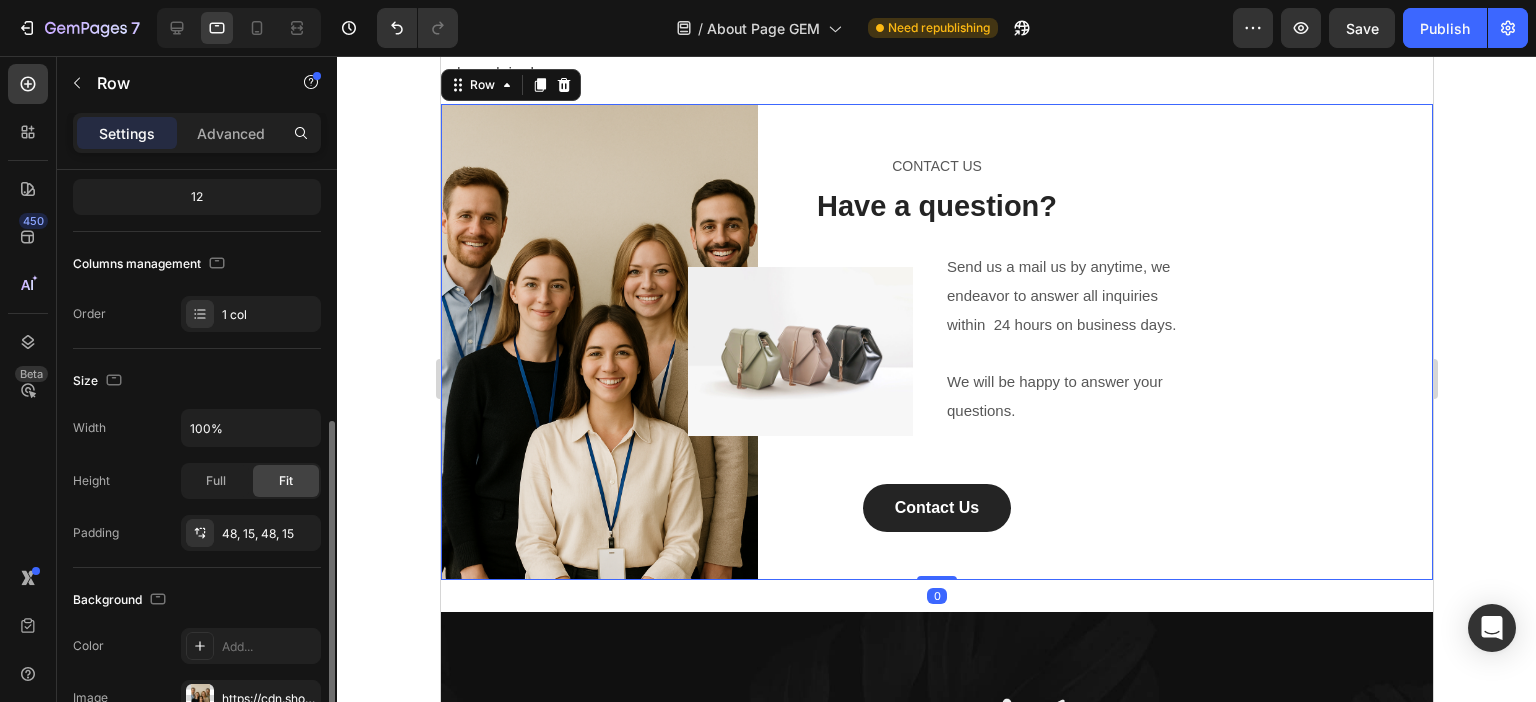 scroll, scrollTop: 400, scrollLeft: 0, axis: vertical 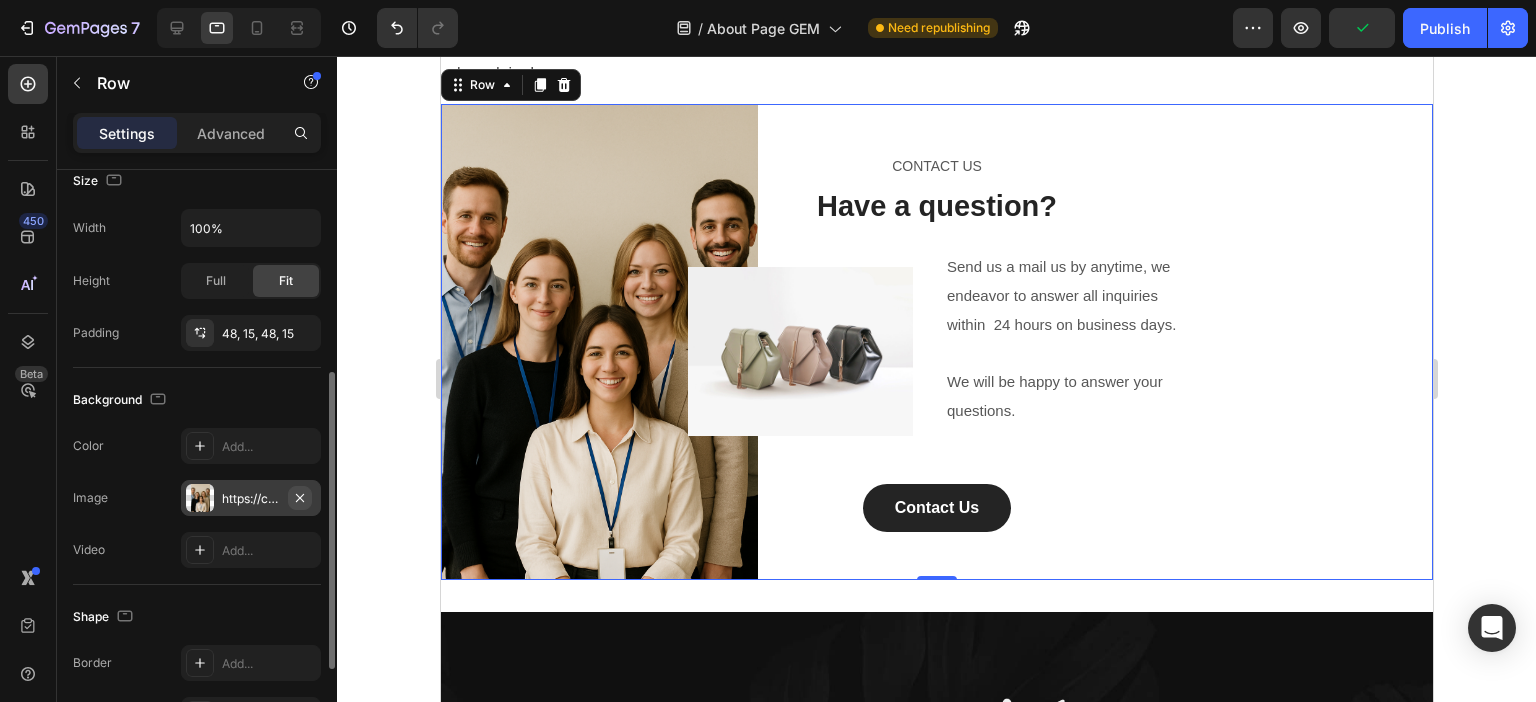 click 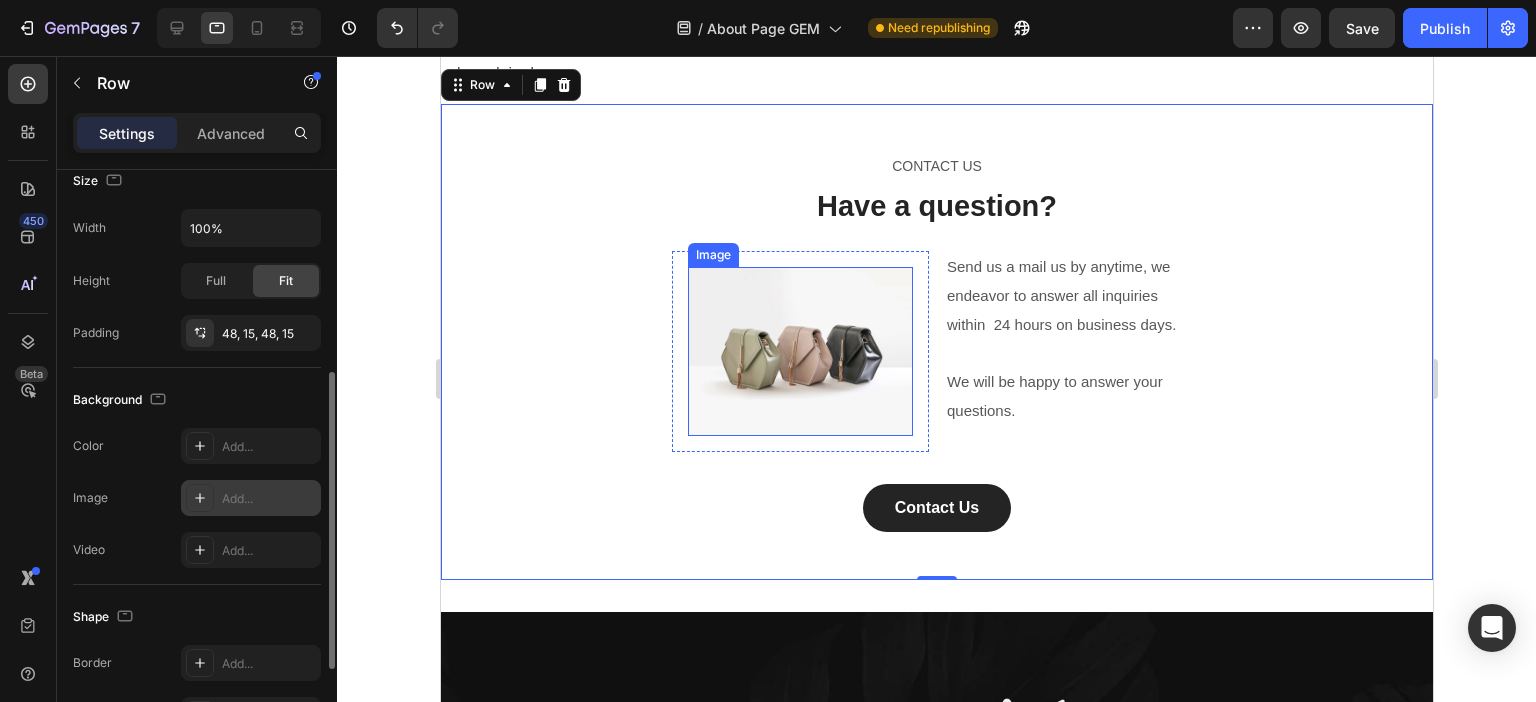 click at bounding box center [799, 351] 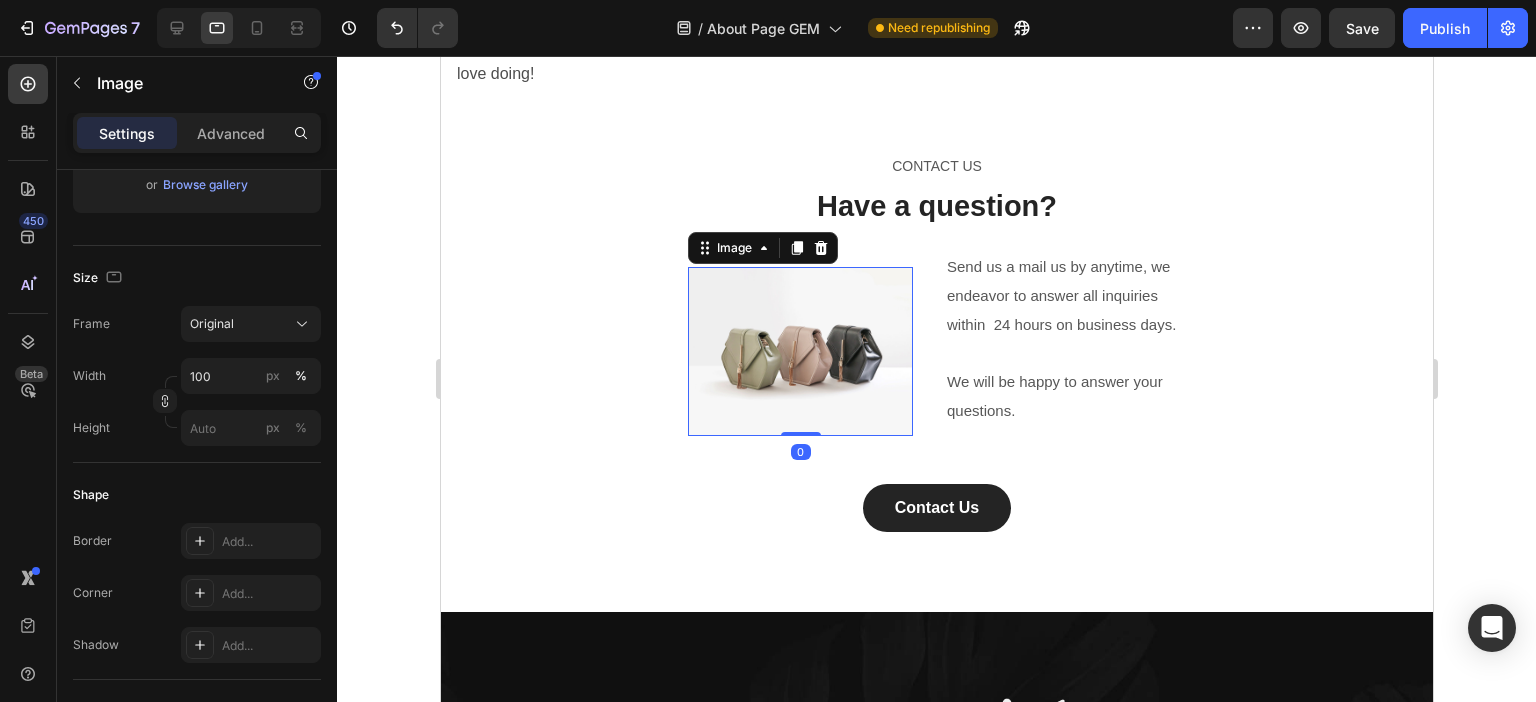 scroll, scrollTop: 0, scrollLeft: 0, axis: both 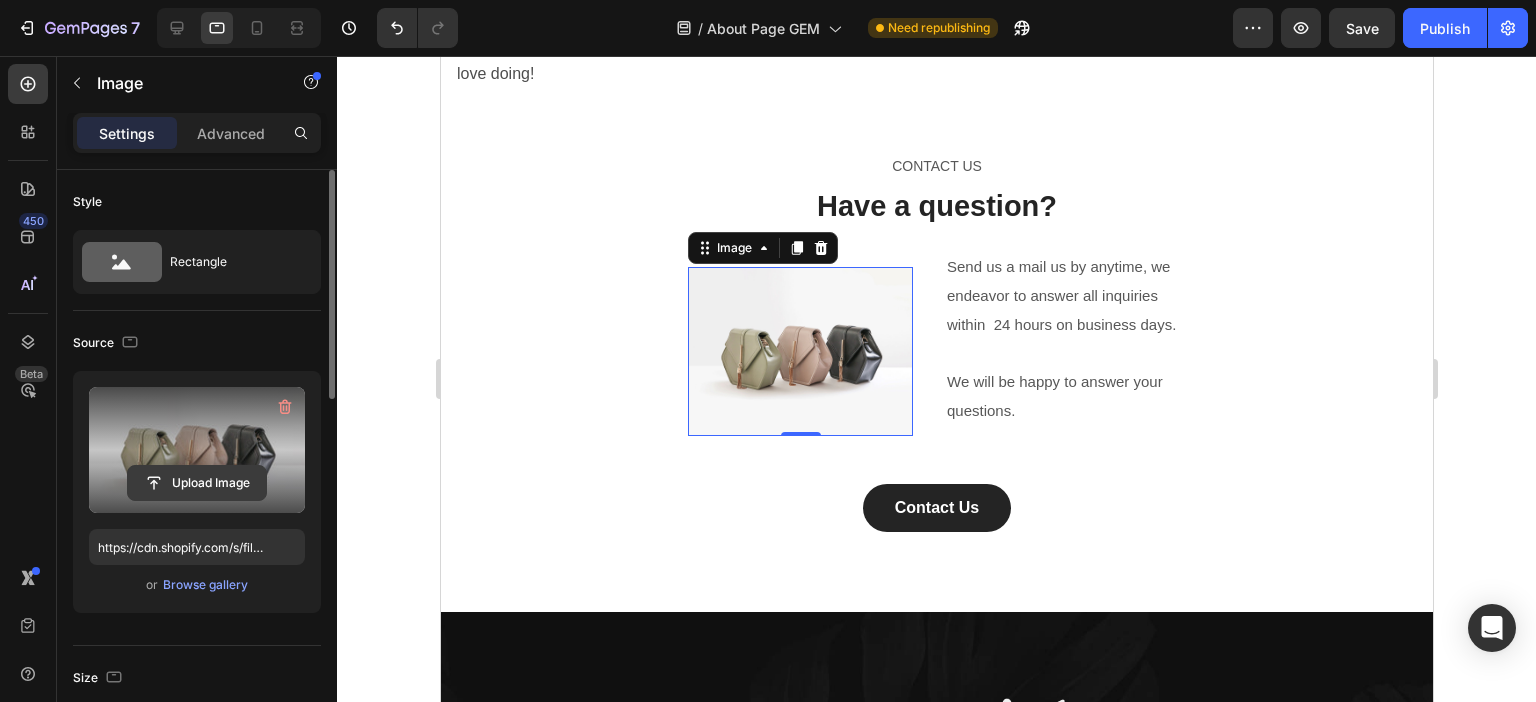 click 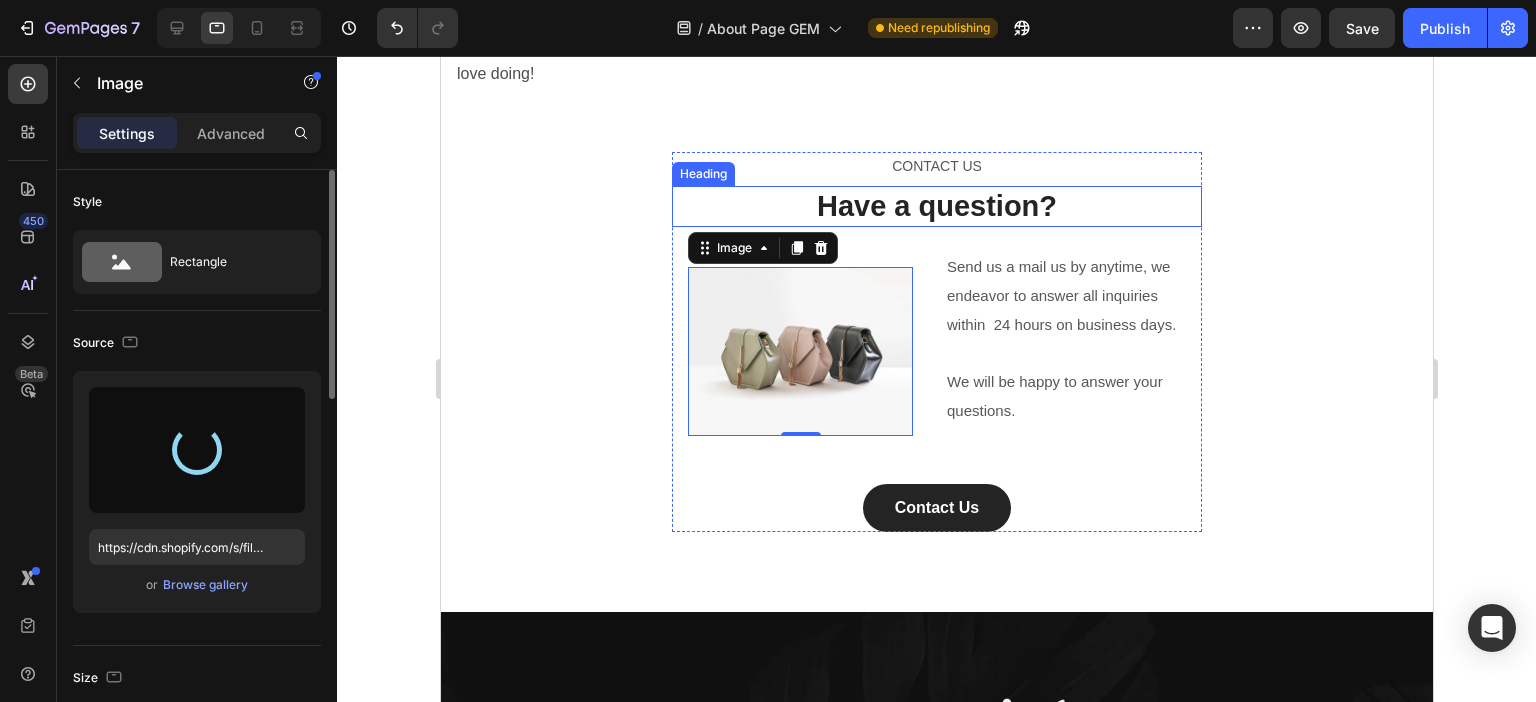 type on "https://cdn.shopify.com/s/files/1/0671/7649/7327/files/gempages_552700203736499315-99df34a0-a036-4b93-af47-1b43fde6e227.png" 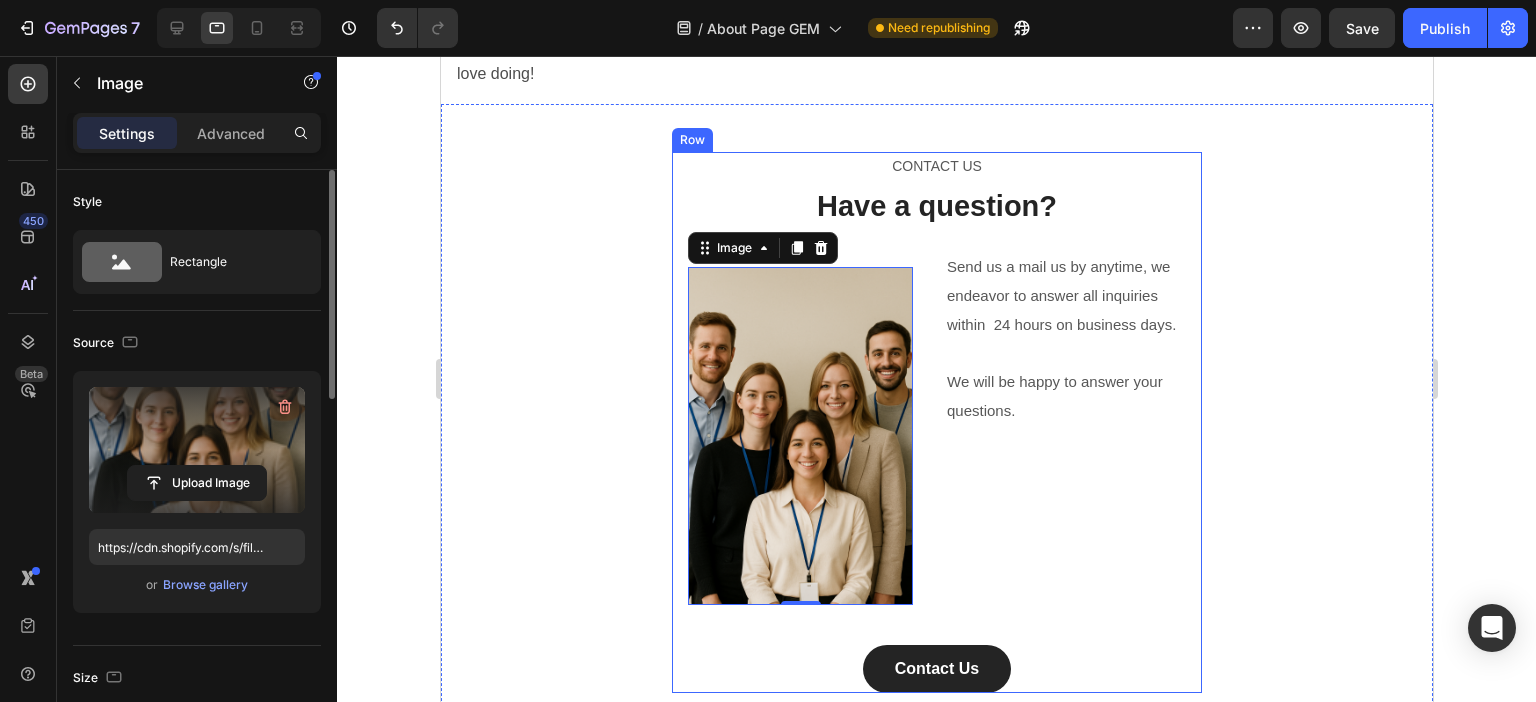 click on "CONTACT US Text block Have a question? Heading Image   0 Row Send us a mail us by anytime, we endeavor to answer all inquiries within  24 hours on business days.    We will be happy to answer your questions. Text block Row Contact Us Button Row" at bounding box center [936, 422] 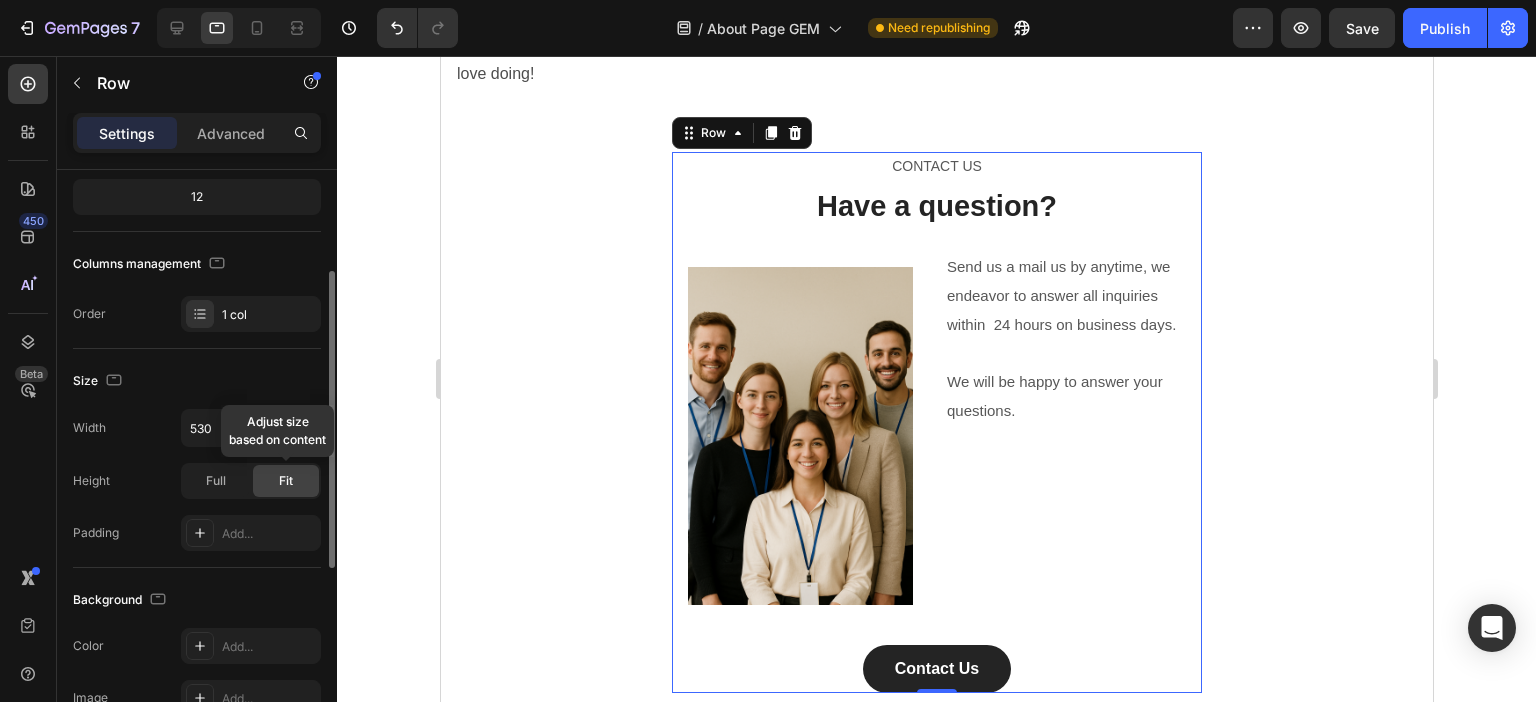 scroll, scrollTop: 300, scrollLeft: 0, axis: vertical 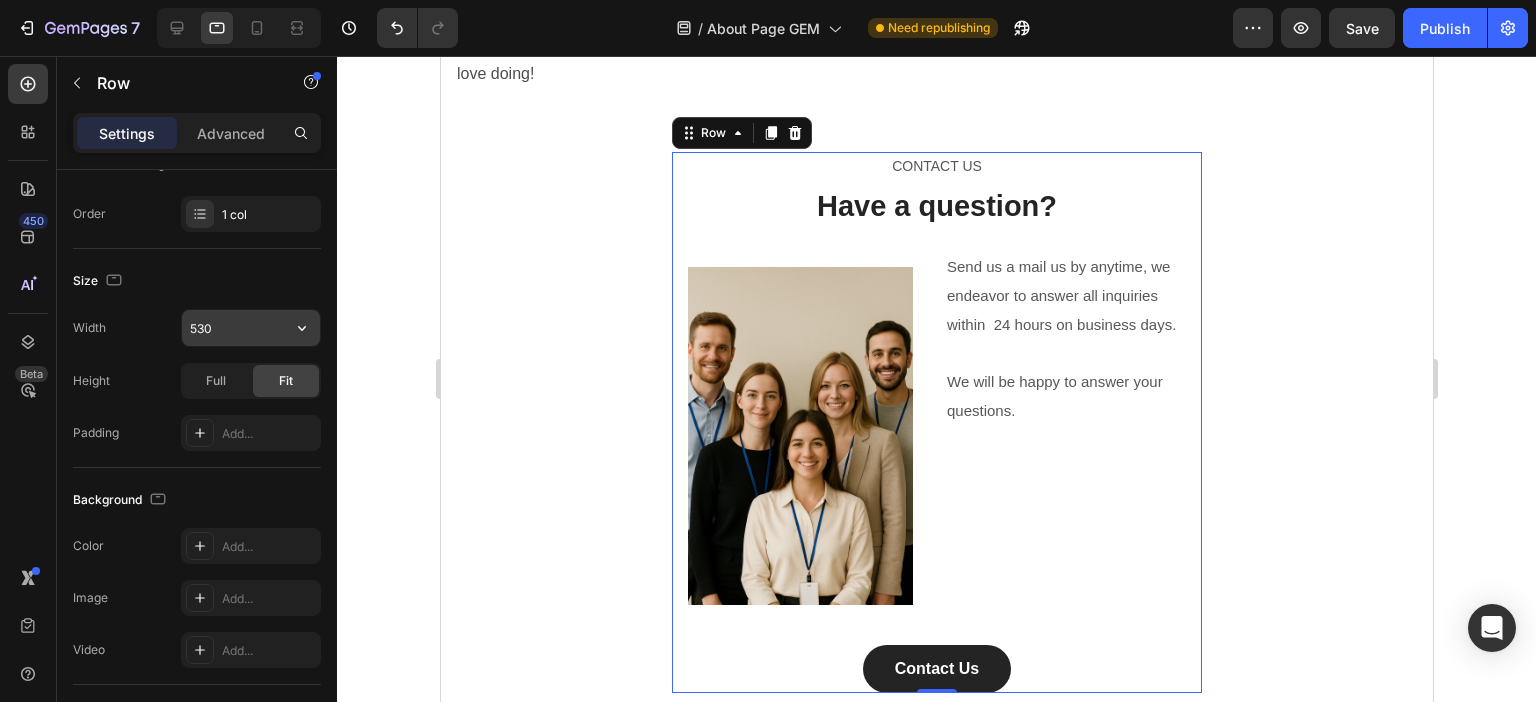 click on "530" at bounding box center (251, 328) 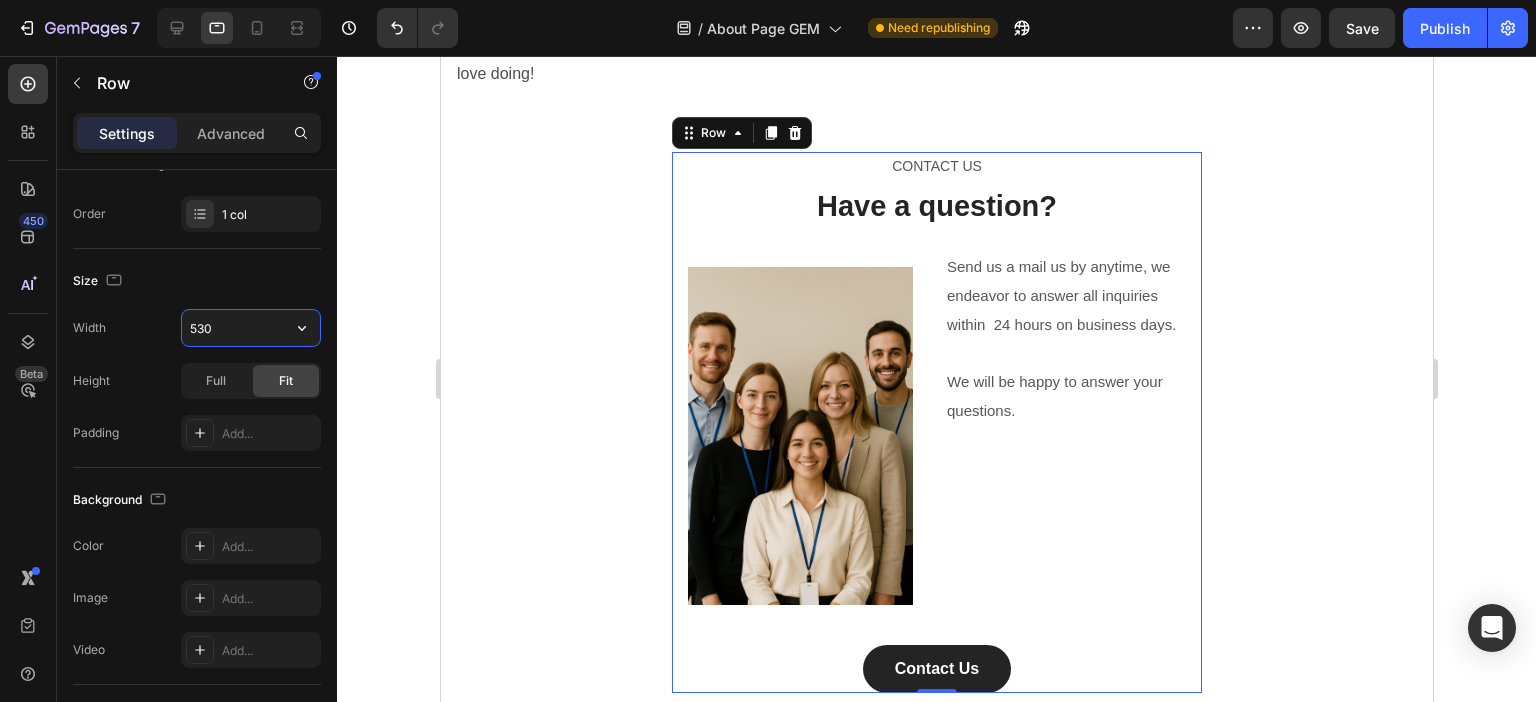 click on "530" at bounding box center (251, 328) 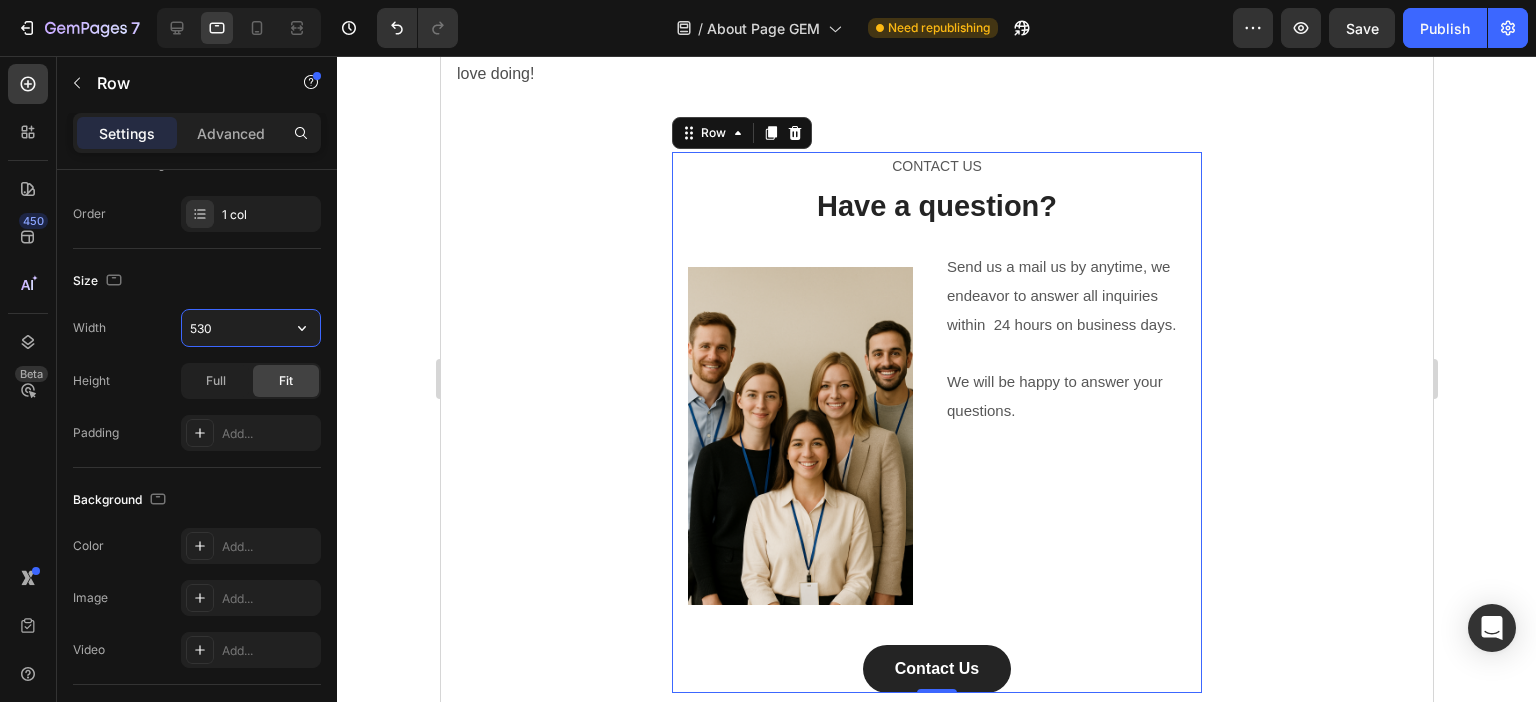 click on "530" at bounding box center [251, 328] 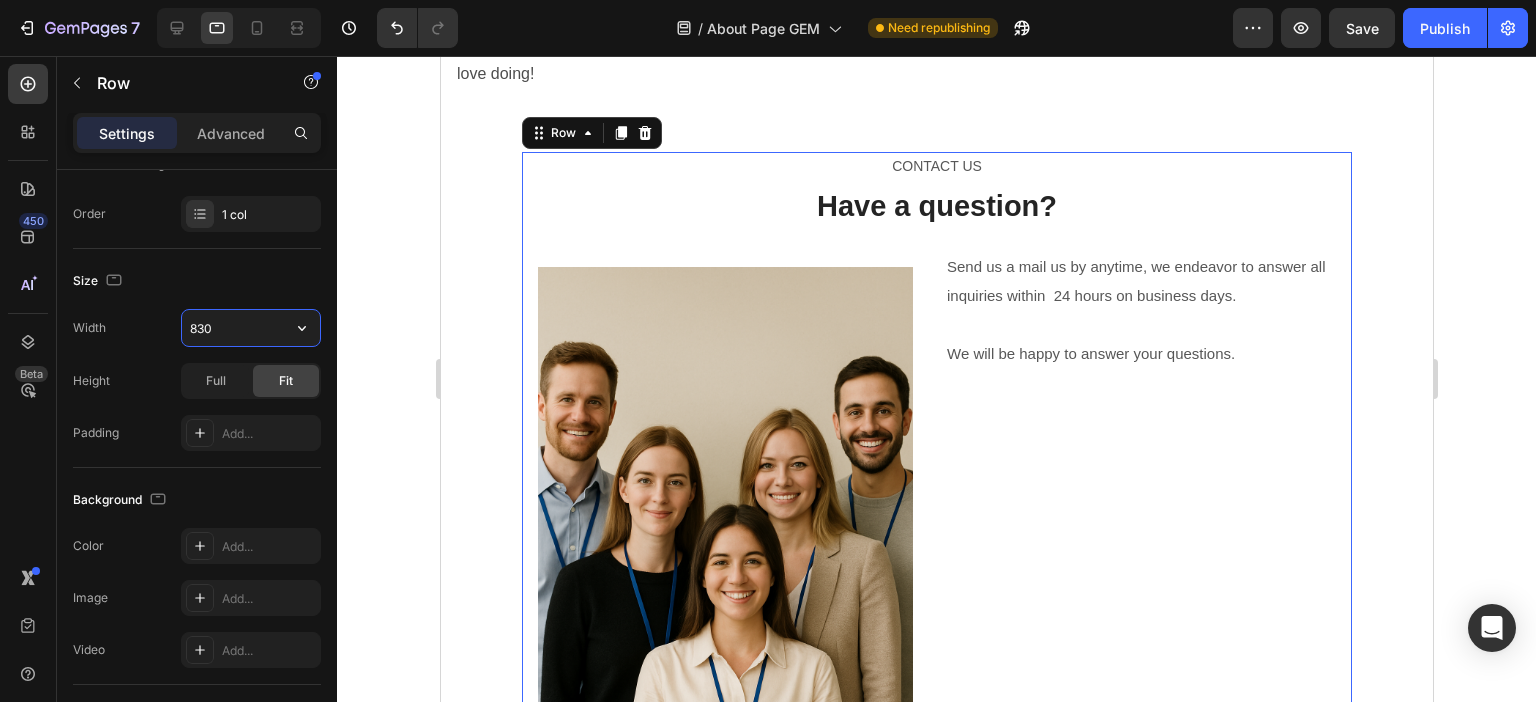 click on "830" at bounding box center (251, 328) 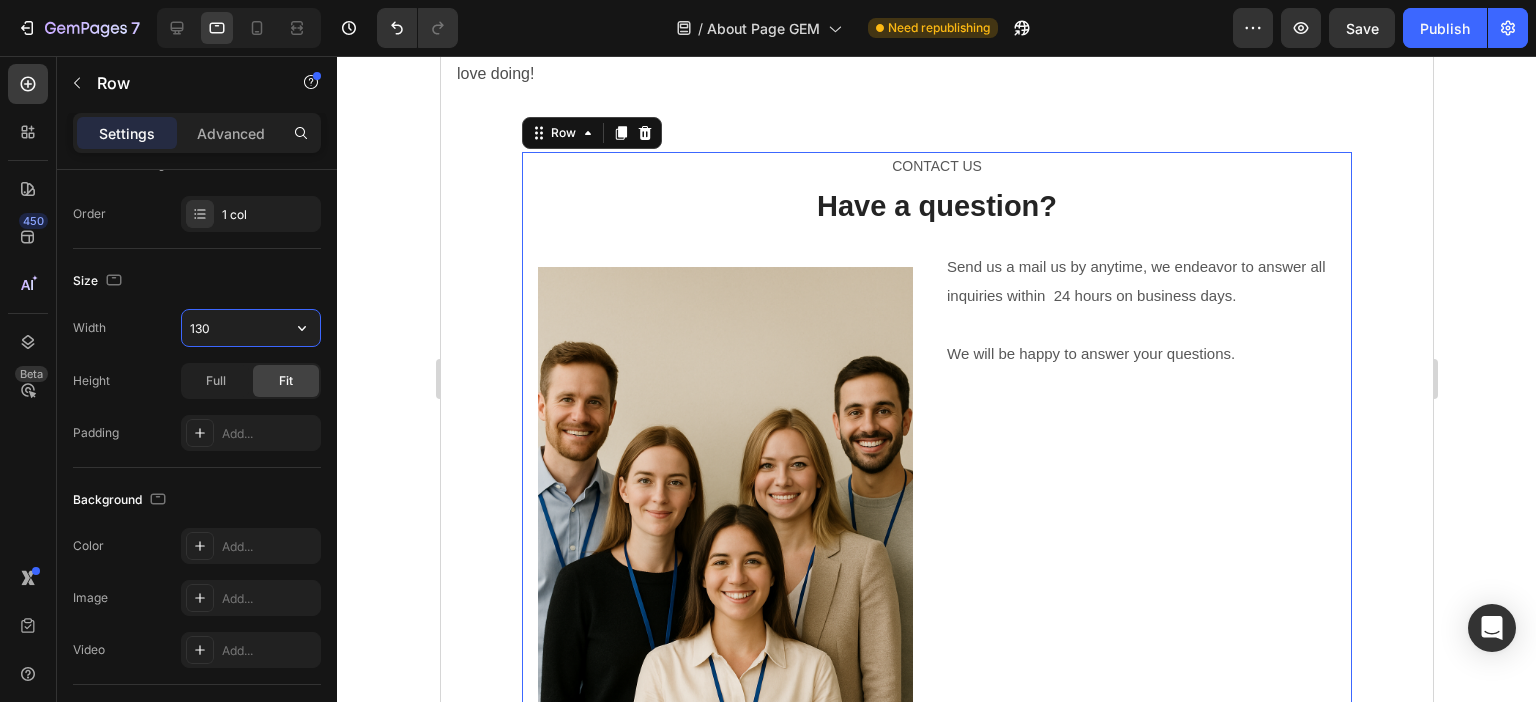 type on "1030" 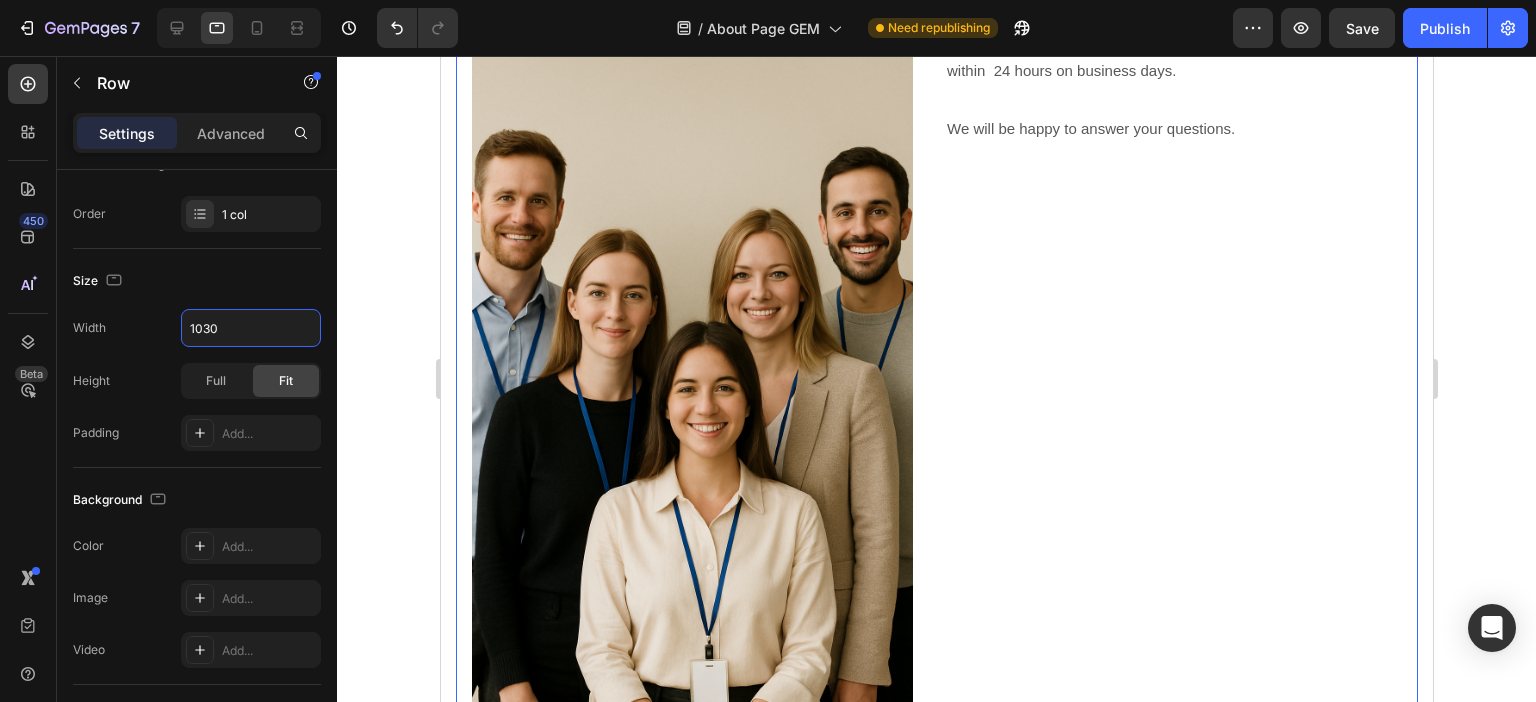 scroll, scrollTop: 1547, scrollLeft: 0, axis: vertical 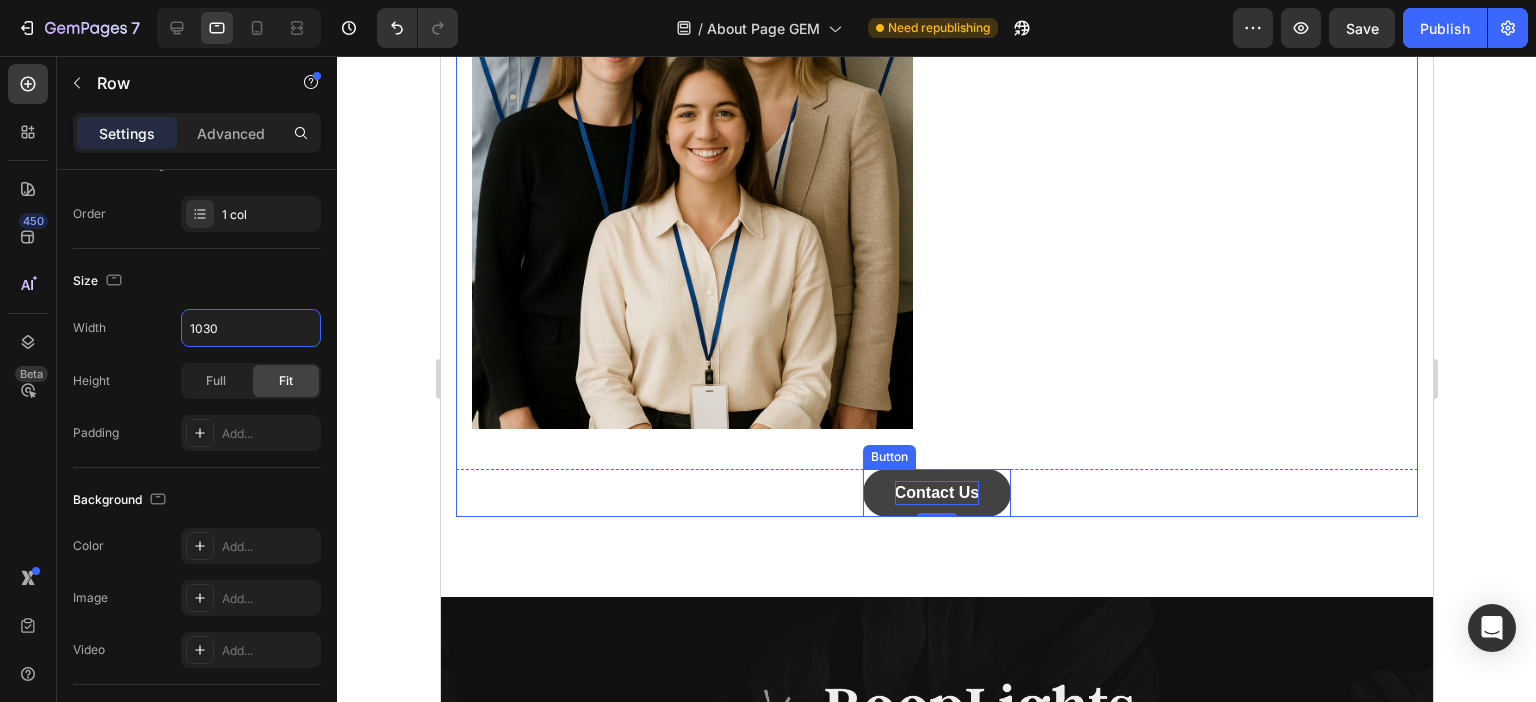 click on "Contact Us" at bounding box center [936, 493] 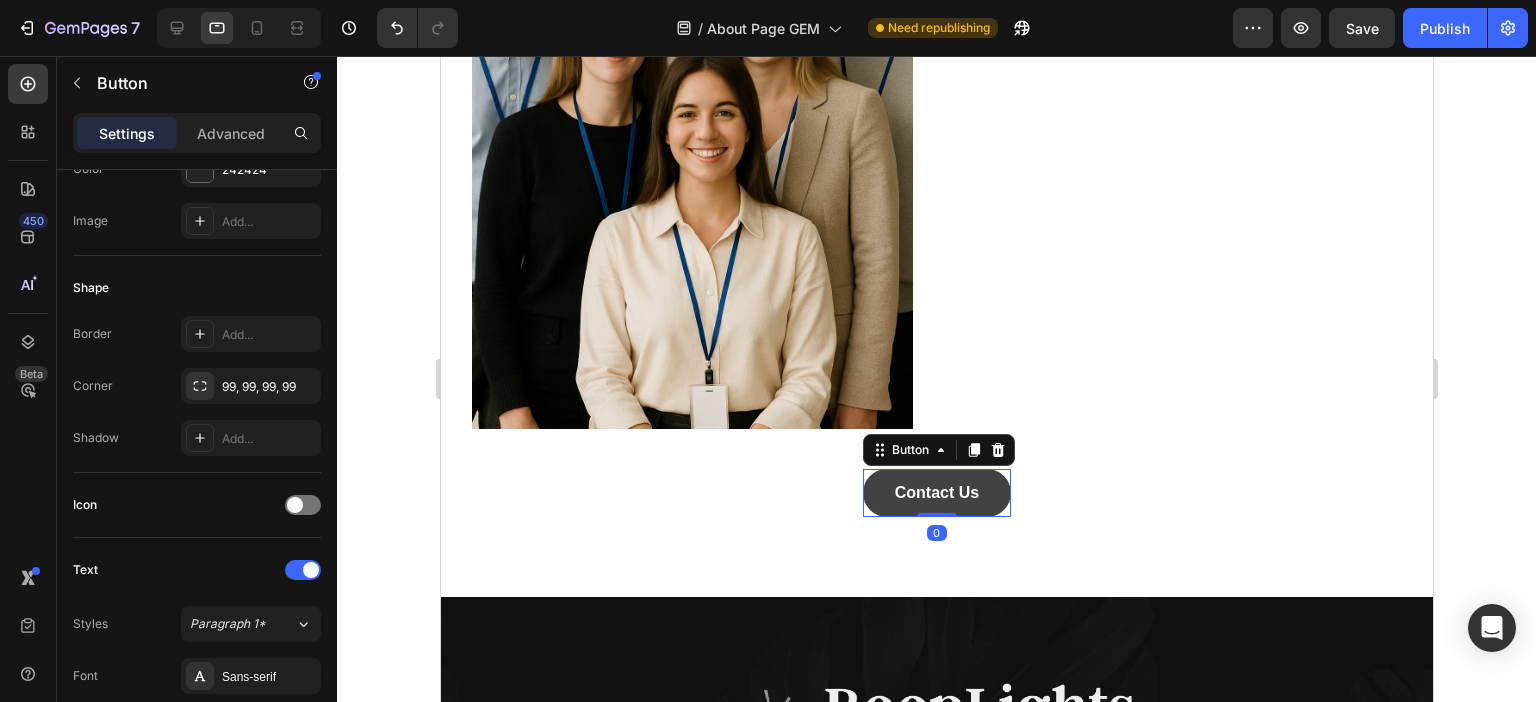 scroll, scrollTop: 0, scrollLeft: 0, axis: both 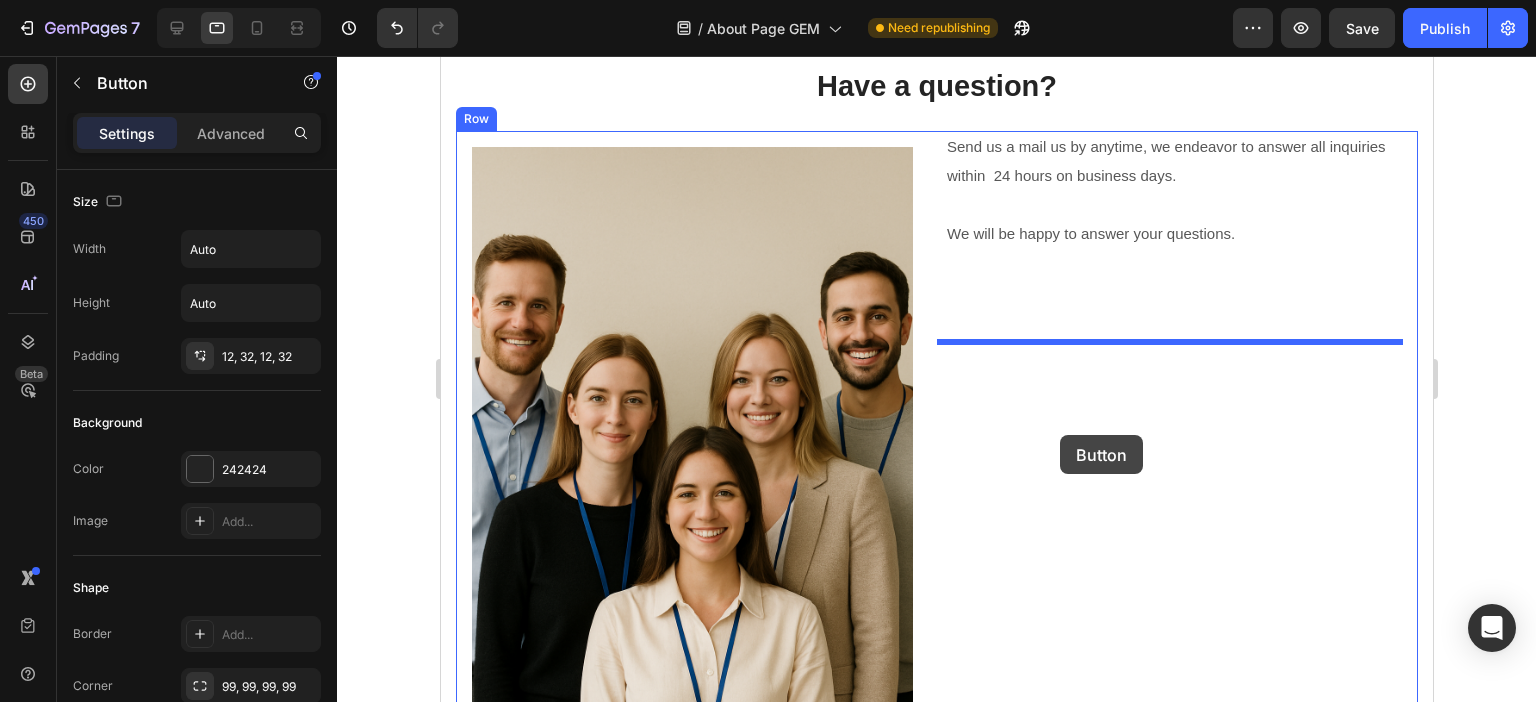 drag, startPoint x: 869, startPoint y: 500, endPoint x: 1052, endPoint y: 382, distance: 217.74527 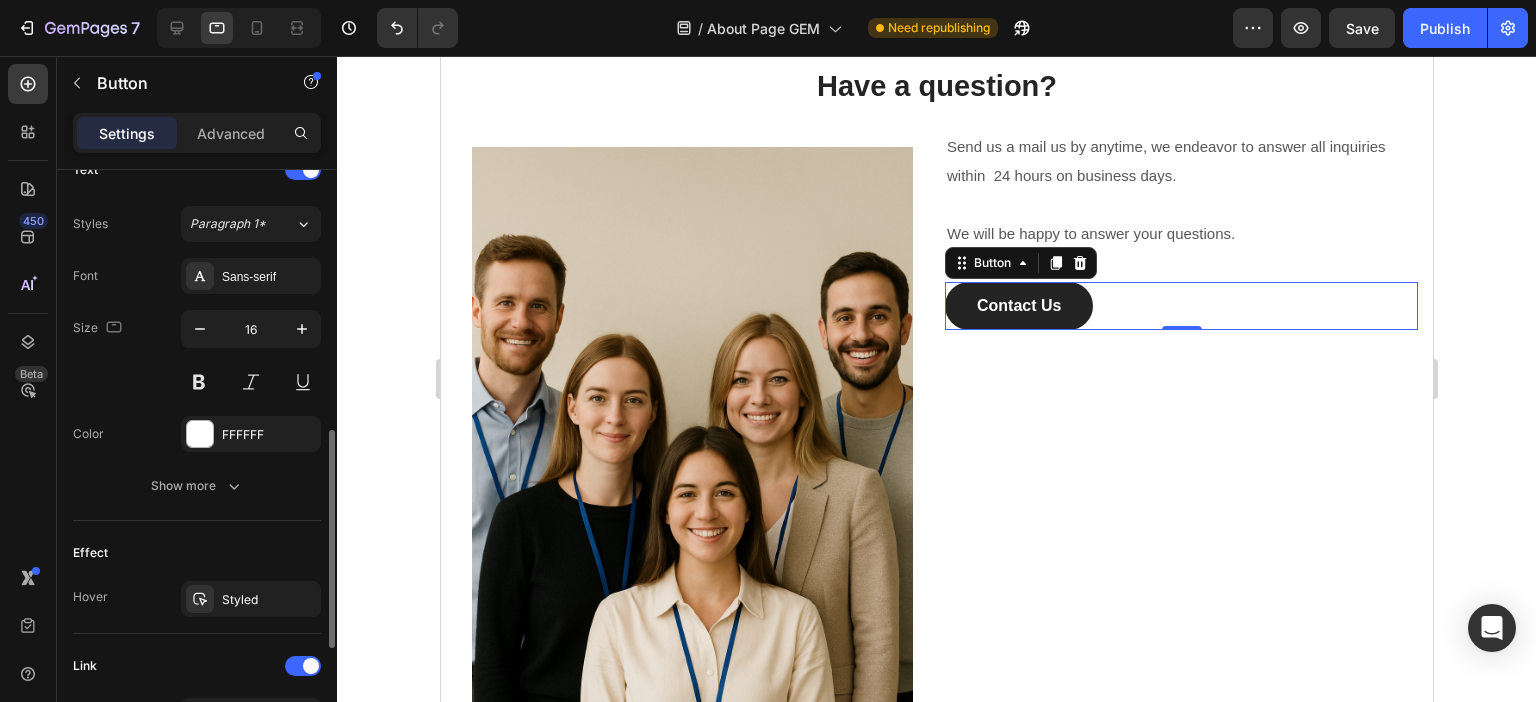 scroll, scrollTop: 998, scrollLeft: 0, axis: vertical 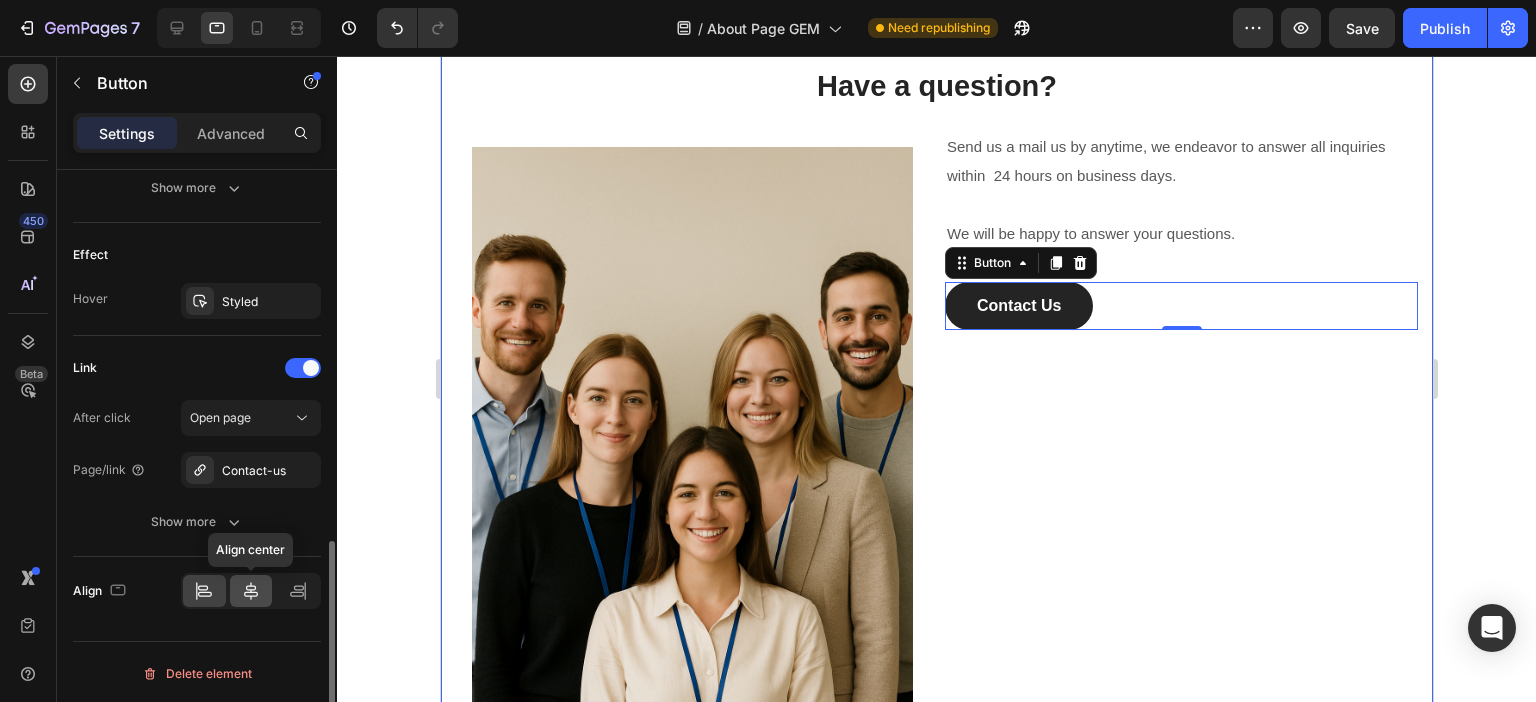 click 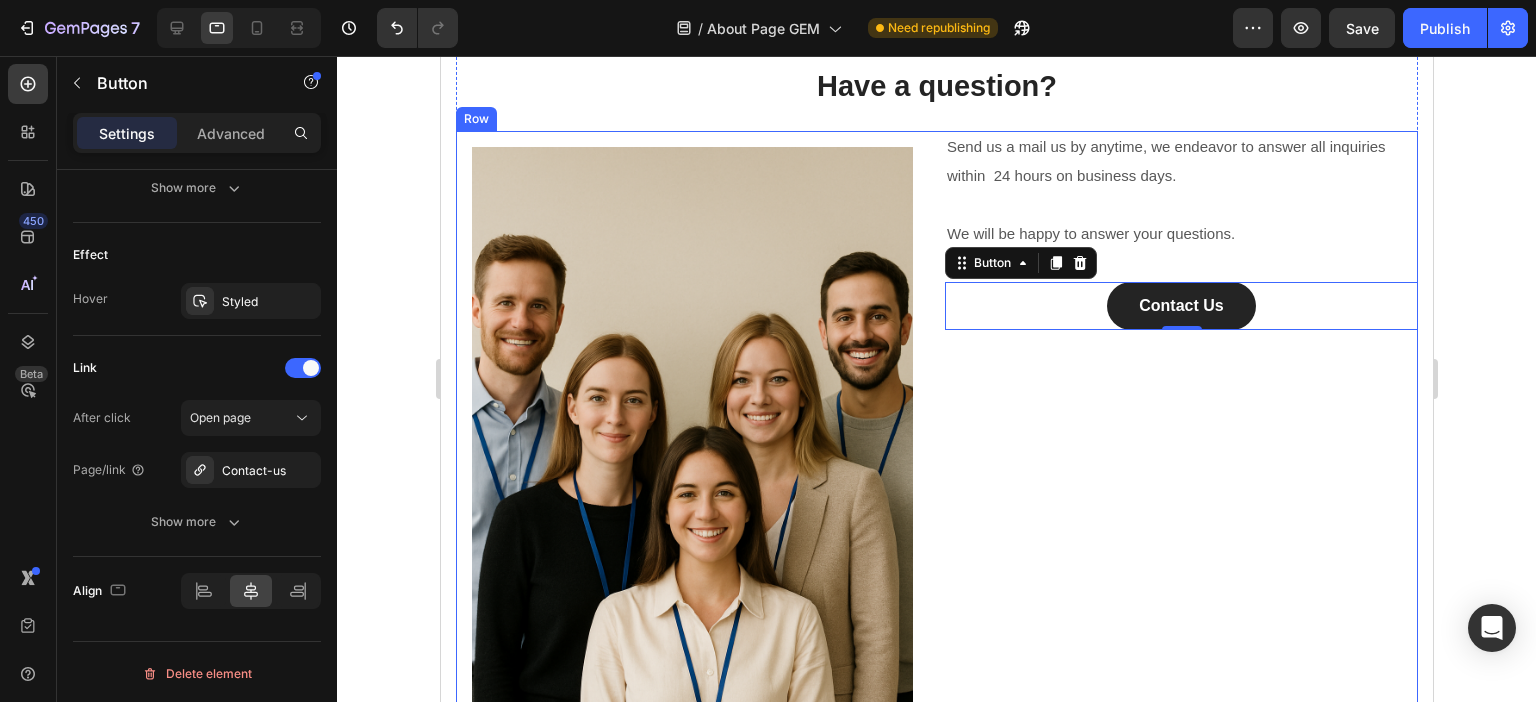 click on "Send us a mail us by anytime, we endeavor to answer all inquiries within  24 hours on business days.    We will be happy to answer your questions. Text block Contact Us Button   0" at bounding box center (1180, 478) 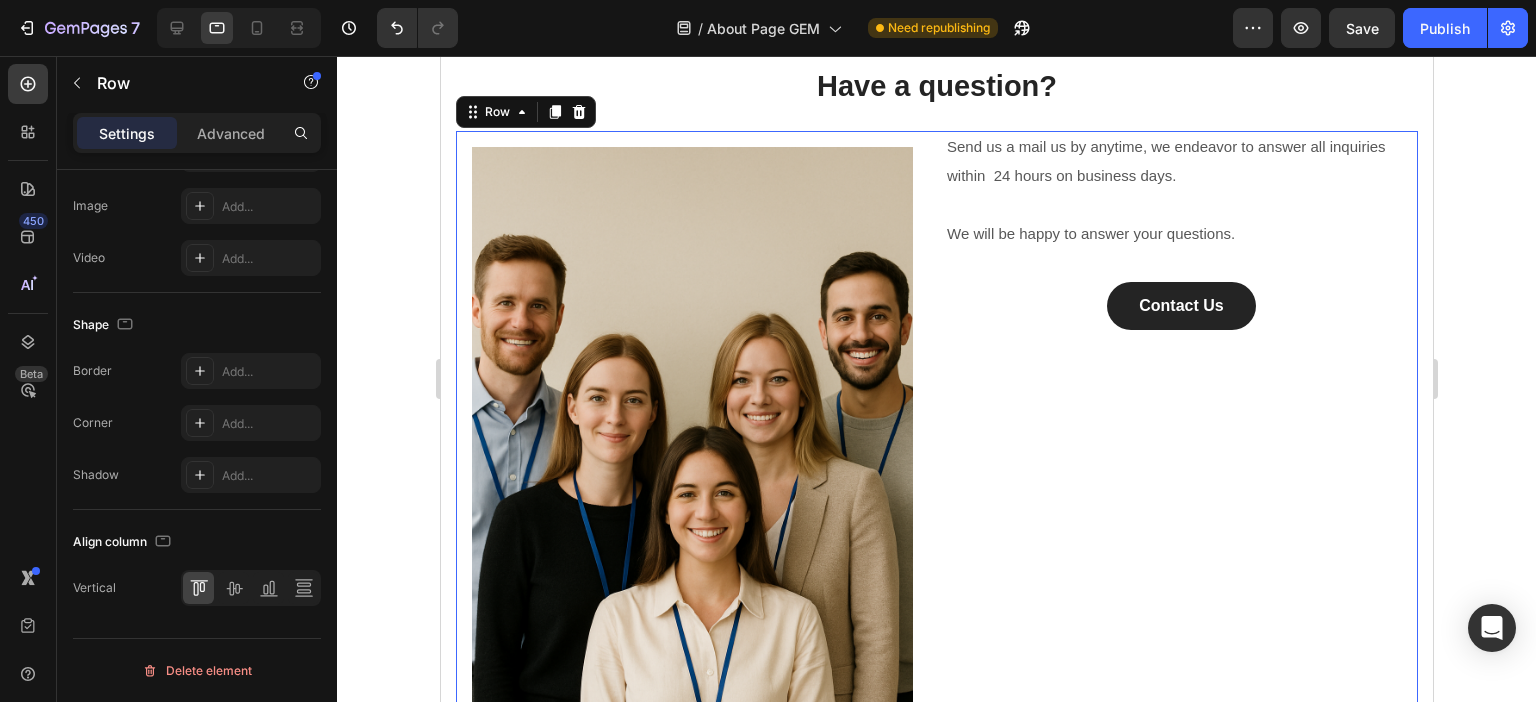 scroll, scrollTop: 0, scrollLeft: 0, axis: both 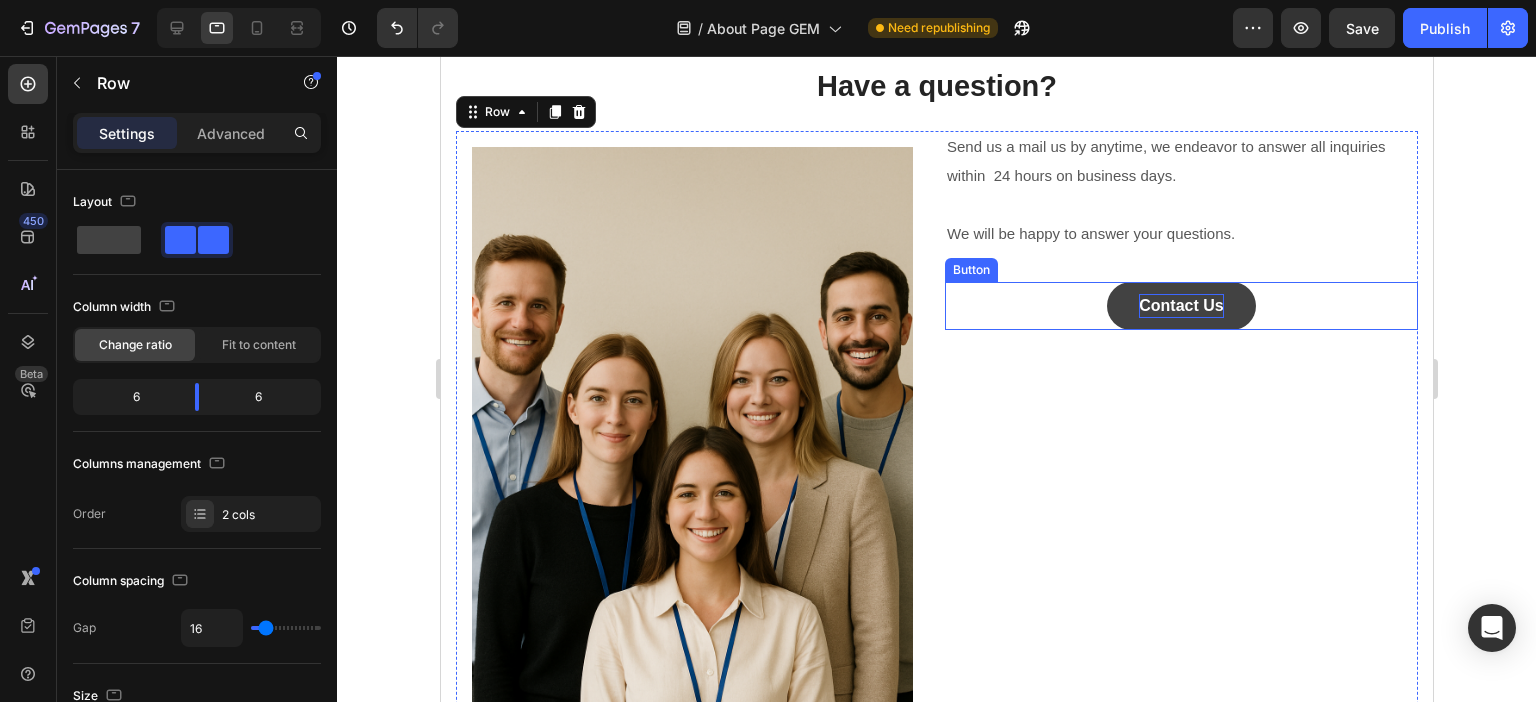 click on "Contact Us" at bounding box center [1180, 306] 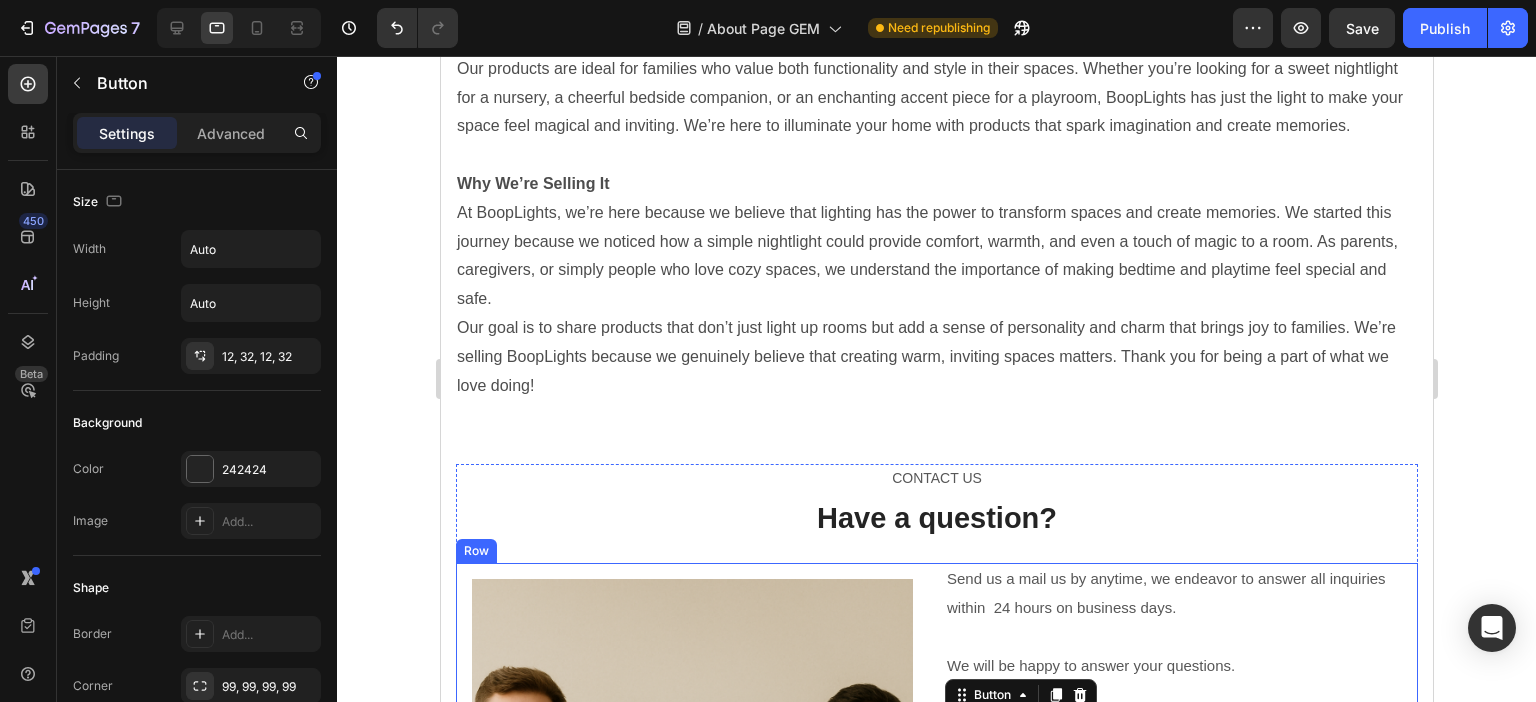 scroll, scrollTop: 867, scrollLeft: 0, axis: vertical 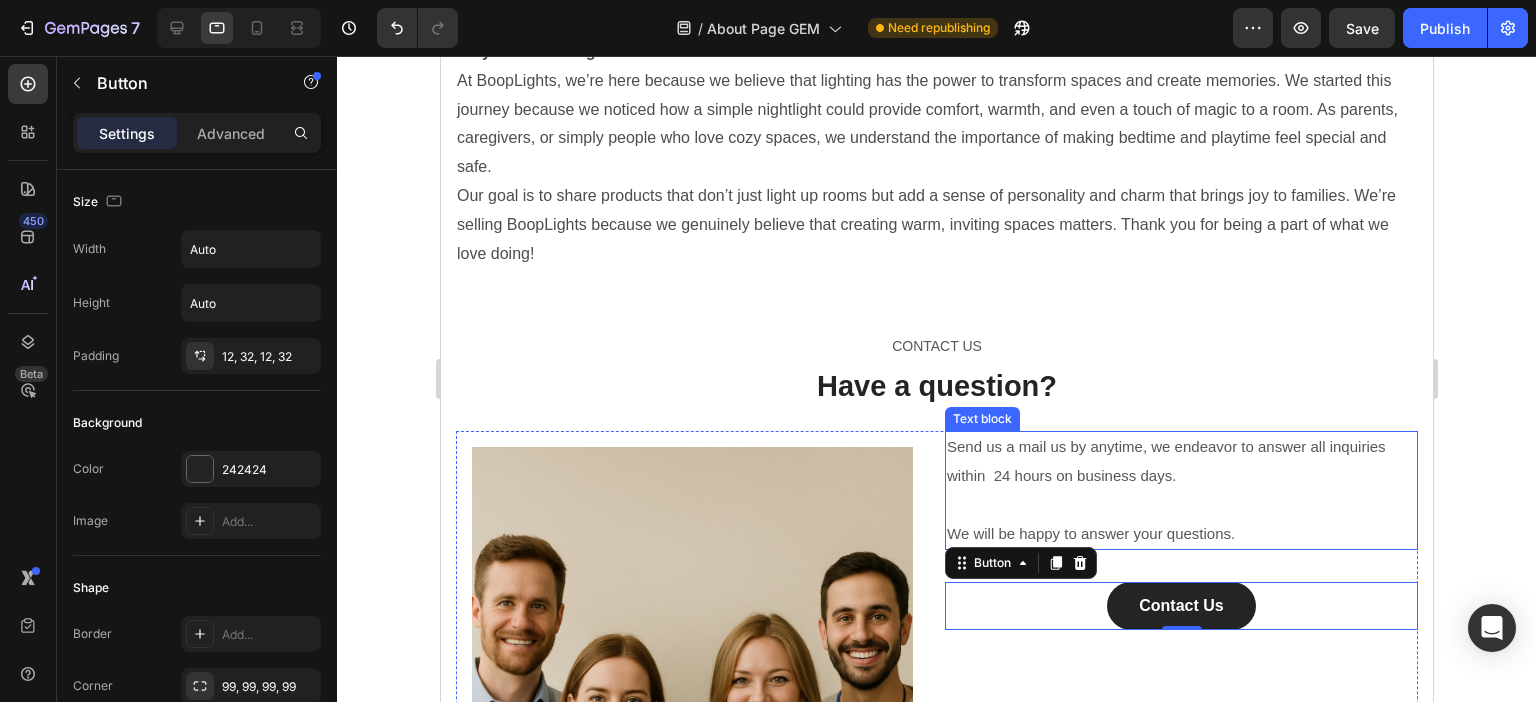 click on "Send us a mail us by anytime, we endeavor to answer all inquiries within  24 hours on business days." at bounding box center (1165, 461) 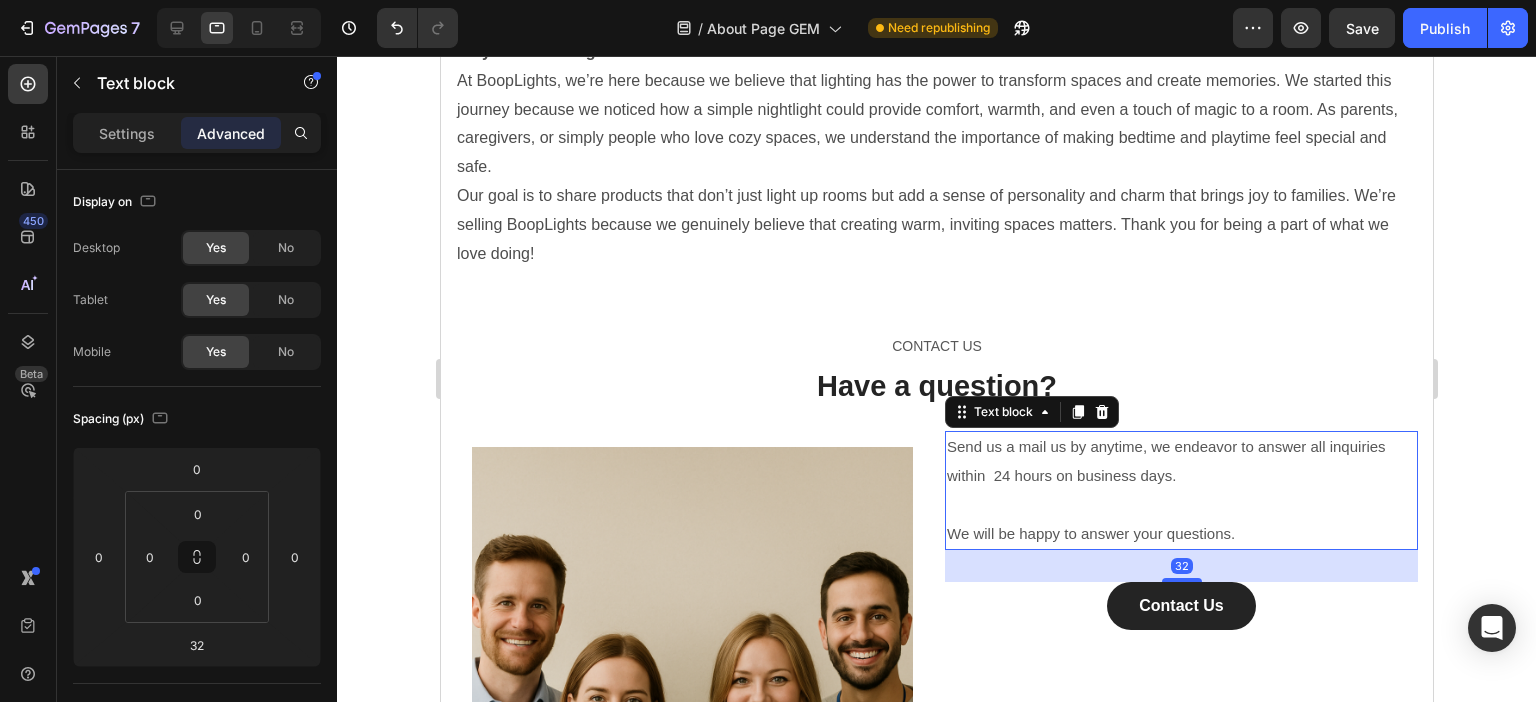 click on "Send us a mail us by anytime, we endeavor to answer all inquiries within  24 hours on business days." at bounding box center (1165, 461) 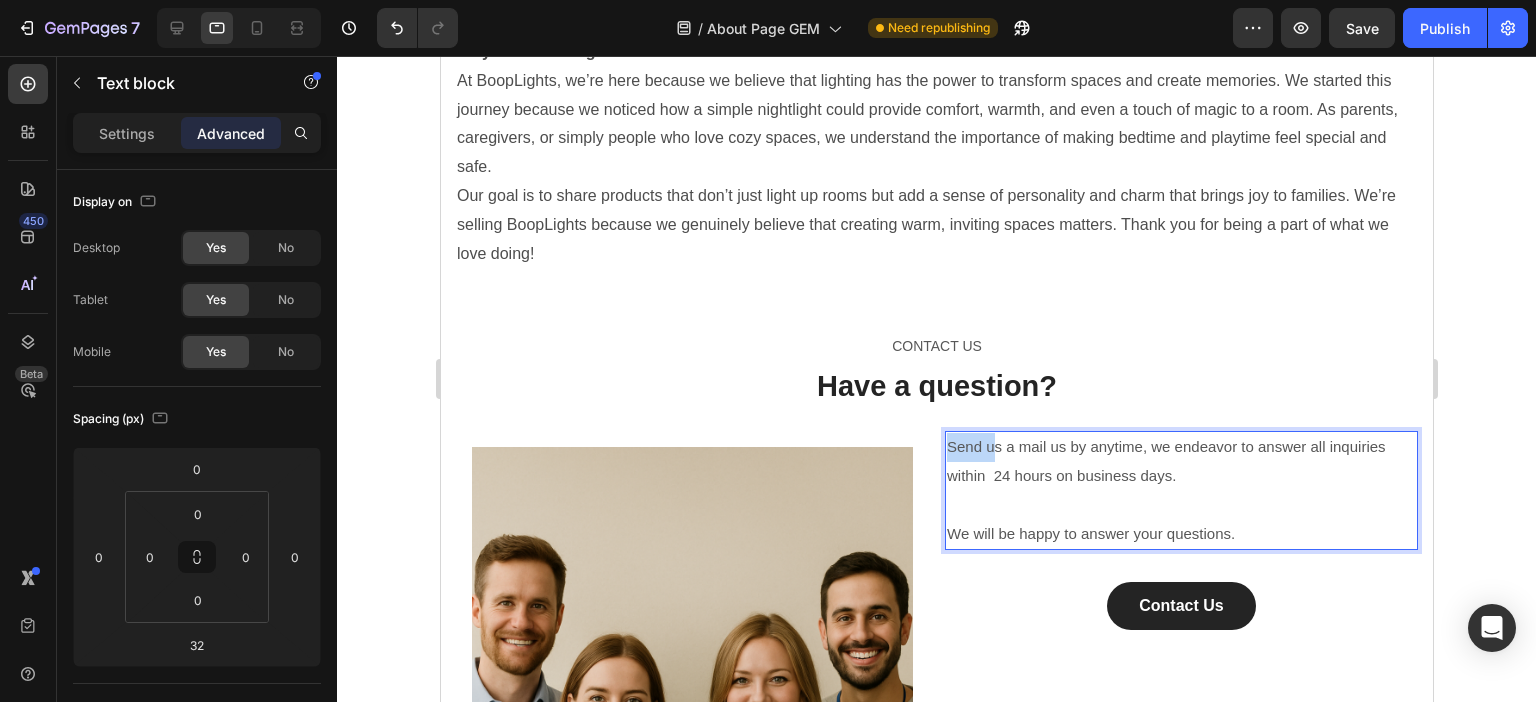 click on "Send us a mail us by anytime, we endeavor to answer all inquiries within  24 hours on business days." at bounding box center [1165, 461] 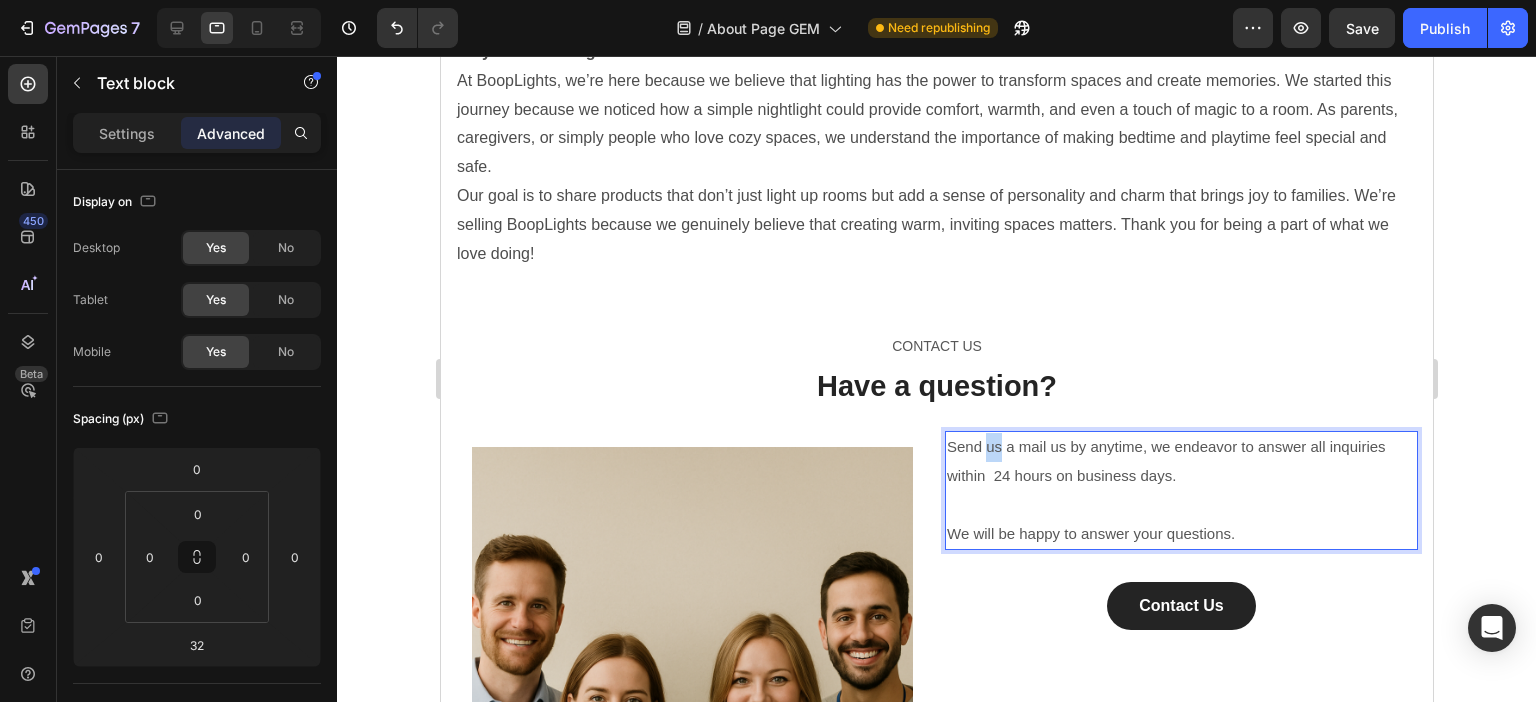 drag, startPoint x: 990, startPoint y: 507, endPoint x: 979, endPoint y: 507, distance: 11 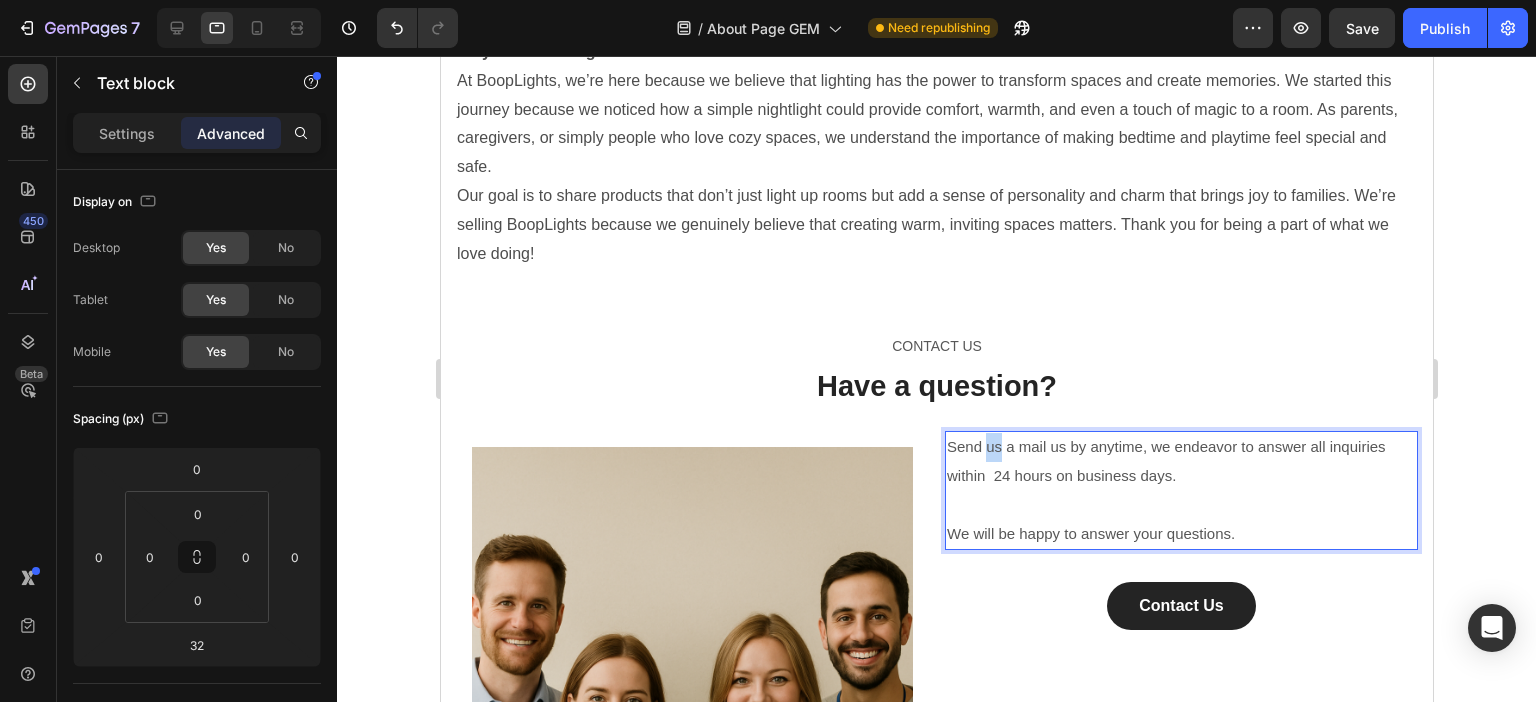 click on "Send us a mail us by anytime, we endeavor to answer all inquiries within  24 hours on business days." at bounding box center (1165, 461) 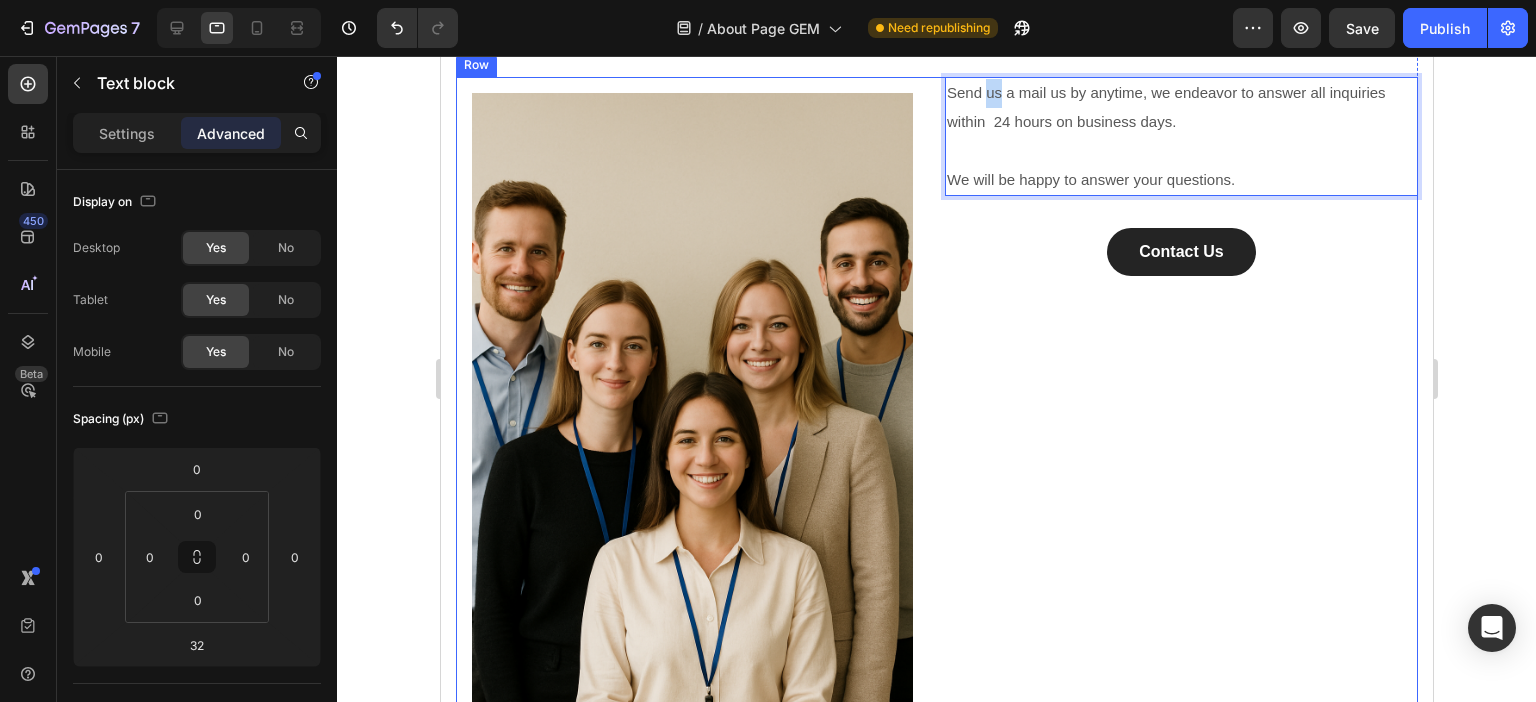 scroll, scrollTop: 1100, scrollLeft: 0, axis: vertical 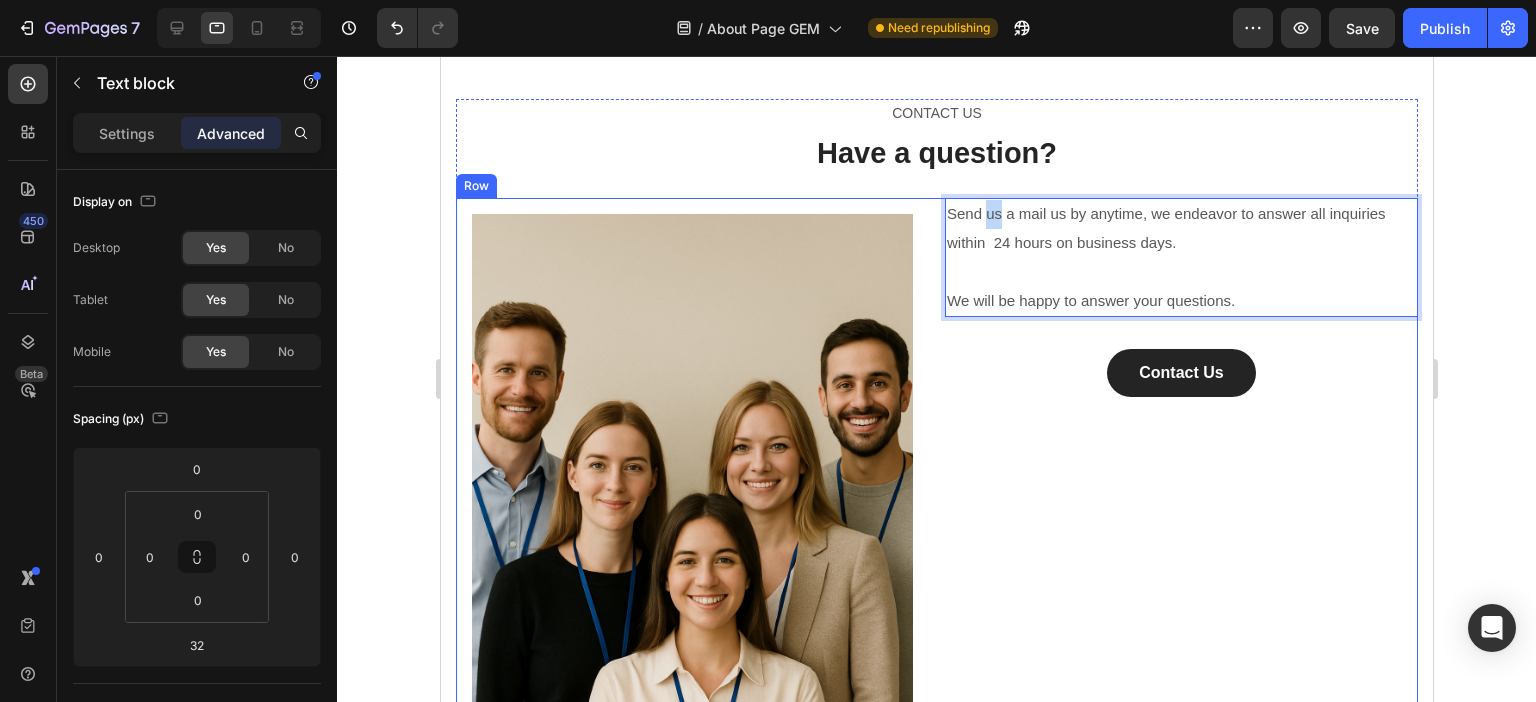 click on "Send us a mail us by anytime, we endeavor to answer all inquiries within  24 hours on business days.  We will be happy to answer your questions. Text block   32 Contact Us Button" at bounding box center (1180, 545) 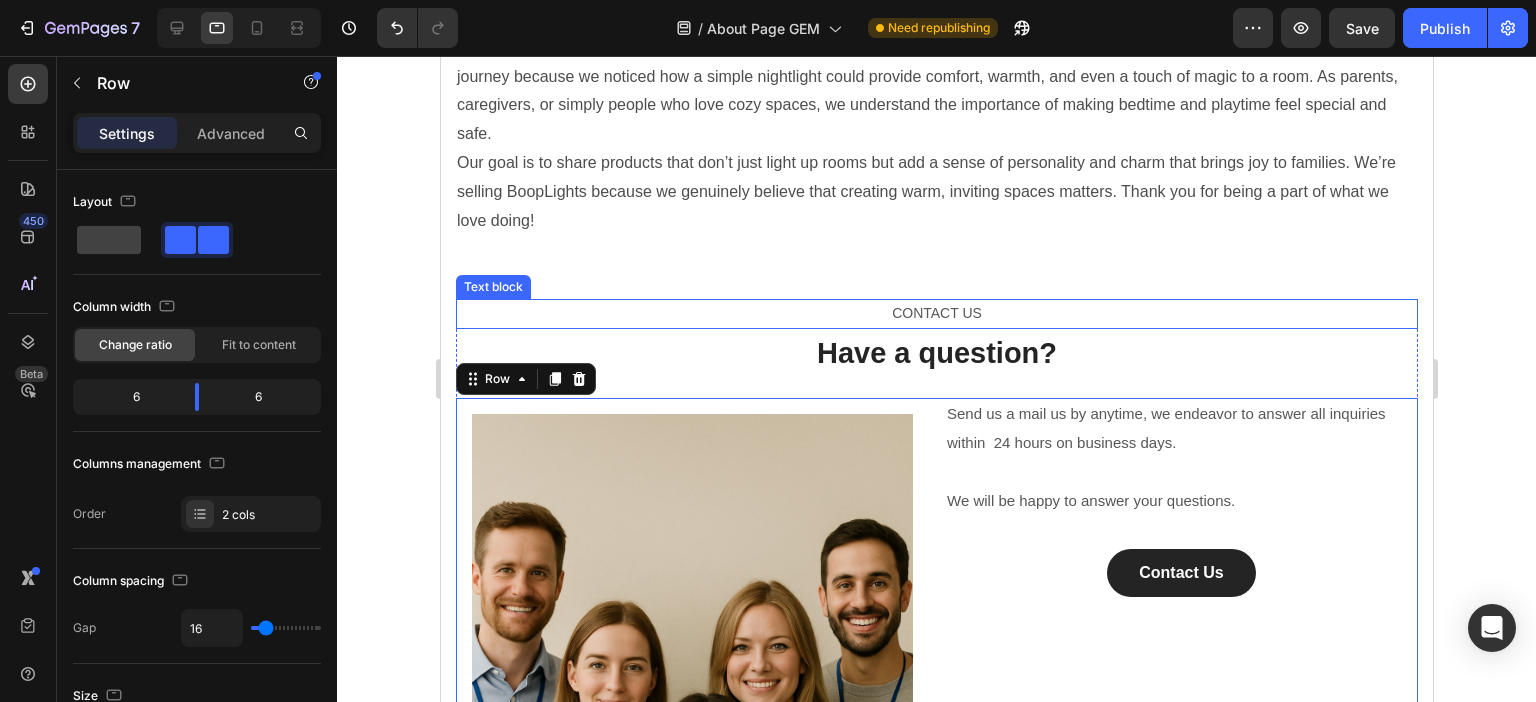 scroll, scrollTop: 1000, scrollLeft: 0, axis: vertical 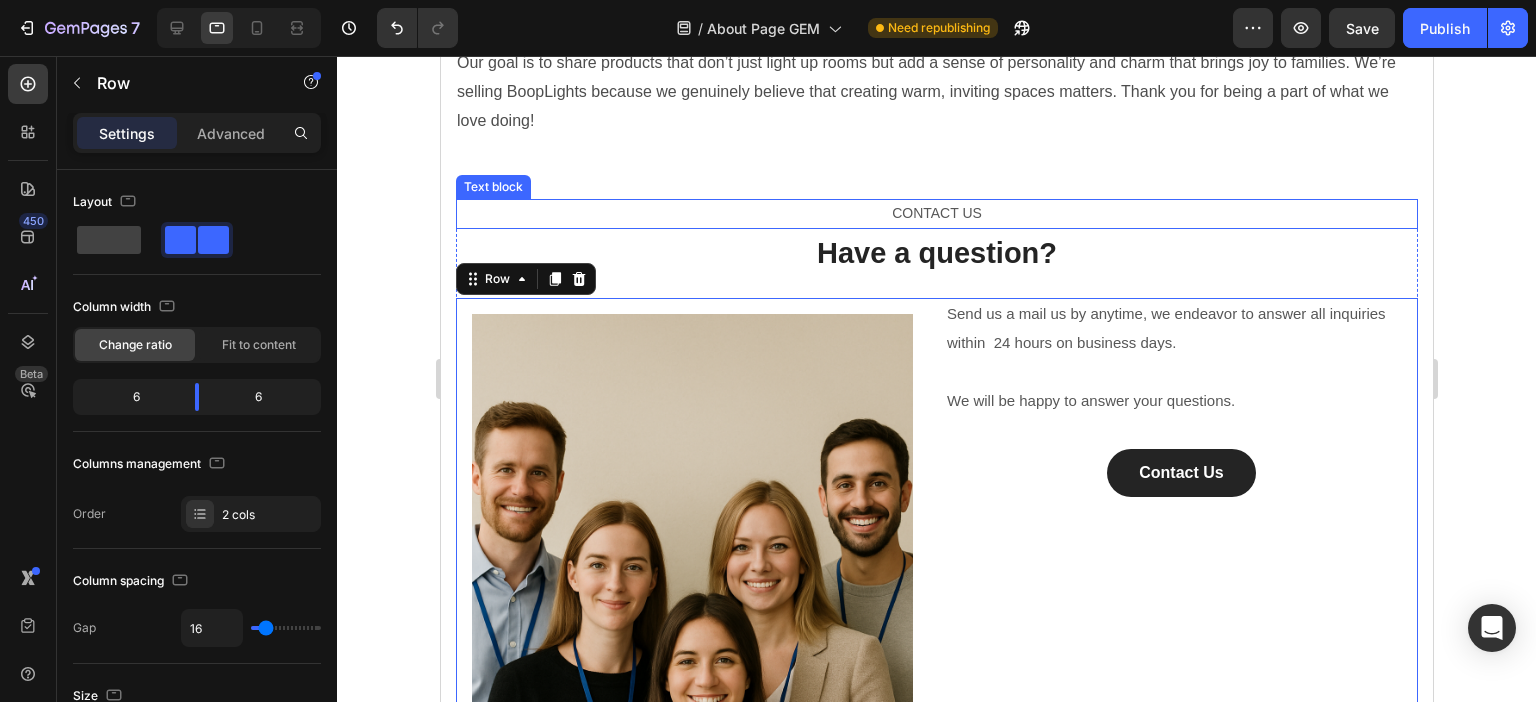 click on "CONTACT US" at bounding box center (936, 213) 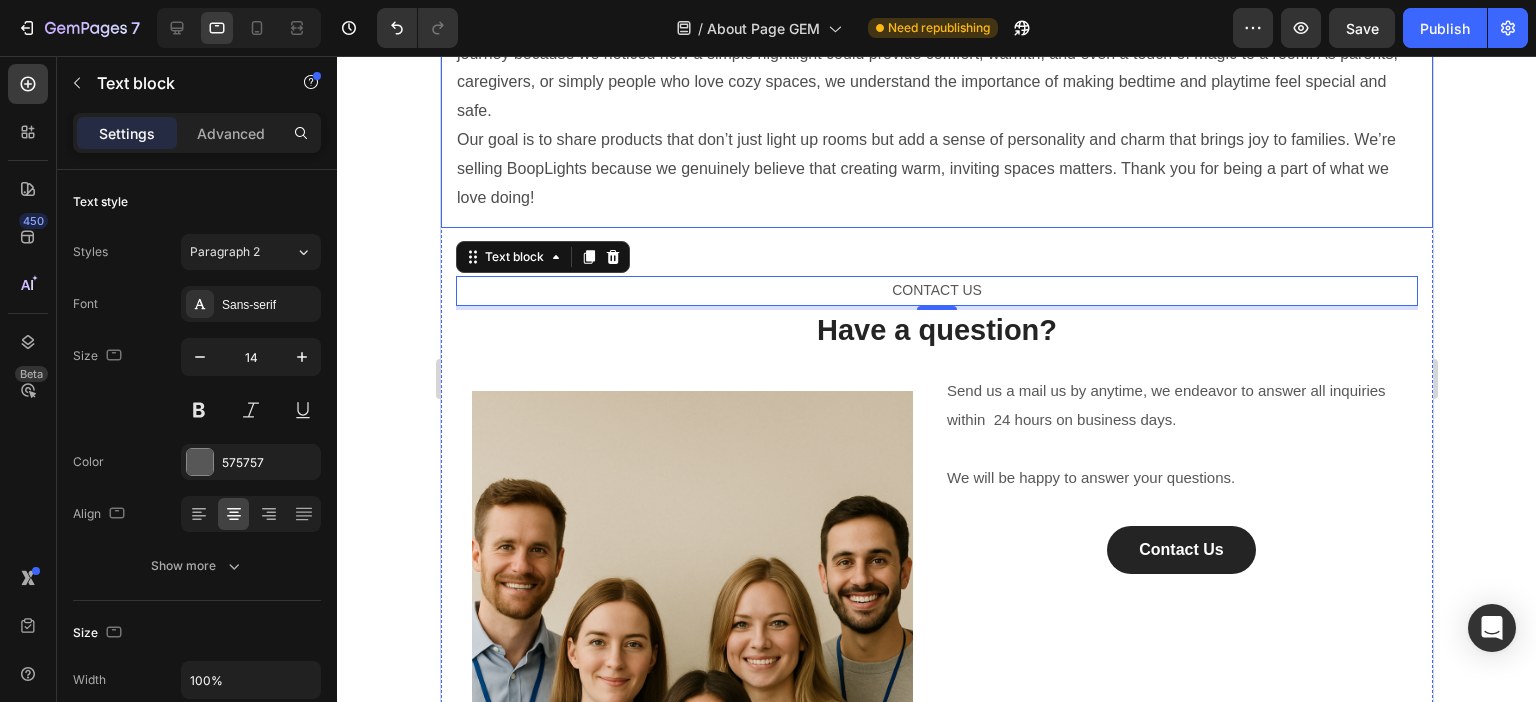 scroll, scrollTop: 900, scrollLeft: 0, axis: vertical 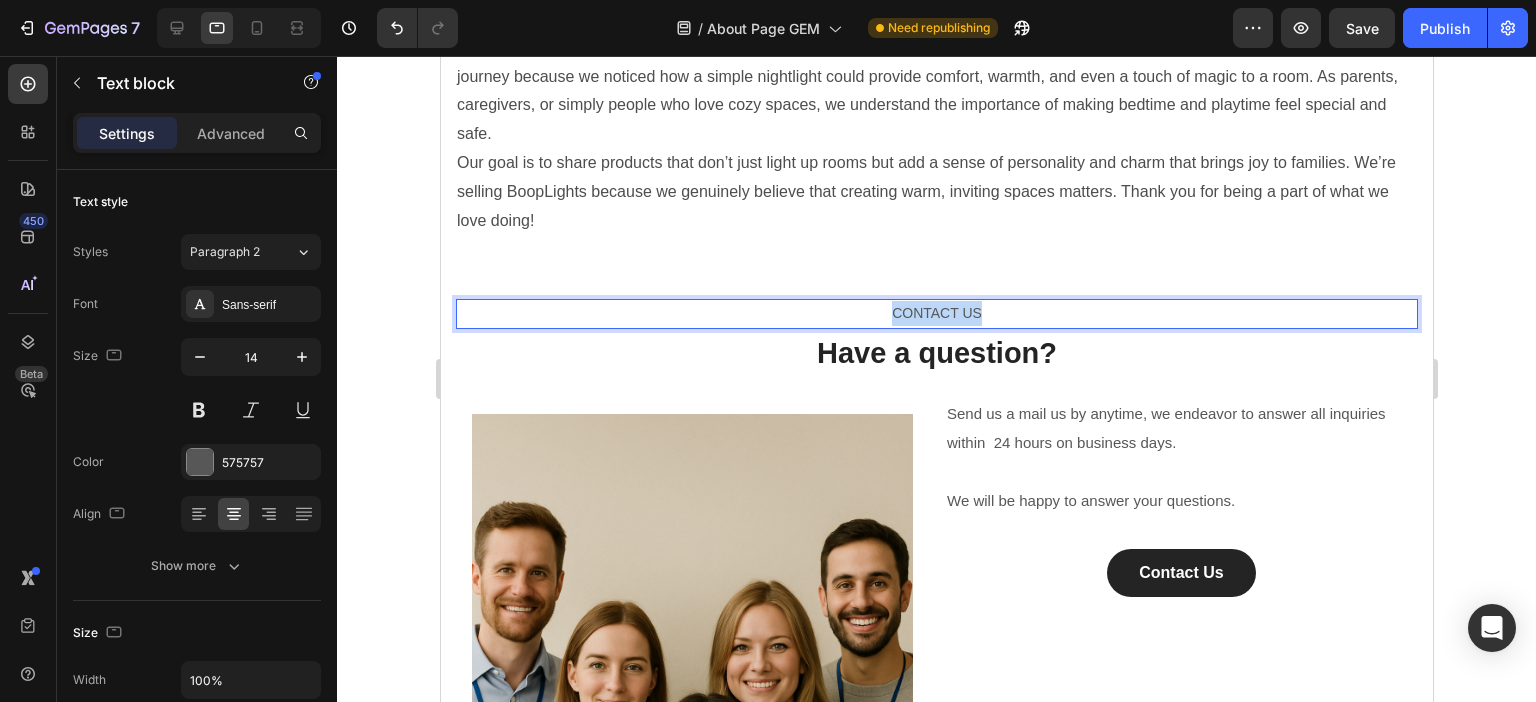 drag, startPoint x: 1005, startPoint y: 373, endPoint x: 774, endPoint y: 373, distance: 231 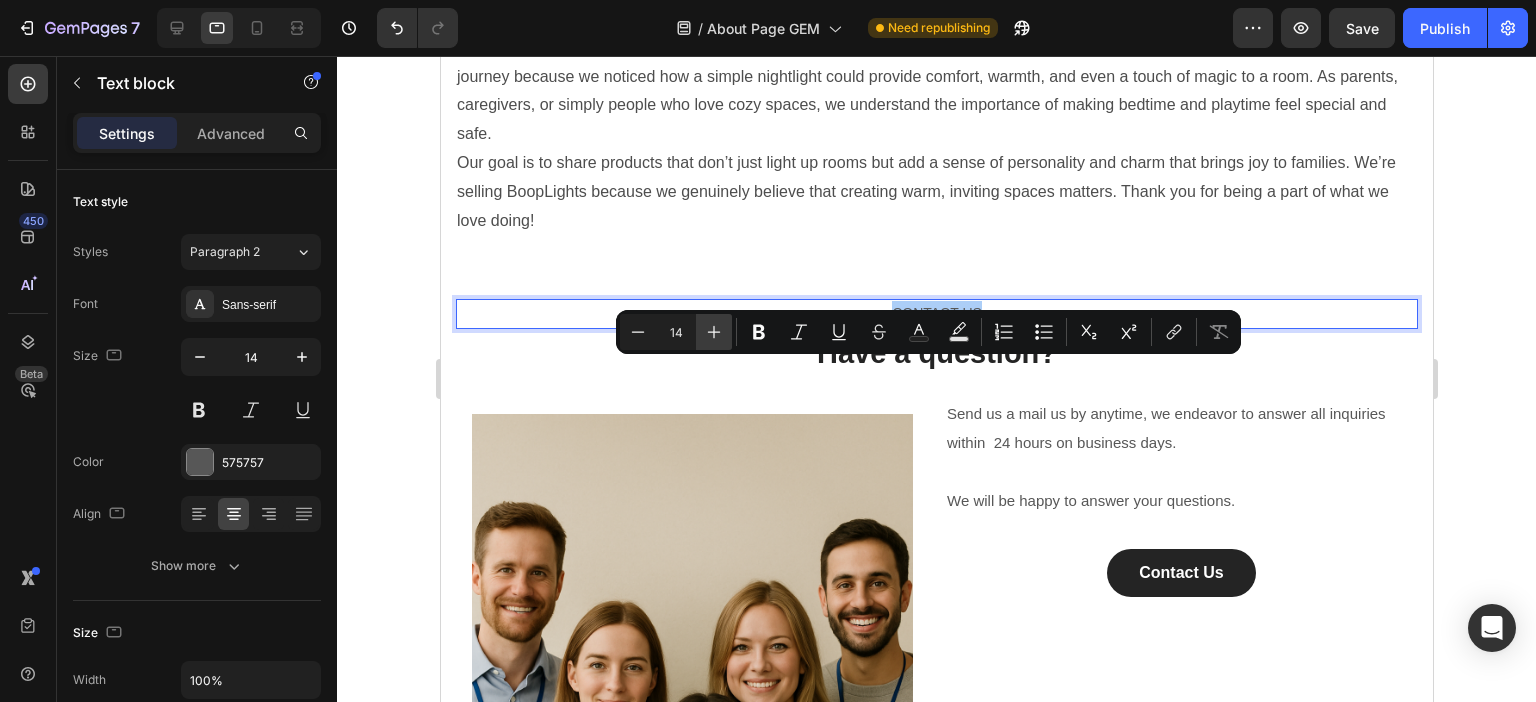click 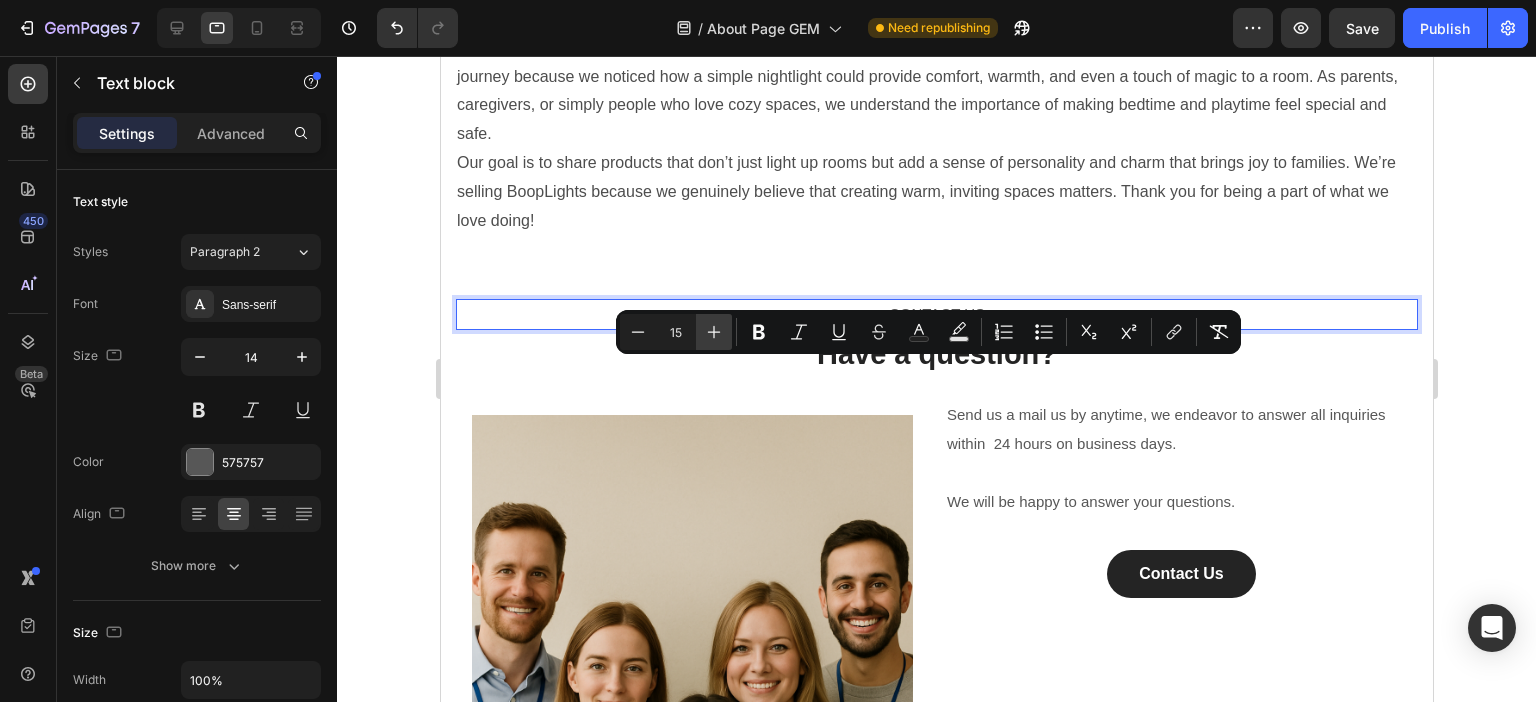 click 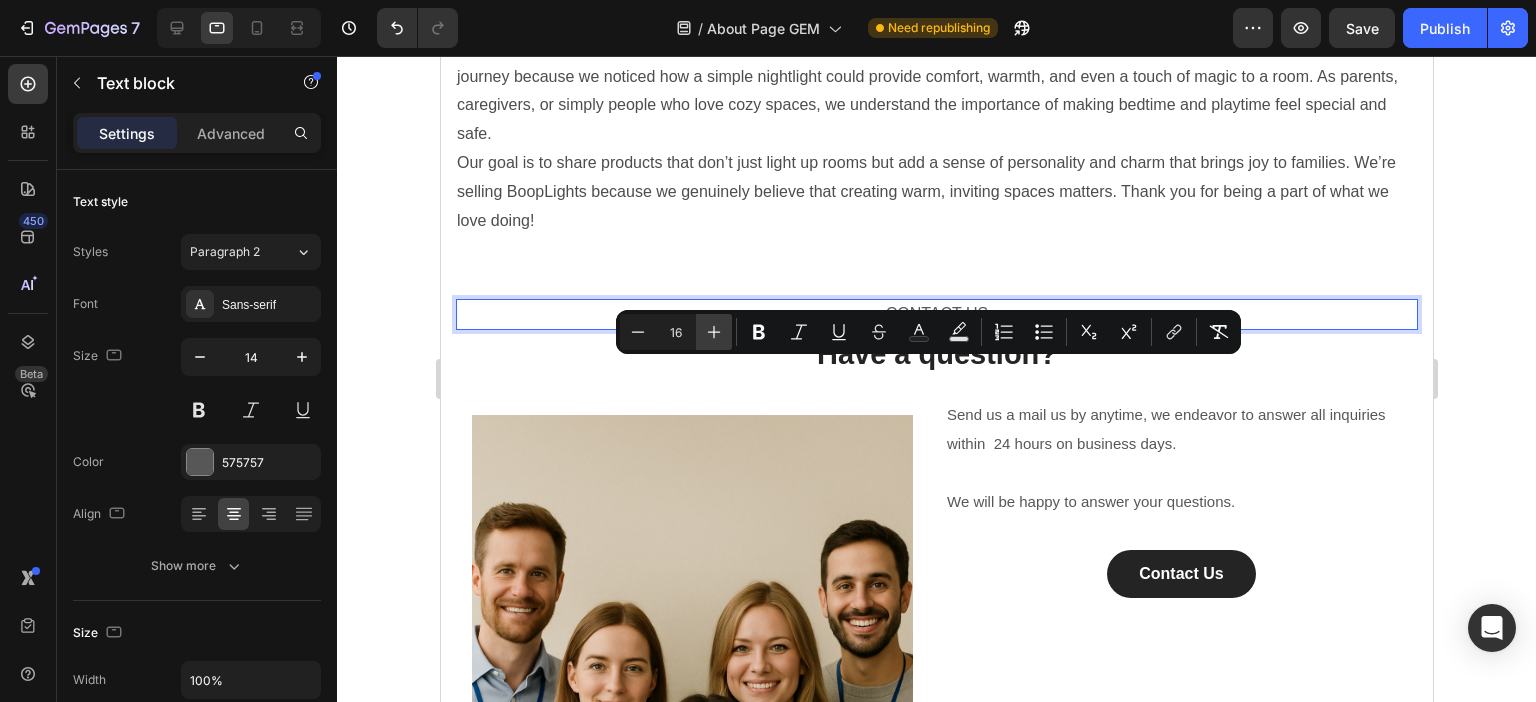 click 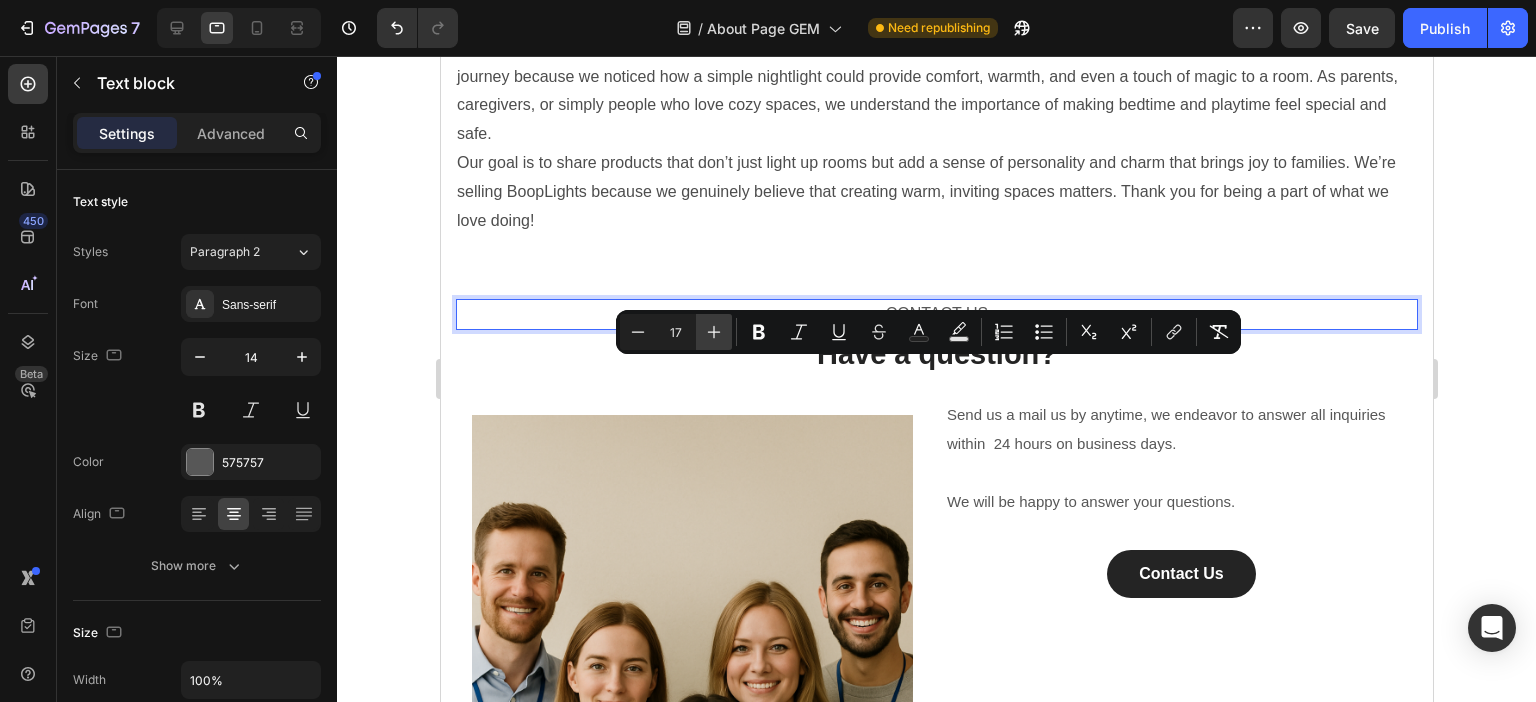 click 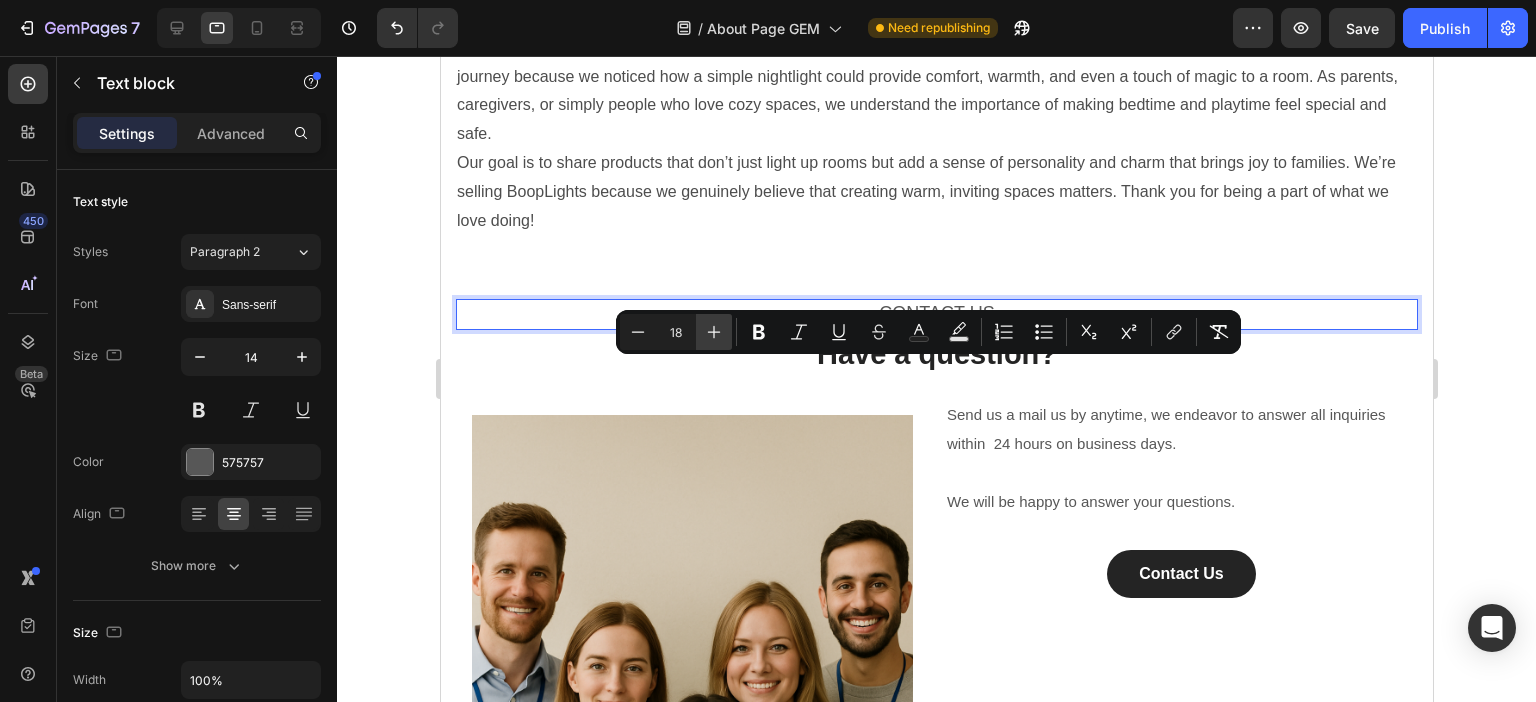 click 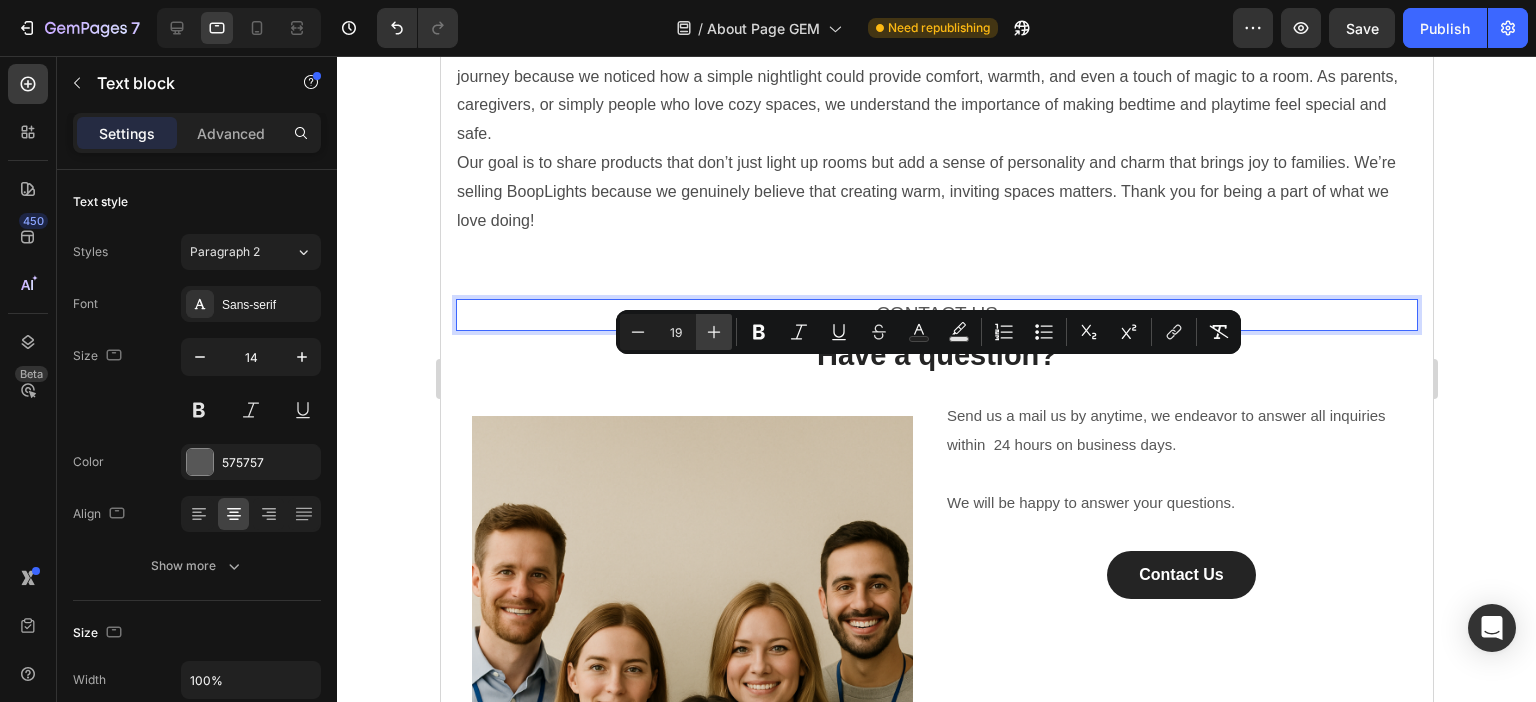 click 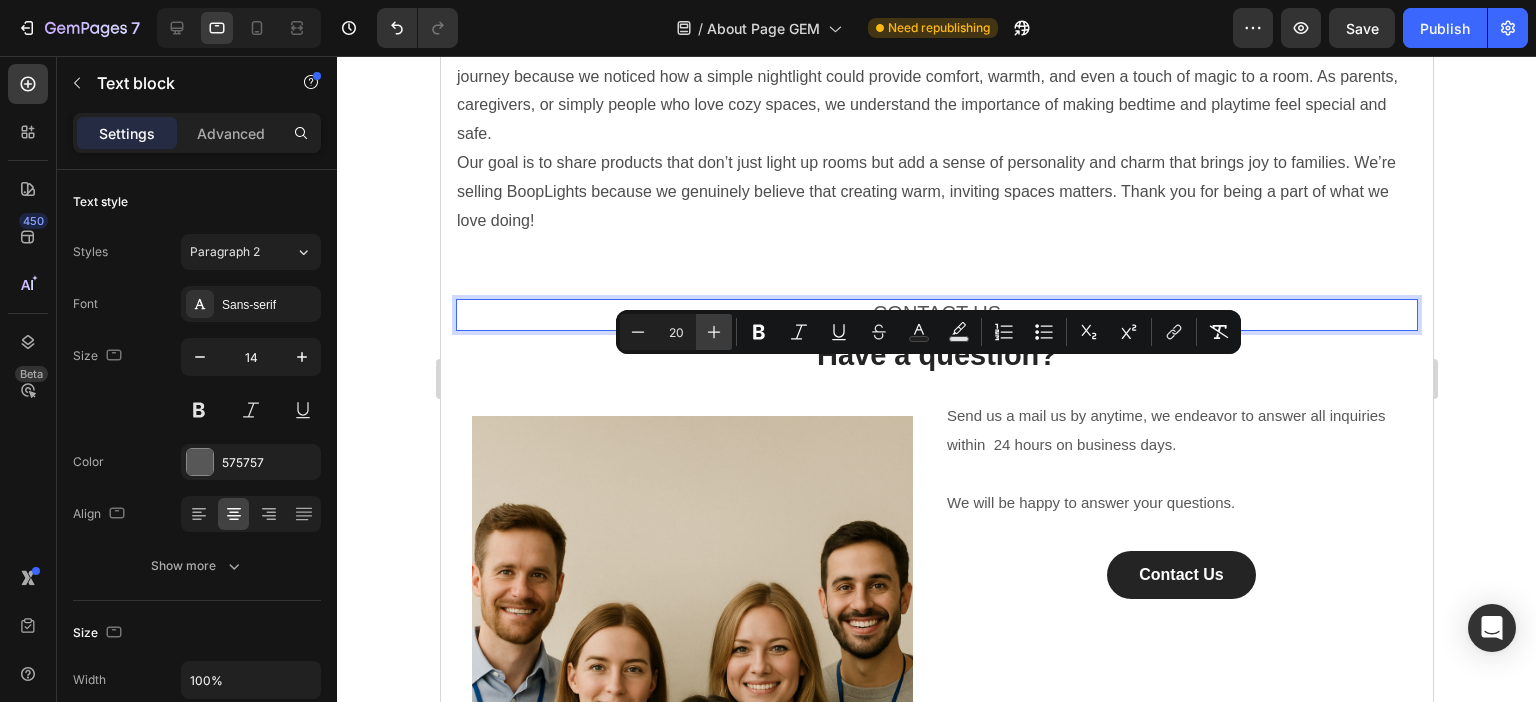 click 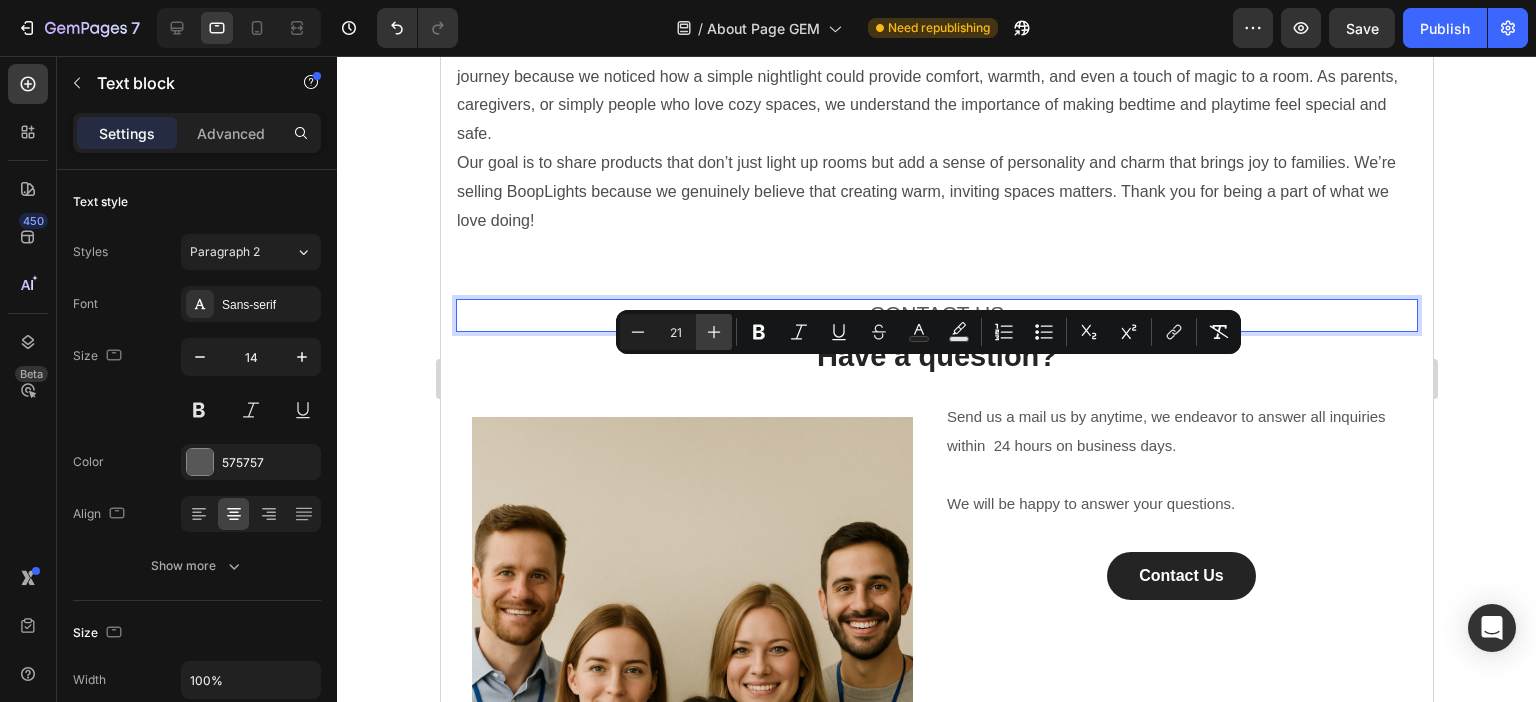 click 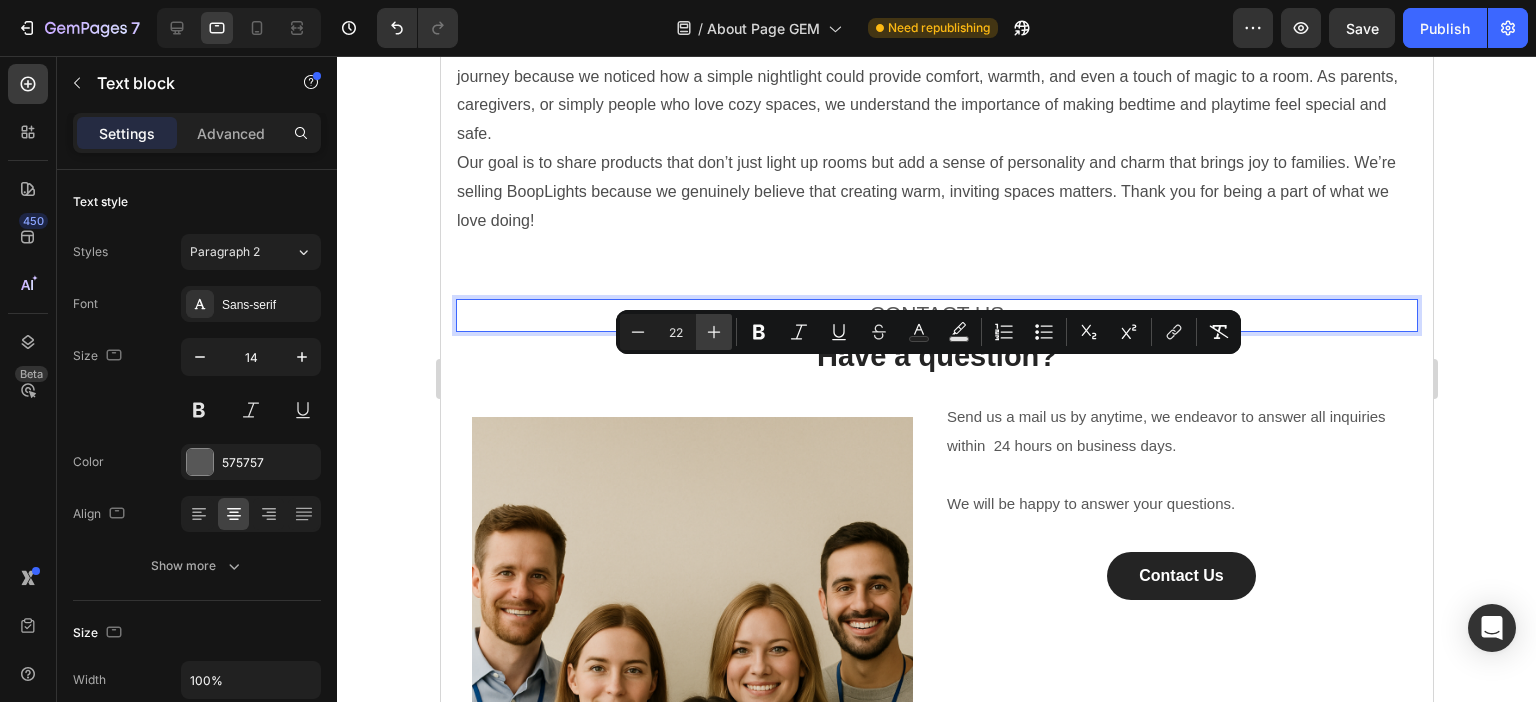 click 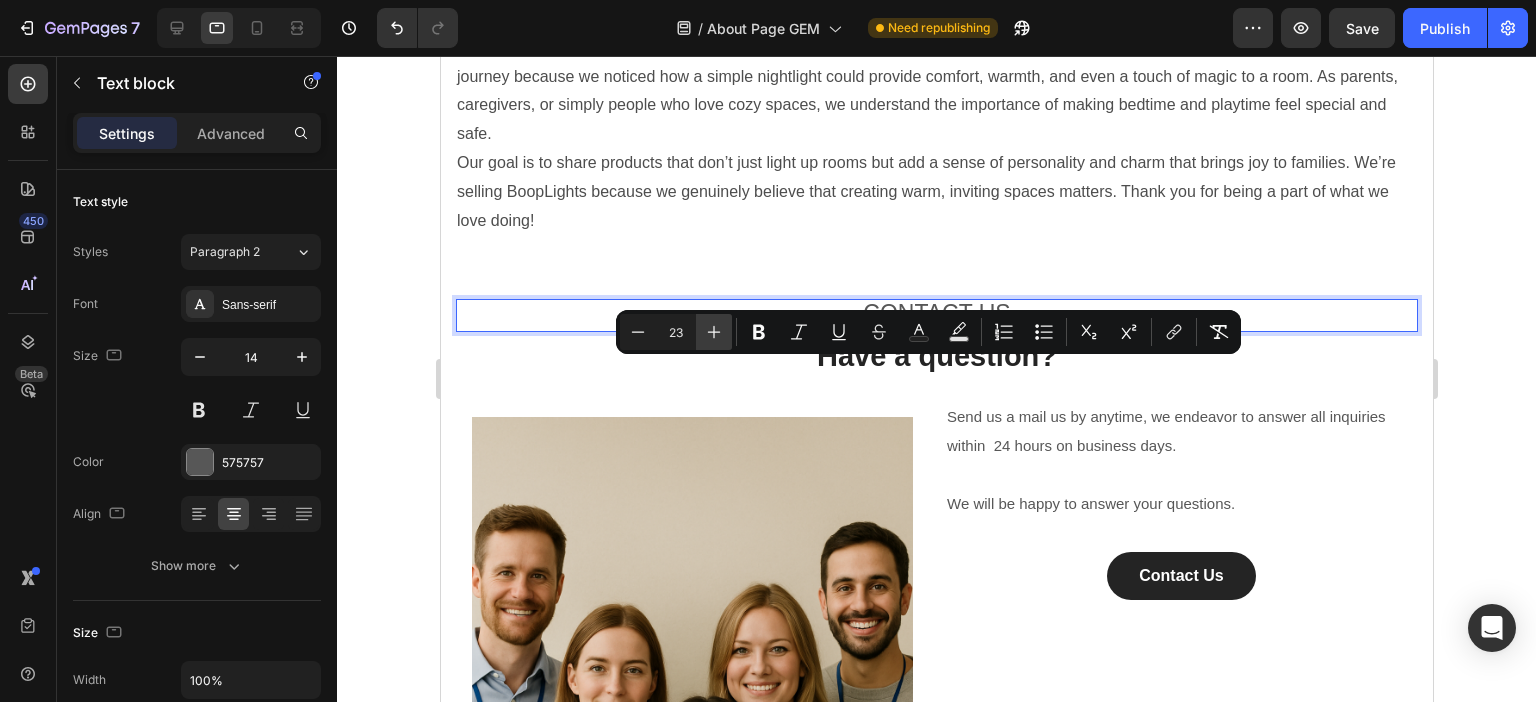 click 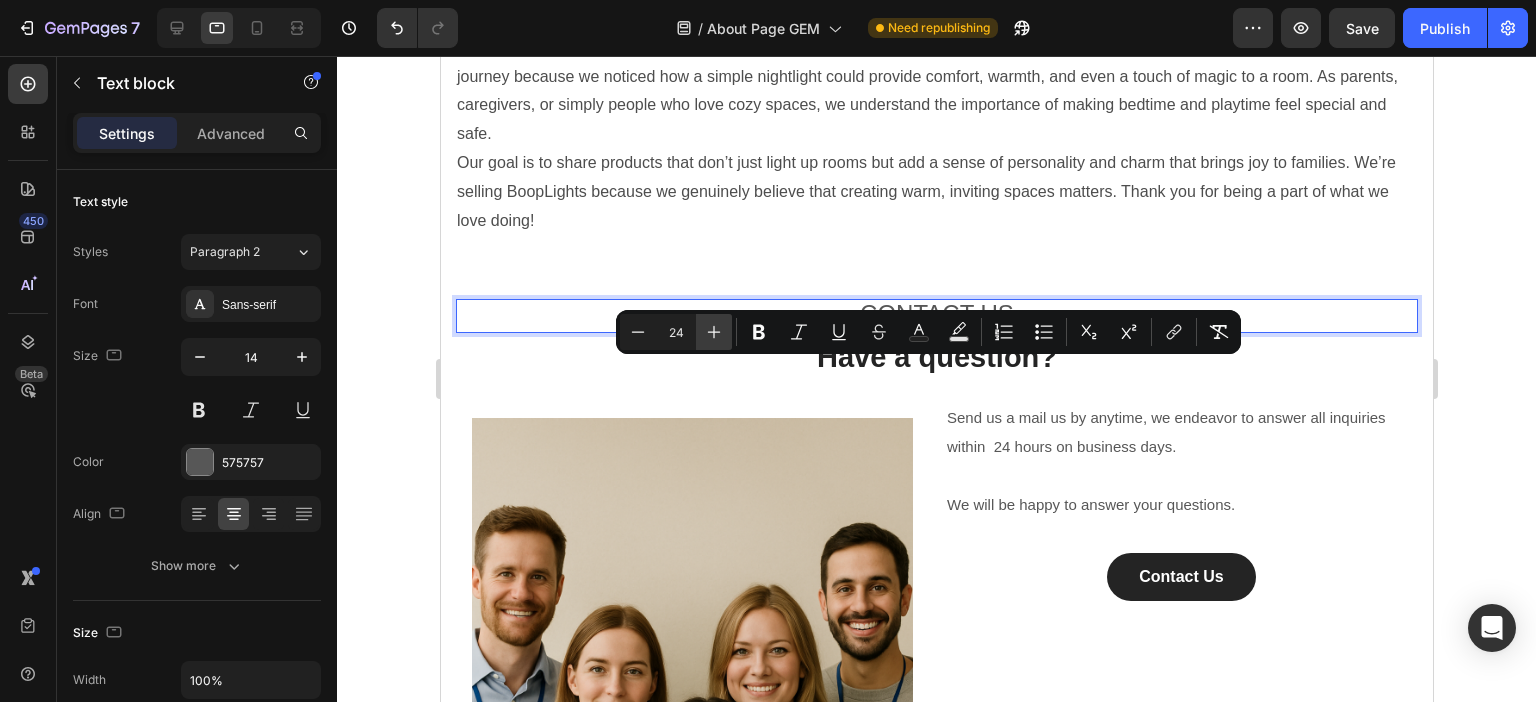 click 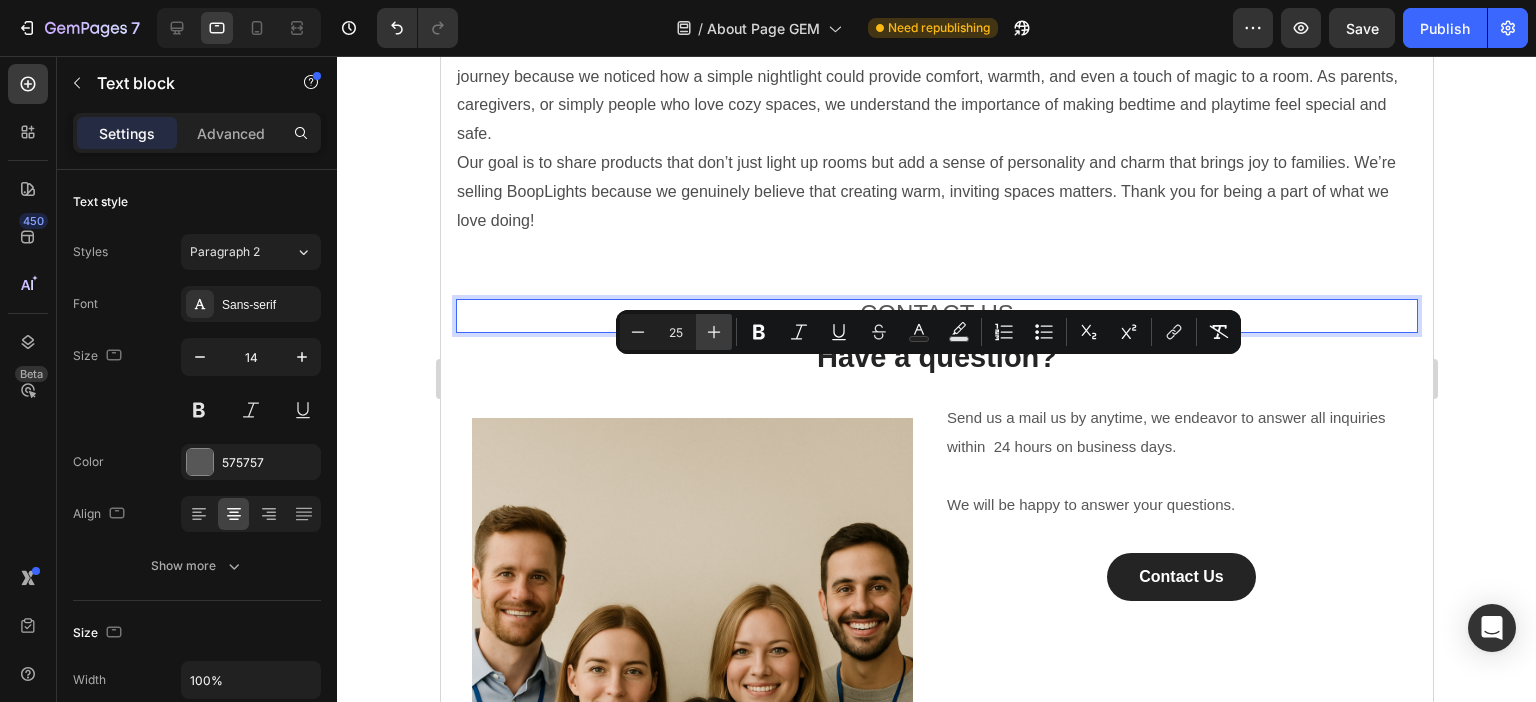 click 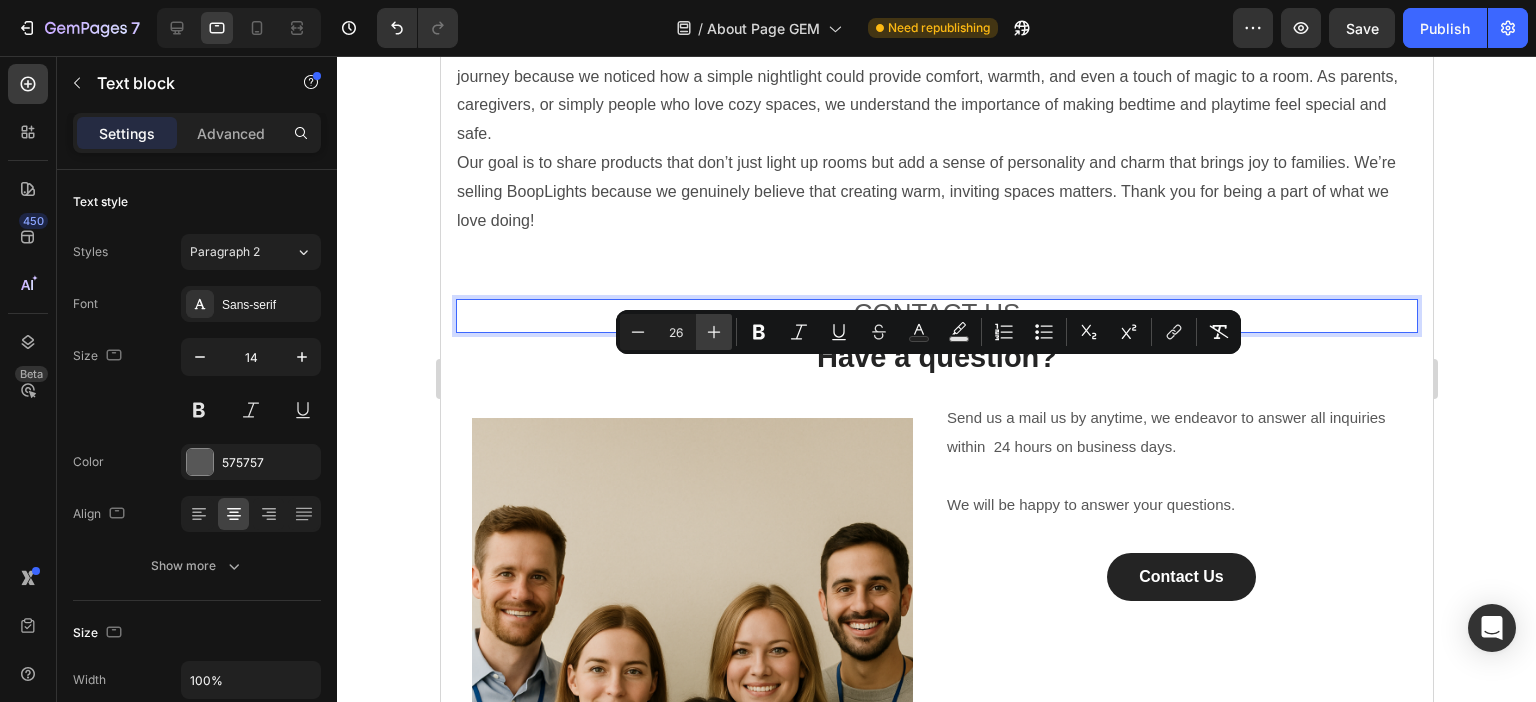 click 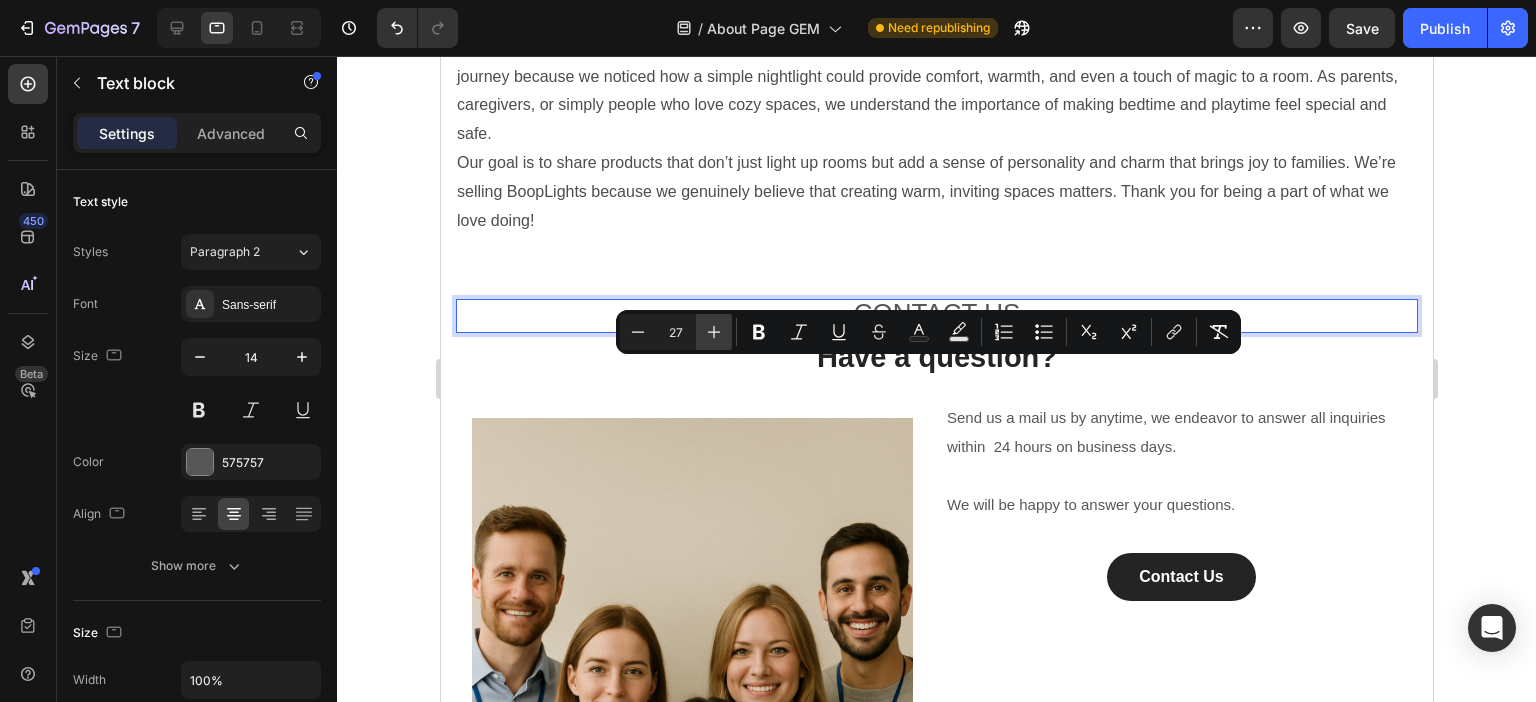 click 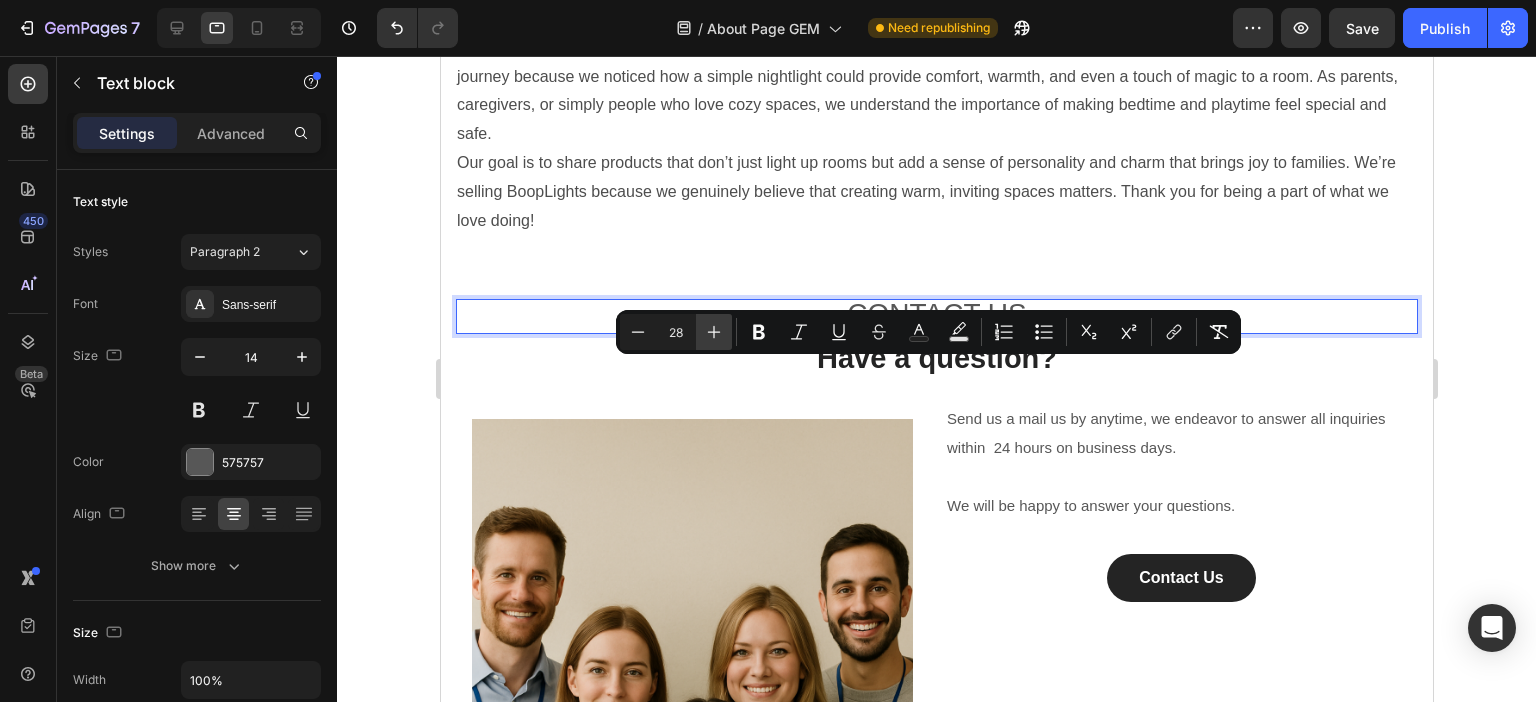 click 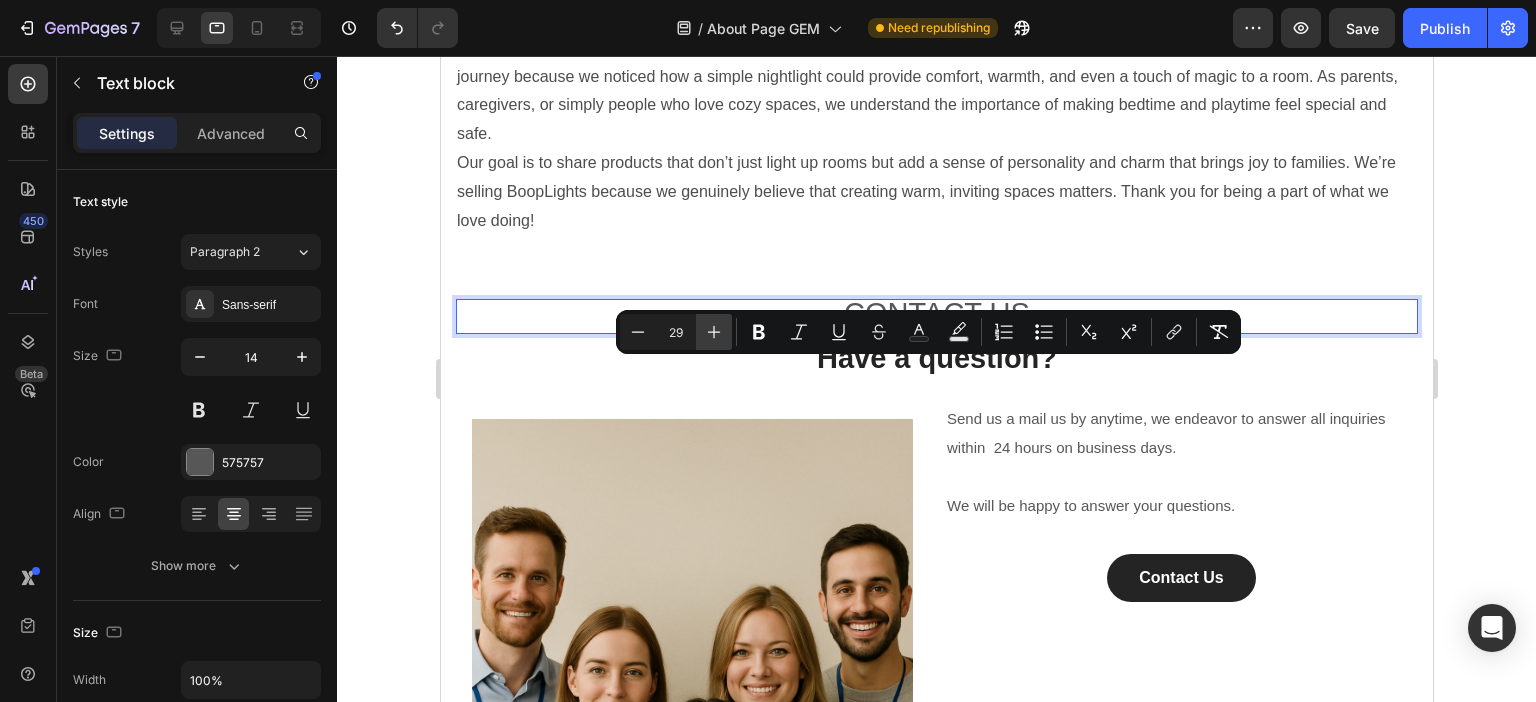 click 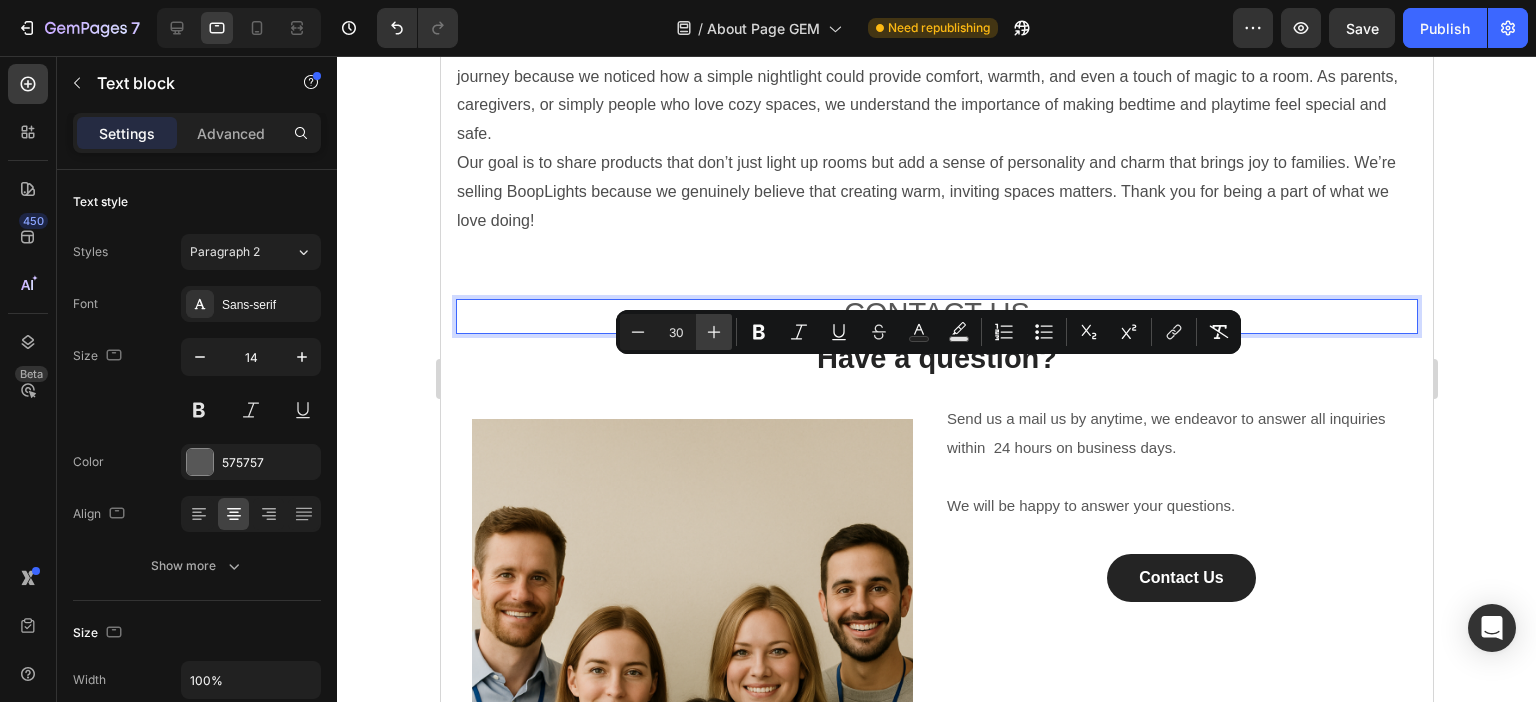 click 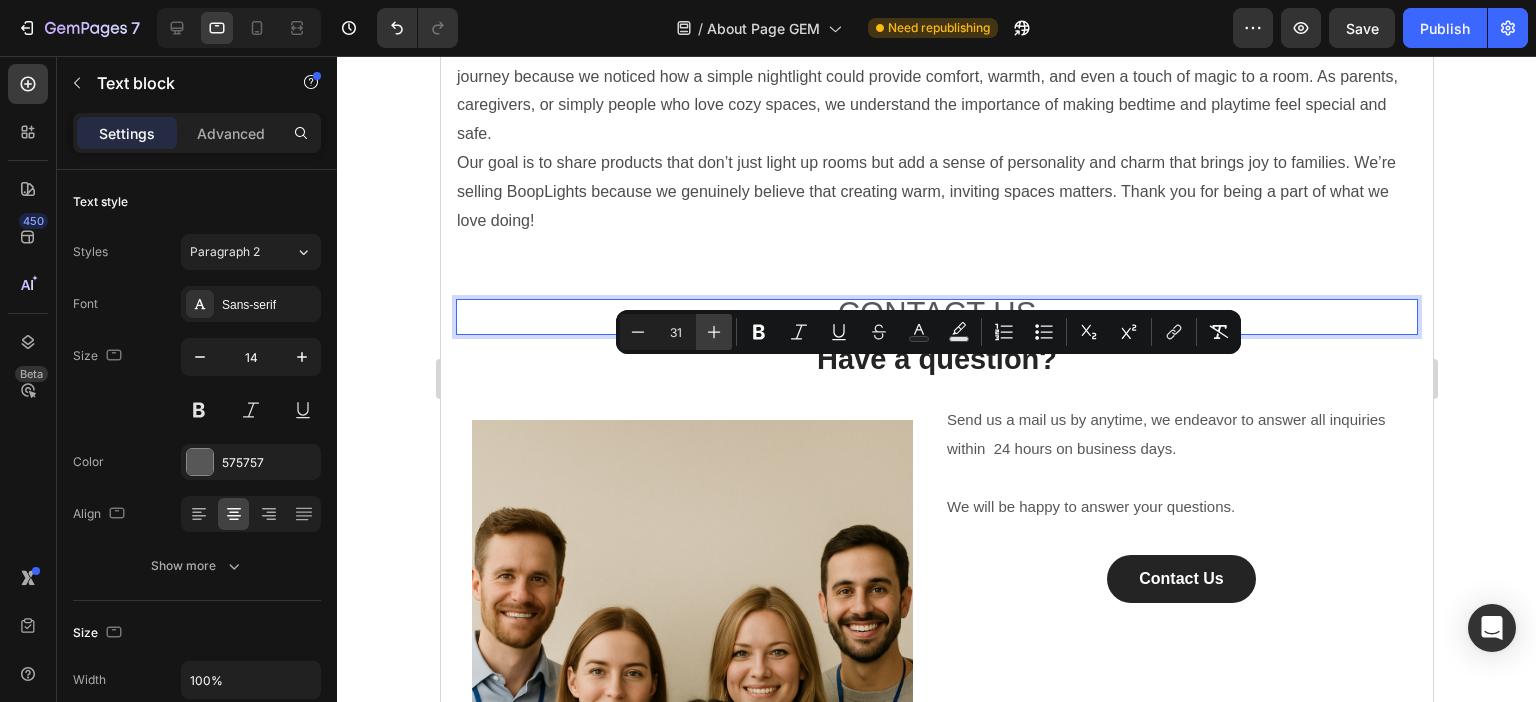 click 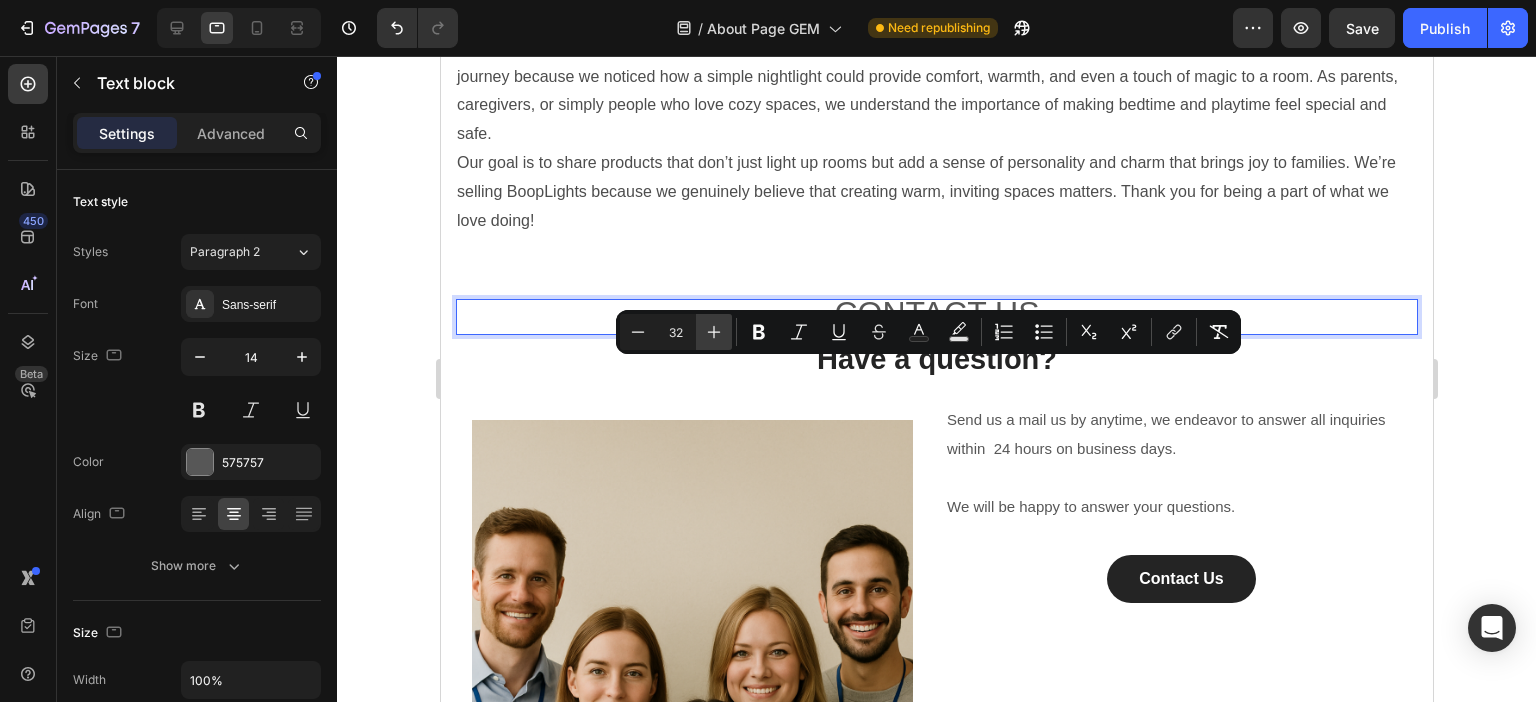 click 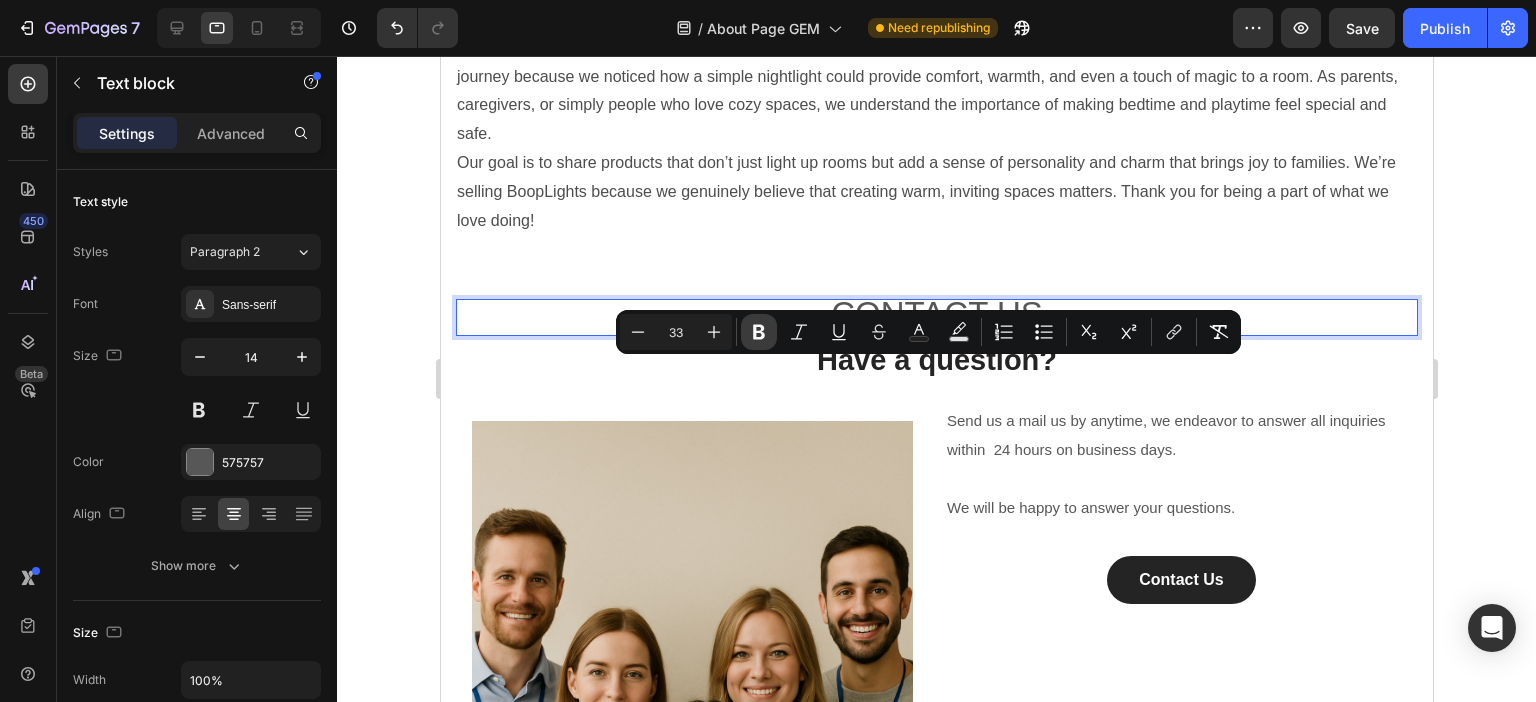 click on "Bold" at bounding box center (759, 332) 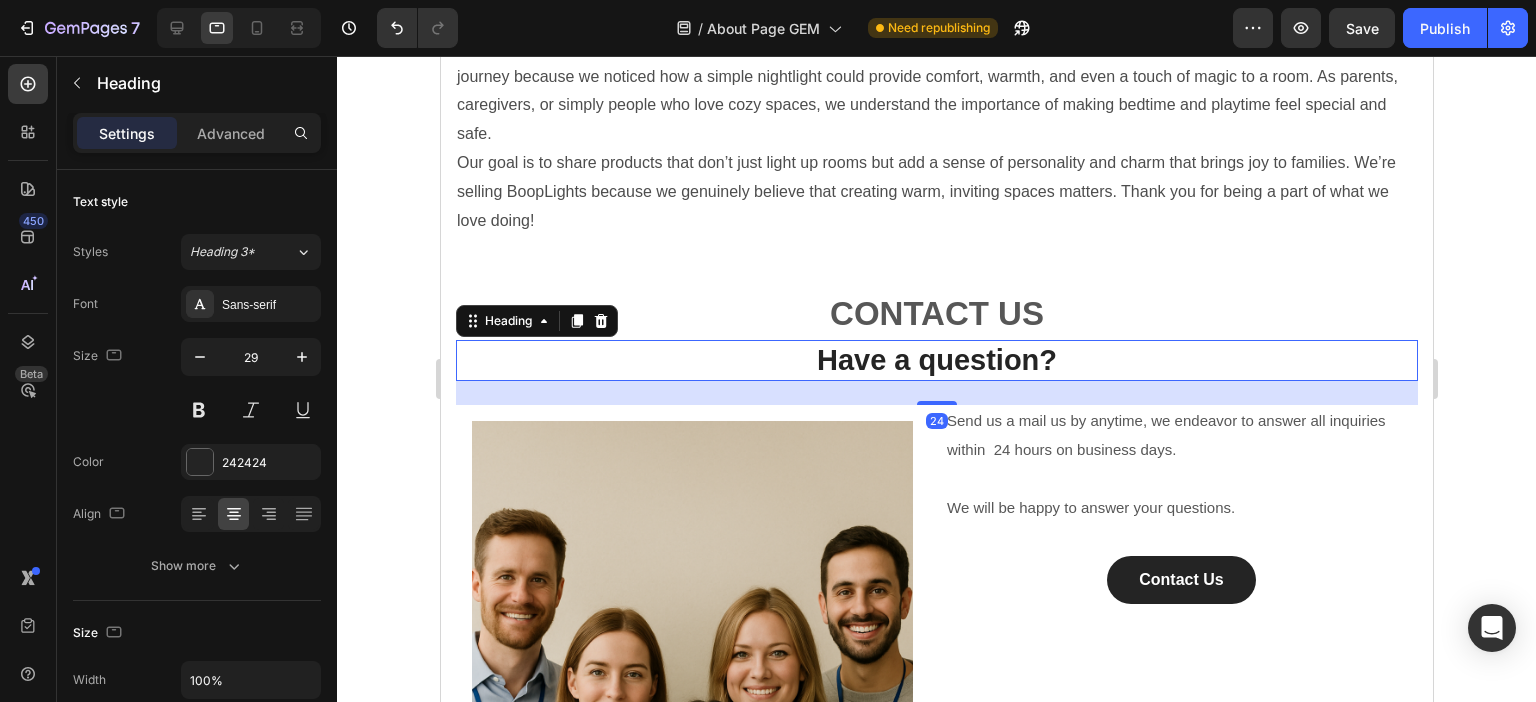 click on "Have a question?" at bounding box center (936, 361) 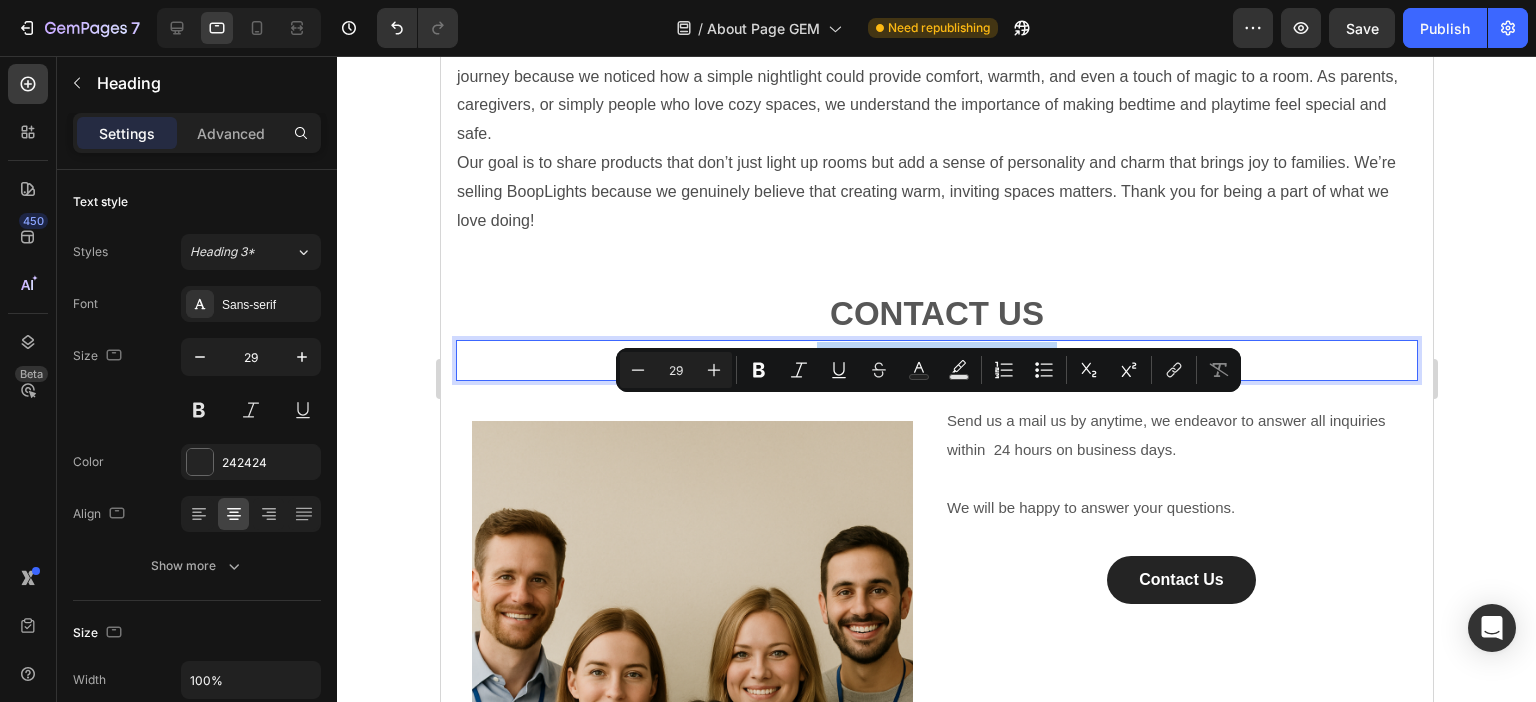 drag, startPoint x: 1072, startPoint y: 419, endPoint x: 703, endPoint y: 429, distance: 369.13547 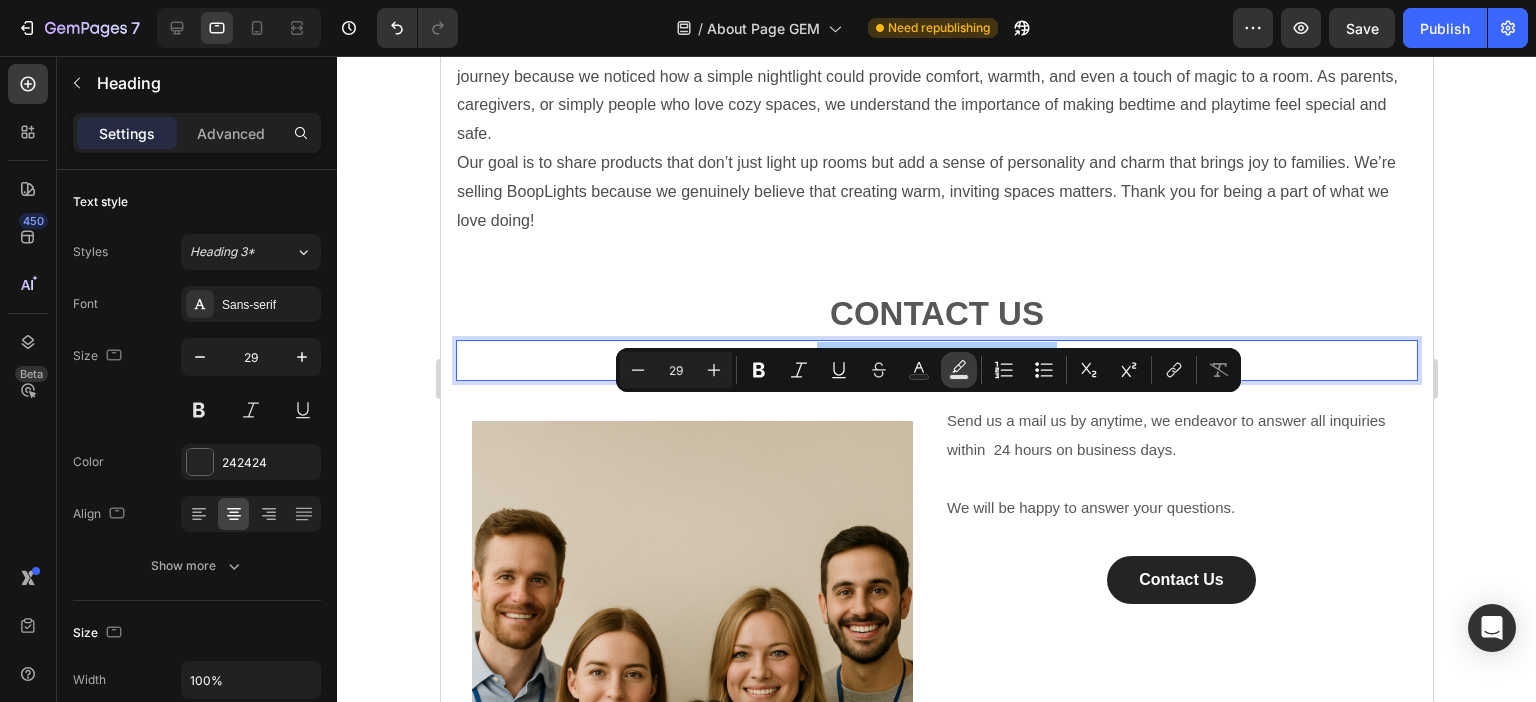 click 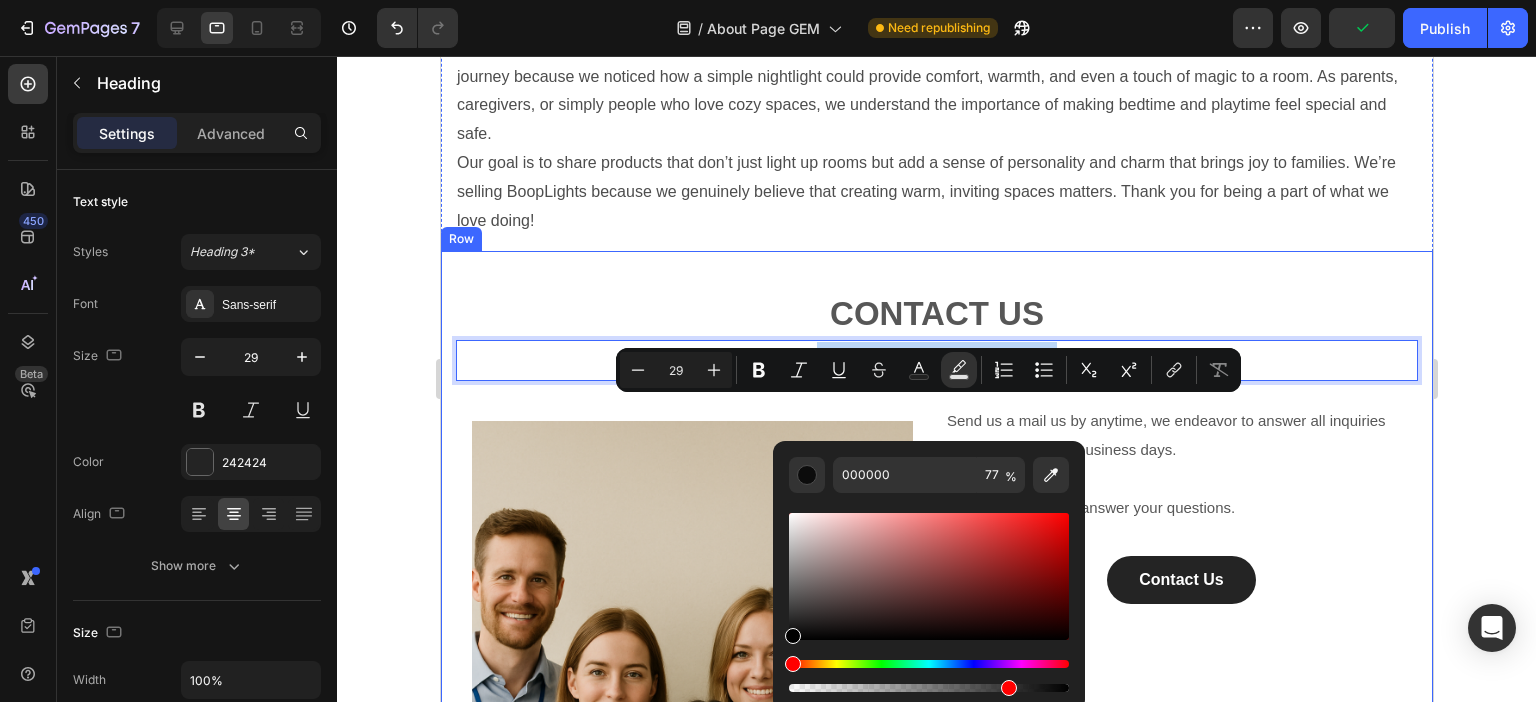 click on "CONTACT US Text block Have a question? Heading   24 Image Row Send us a mail us by anytime, we endeavor to answer all inquiries within  24 hours on business days.  We will be happy to answer your questions. Text block Contact Us Button Row
Drop element here Row Row Row" at bounding box center (936, 740) 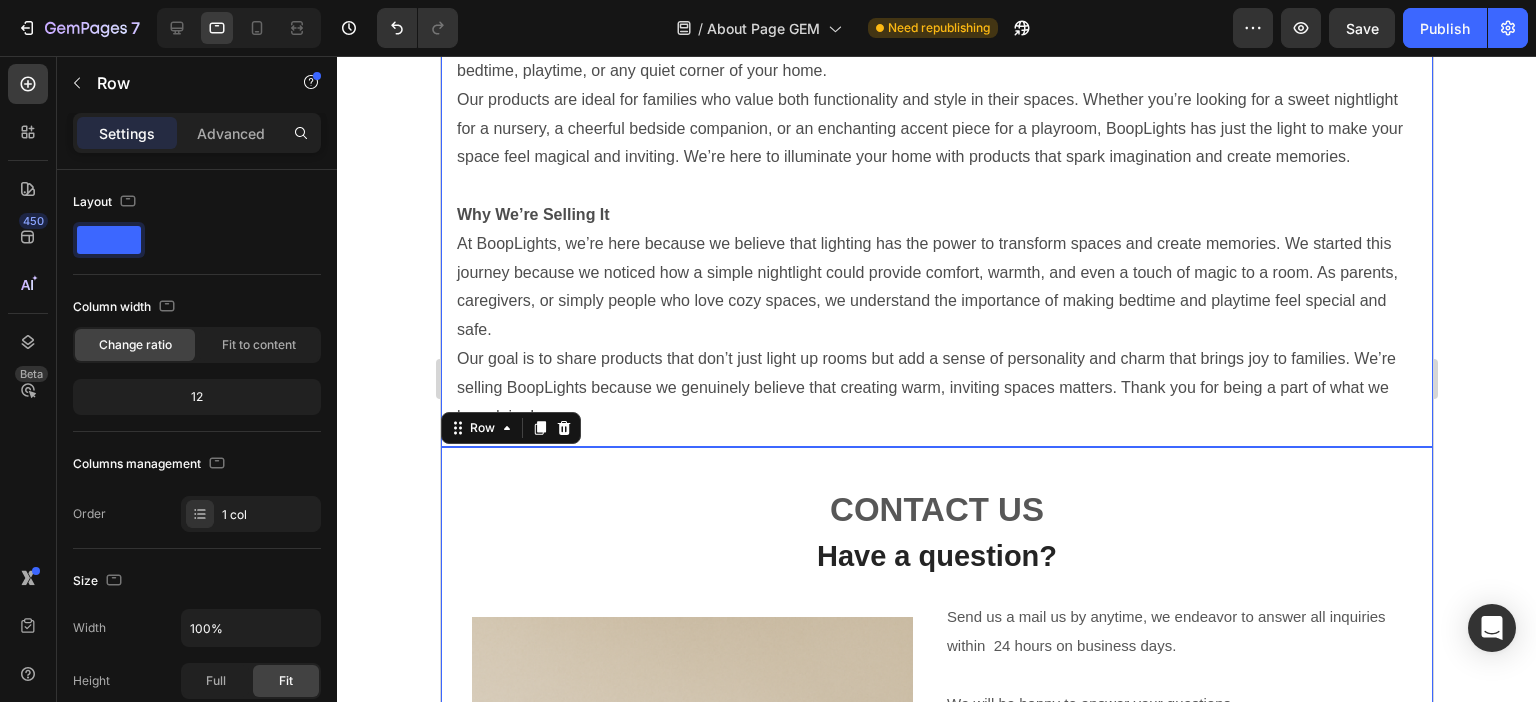 scroll, scrollTop: 900, scrollLeft: 0, axis: vertical 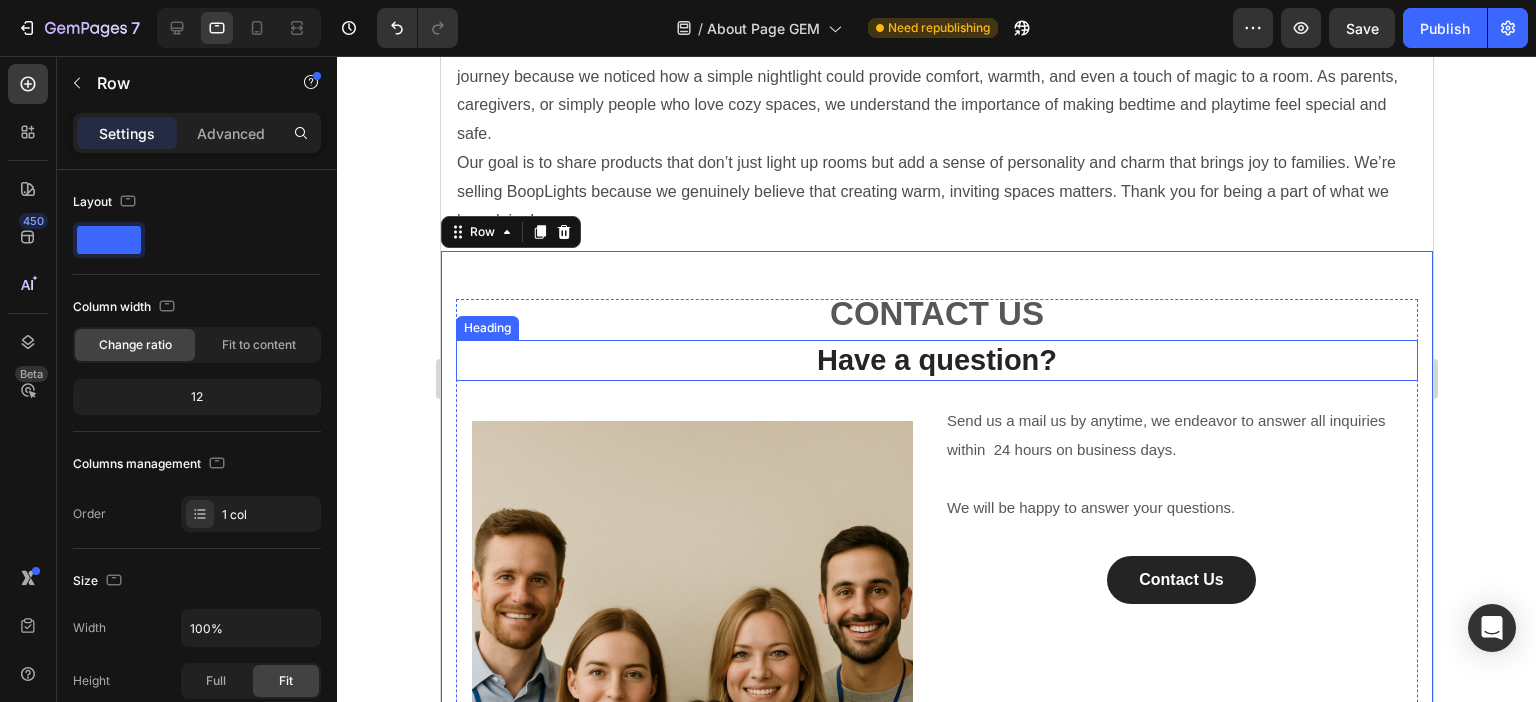 click on "Have a question?" at bounding box center [936, 361] 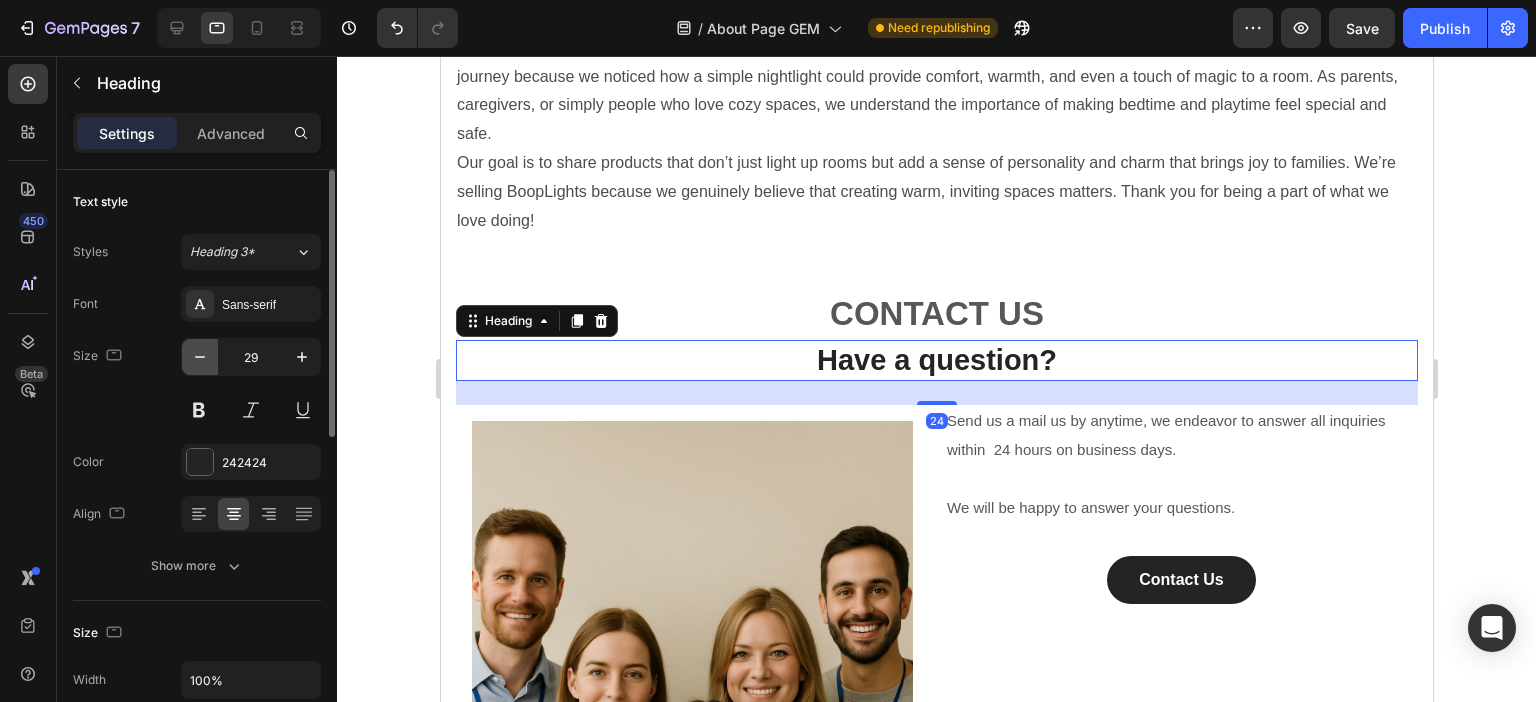 click 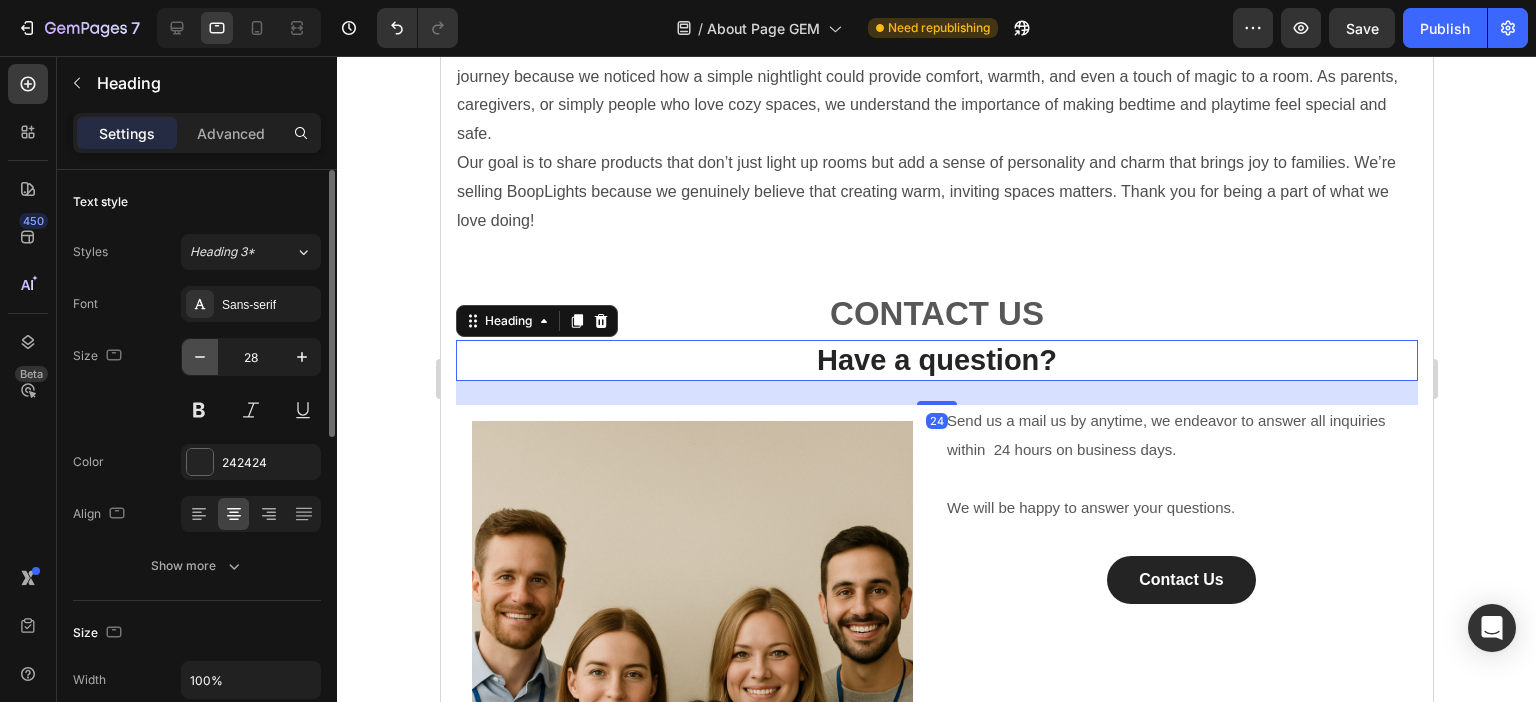 click 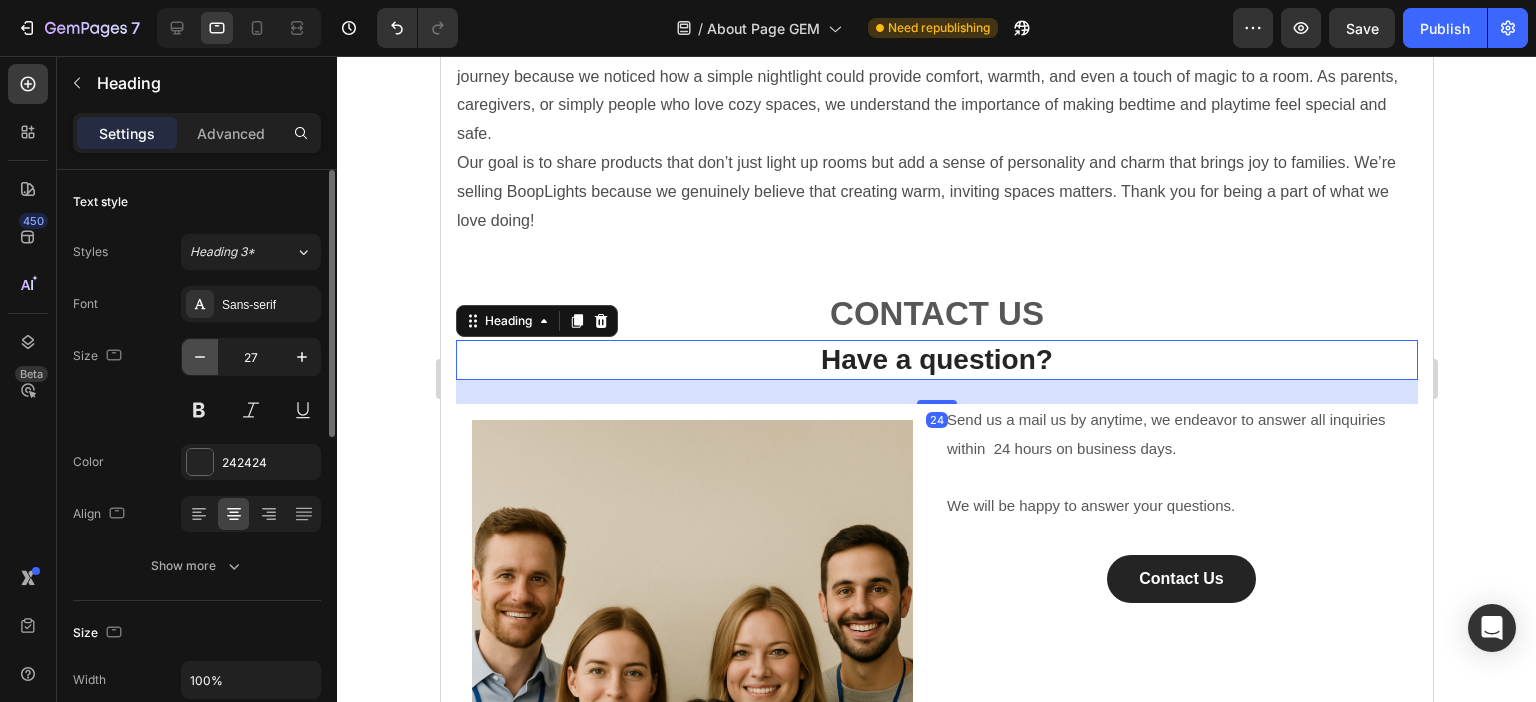 click 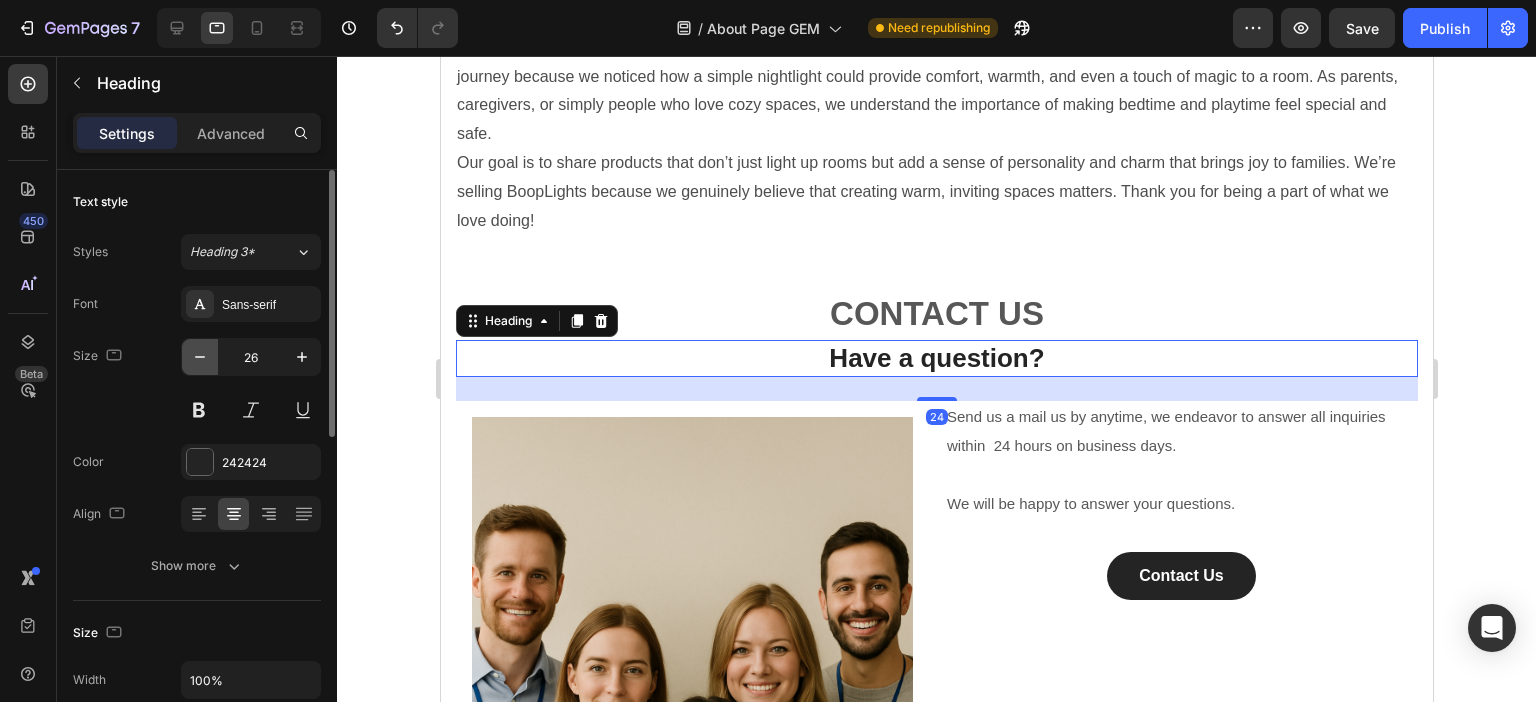 click 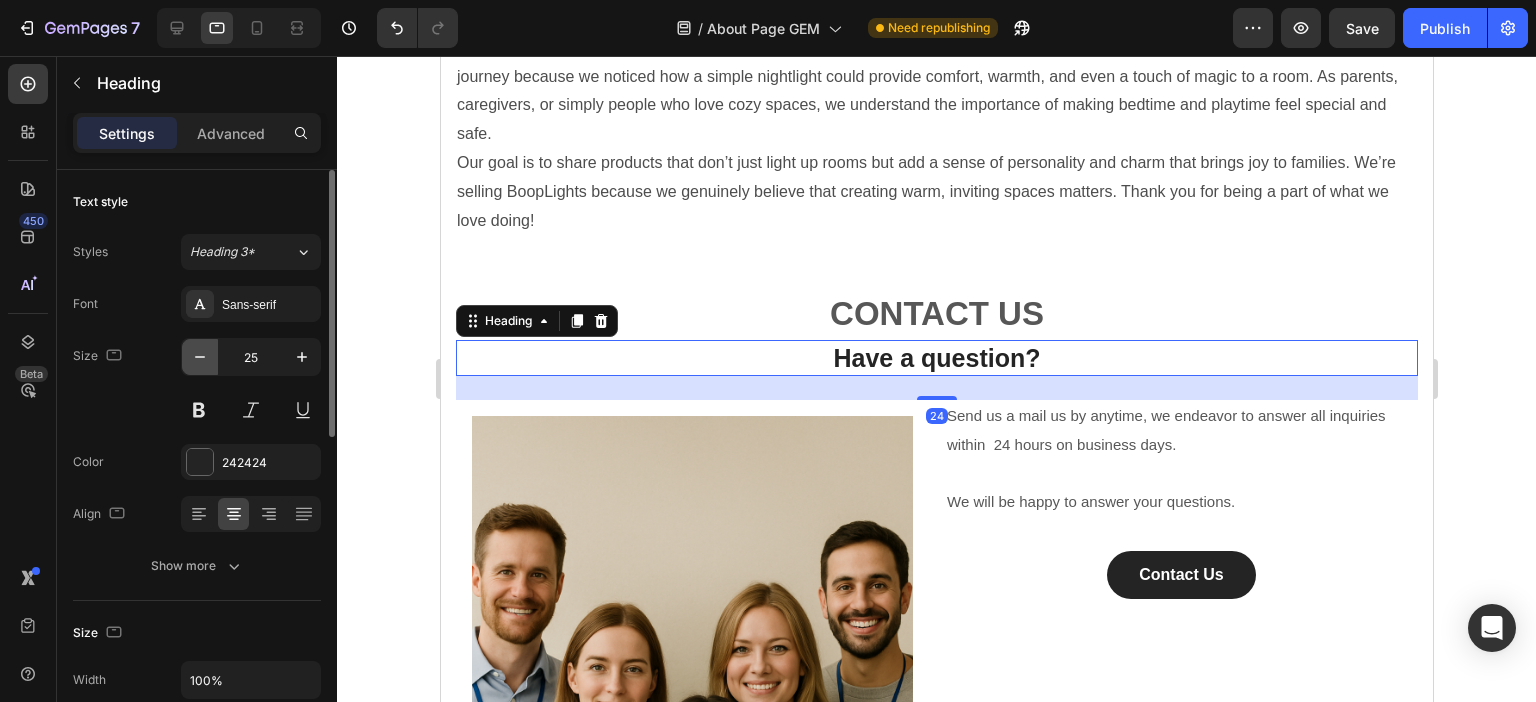 click 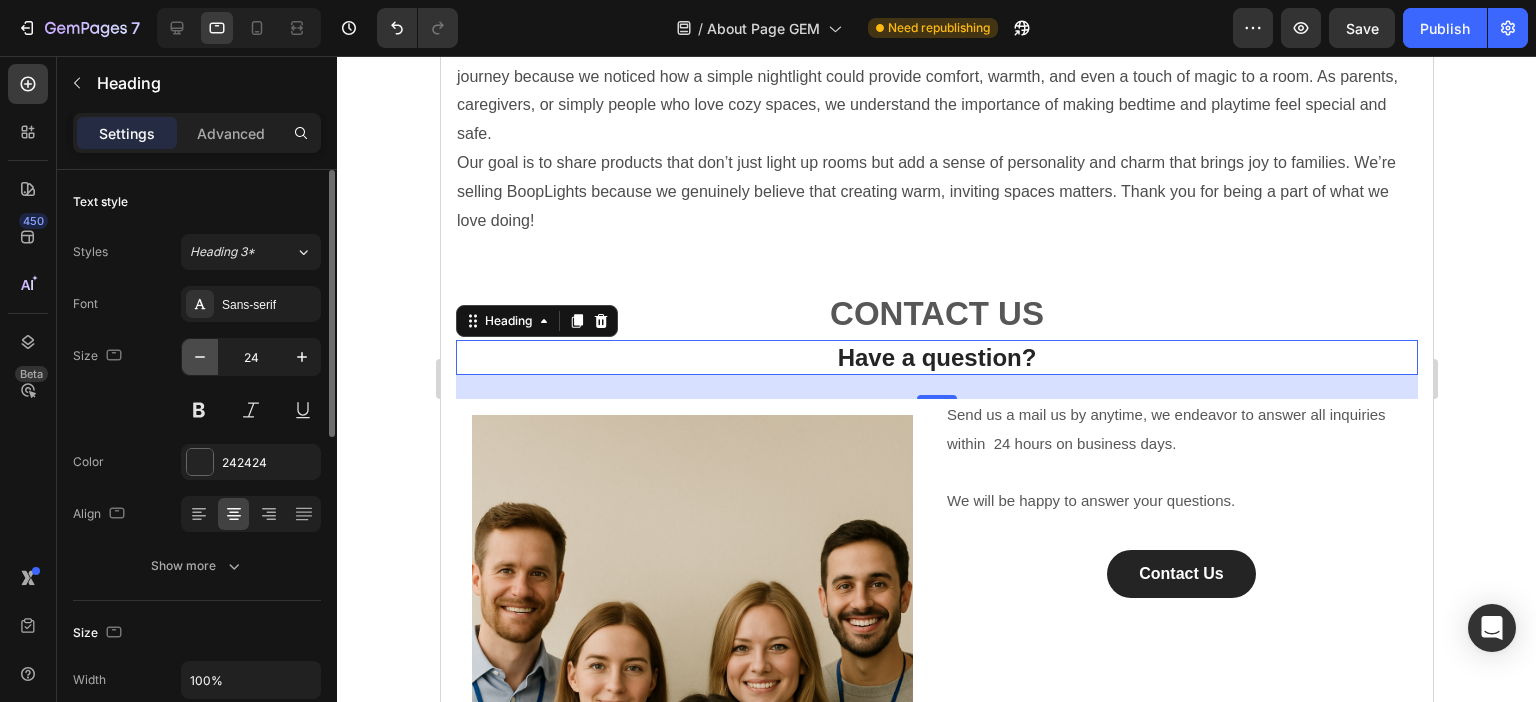 click 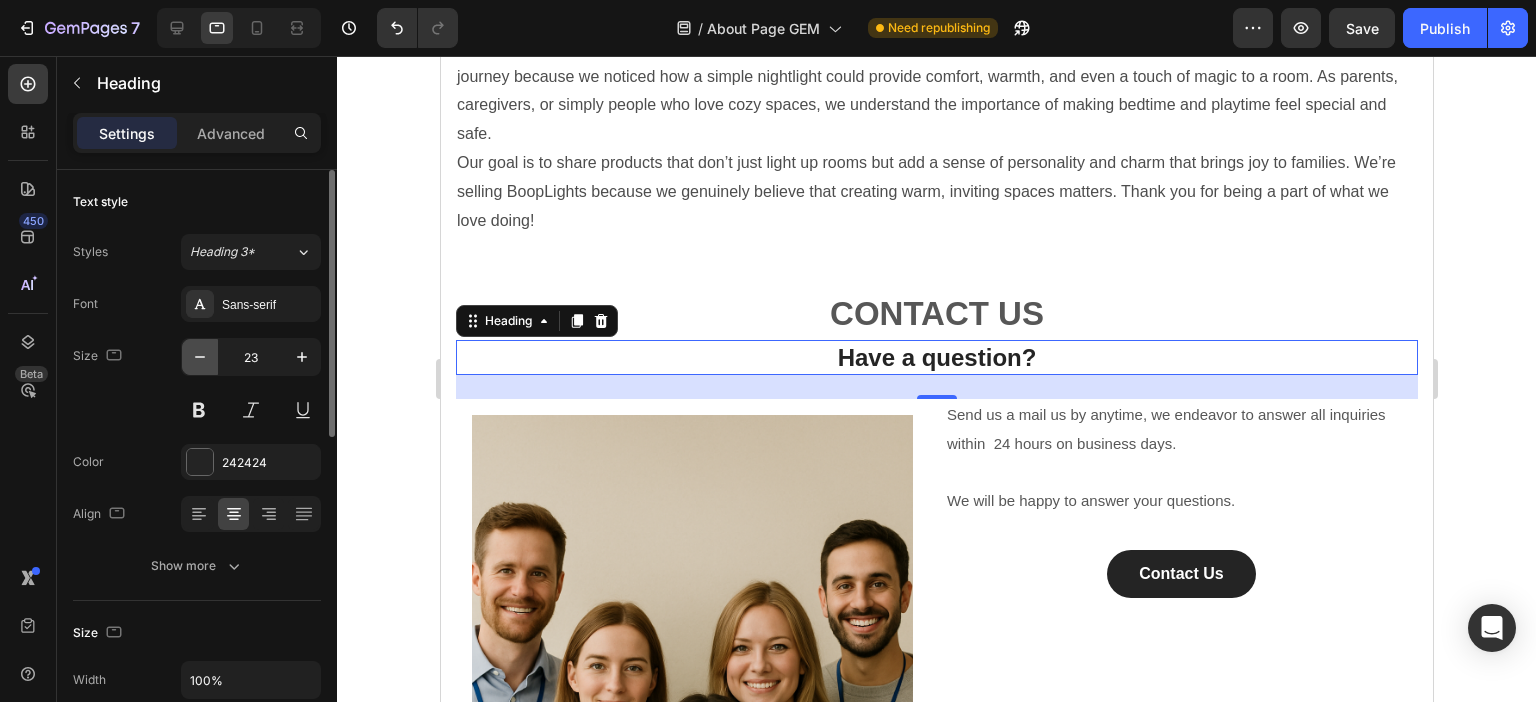 click 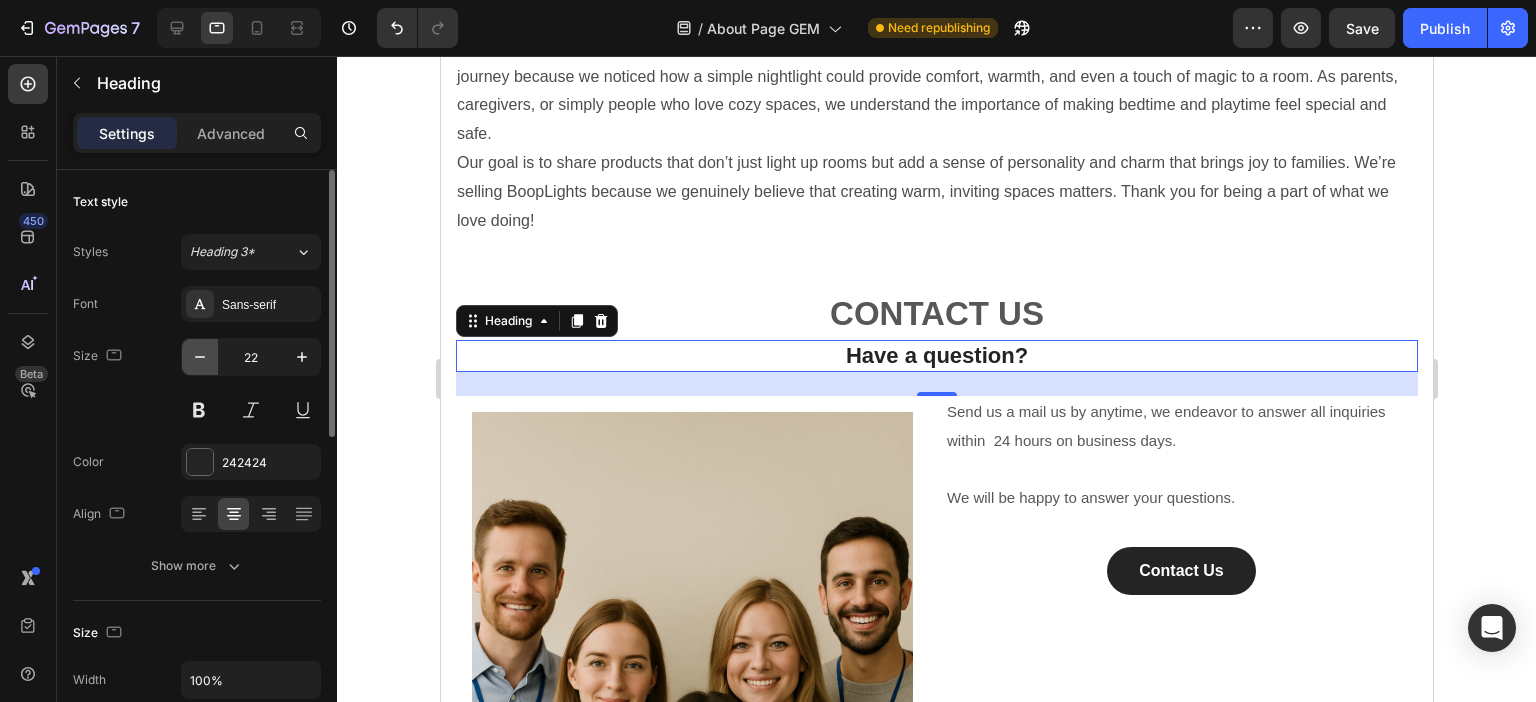 click 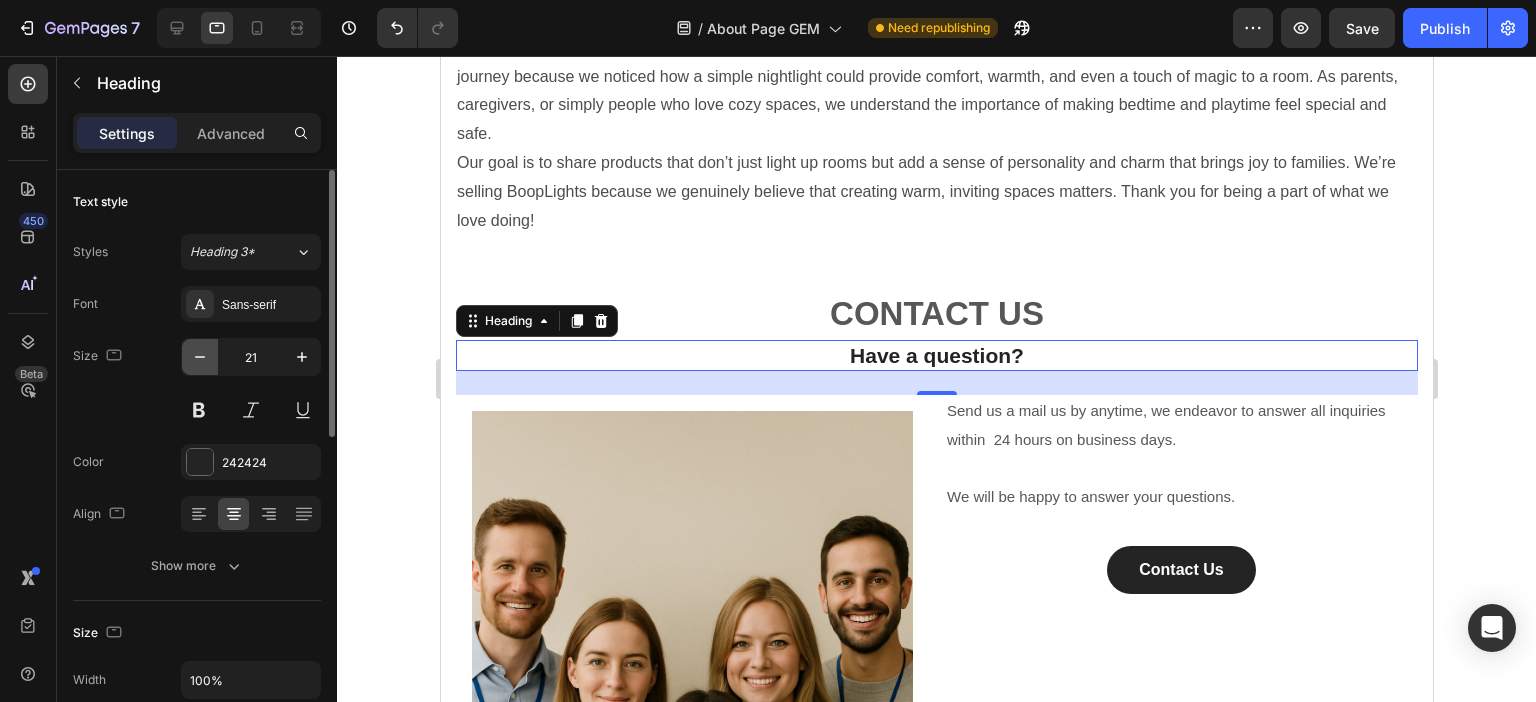 click 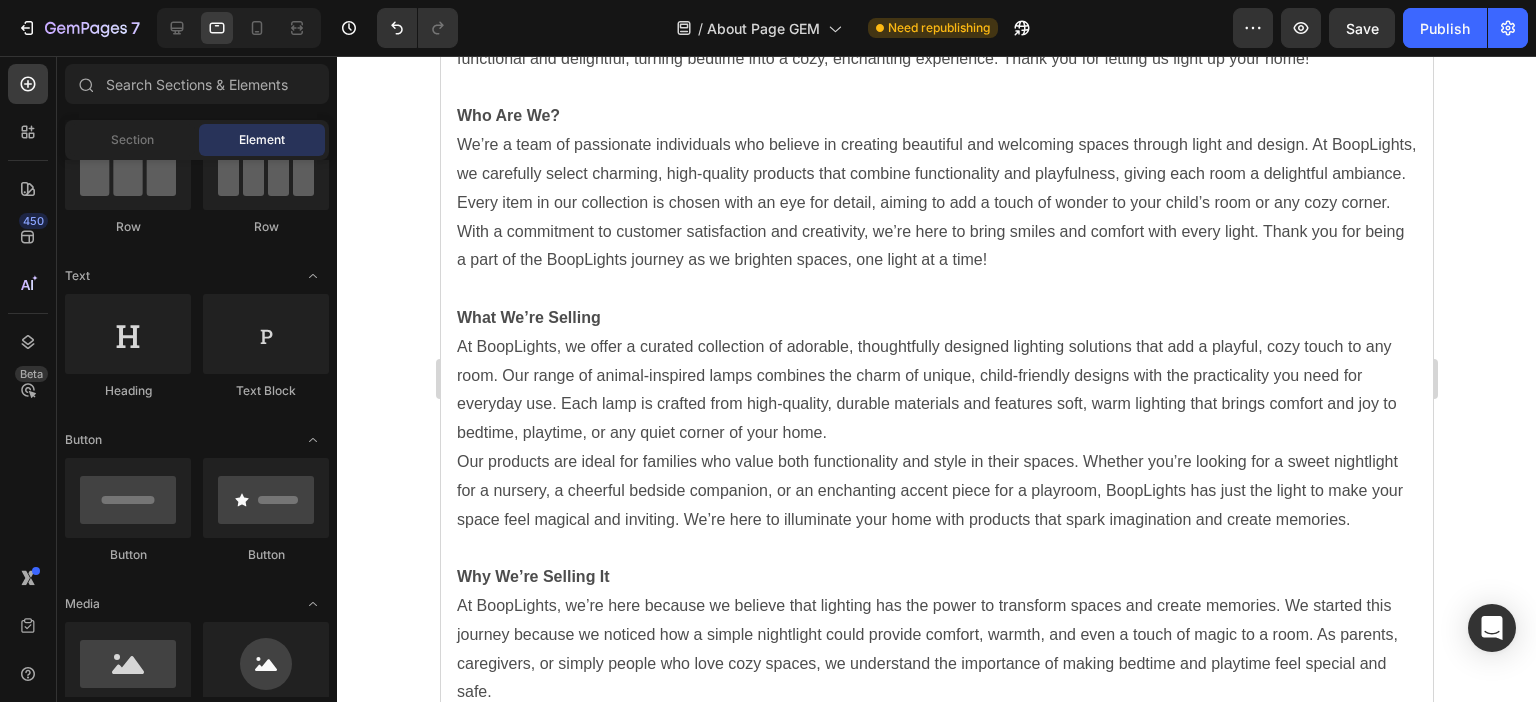 scroll, scrollTop: 0, scrollLeft: 0, axis: both 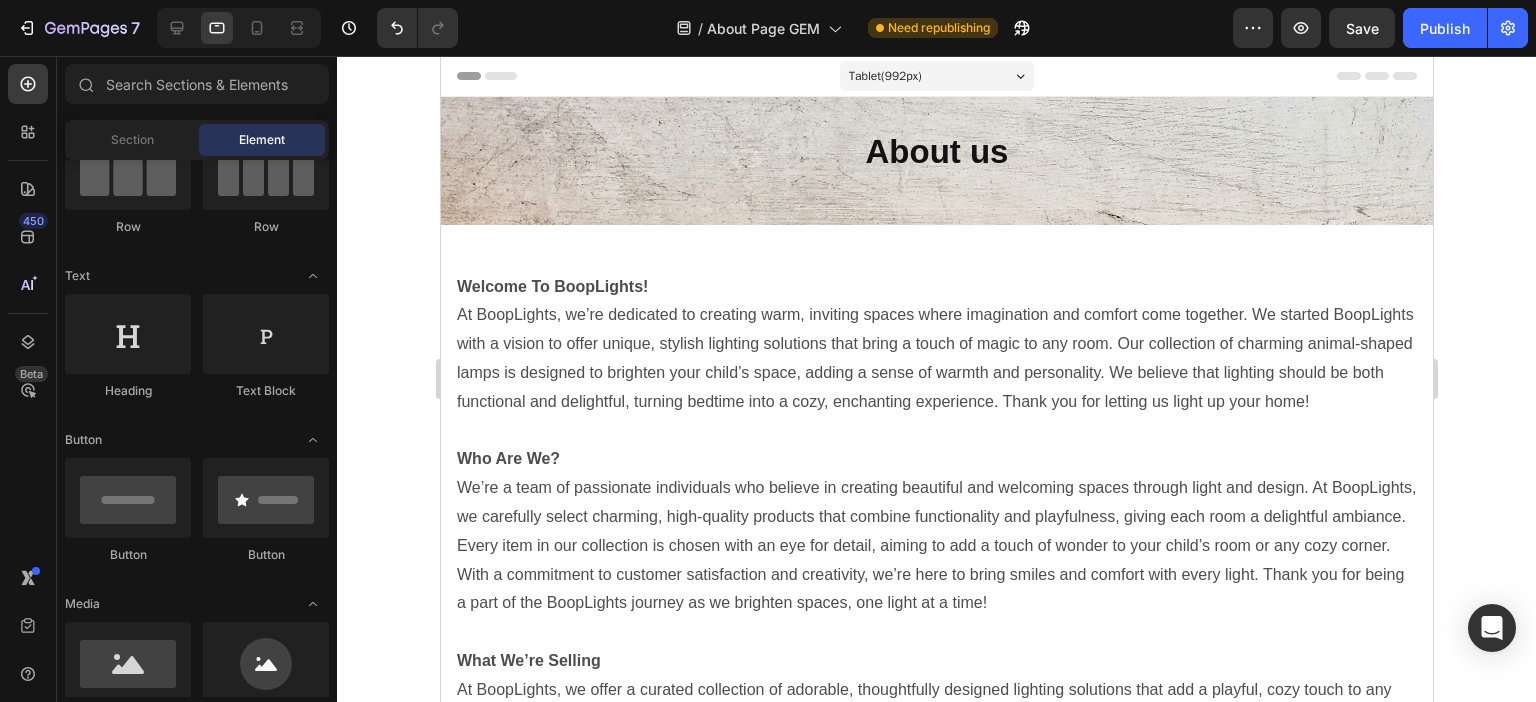 drag, startPoint x: 1419, startPoint y: 311, endPoint x: 1876, endPoint y: 157, distance: 482.24994 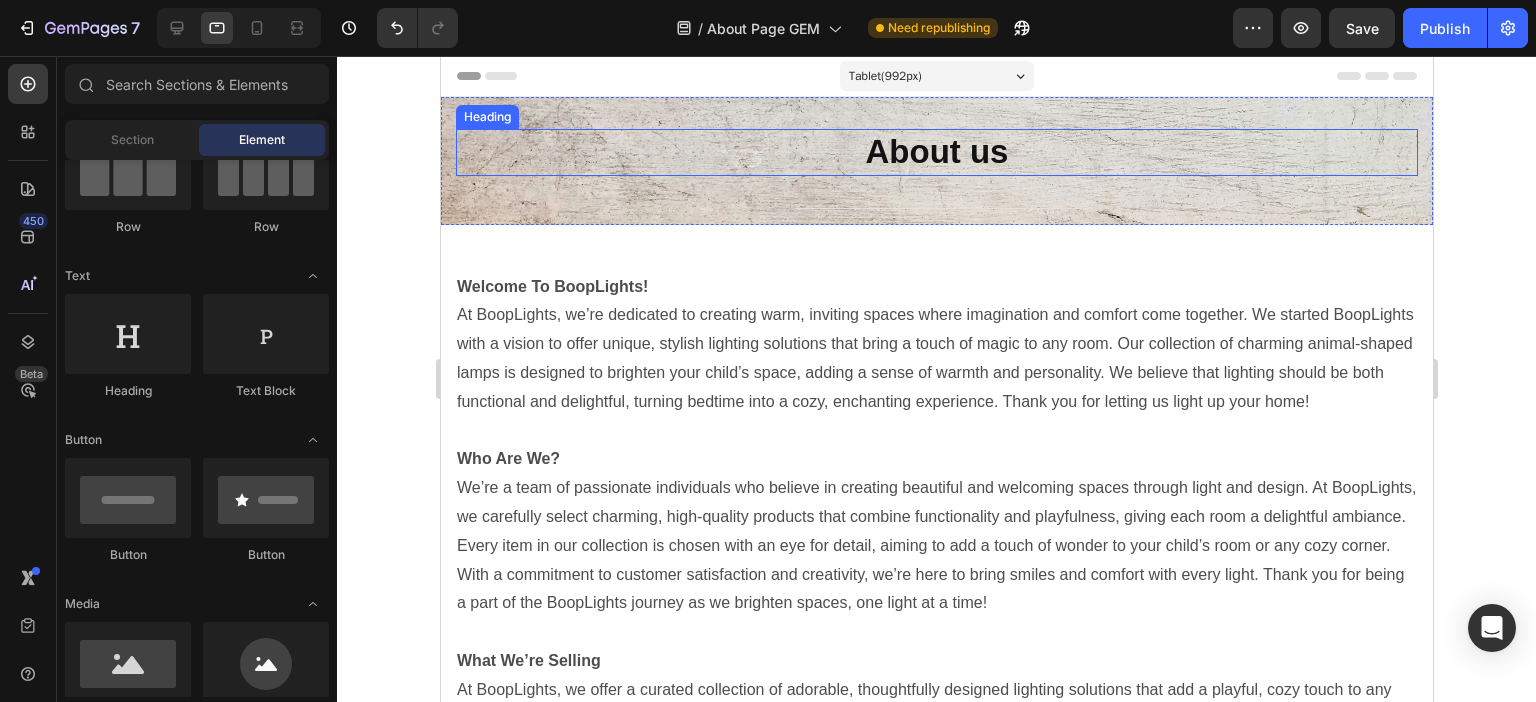 click on "About us" at bounding box center (936, 151) 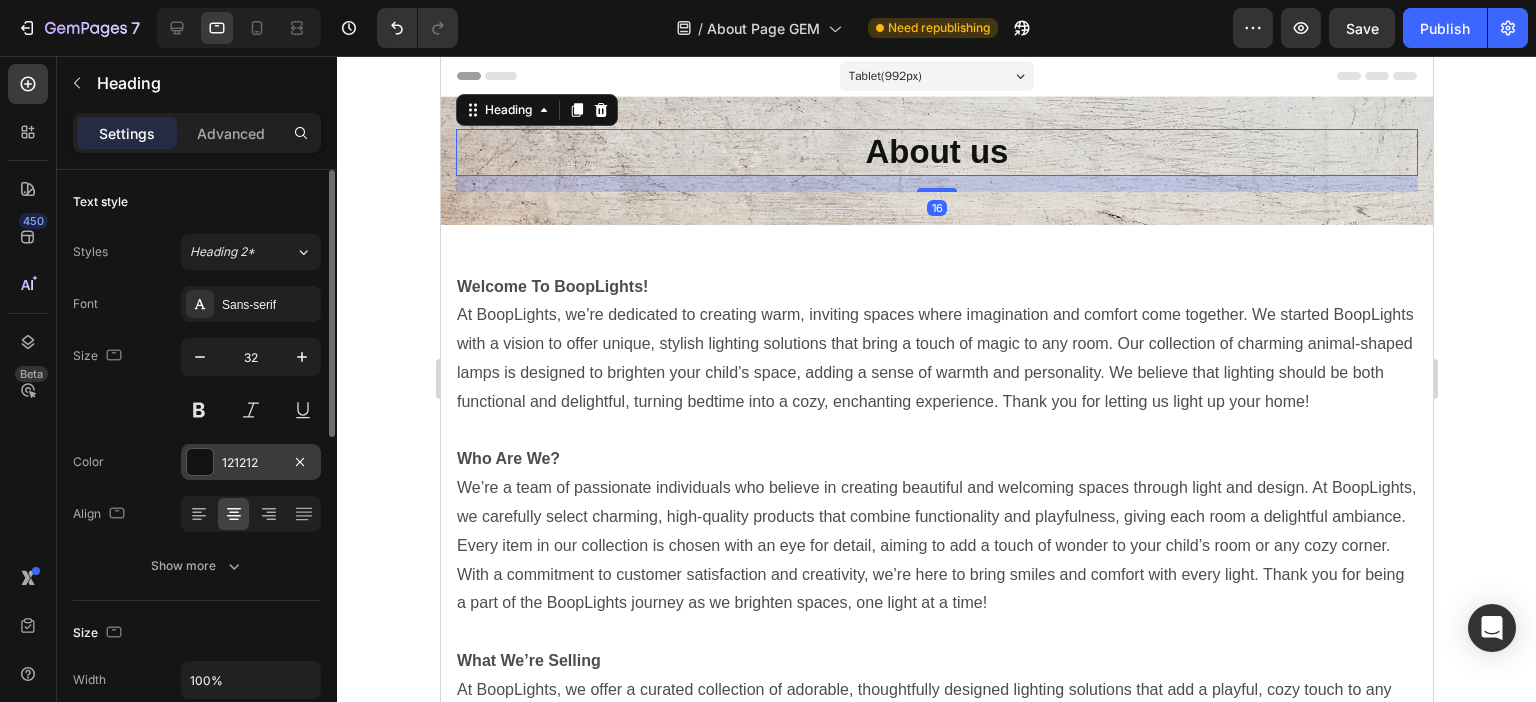 click on "121212" at bounding box center [251, 463] 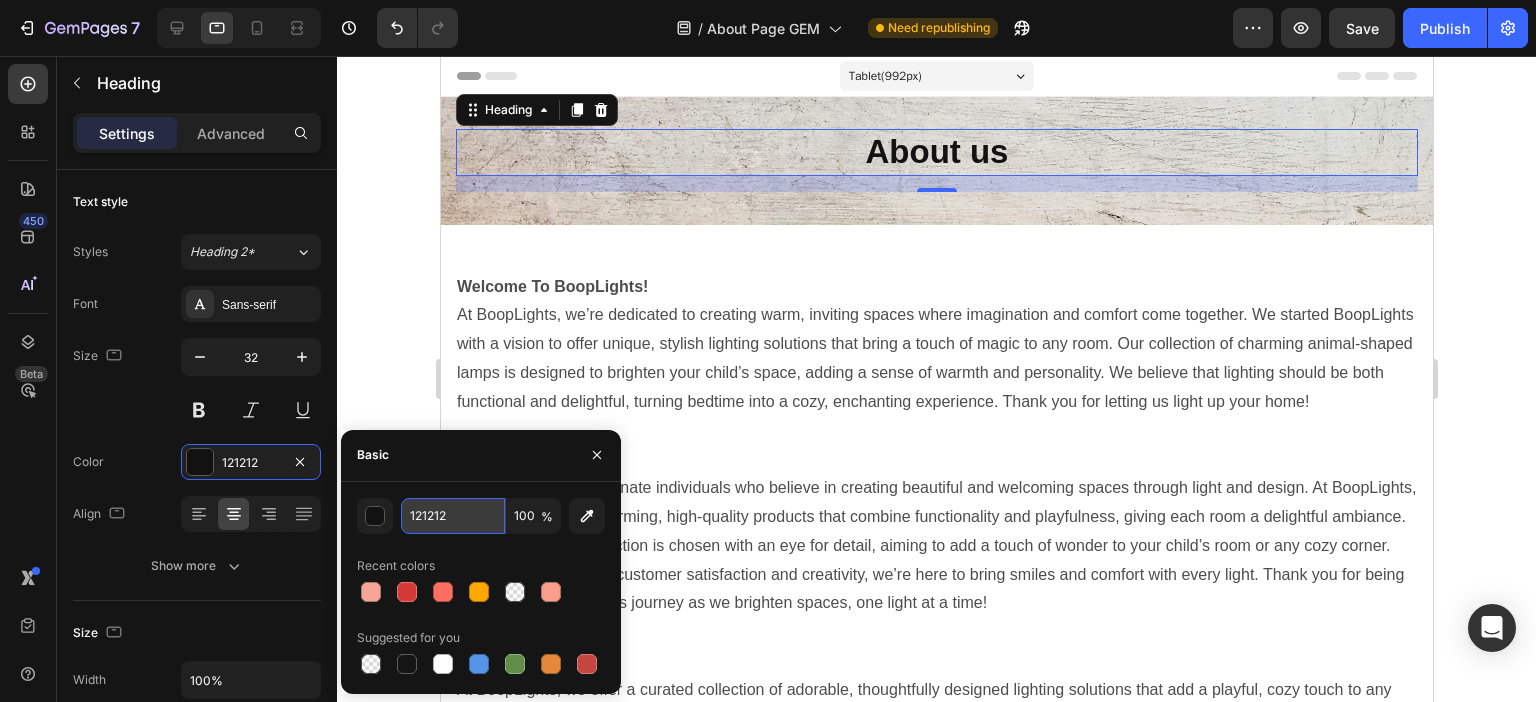 click on "121212" at bounding box center (453, 516) 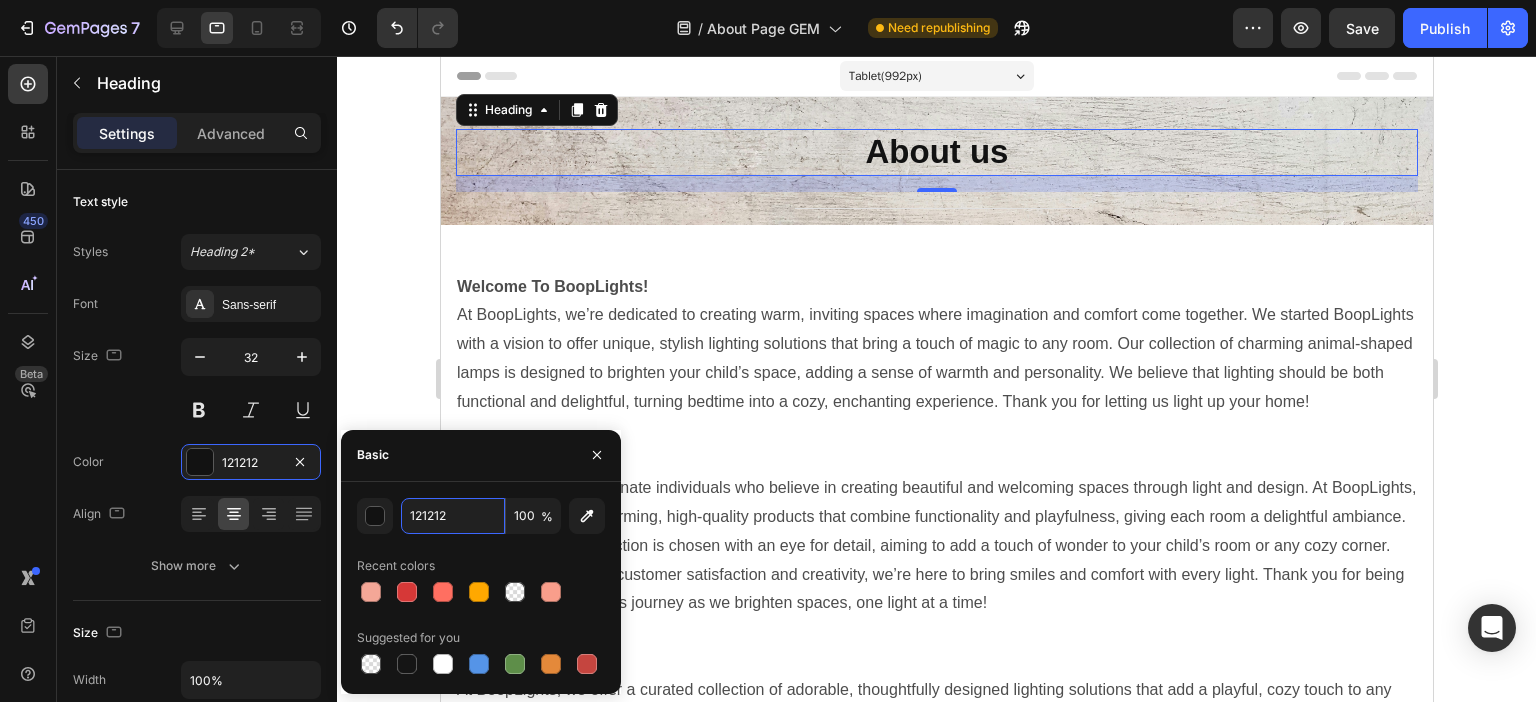 paste on "Please insert your information below or email us at info@booplights.com. We will respond to you within 24 hours." 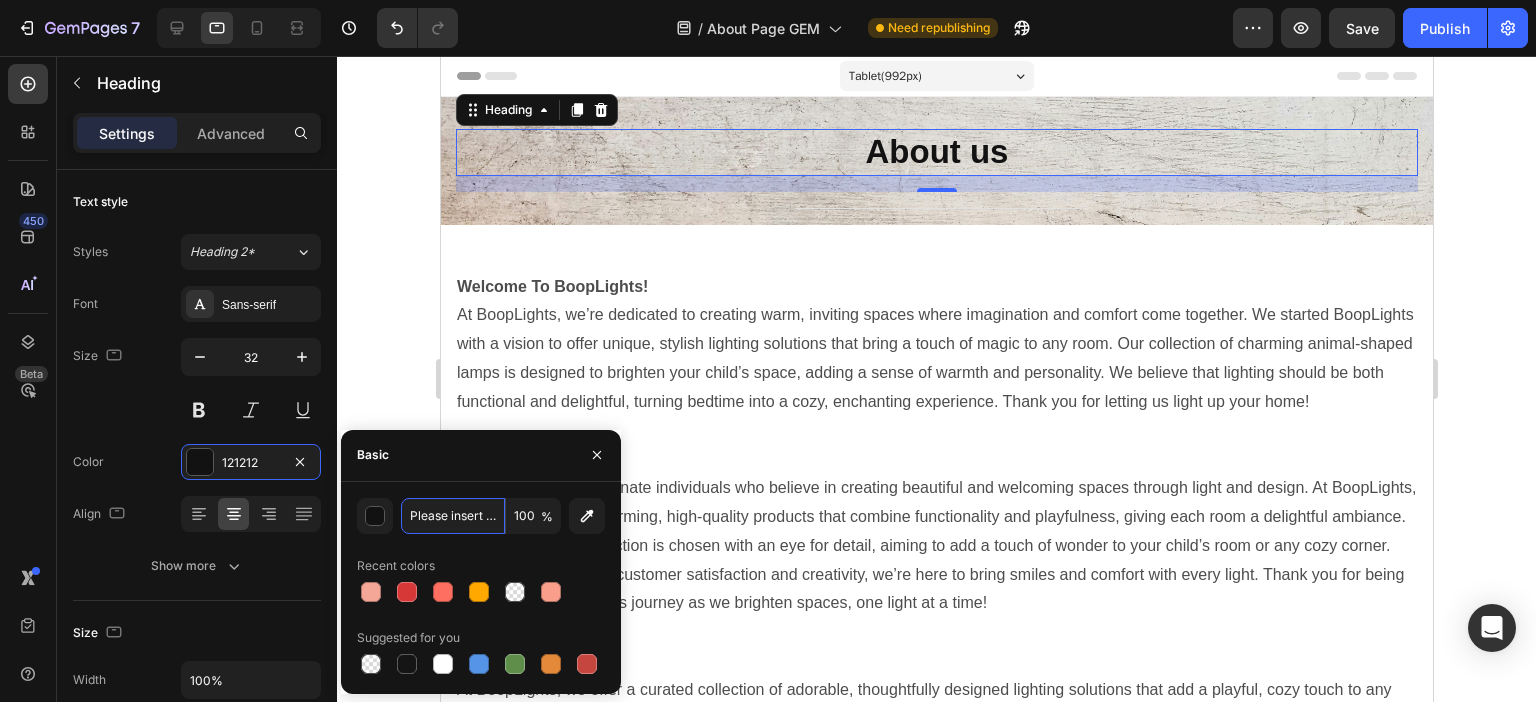 scroll, scrollTop: 0, scrollLeft: 553, axis: horizontal 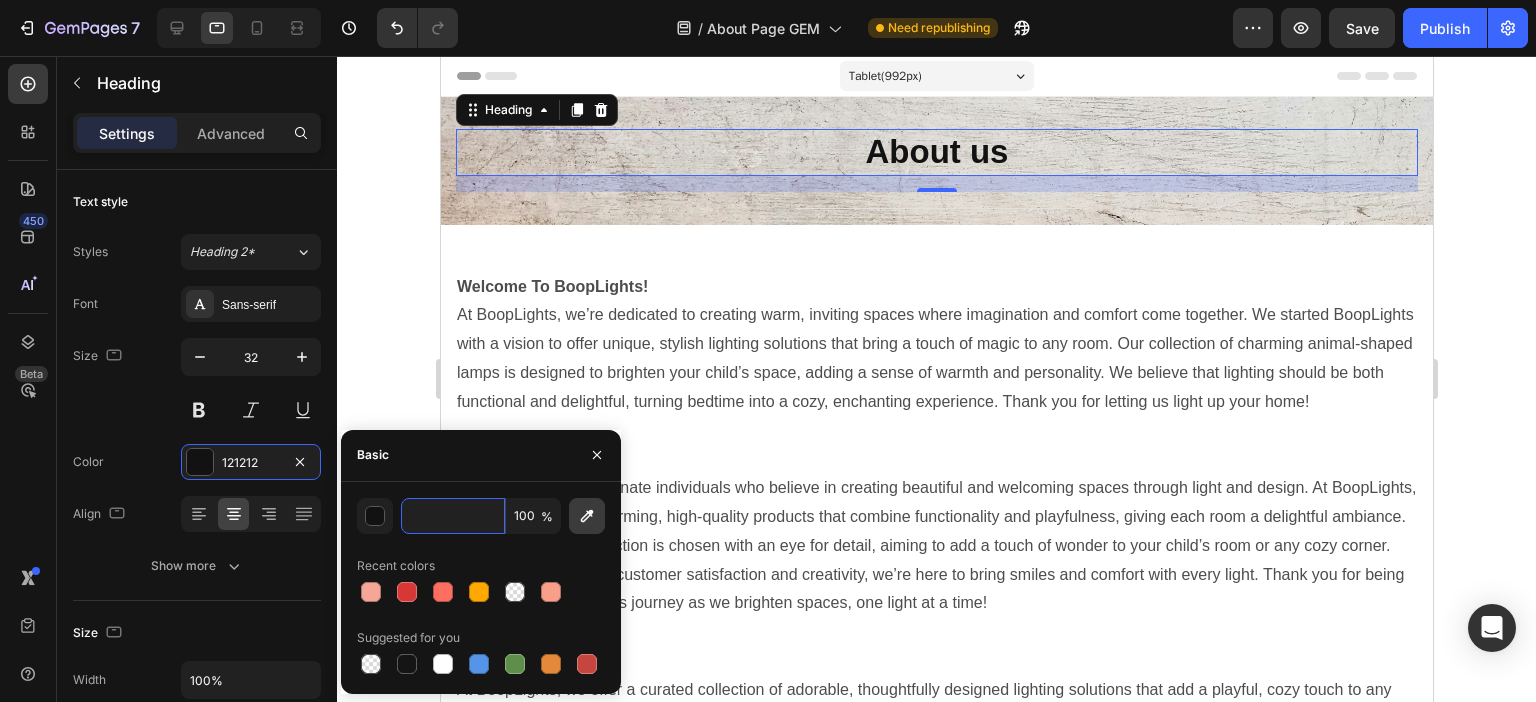 type on "121212" 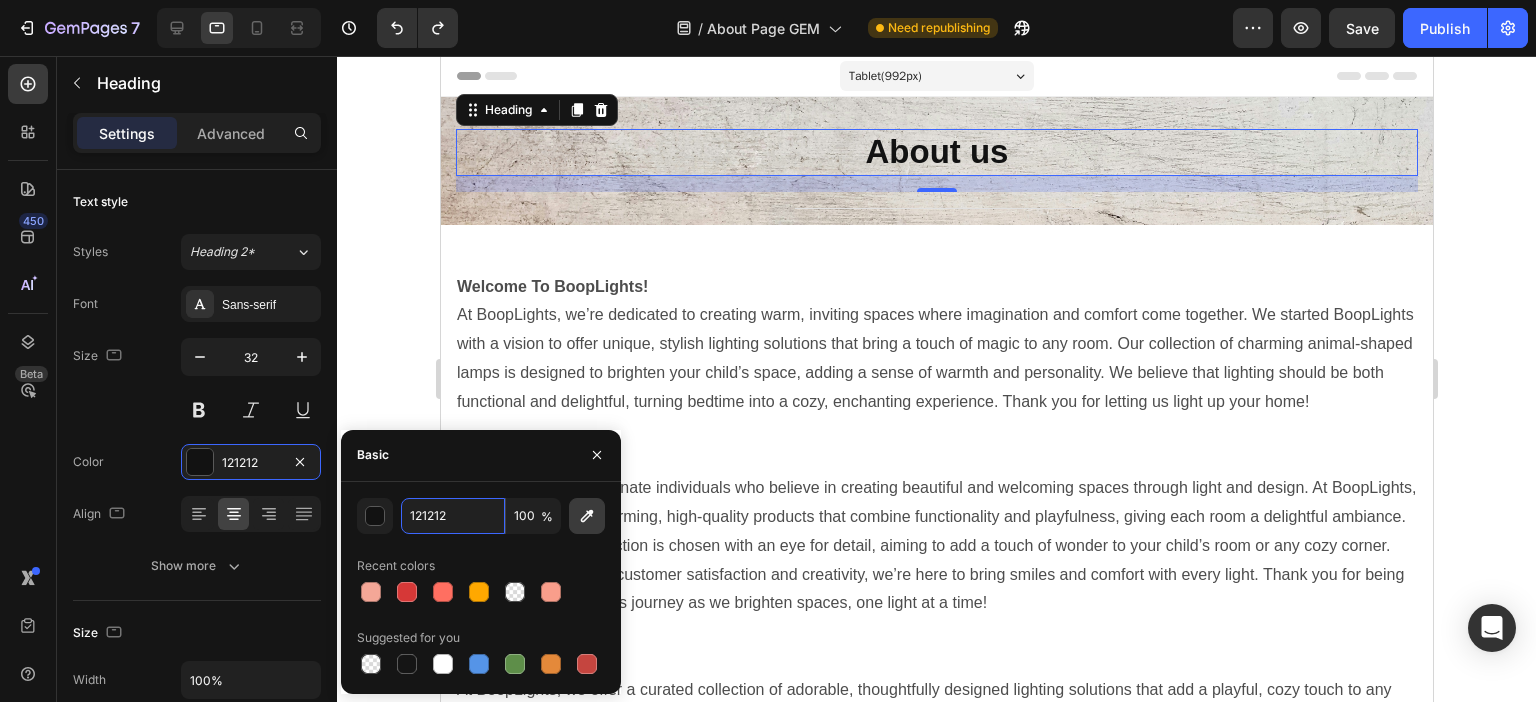 scroll, scrollTop: 0, scrollLeft: 0, axis: both 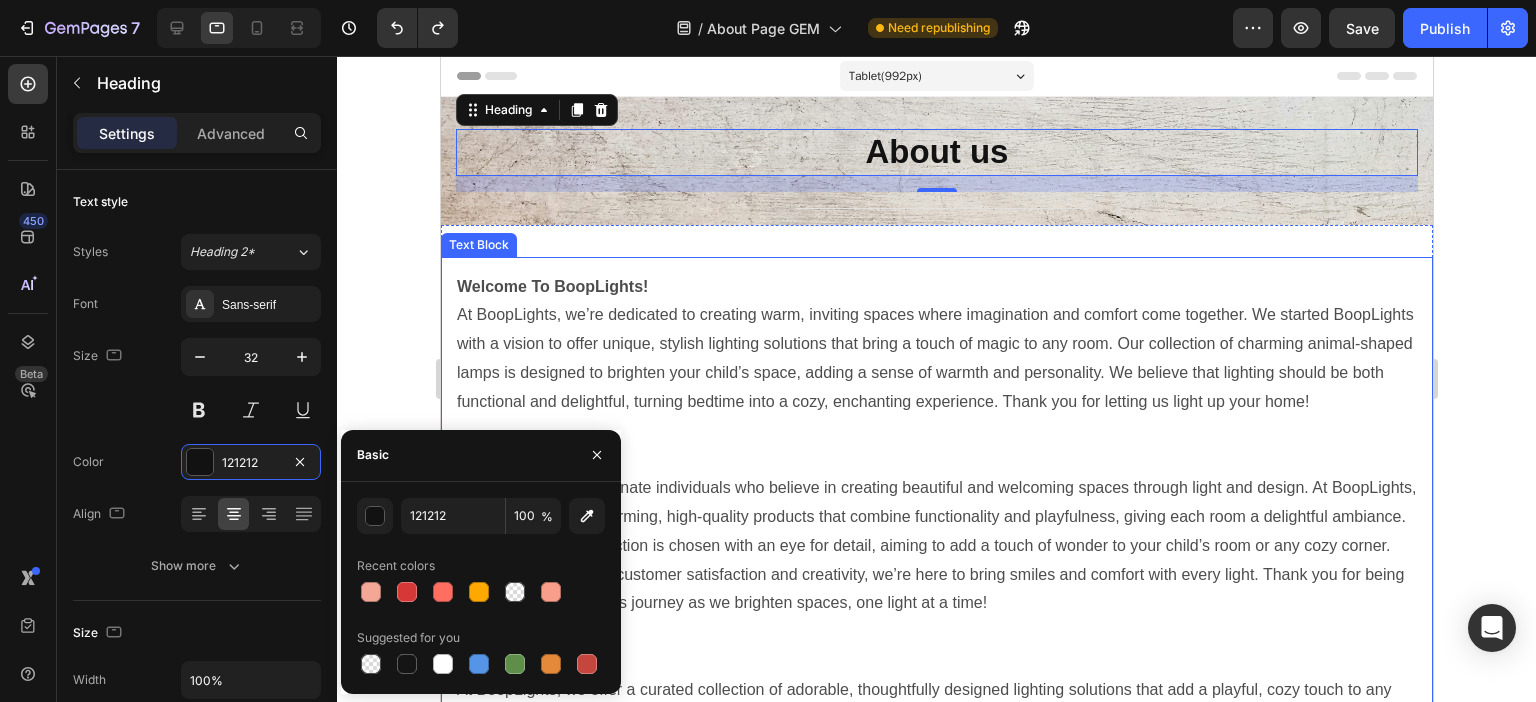 click on "Who Are We?" at bounding box center [936, 459] 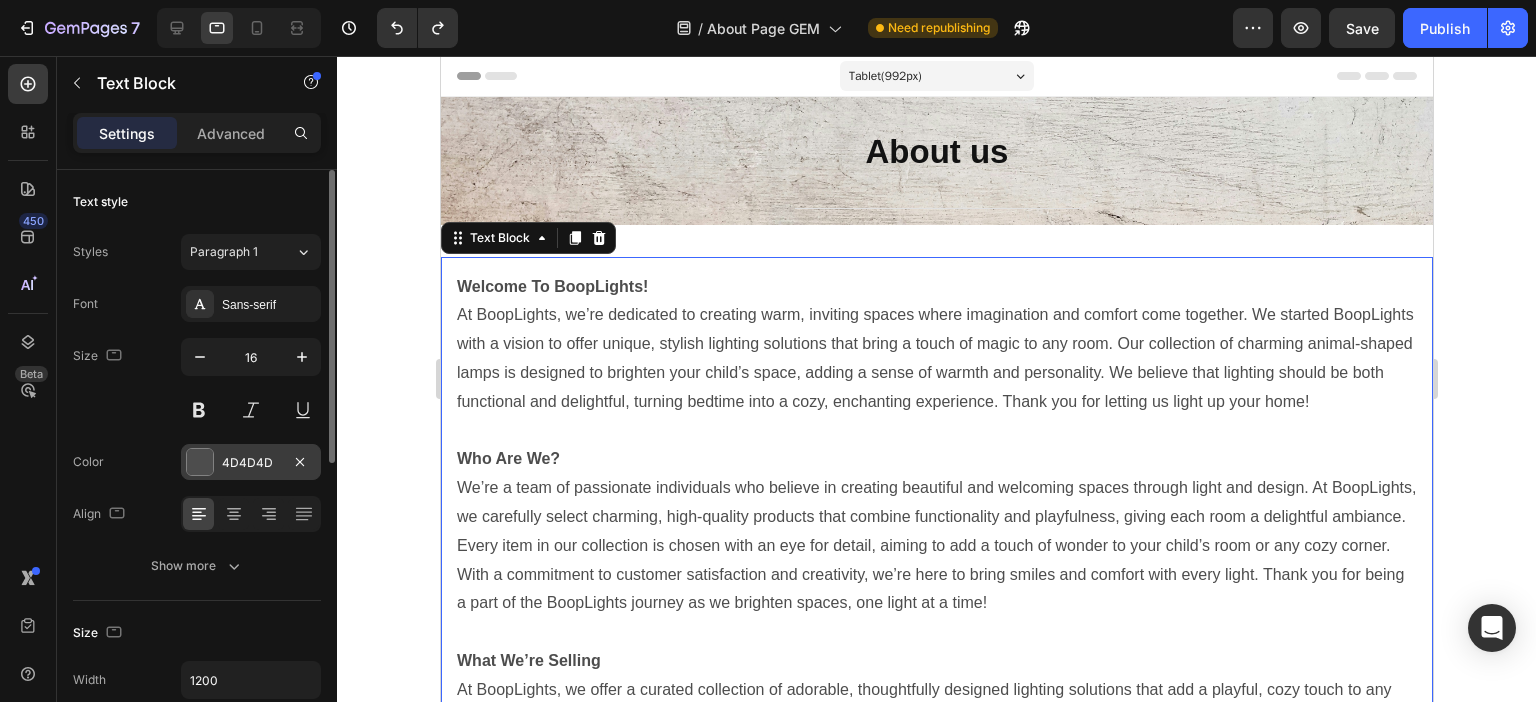 click on "4D4D4D" at bounding box center (251, 463) 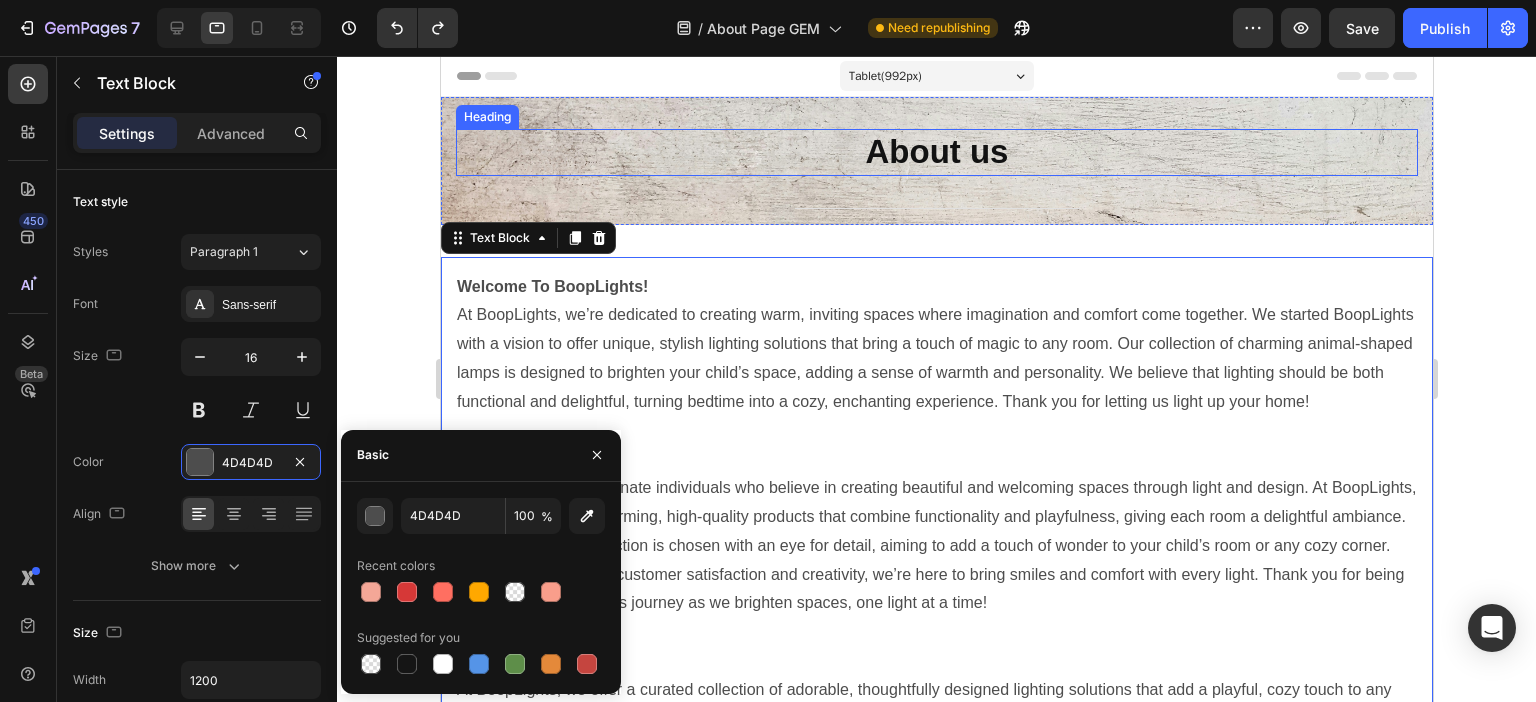 click on "About us" at bounding box center [936, 151] 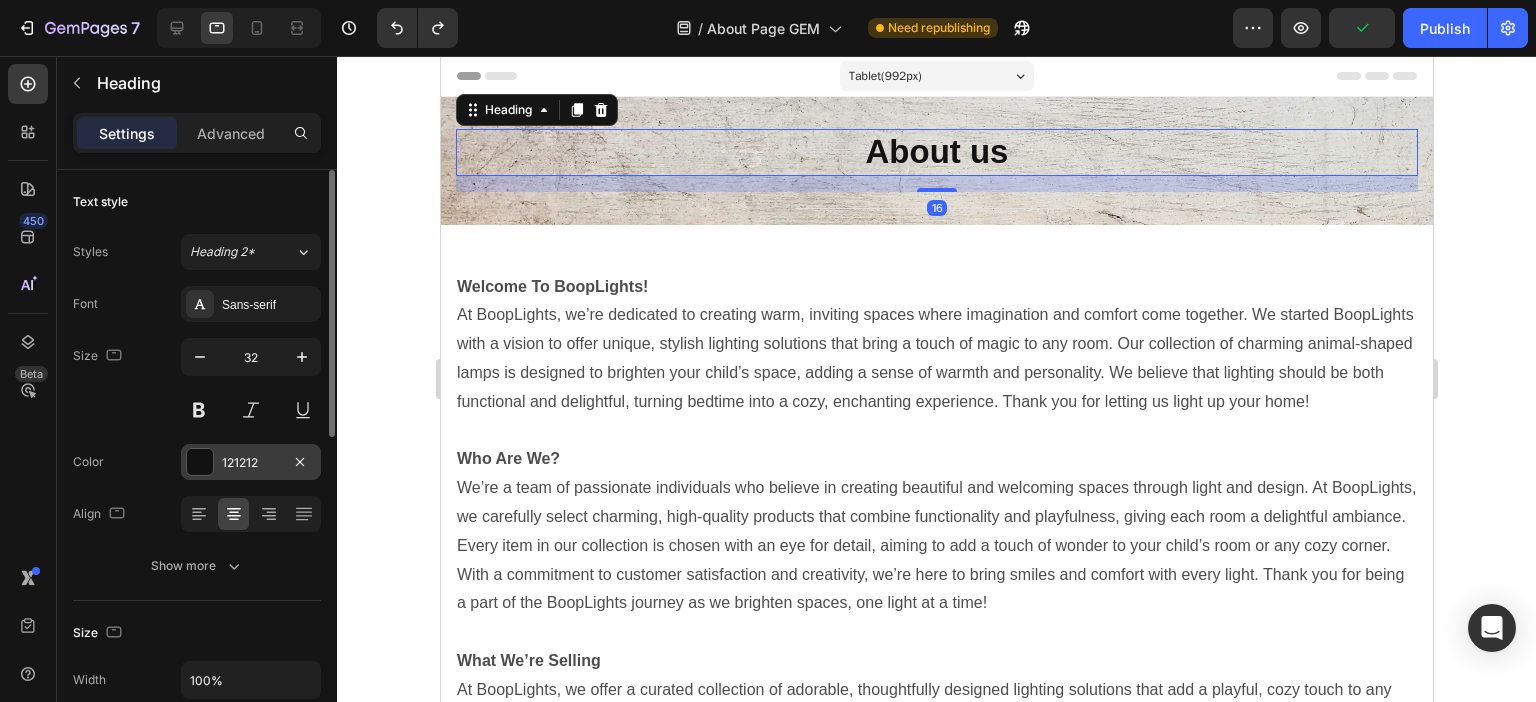 click on "121212" at bounding box center [251, 463] 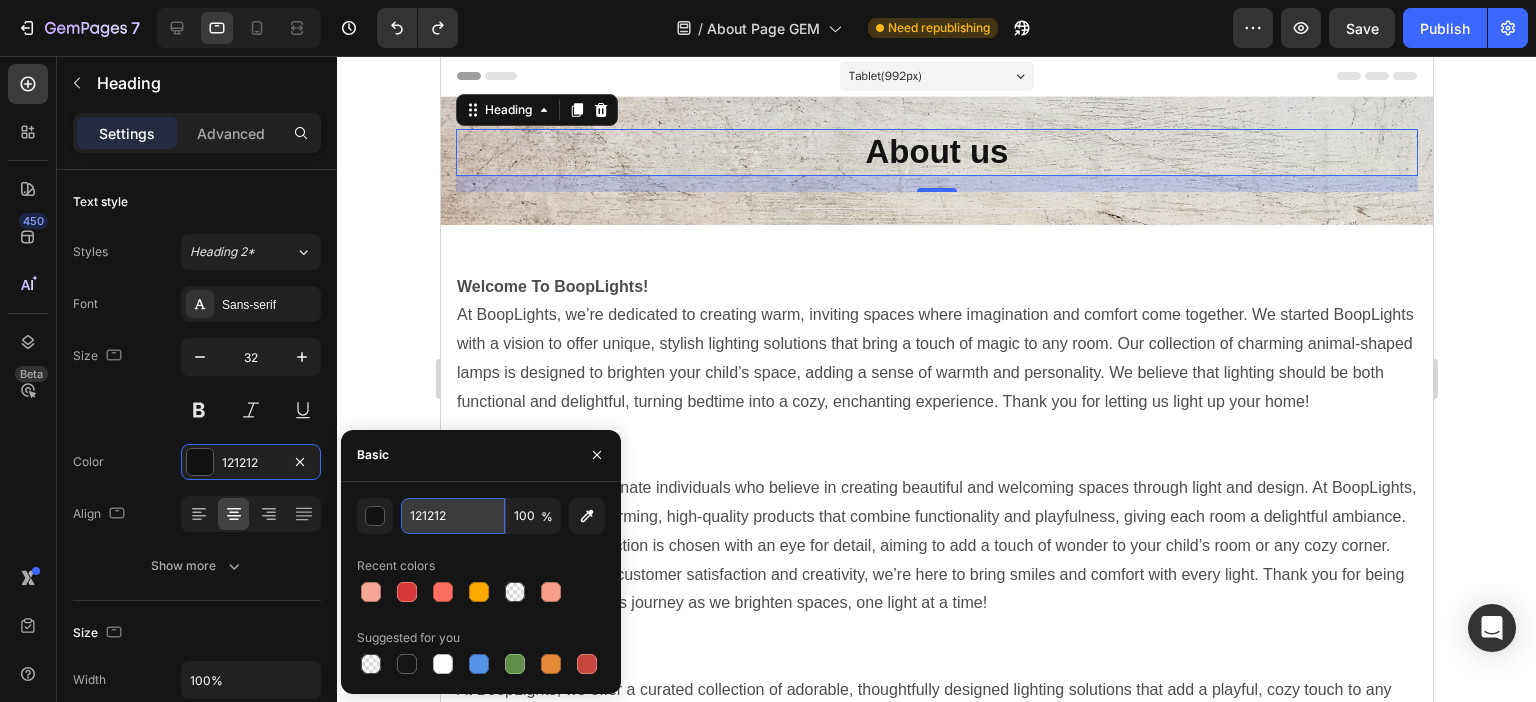 paste on "4D4D4D" 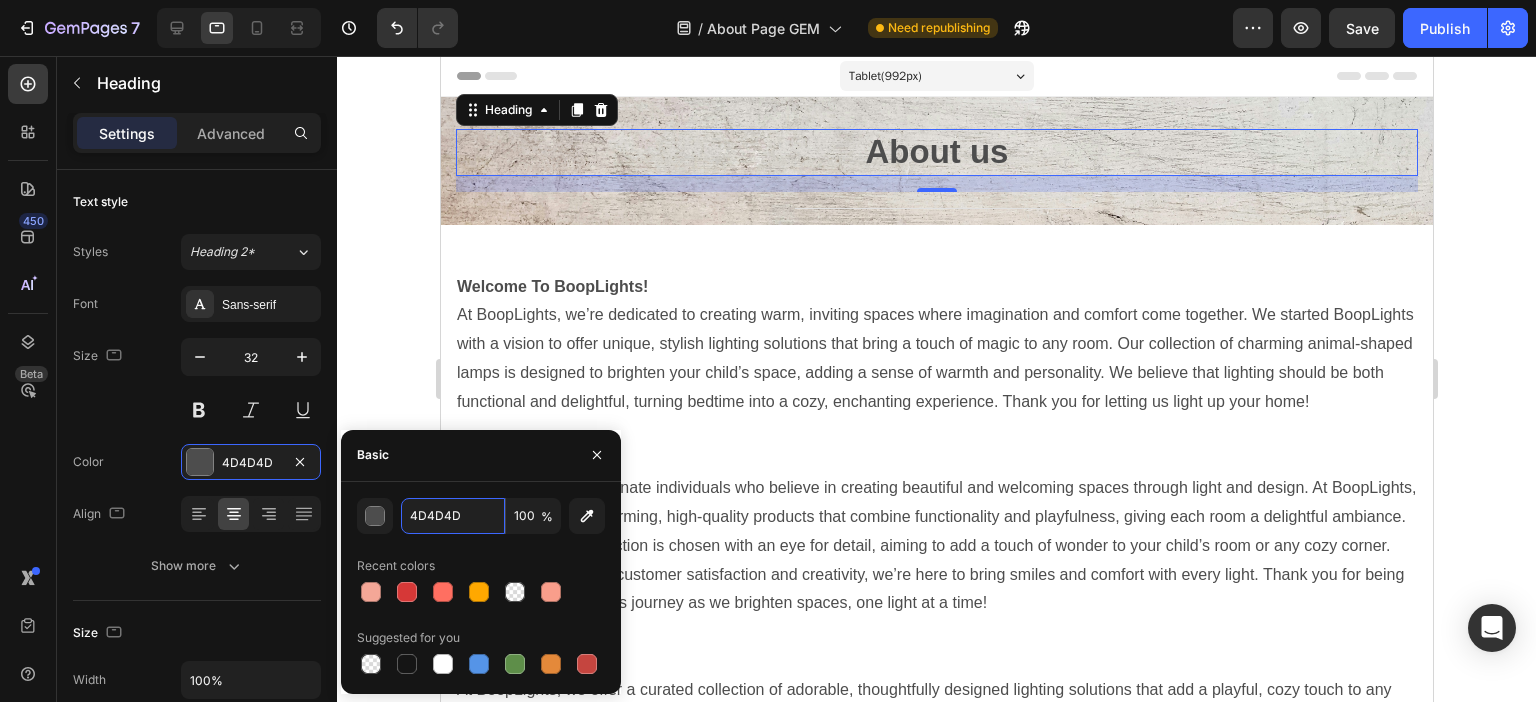 type on "121212" 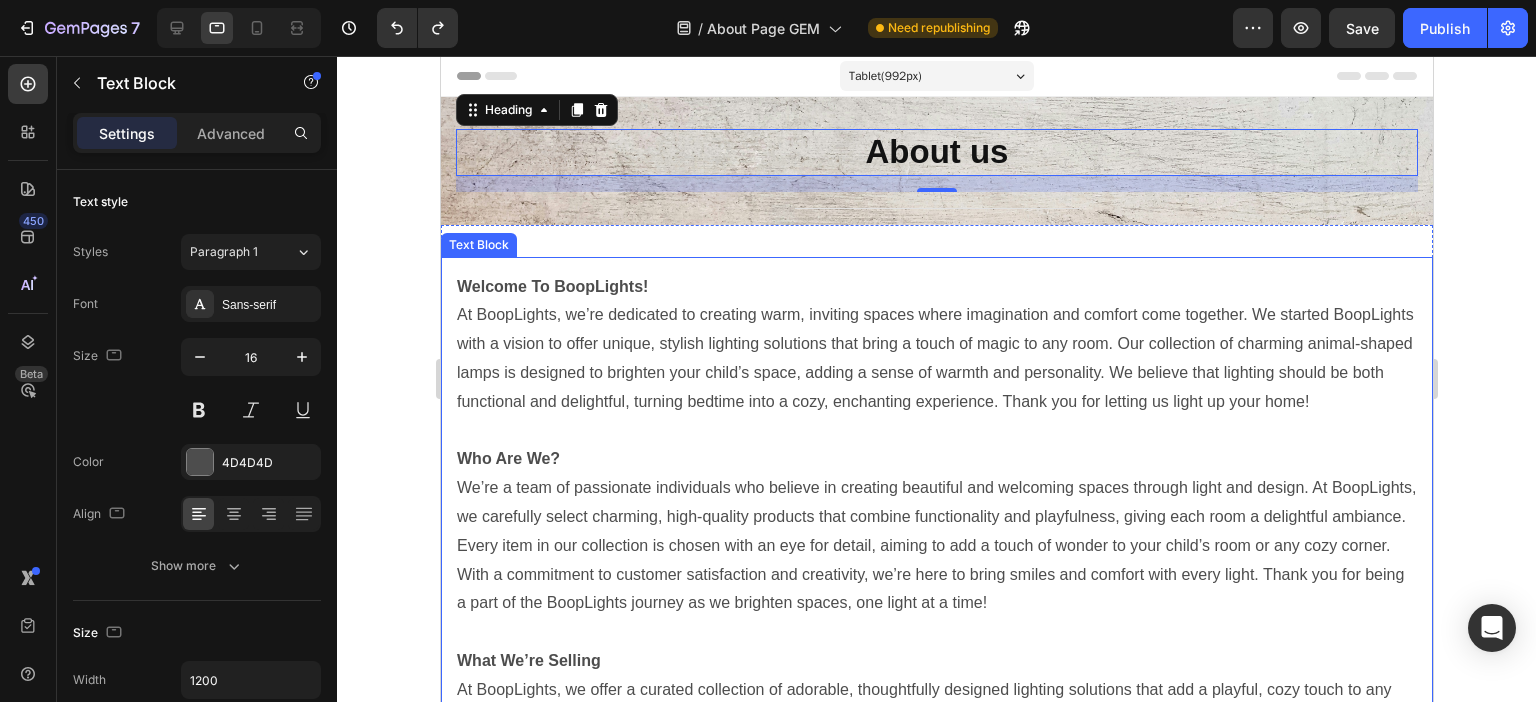 click on "At BoopLights, we’re dedicated to creating warm, inviting spaces where imagination and comfort come together. We started BoopLights with a vision to offer unique, stylish lighting solutions that bring a touch of magic to any room. Our collection of charming animal-shaped lamps is designed to brighten your child’s space, adding a sense of warmth and personality. We believe that lighting should be both functional and delightful, turning bedtime into a cozy, enchanting experience. Thank you for letting us light up your home!" at bounding box center [936, 358] 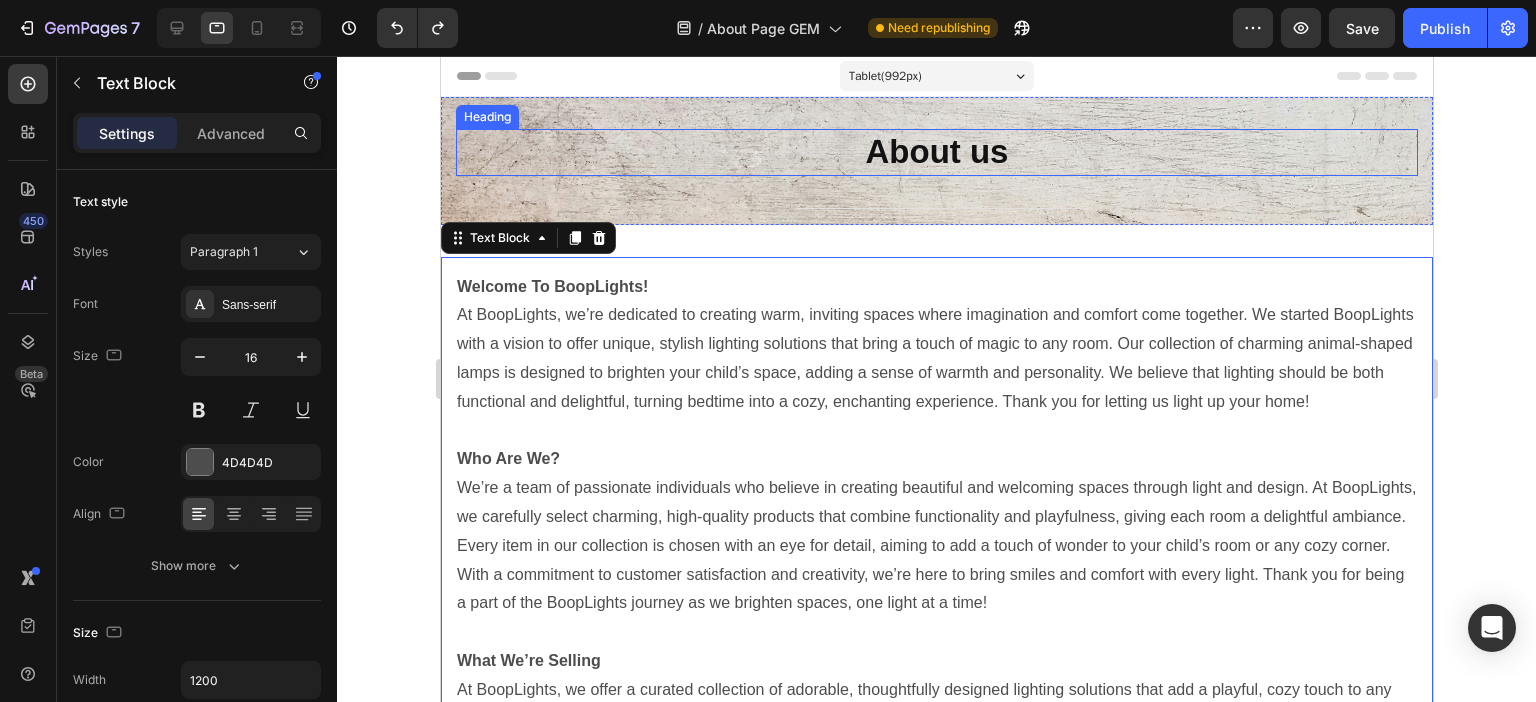 click on "About us" at bounding box center (936, 151) 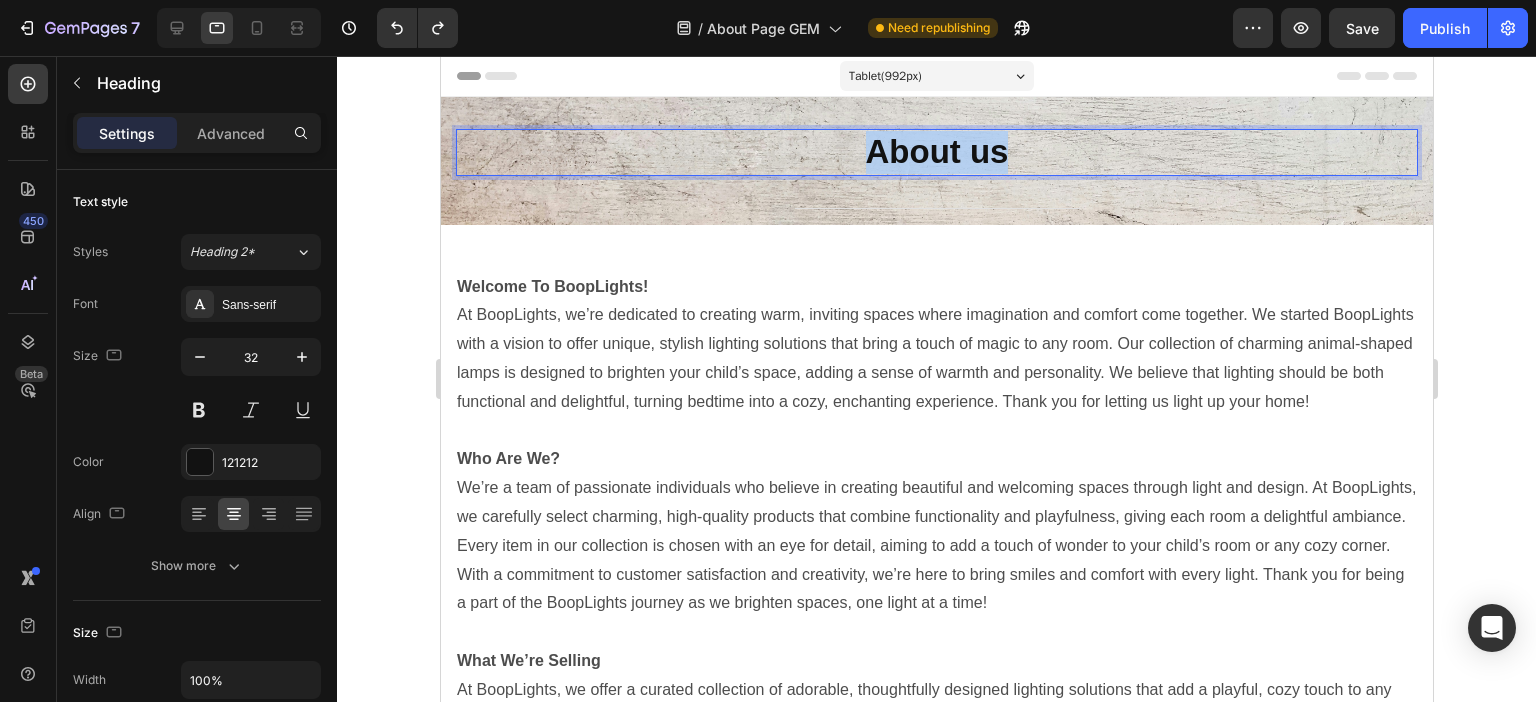 drag, startPoint x: 1013, startPoint y: 153, endPoint x: 782, endPoint y: 113, distance: 234.43762 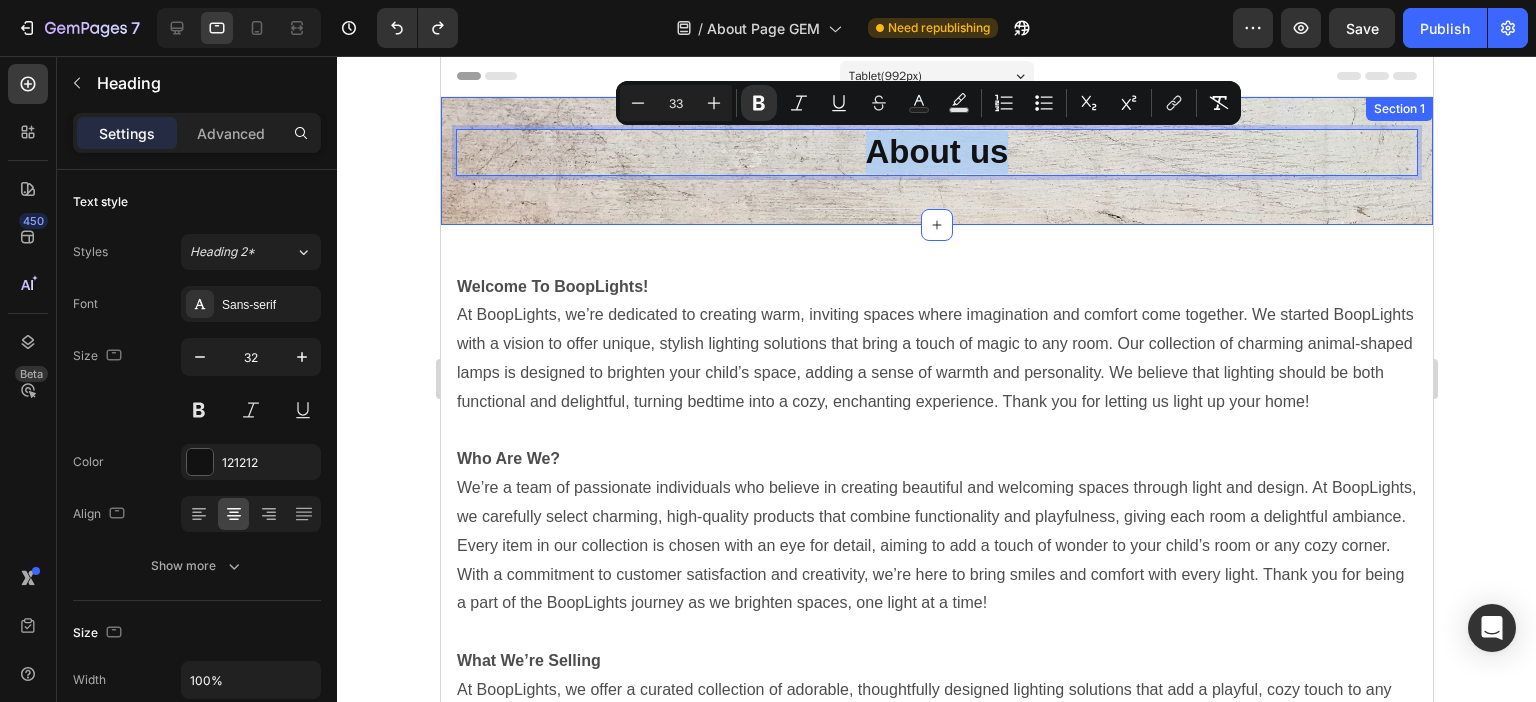 click on "About us Heading   16                Title Line Section 1" at bounding box center [936, 161] 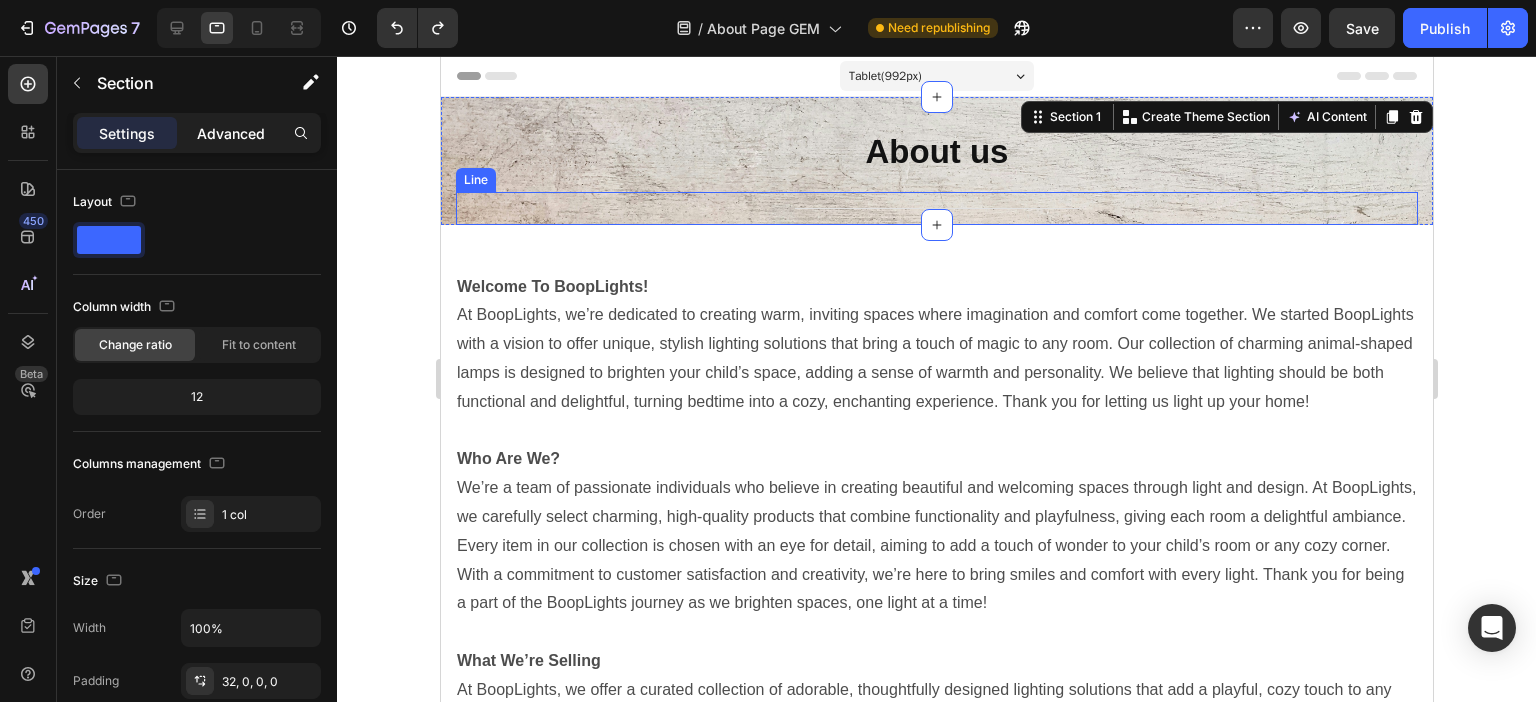 click on "Advanced" at bounding box center (231, 133) 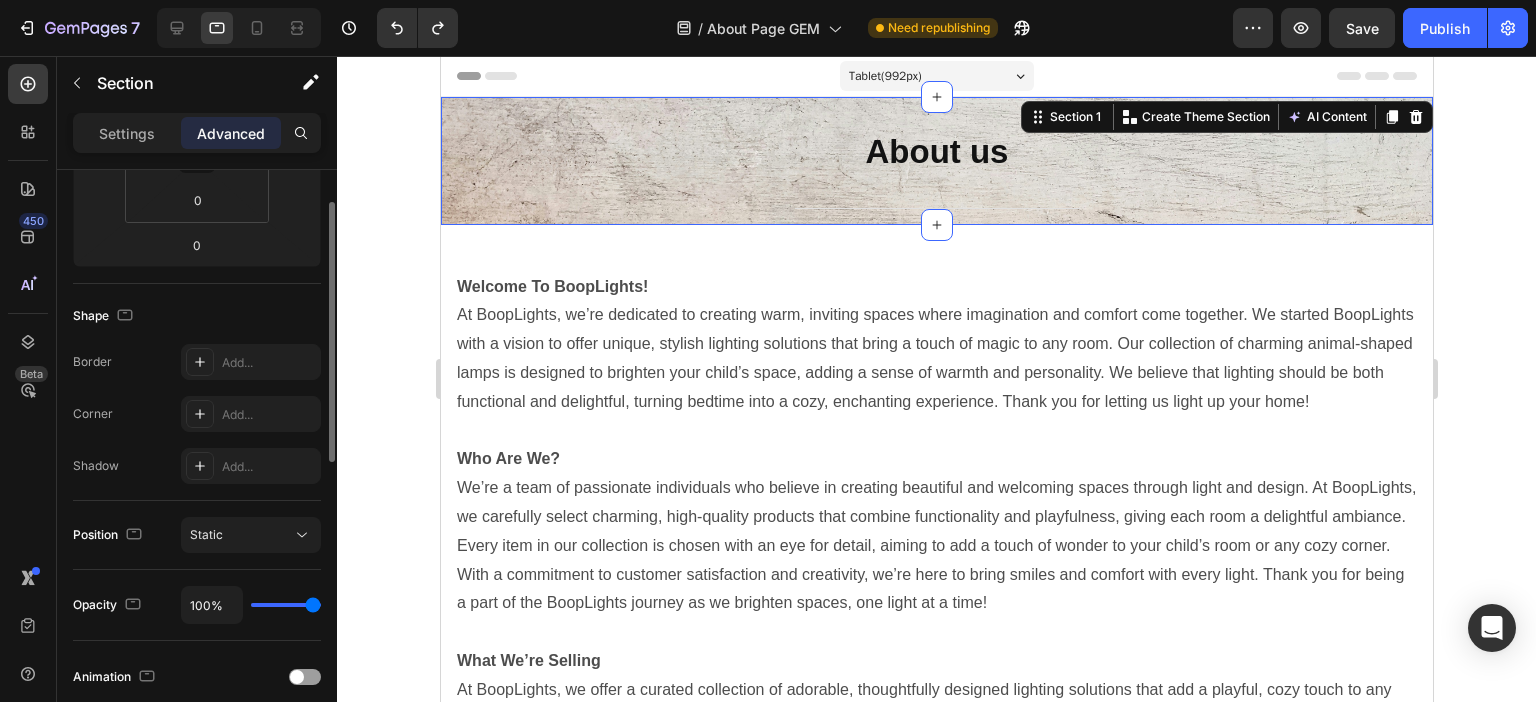 scroll, scrollTop: 500, scrollLeft: 0, axis: vertical 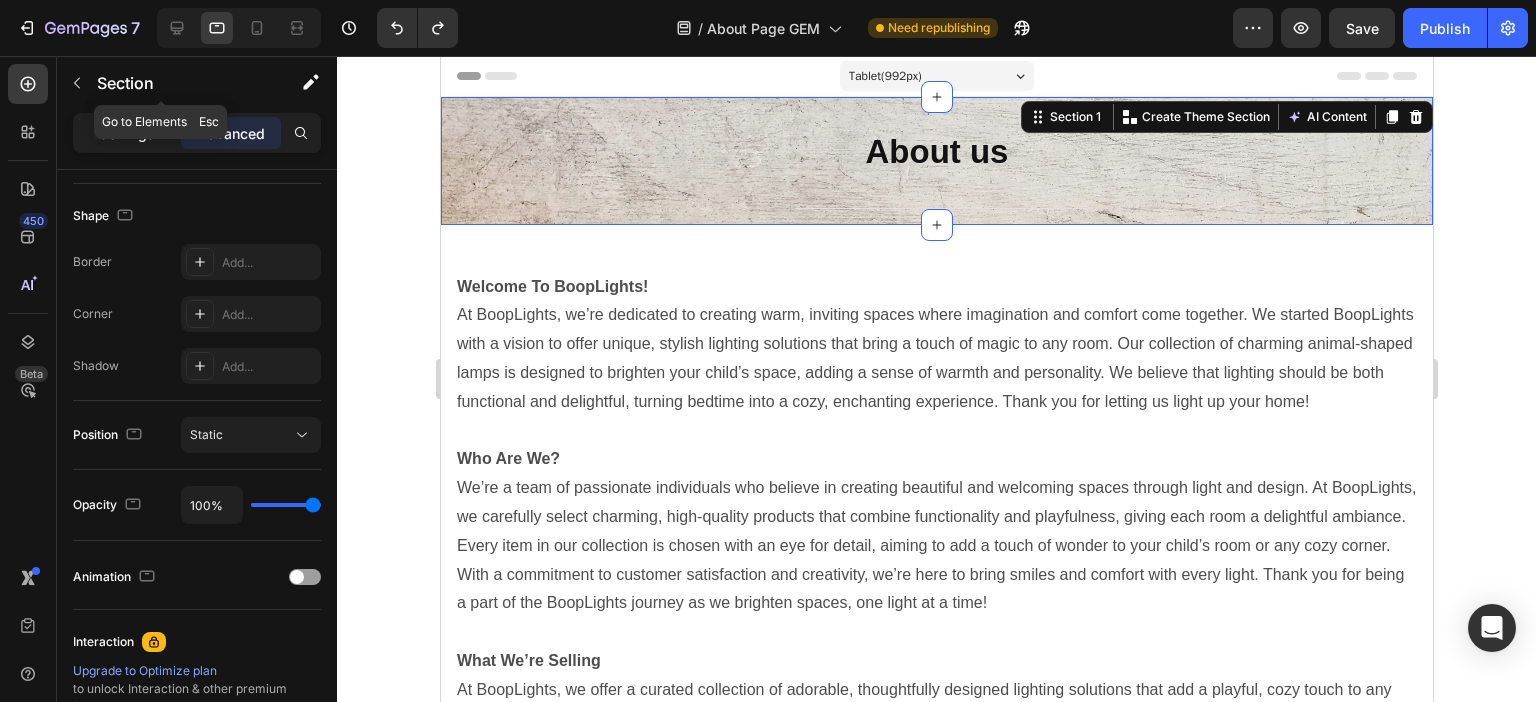 click on "Settings" at bounding box center [127, 133] 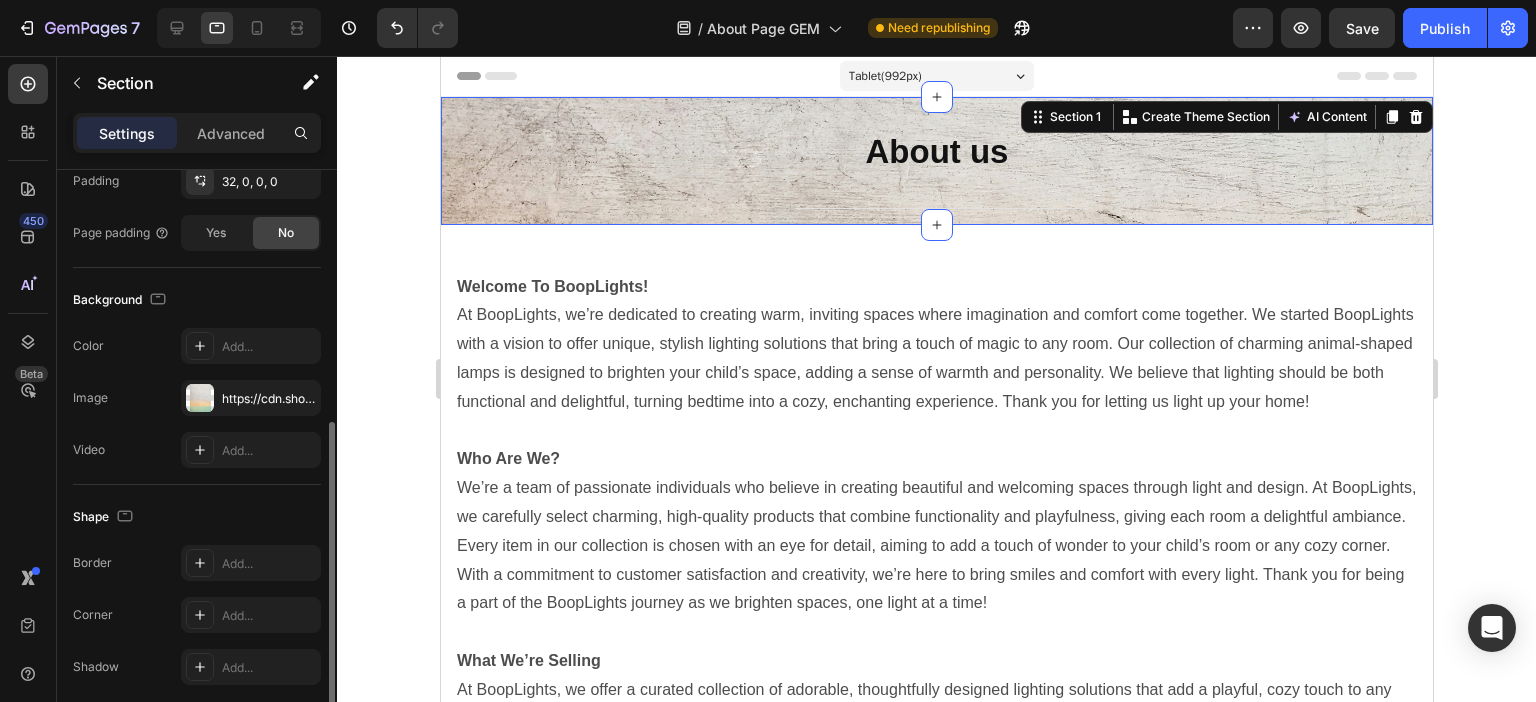 scroll, scrollTop: 0, scrollLeft: 0, axis: both 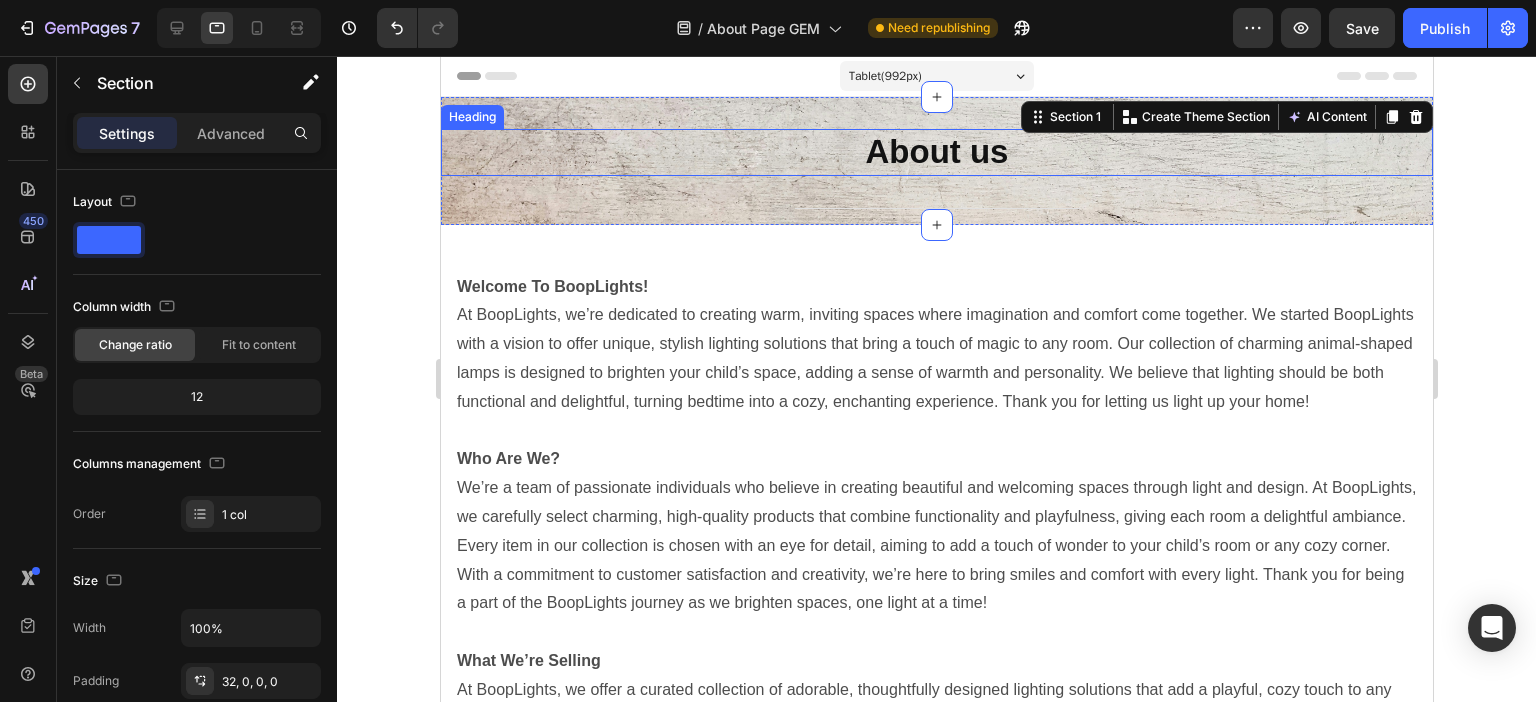 click on "⁠⁠⁠⁠⁠⁠⁠ About us" at bounding box center (936, 152) 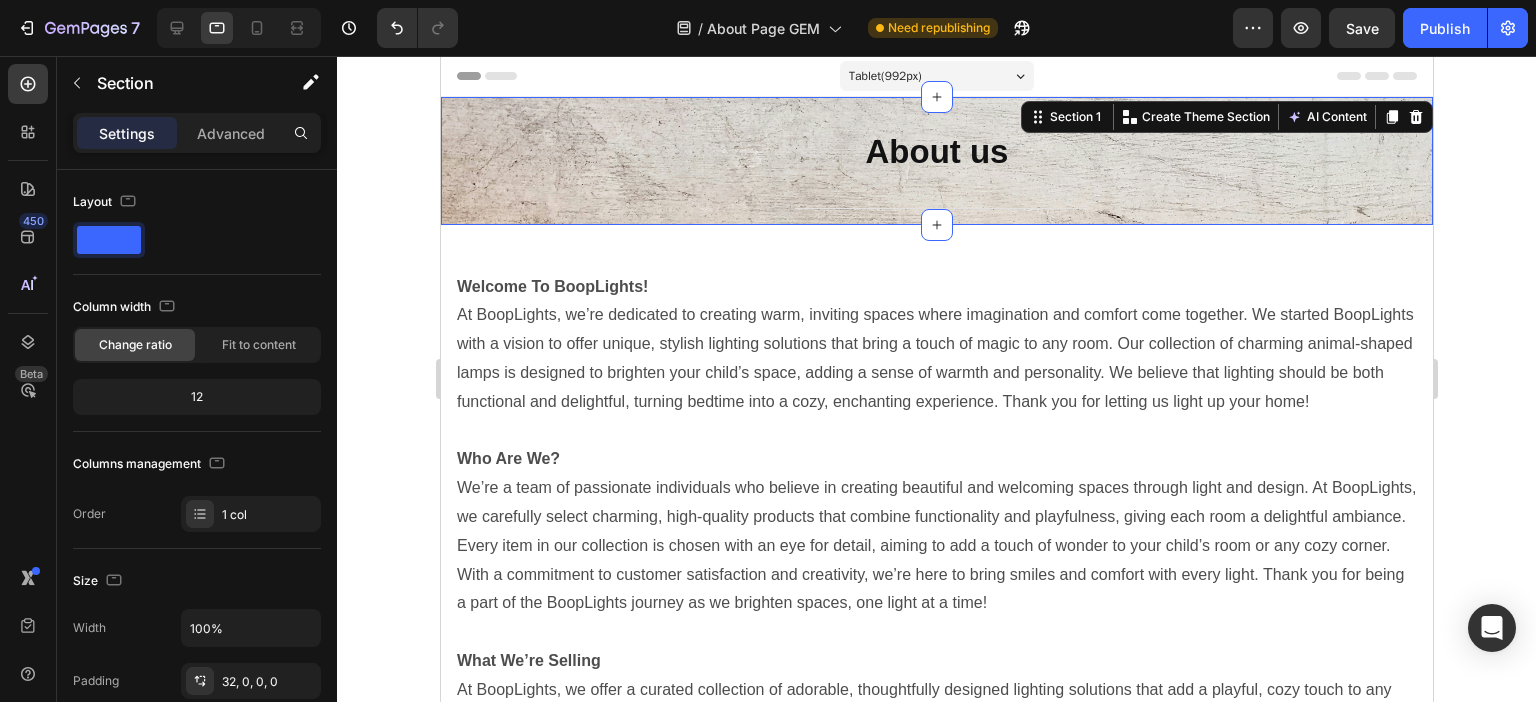 click on "⁠⁠⁠⁠⁠⁠⁠ About us Heading                Title Line Section 1   You can create reusable sections Create Theme Section AI Content Write with GemAI What would you like to describe here? Tone and Voice Persuasive Product Sleep Sheep Show more Generate" at bounding box center (936, 161) 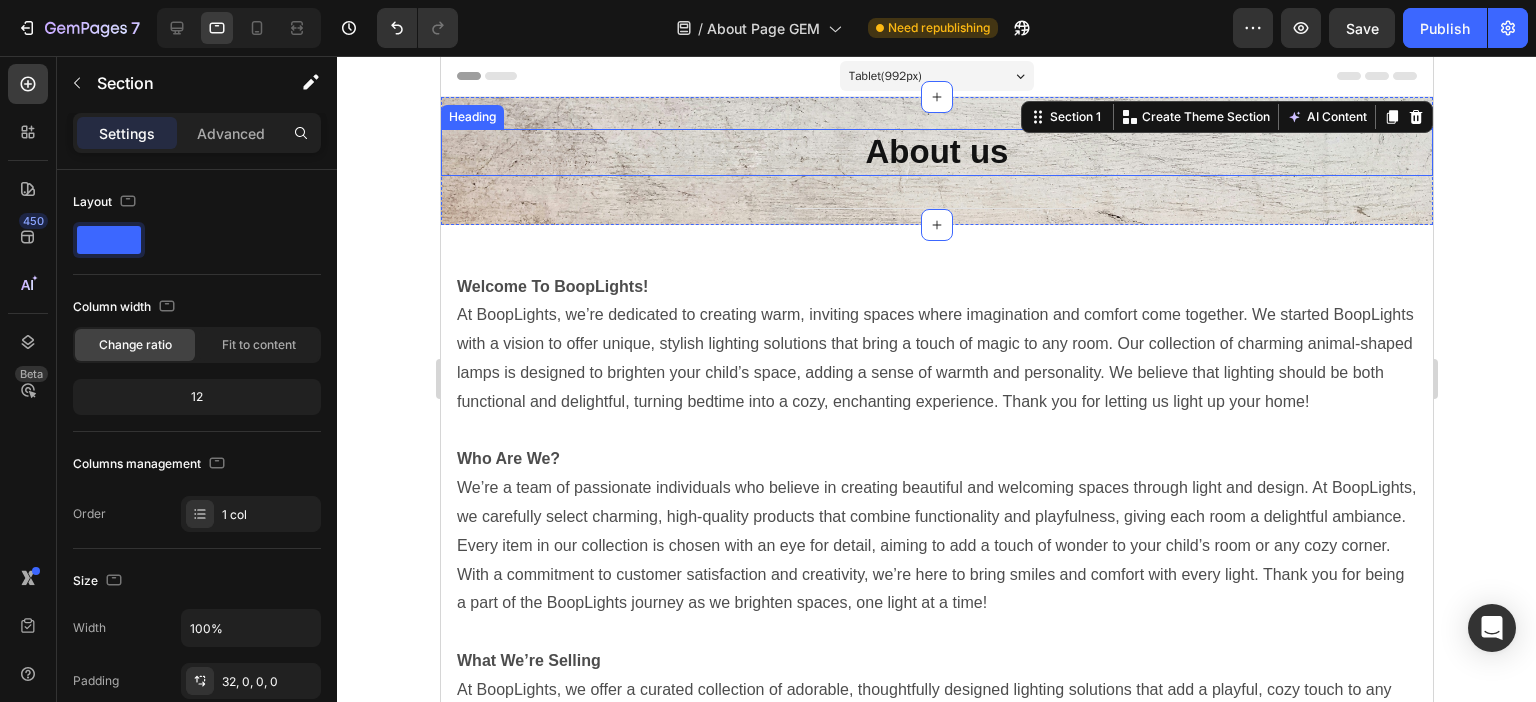 click on "⁠⁠⁠⁠⁠⁠⁠ About us" at bounding box center (936, 152) 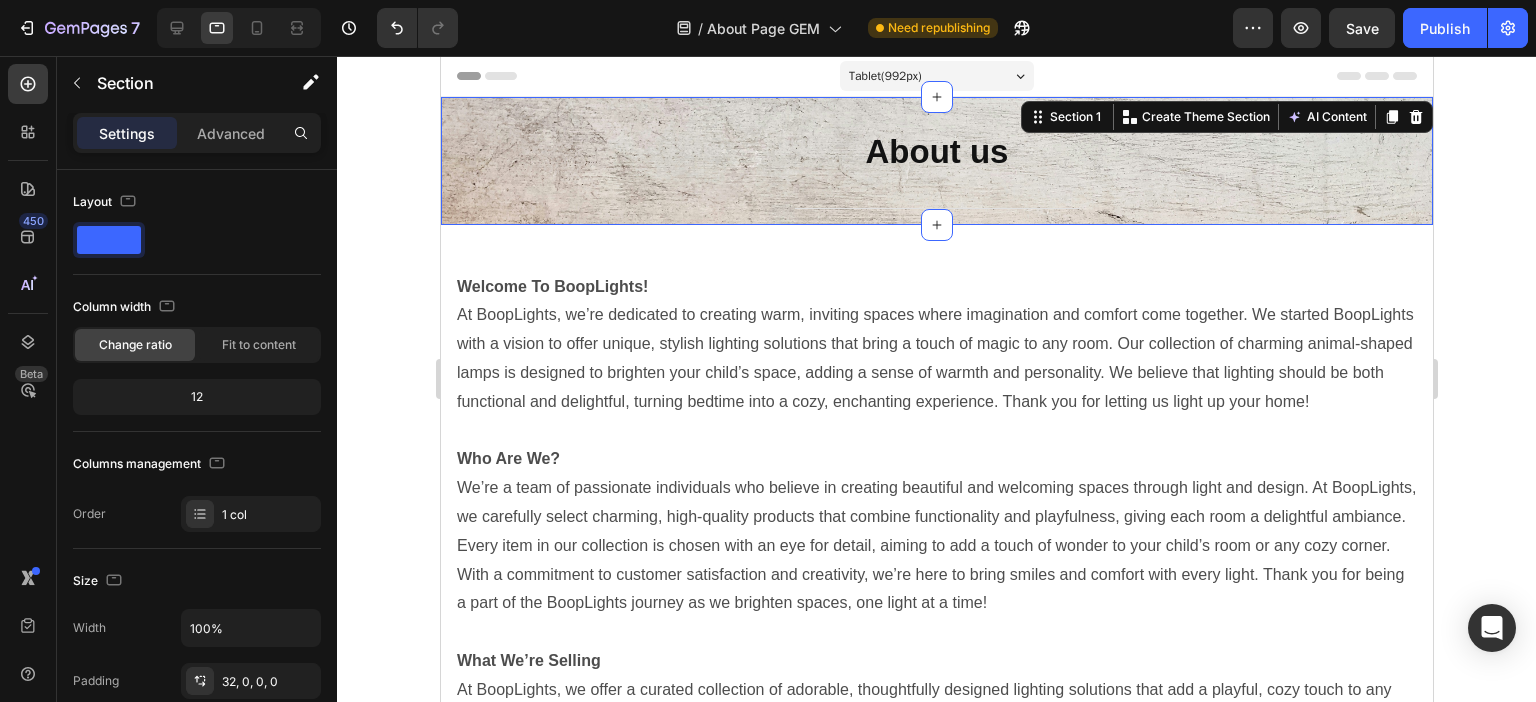 click on "⁠⁠⁠⁠⁠⁠⁠ About us Heading                Title Line Section 1   You can create reusable sections Create Theme Section AI Content Write with GemAI What would you like to describe here? Tone and Voice Persuasive Product Sleep Sheep Show more Generate" at bounding box center (936, 161) 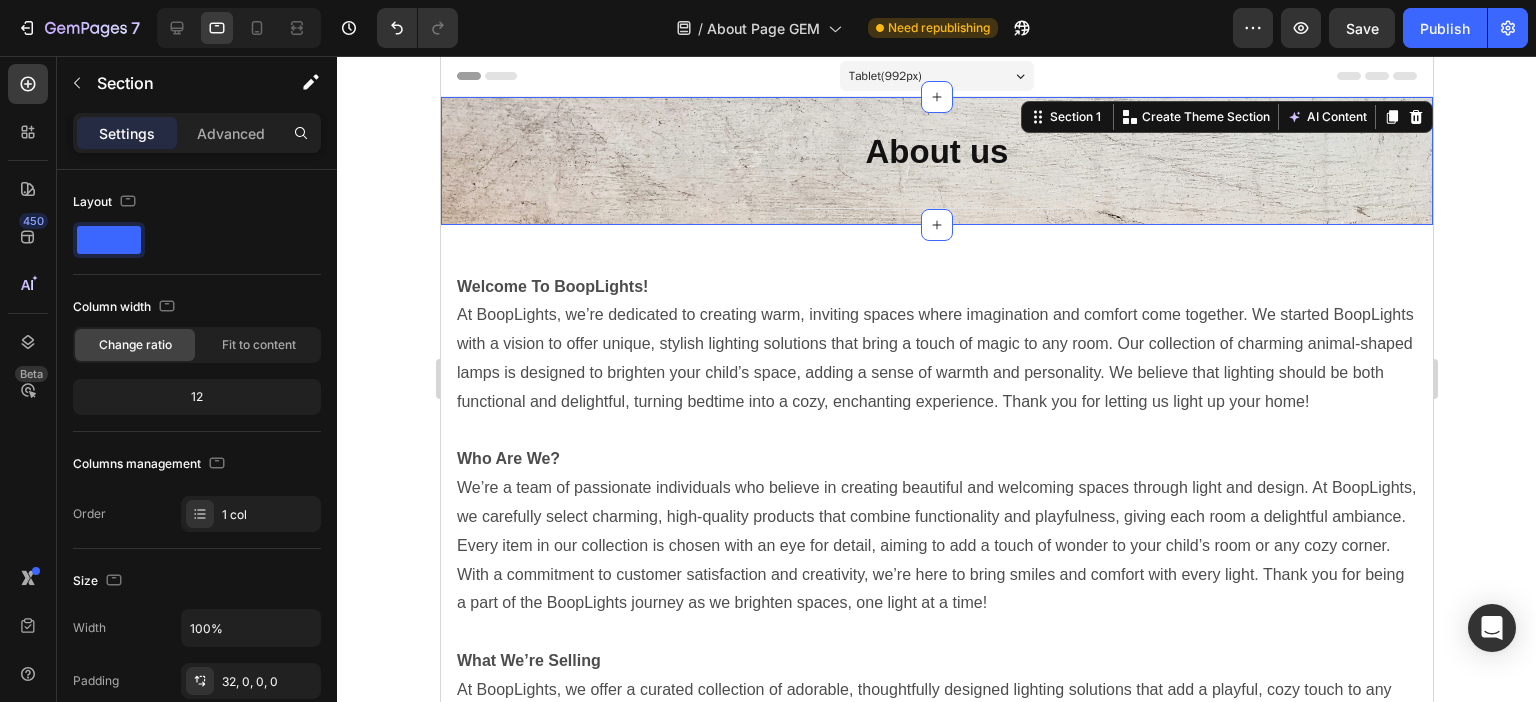 copy on "About us" 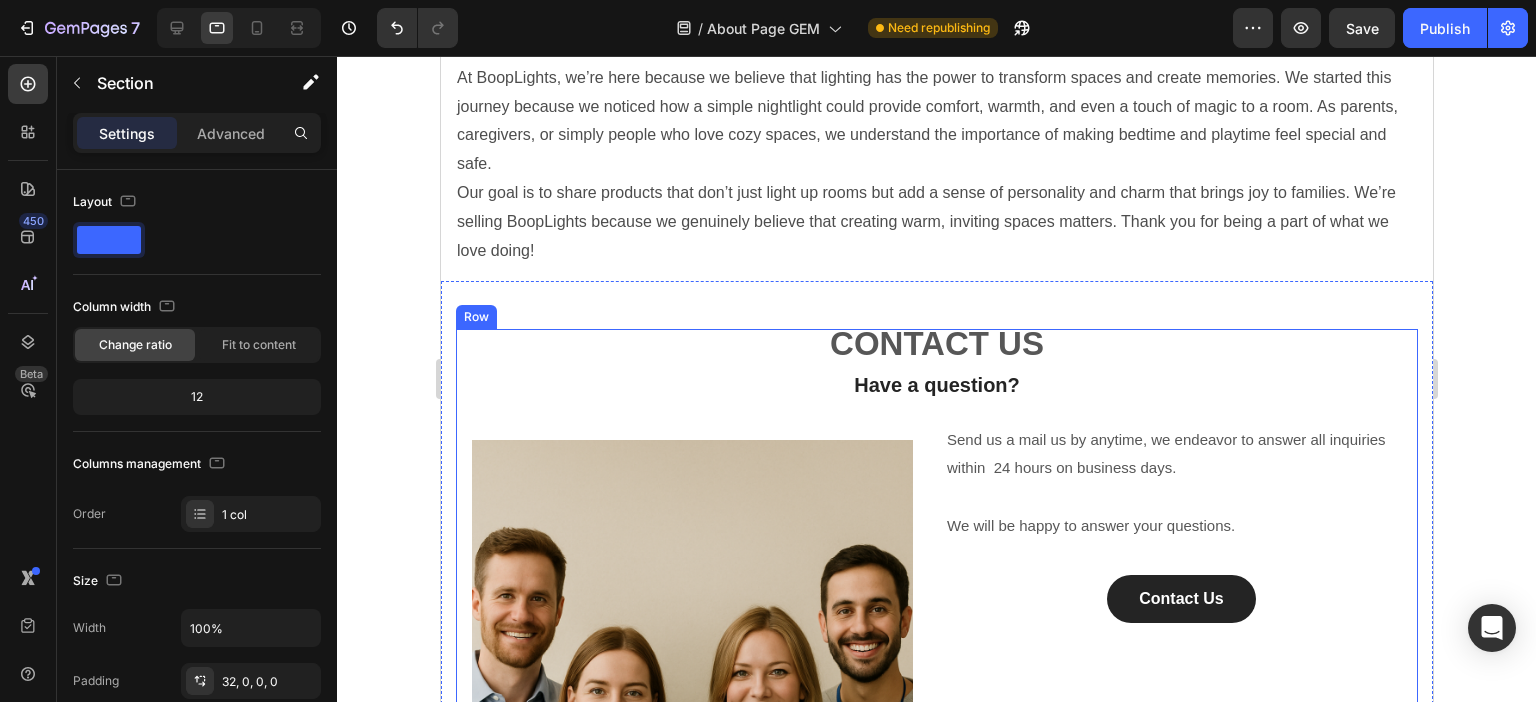 scroll, scrollTop: 1000, scrollLeft: 0, axis: vertical 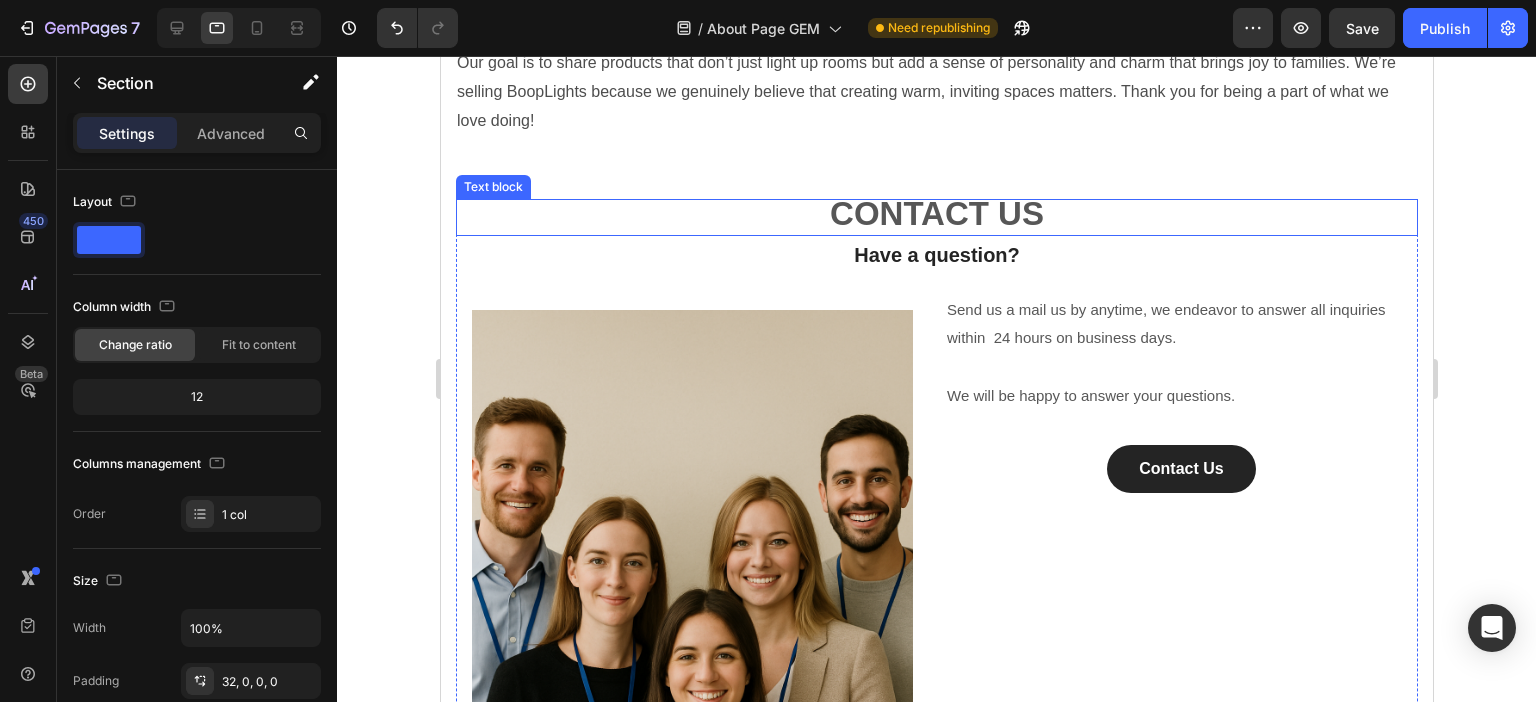 click on "CONTACT US" at bounding box center (936, 213) 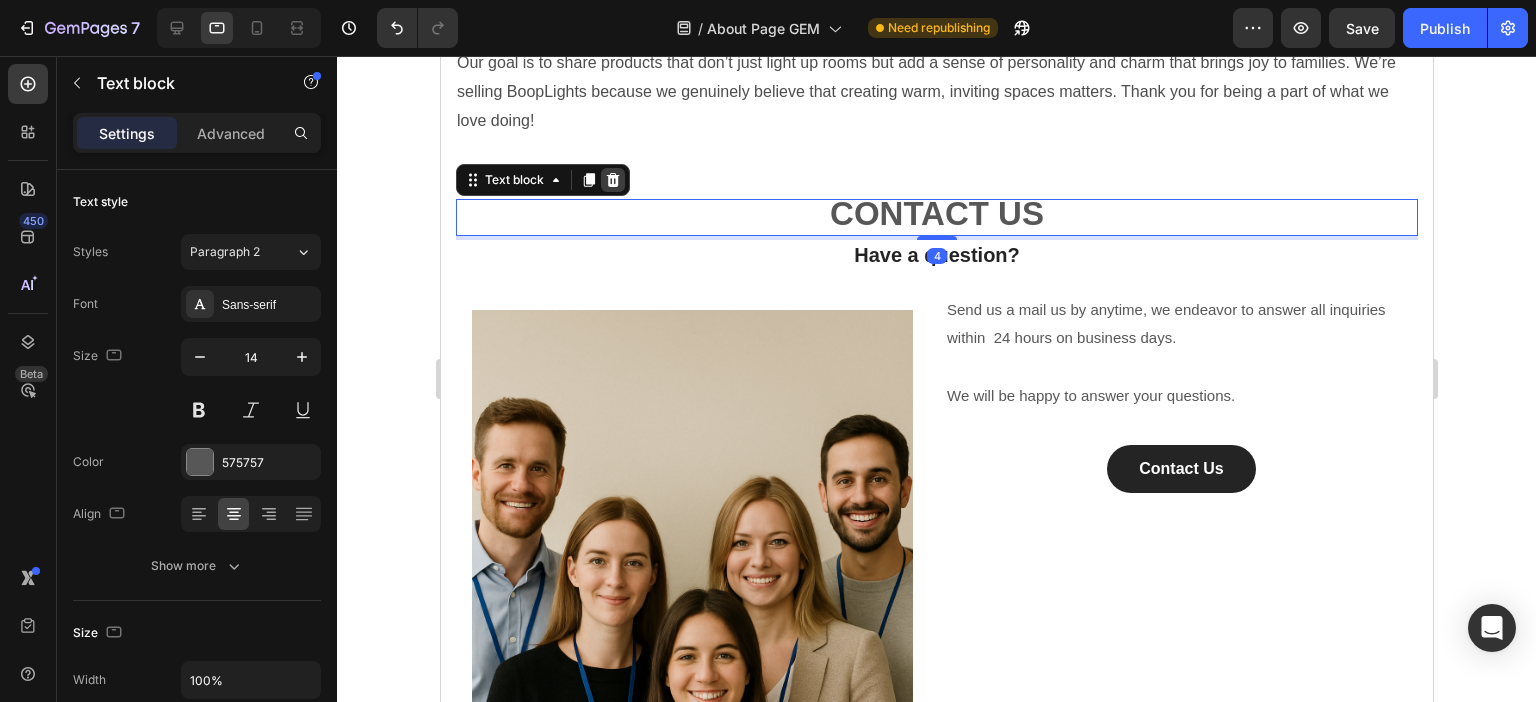 click at bounding box center (612, 180) 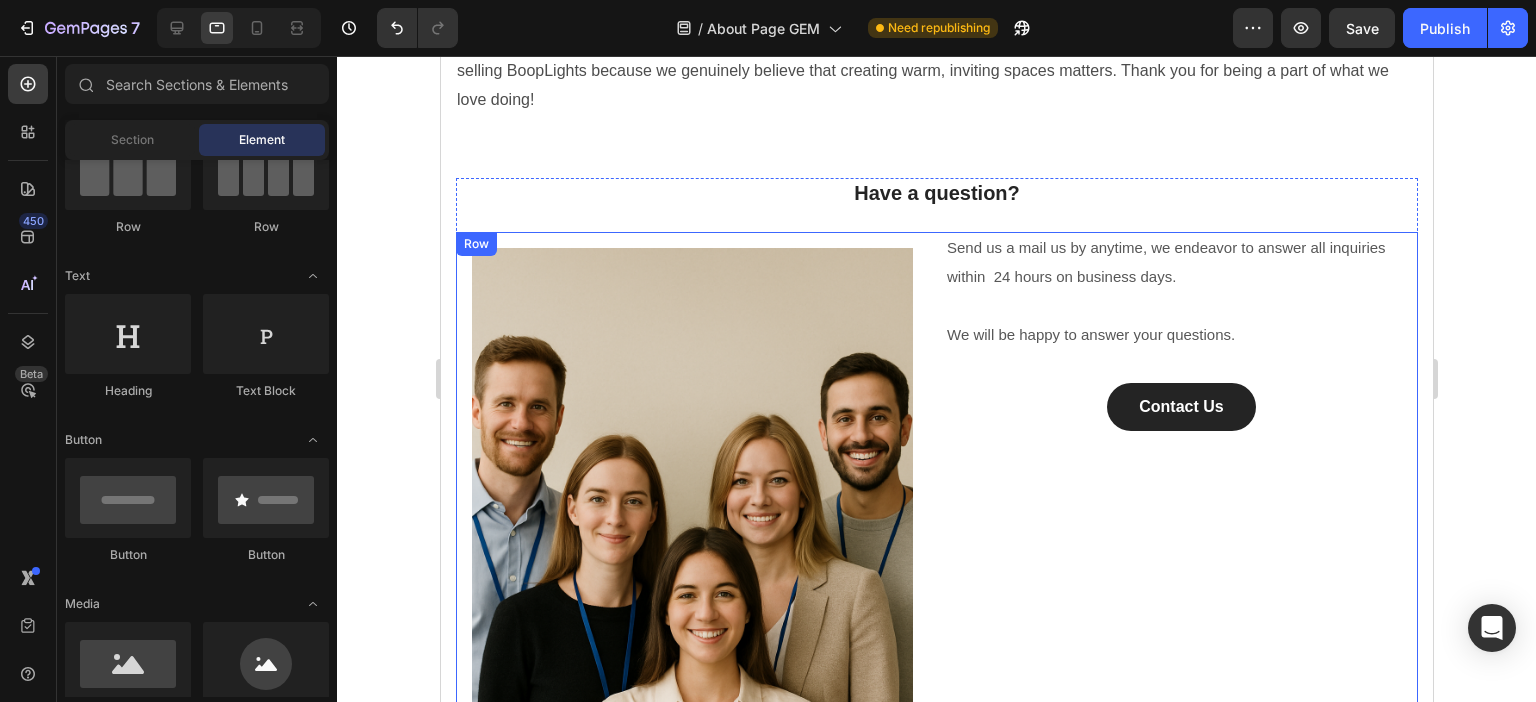 scroll, scrollTop: 1000, scrollLeft: 0, axis: vertical 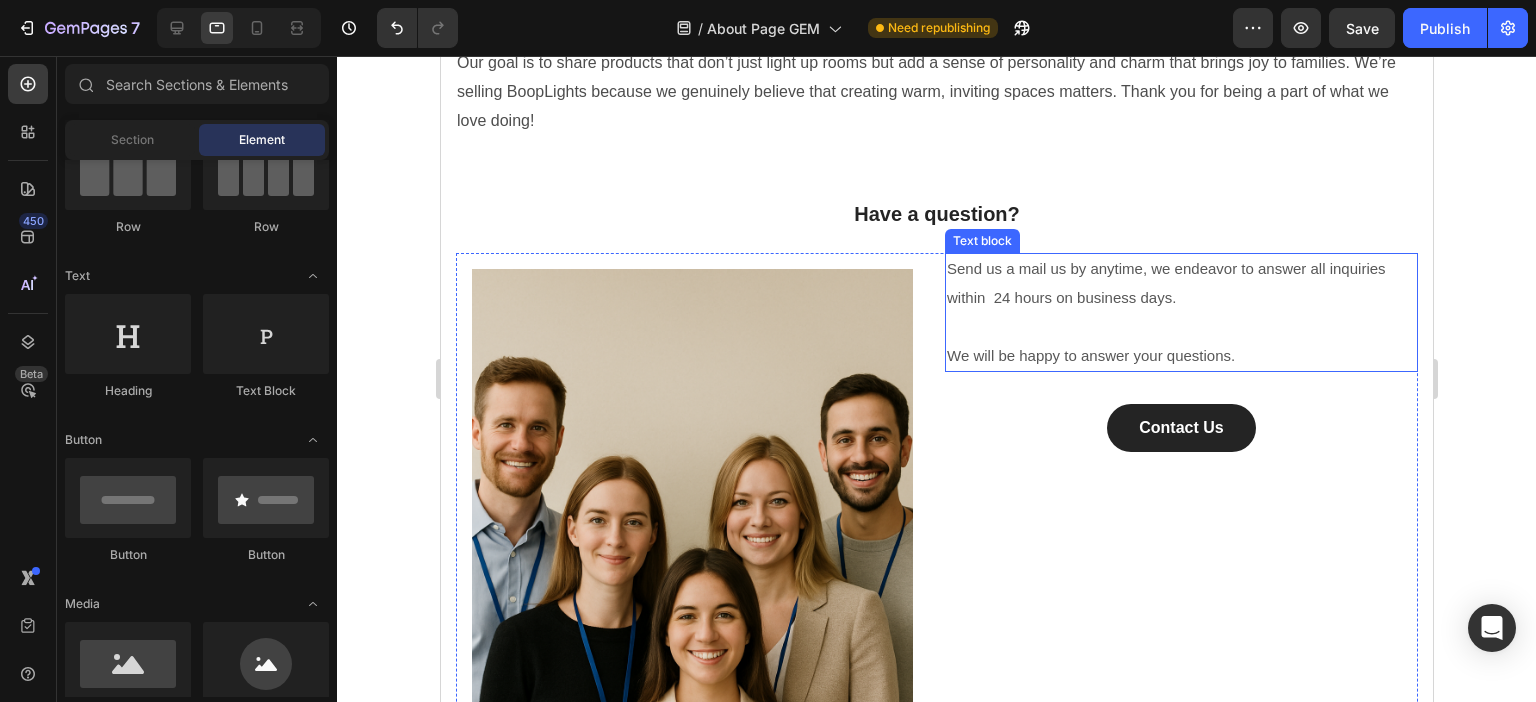 click on "Send us a mail us by anytime, we endeavor to answer all inquiries within  24 hours on business days." at bounding box center (1165, 283) 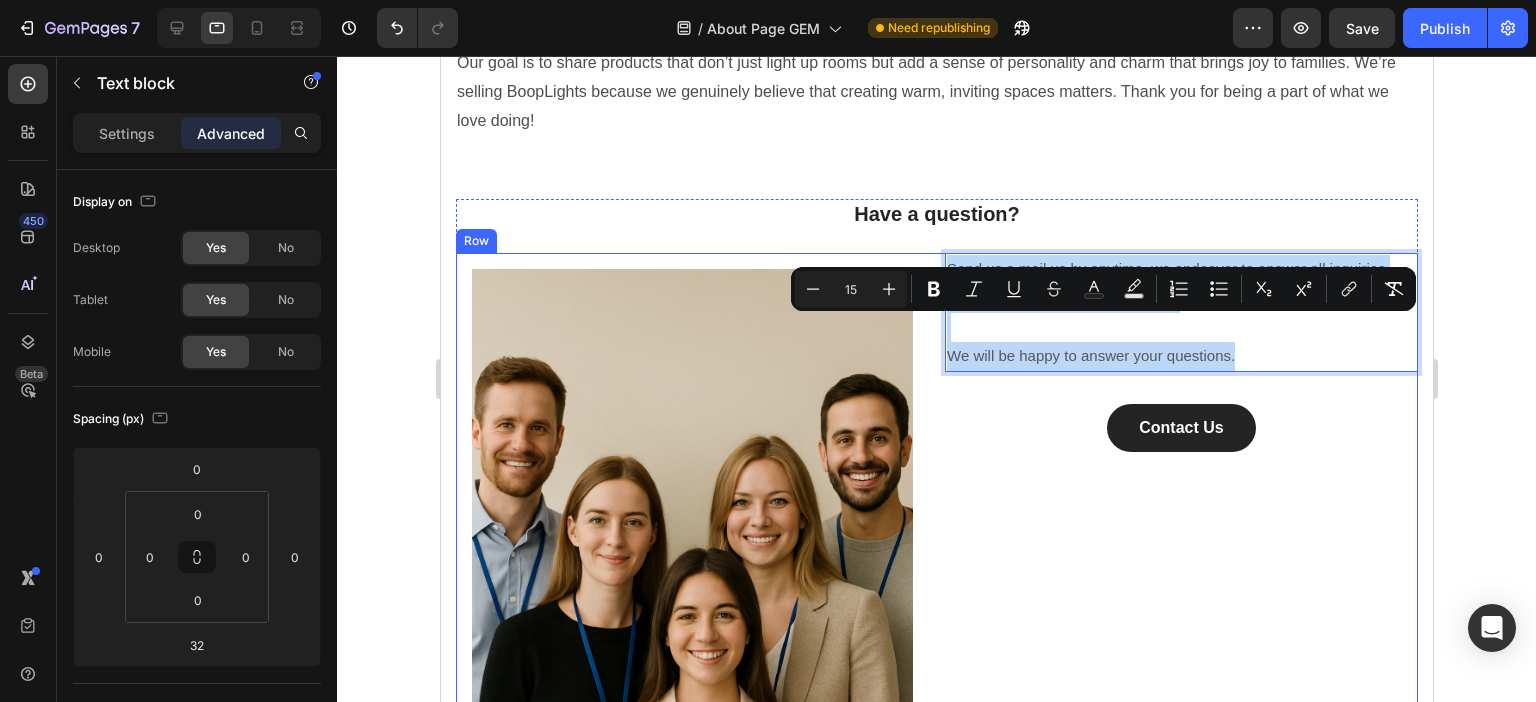 drag, startPoint x: 1254, startPoint y: 413, endPoint x: 934, endPoint y: 319, distance: 333.5206 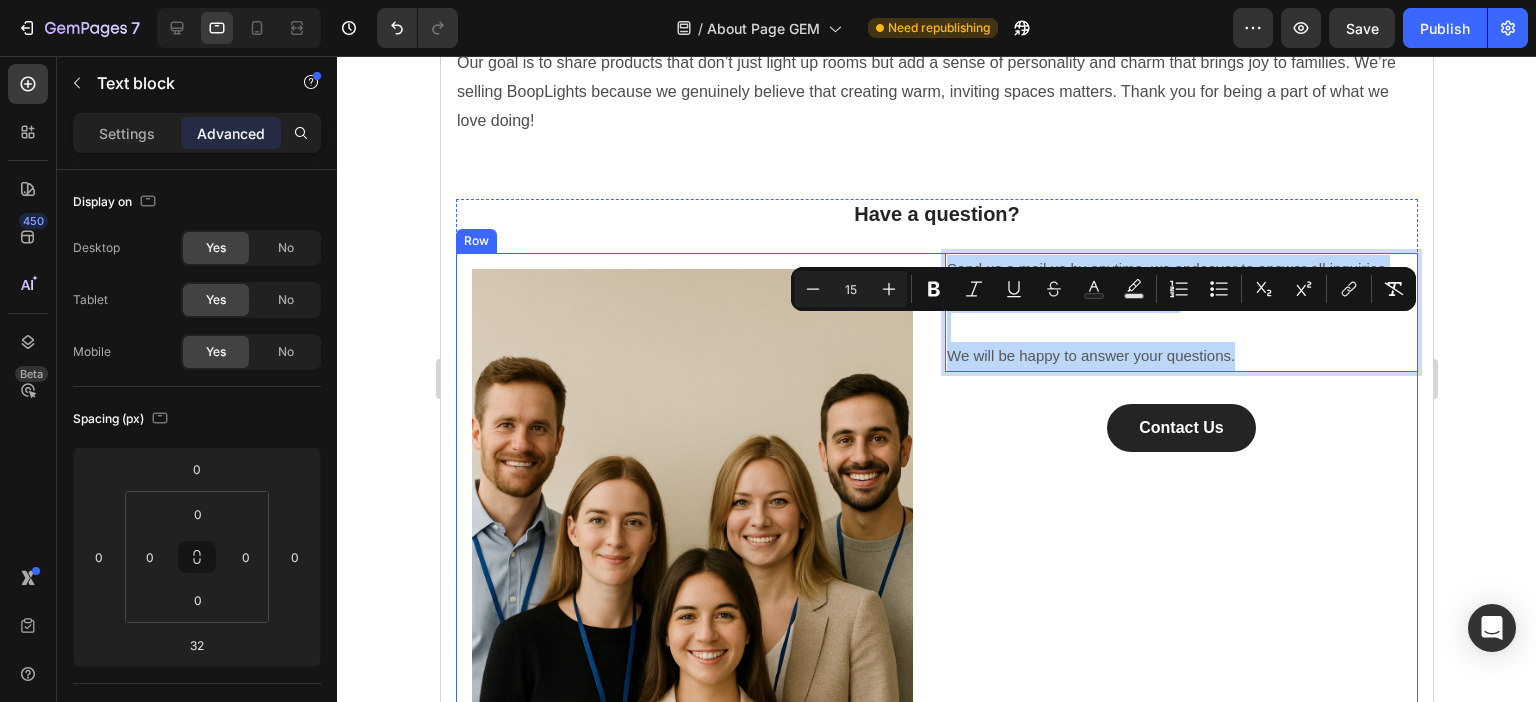 click on "Image Row Send us a mail us by anytime, we endeavor to answer all inquiries within  24 hours on business days.  We will be happy to answer your questions. Text block   32 Contact Us Button Row" at bounding box center [936, 600] 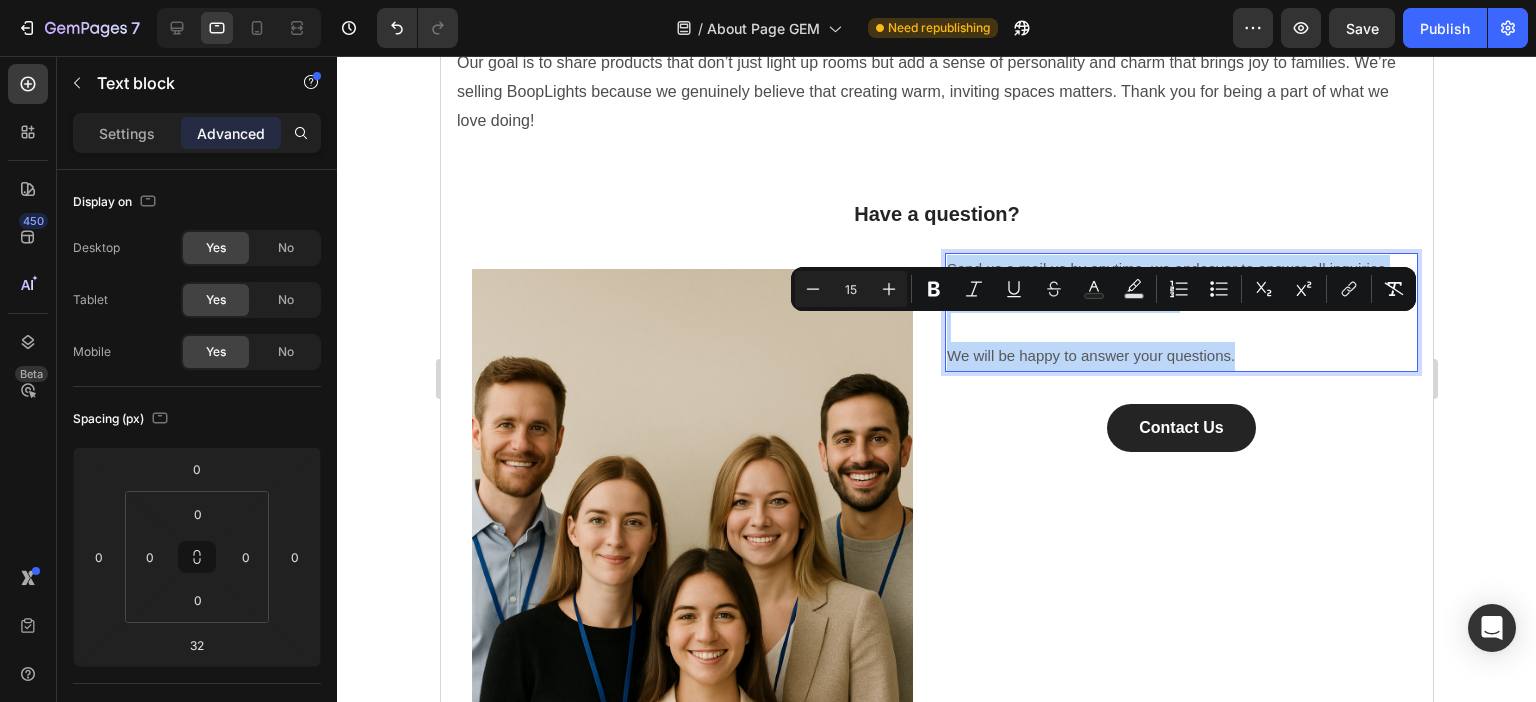 click at bounding box center (1180, 327) 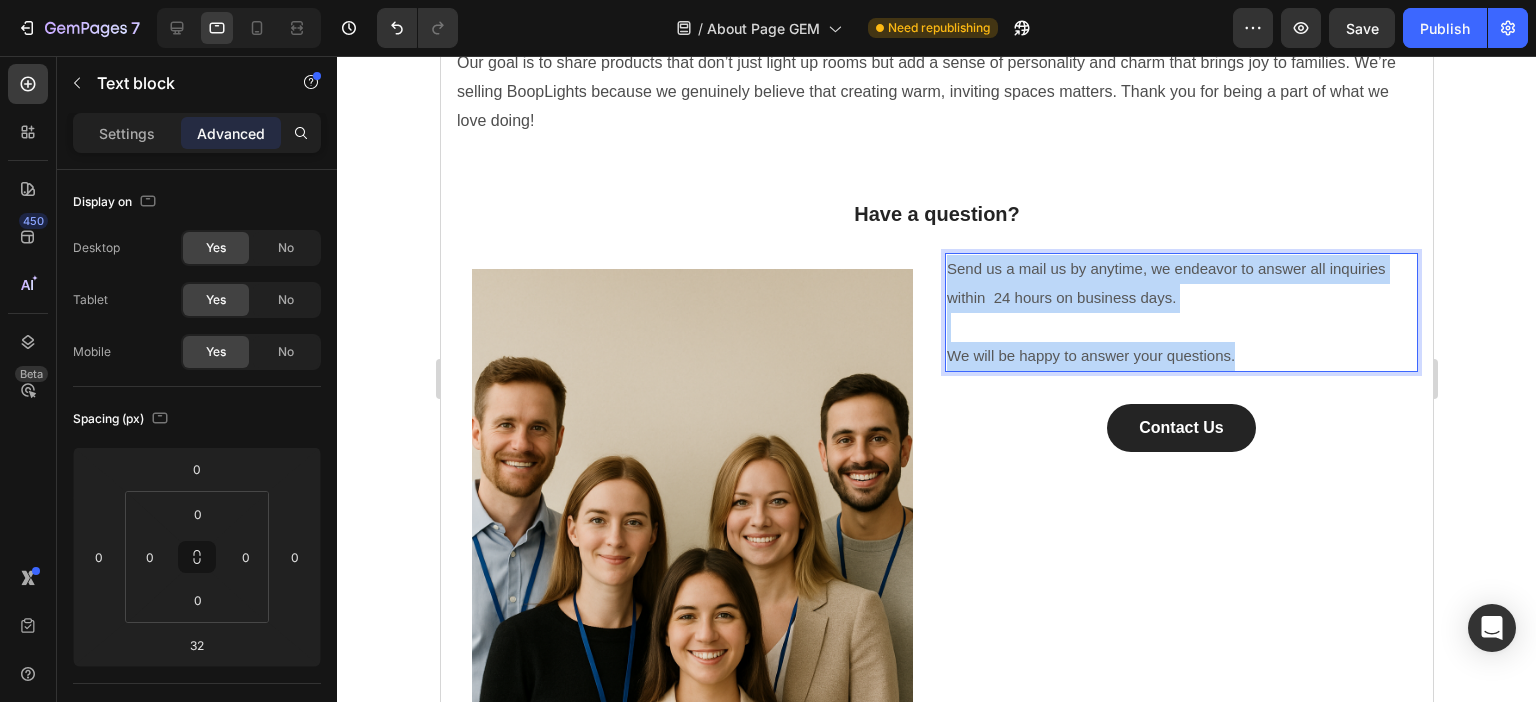 drag, startPoint x: 1258, startPoint y: 424, endPoint x: 937, endPoint y: 325, distance: 335.91965 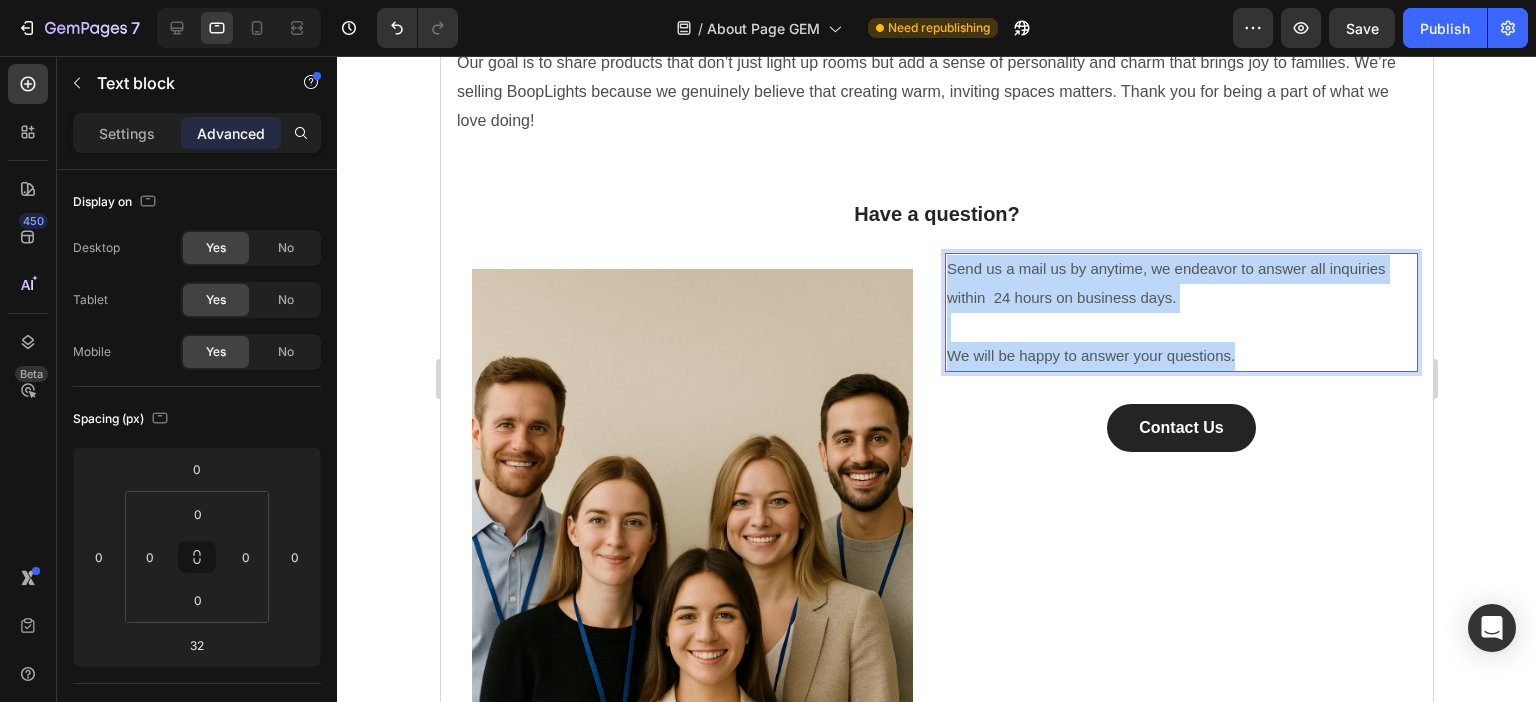 click on "Send us a mail us by anytime, we endeavor to answer all inquiries within  24 hours on business days.  We will be happy to answer your questions." at bounding box center (1180, 312) 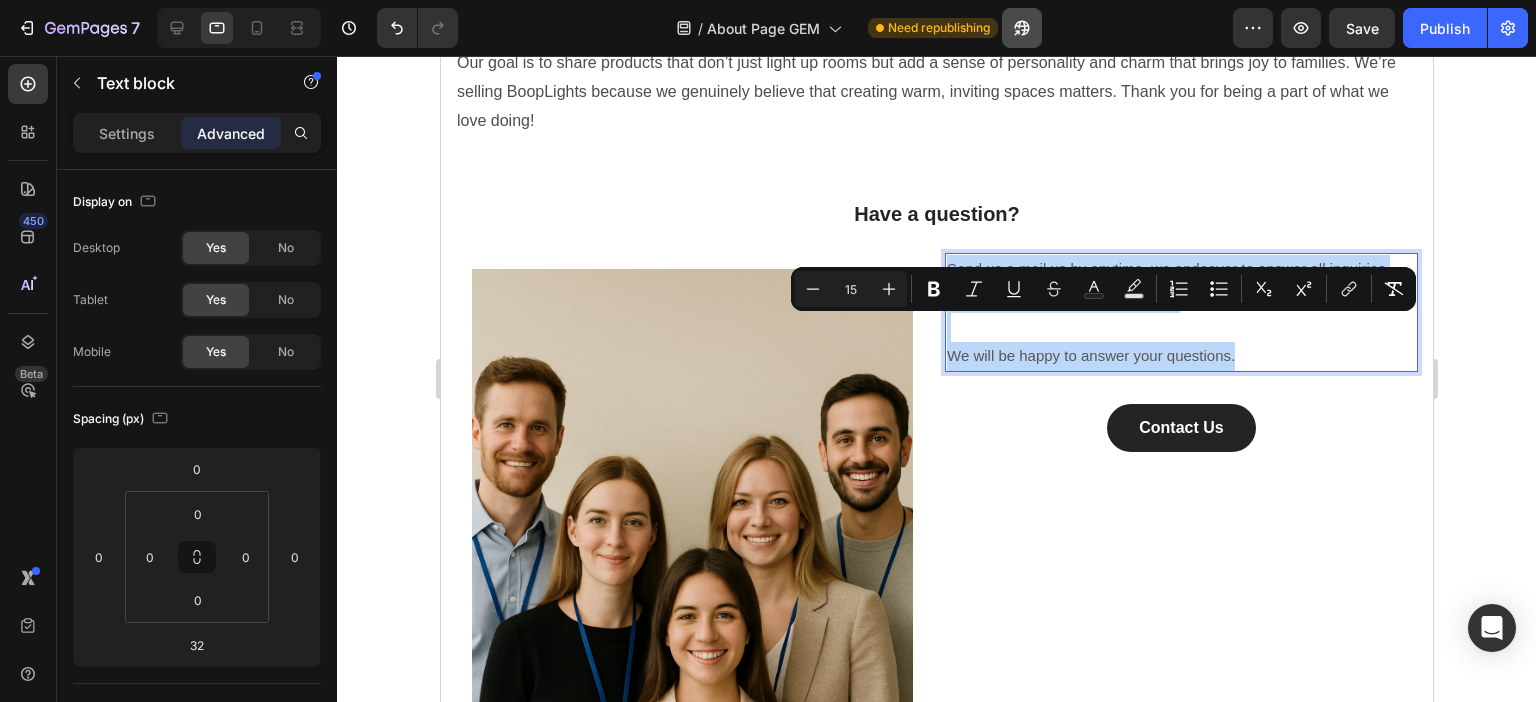 copy on "Send us a mail us by anytime, we endeavor to answer all inquiries within  24 hours on business days.  We will be happy to answer your questions." 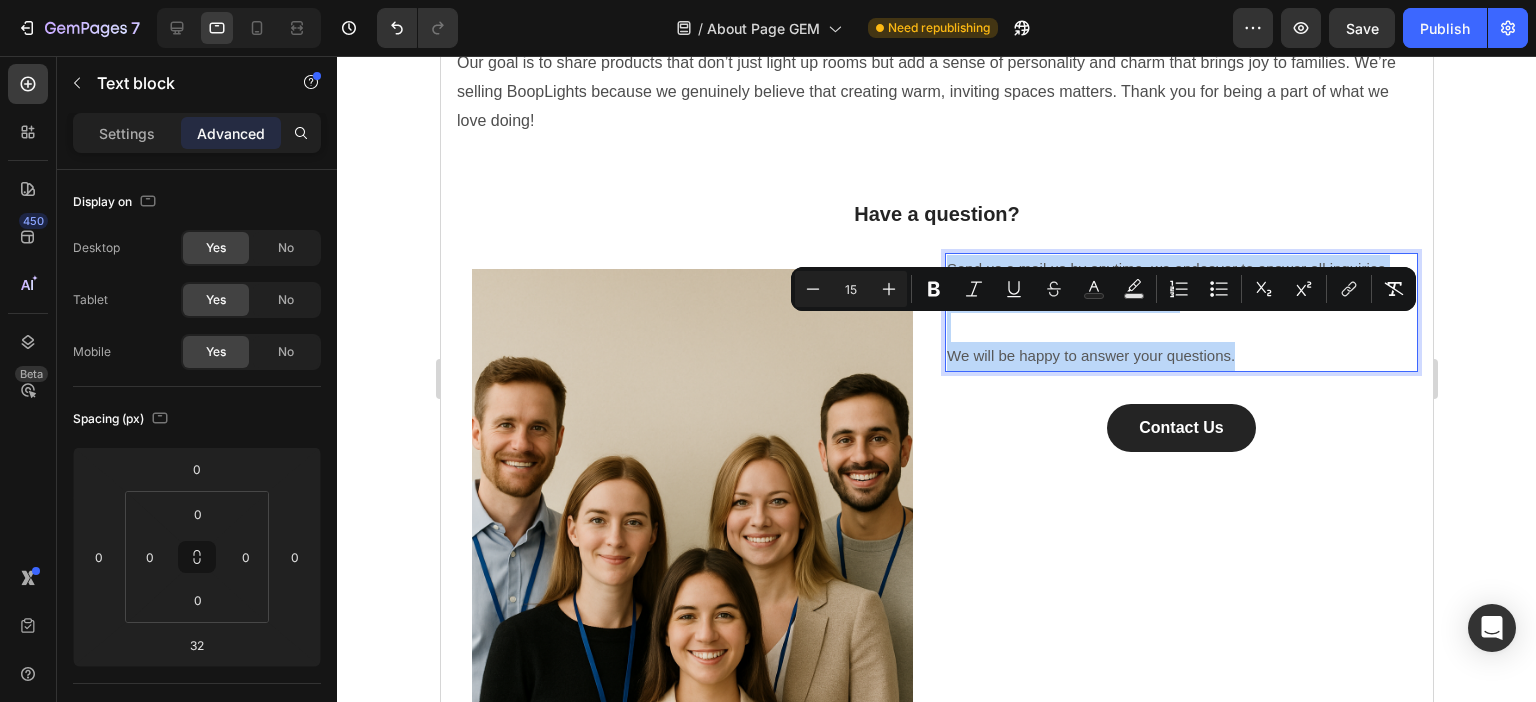 click on "We will be happy to answer your questions." at bounding box center [1180, 356] 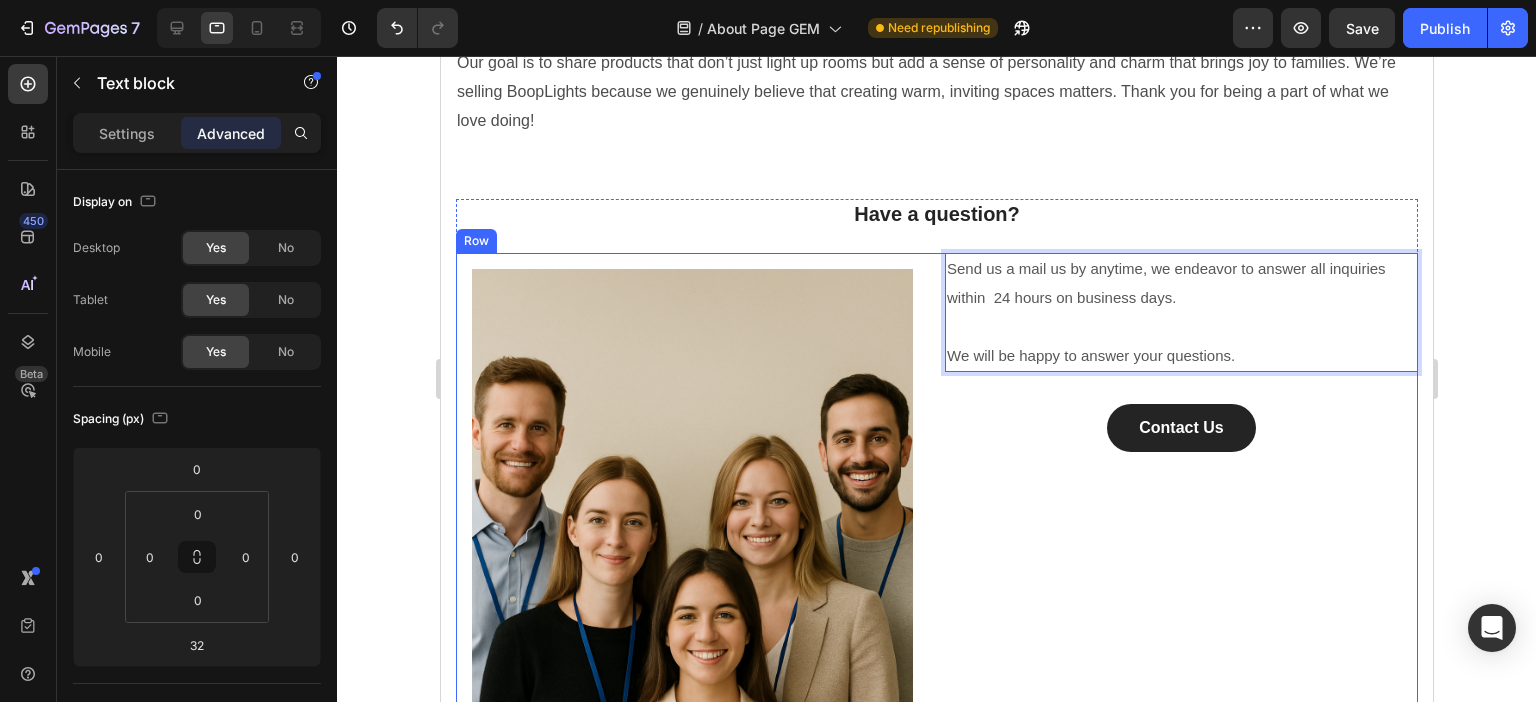 scroll, scrollTop: 900, scrollLeft: 0, axis: vertical 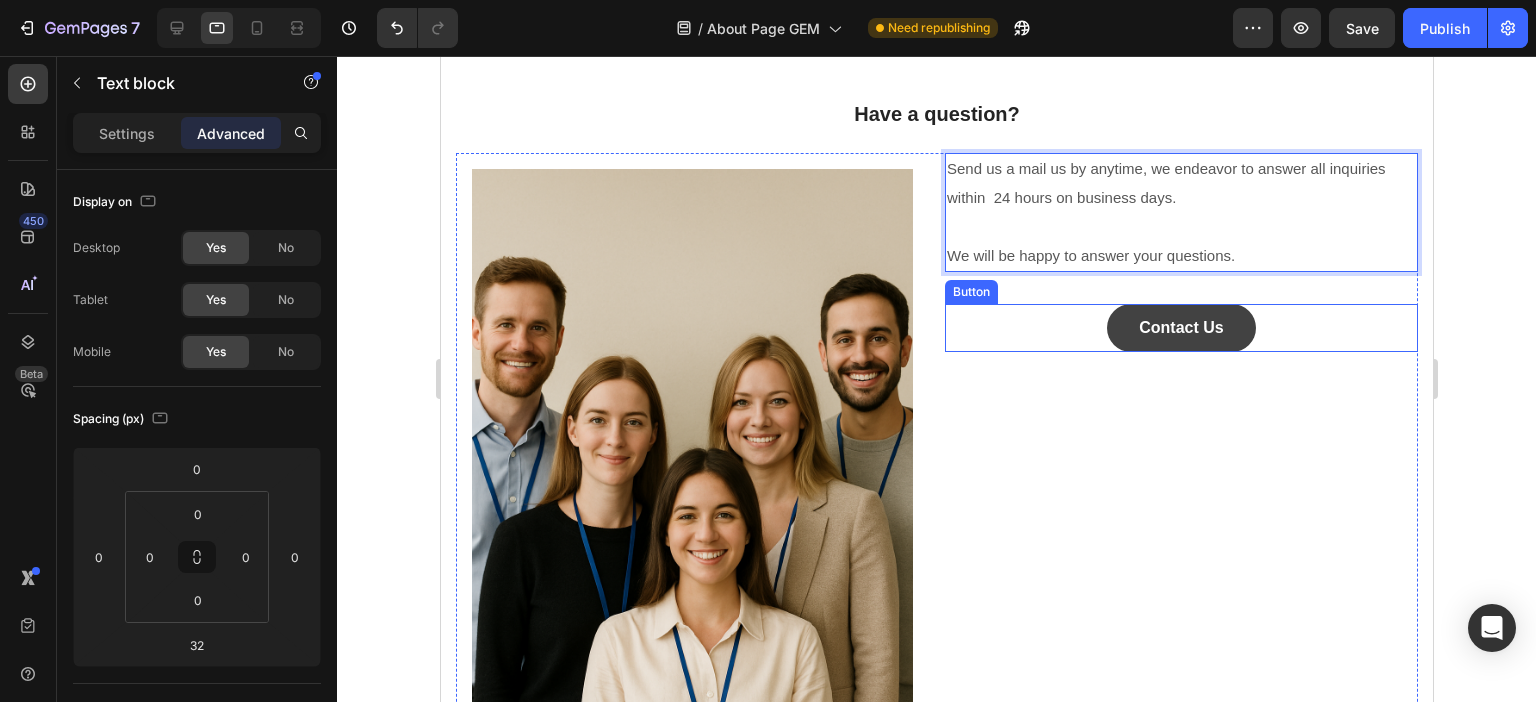 click on "Contact Us" at bounding box center (1180, 328) 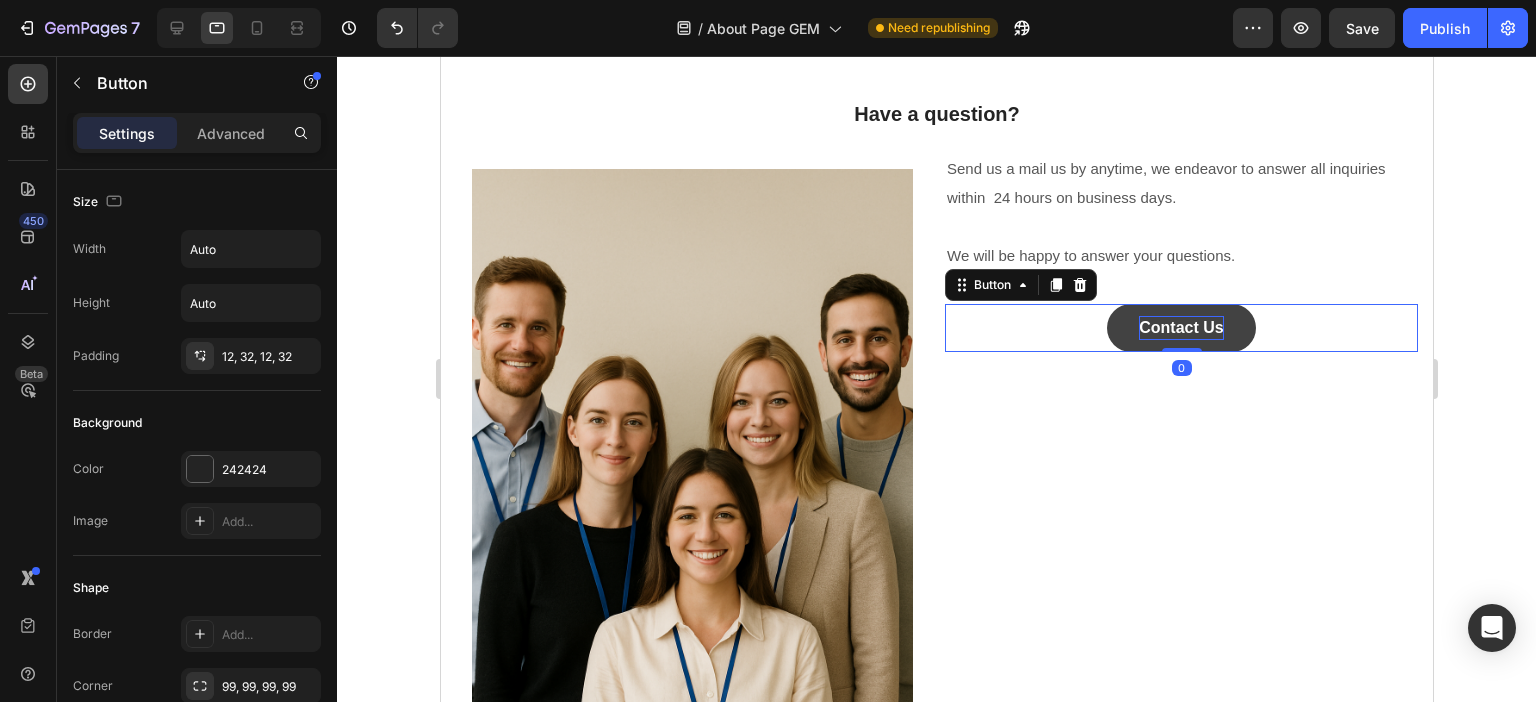 click on "Contact Us" at bounding box center [1180, 328] 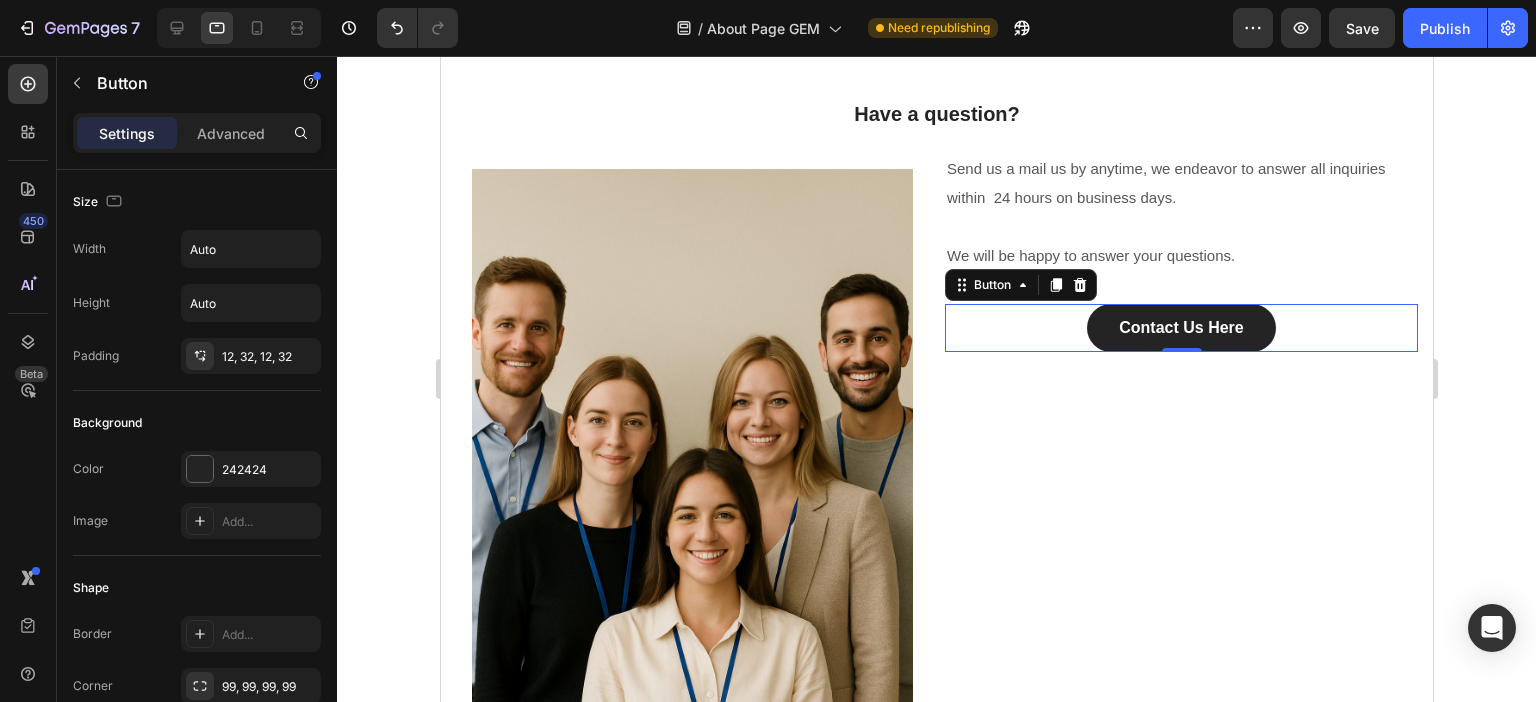 click on "Contact Us Here Button   0" at bounding box center [1180, 328] 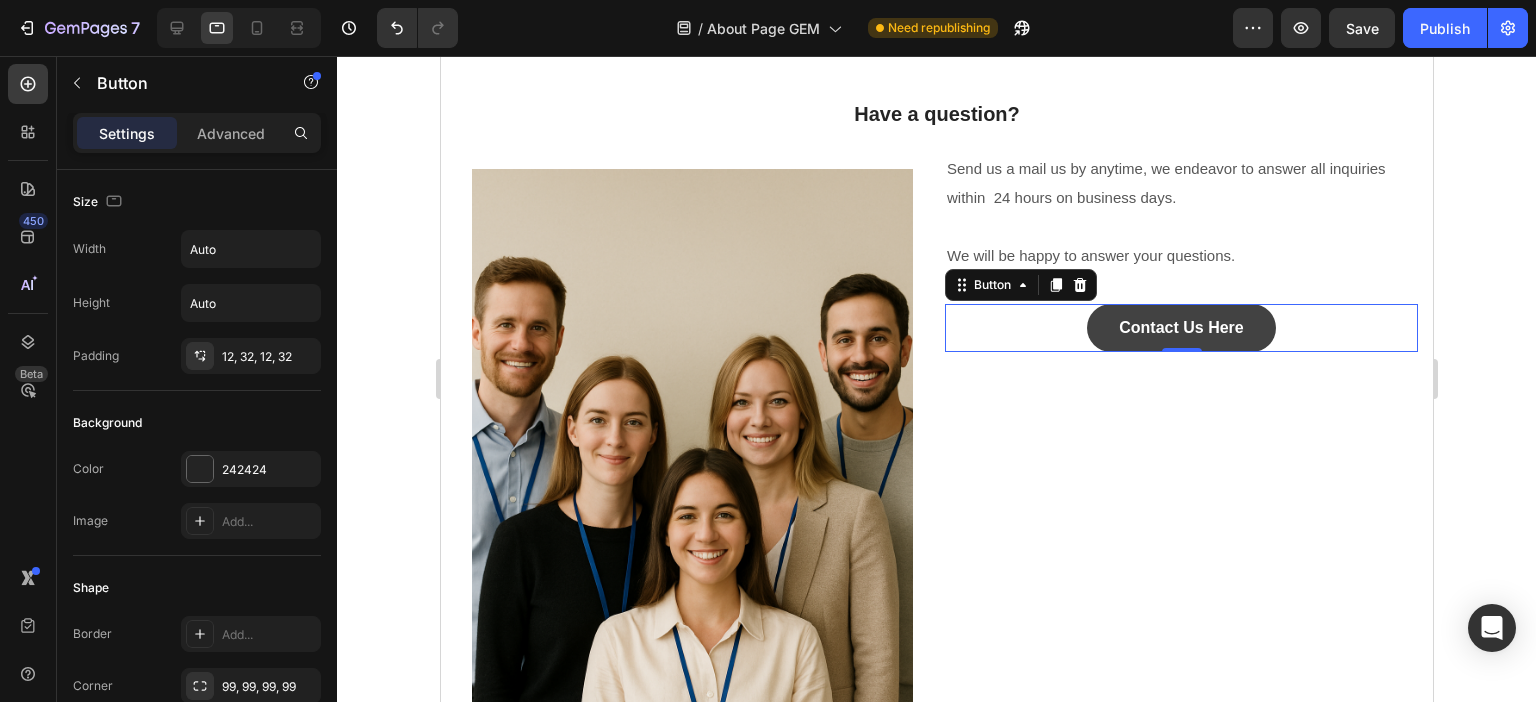 click on "Contact Us Here" at bounding box center (1180, 328) 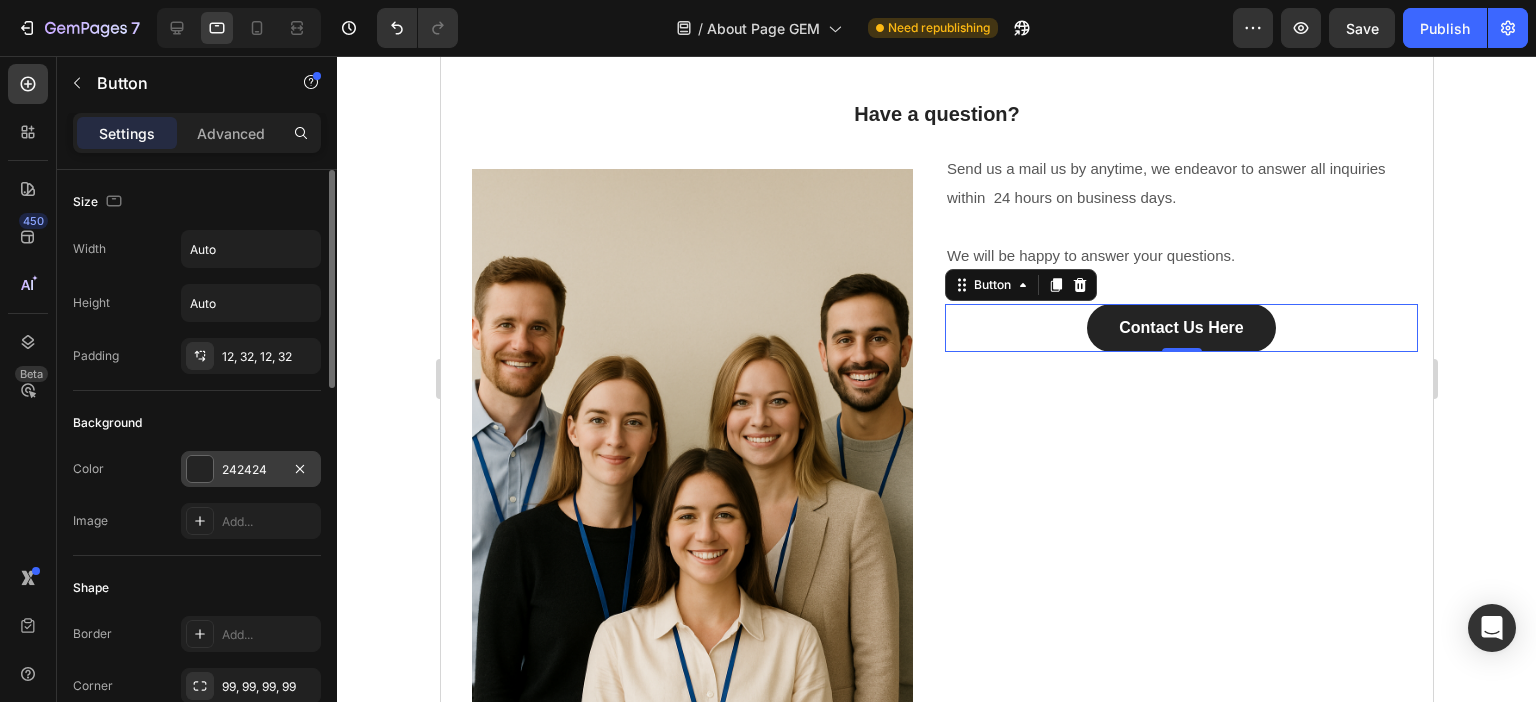 click at bounding box center (200, 469) 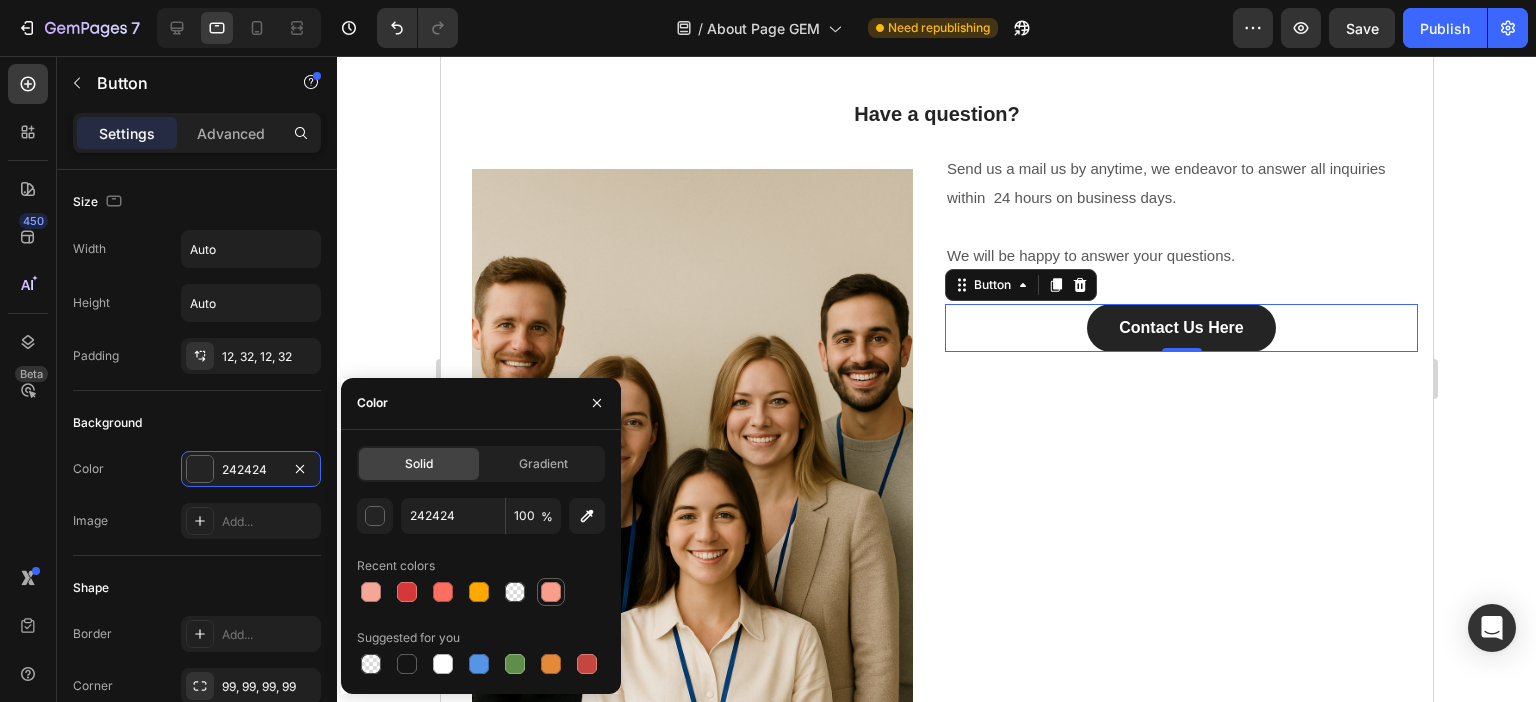 click at bounding box center [551, 592] 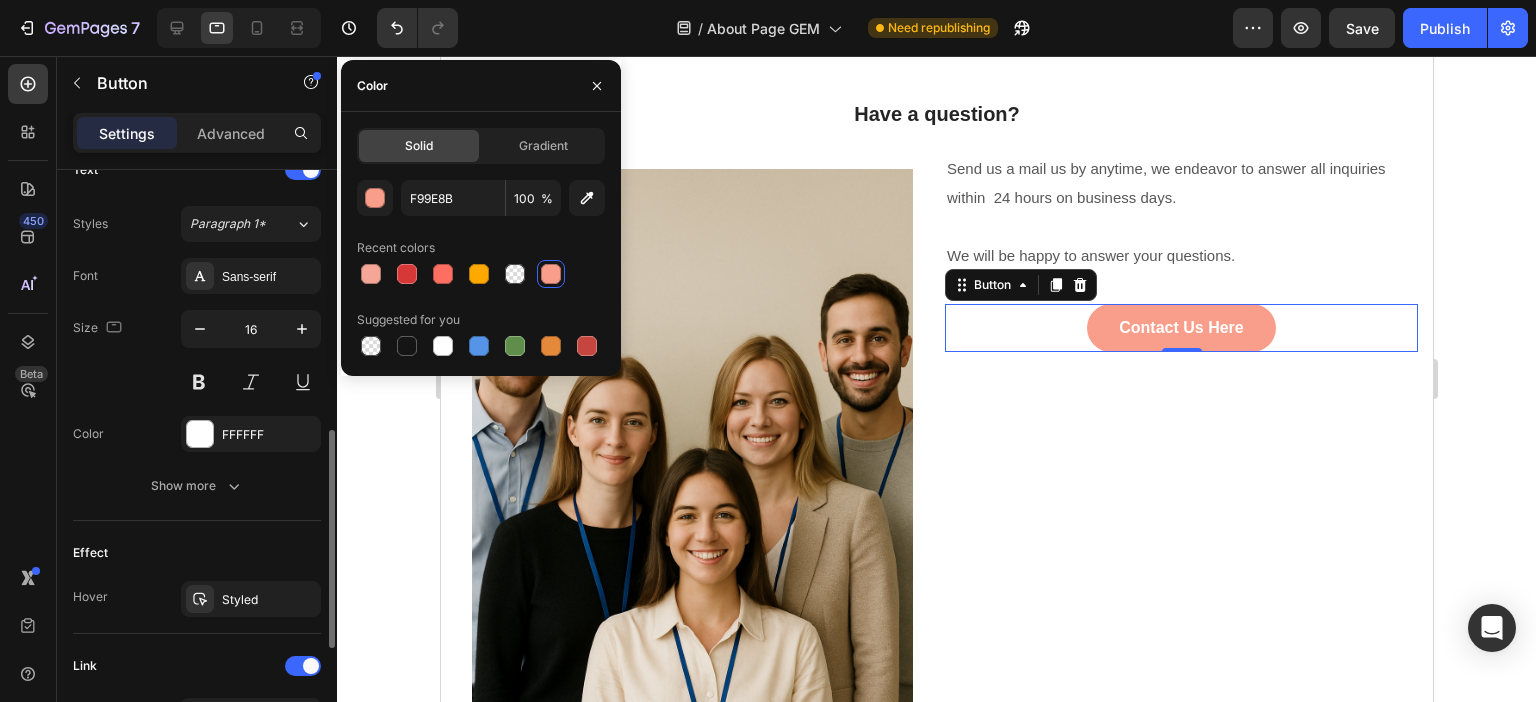 scroll, scrollTop: 800, scrollLeft: 0, axis: vertical 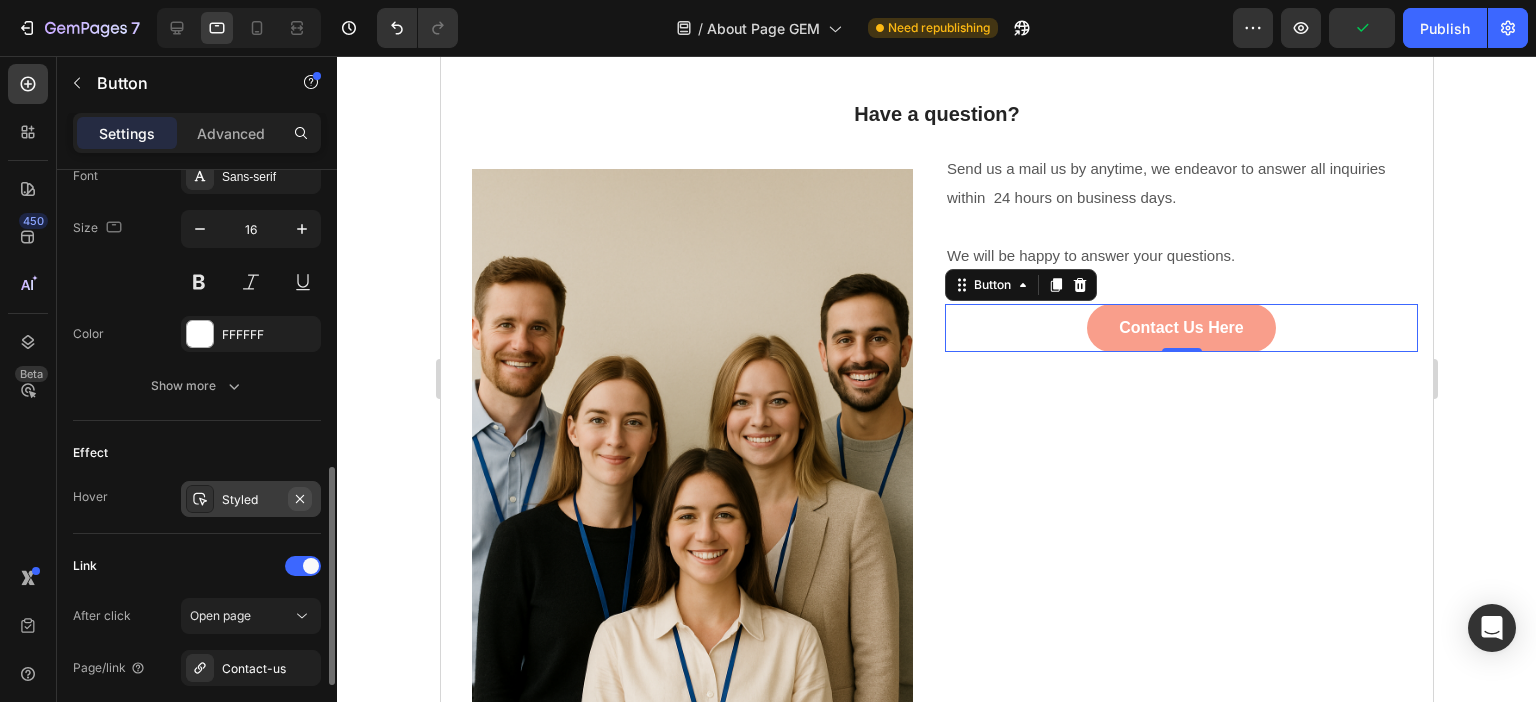 click 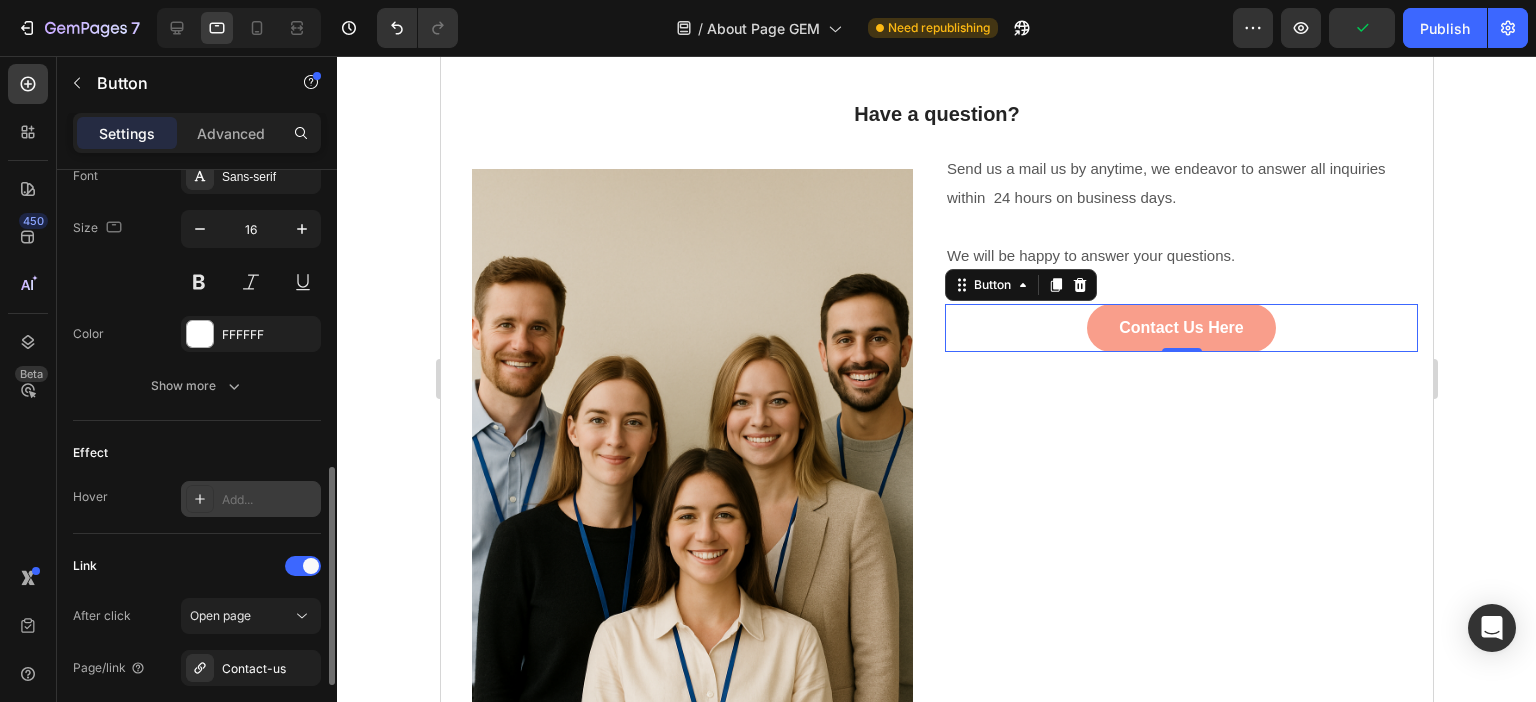 click on "Add..." at bounding box center (269, 500) 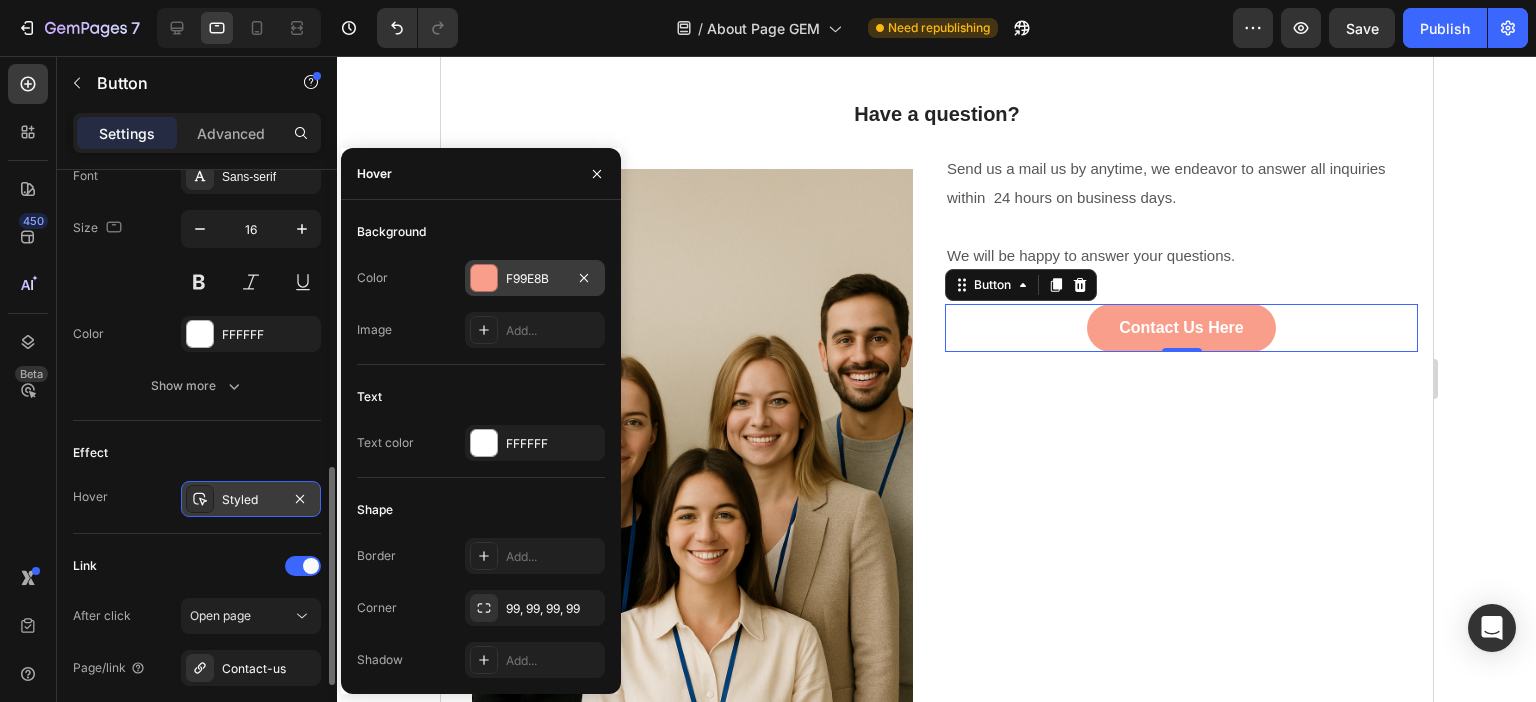 click on "F99E8B" at bounding box center [535, 279] 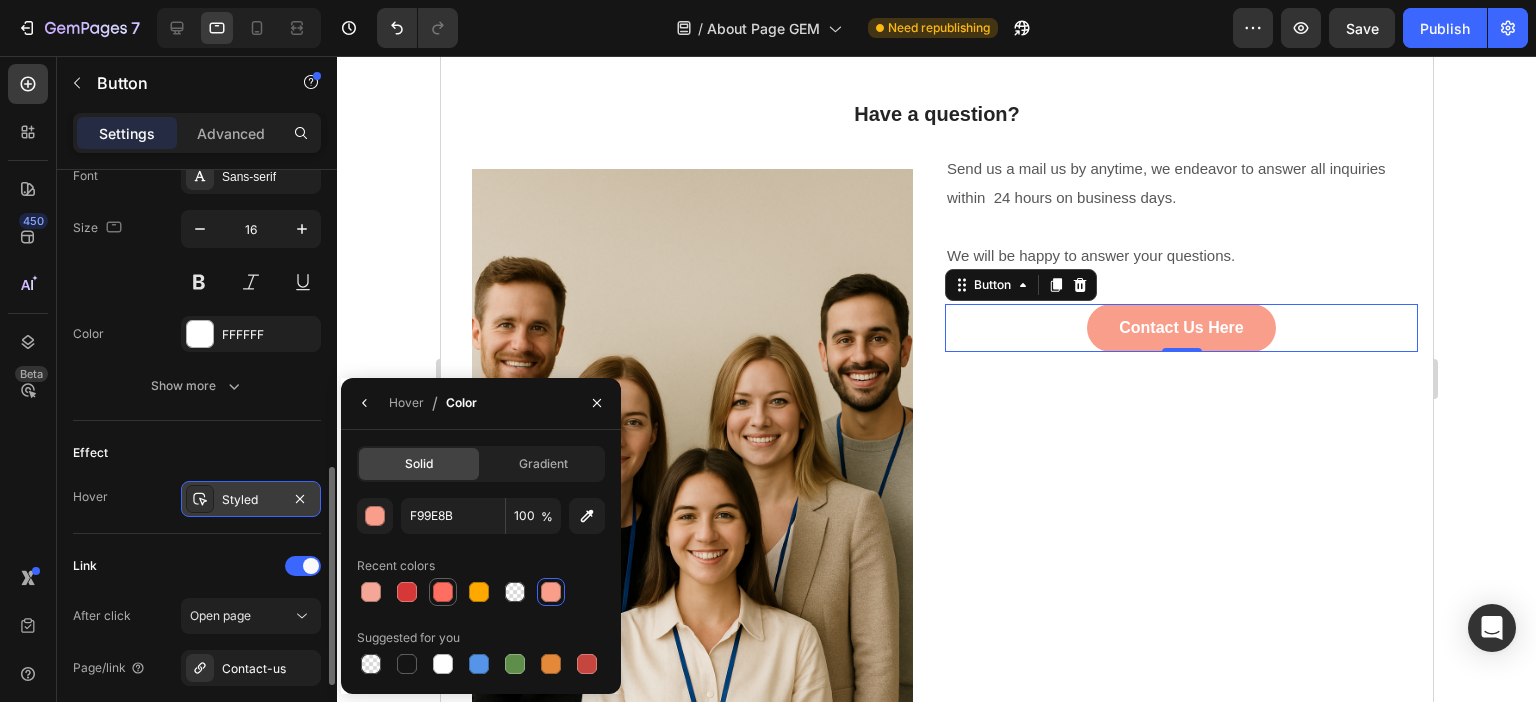 click at bounding box center [443, 592] 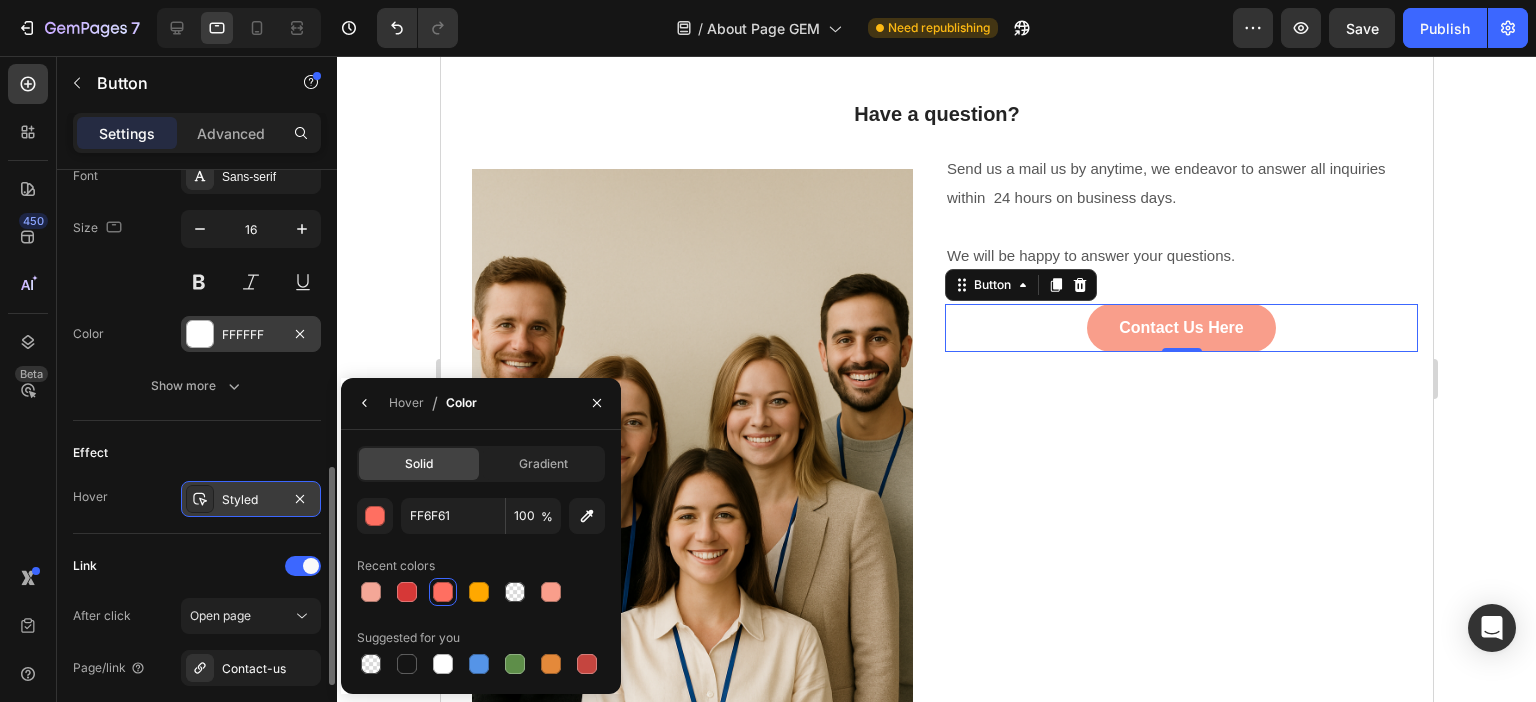 click on "FFFFFF" at bounding box center [251, 335] 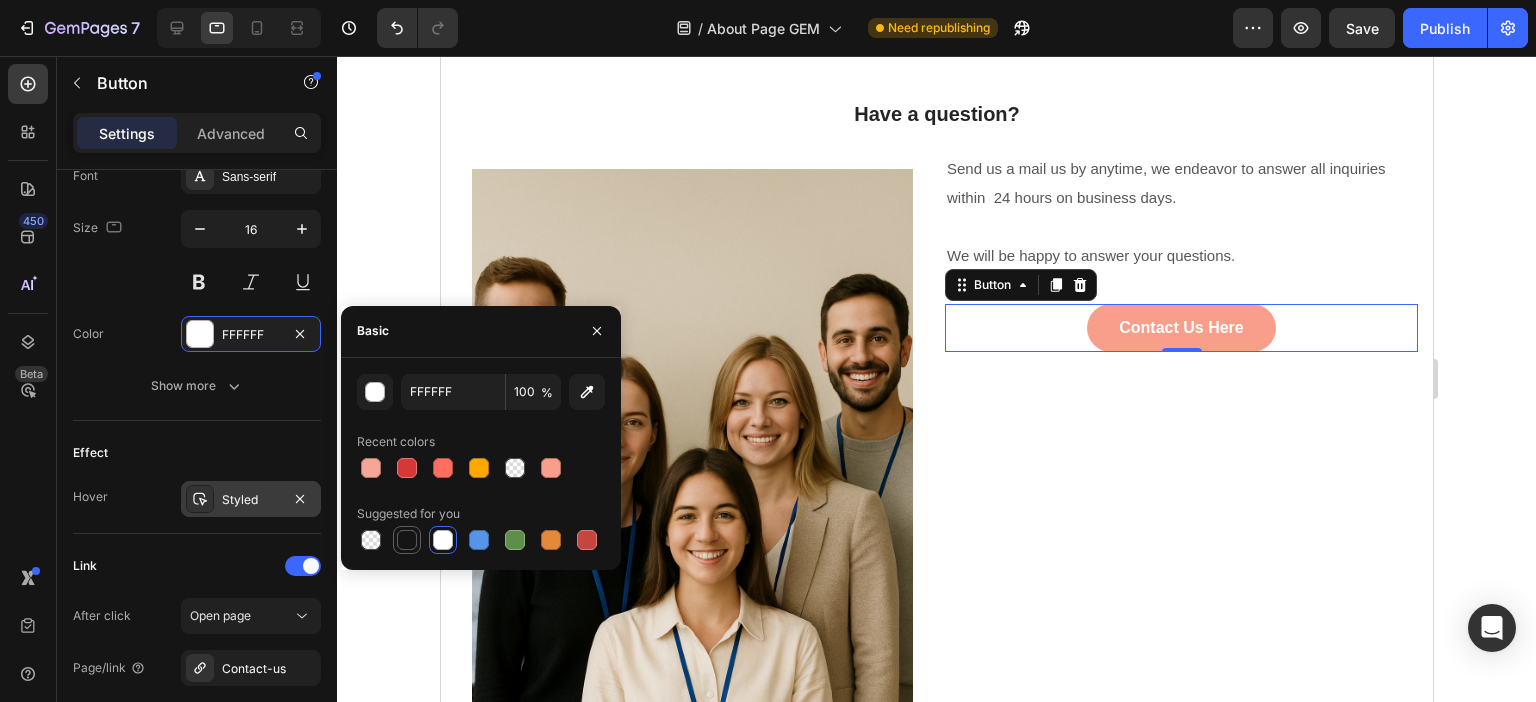 click at bounding box center [407, 540] 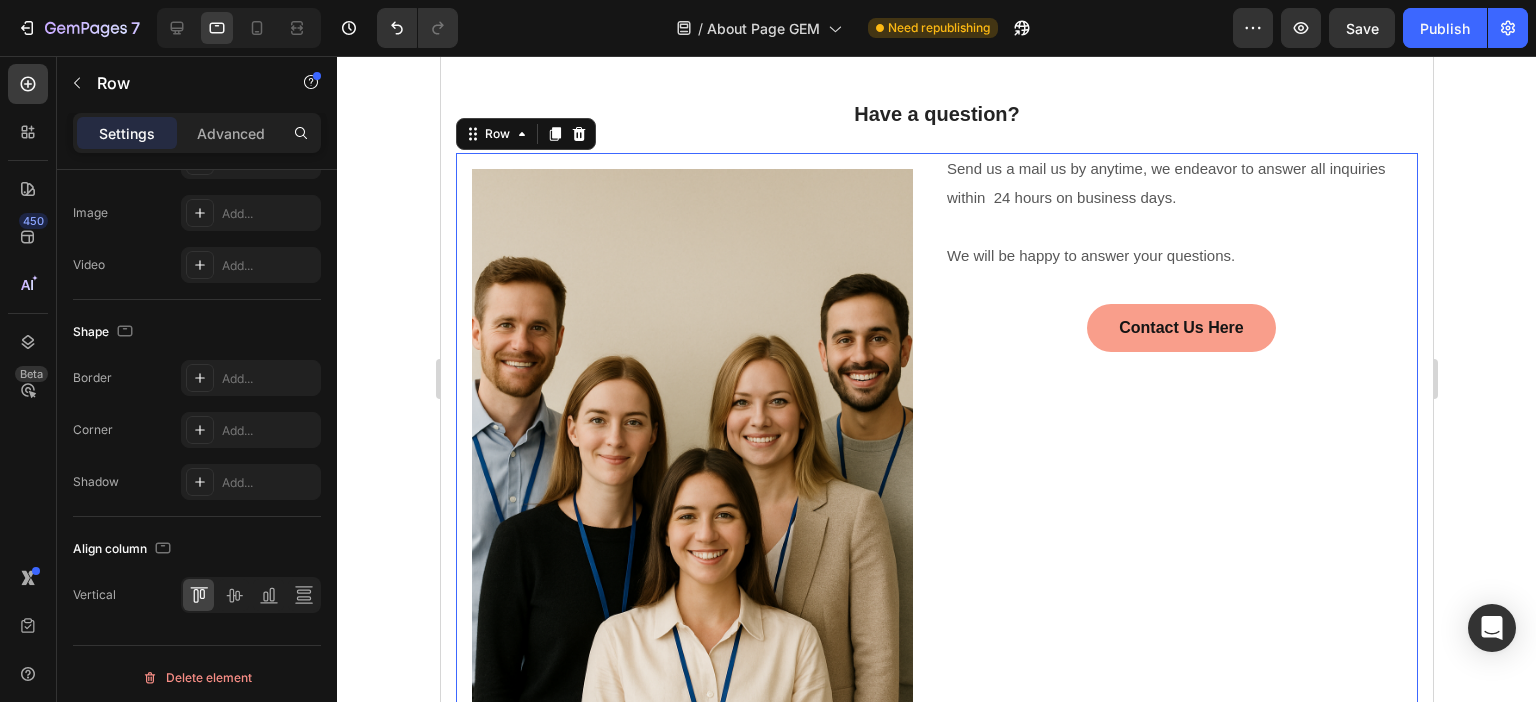 click on "Send us a mail us by anytime, we endeavor to answer all inquiries within  24 hours on business days.  We will be happy to answer your questions. Text block Contact Us Here Button" at bounding box center (1180, 500) 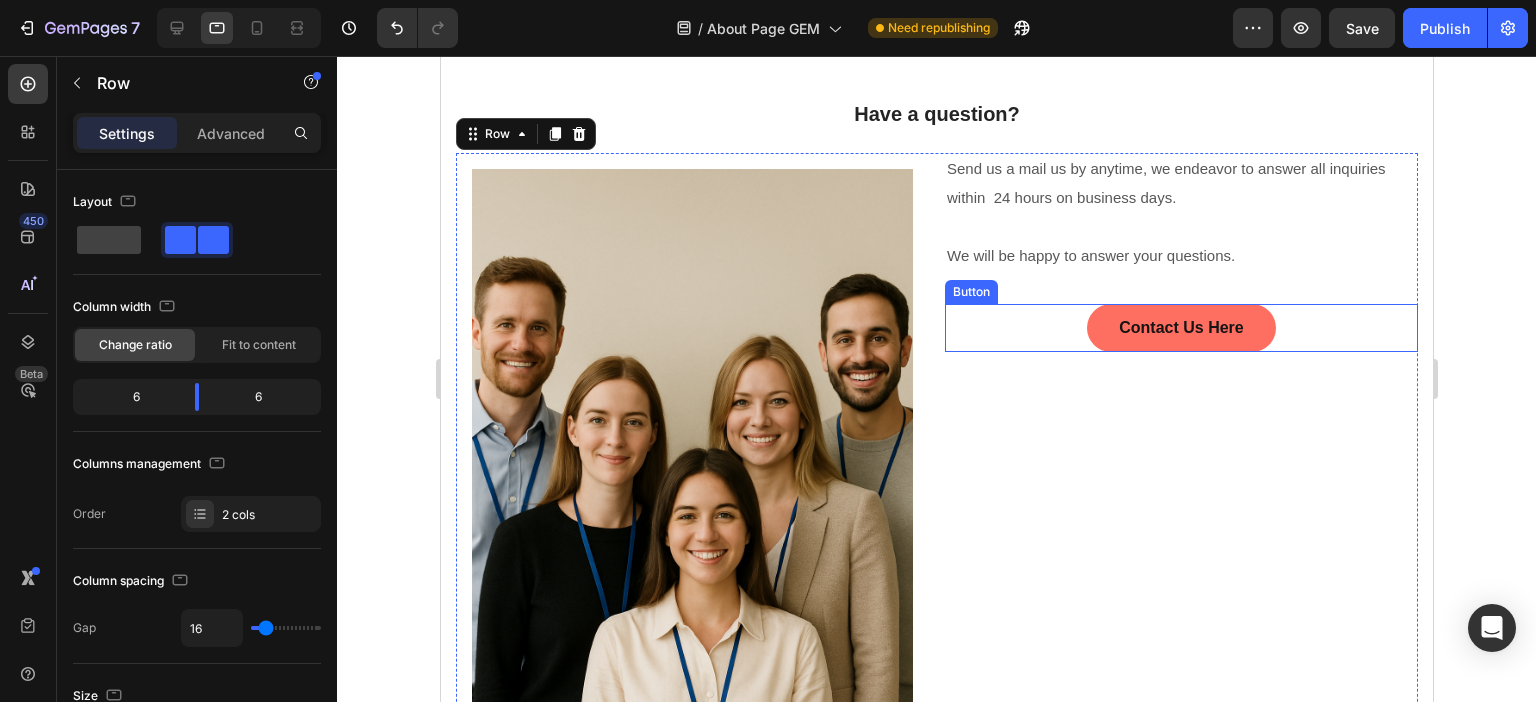 click on "Contact Us Here" at bounding box center [1180, 328] 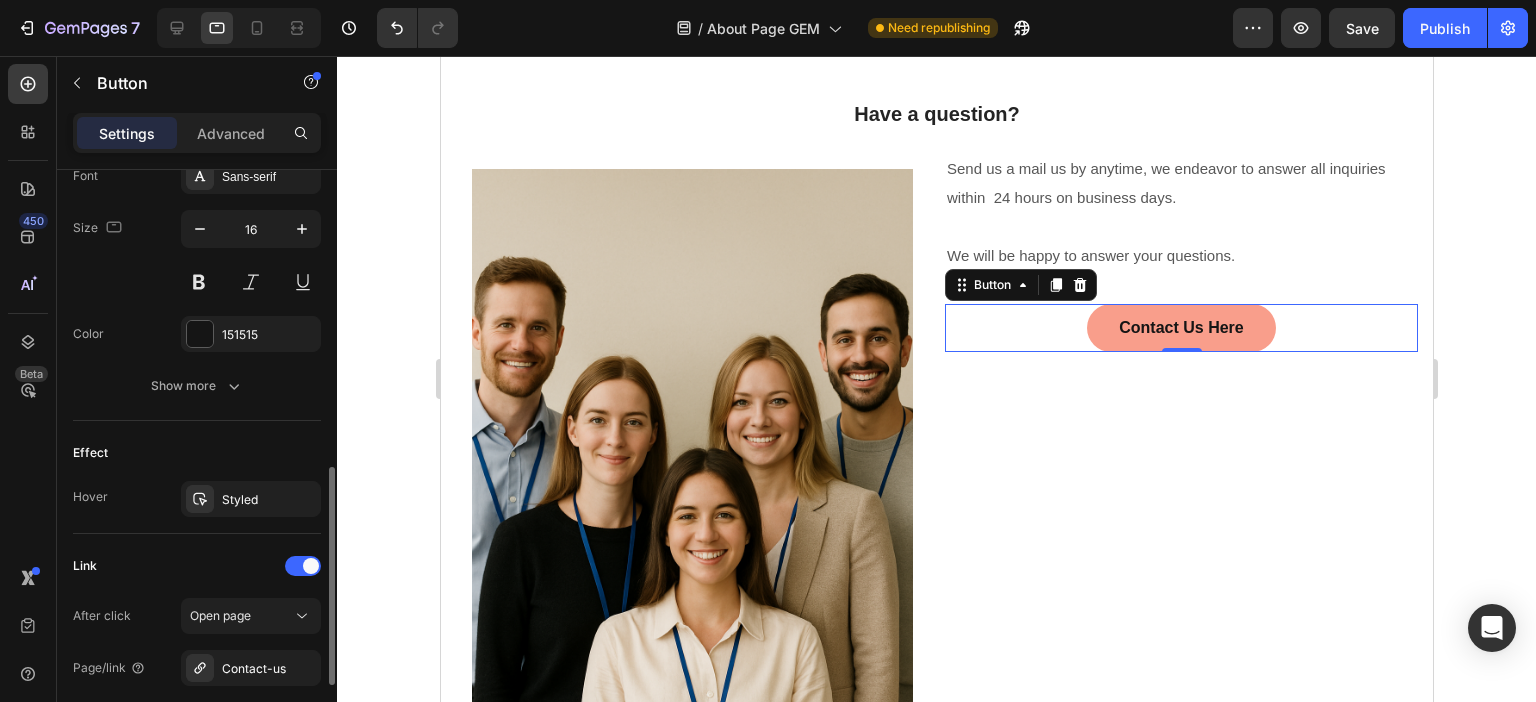 scroll, scrollTop: 900, scrollLeft: 0, axis: vertical 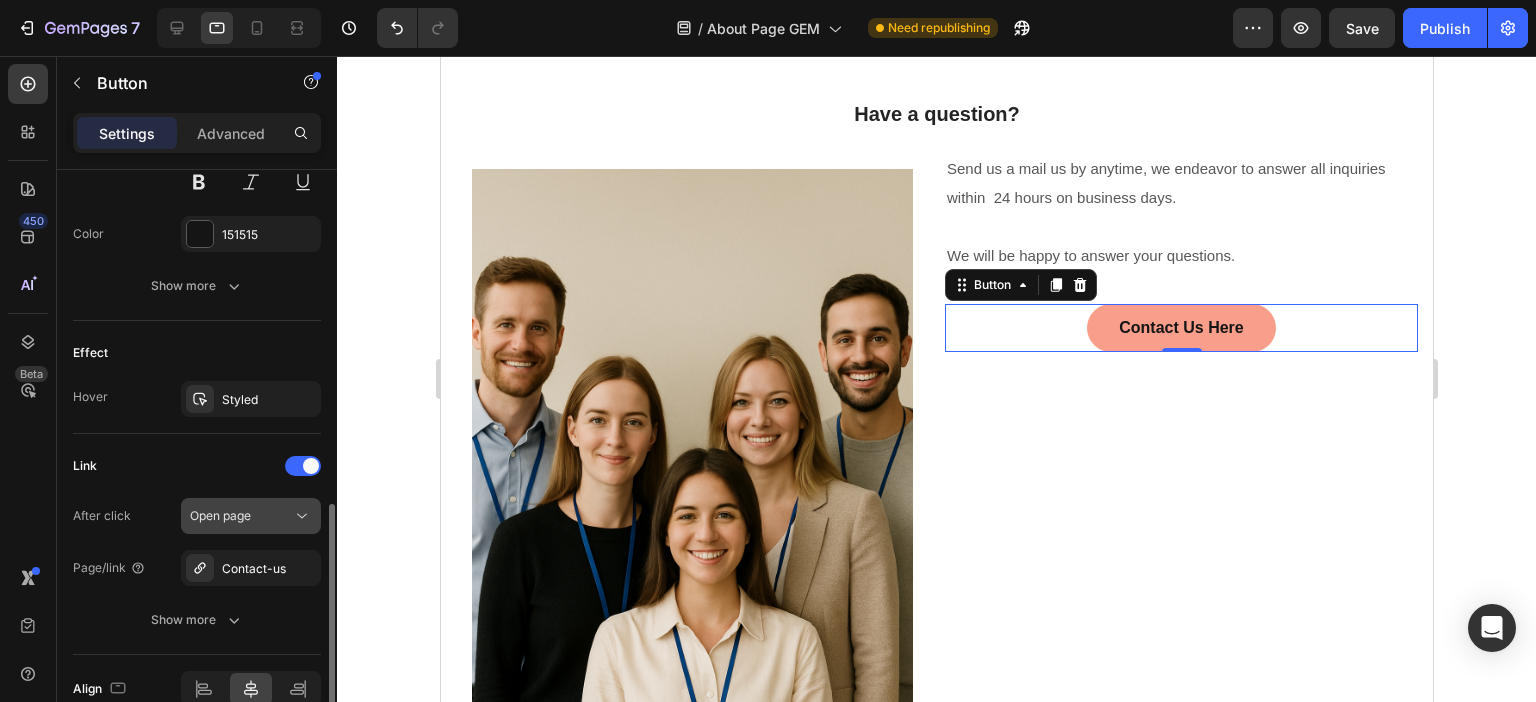 click on "Open page" at bounding box center (220, 515) 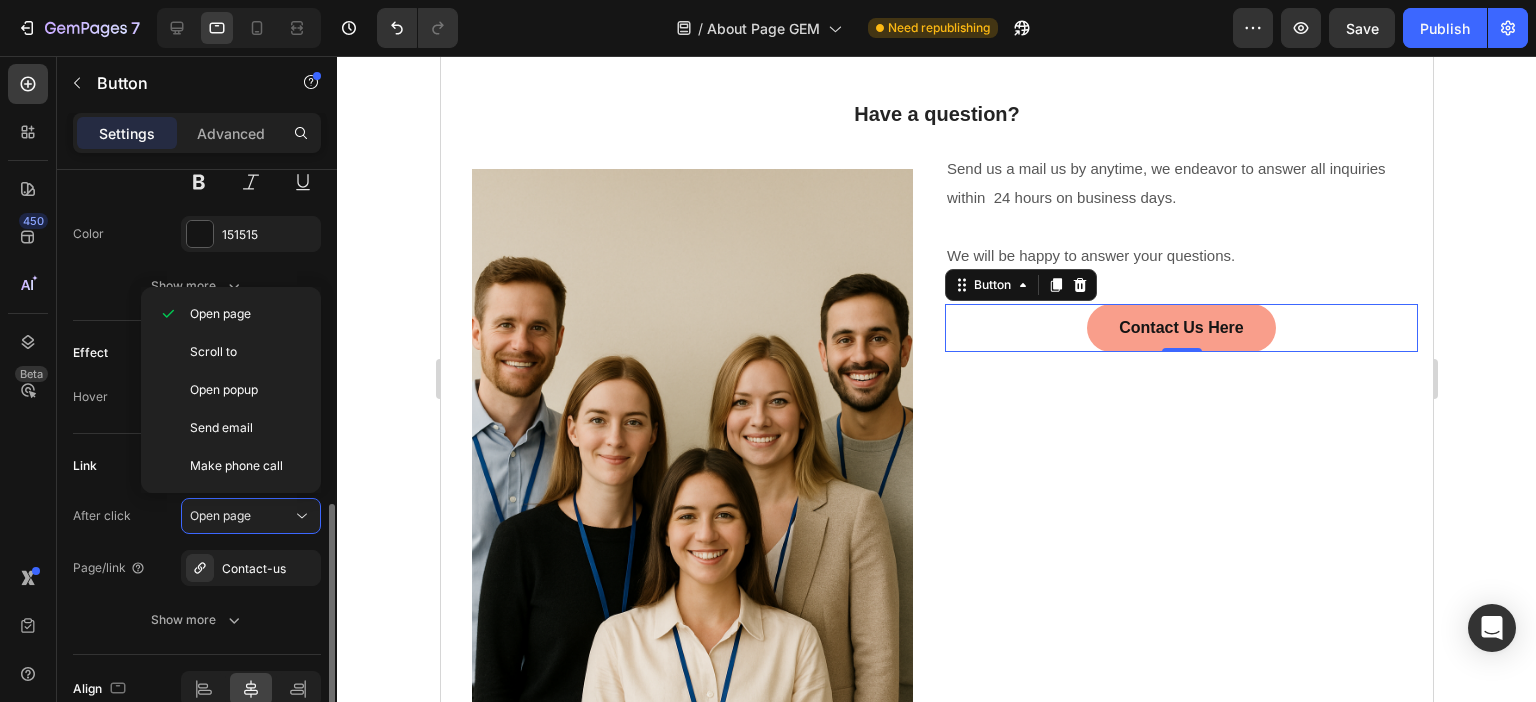 click on "Page/link Contact-us" at bounding box center (197, 568) 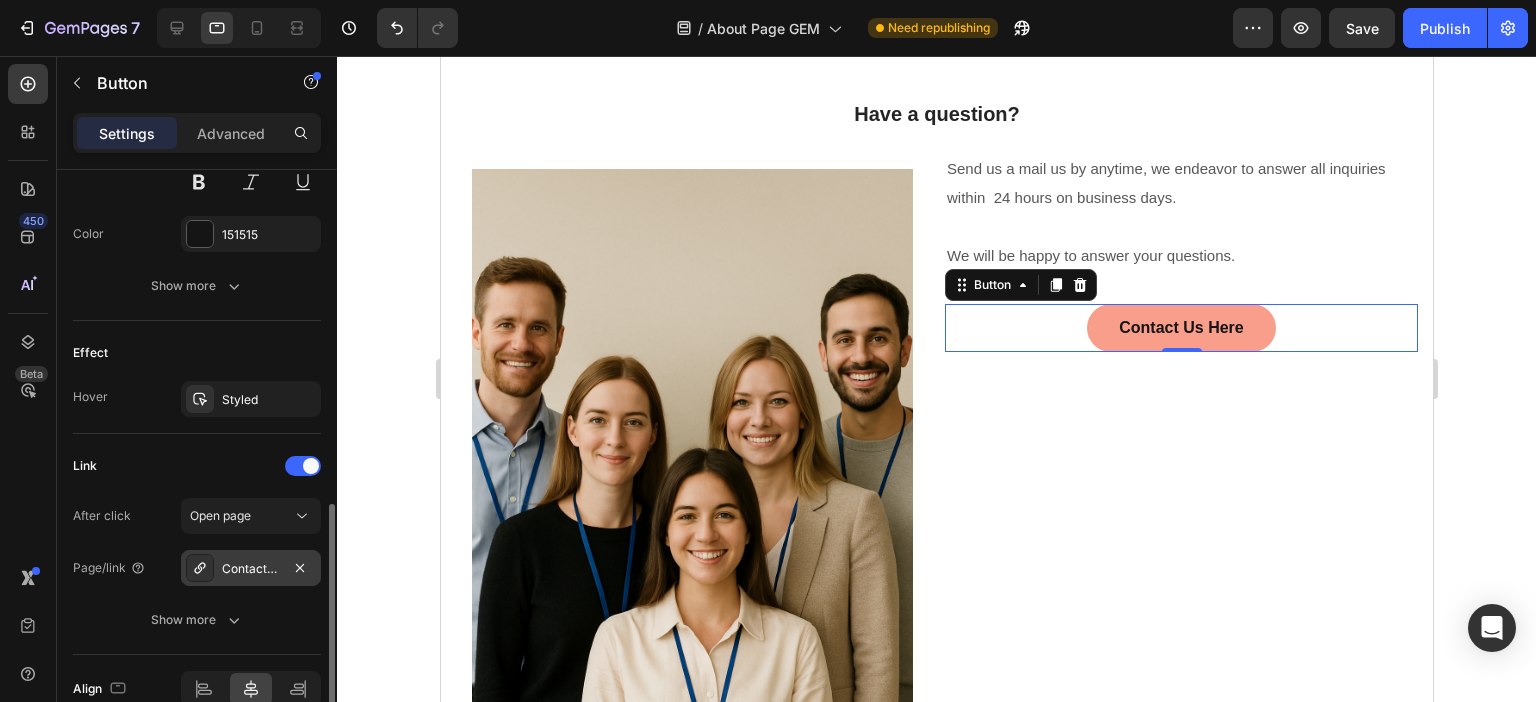 click on "Contact-us" at bounding box center [251, 568] 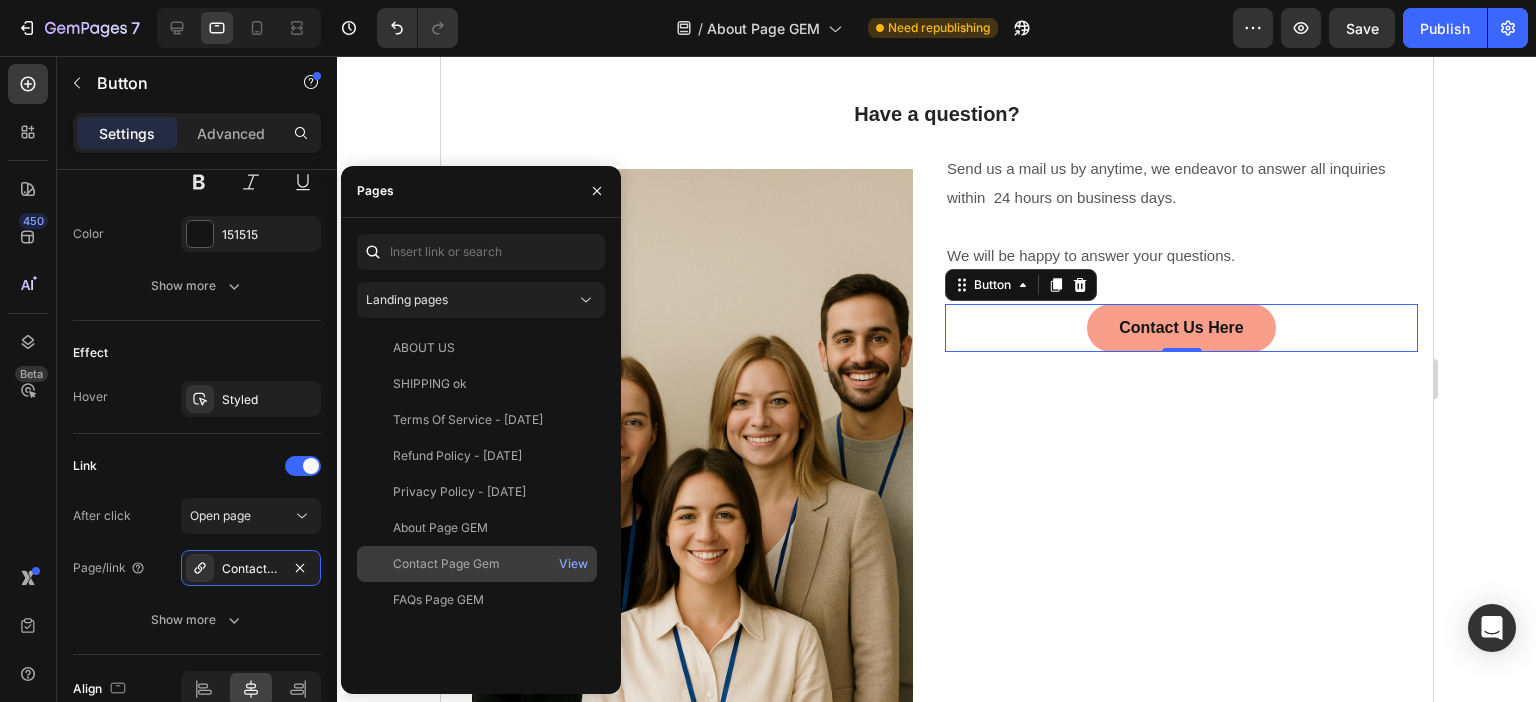 click on "Contact Page Gem" 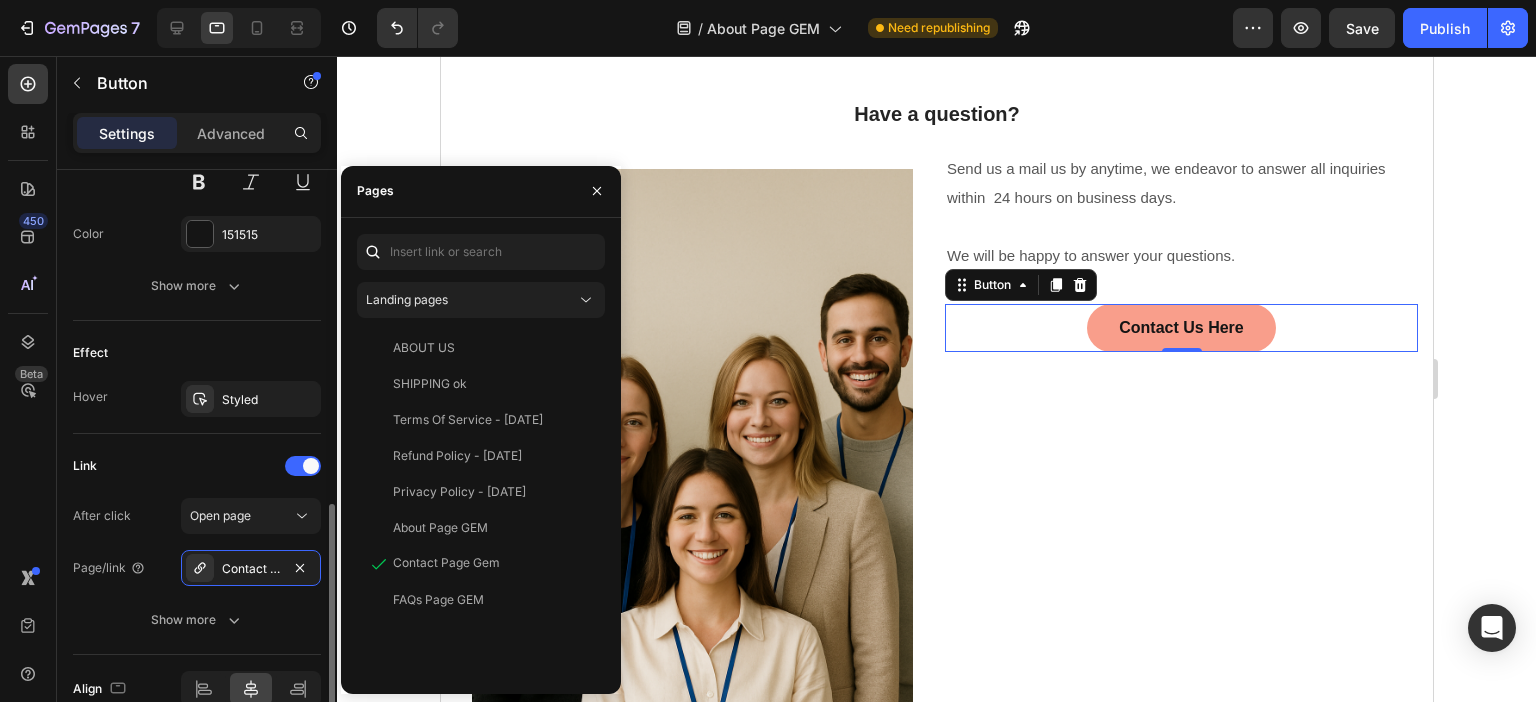 click on "After click Open page Page/link Contact Page Gem Show more" at bounding box center [197, 568] 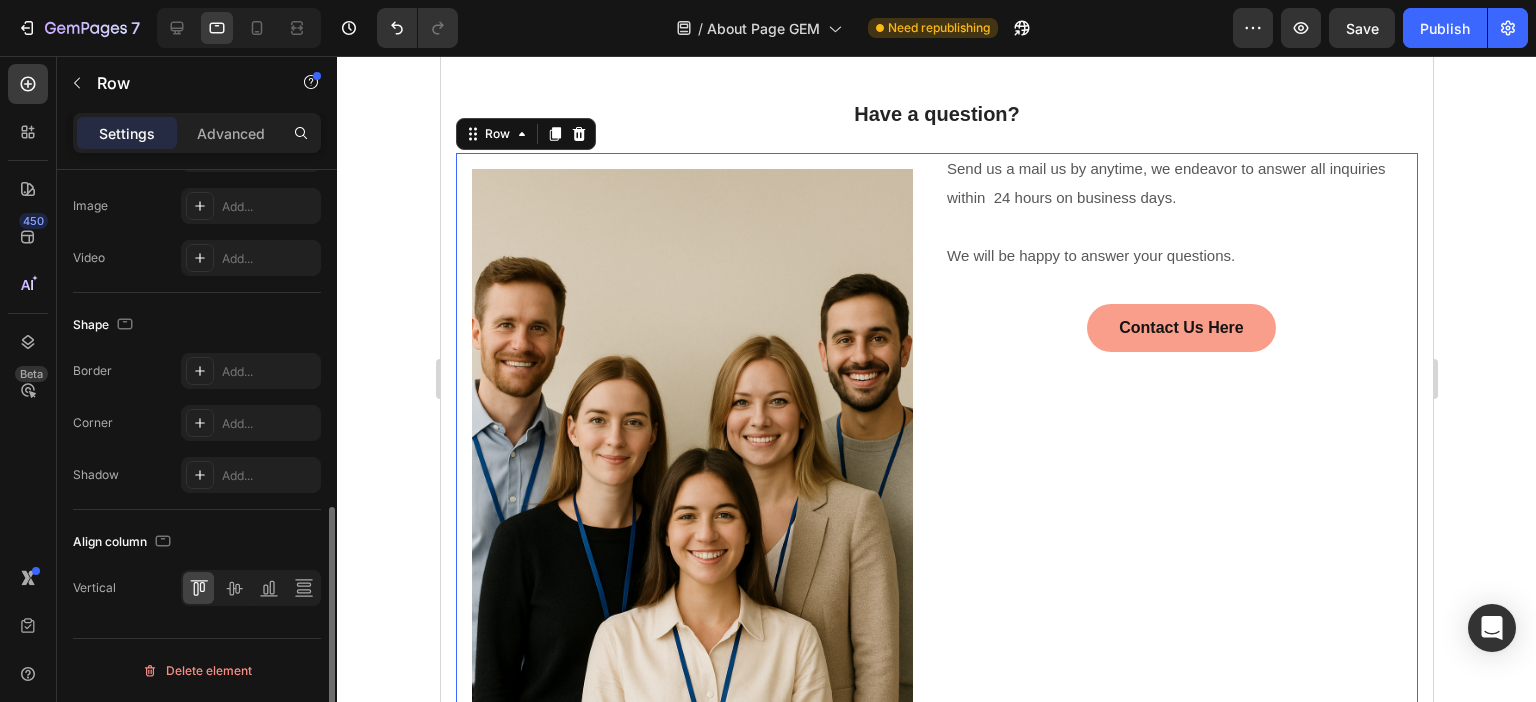click on "Send us a mail us by anytime, we endeavor to answer all inquiries within  24 hours on business days.  We will be happy to answer your questions. Text block Contact Us Here Button" at bounding box center (1180, 500) 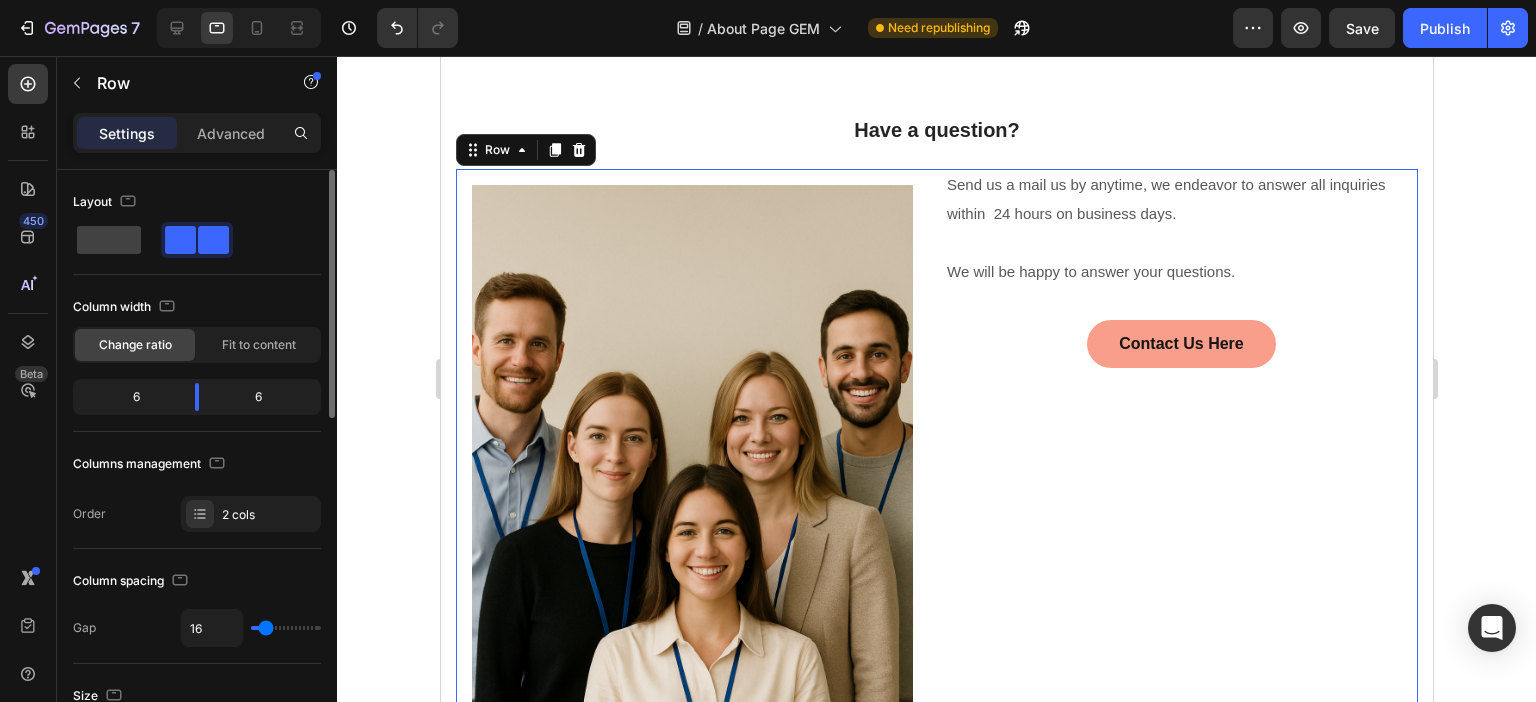 scroll, scrollTop: 900, scrollLeft: 0, axis: vertical 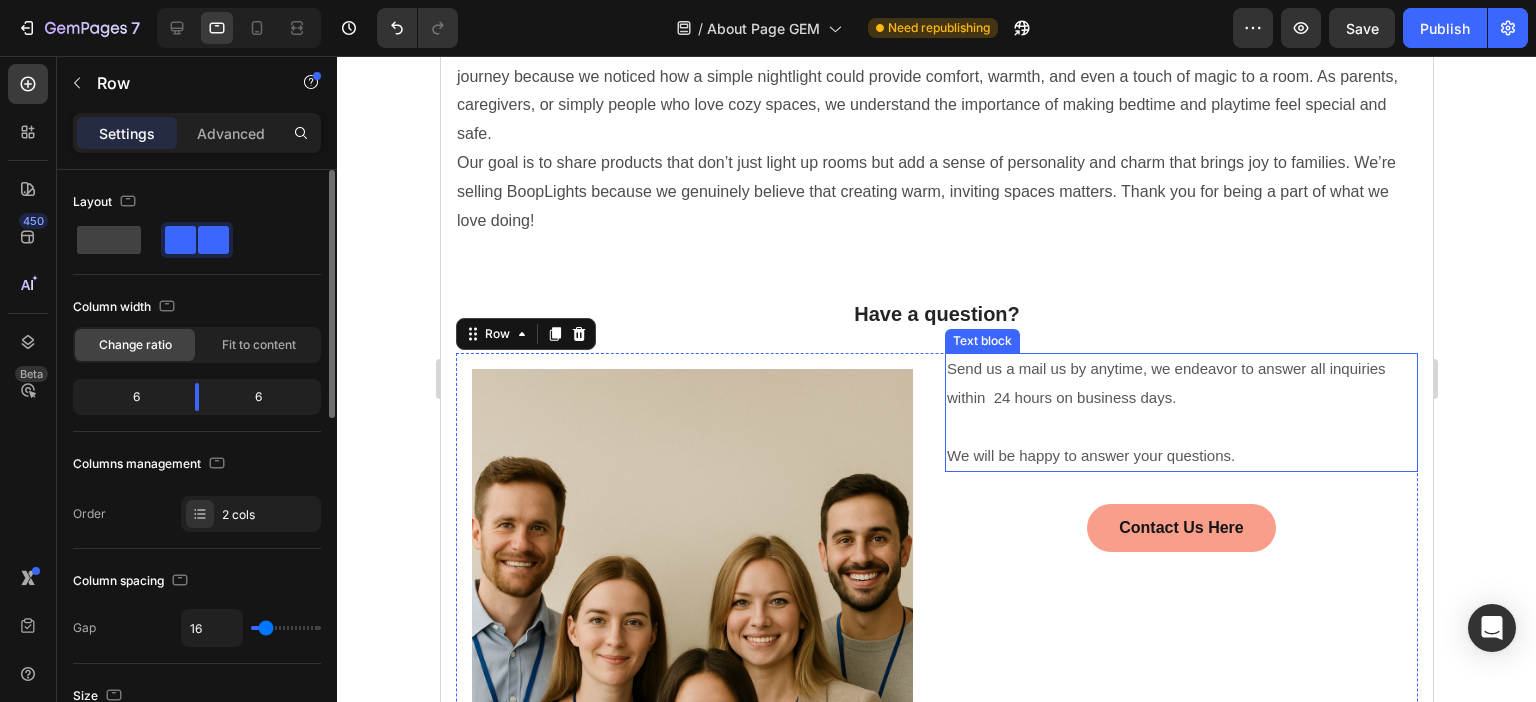 click on "Send us a mail us by anytime, we endeavor to answer all inquiries within  24 hours on business days." at bounding box center [1180, 384] 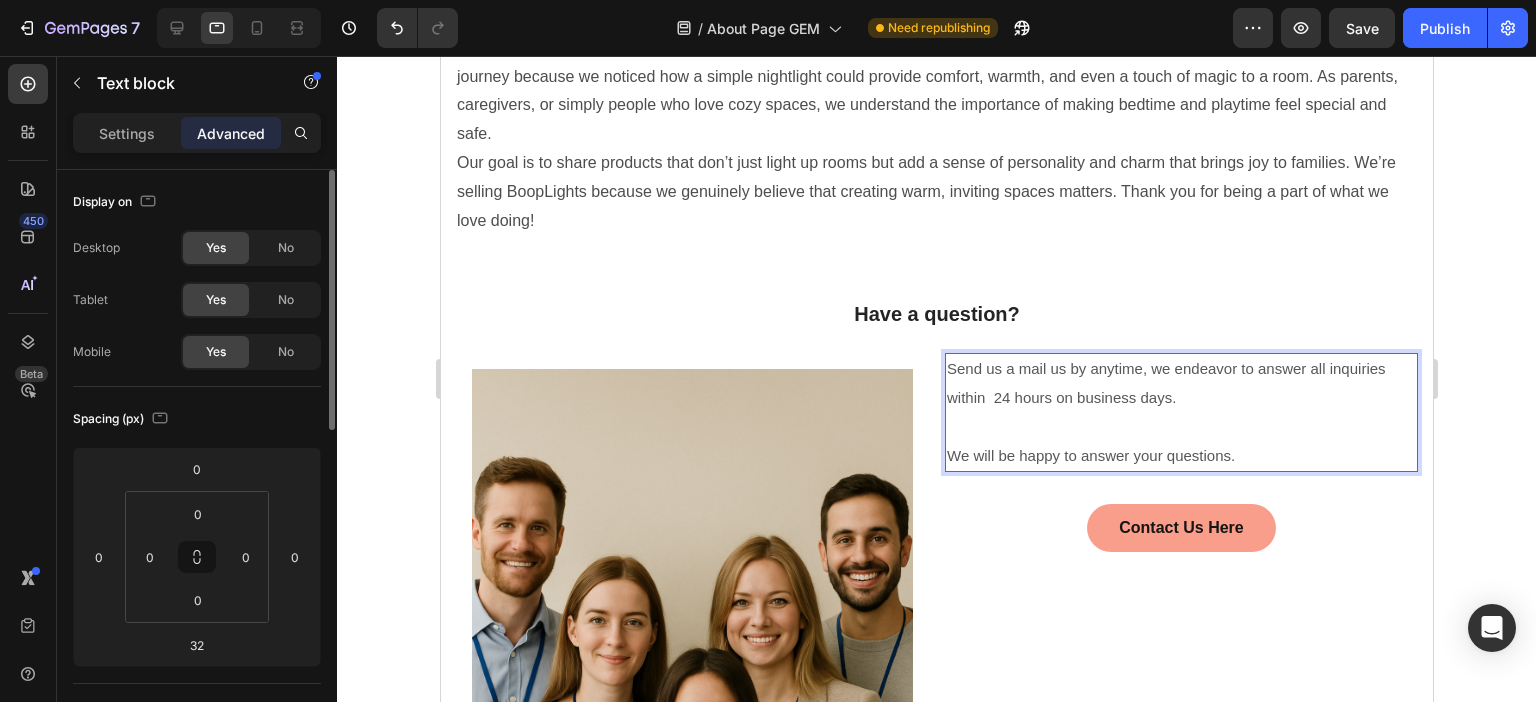 click on "We will be happy to answer your questions." at bounding box center (1180, 456) 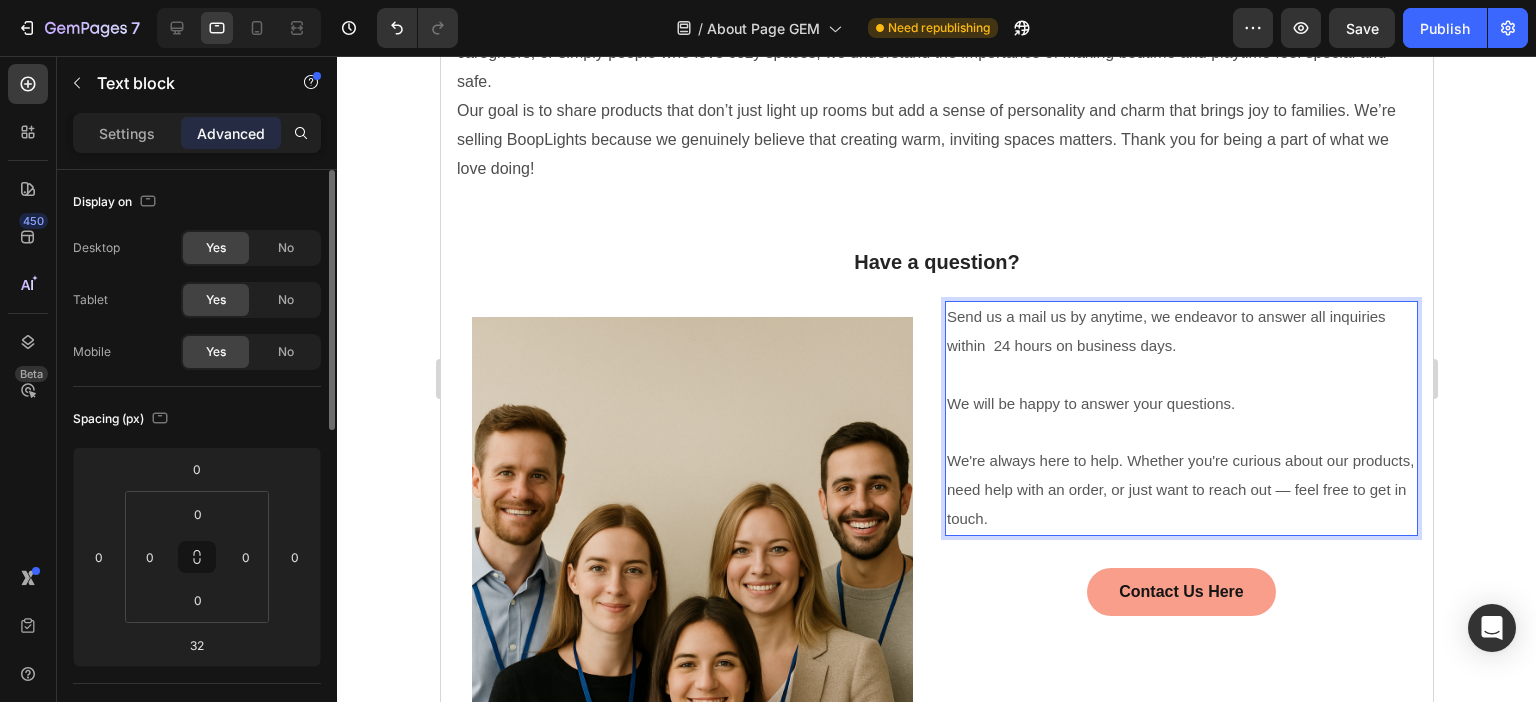 scroll, scrollTop: 1000, scrollLeft: 0, axis: vertical 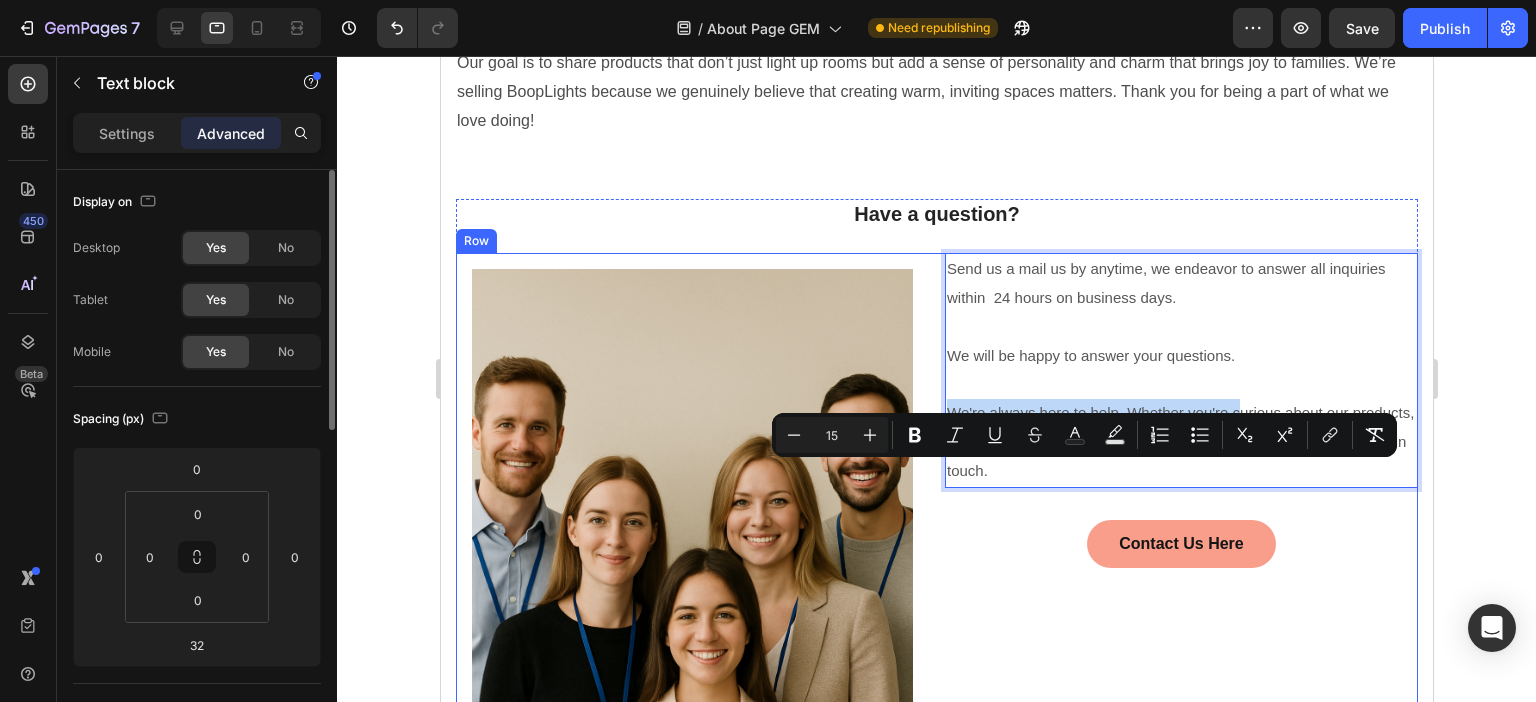 drag, startPoint x: 1232, startPoint y: 460, endPoint x: 933, endPoint y: 469, distance: 299.1354 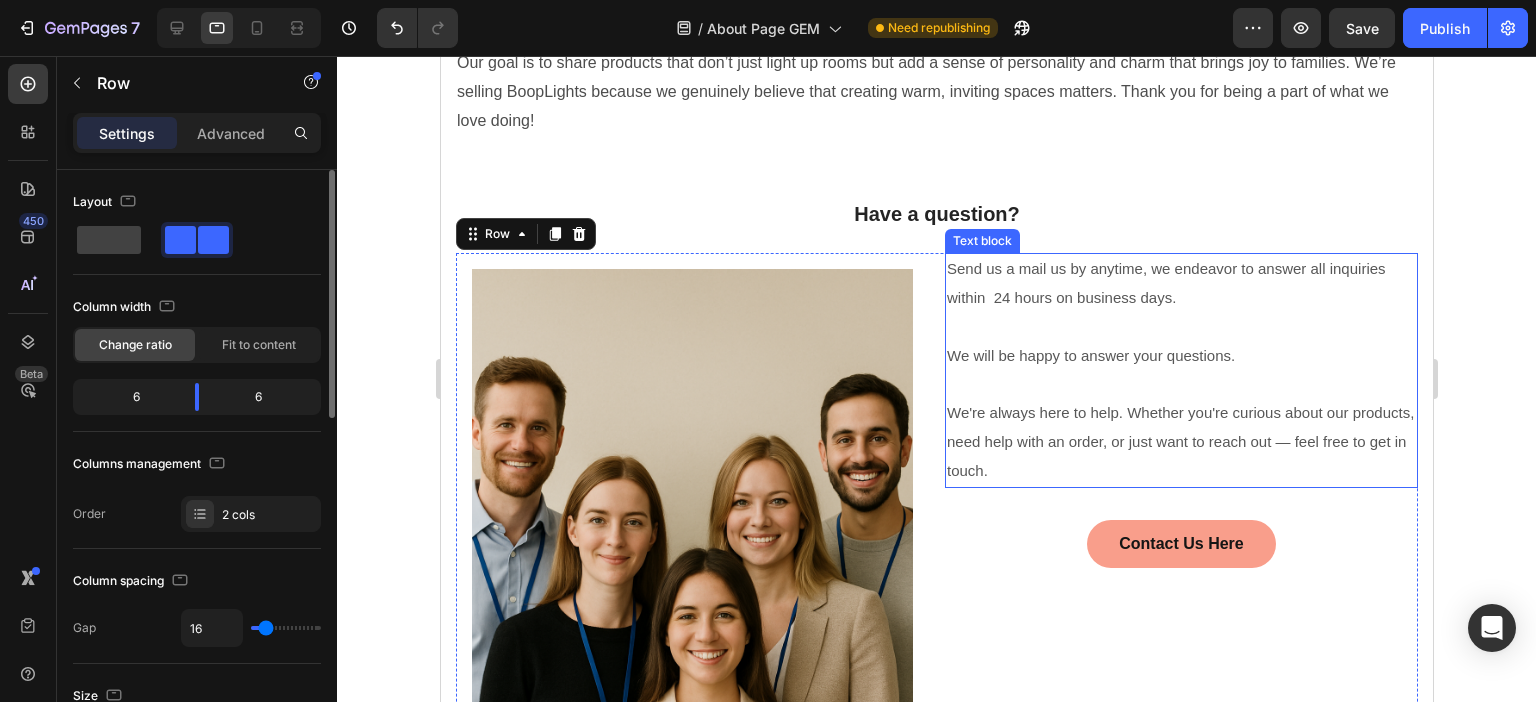 click on "We will be happy to answer your questions. We're always here to help. Whether you're curious about our products, need help with an order, or just want to reach out — feel free to get in touch." at bounding box center (1180, 414) 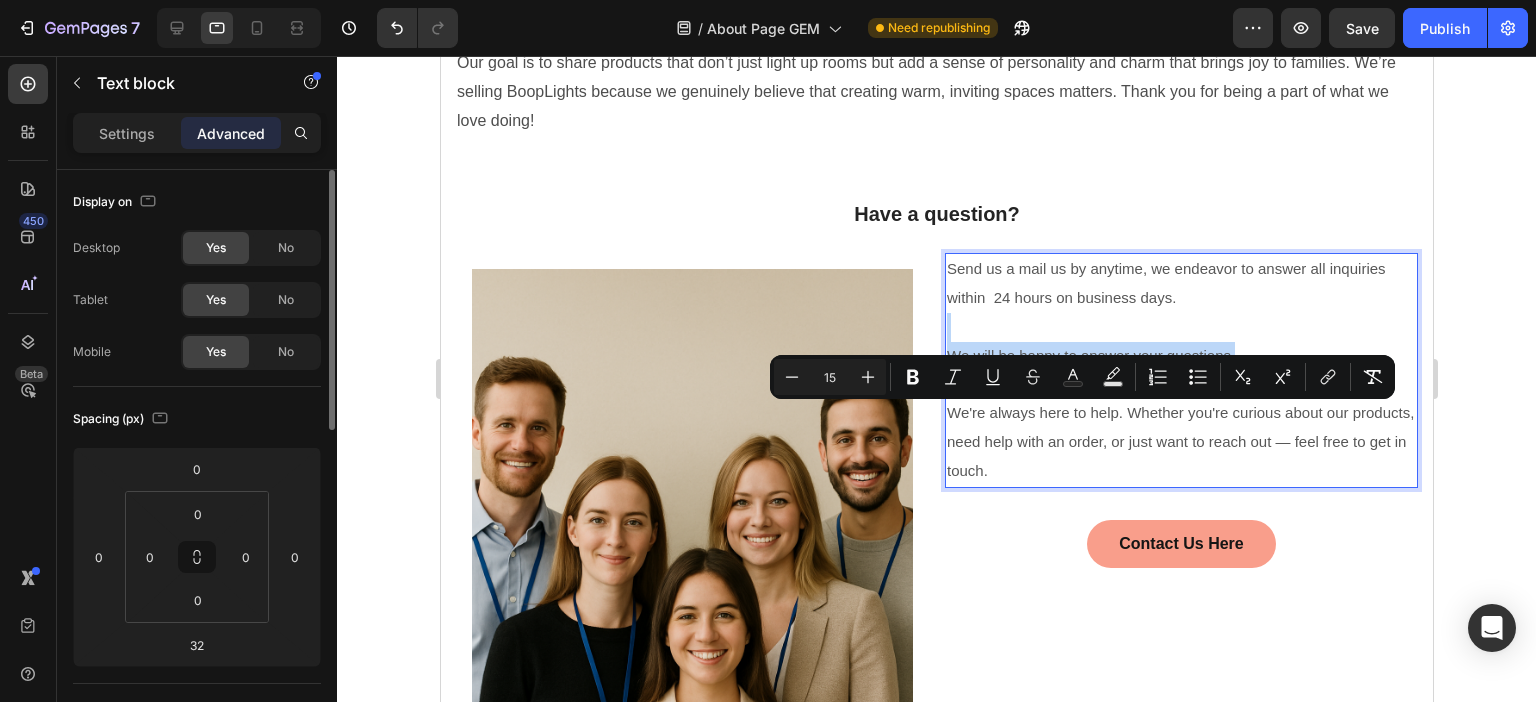 drag, startPoint x: 1300, startPoint y: 413, endPoint x: 949, endPoint y: 394, distance: 351.51385 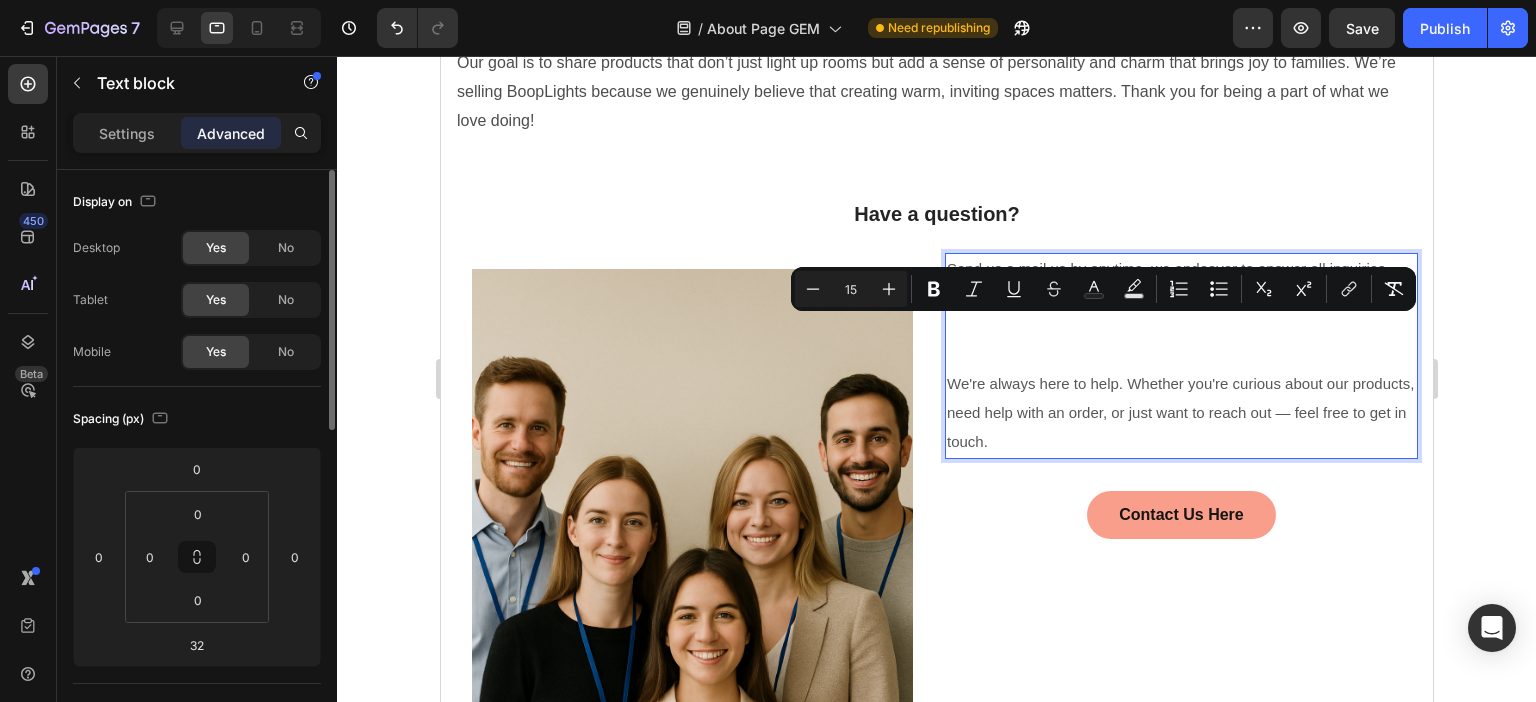 drag, startPoint x: 1144, startPoint y: 322, endPoint x: 1177, endPoint y: 356, distance: 47.38143 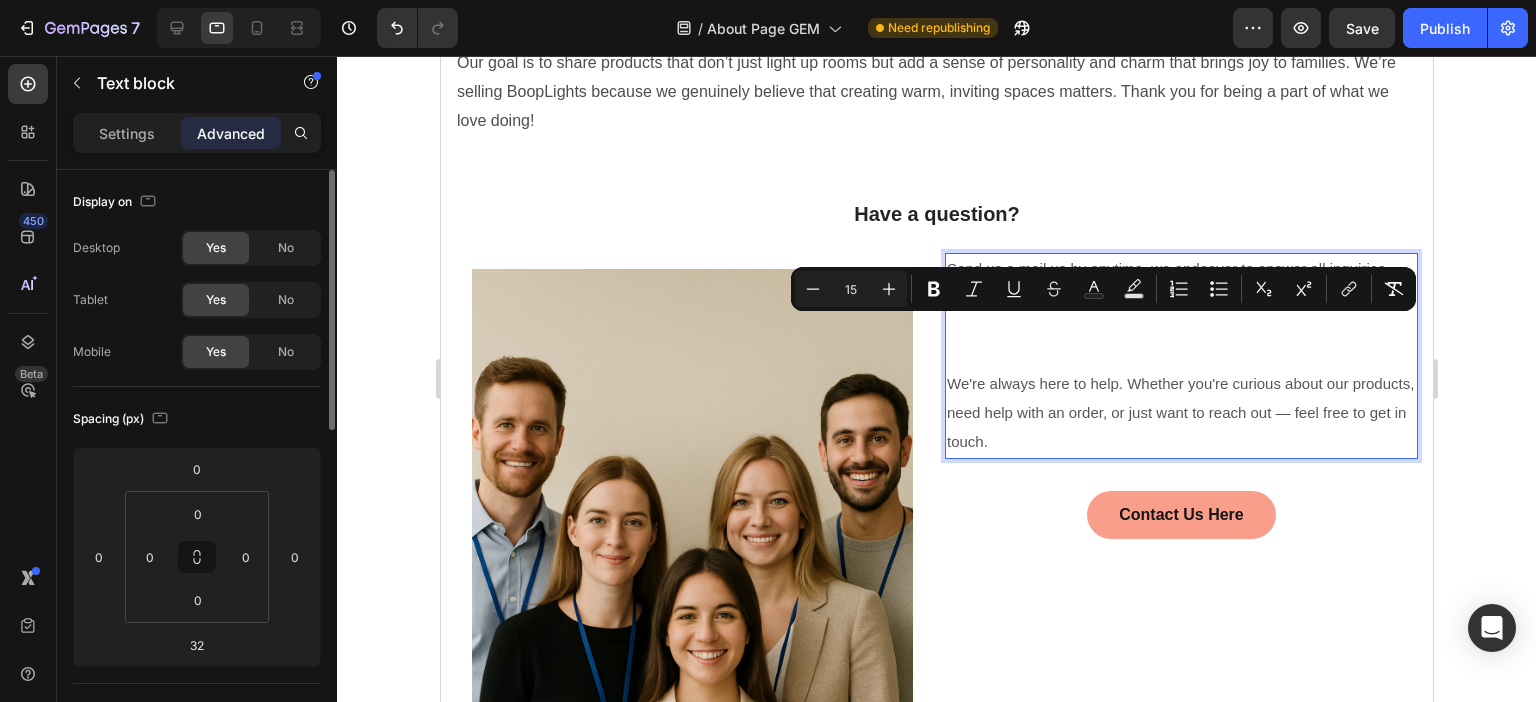 click on "Send us a mail us by anytime, we endeavor to answer all inquiries within  24 hours on business days." at bounding box center [1180, 284] 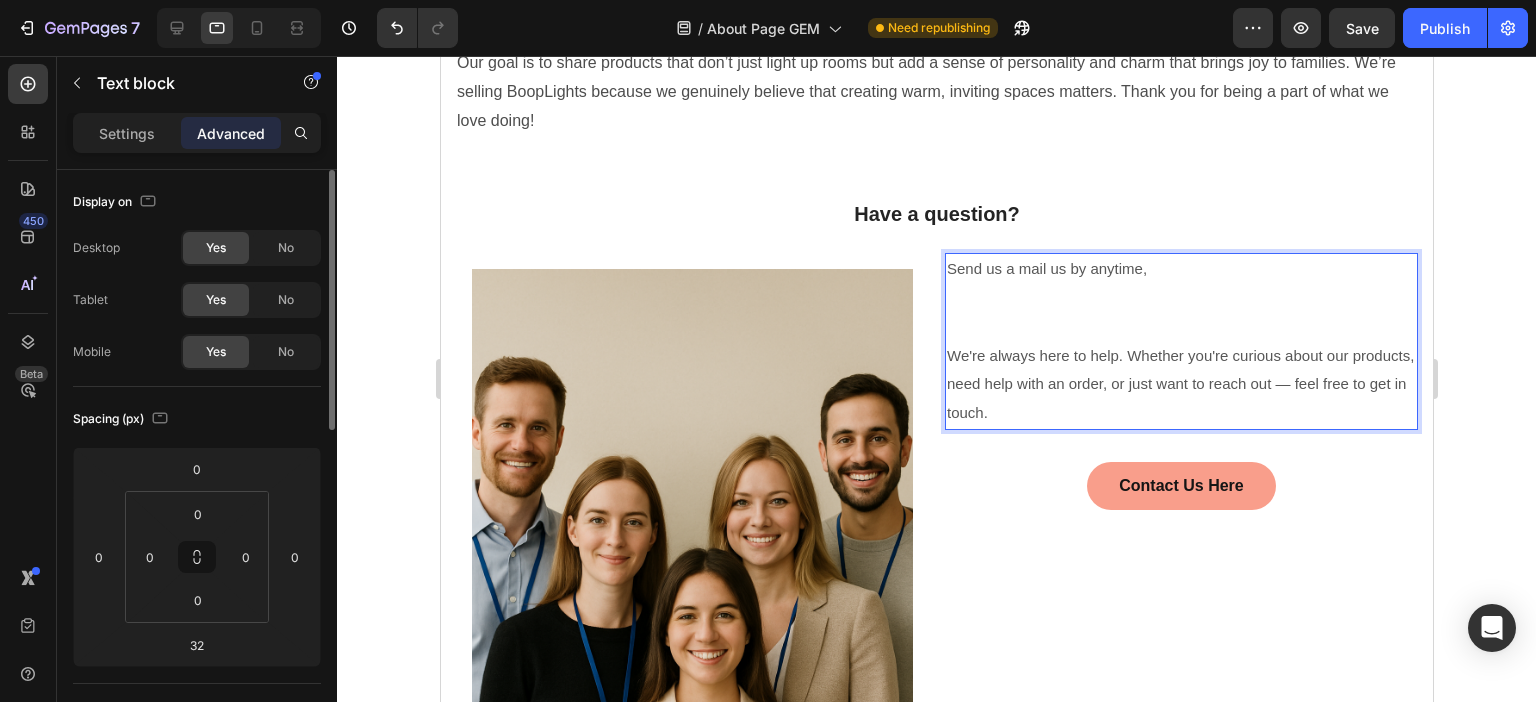 click on "We're always here to help. Whether you're curious about our products, need help with an order, or just want to reach out — feel free to get in touch." at bounding box center [1179, 384] 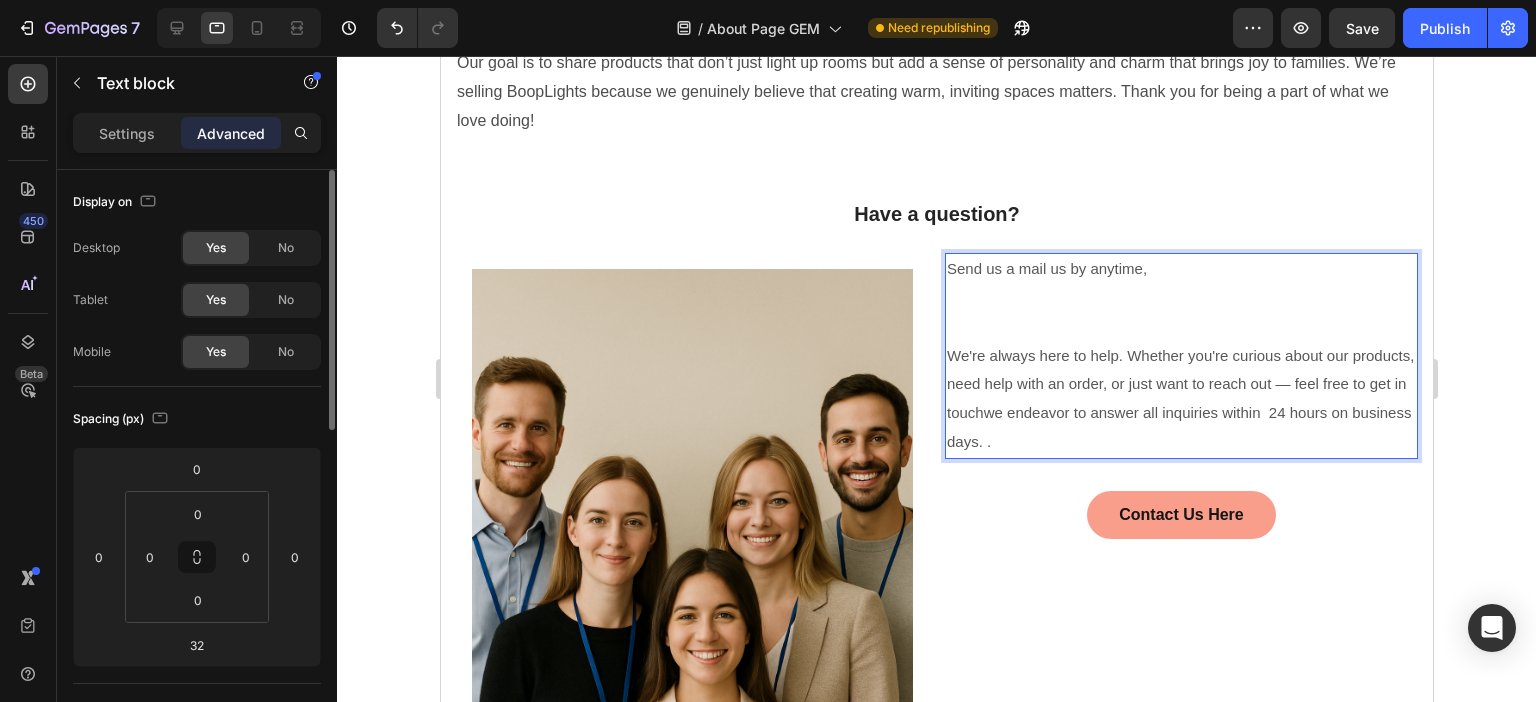 click on "We're always here to help. Whether you're curious about our products, need help with an order, or just want to reach out — feel free to get in touchwe endeavor to answer all inquiries within  24 hours on business days. ." at bounding box center [1179, 398] 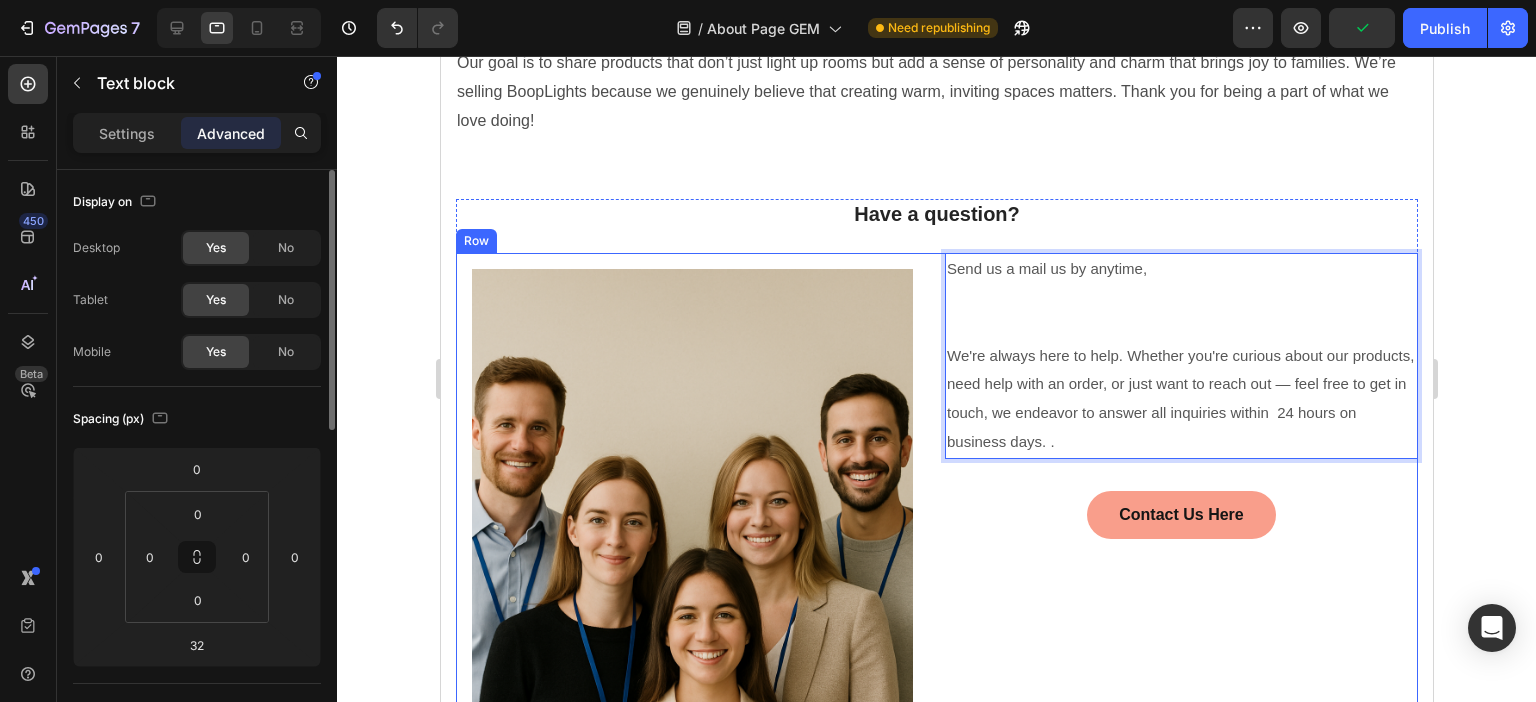 drag, startPoint x: 1212, startPoint y: 338, endPoint x: 921, endPoint y: 340, distance: 291.00687 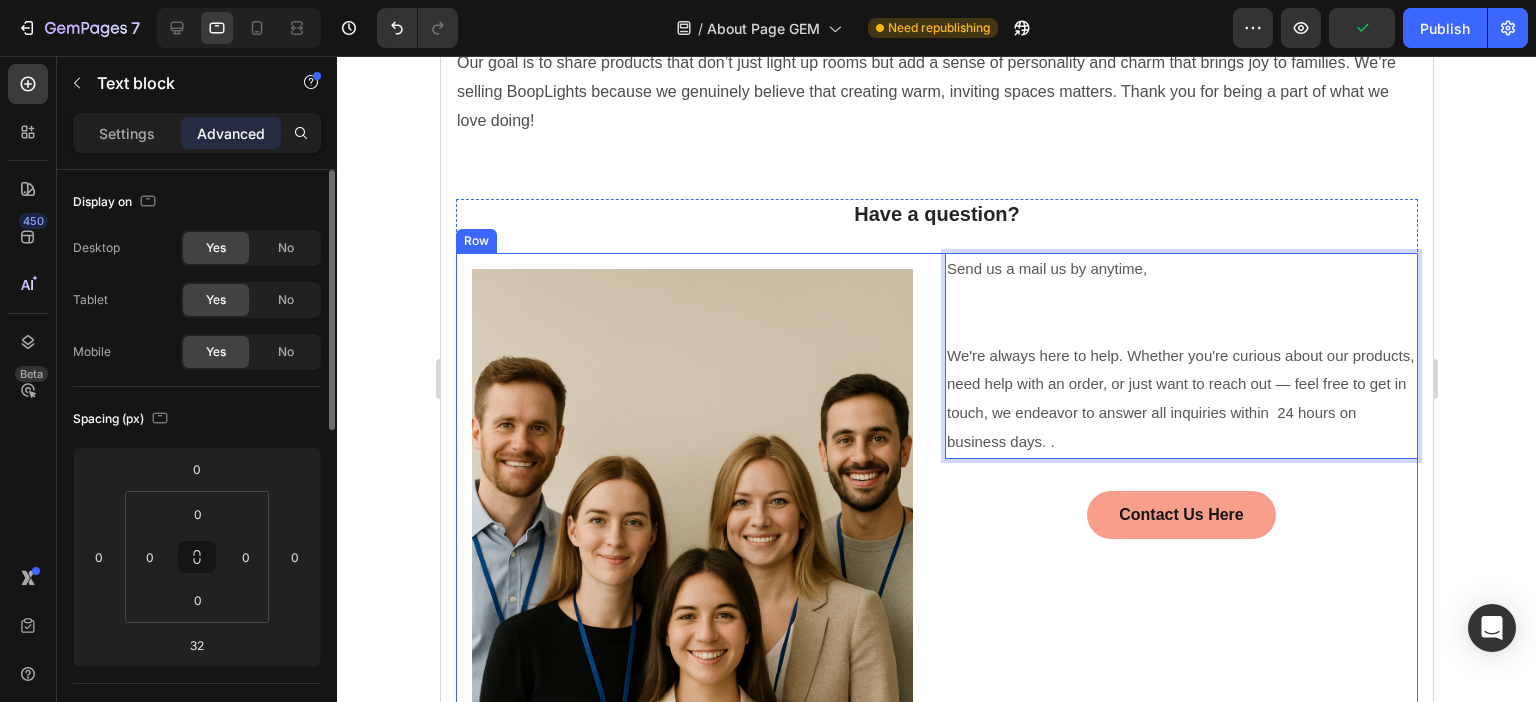 click on "Image Row Send us a mail us by anytime,  We're always here to help. Whether you're curious about our products, need help with an order, or just want to reach out — feel free to get in touch, we endeavor to answer all inquiries within  24 hours on business days. . Text block   32 Contact Us Here Button Row" at bounding box center (936, 600) 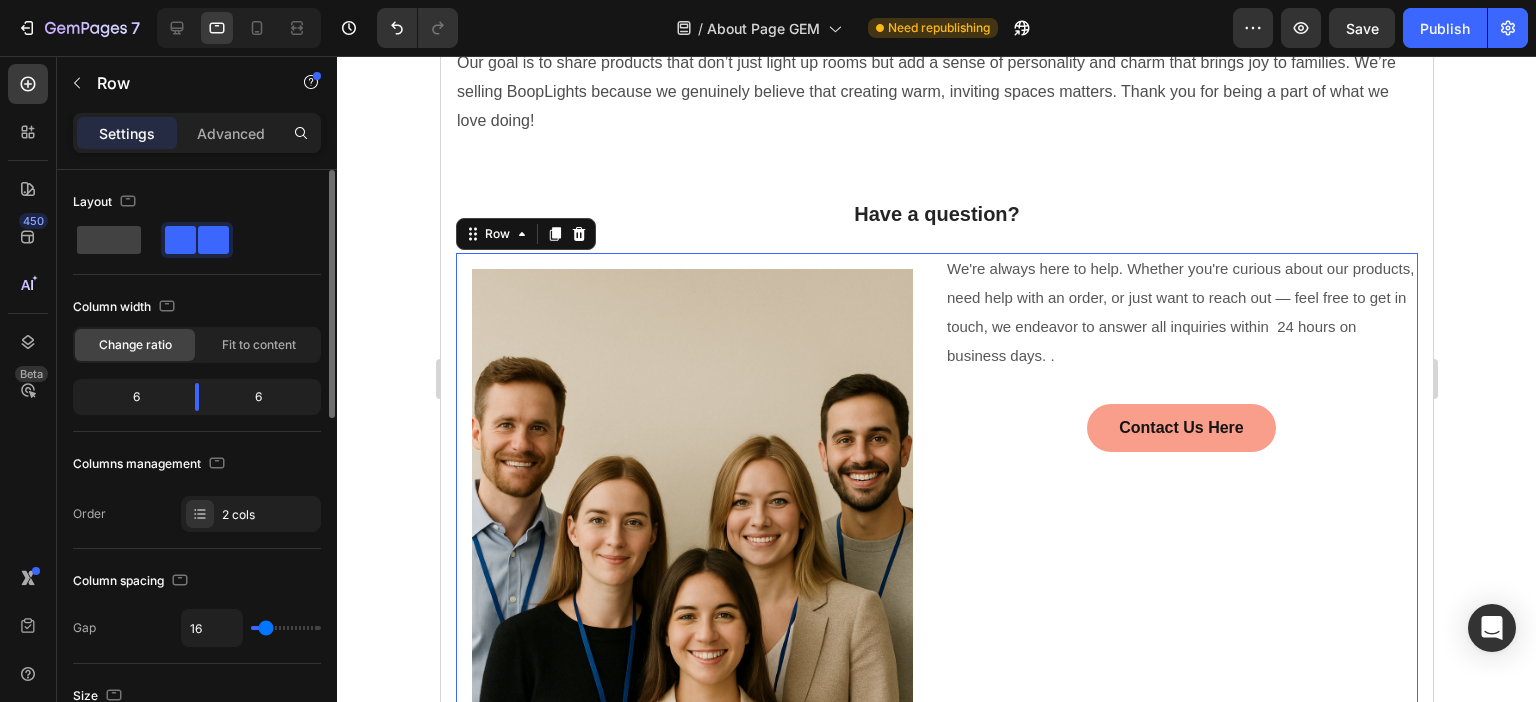 click on "We're always here to help. Whether you're curious about our products, need help with an order, or just want to reach out — feel free to get in touch, we endeavor to answer all inquiries within  24 hours on business days. . Text block Contact Us Here Button" at bounding box center [1180, 600] 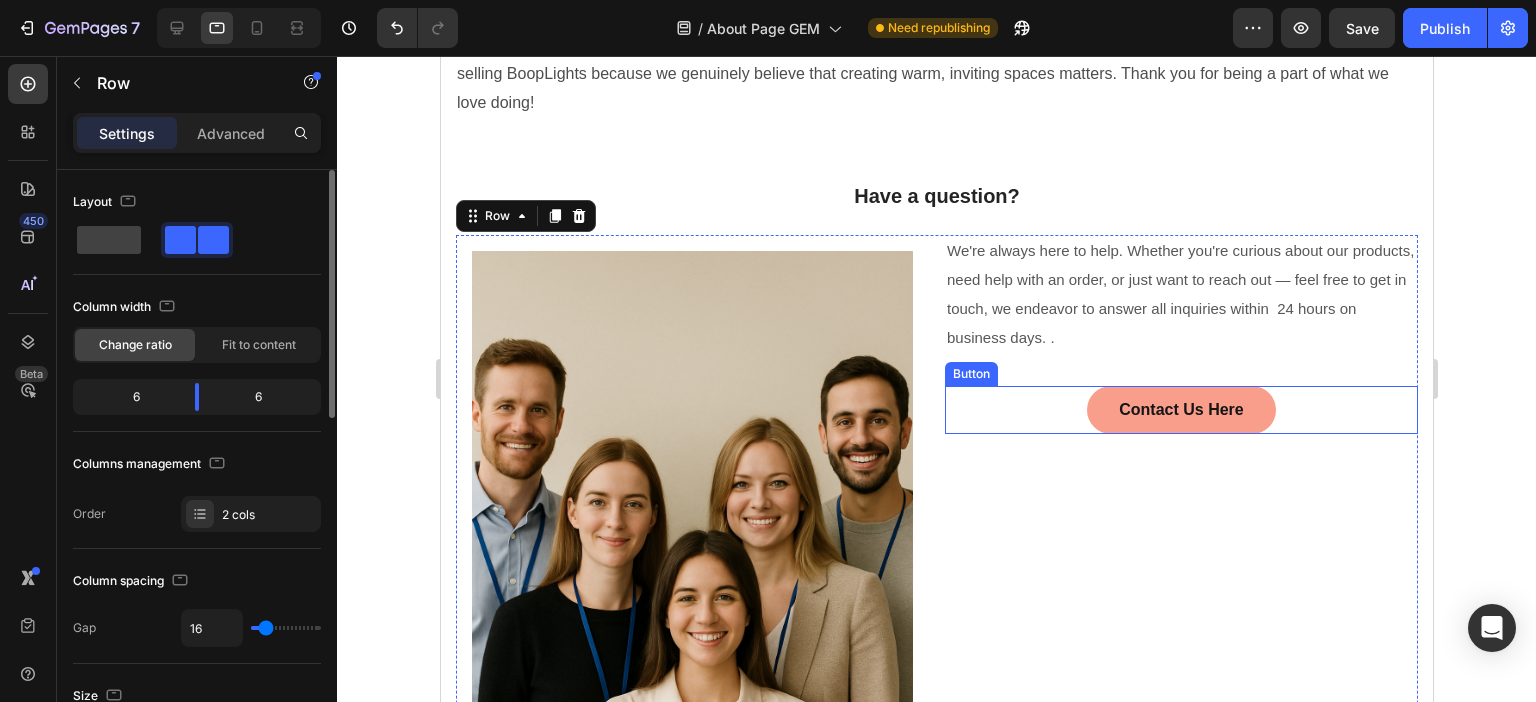 scroll, scrollTop: 900, scrollLeft: 0, axis: vertical 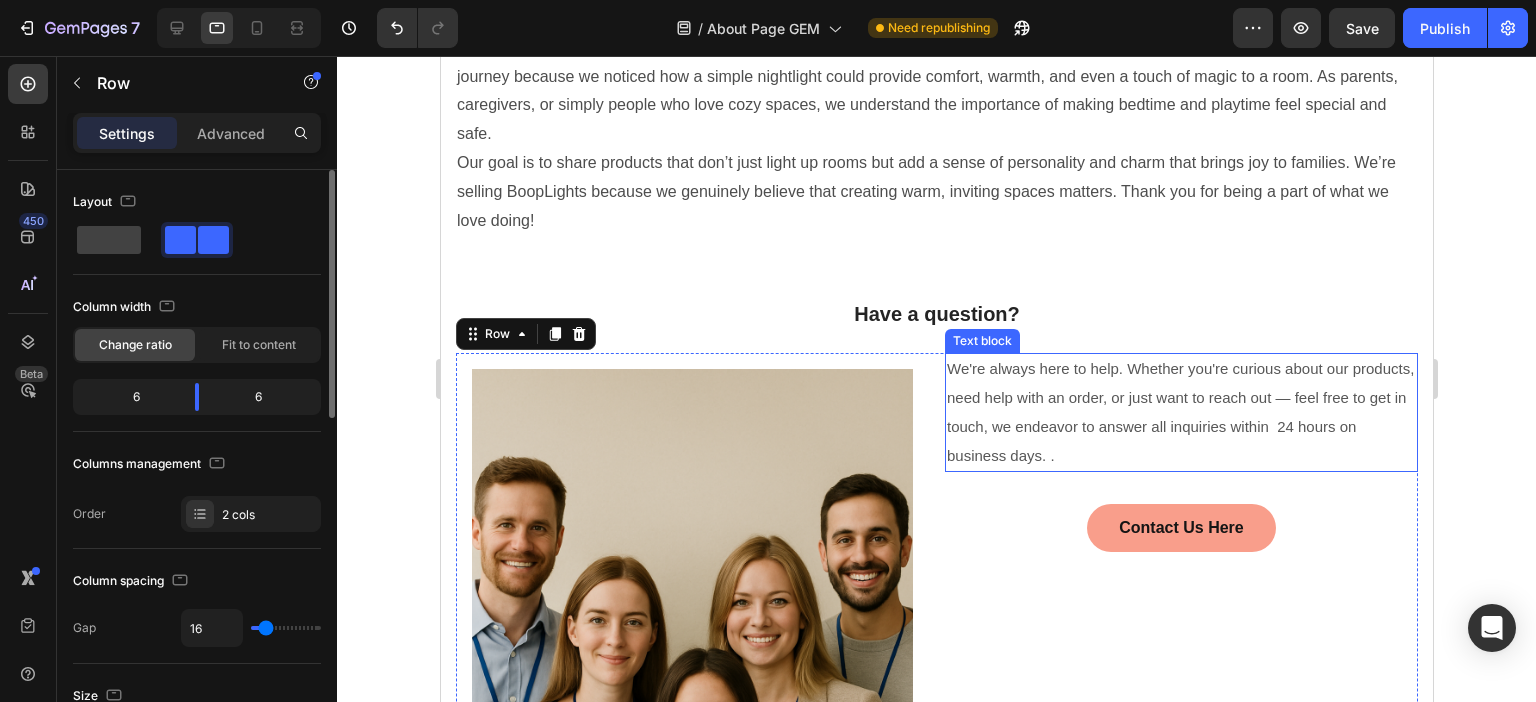 click on "We're always here to help. Whether you're curious about our products, need help with an order, or just want to reach out — feel free to get in touch, we endeavor to answer all inquiries within  24 hours on business days. ." at bounding box center (1179, 411) 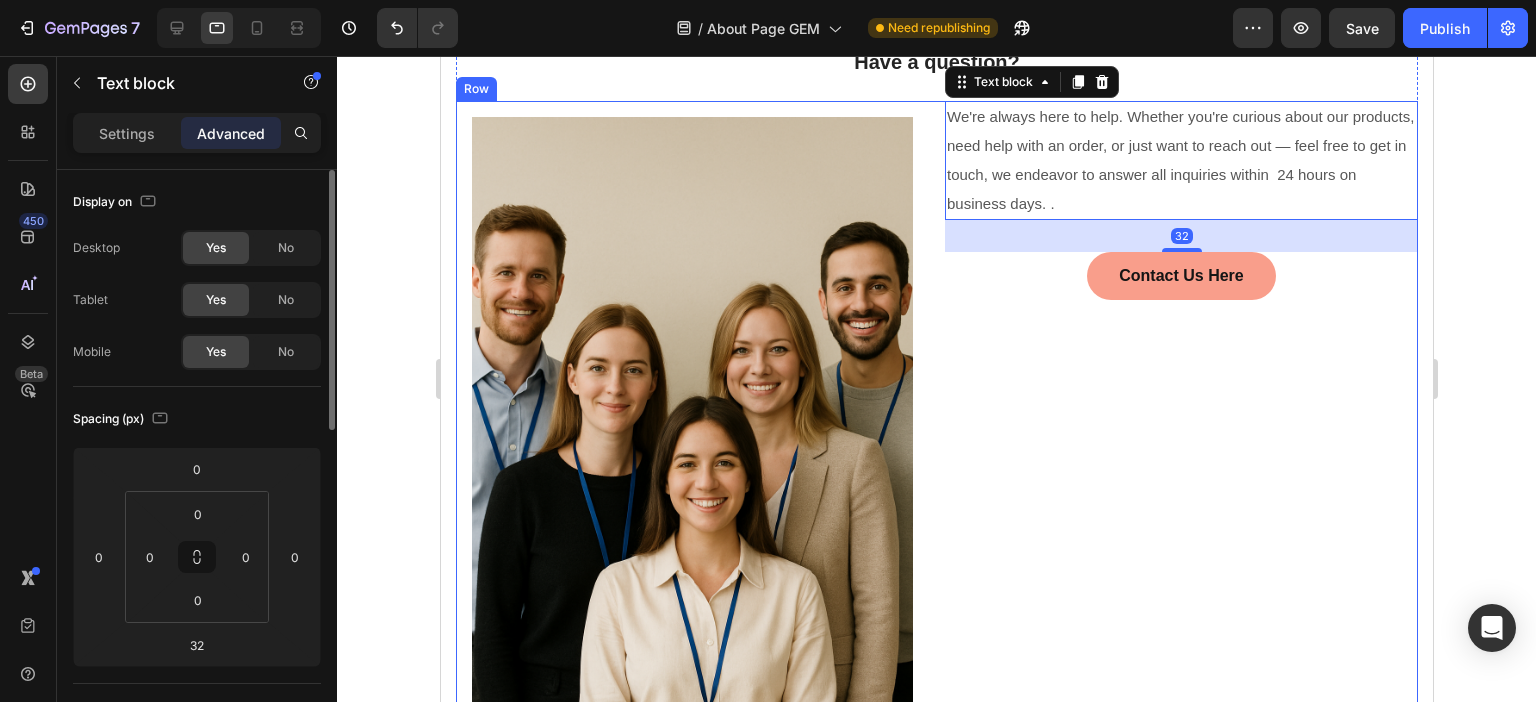 scroll, scrollTop: 1200, scrollLeft: 0, axis: vertical 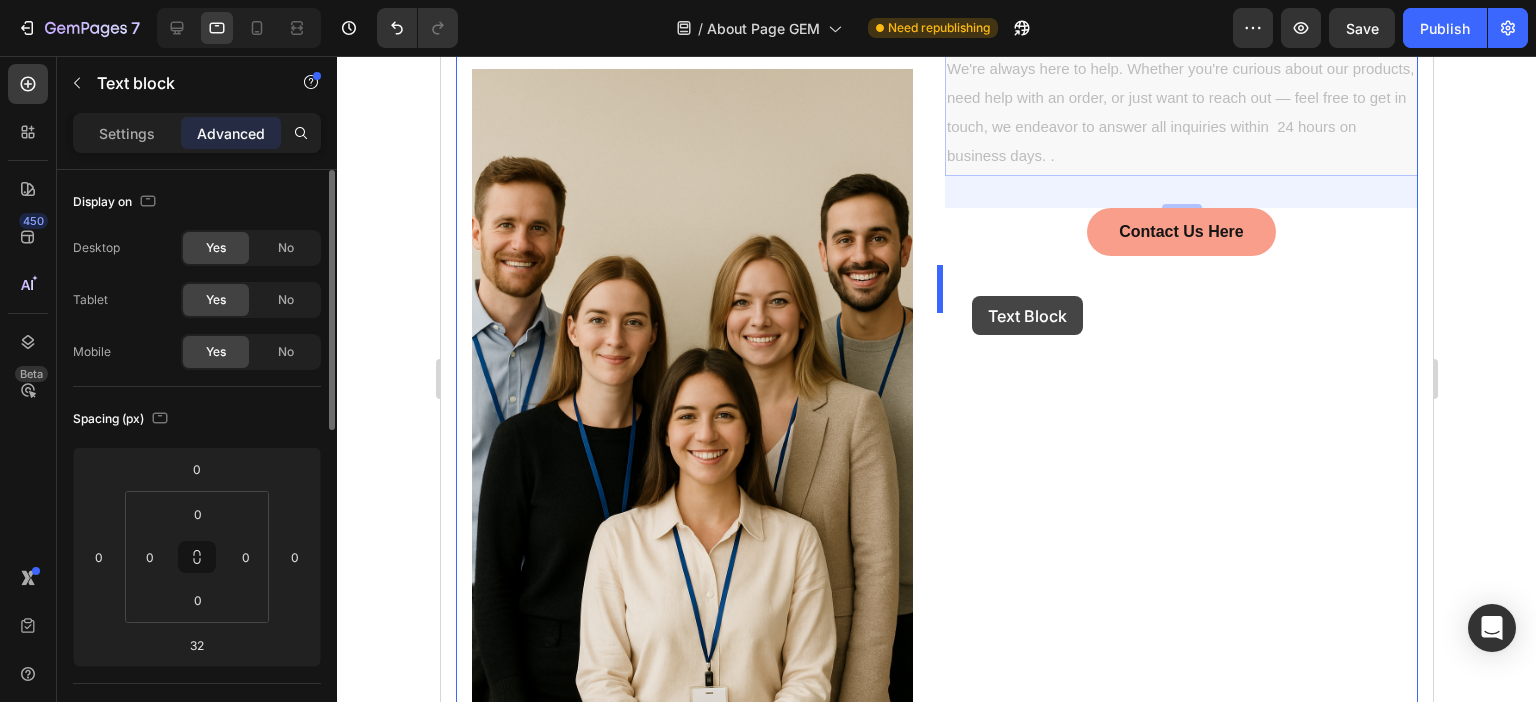 drag, startPoint x: 952, startPoint y: 99, endPoint x: 971, endPoint y: 296, distance: 197.91412 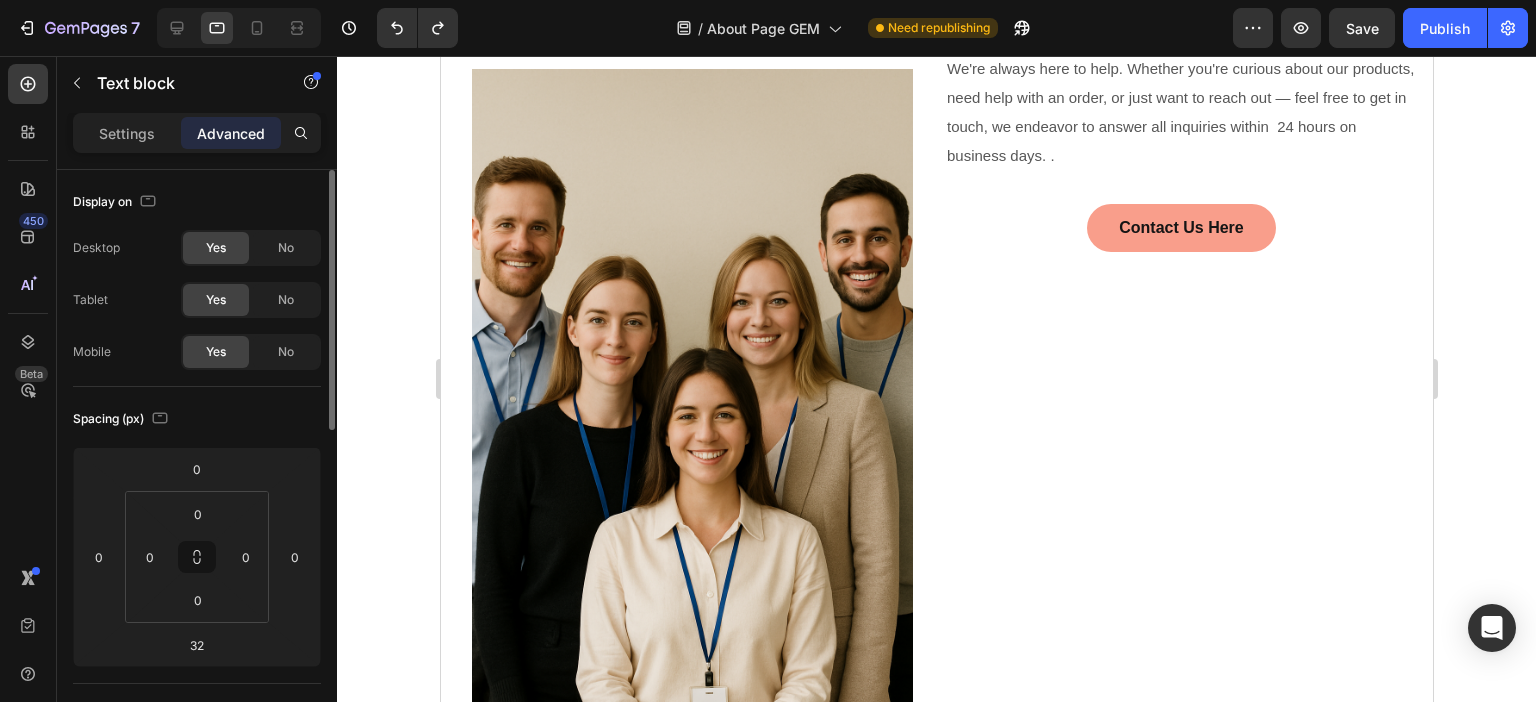 click on "We're always here to help. Whether you're curious about our products, need help with an order, or just want to reach out — feel free to get in touch, we endeavor to answer all inquiries within  24 hours on business days. ." at bounding box center [1180, 112] 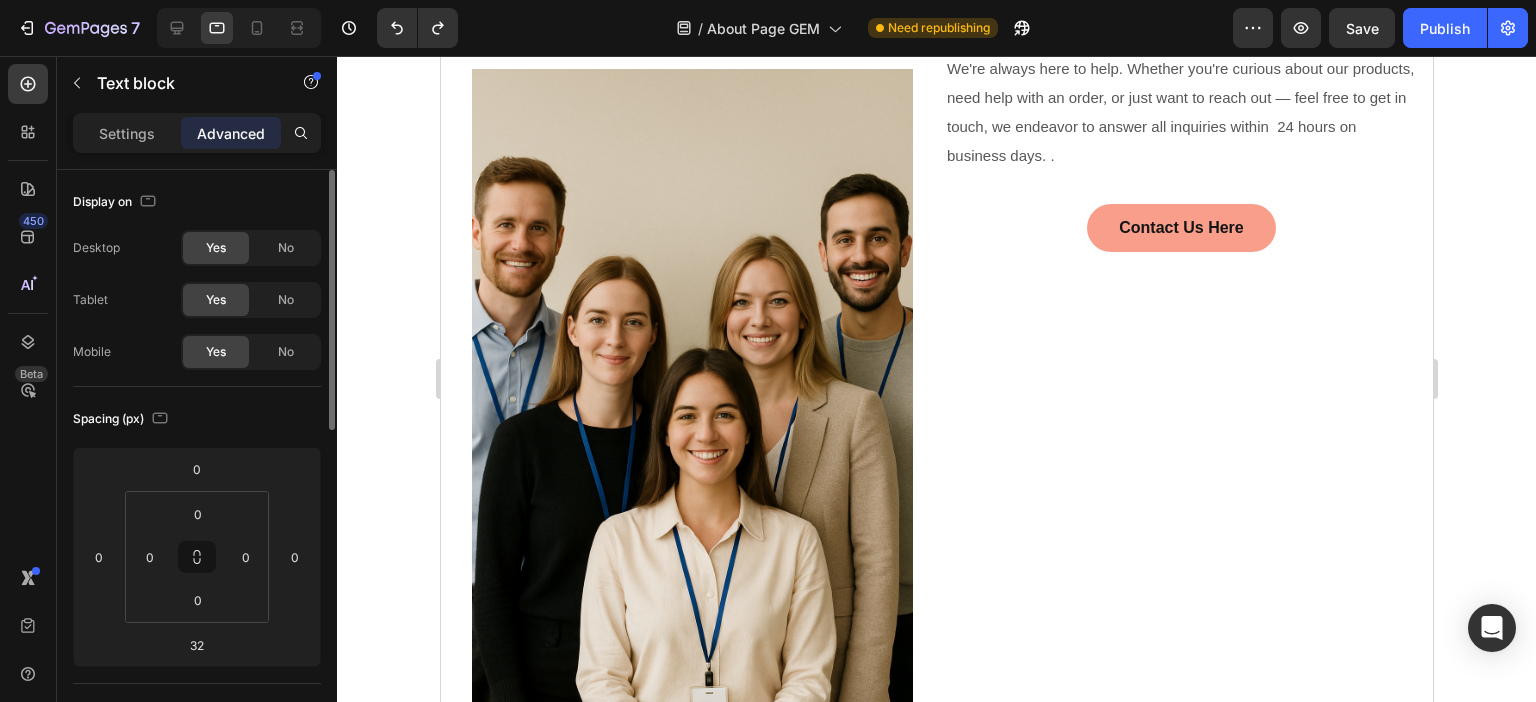 click on "We're always here to help. Whether you're curious about our products, need help with an order, or just want to reach out — feel free to get in touch, we endeavor to answer all inquiries within  24 hours on business days. ." at bounding box center [1180, 112] 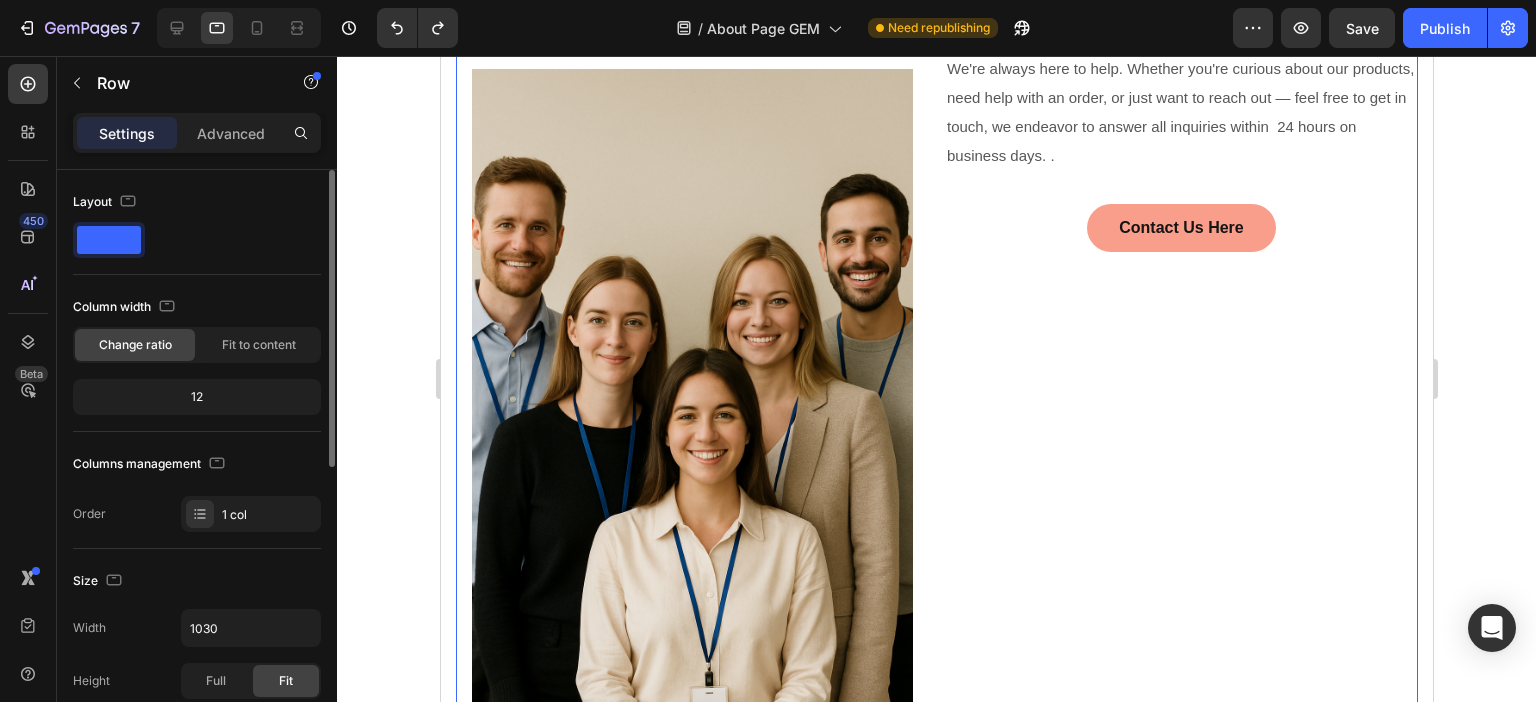 click on "Have a question? Heading Image Row We're always here to help. Whether you're curious about our products, need help with an order, or just want to reach out — feel free to get in touch, we endeavor to answer all inquiries within  24 hours on business days. . Text block Contact Us Here Button Row
Drop element here Row" at bounding box center (936, 415) 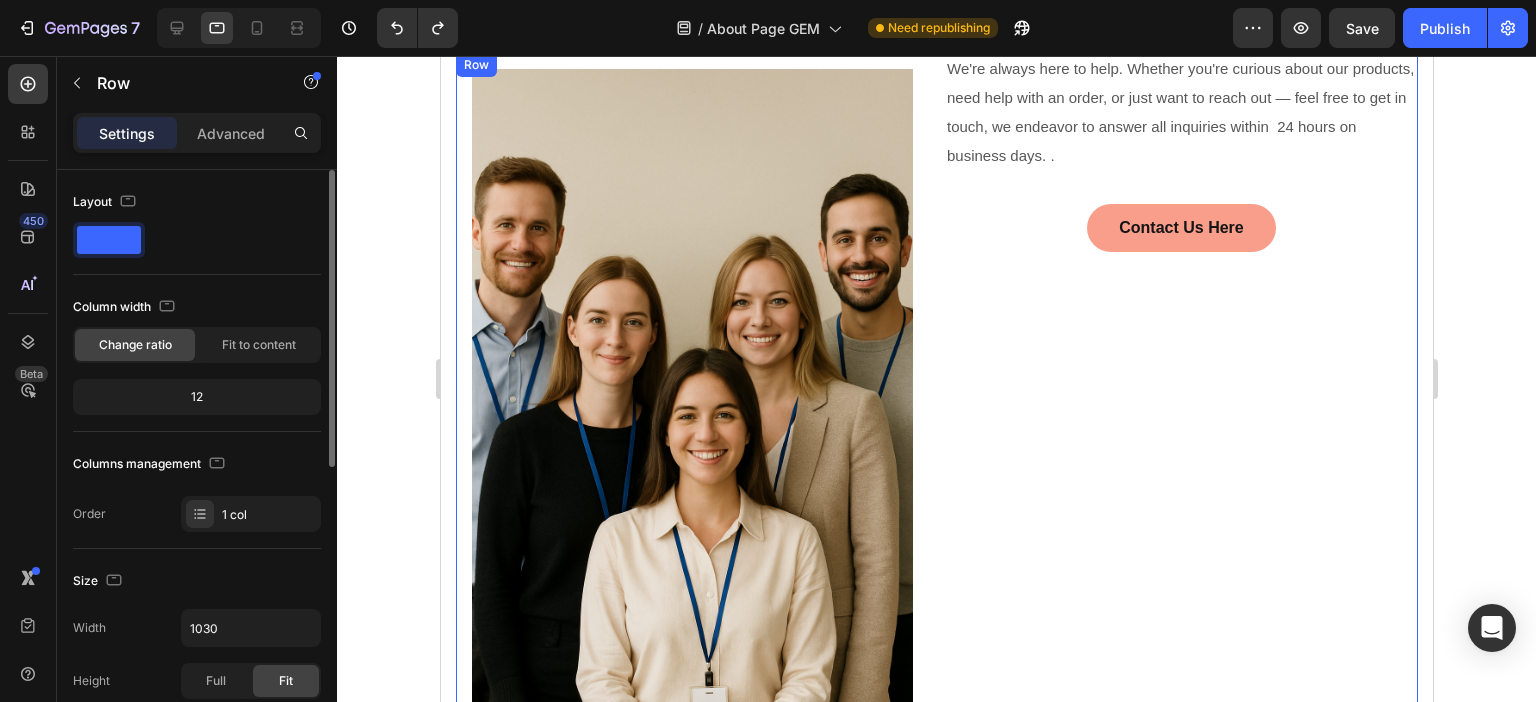 click on "Image Row We're always here to help. Whether you're curious about our products, need help with an order, or just want to reach out — feel free to get in touch, we endeavor to answer all inquiries within  24 hours on business days. . Text block Contact Us Here Button Row" at bounding box center [936, 400] 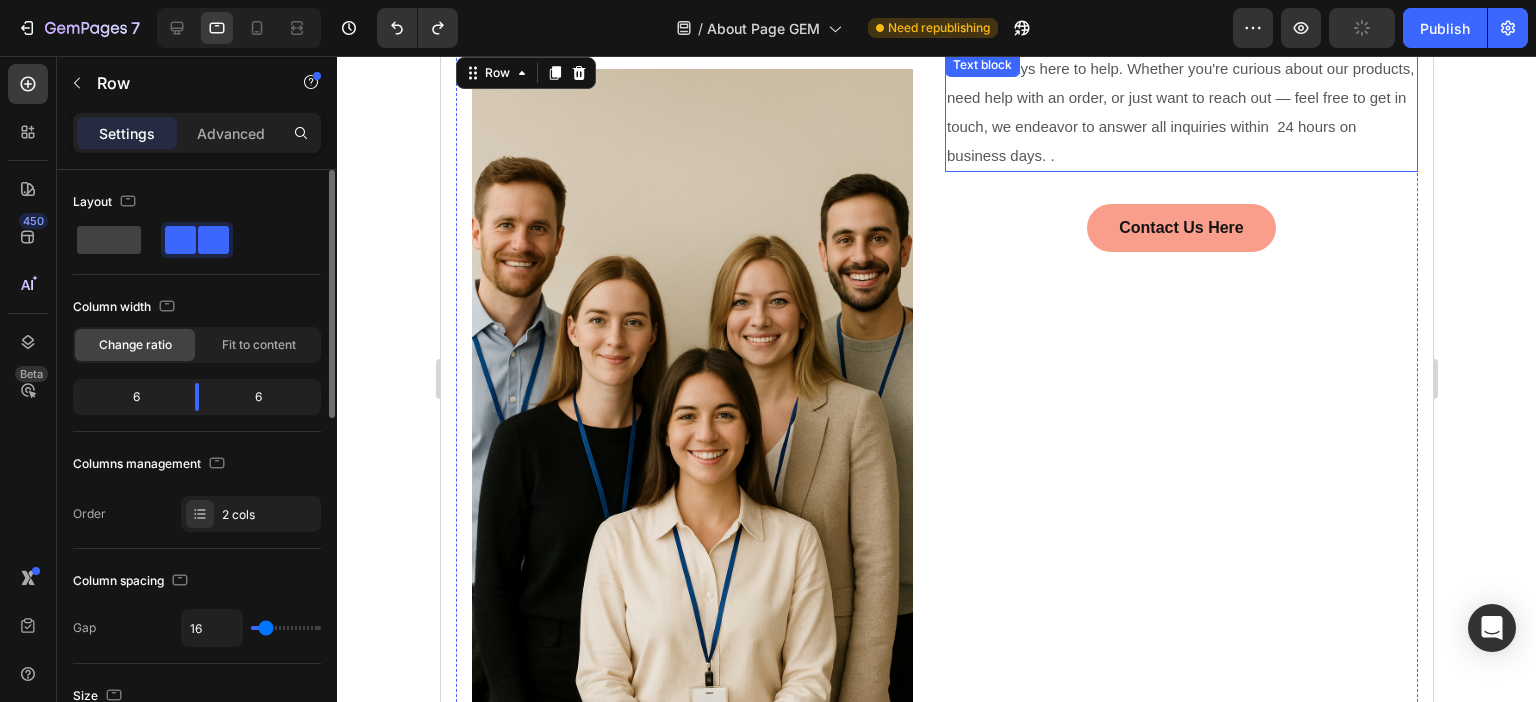 click on "We're always here to help. Whether you're curious about our products, need help with an order, or just want to reach out — feel free to get in touch, we endeavor to answer all inquiries within  24 hours on business days. ." at bounding box center (1179, 111) 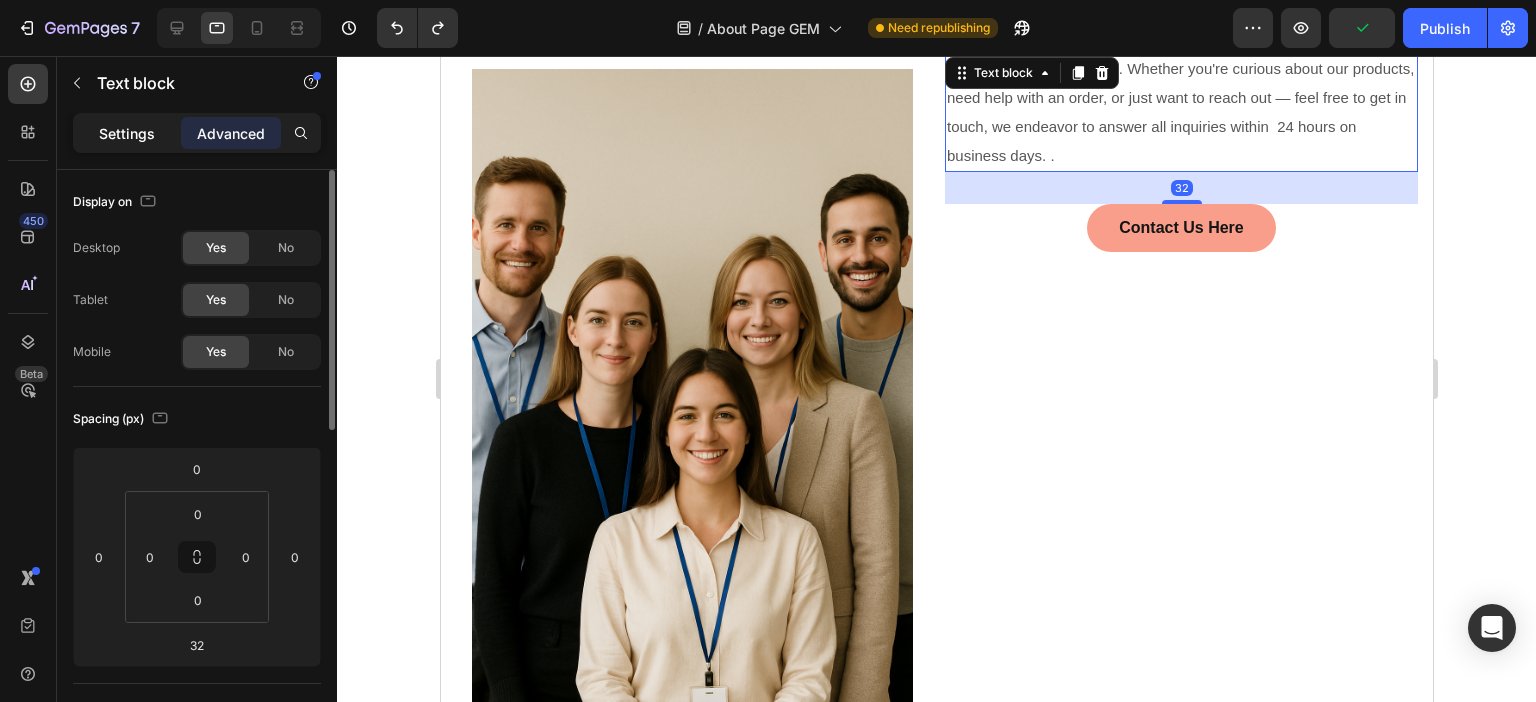 click on "Settings" 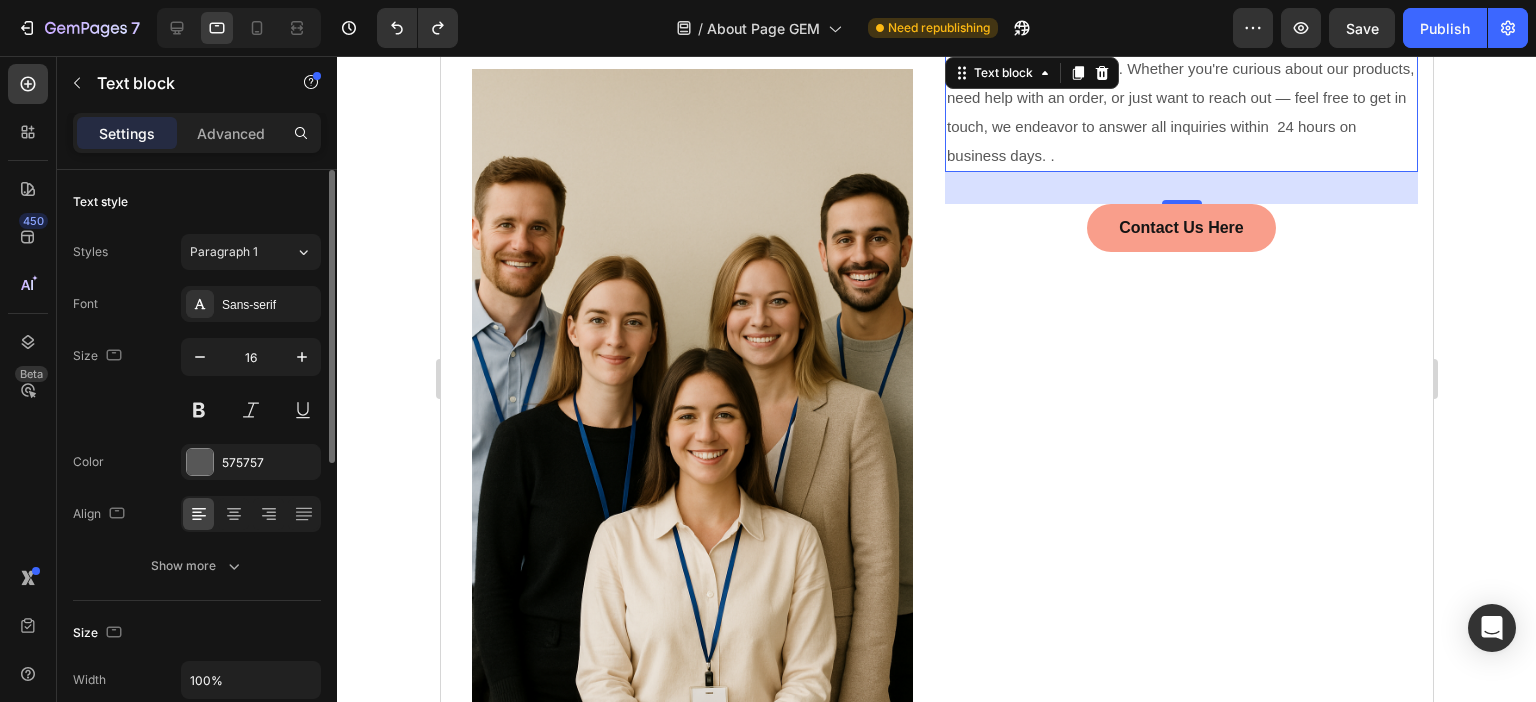 scroll, scrollTop: 100, scrollLeft: 0, axis: vertical 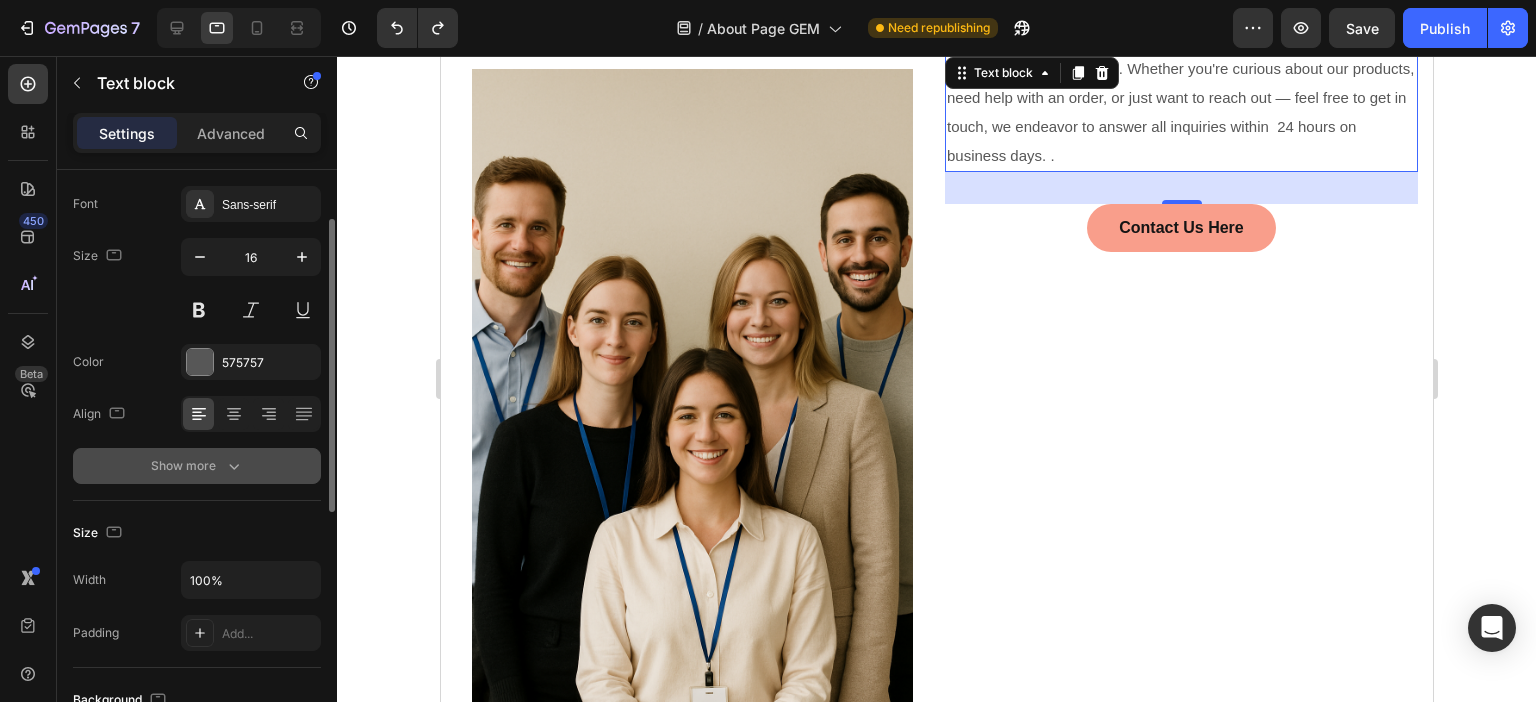 click 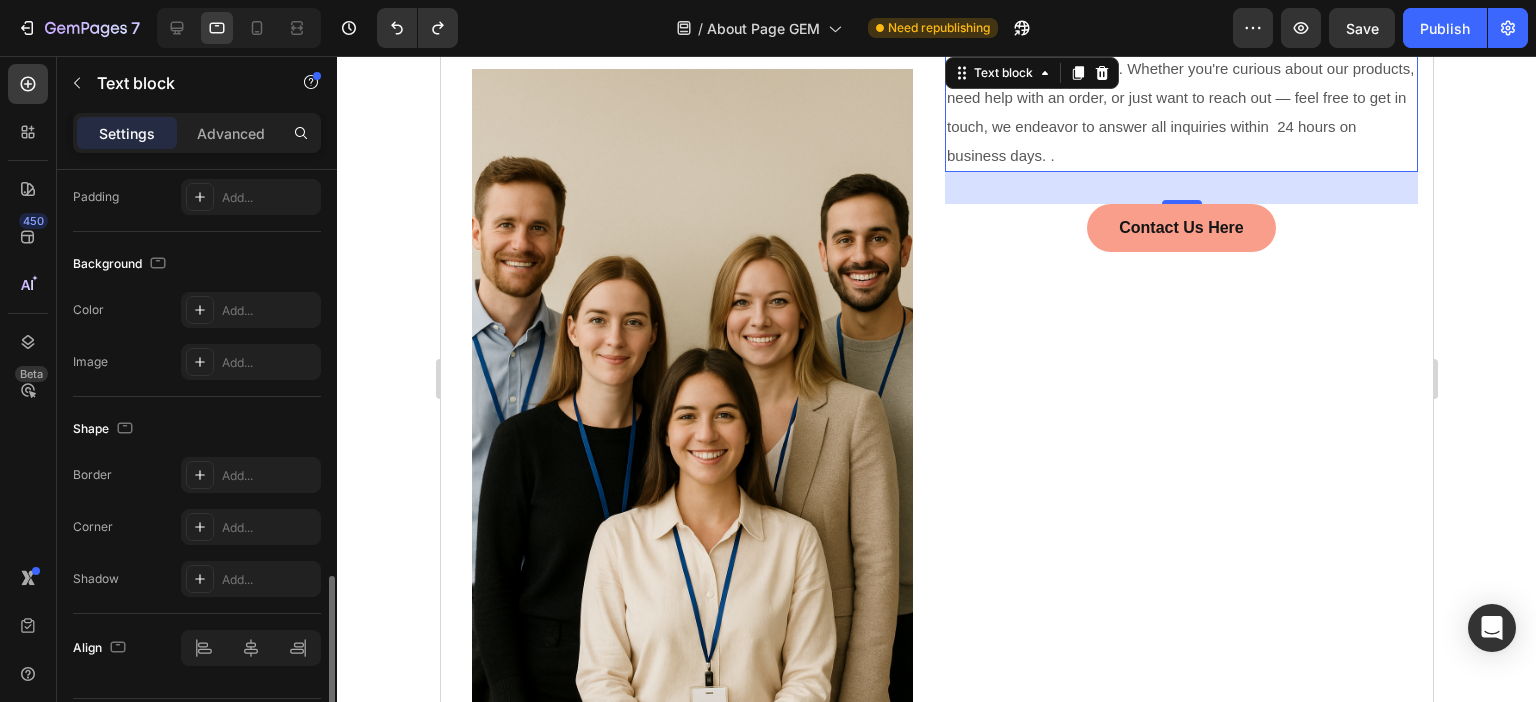 scroll, scrollTop: 857, scrollLeft: 0, axis: vertical 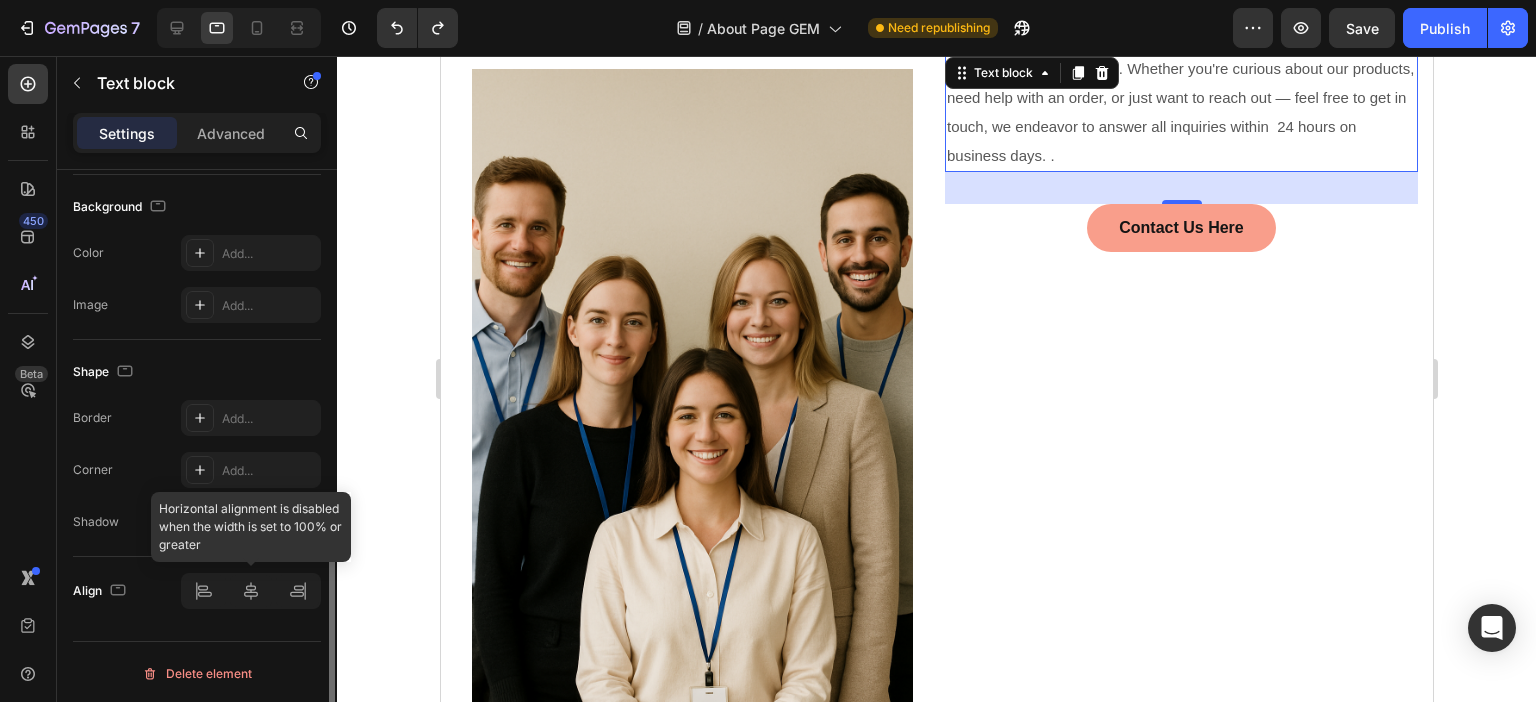 click 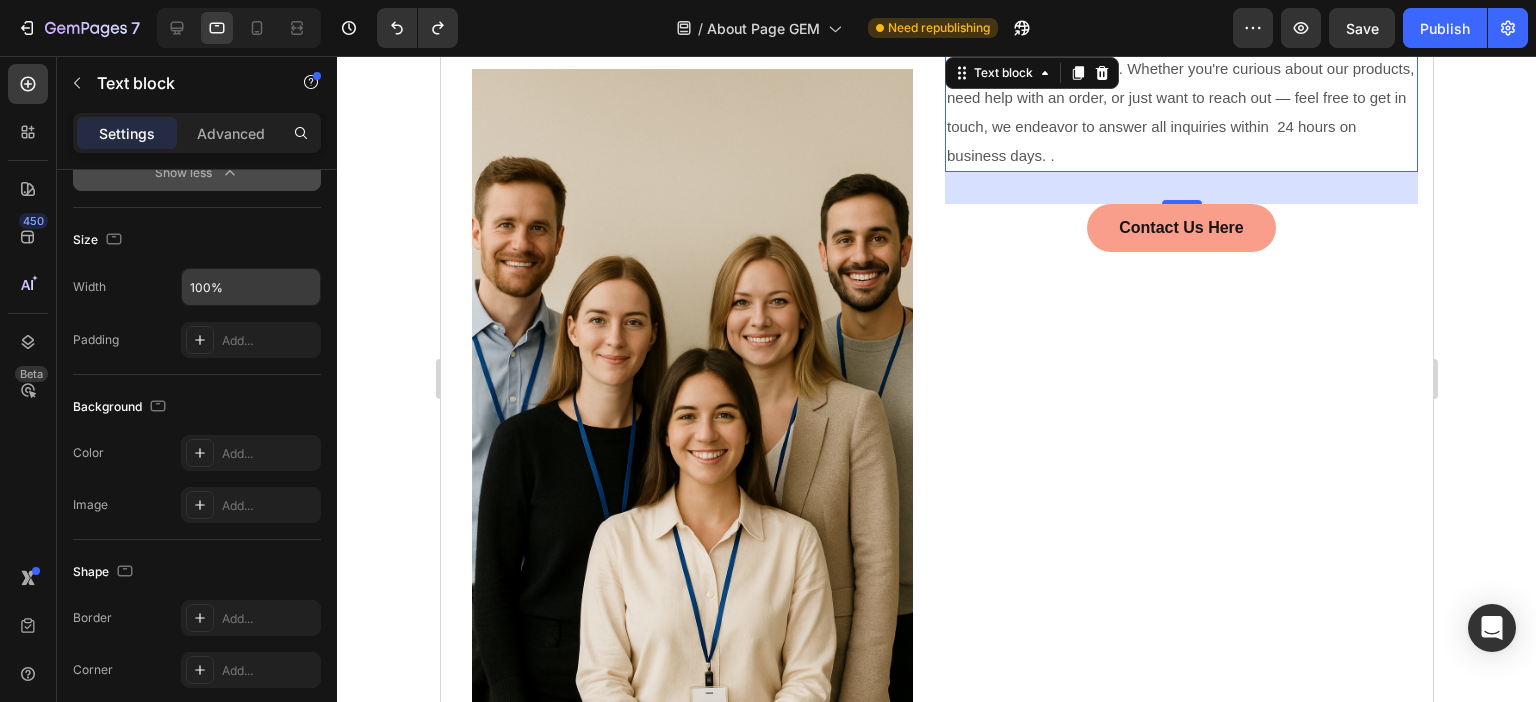 scroll, scrollTop: 557, scrollLeft: 0, axis: vertical 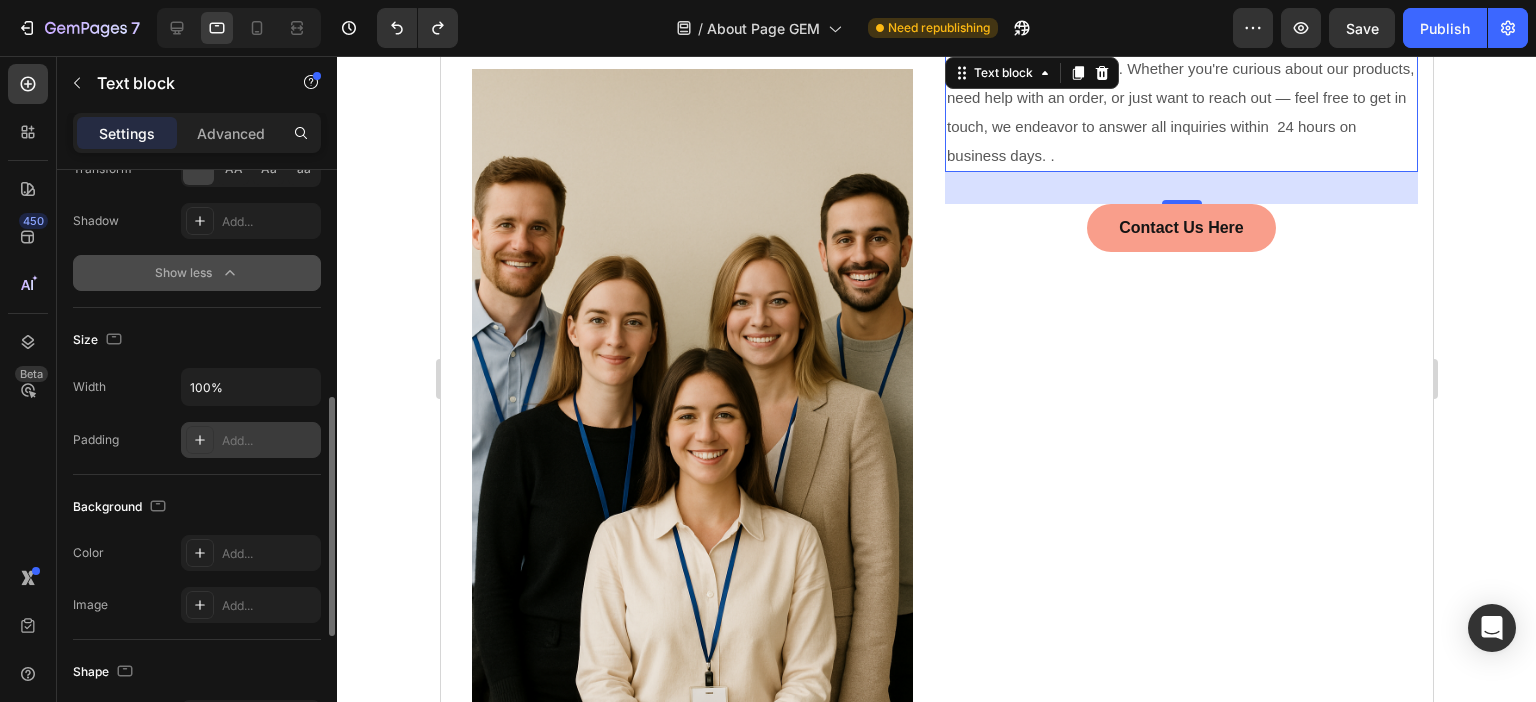 click at bounding box center [200, 440] 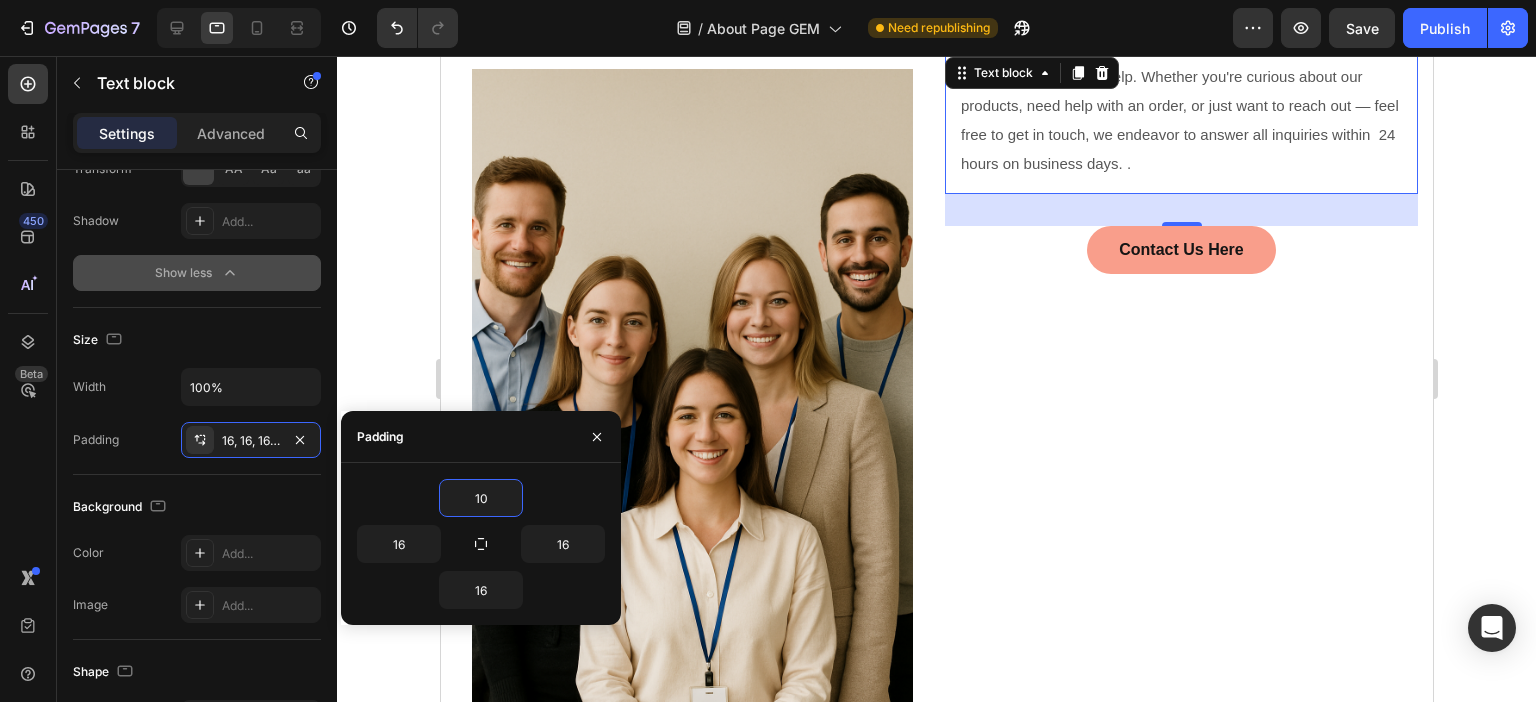 type on "1" 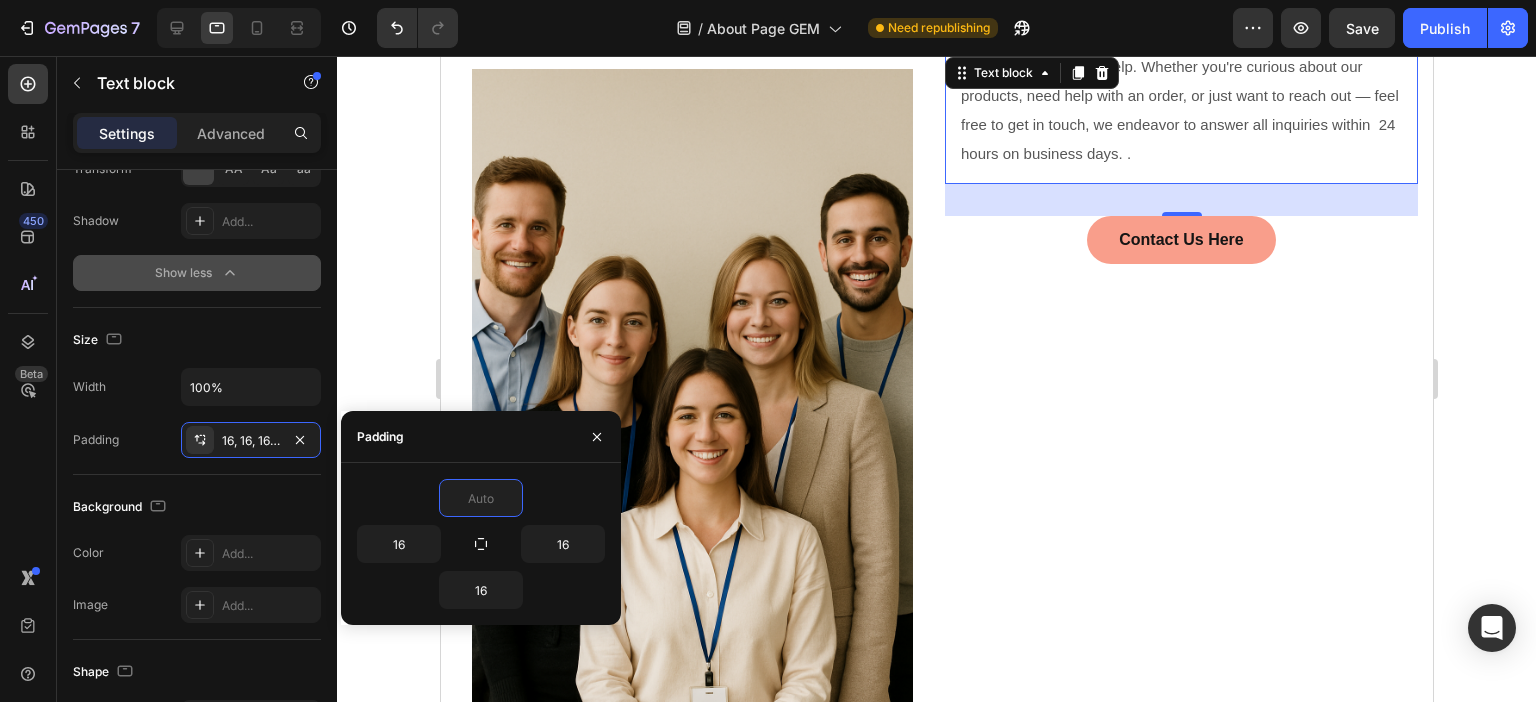 type on "0" 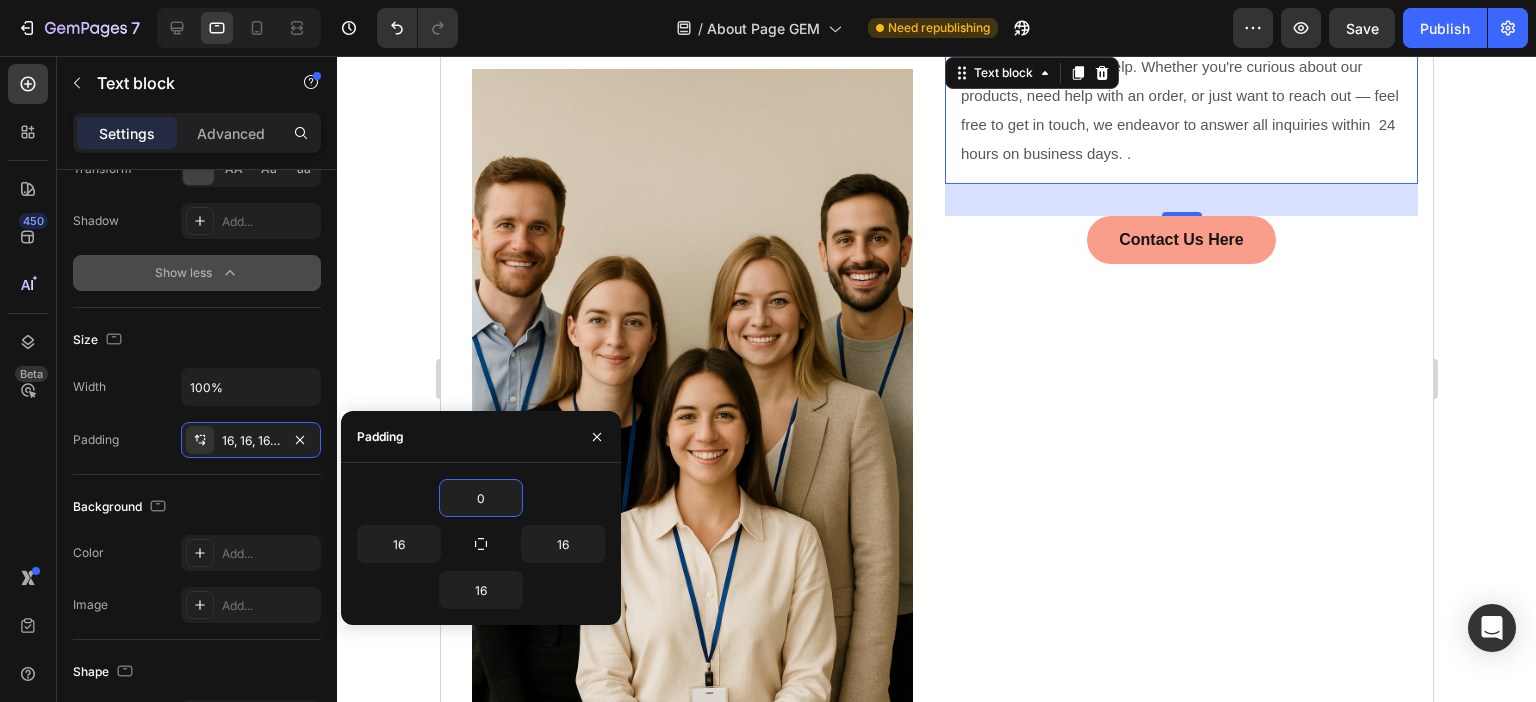 click on "16" at bounding box center [543, 544] 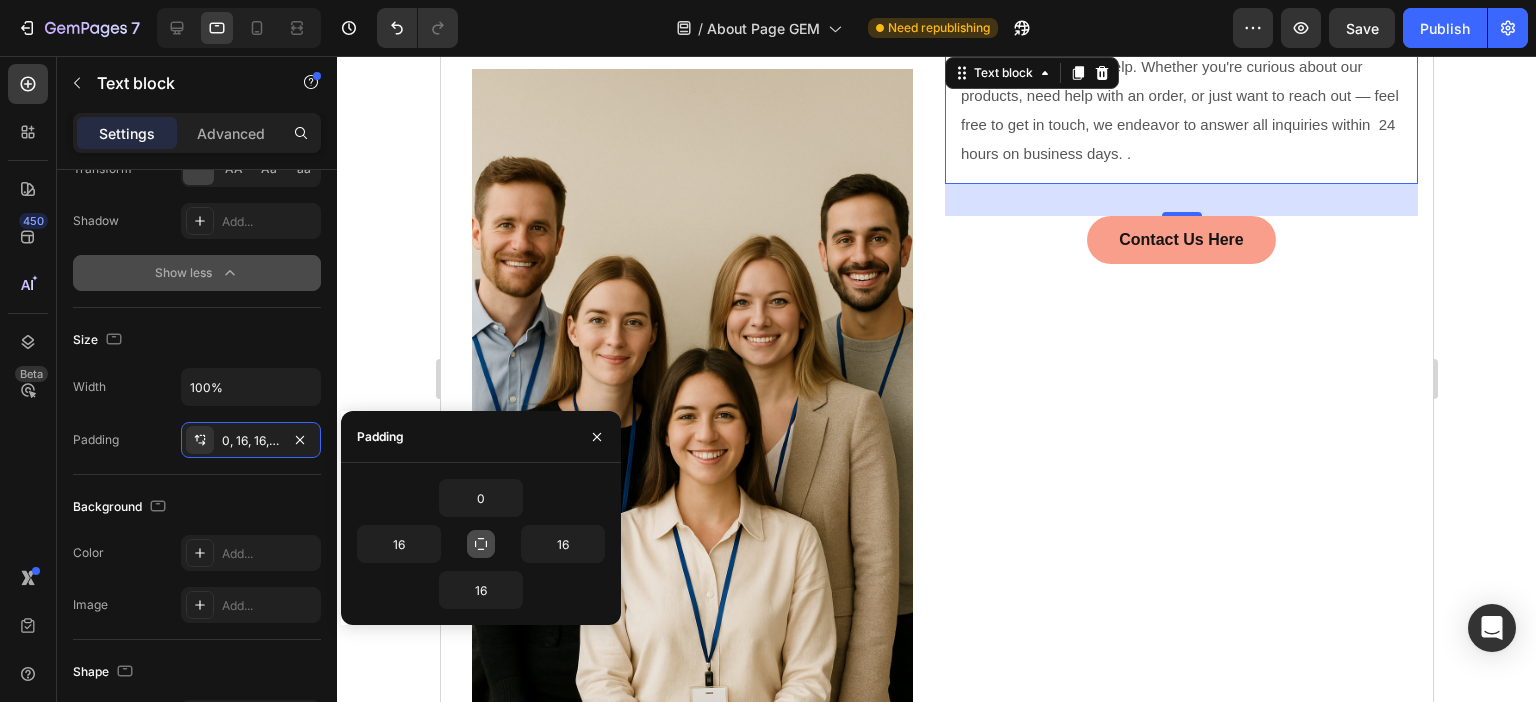 click 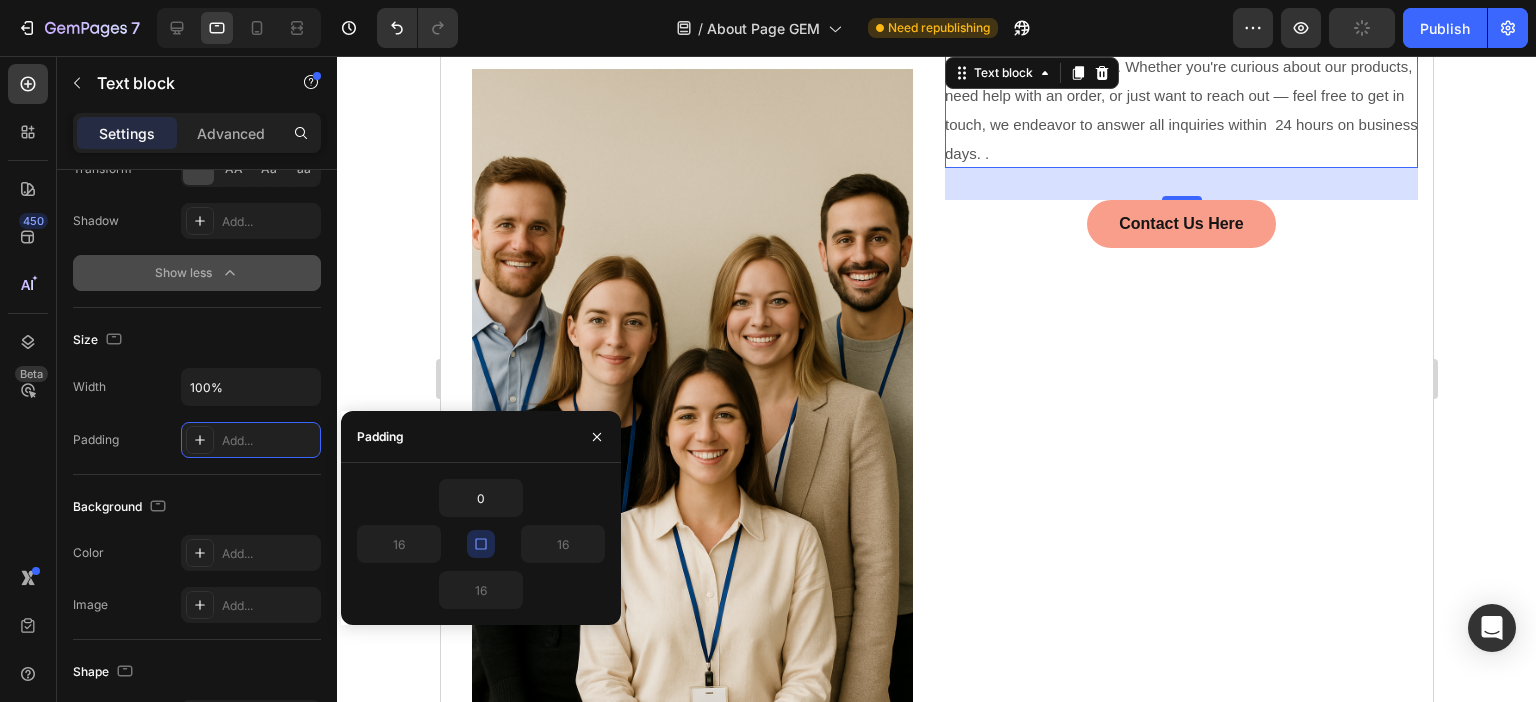 type on "0" 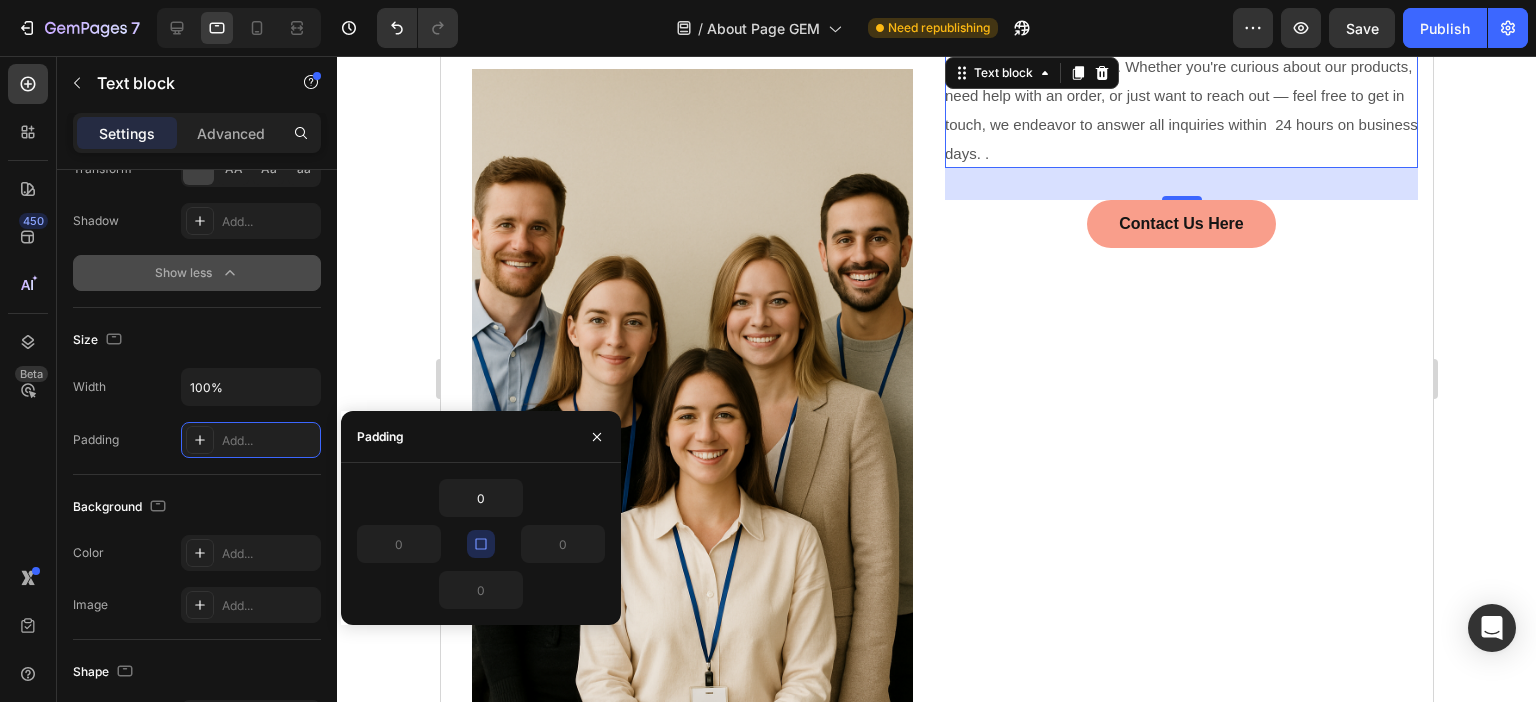 click 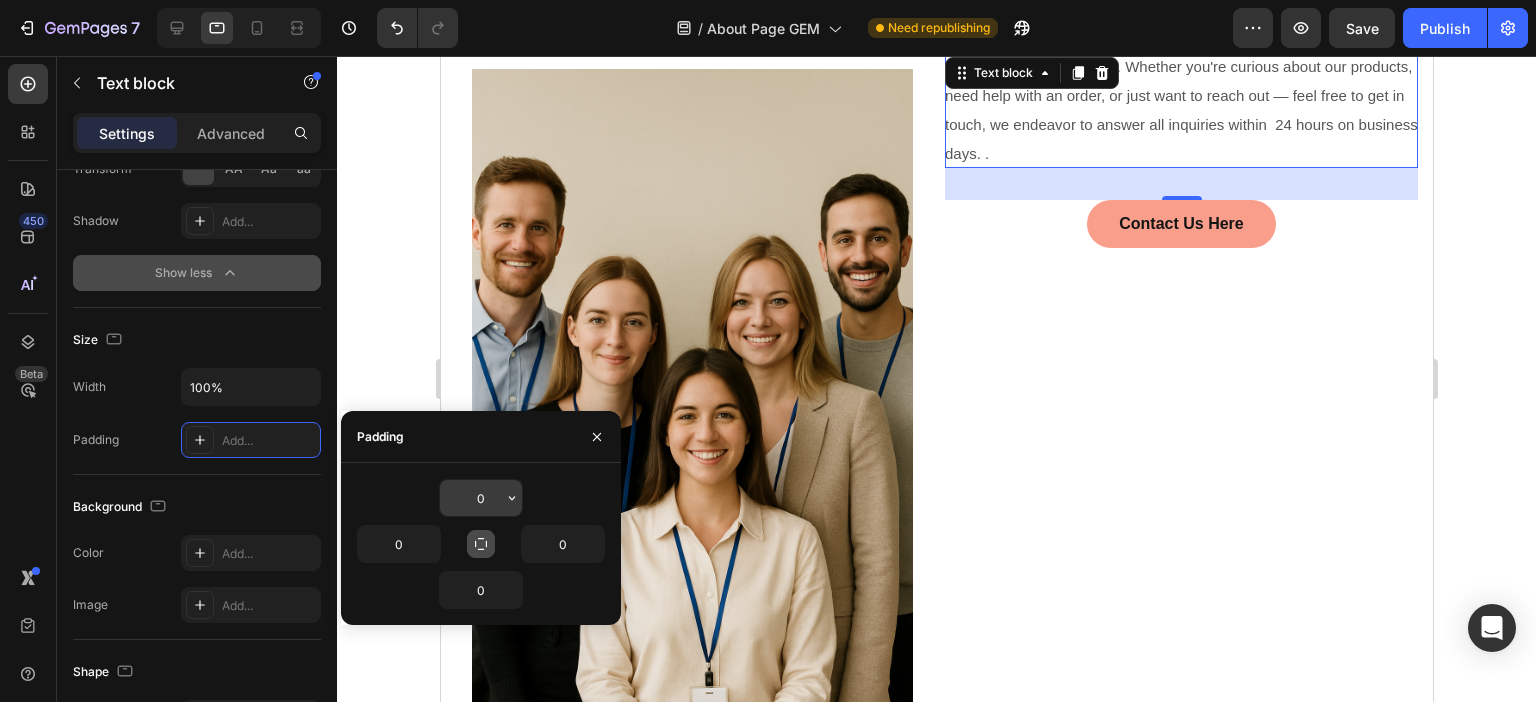 click on "0" at bounding box center [481, 498] 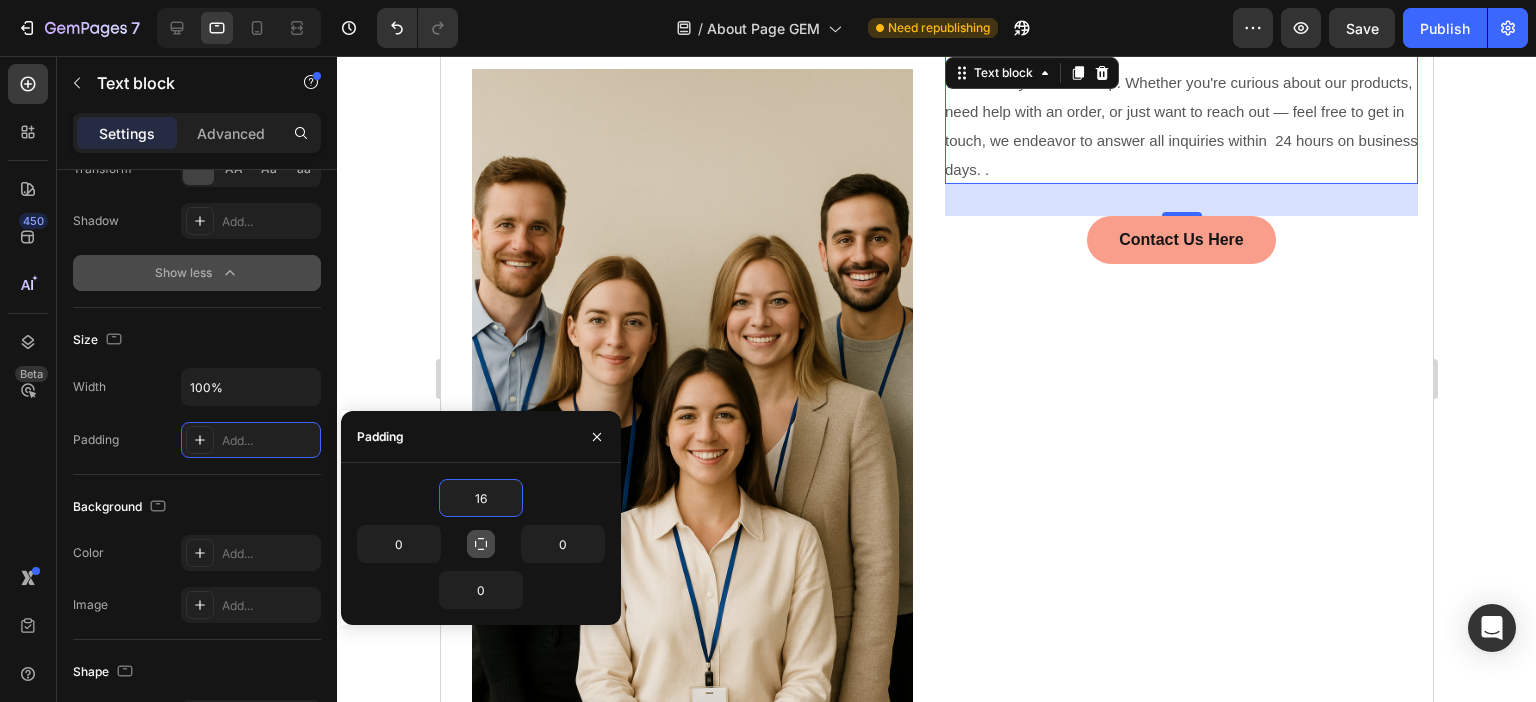 type on "16" 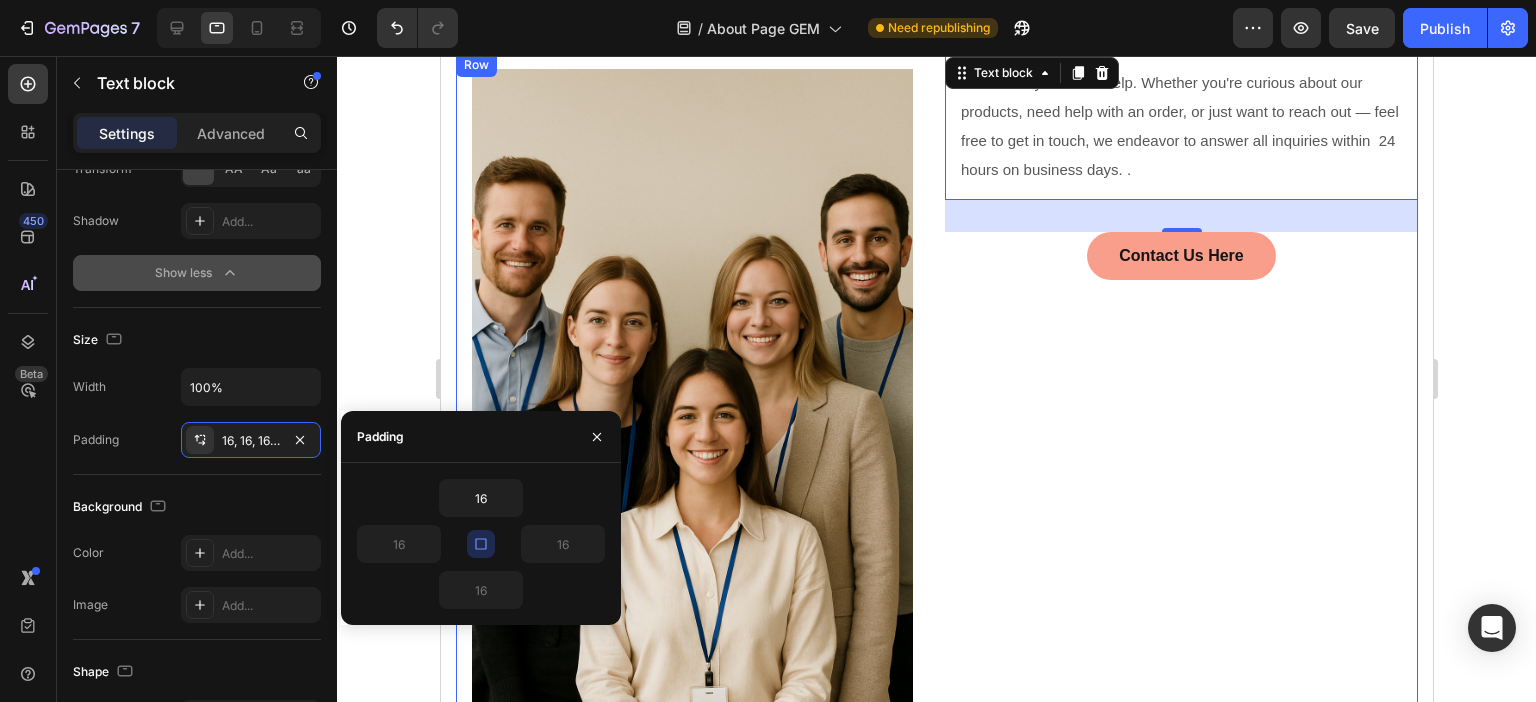 click on "We're always here to help. Whether you're curious about our products, need help with an order, or just want to reach out — feel free to get in touch, we endeavor to answer all inquiries within  24 hours on business days. . Text block   32 Contact Us Here Button" at bounding box center [1180, 400] 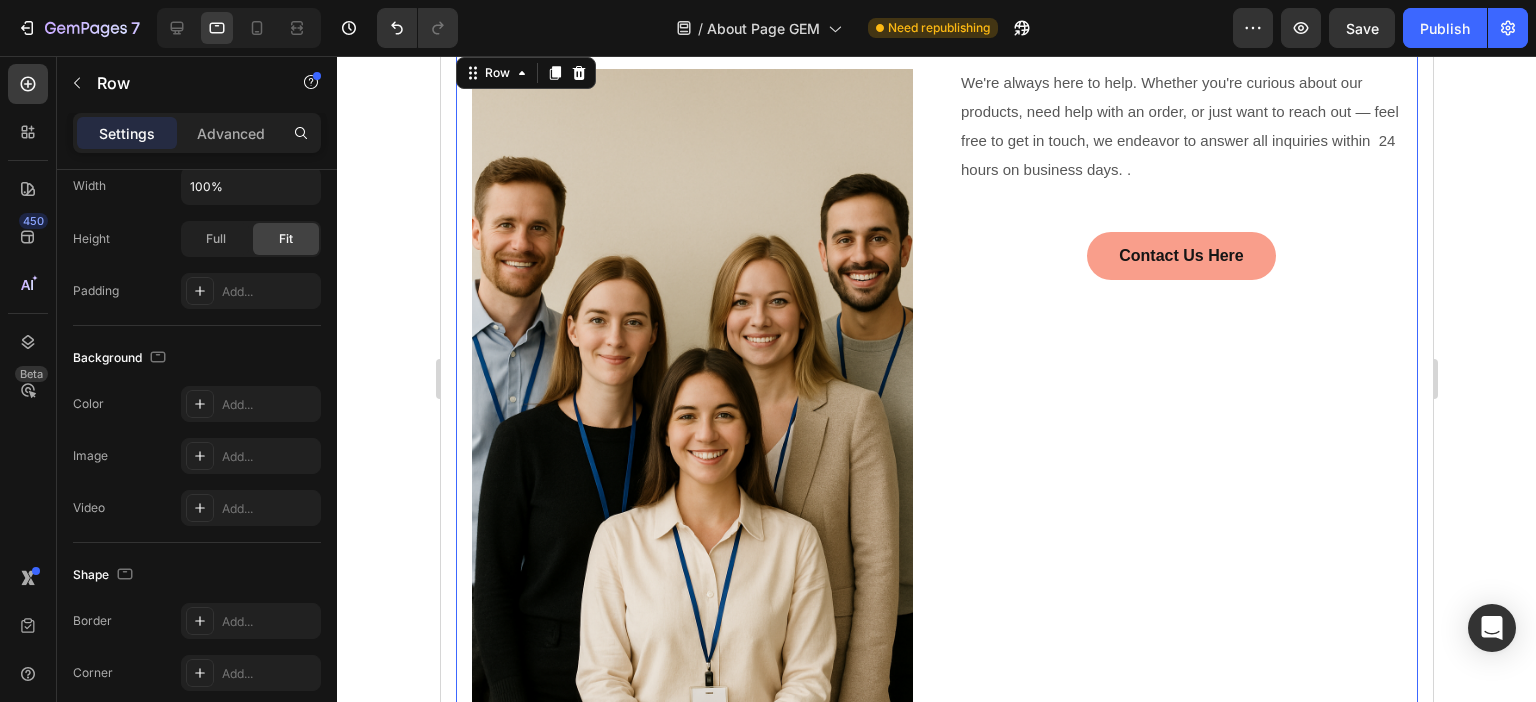 scroll, scrollTop: 0, scrollLeft: 0, axis: both 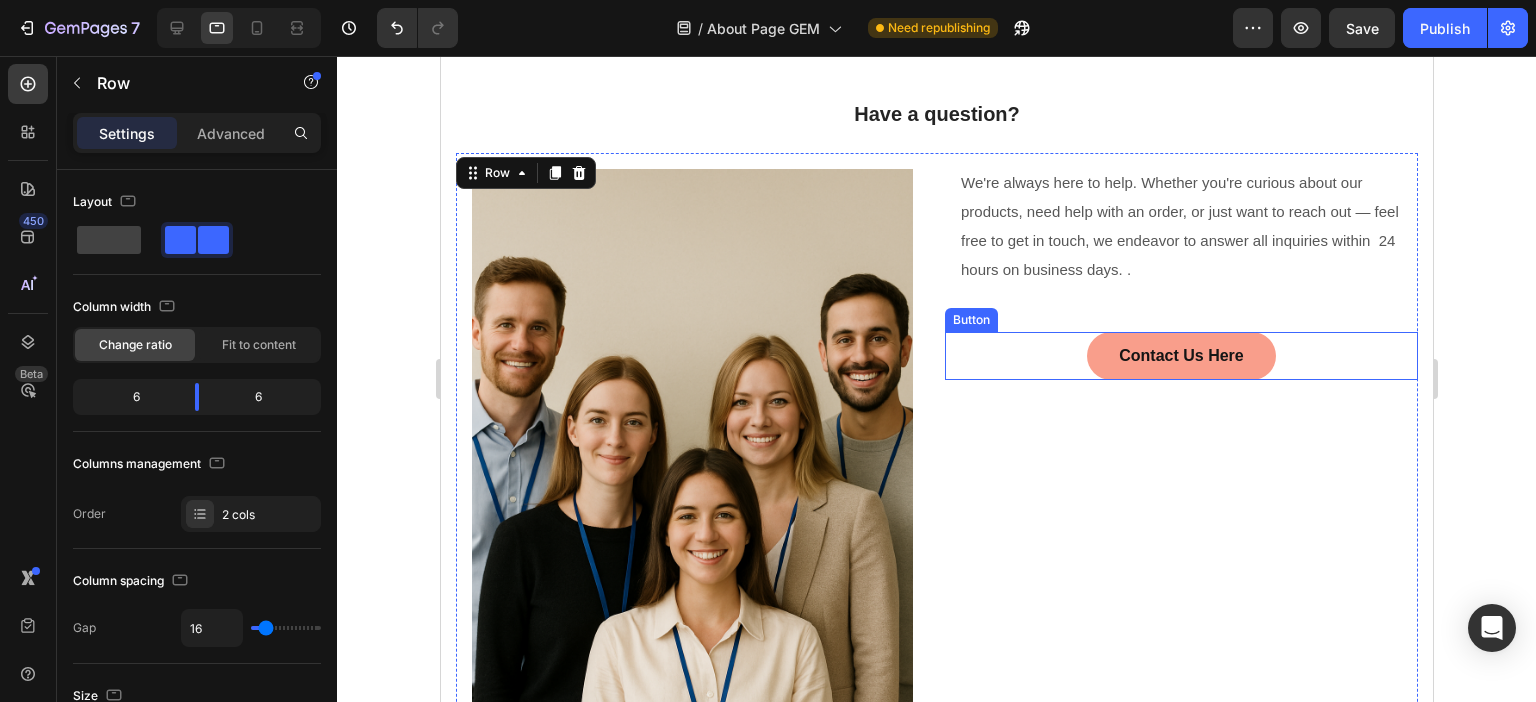 click on "Contact Us Here Button" at bounding box center [1180, 356] 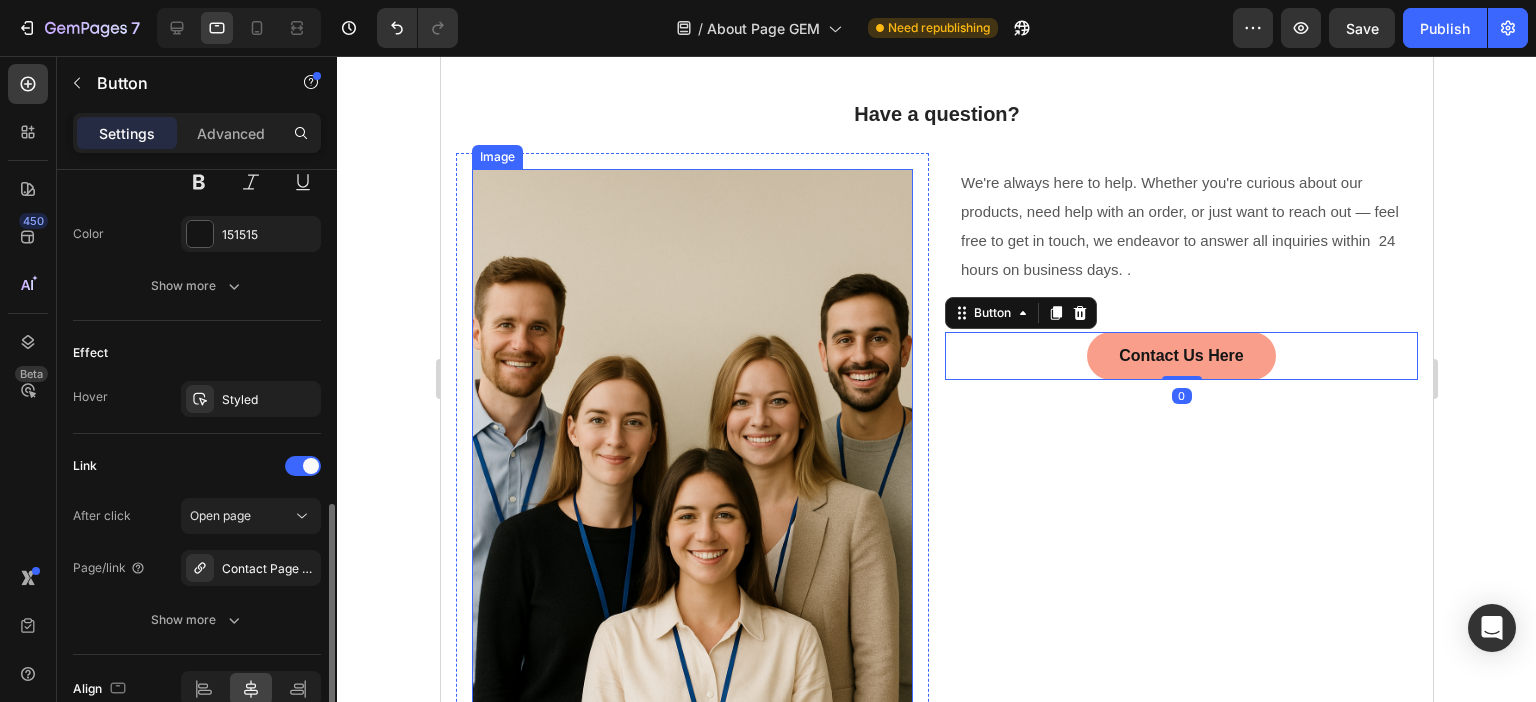 scroll, scrollTop: 998, scrollLeft: 0, axis: vertical 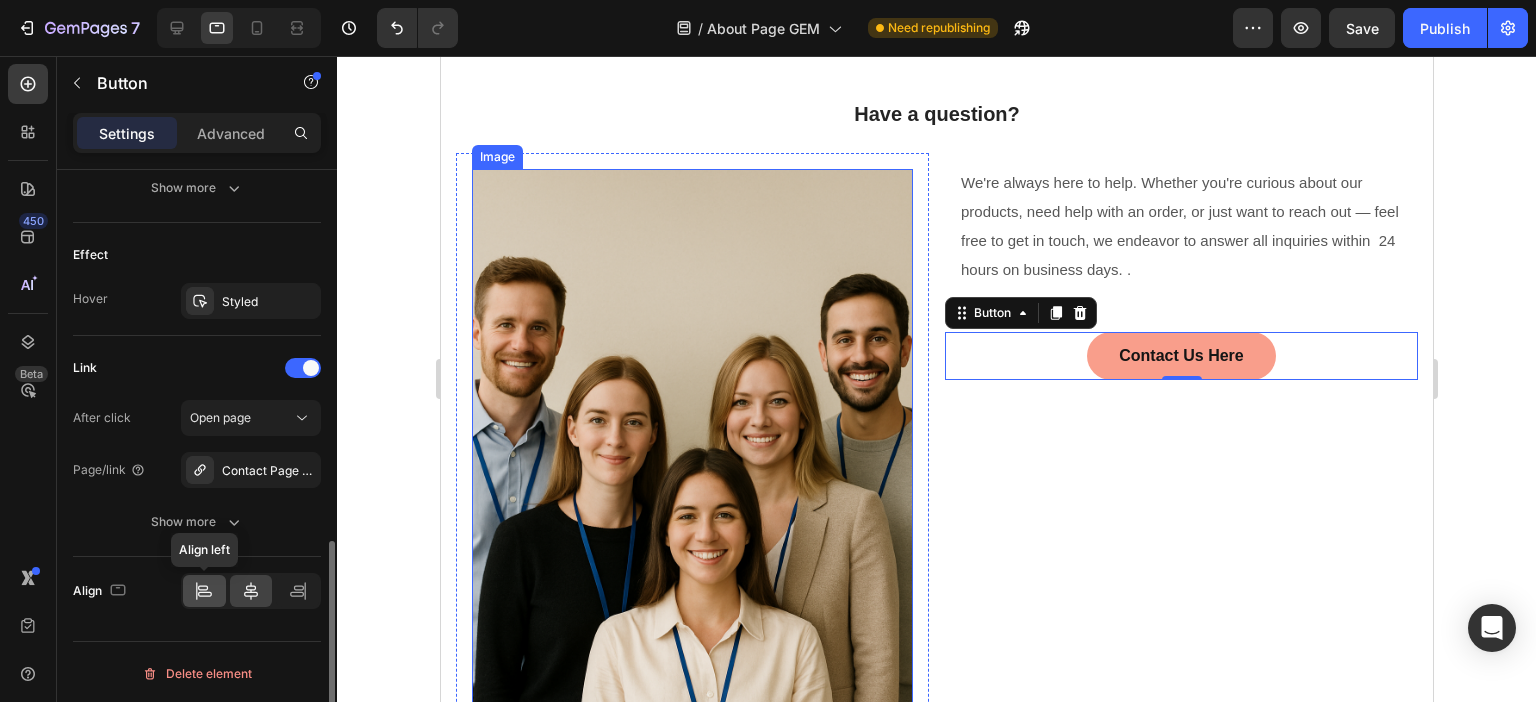click 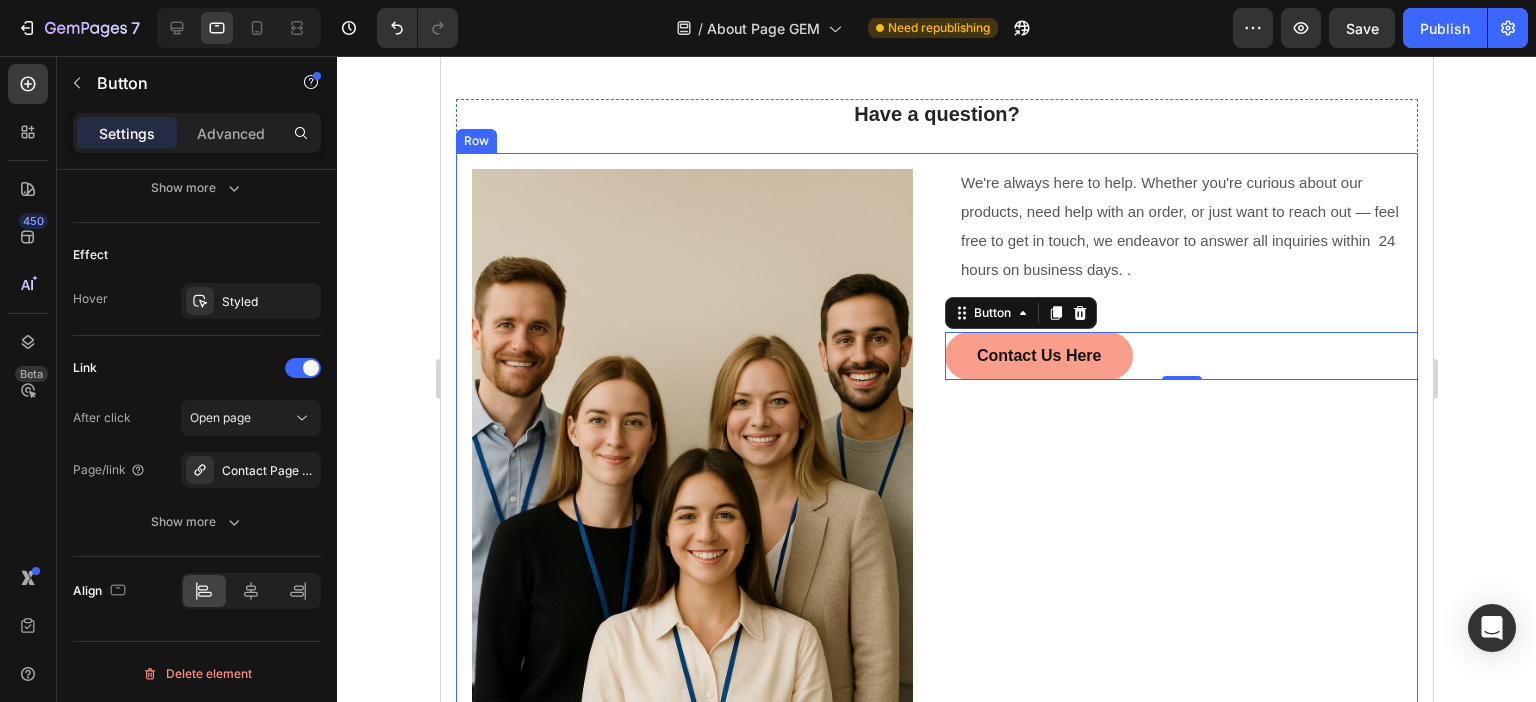 click on "We're always here to help. Whether you're curious about our products, need help with an order, or just want to reach out — feel free to get in touch, we endeavor to answer all inquiries within  24 hours on business days. . Text block Contact Us Here Button   0" at bounding box center (1180, 500) 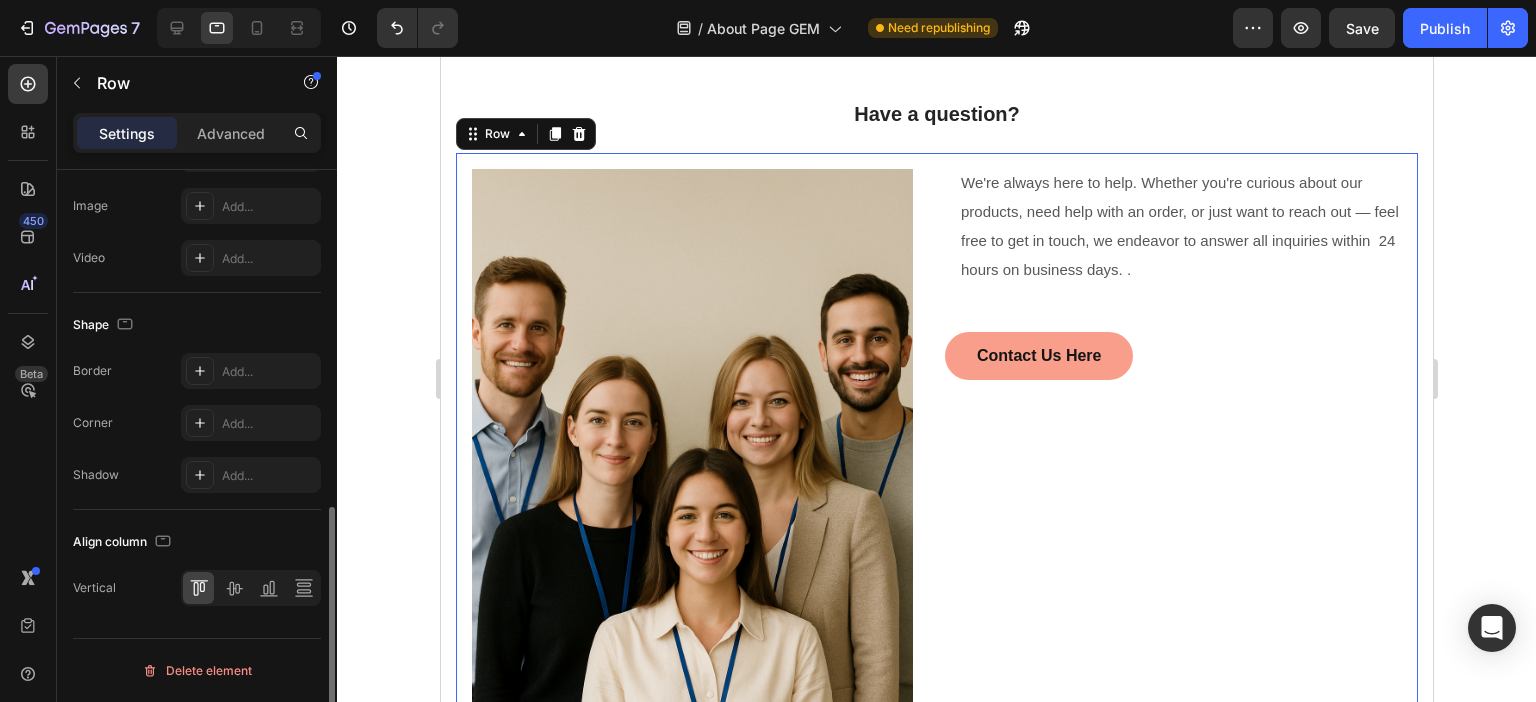 scroll, scrollTop: 0, scrollLeft: 0, axis: both 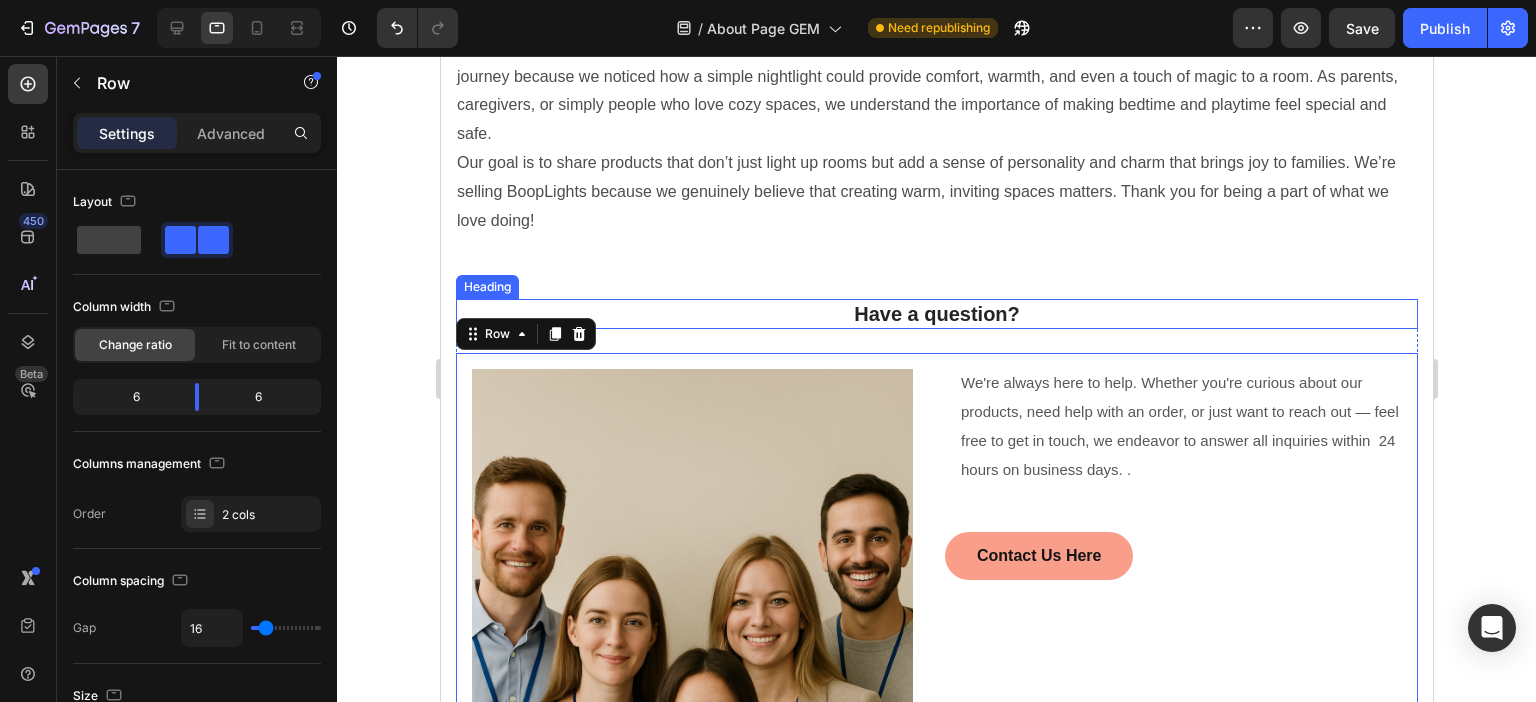 click on "Have a question?" at bounding box center [936, 314] 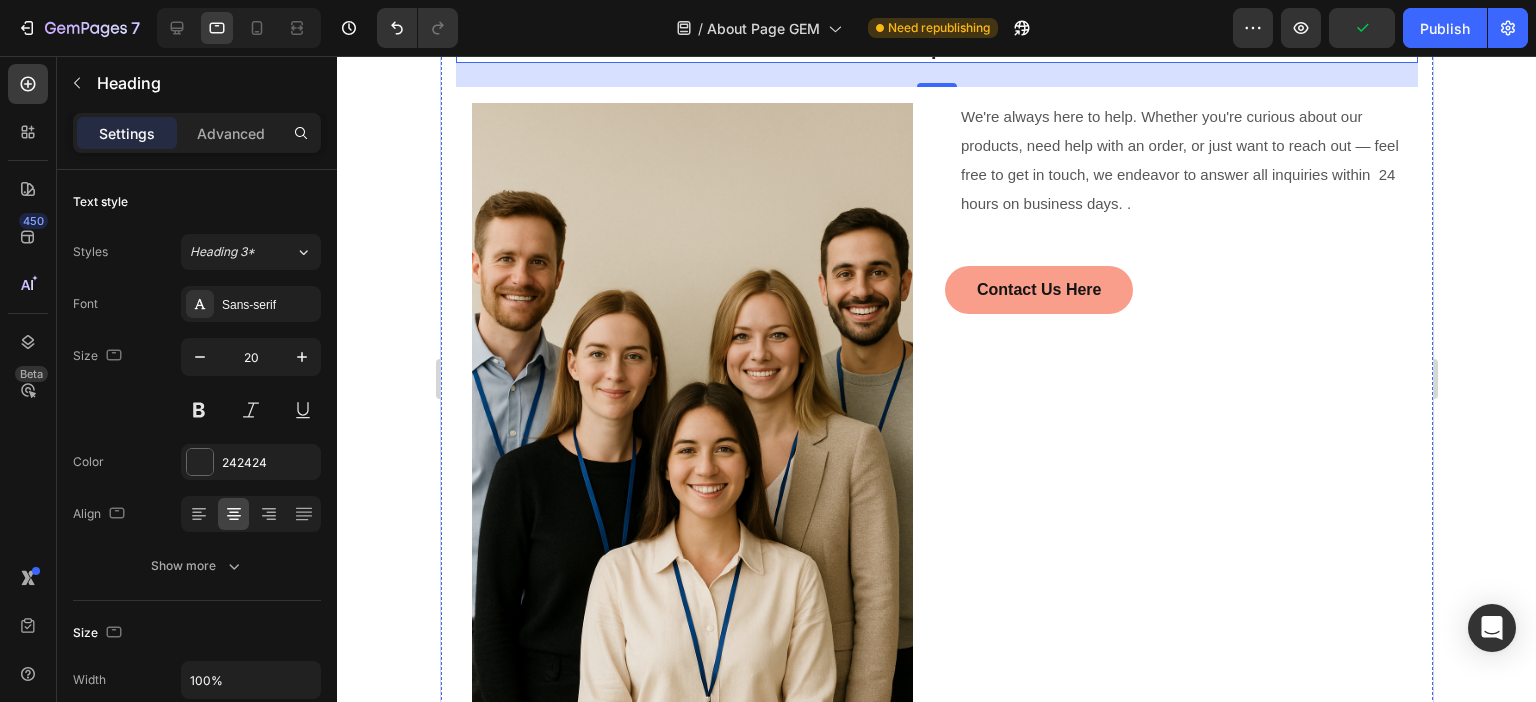 scroll, scrollTop: 900, scrollLeft: 0, axis: vertical 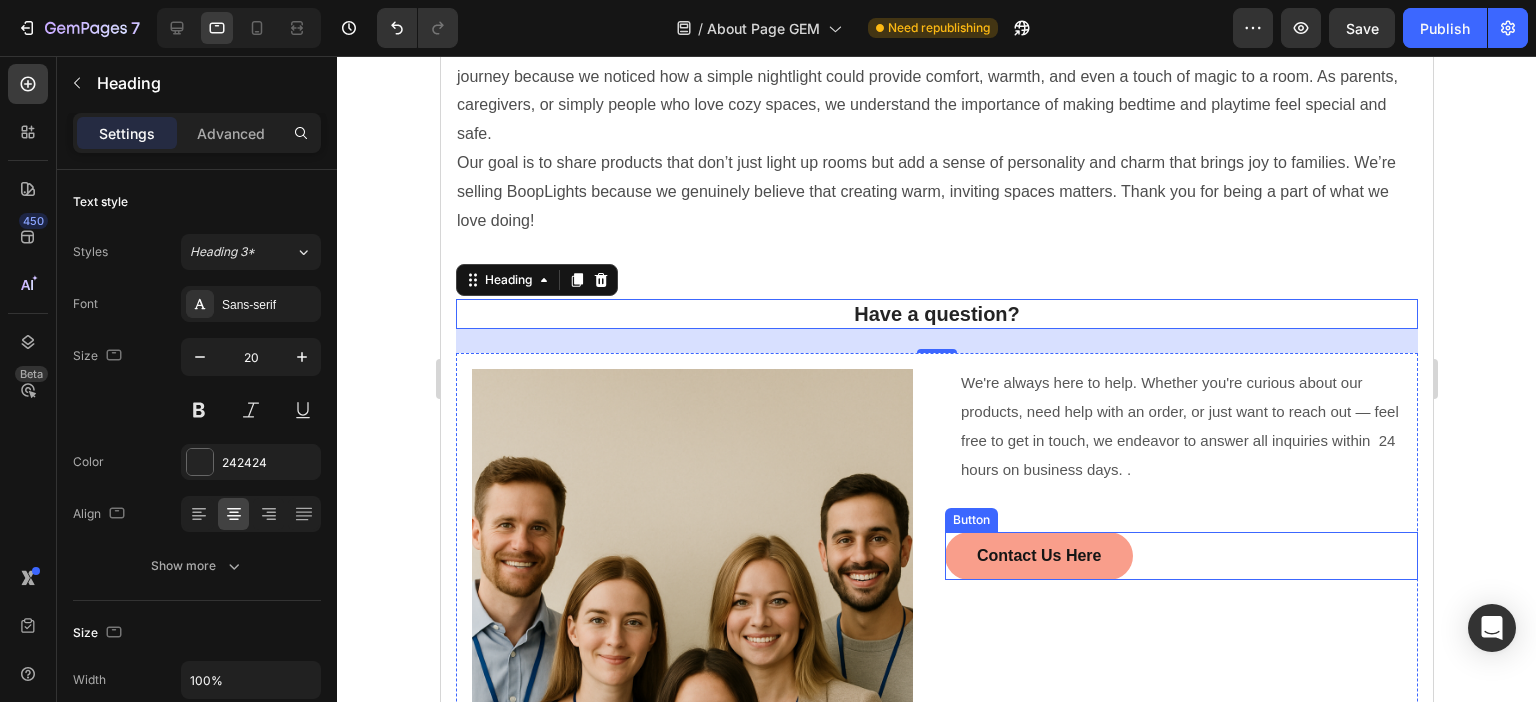 click on "We're always here to help. Whether you're curious about our products, need help with an order, or just want to reach out — feel free to get in touch, we endeavor to answer all inquiries within  24 hours on business days. . Text block Contact Us Here Button" at bounding box center [1180, 700] 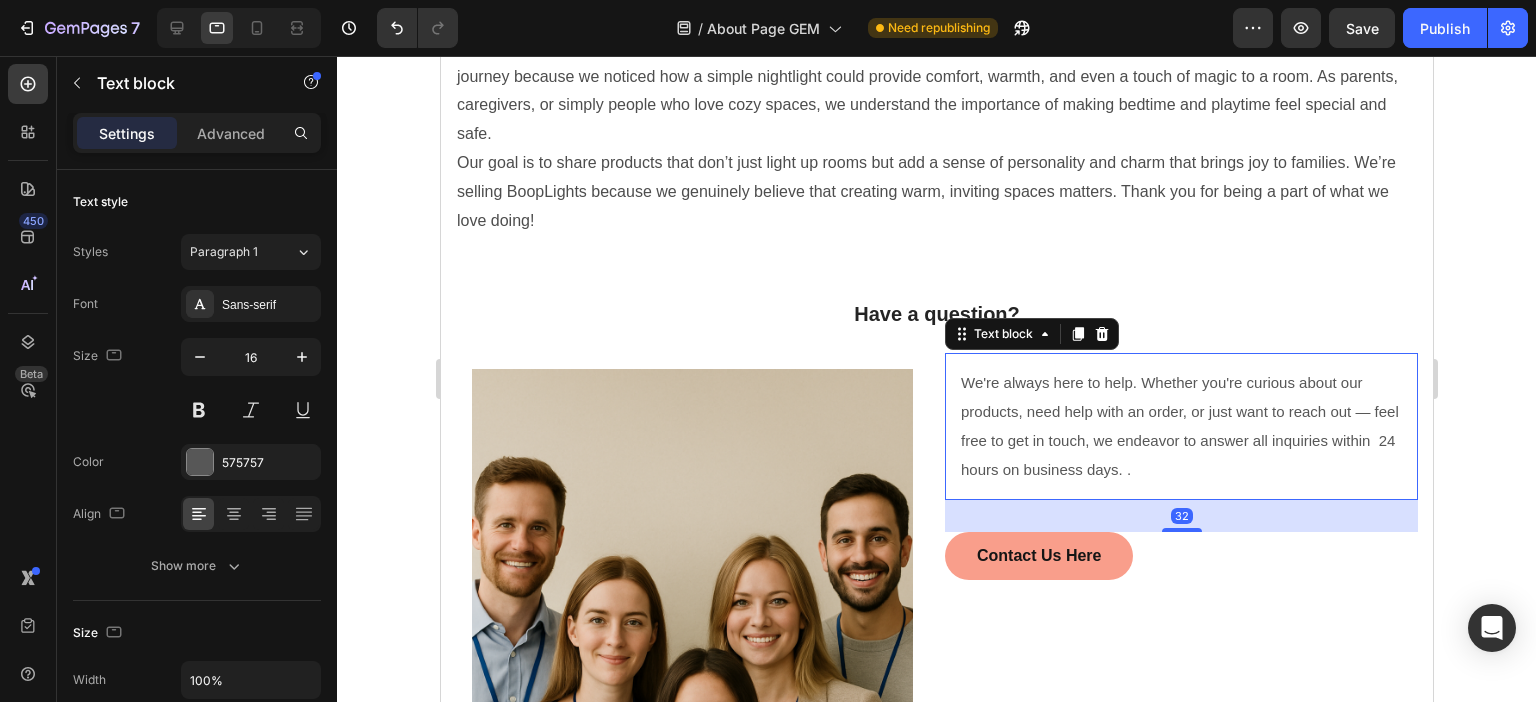 click on "We're always here to help. Whether you're curious about our products, need help with an order, or just want to reach out — feel free to get in touch, we endeavor to answer all inquiries within  24 hours on business days. ." at bounding box center (1179, 425) 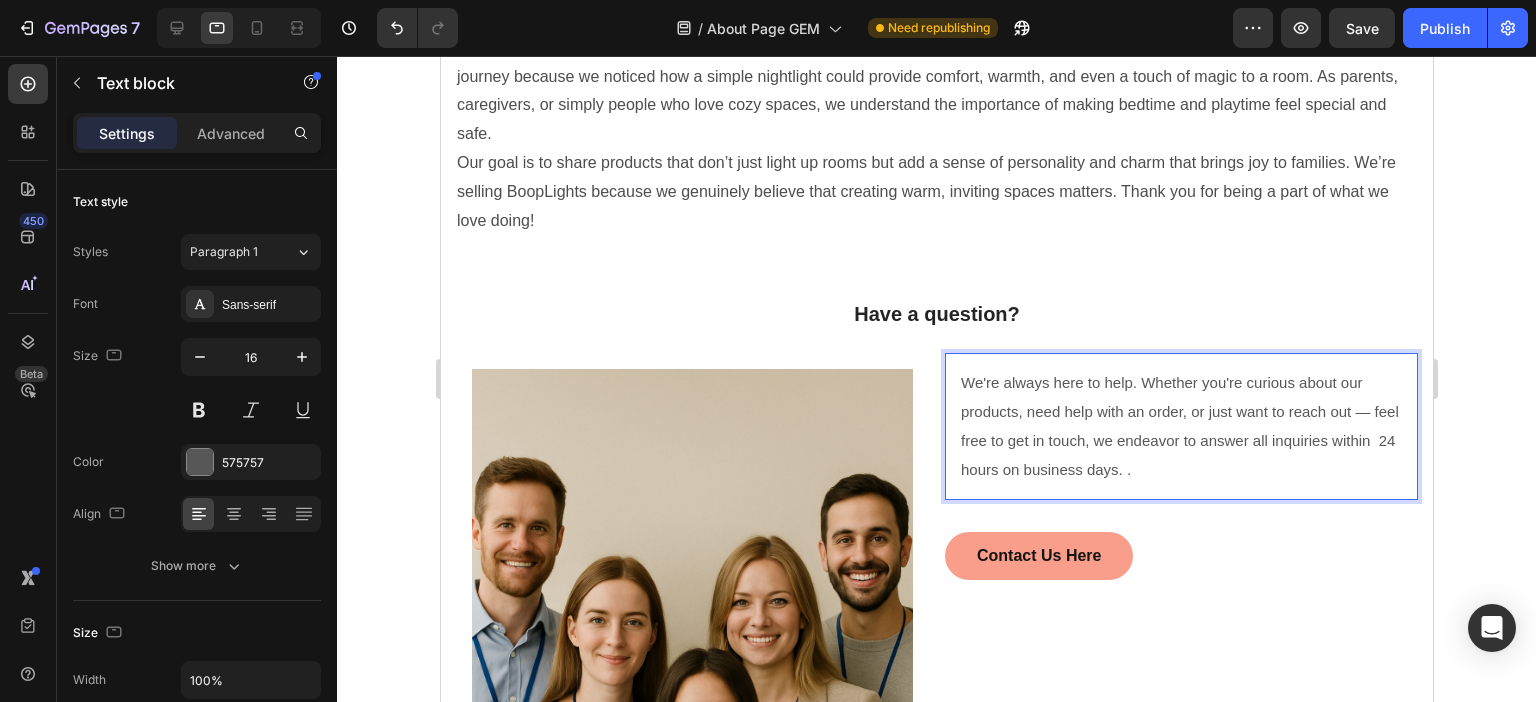click on "We're always here to help. Whether you're curious about our products, need help with an order, or just want to reach out — feel free to get in touch, we endeavor to answer all inquiries within  24 hours on business days. ." at bounding box center (1179, 425) 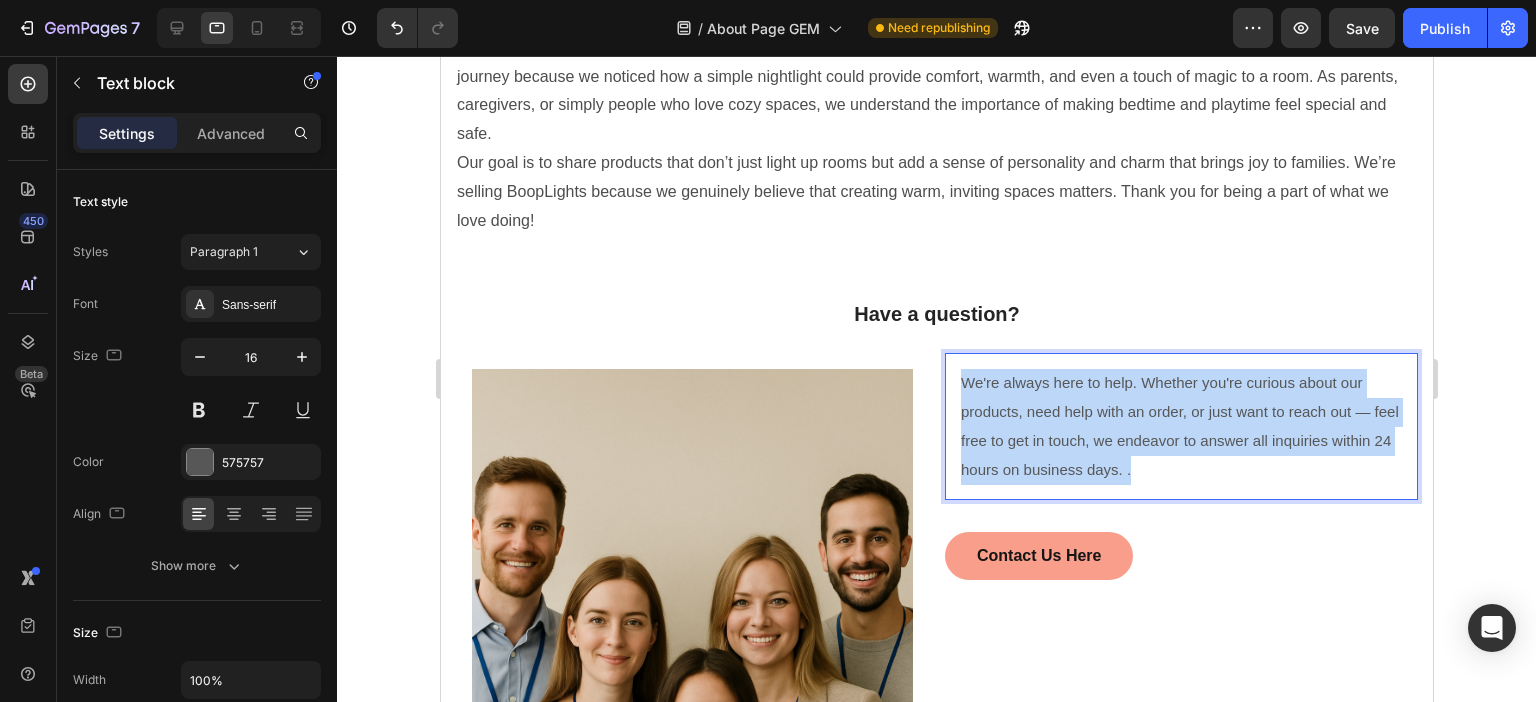 drag, startPoint x: 1197, startPoint y: 532, endPoint x: 937, endPoint y: 444, distance: 274.48862 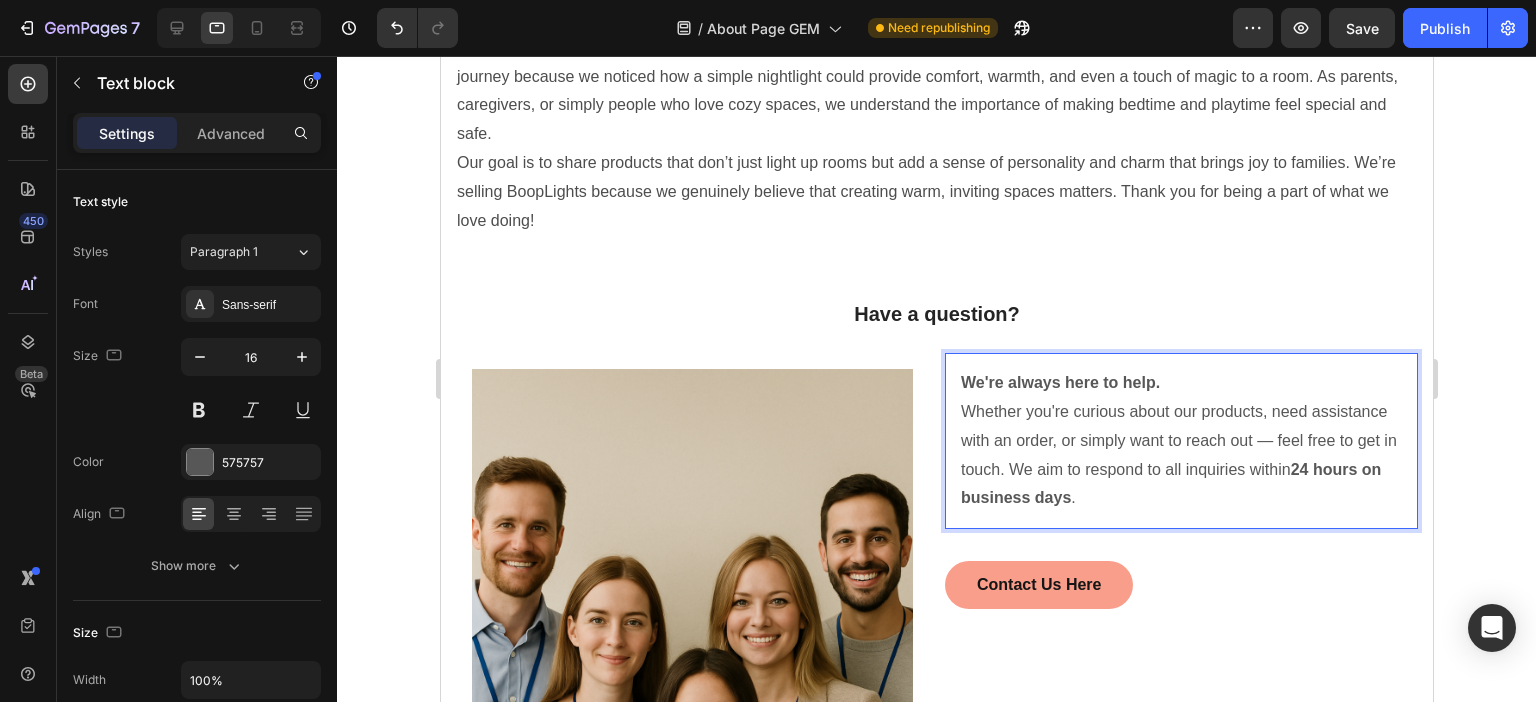 click on "We're always here to help. Whether you're curious about our products, need assistance with an order, or simply want to reach out — feel free to get in touch. We aim to respond to all inquiries within  24 hours on business days ." at bounding box center [1180, 441] 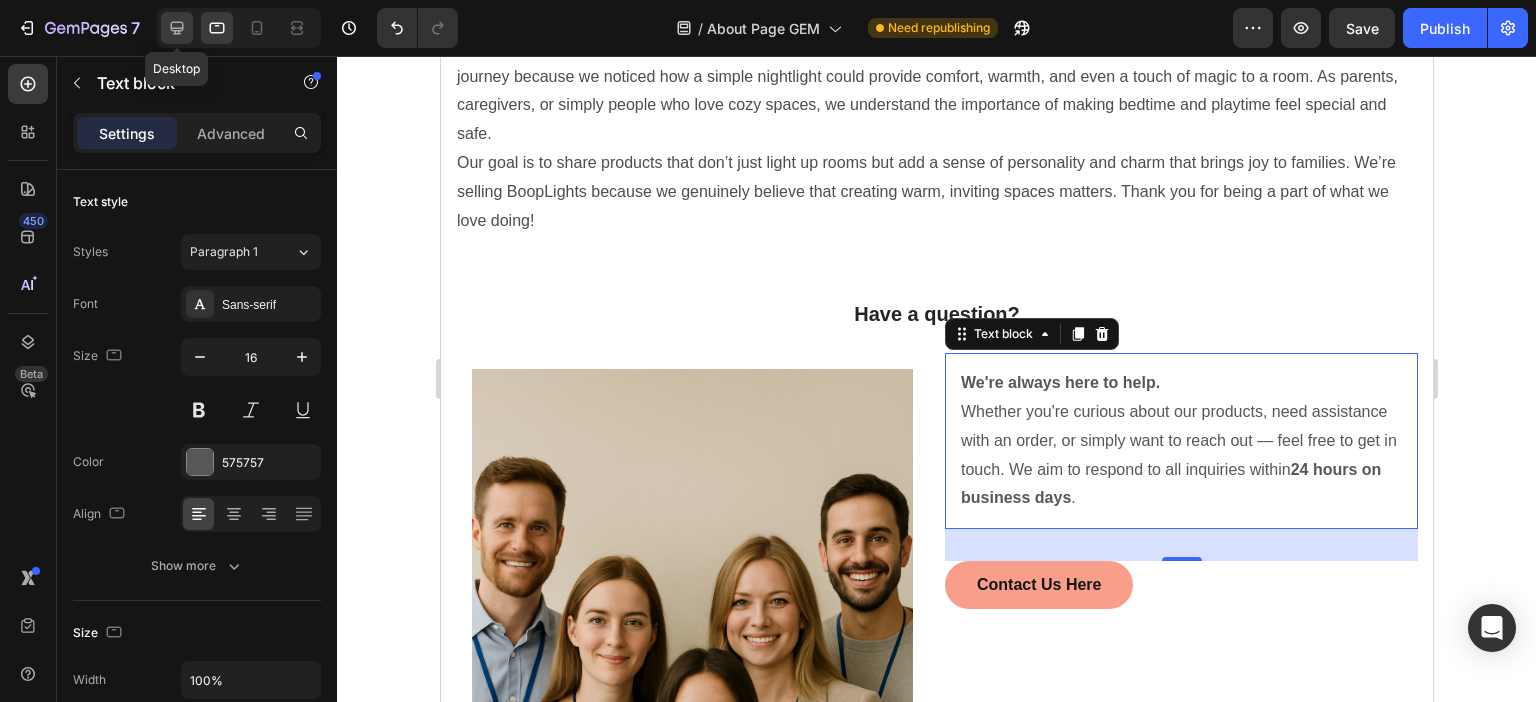 click 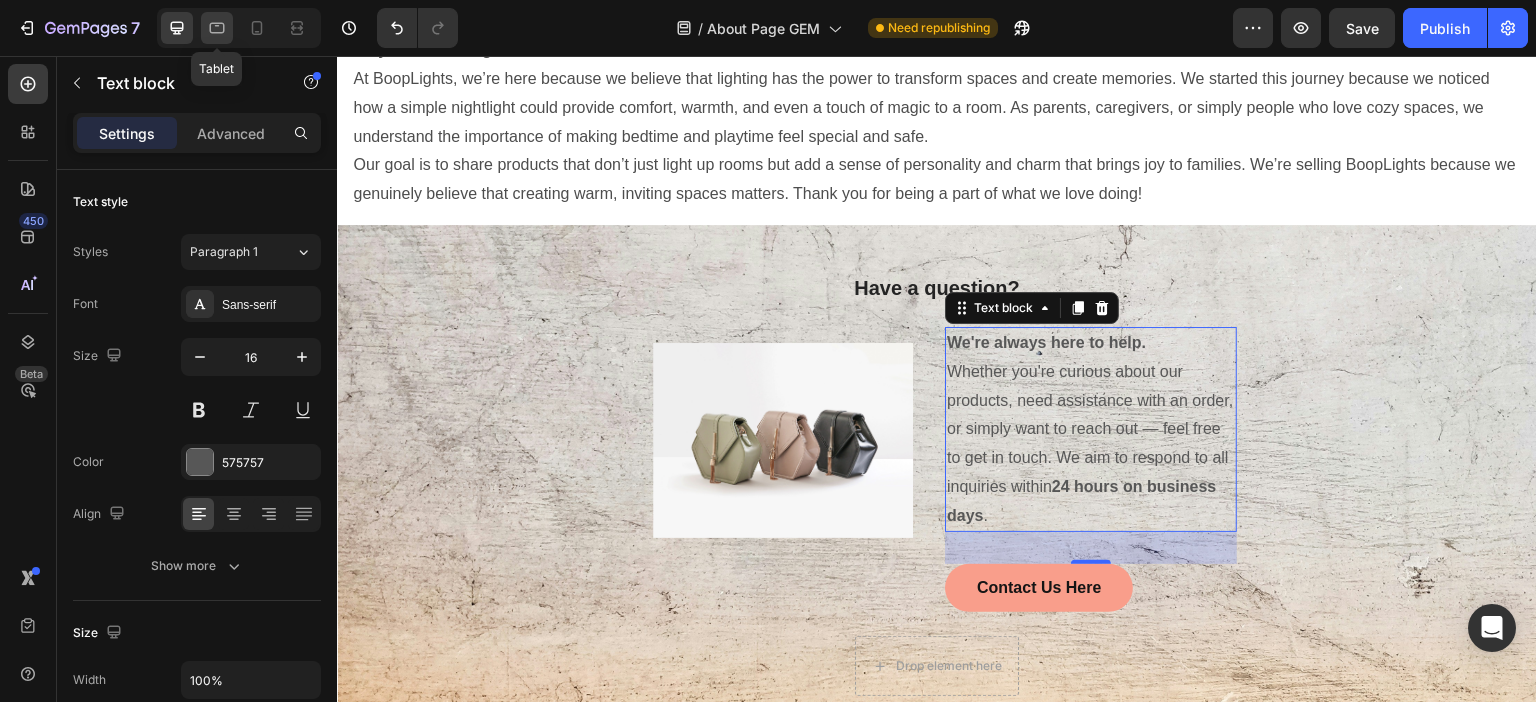 click 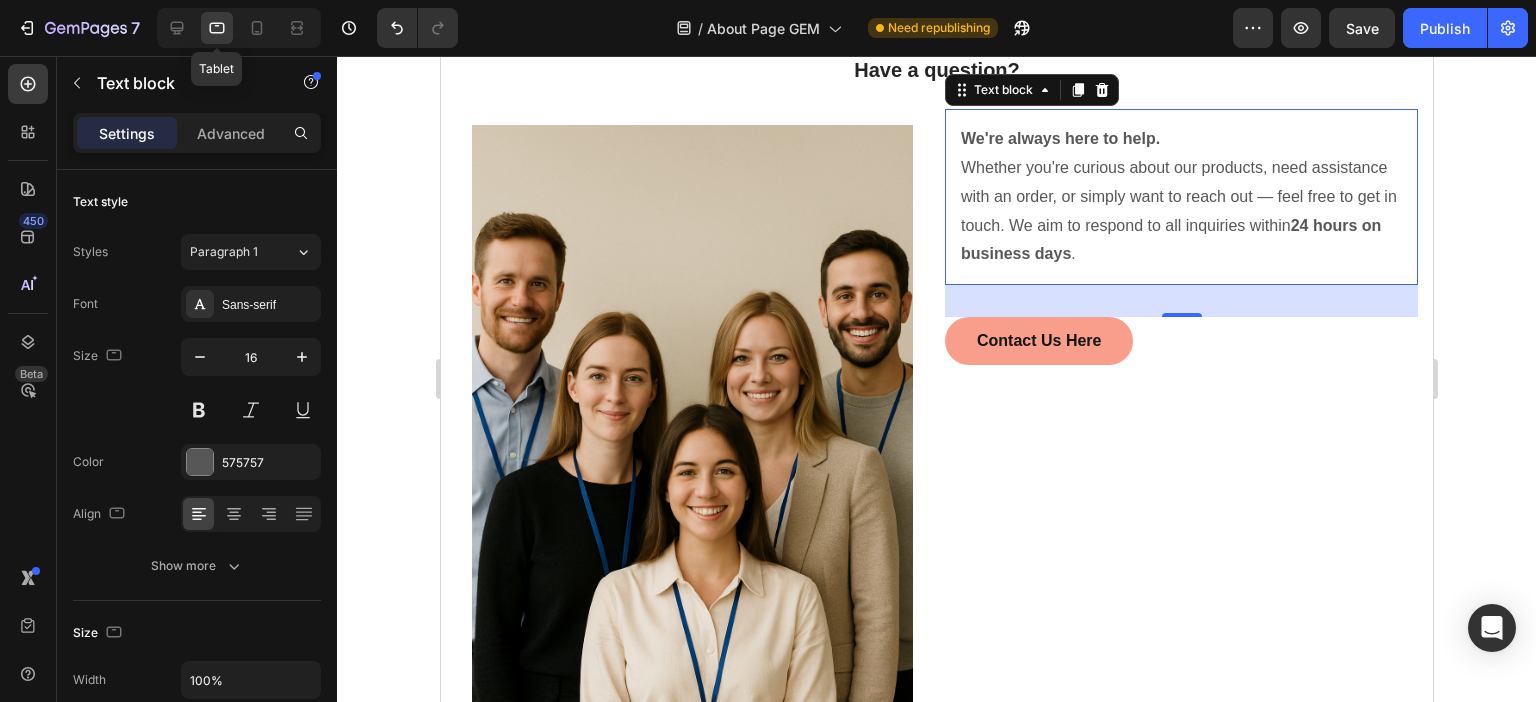 scroll, scrollTop: 1184, scrollLeft: 0, axis: vertical 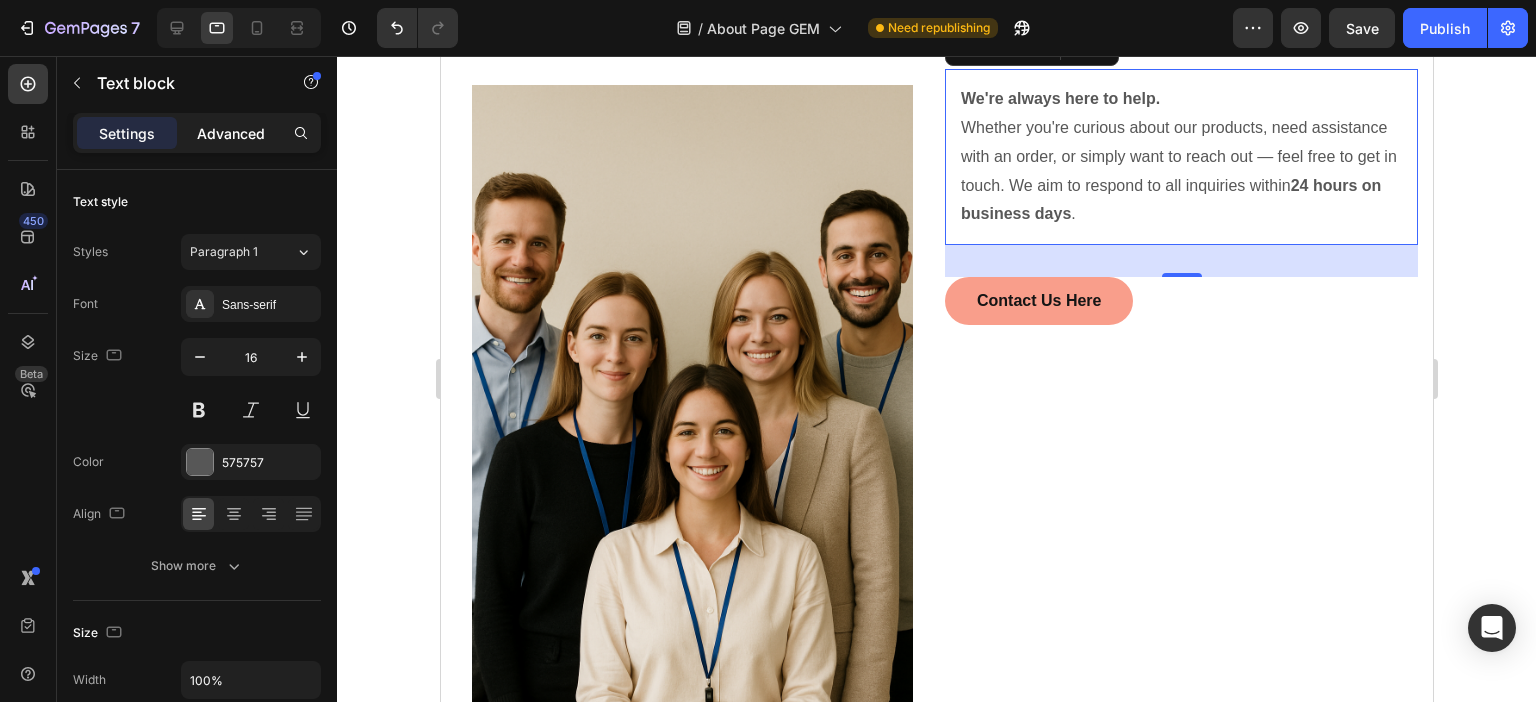 click on "Advanced" at bounding box center [231, 133] 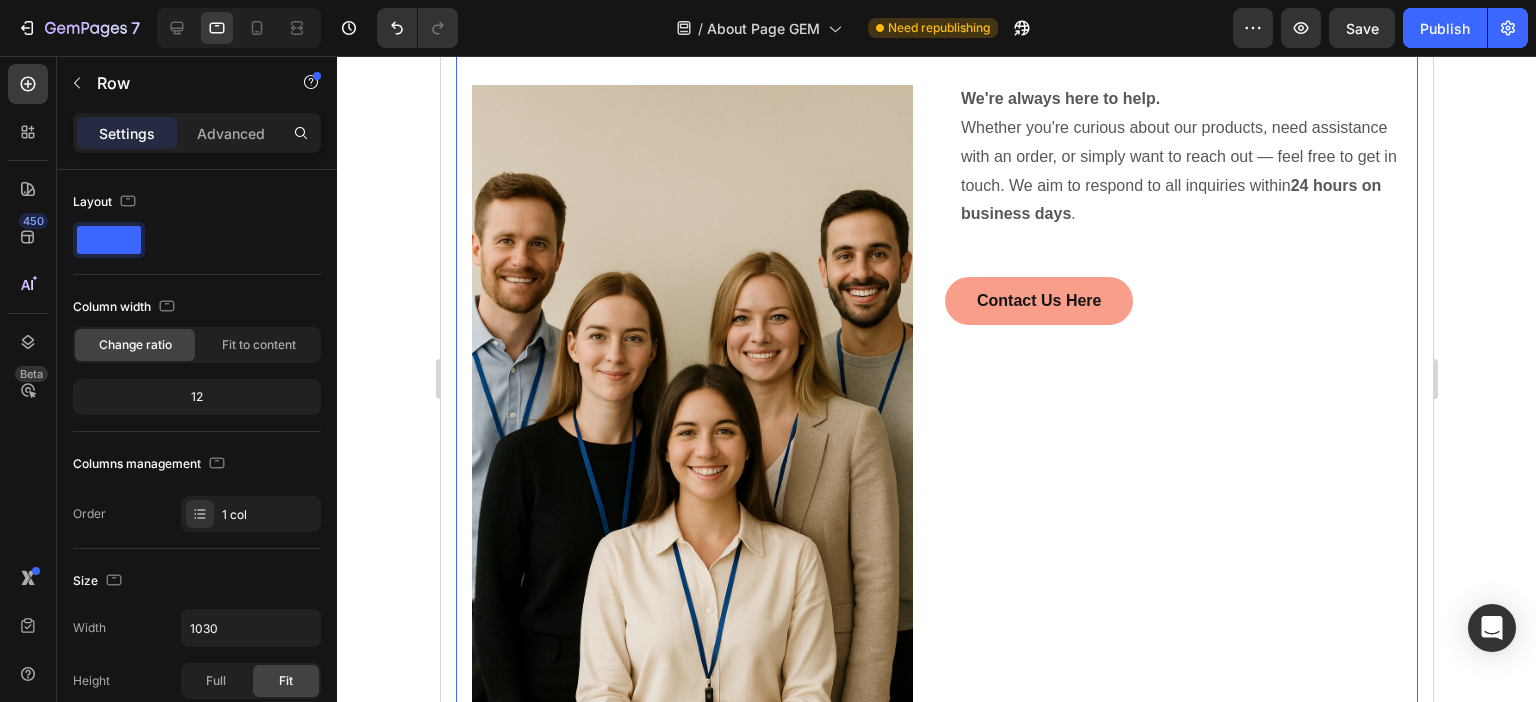 click on "Have a question? Heading Image Row We're always here to help. Whether you're curious about our products, need assistance with an order, or simply want to reach out — feel free to get in touch. We aim to respond to all inquiries within  24 hours on business days . Text block Contact Us Here Button Row
Drop element here Row" at bounding box center (936, 431) 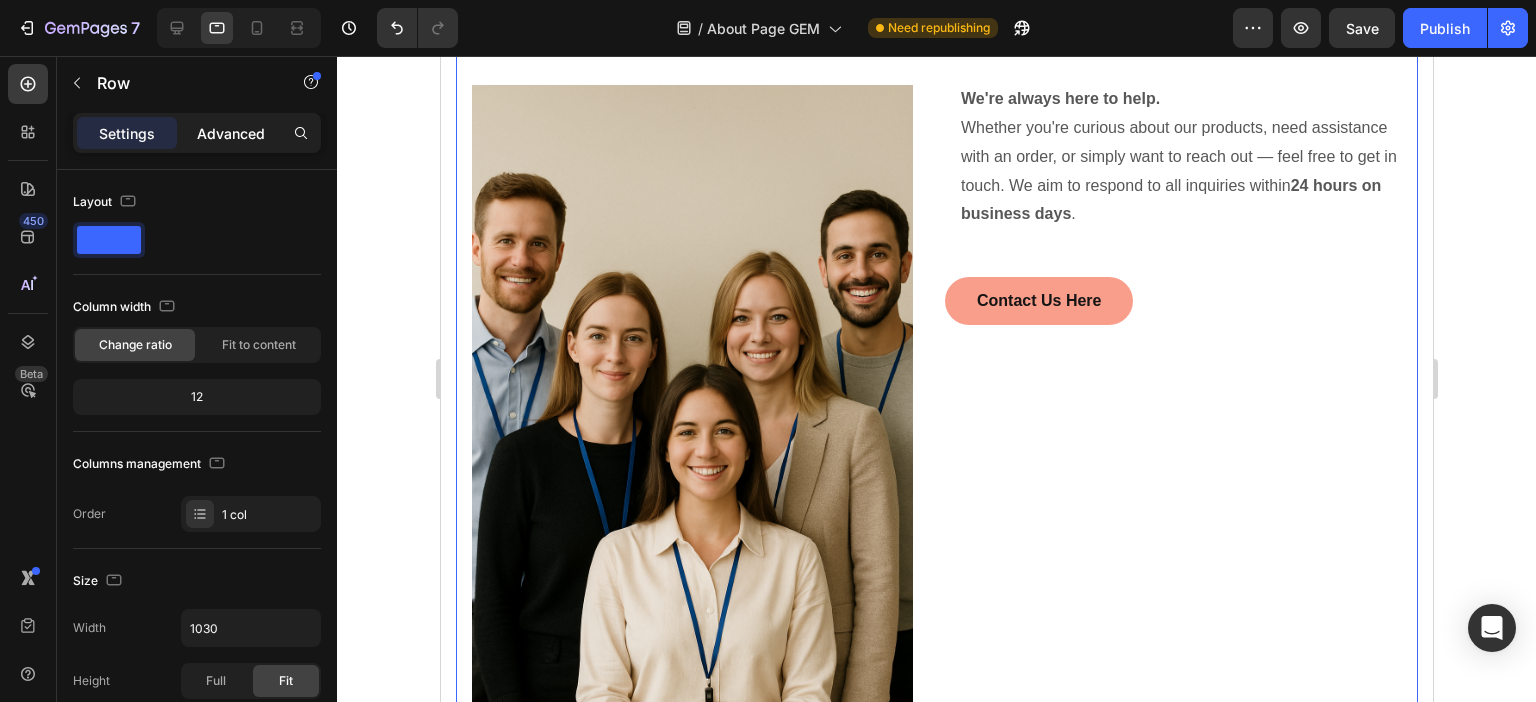 click on "Advanced" at bounding box center (231, 133) 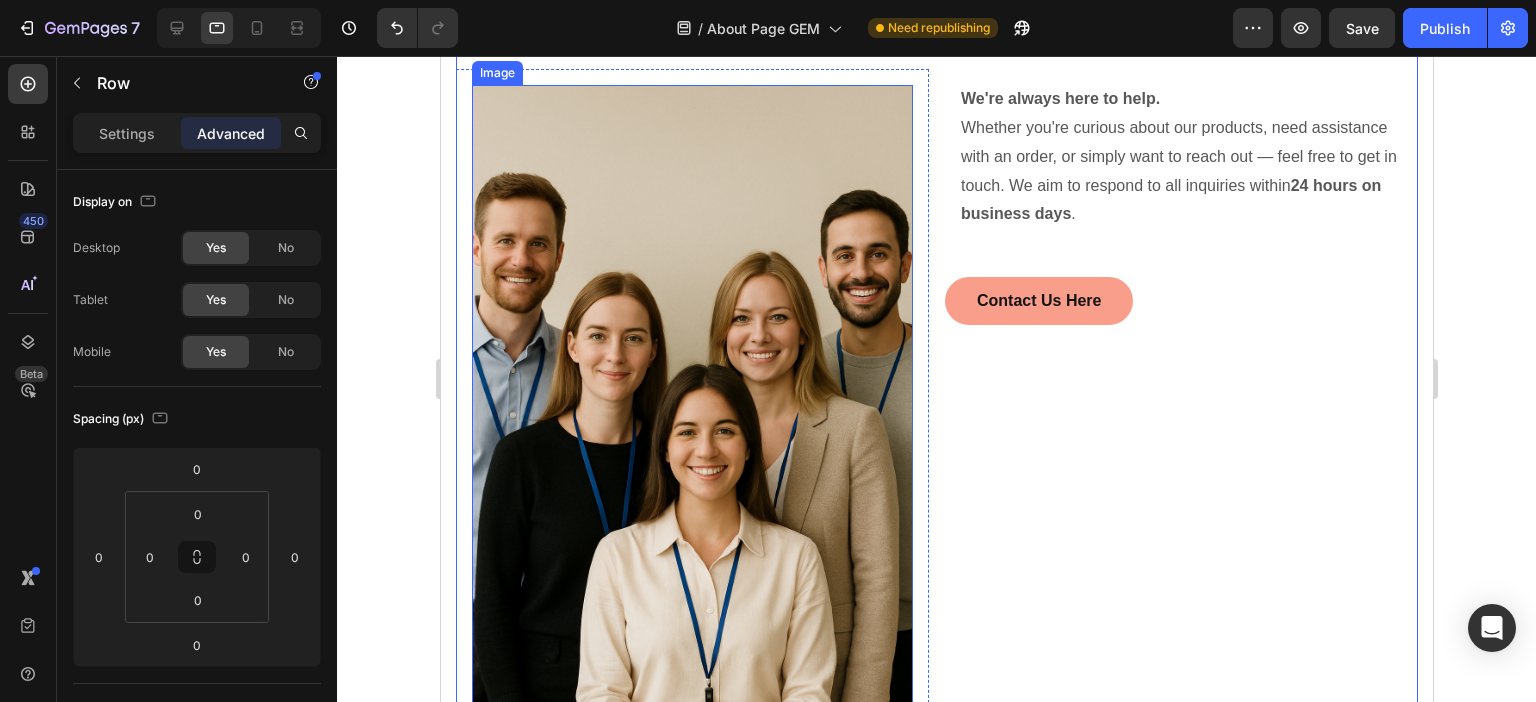 click at bounding box center (691, 416) 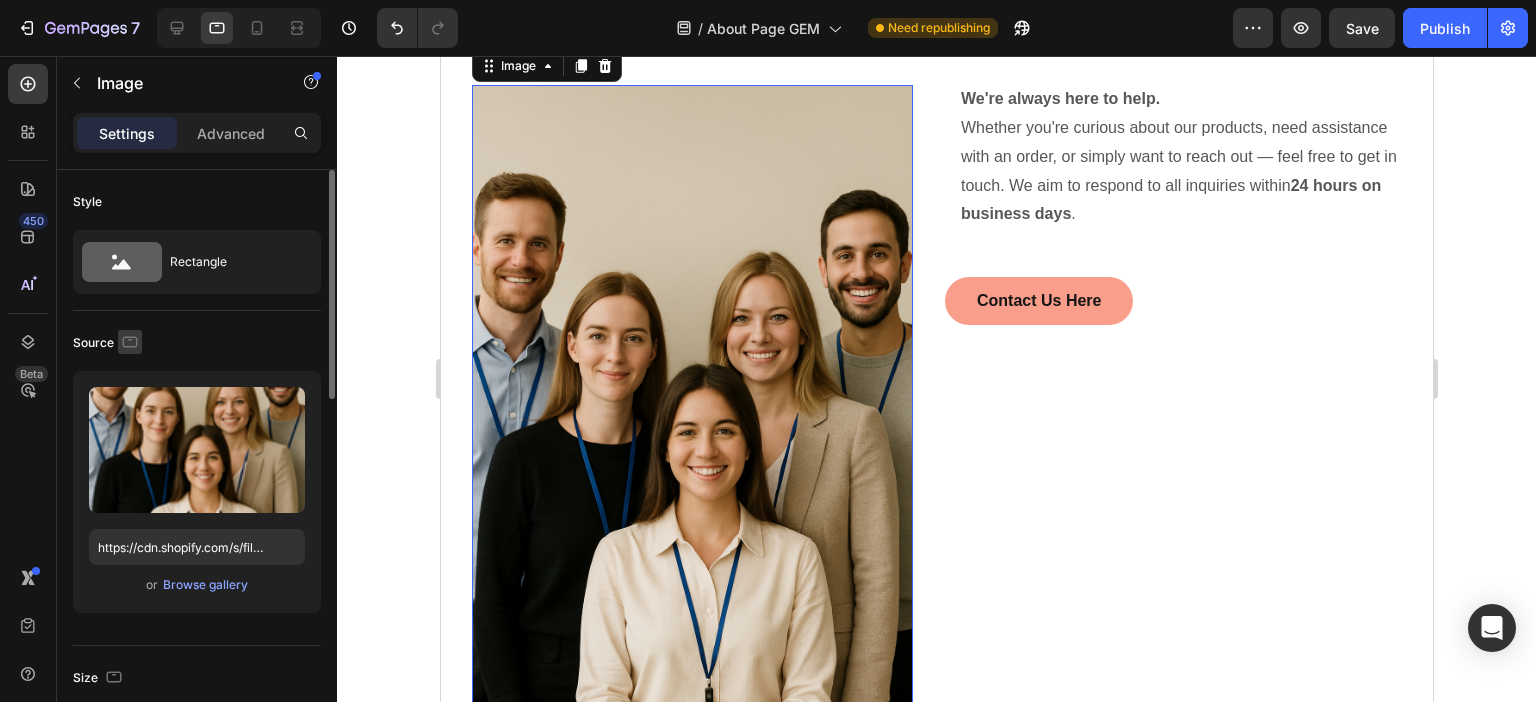 click 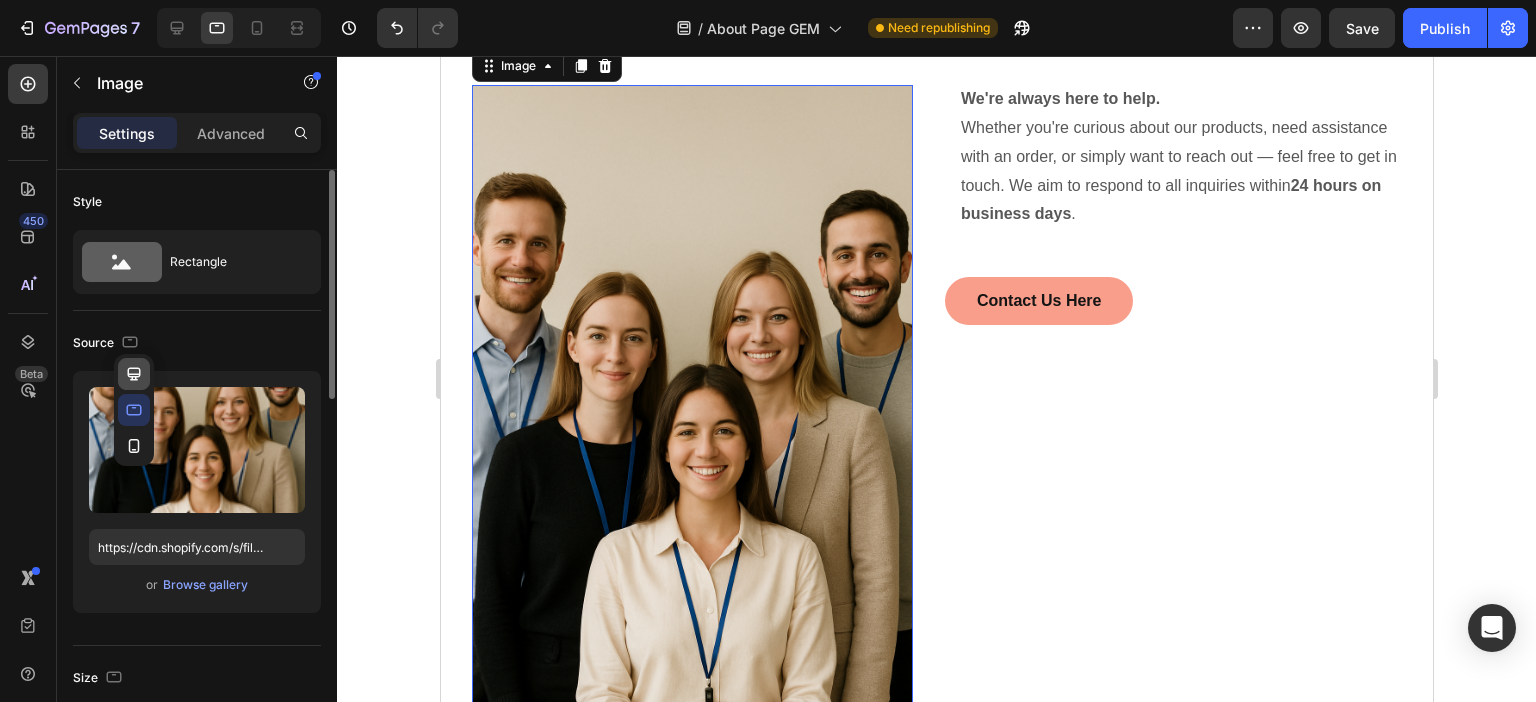 click 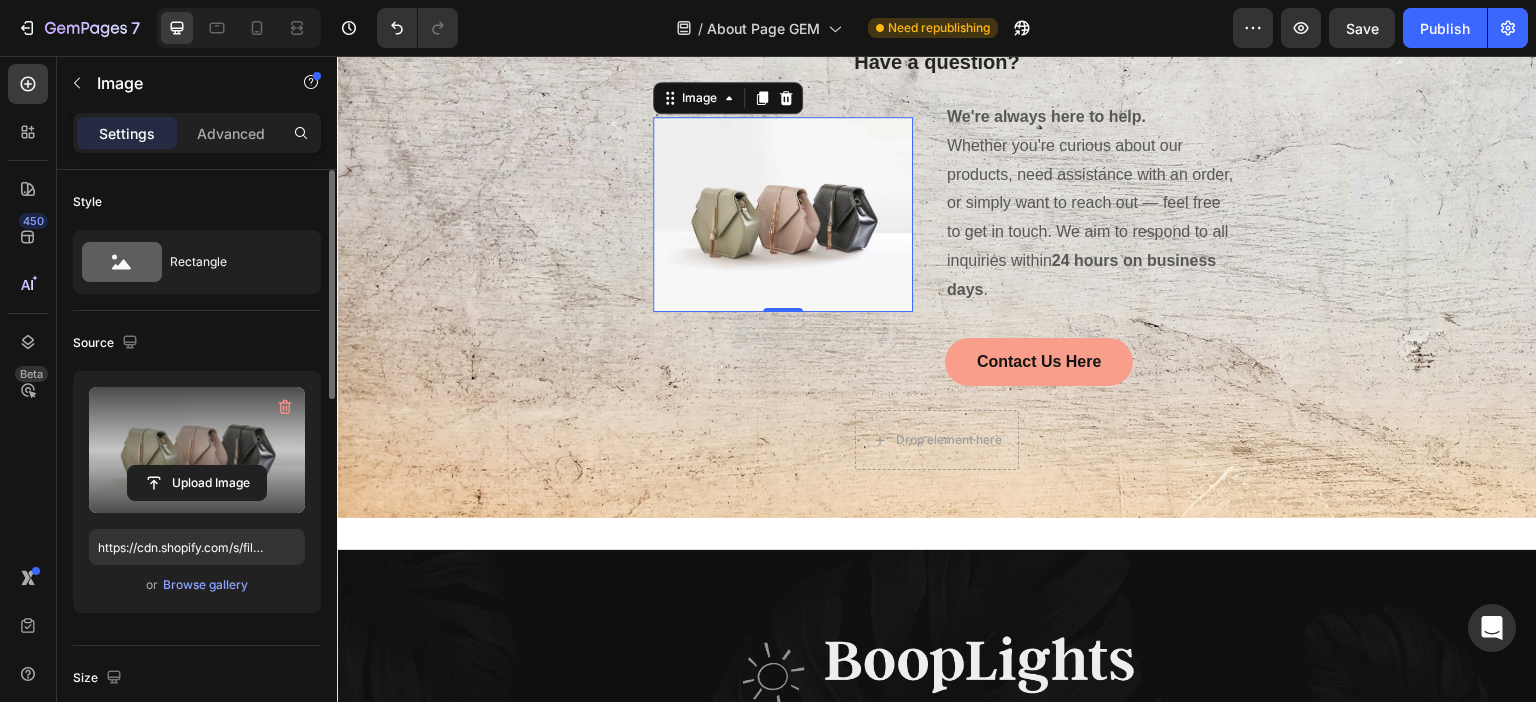 scroll, scrollTop: 1056, scrollLeft: 0, axis: vertical 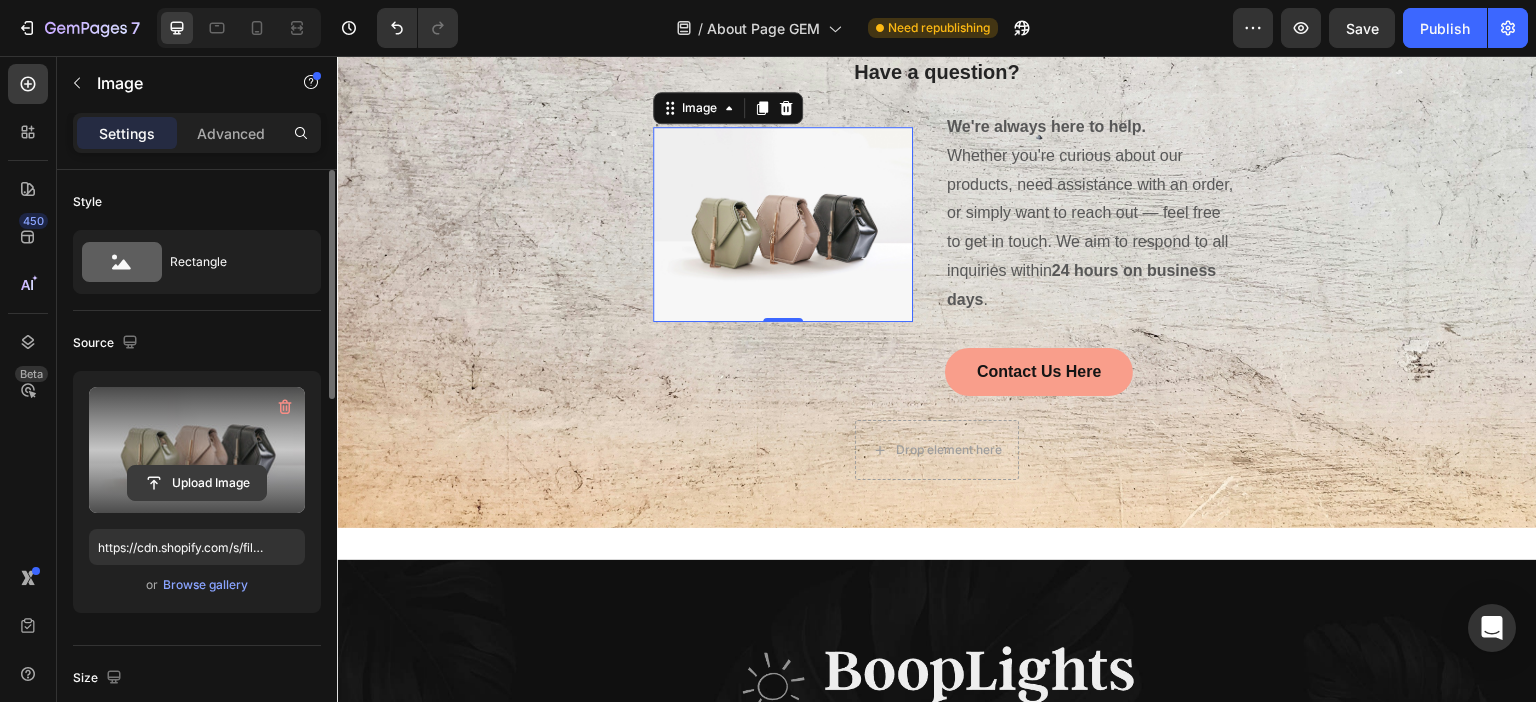 click 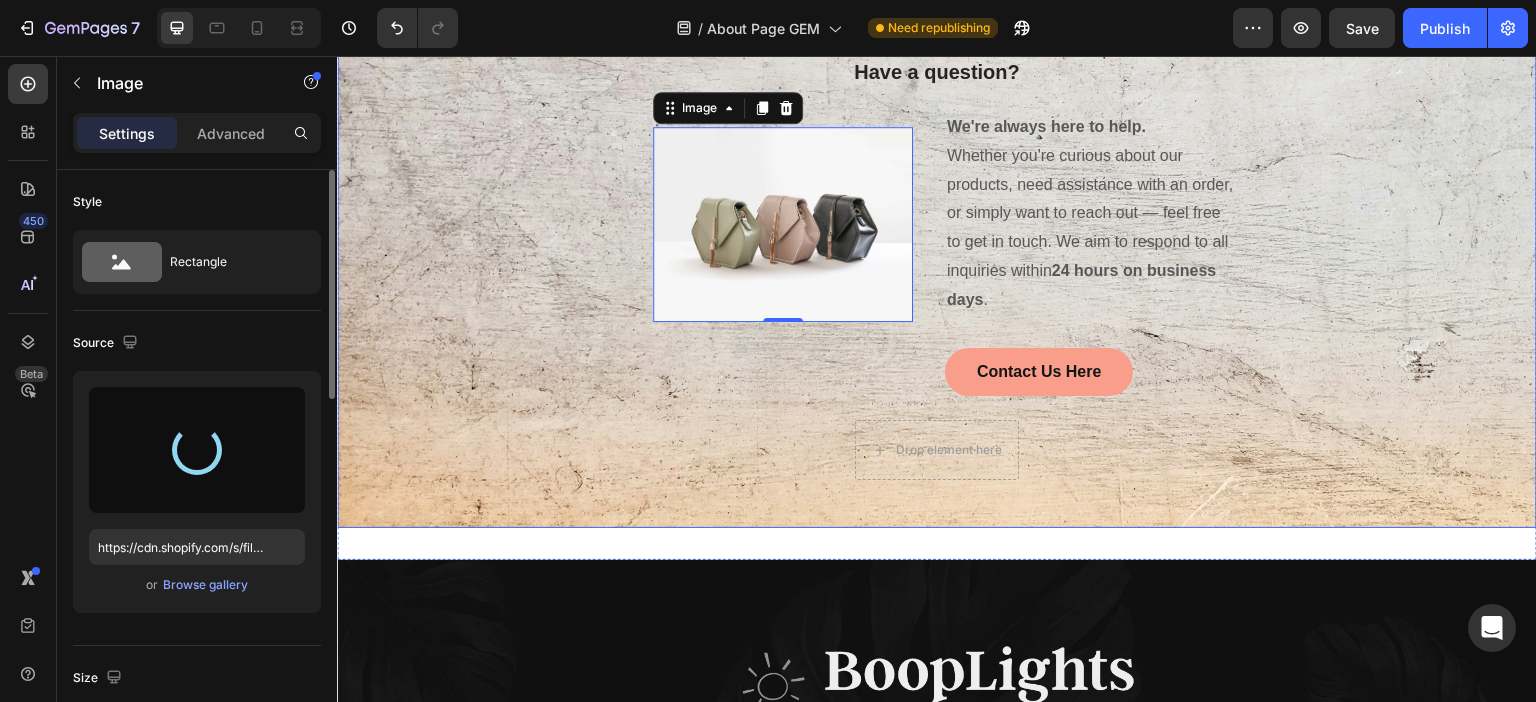 type on "https://cdn.shopify.com/s/files/1/0671/7649/7327/files/gempages_552700203736499315-99df34a0-a036-4b93-af47-1b43fde6e227.png" 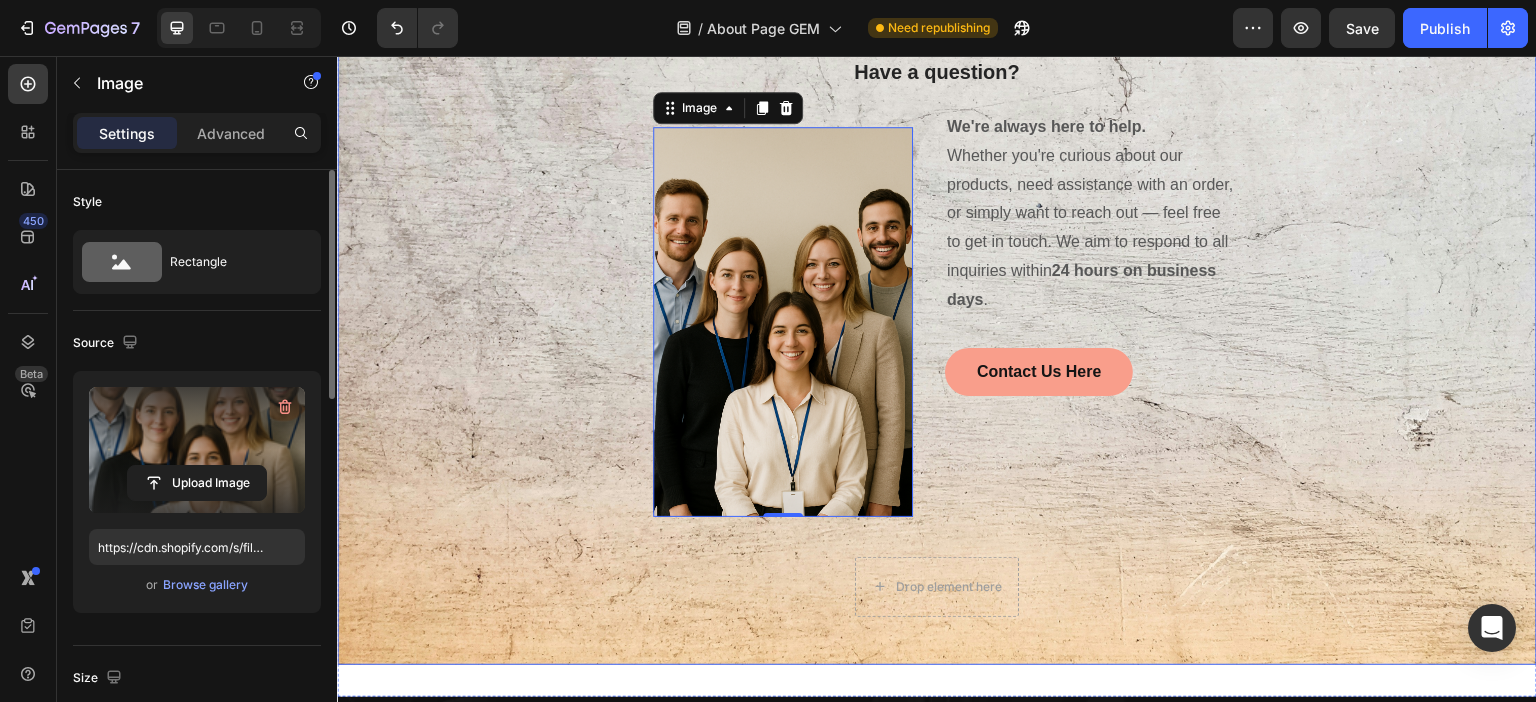 click on "Have a question? Heading Image   0 Row We're always here to help. Whether you're curious about our products, need assistance with an order, or simply want to reach out — feel free to get in touch. We aim to respond to all inquiries within  24 hours on business days . Text block Contact Us Here Button Row
Drop element here Row Row" at bounding box center [937, 337] 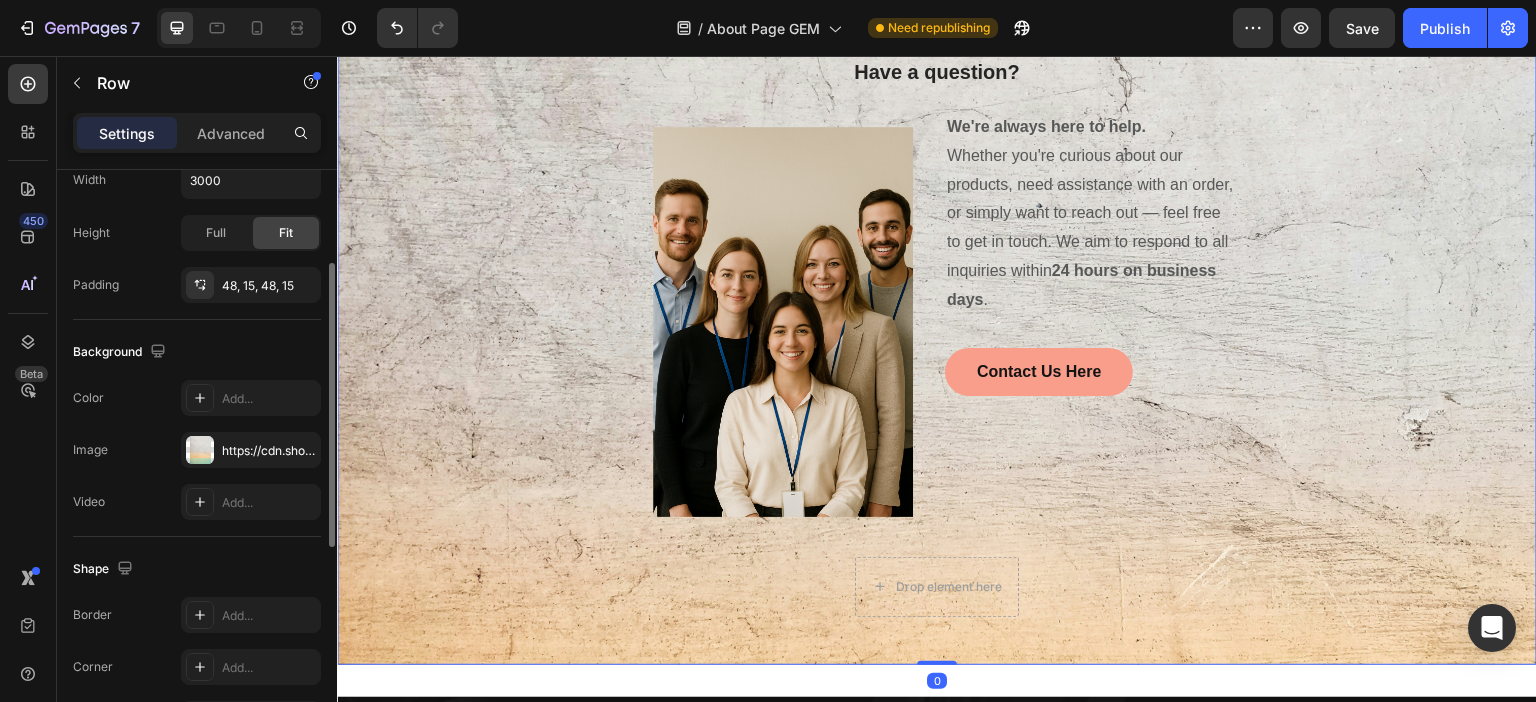 scroll, scrollTop: 600, scrollLeft: 0, axis: vertical 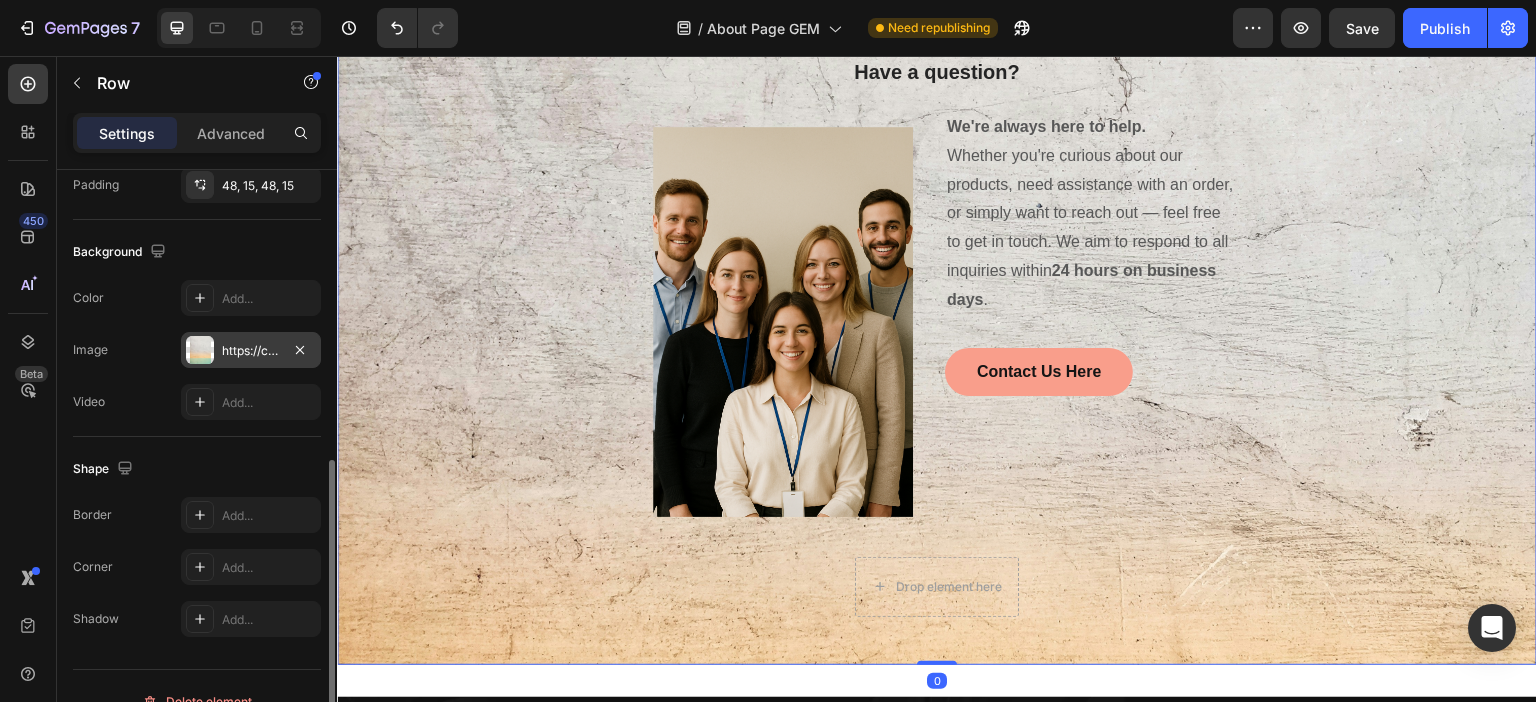 click at bounding box center [200, 350] 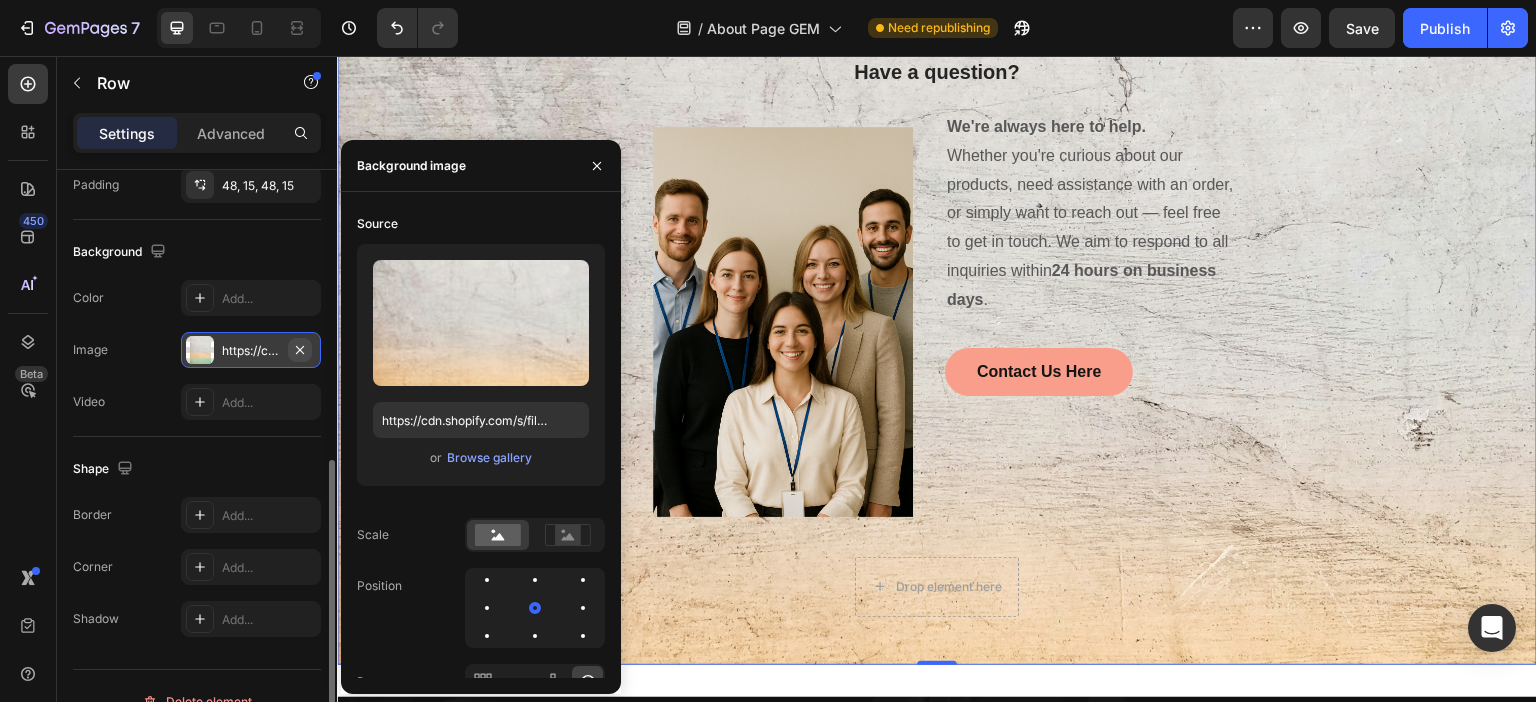 click 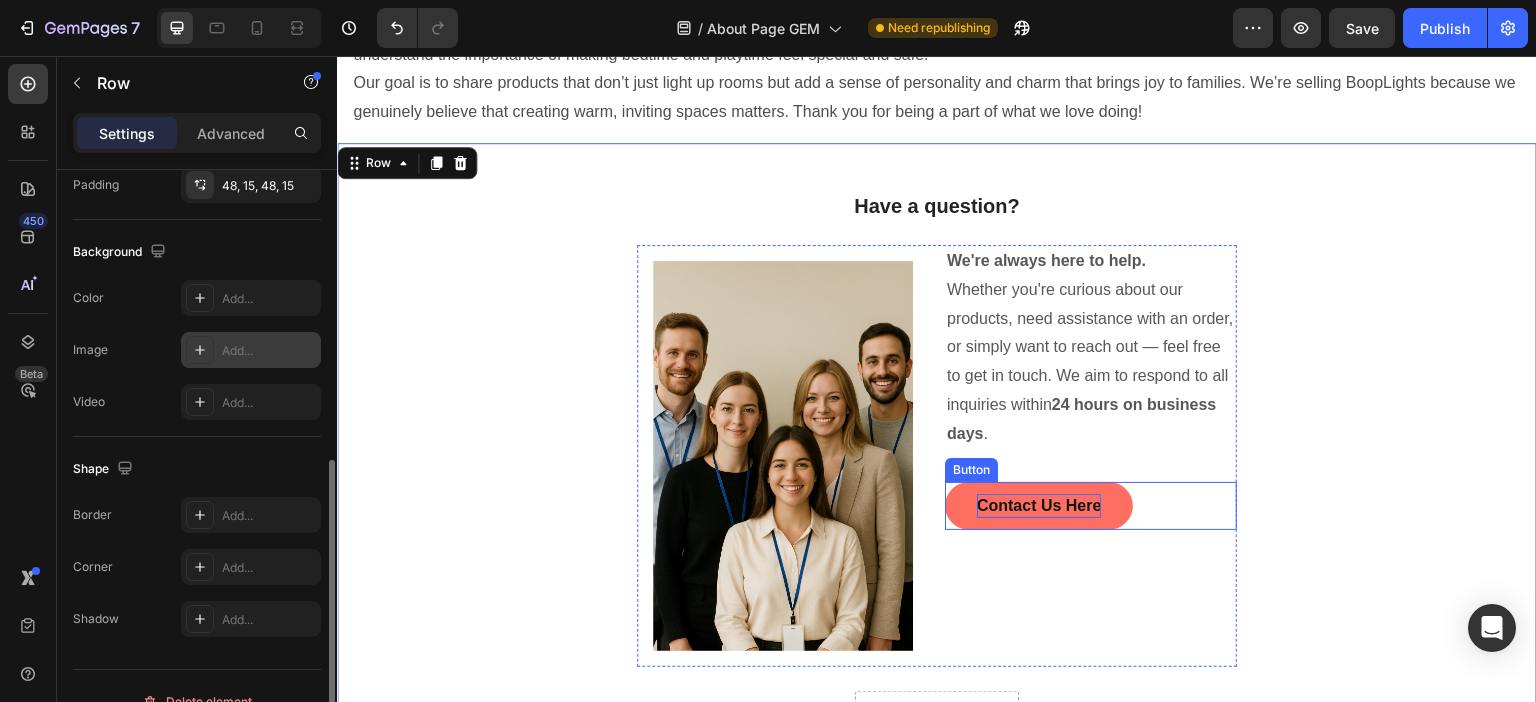 scroll, scrollTop: 956, scrollLeft: 0, axis: vertical 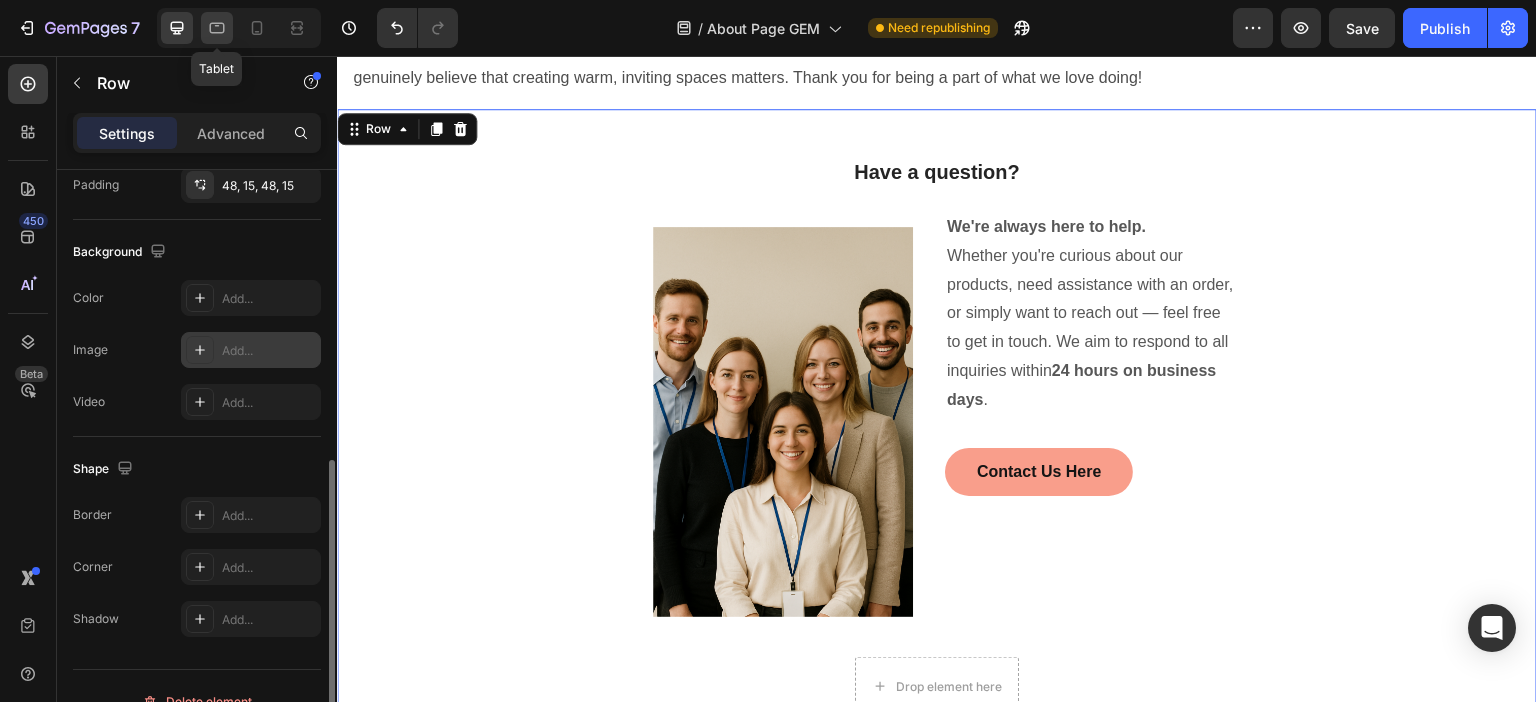 click 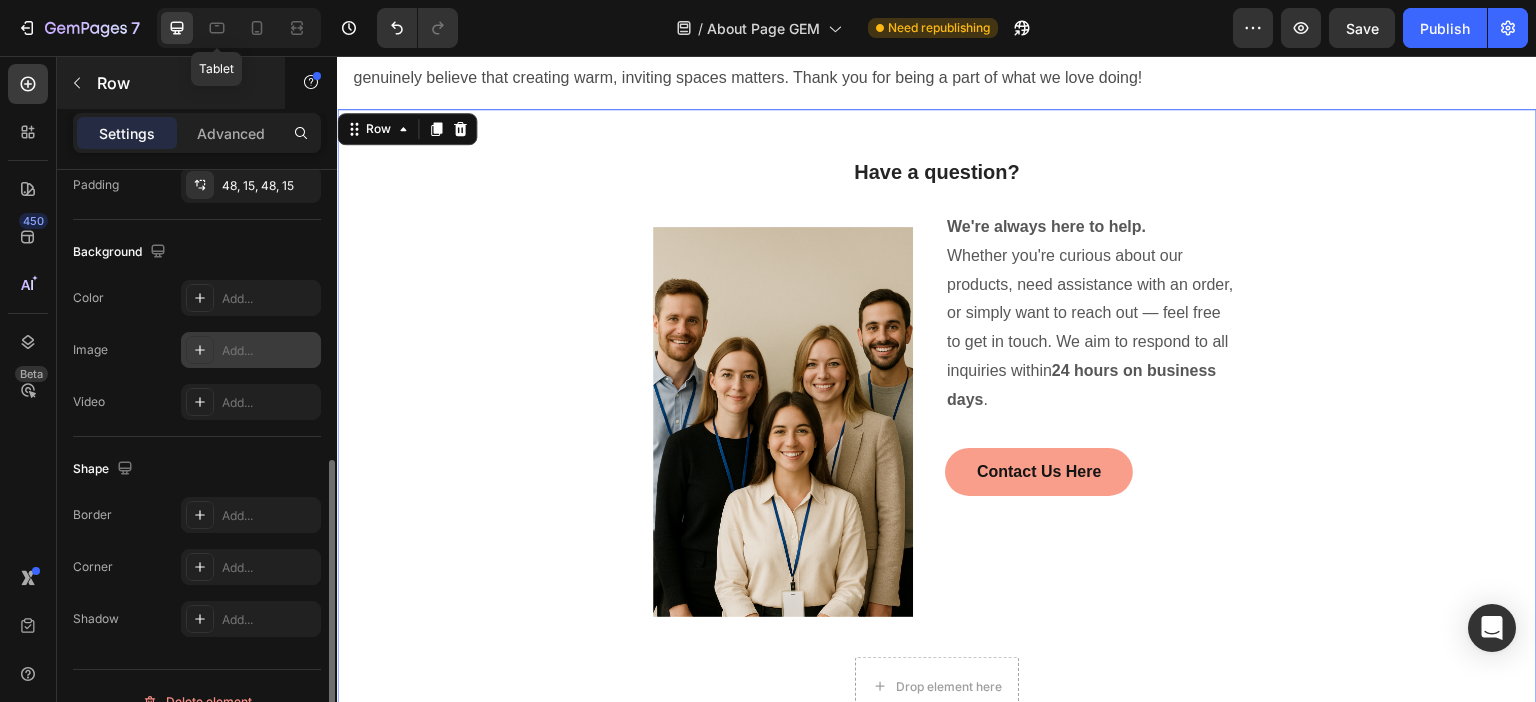 scroll, scrollTop: 985, scrollLeft: 0, axis: vertical 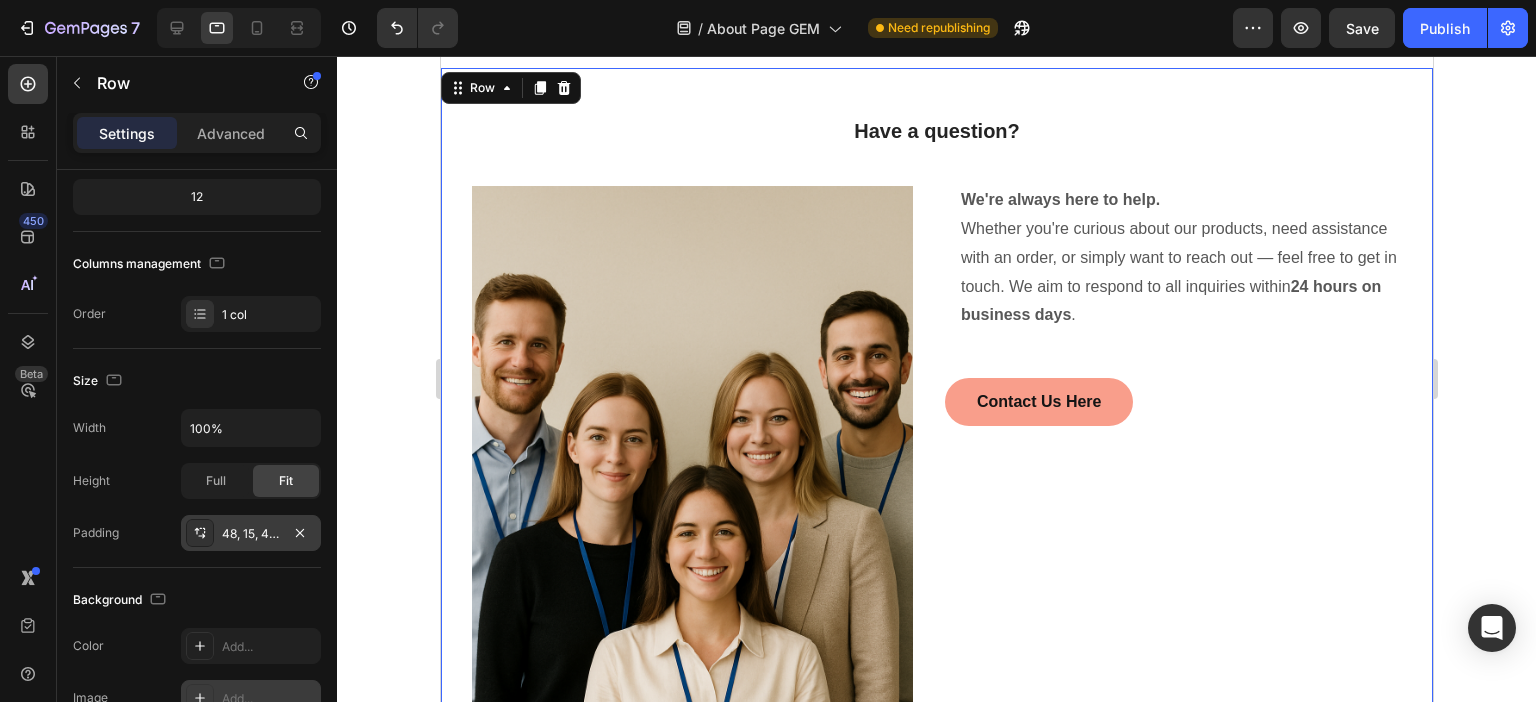 click on "48, 15, 48, 15" at bounding box center [251, 534] 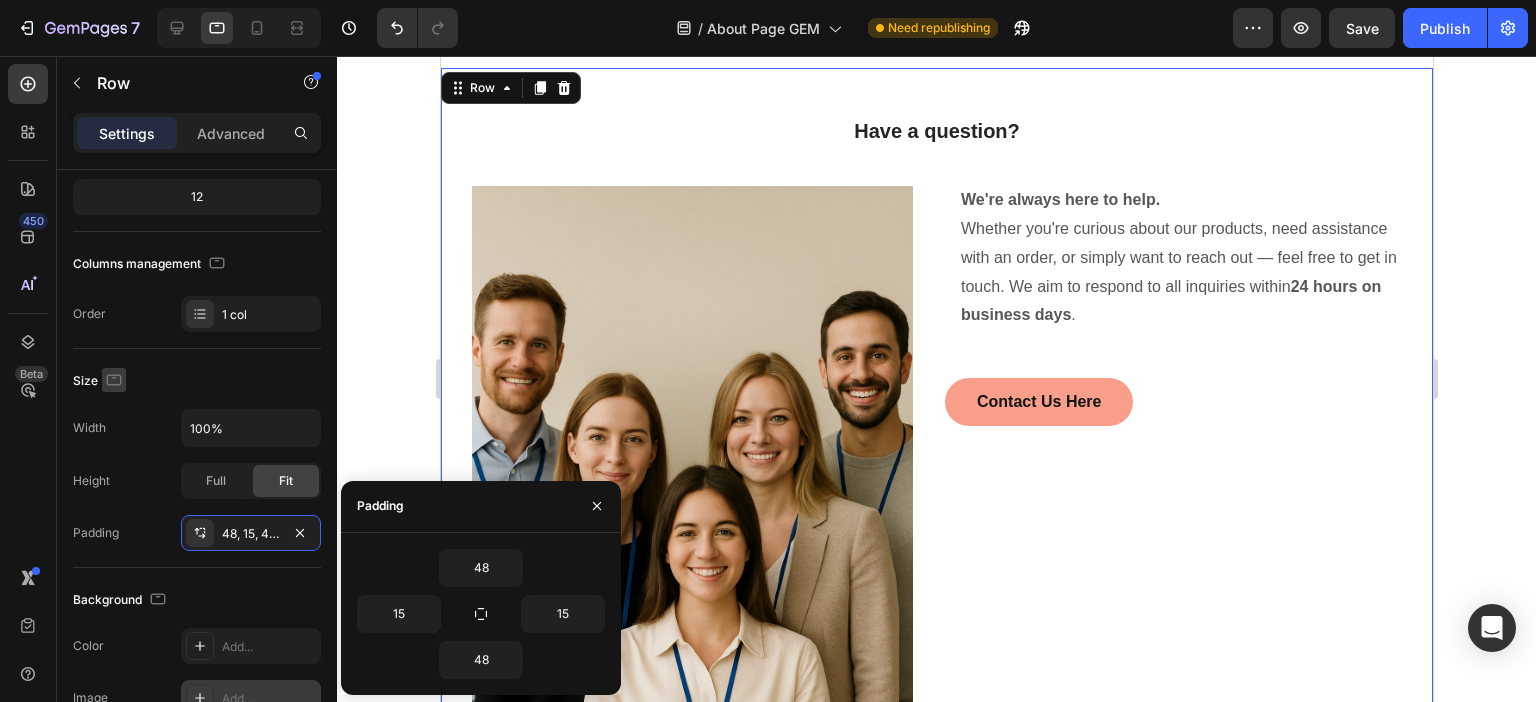 click 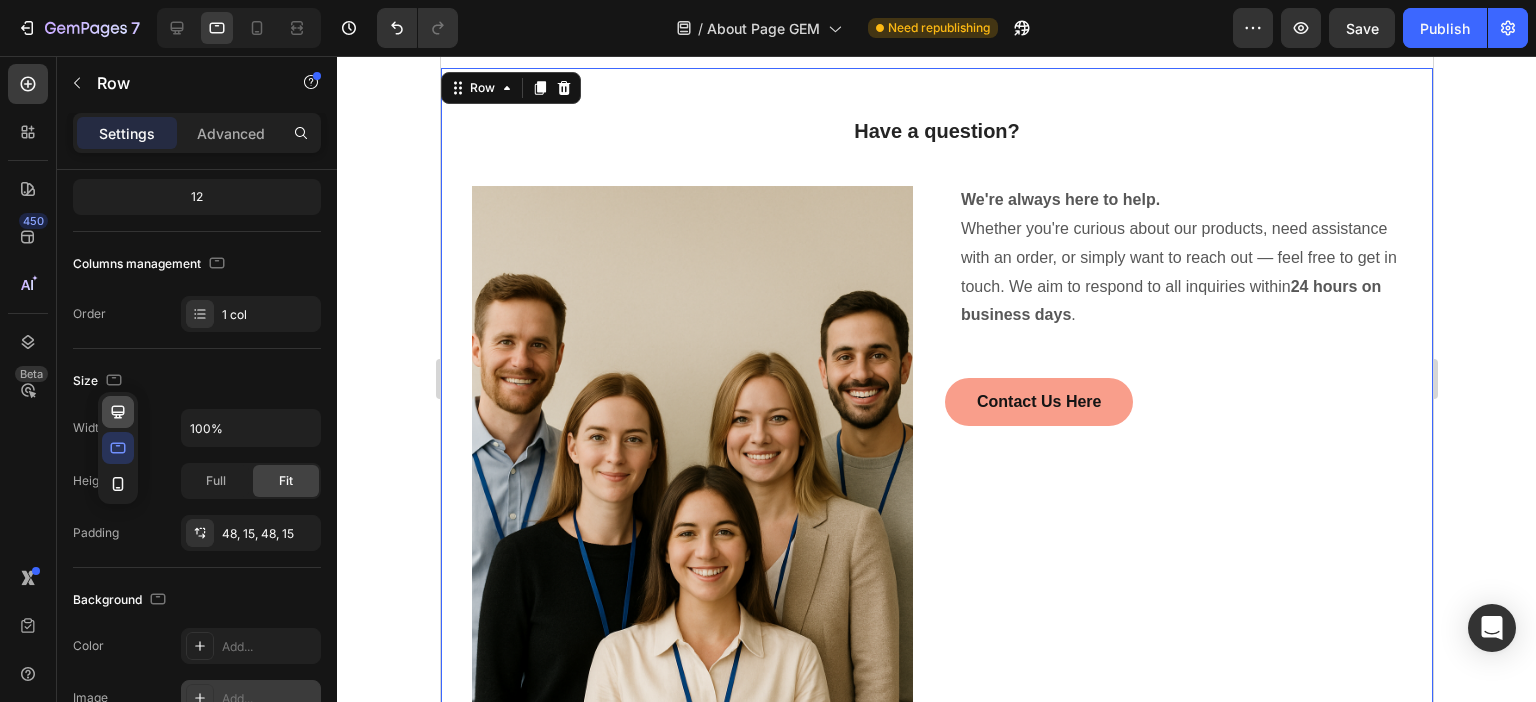 click 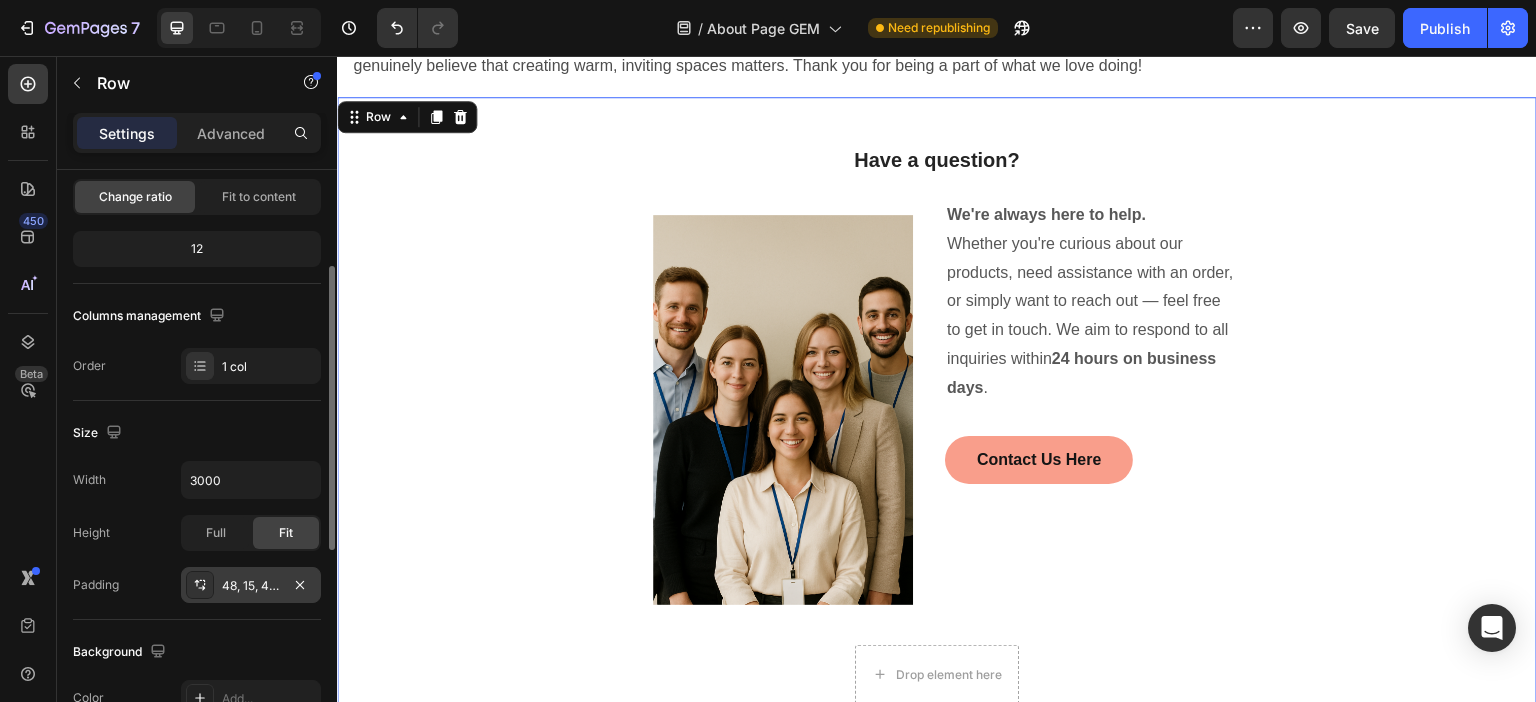 scroll, scrollTop: 939, scrollLeft: 0, axis: vertical 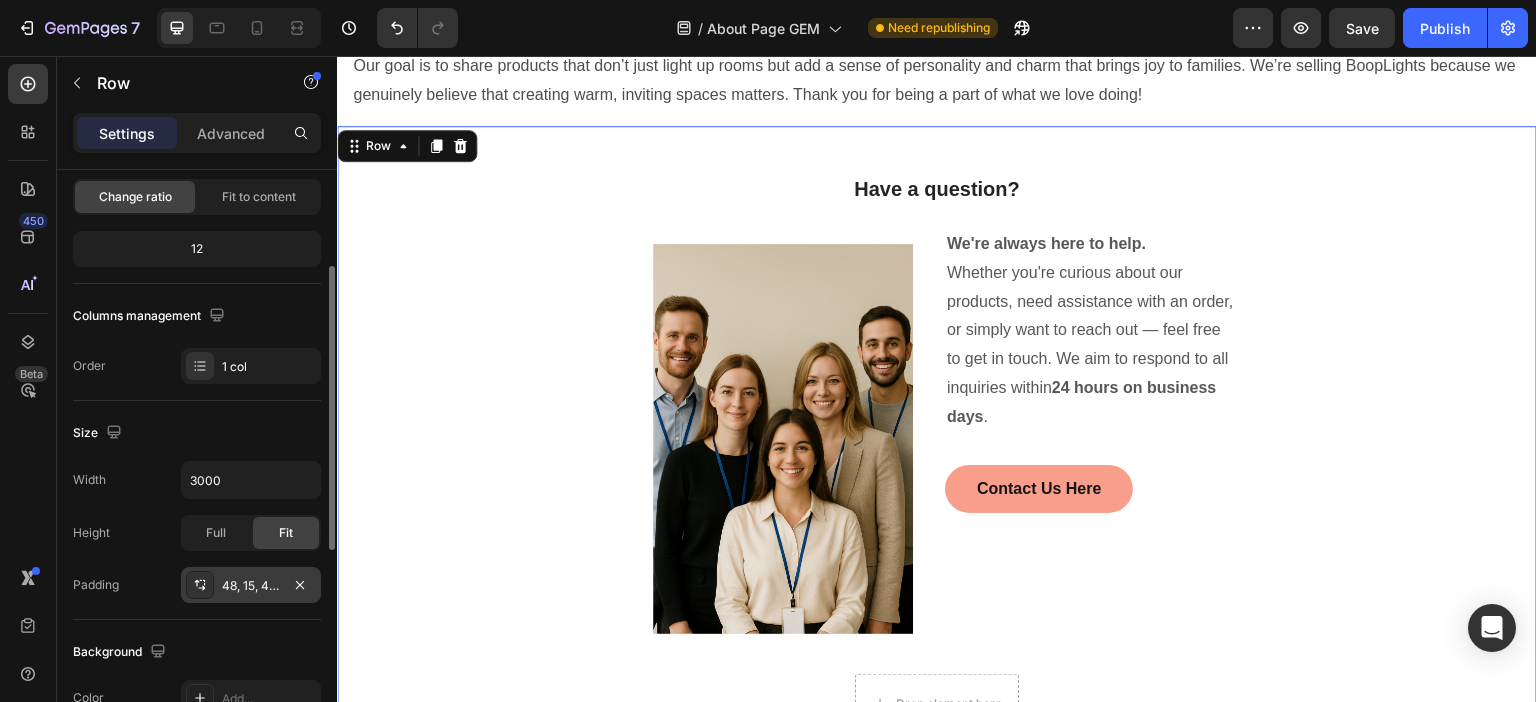click on "48, 15, 48, 15" at bounding box center [251, 585] 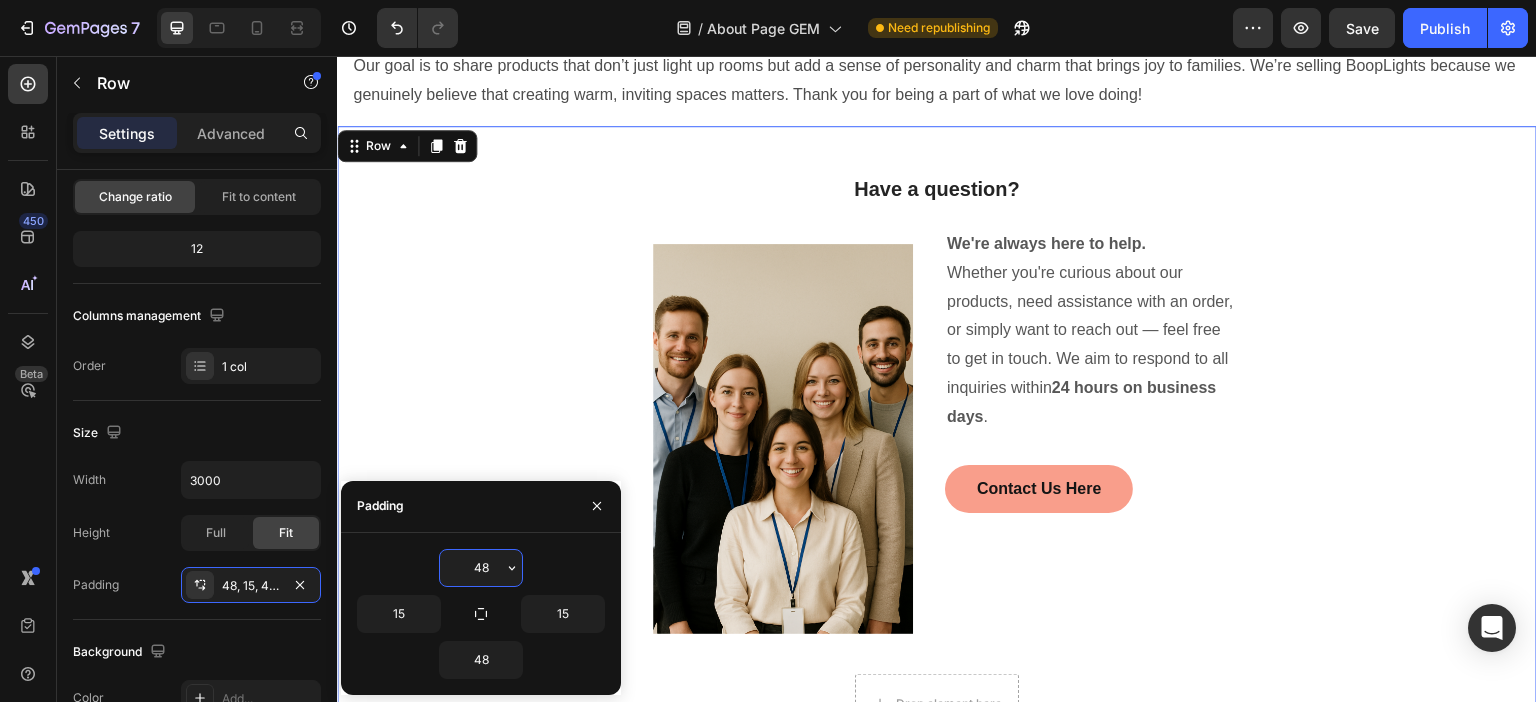 click on "Size" at bounding box center [197, 433] 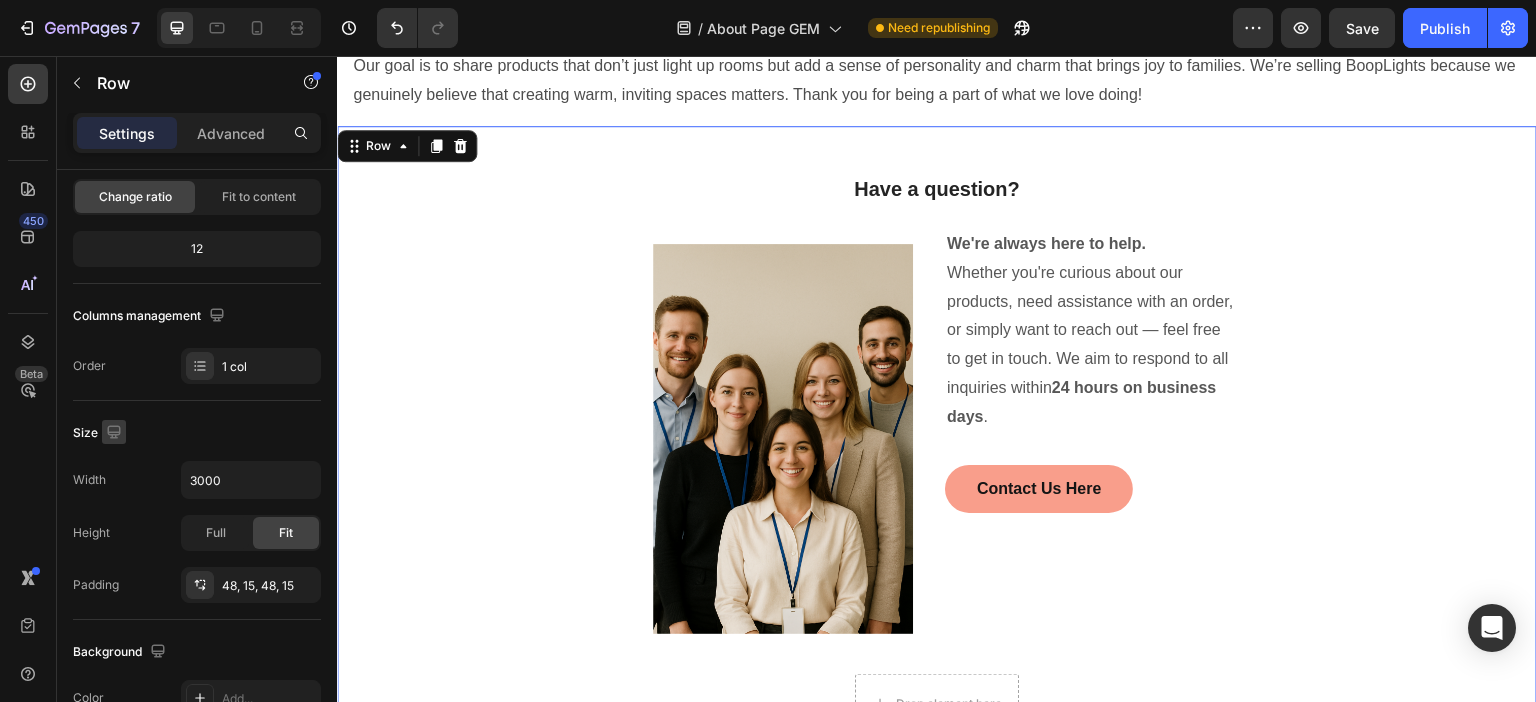 click 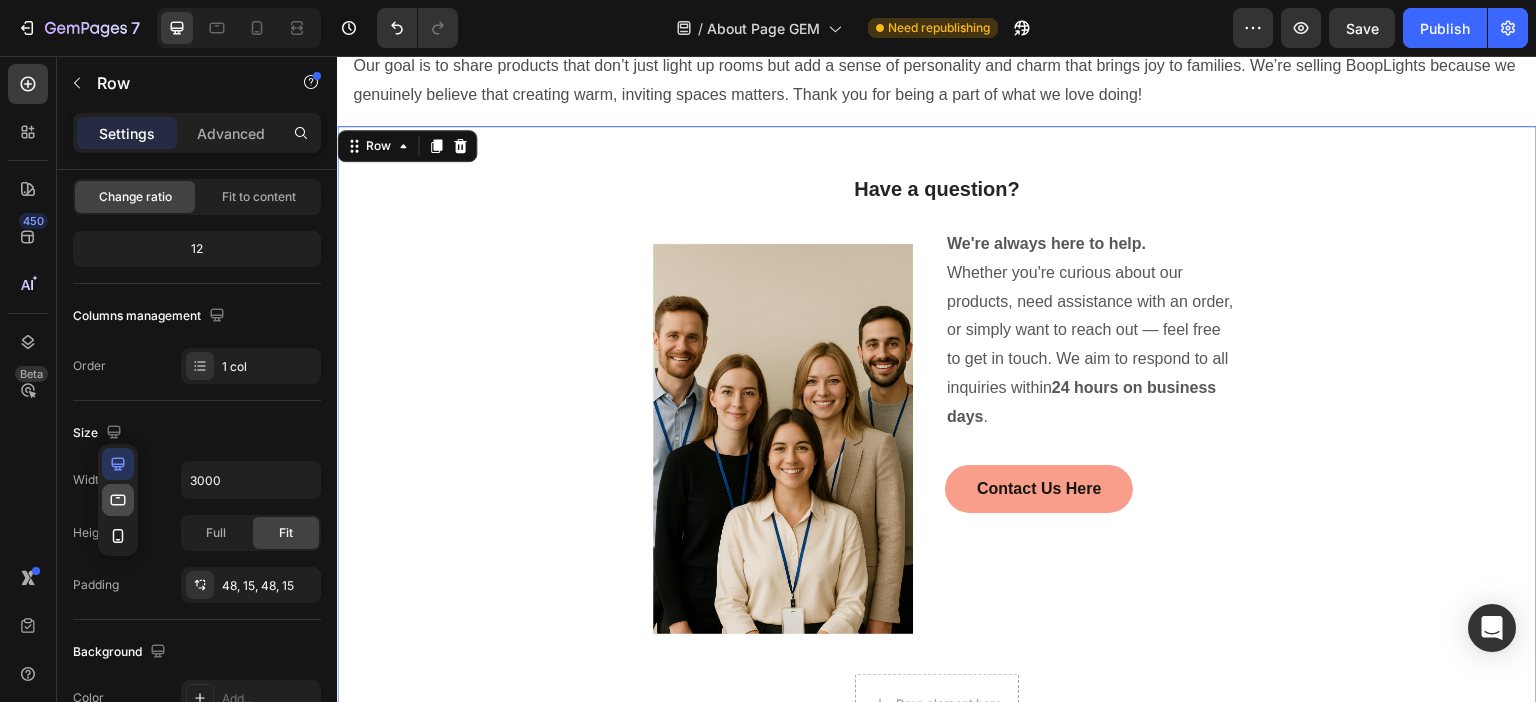 click 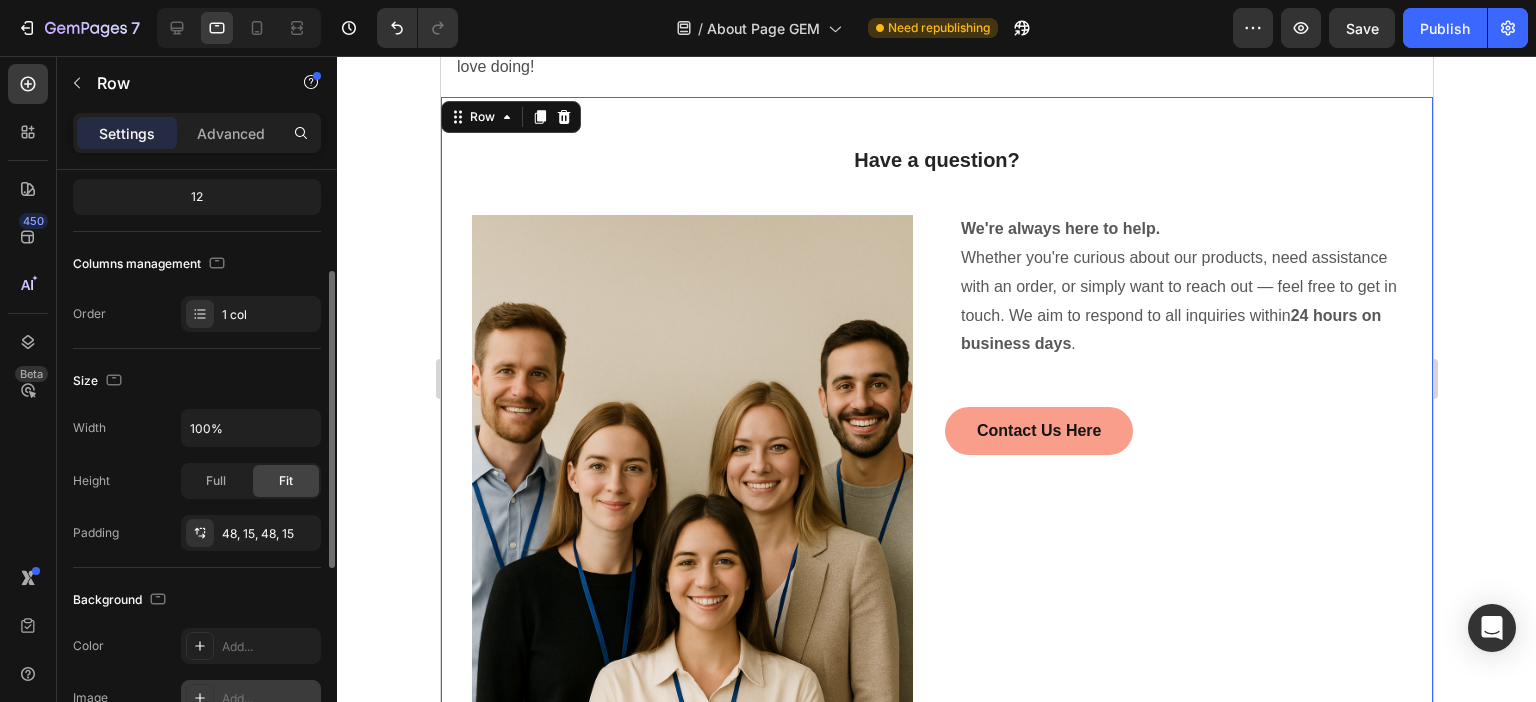 scroll, scrollTop: 1083, scrollLeft: 0, axis: vertical 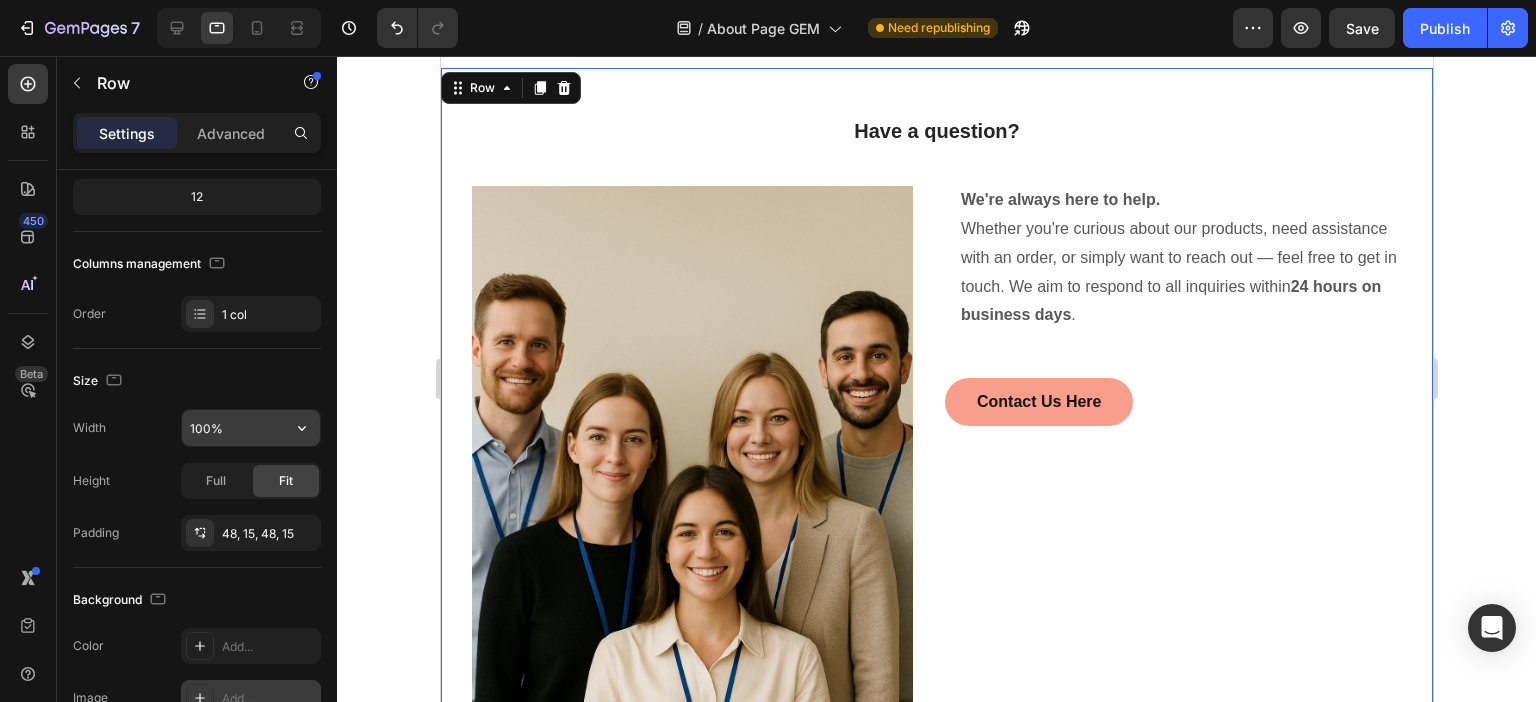 click on "100%" at bounding box center (251, 428) 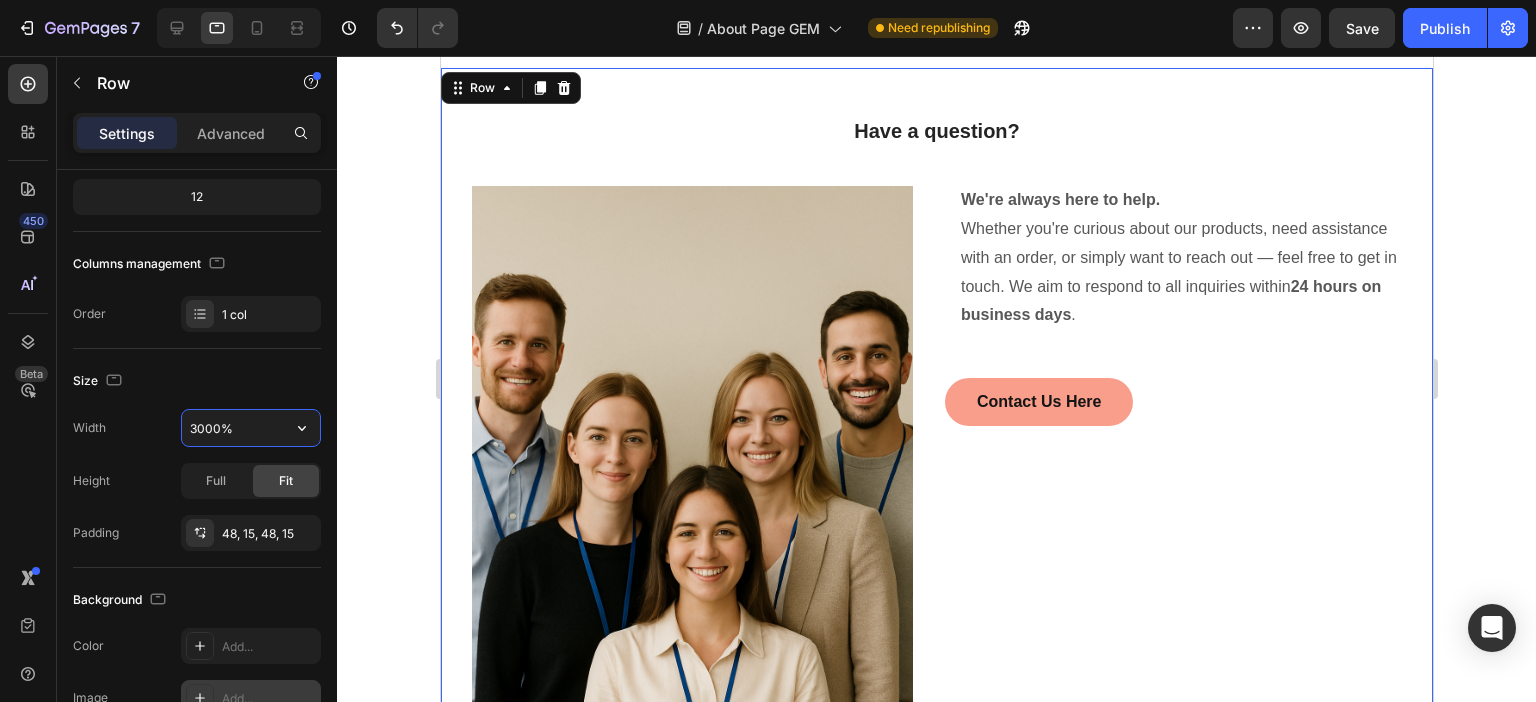 drag, startPoint x: 246, startPoint y: 429, endPoint x: 216, endPoint y: 432, distance: 30.149628 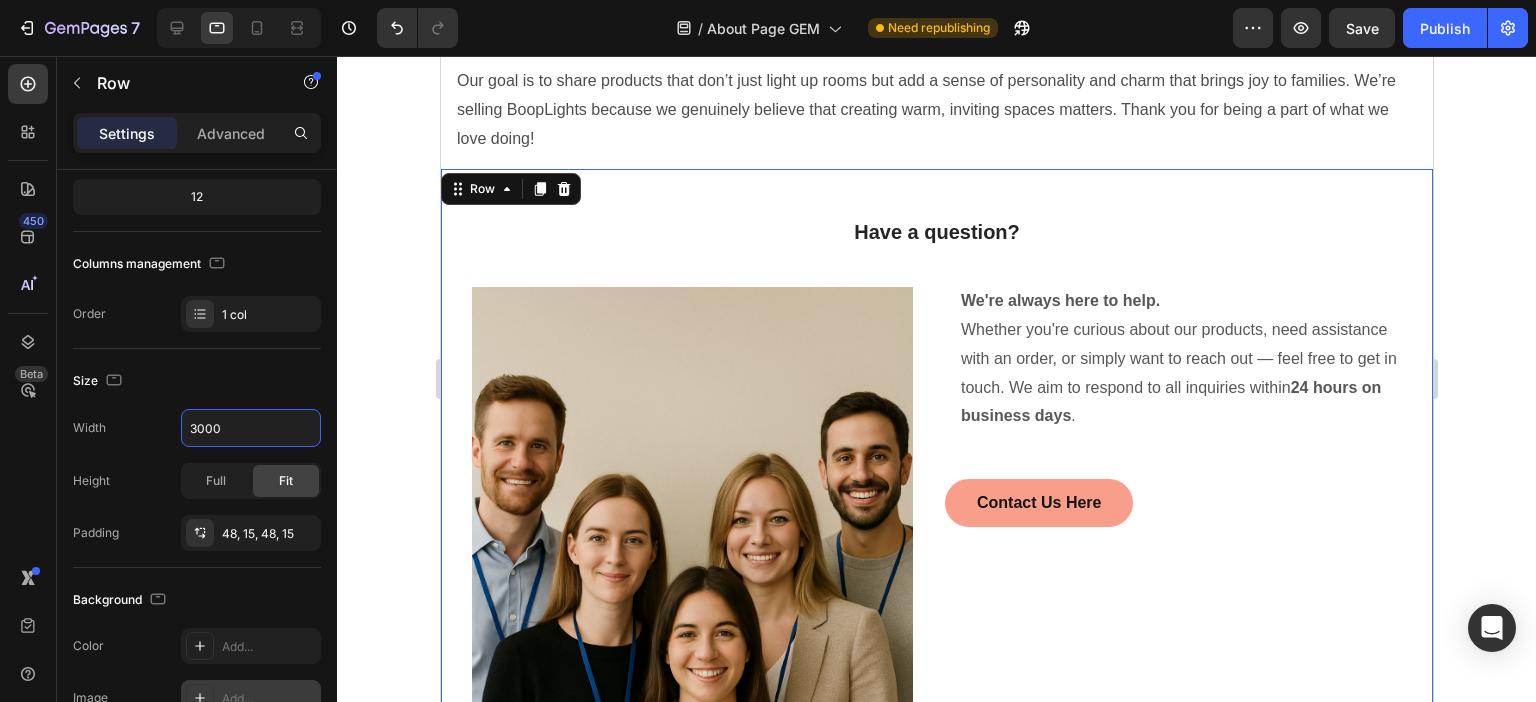 scroll, scrollTop: 983, scrollLeft: 0, axis: vertical 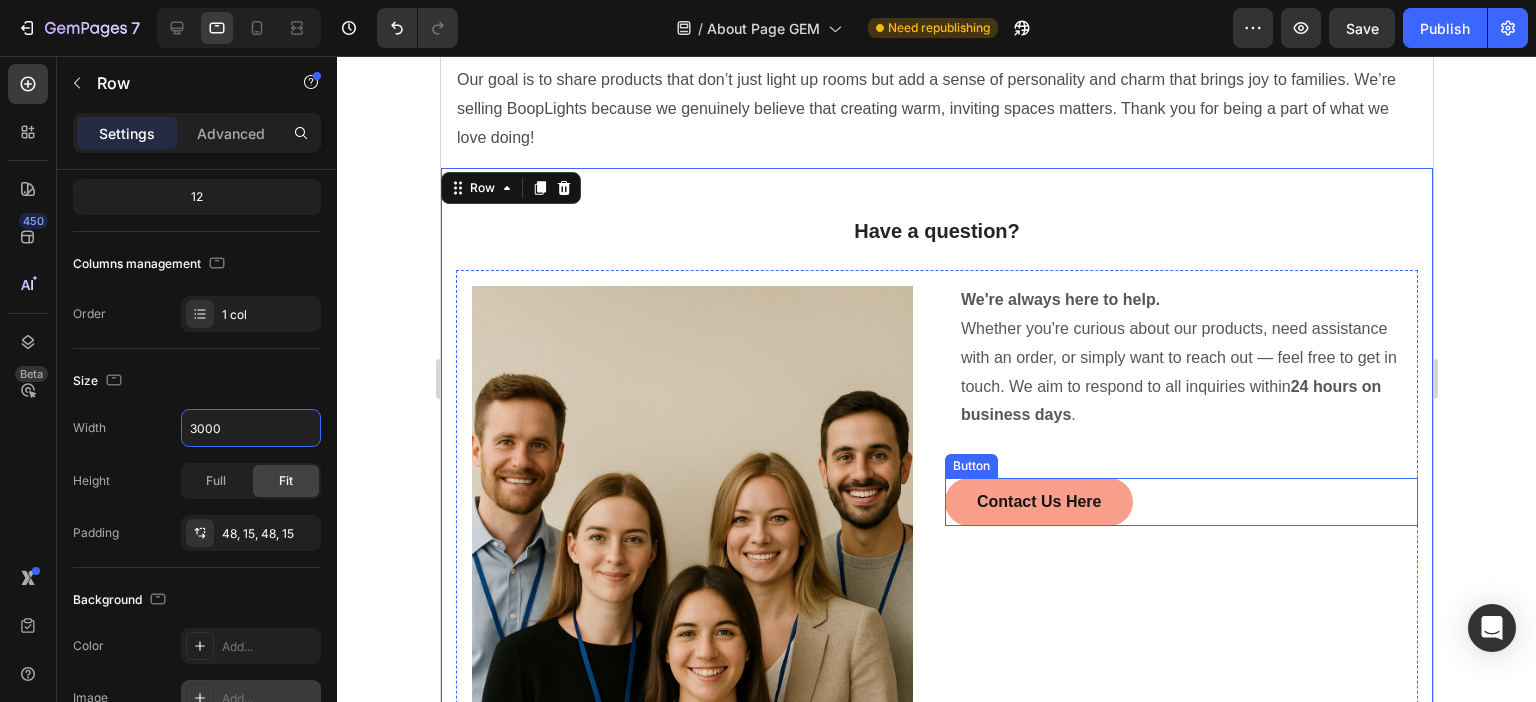 click on "Contact Us Here Button" at bounding box center [1180, 502] 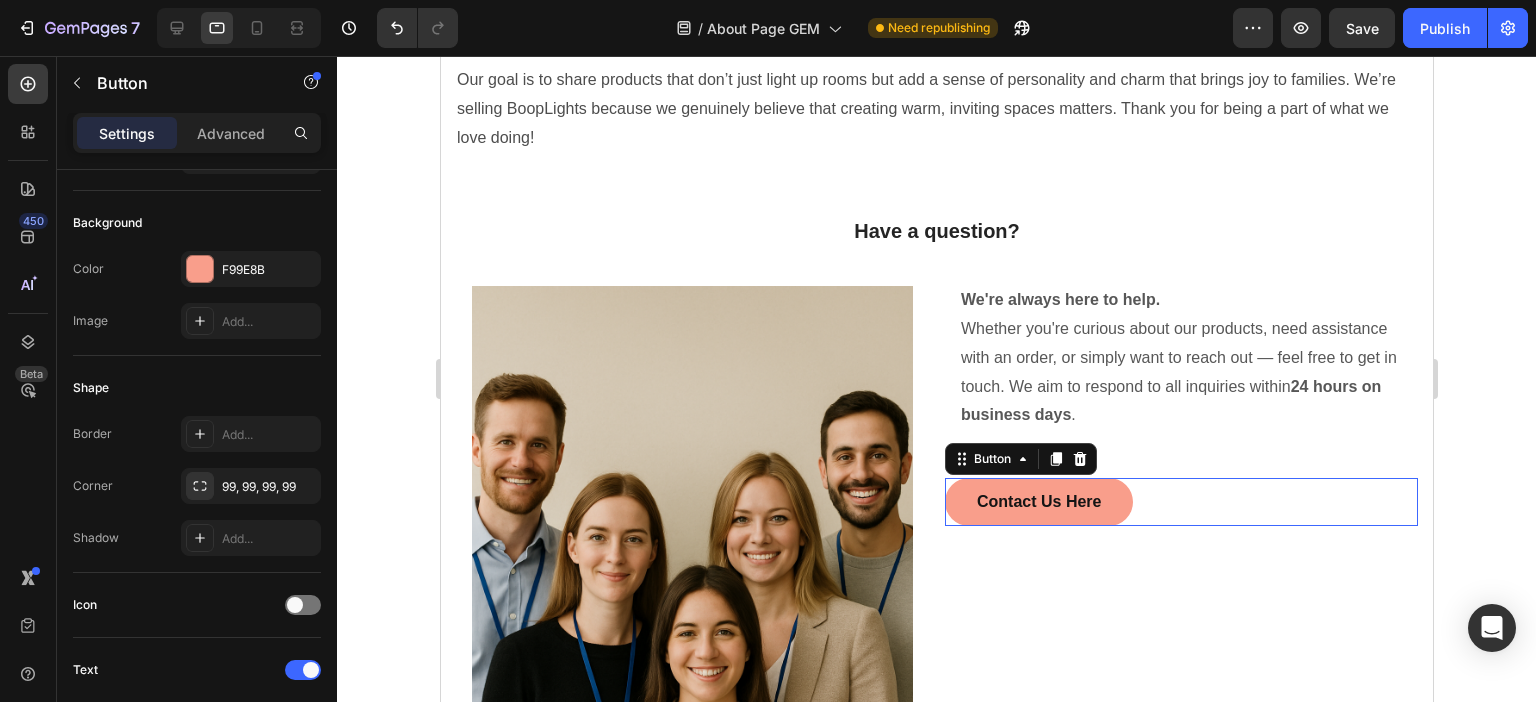 scroll, scrollTop: 0, scrollLeft: 0, axis: both 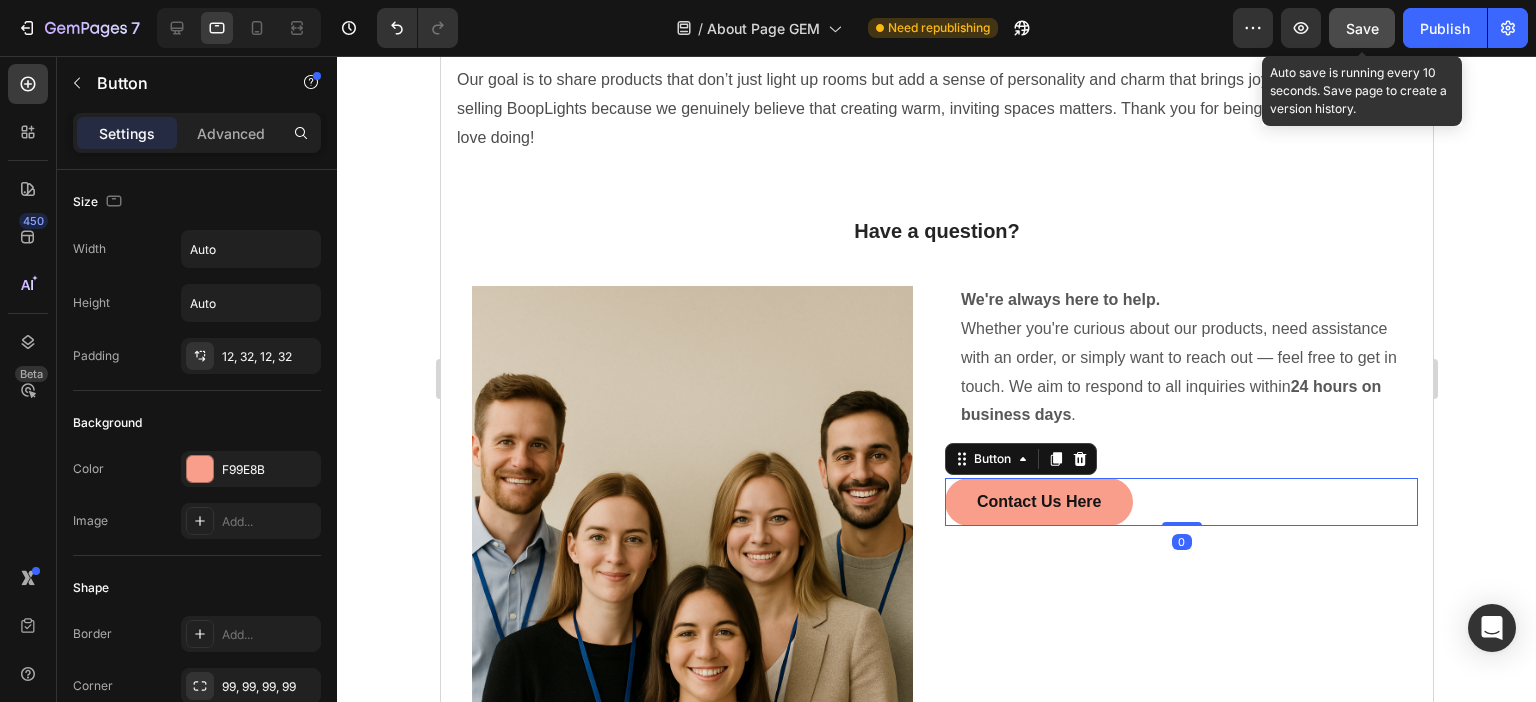 click on "Save" at bounding box center [1362, 28] 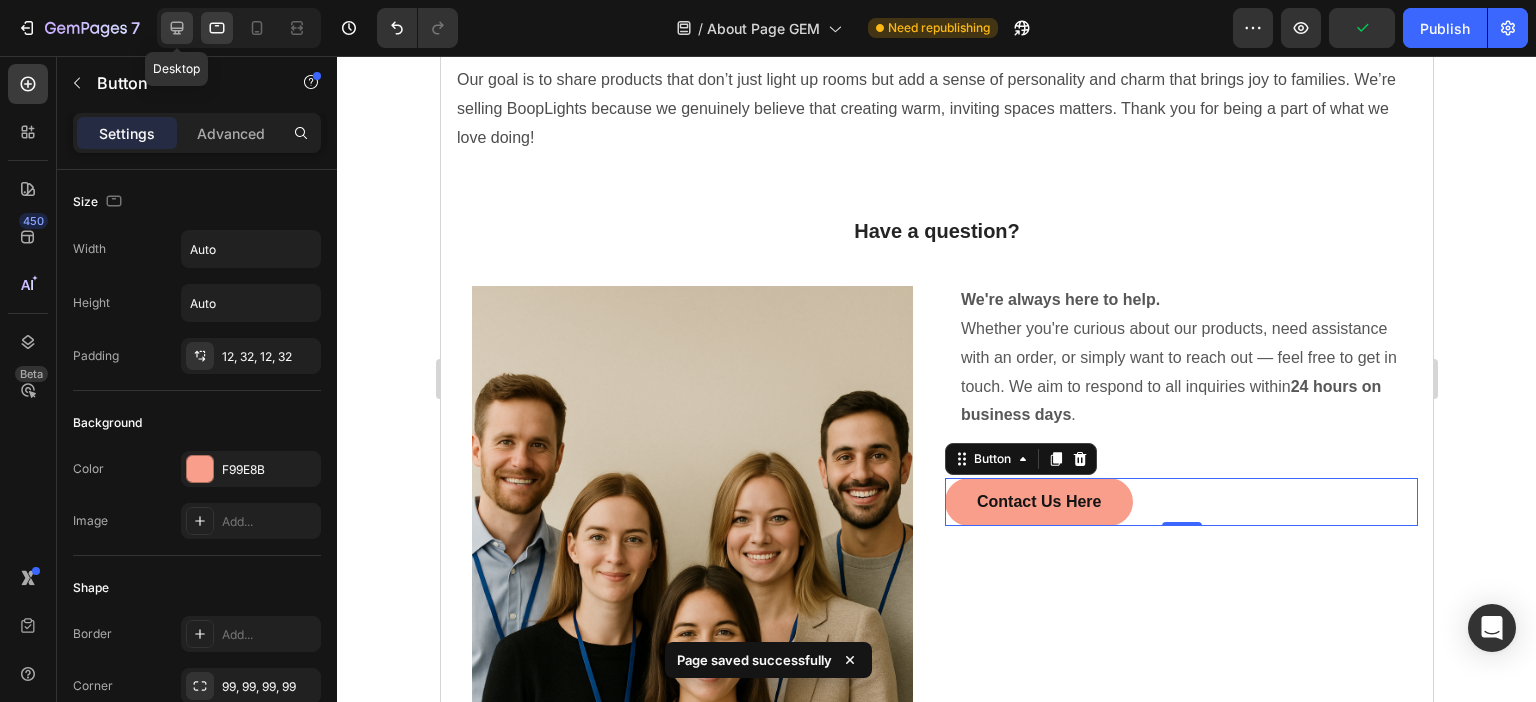 click 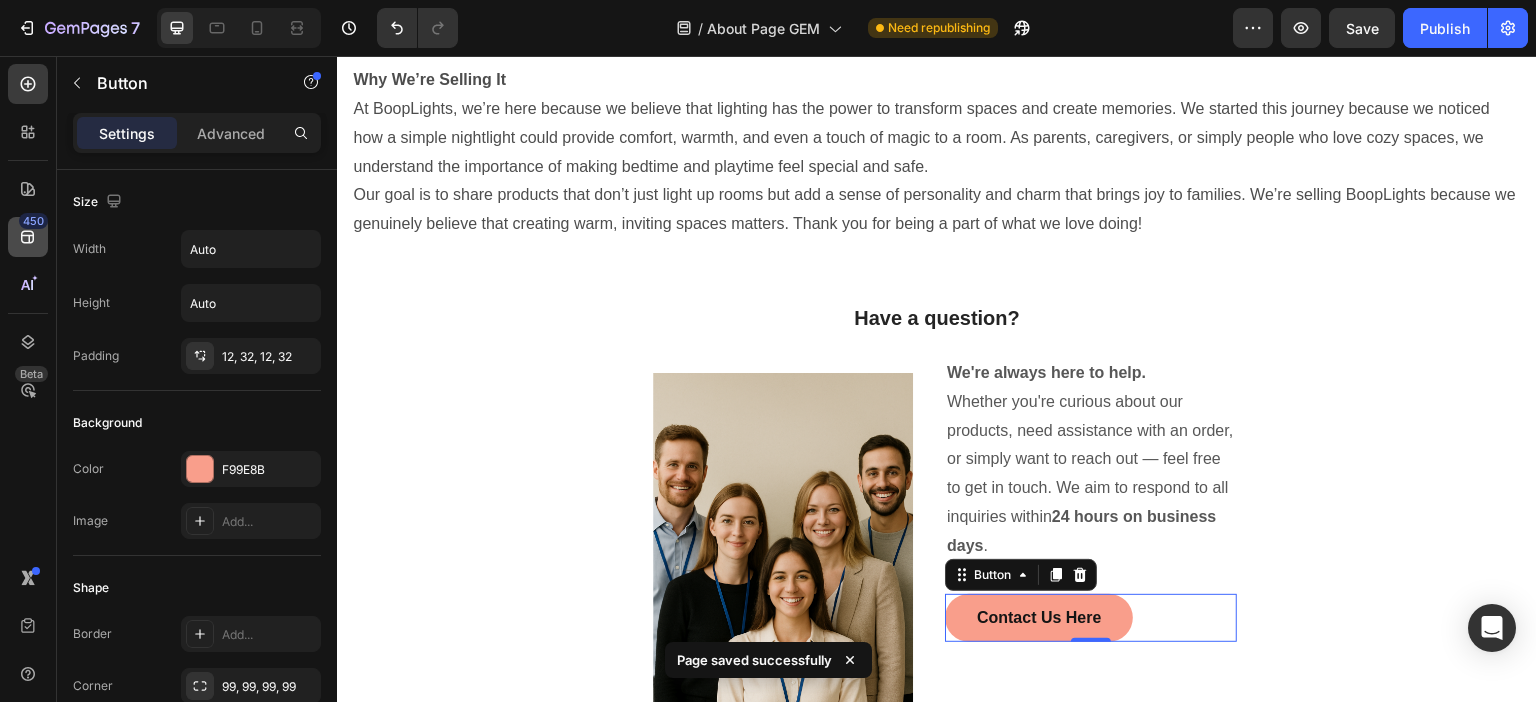 scroll, scrollTop: 778, scrollLeft: 0, axis: vertical 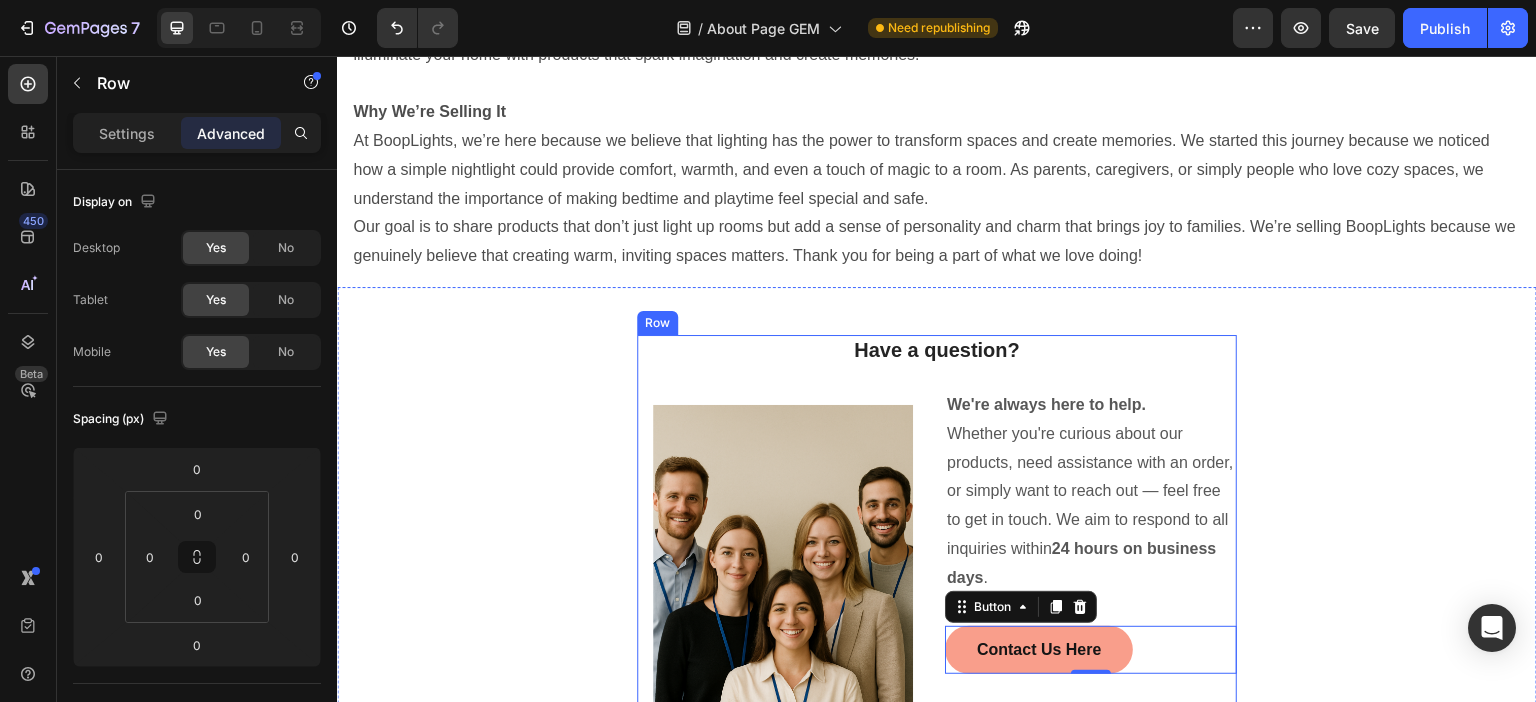 click on "Have a question? Heading Image Row We're always here to help. Whether you're curious about our products, need assistance with an order, or simply want to reach out — feel free to get in touch. We aim to respond to all inquiries within  24 hours on business days . Text block Contact Us Here Button   0 Row
Row" at bounding box center [937, 615] 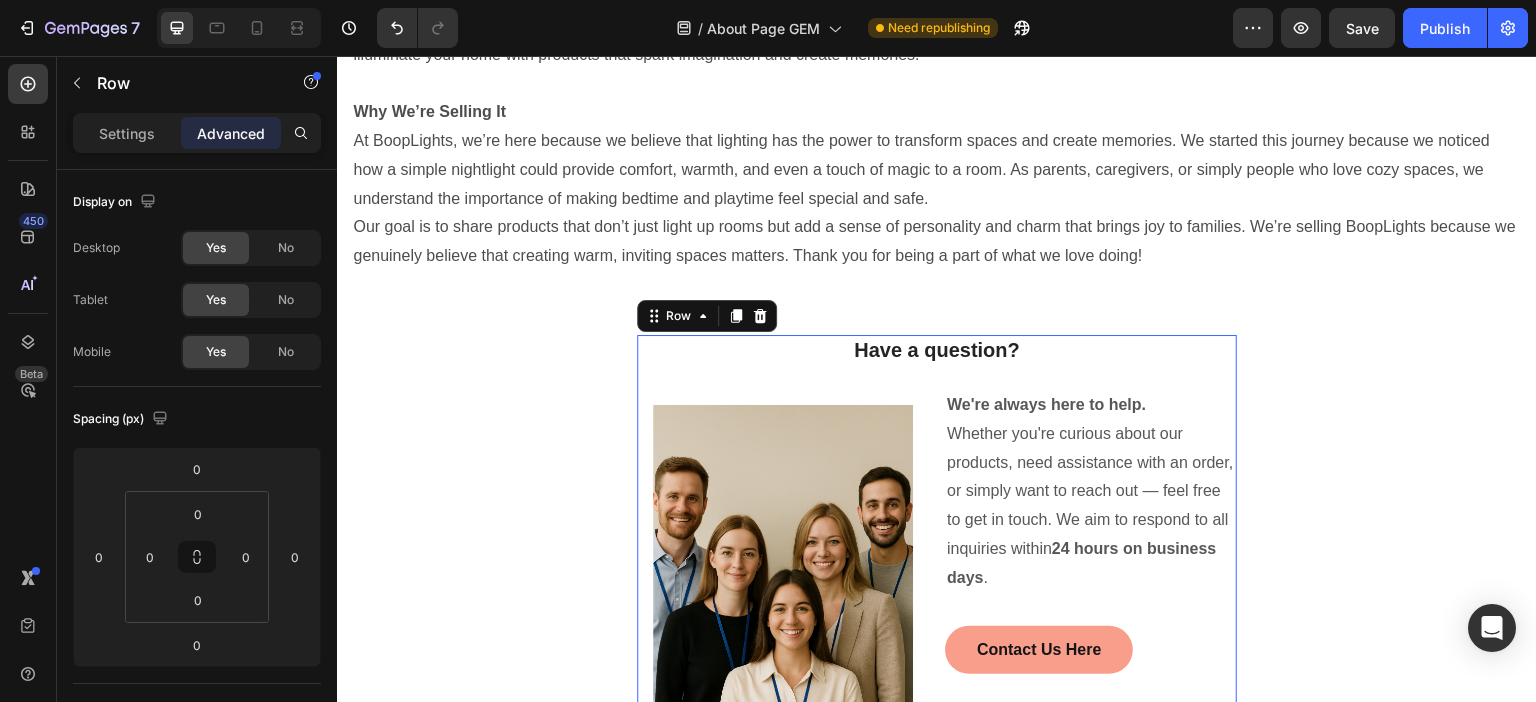 click on "Settings" at bounding box center (127, 133) 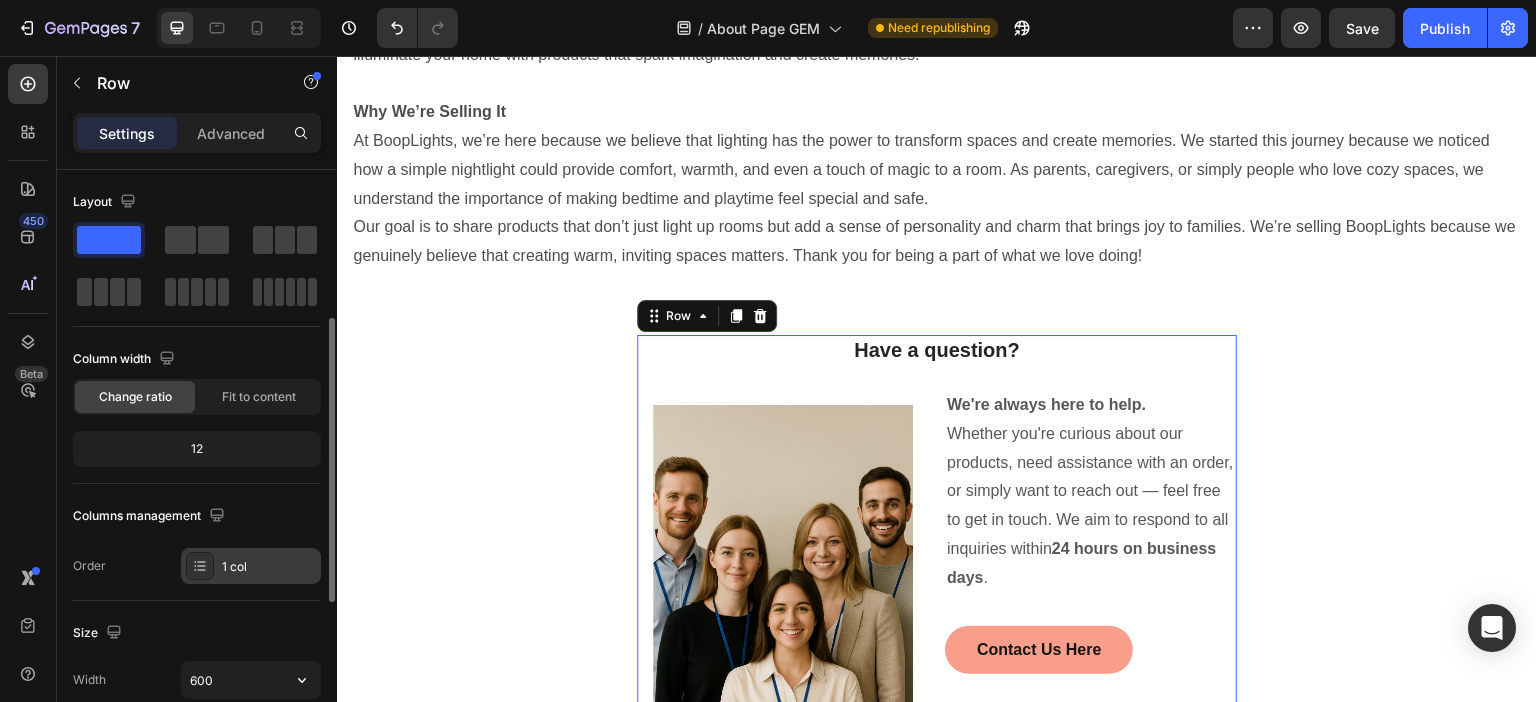 scroll, scrollTop: 200, scrollLeft: 0, axis: vertical 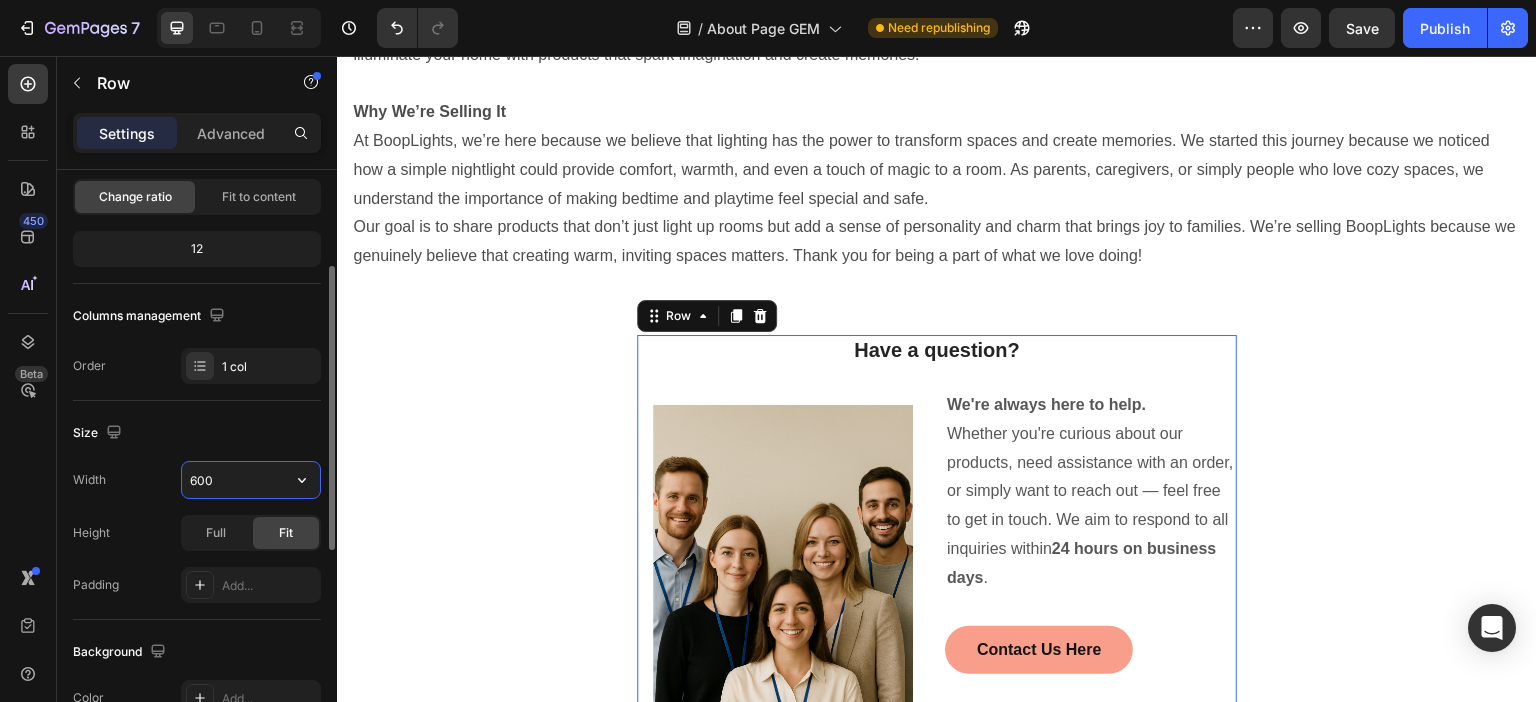click on "600" at bounding box center [251, 480] 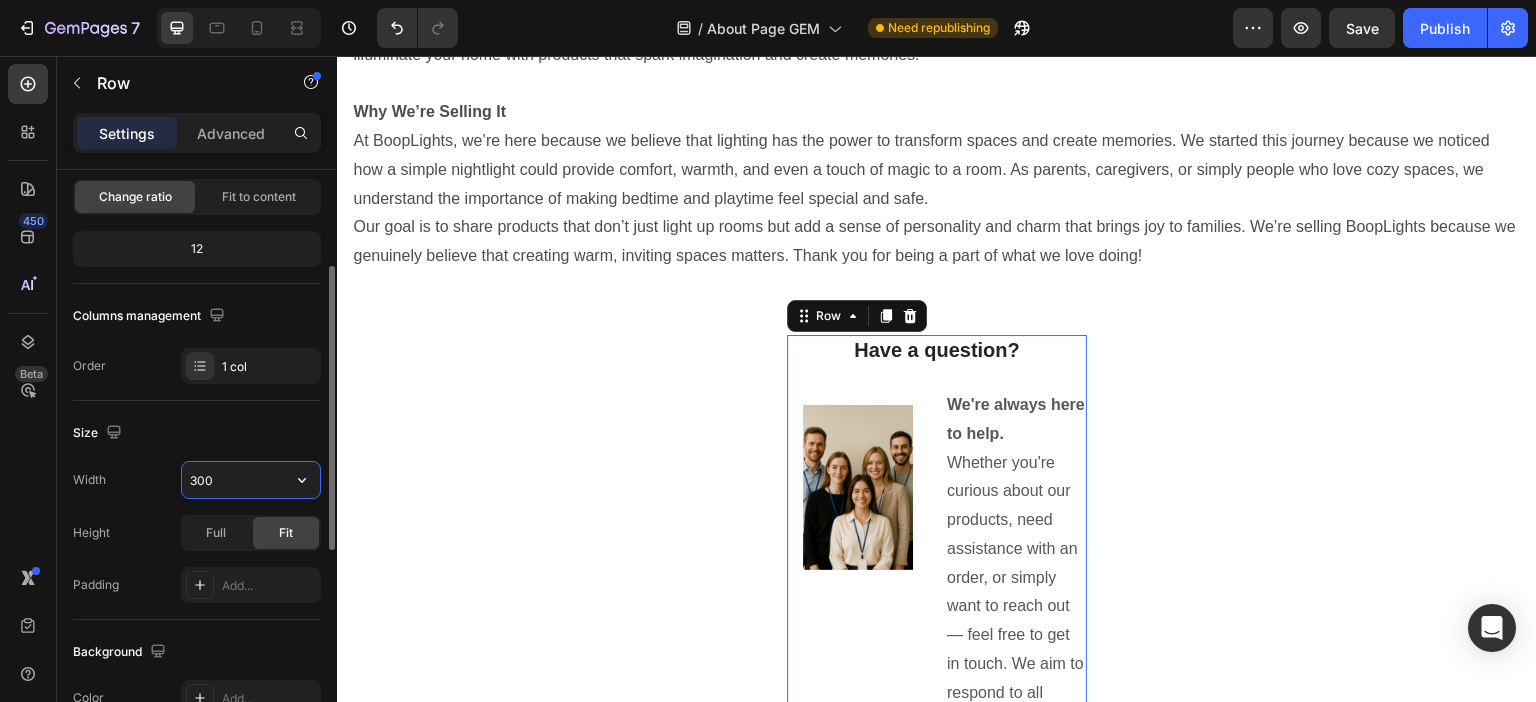 type on "3000" 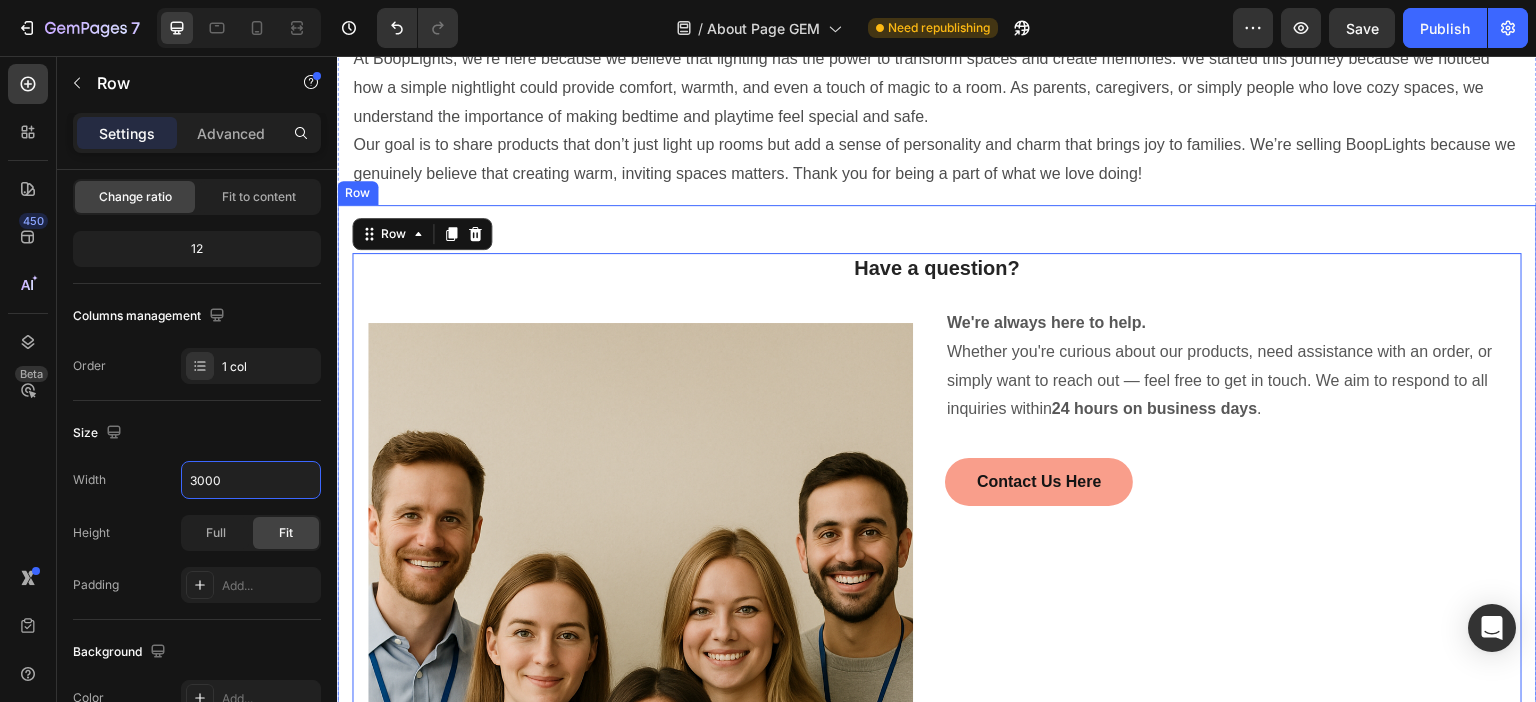 scroll, scrollTop: 878, scrollLeft: 0, axis: vertical 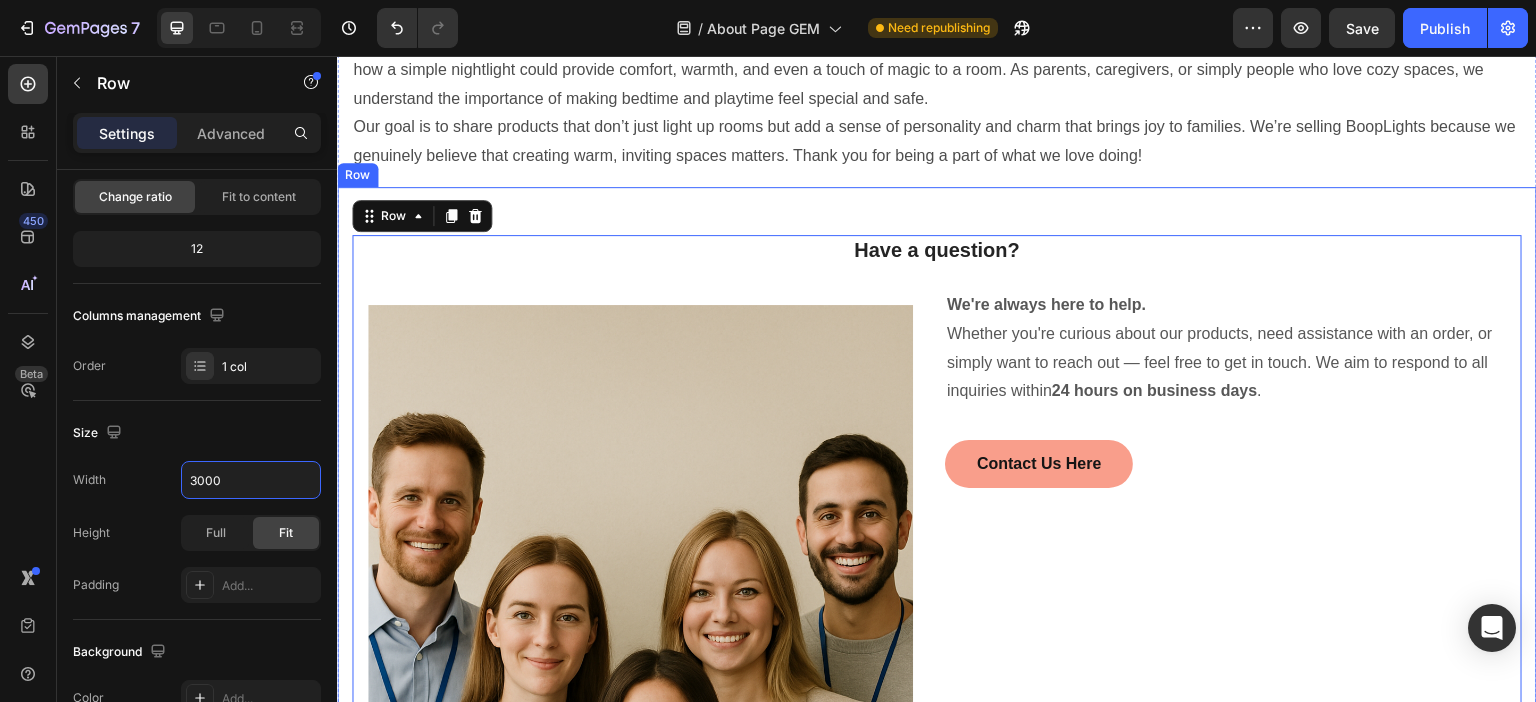click on "Have a question? Heading Image Row We're always here to help. Whether you're curious about our products, need assistance with an order, or simply want to reach out — feel free to get in touch. We aim to respond to all inquiries within  24 hours on business days . Text block Contact Us Here Button Row
Row Row   0 Row" at bounding box center (937, 729) 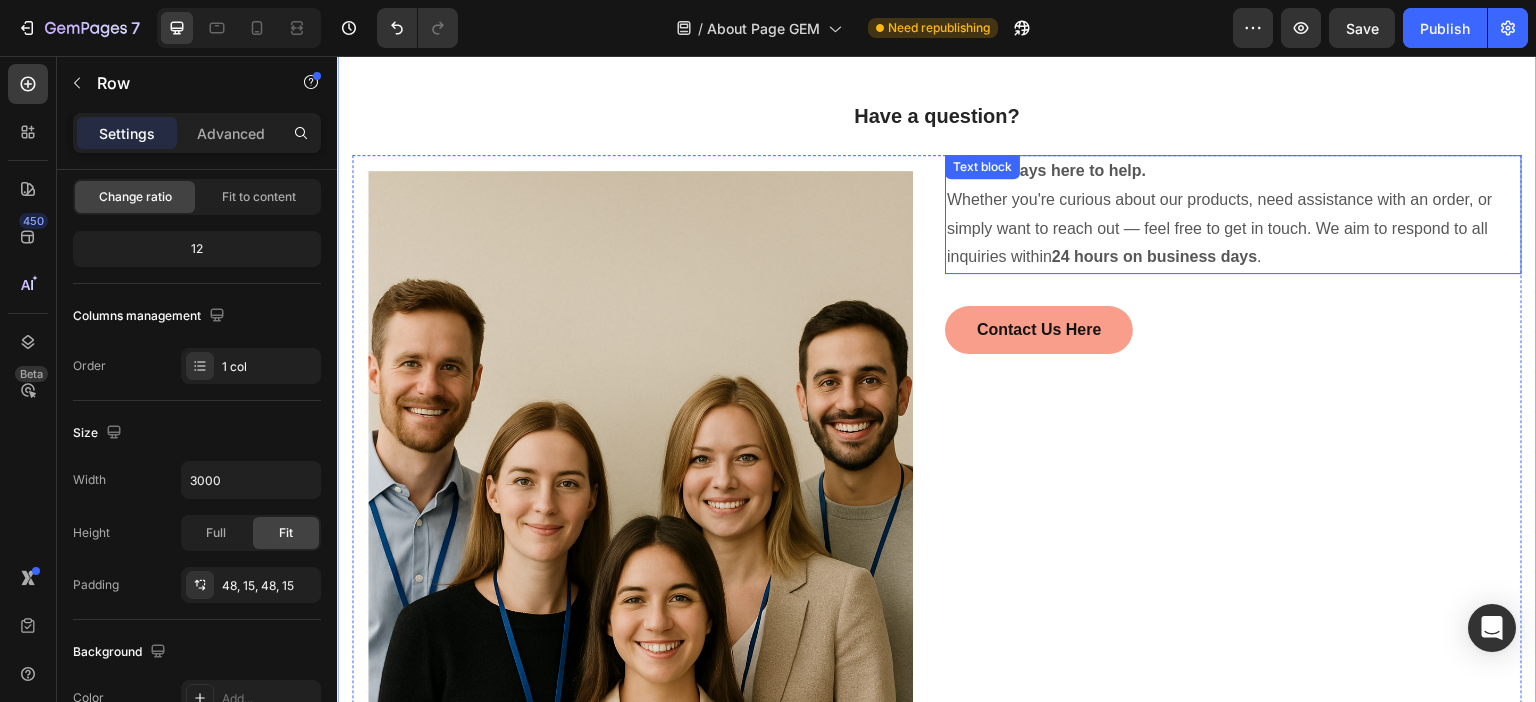 scroll, scrollTop: 978, scrollLeft: 0, axis: vertical 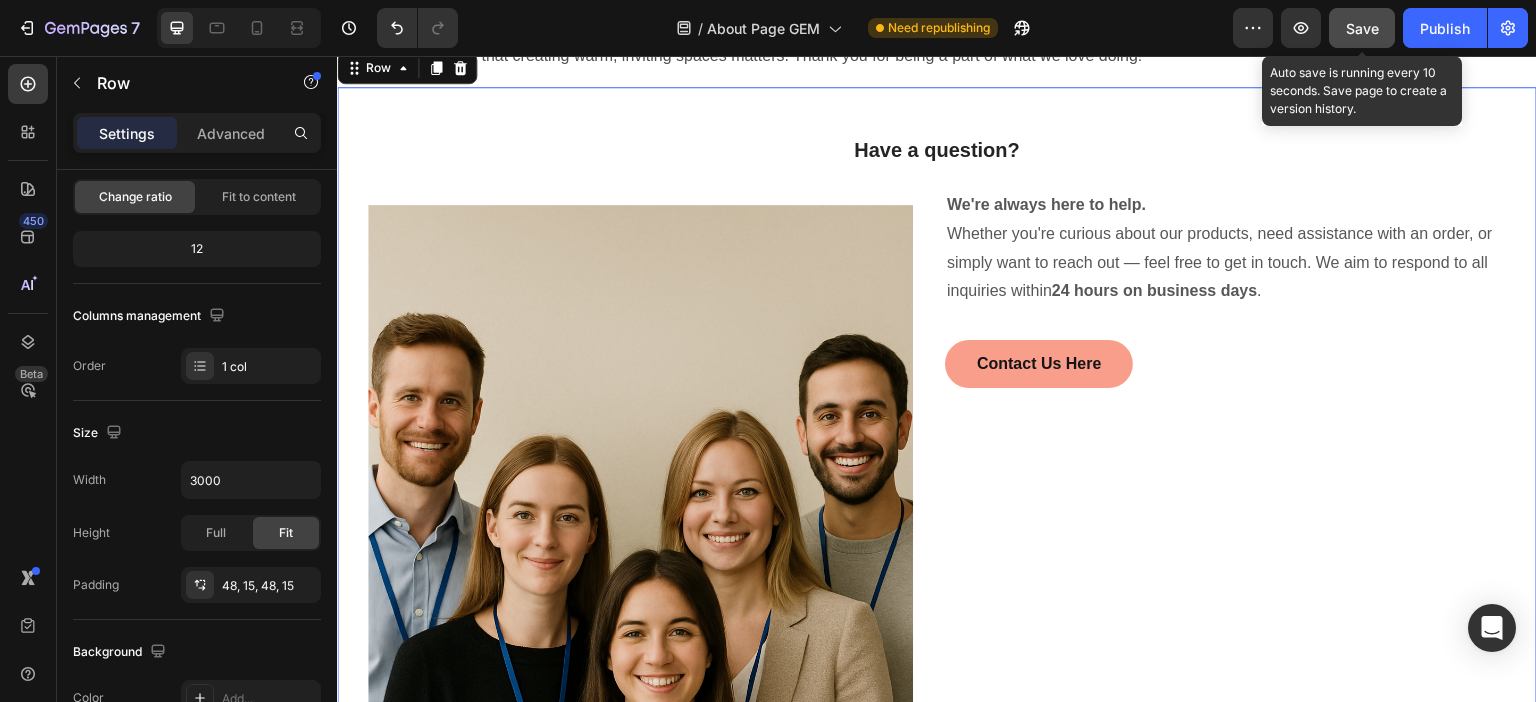 click on "Save" 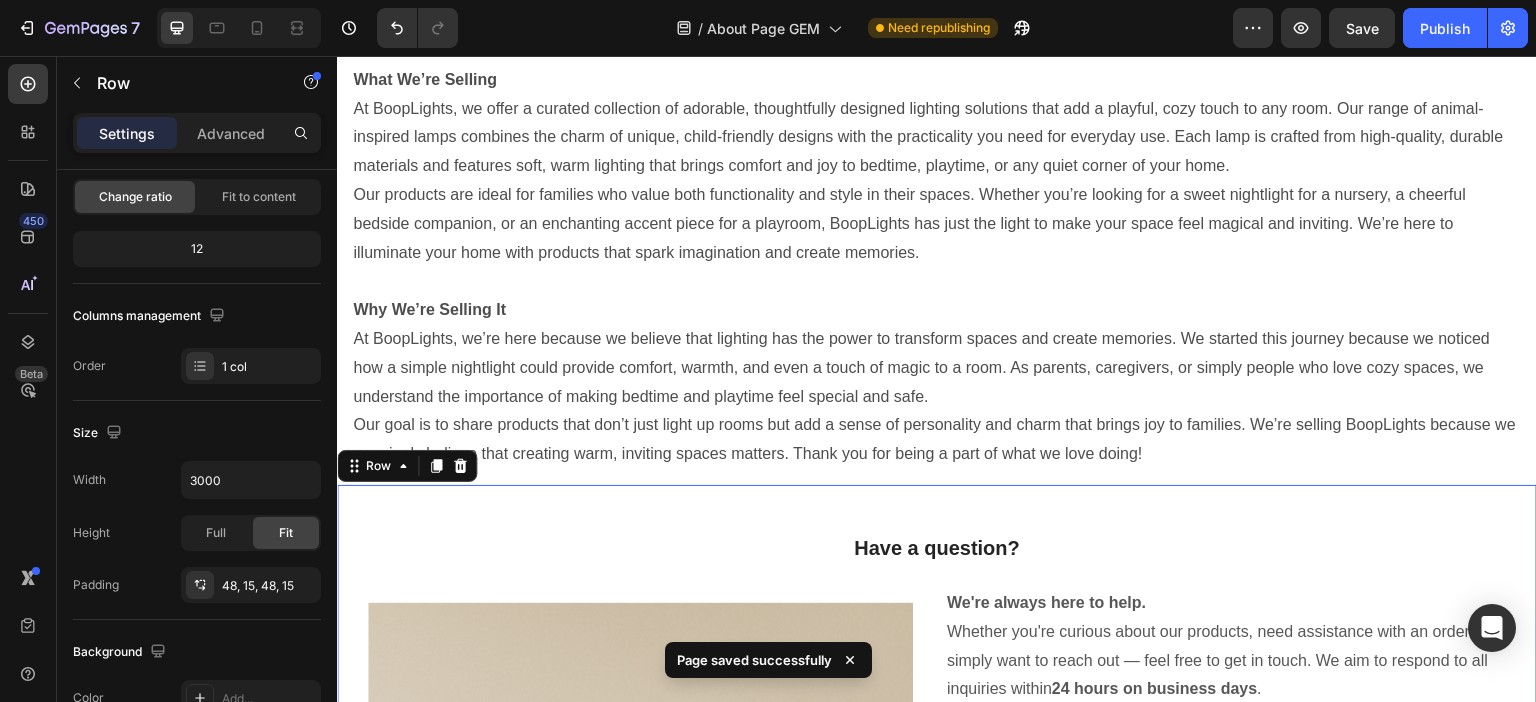 scroll, scrollTop: 578, scrollLeft: 0, axis: vertical 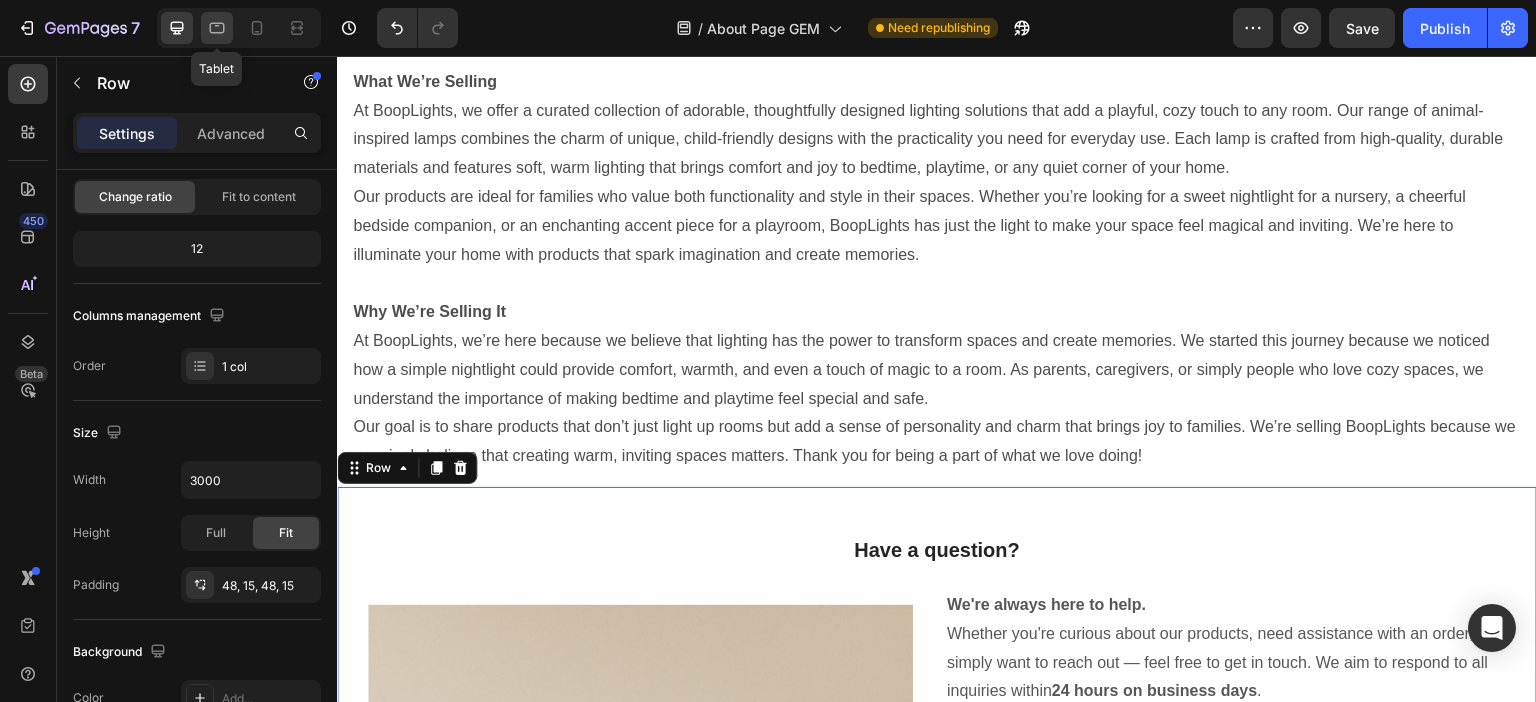 click 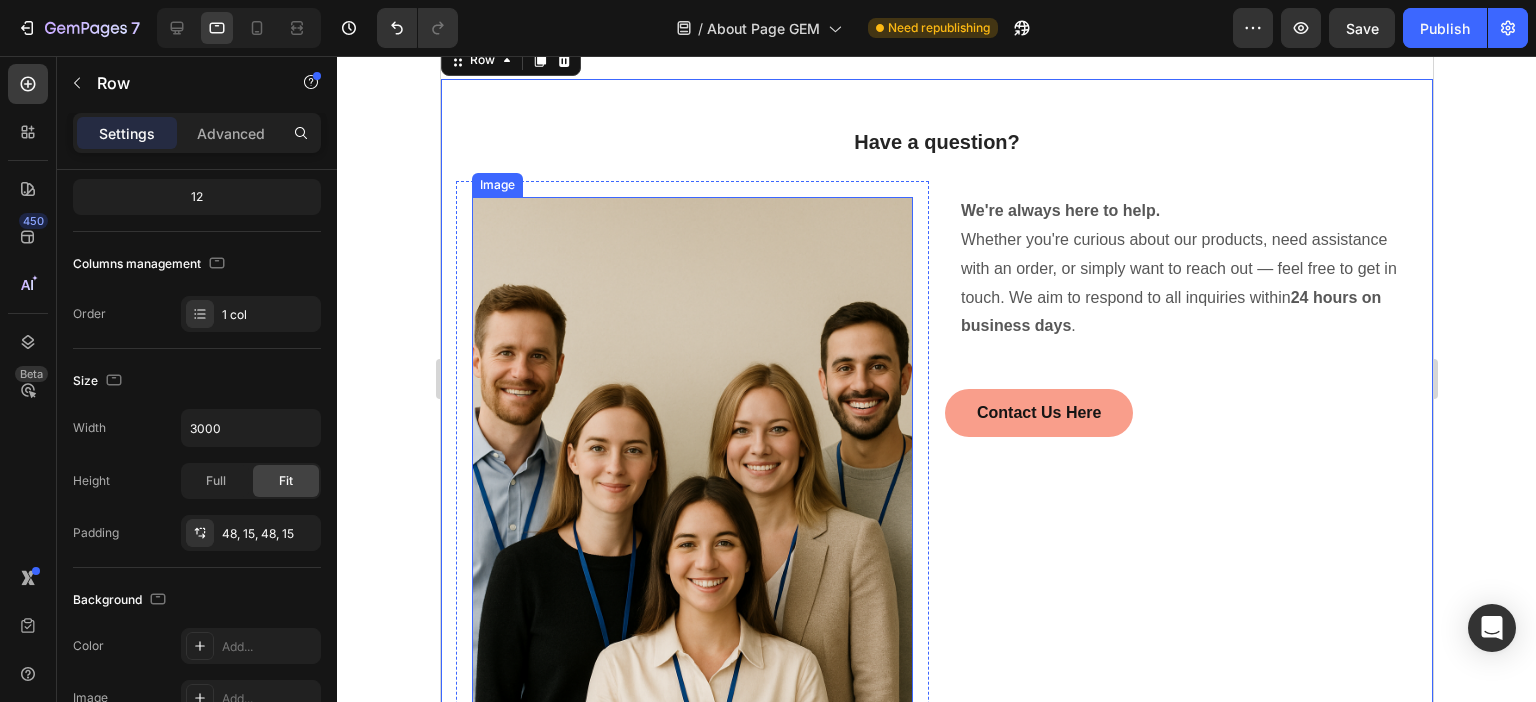 scroll, scrollTop: 1083, scrollLeft: 0, axis: vertical 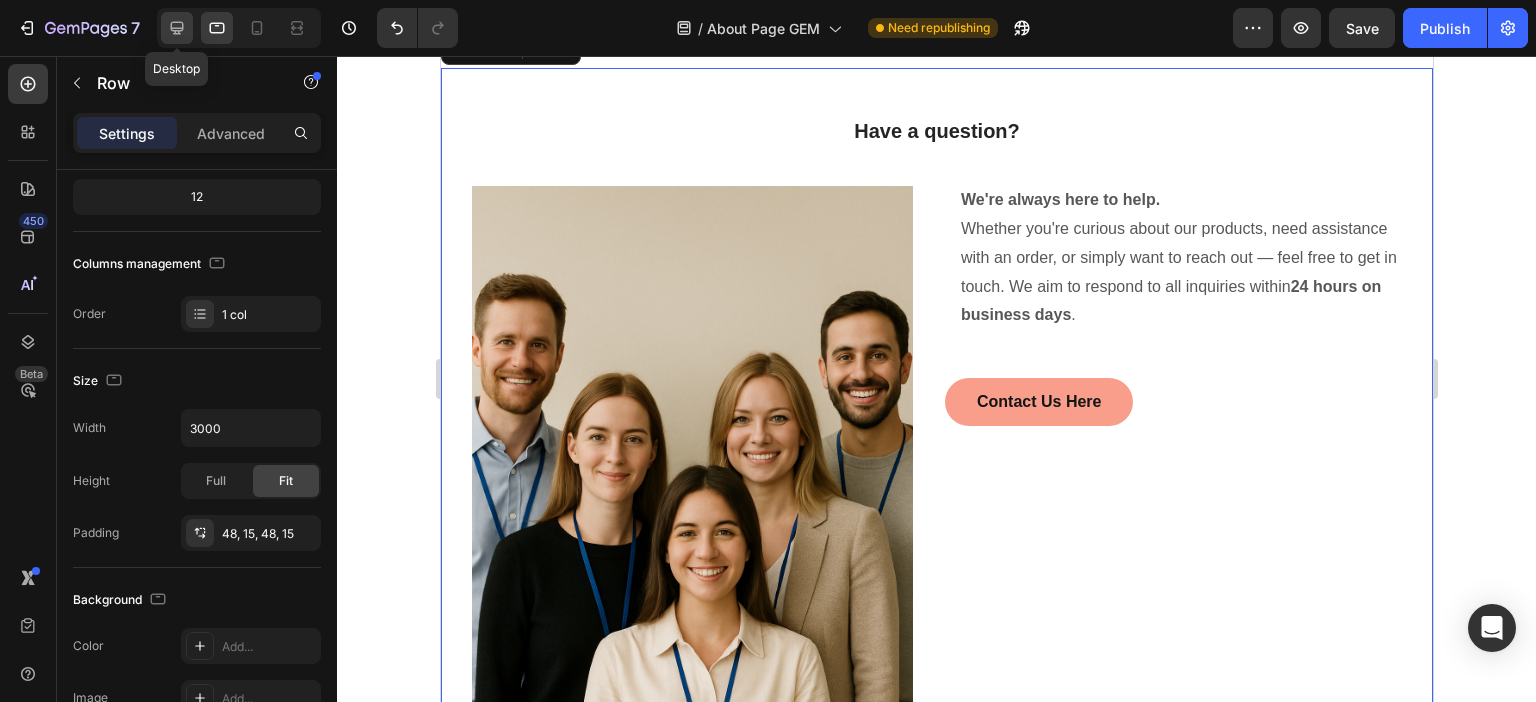 click 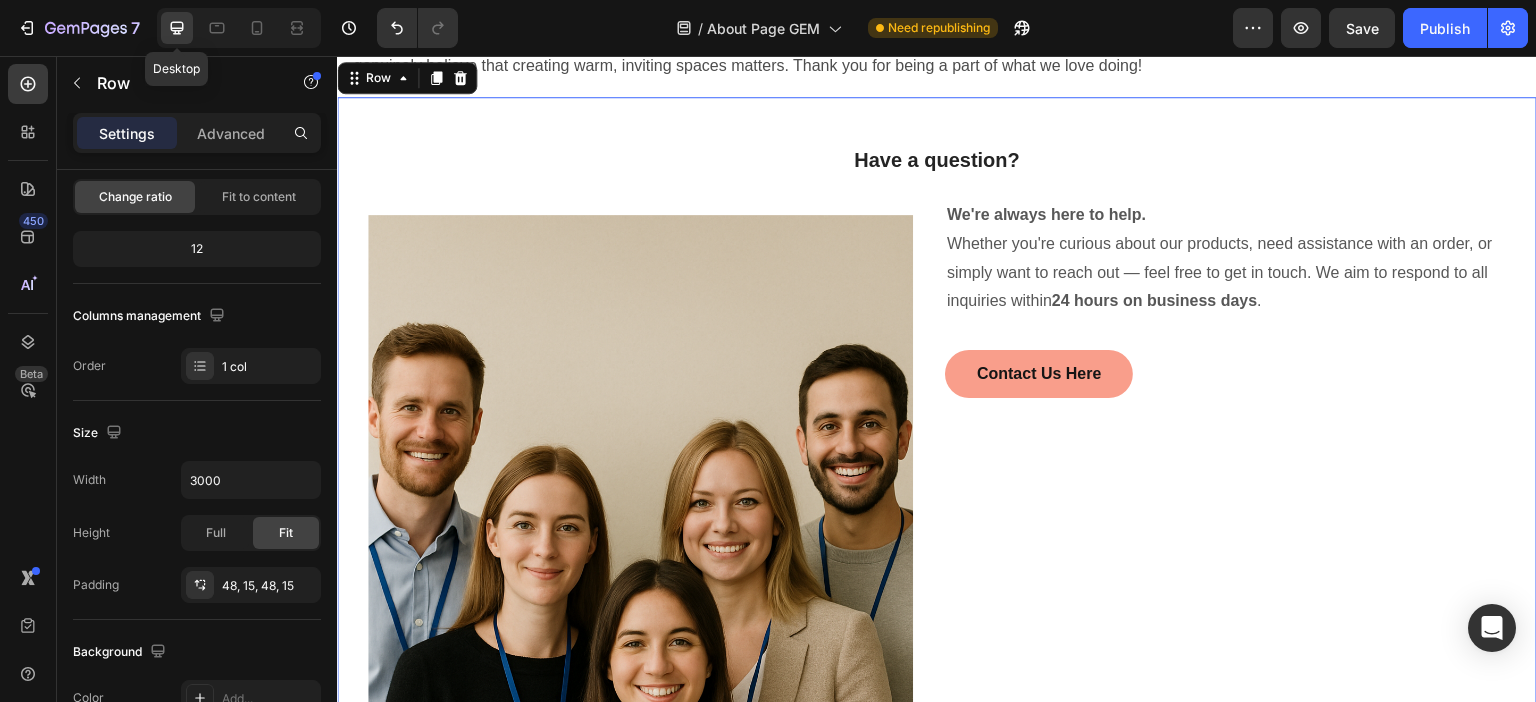 scroll, scrollTop: 939, scrollLeft: 0, axis: vertical 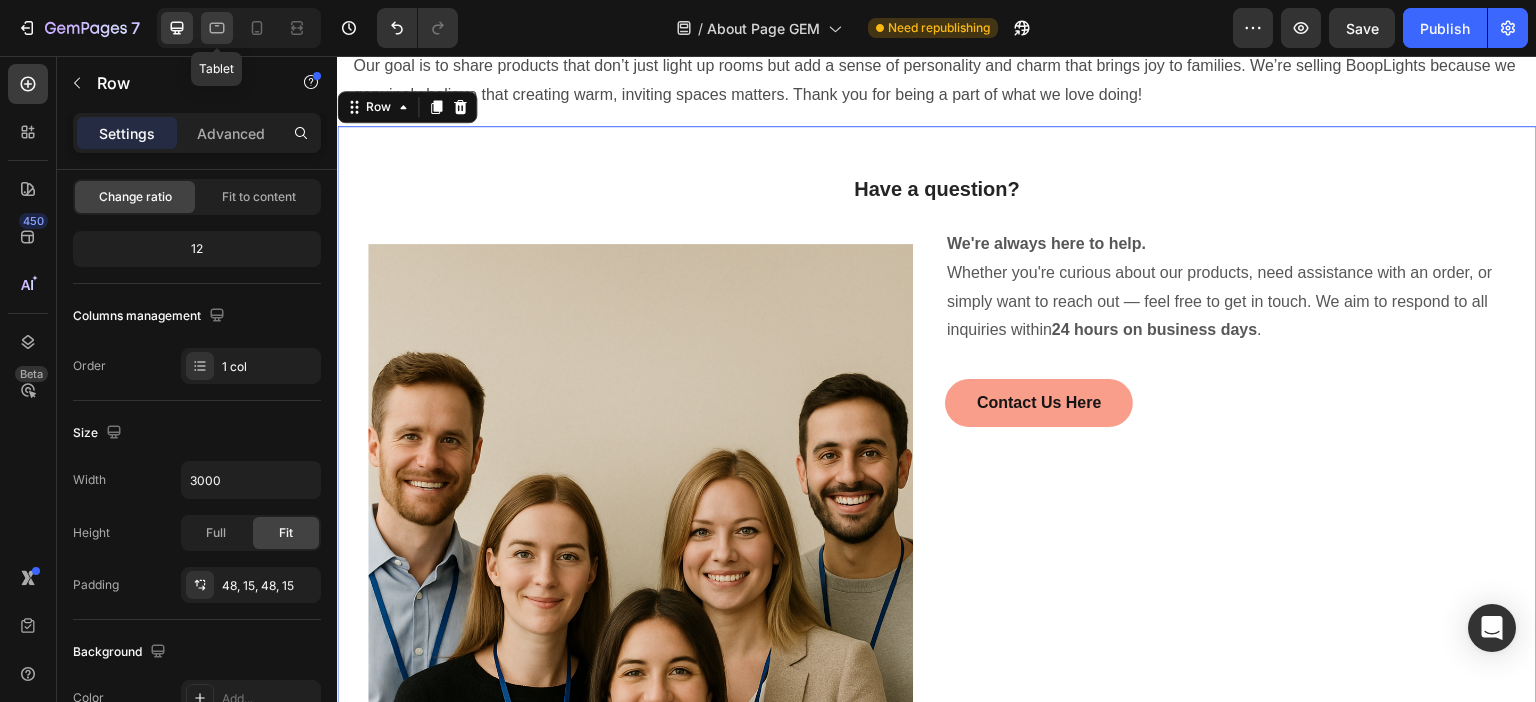 click 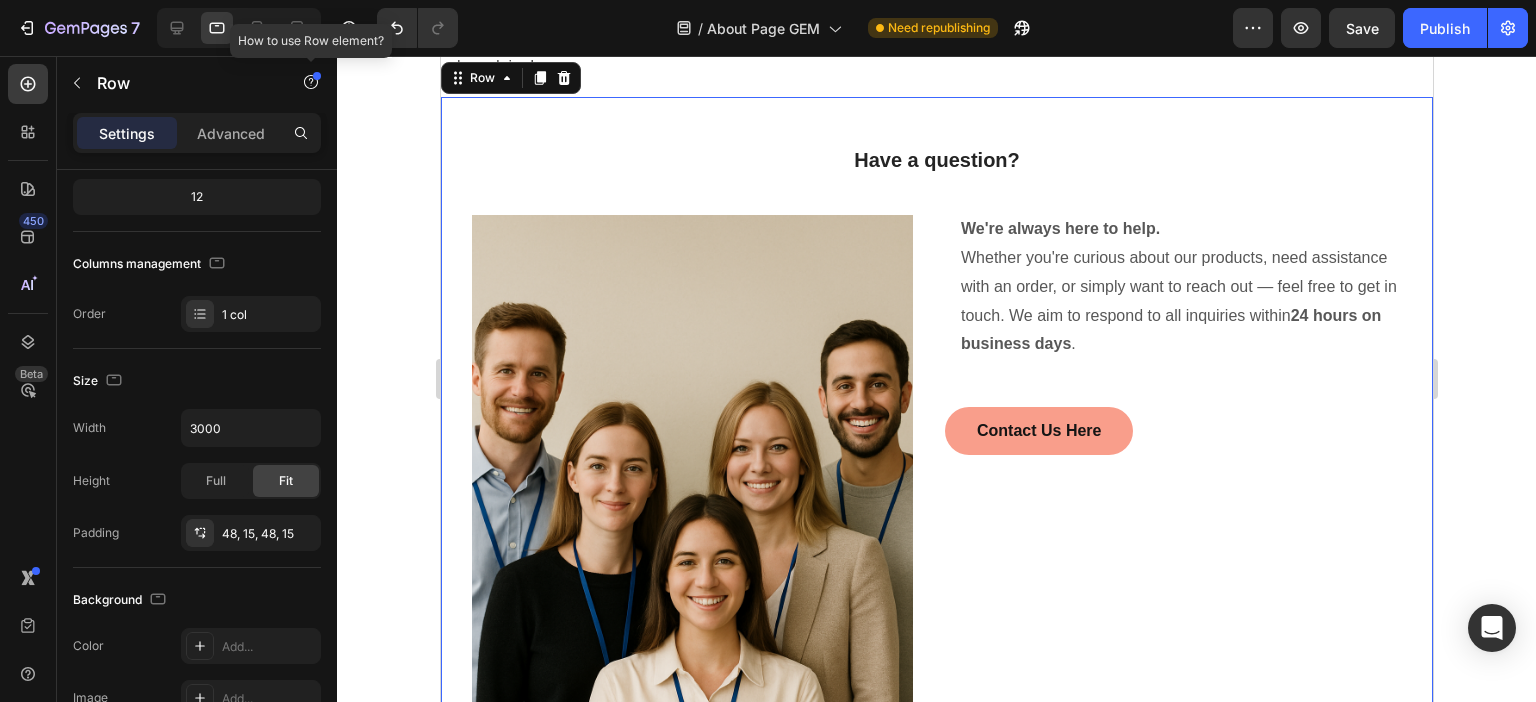 scroll, scrollTop: 1083, scrollLeft: 0, axis: vertical 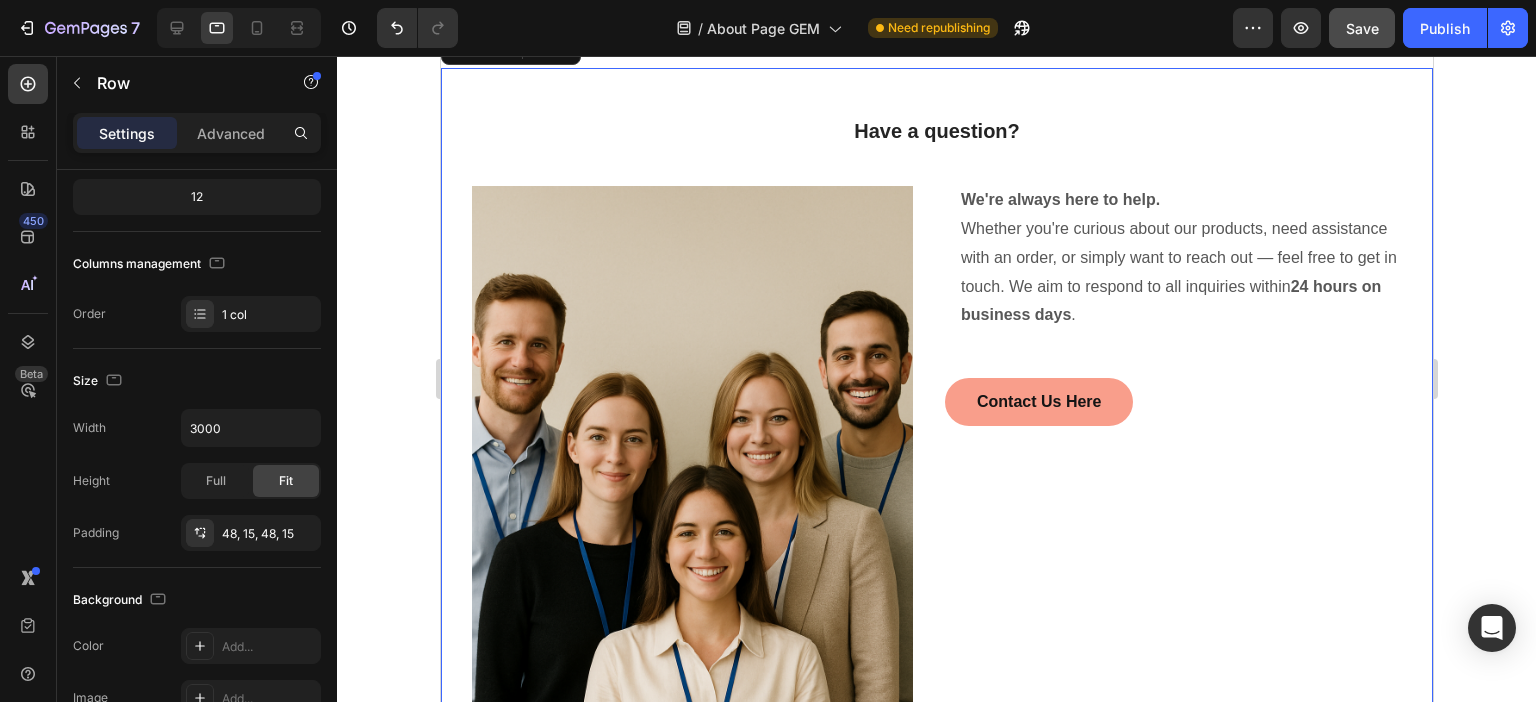 click on "Save" 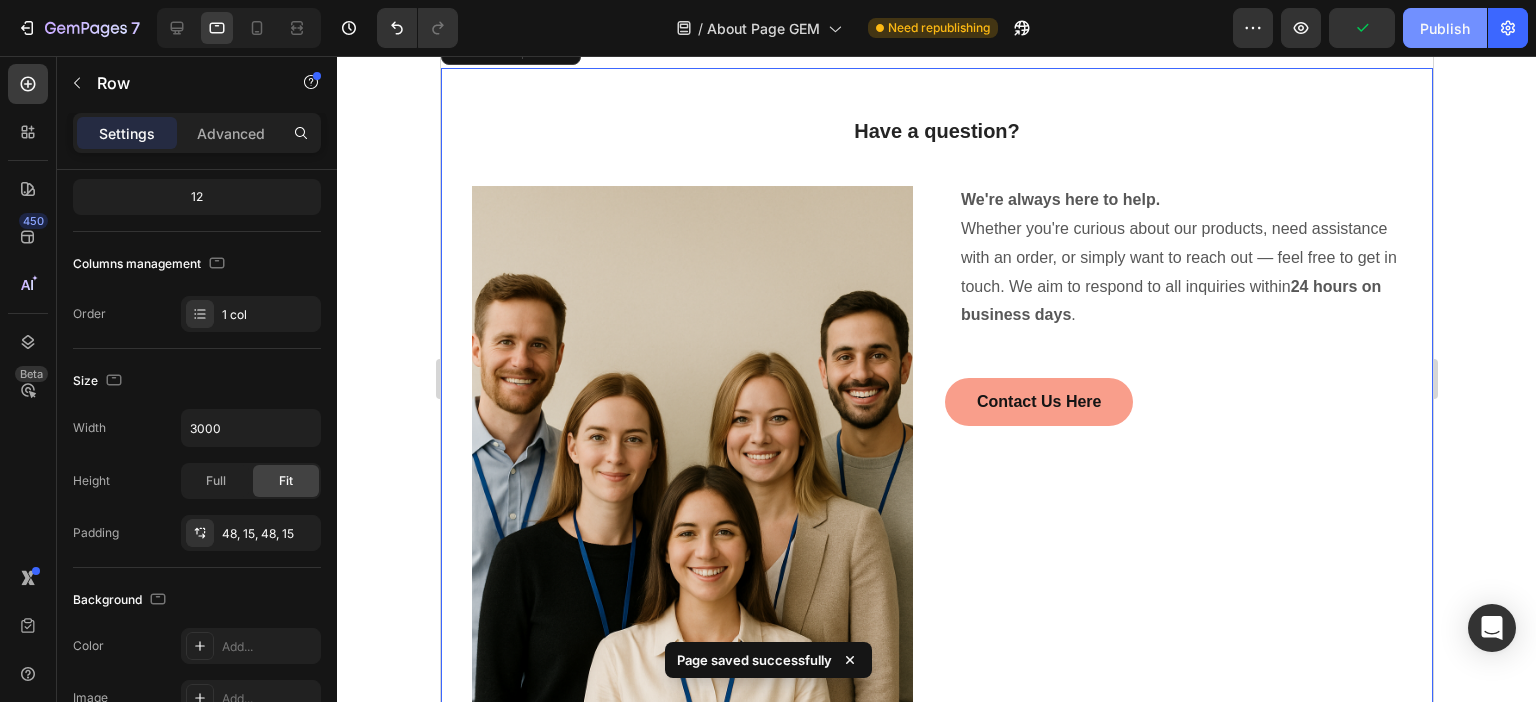 click on "Publish" at bounding box center (1445, 28) 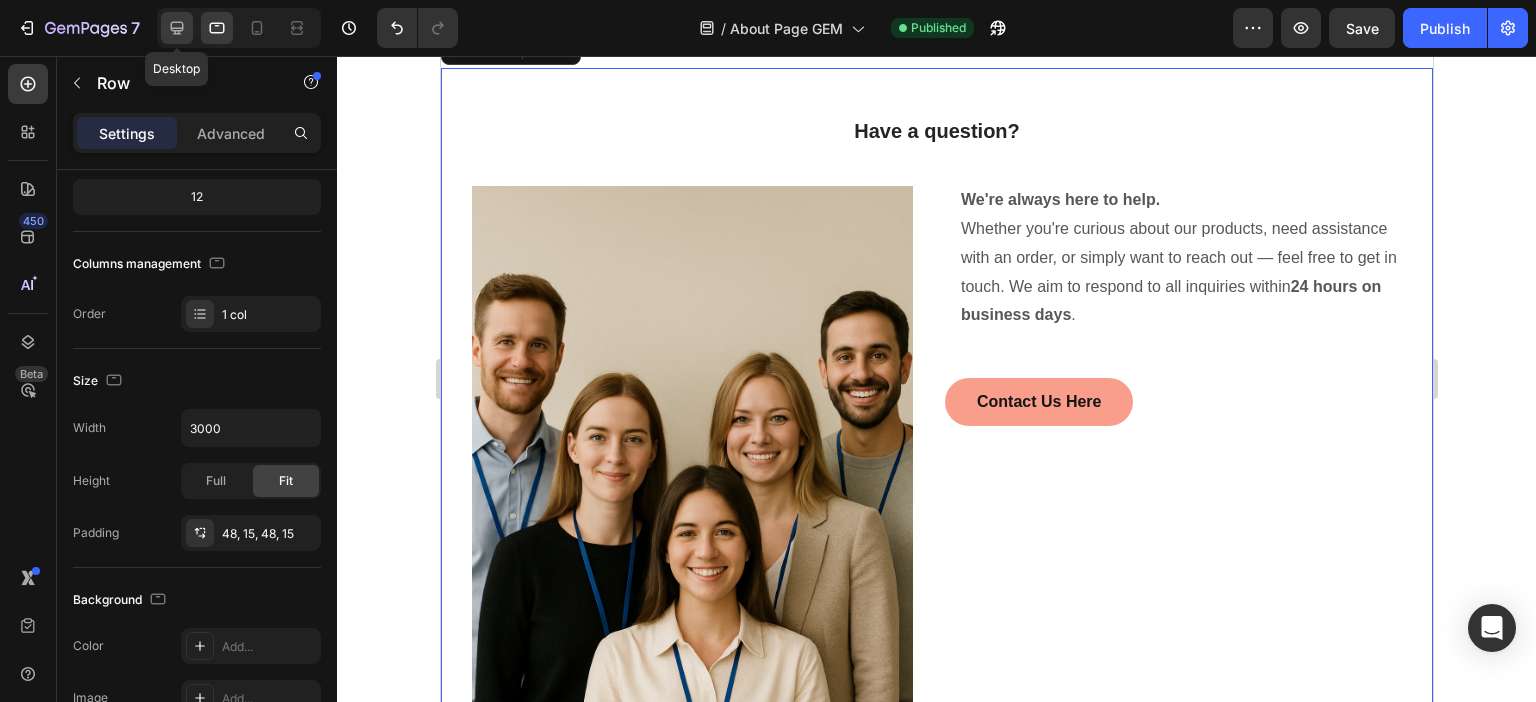 click 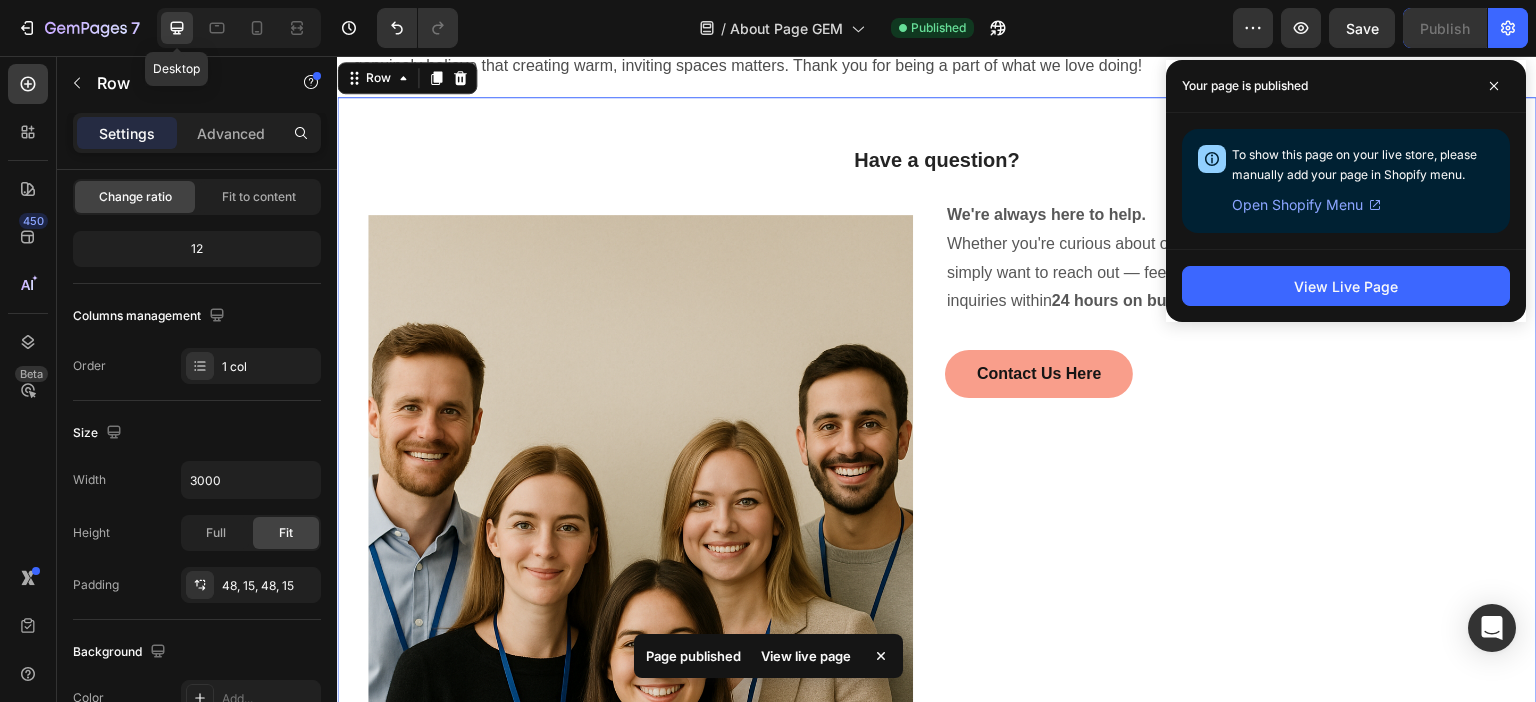 scroll, scrollTop: 939, scrollLeft: 0, axis: vertical 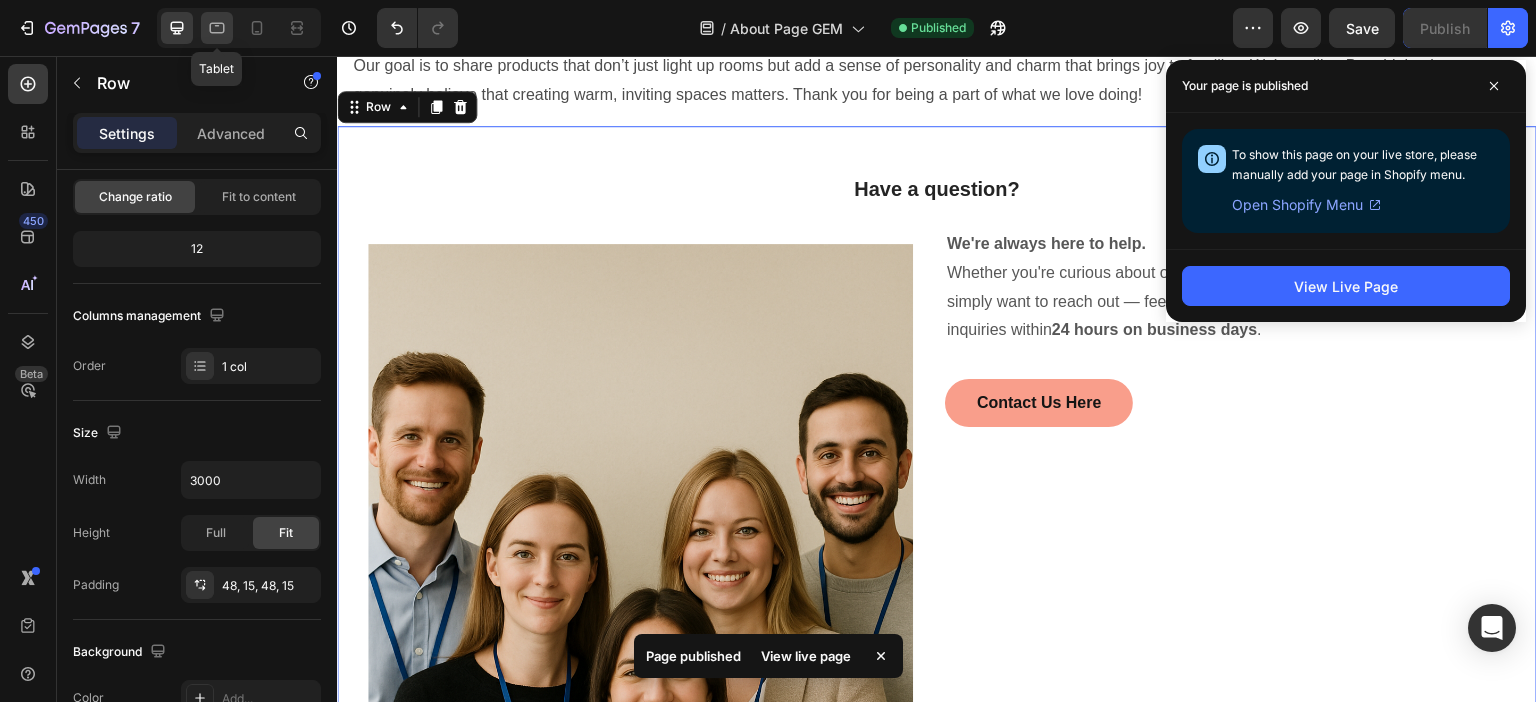 click 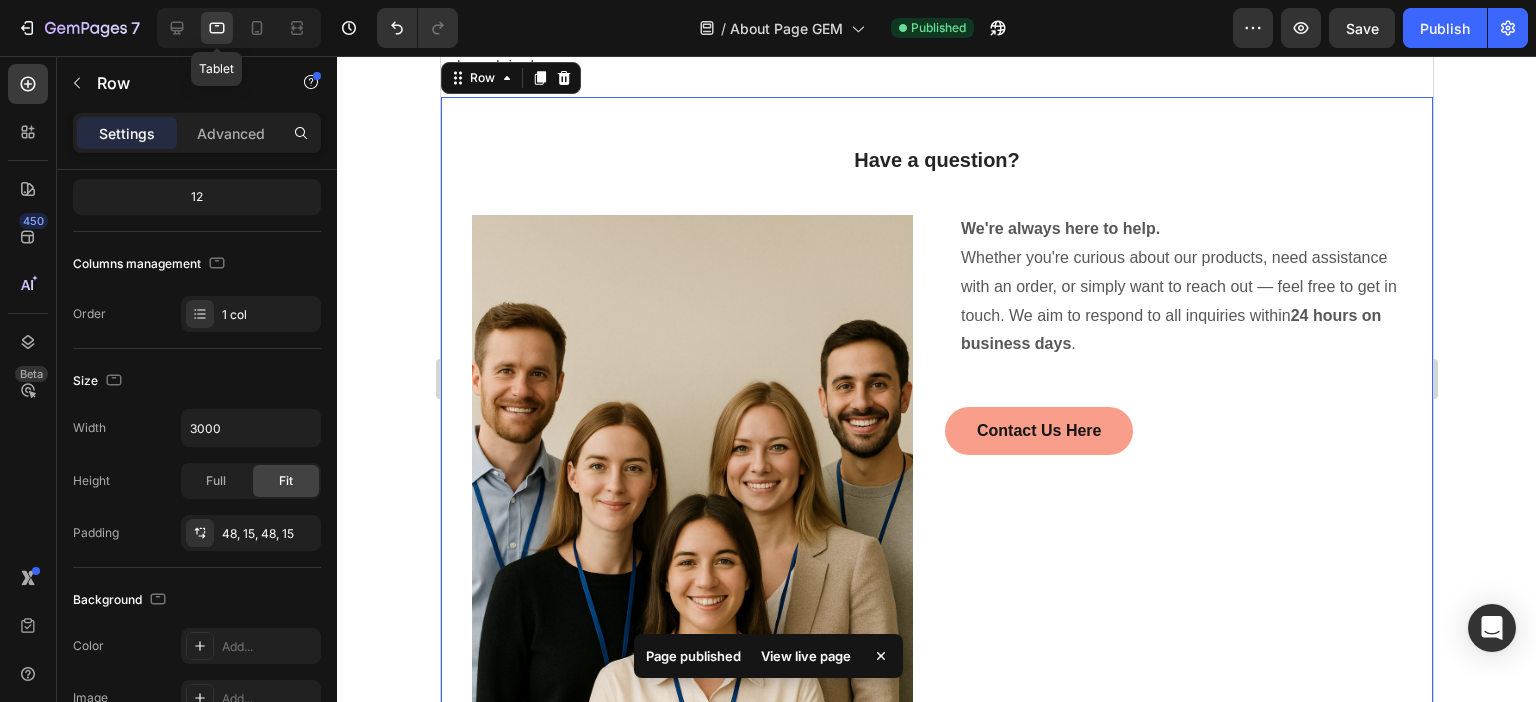 scroll, scrollTop: 1083, scrollLeft: 0, axis: vertical 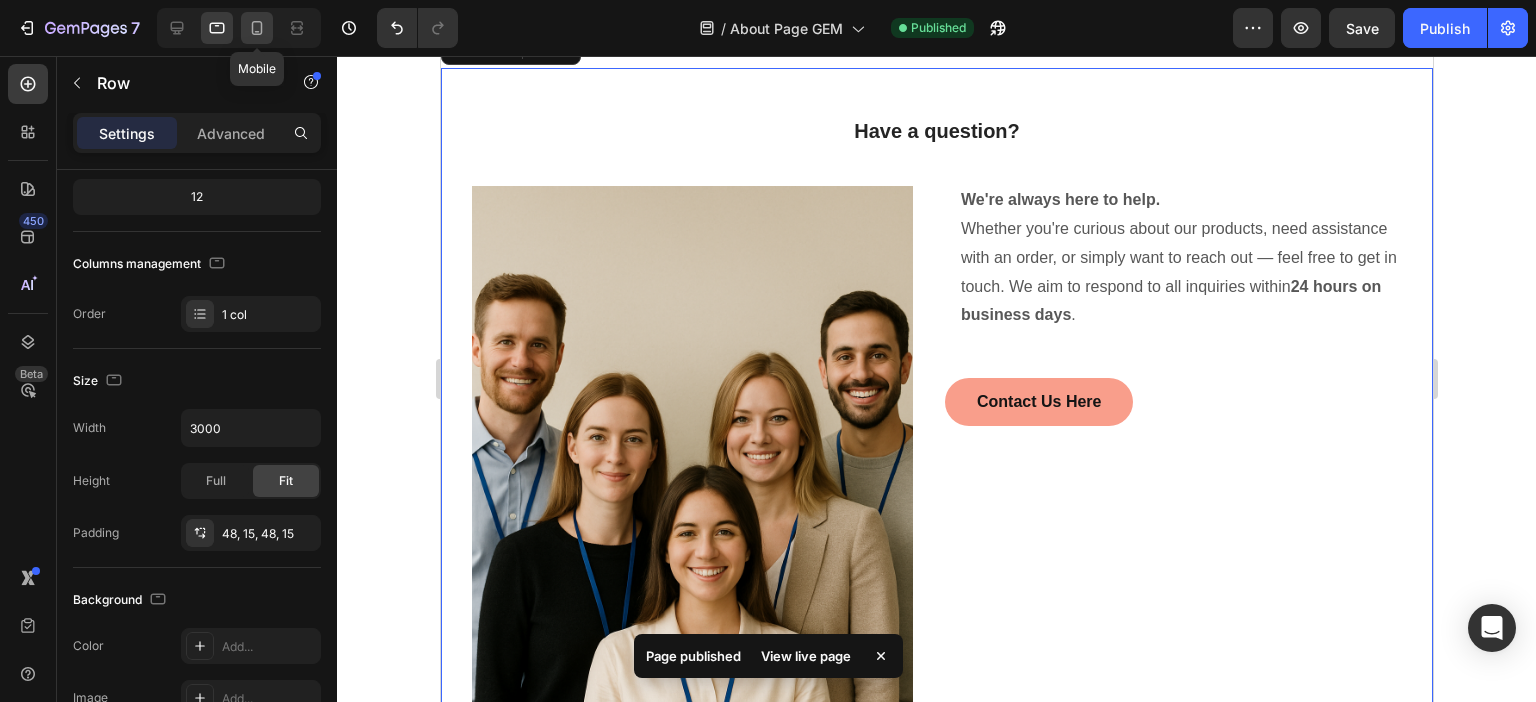 click 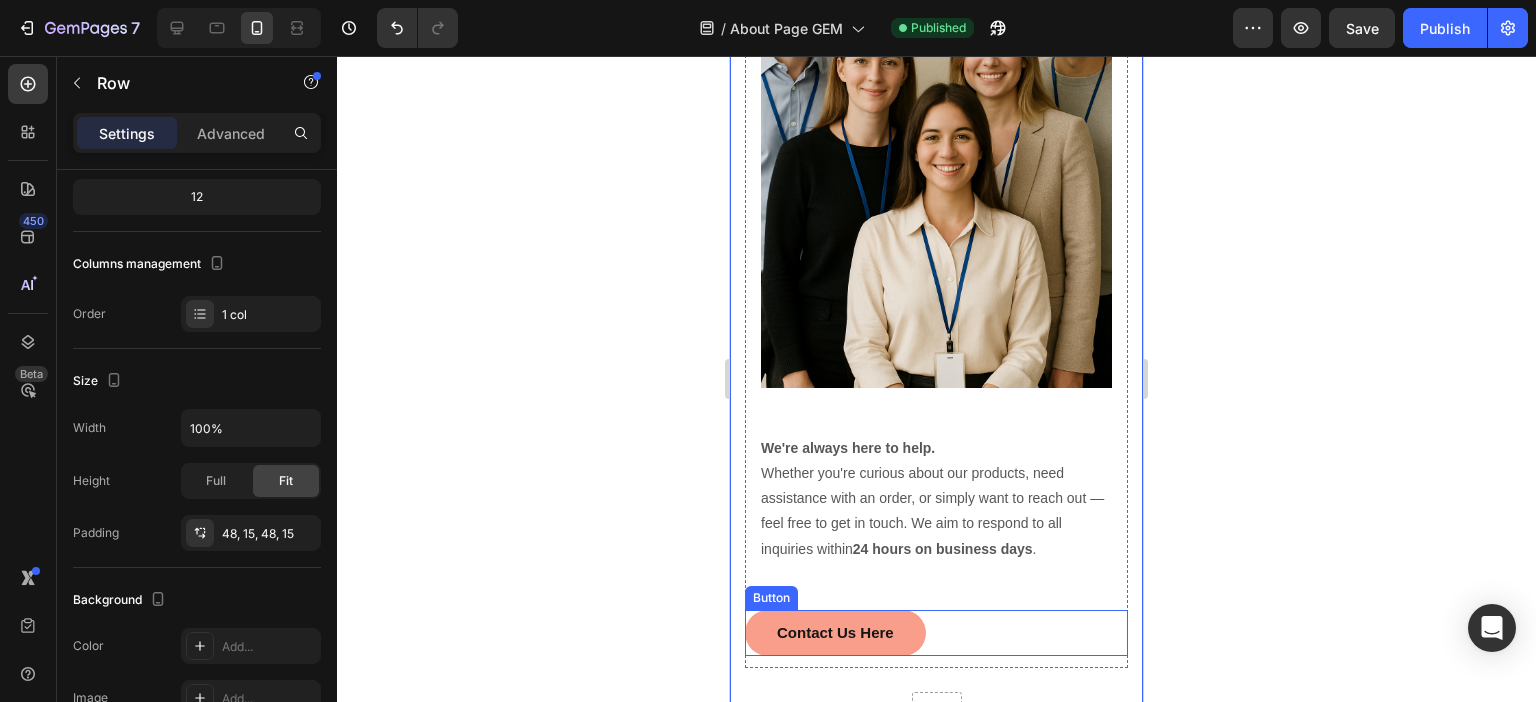 scroll, scrollTop: 2013, scrollLeft: 0, axis: vertical 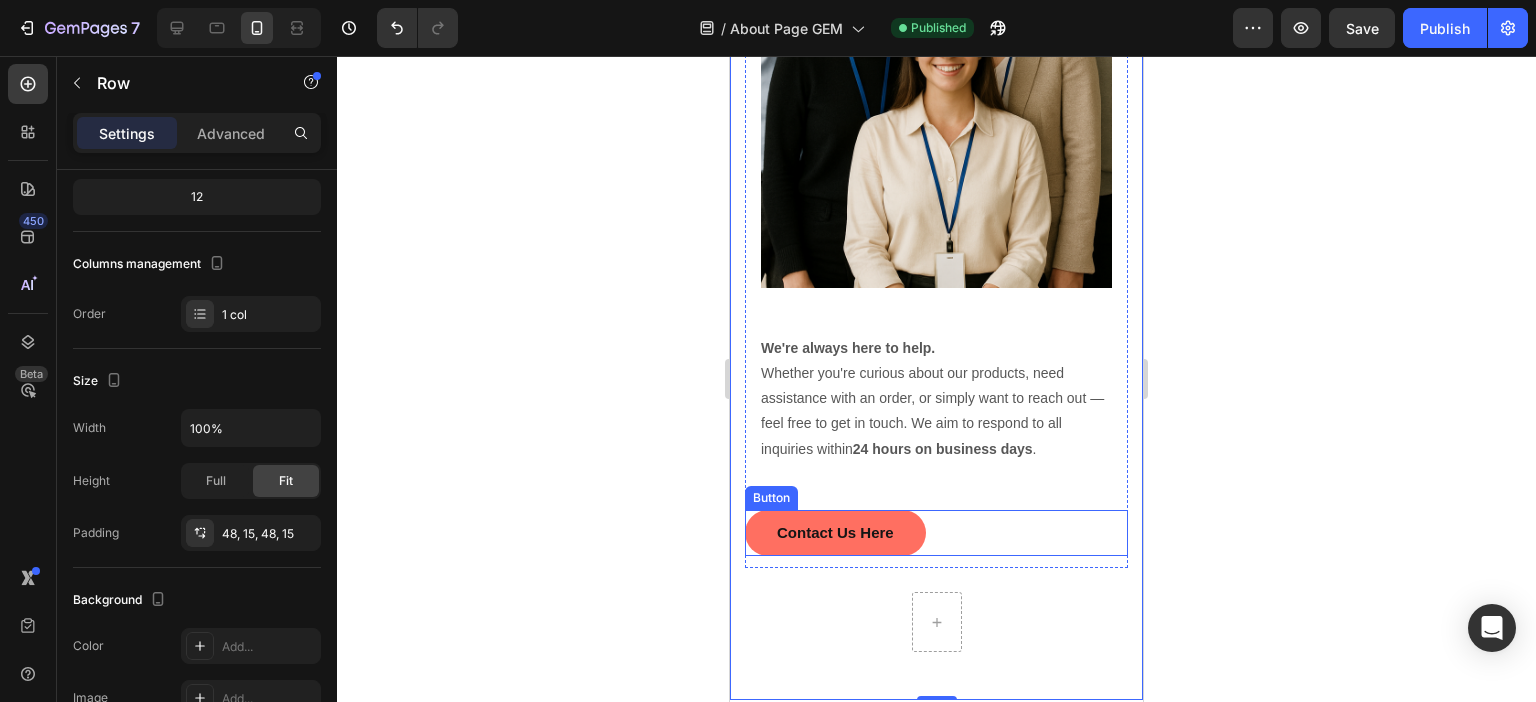 click on "Contact Us Here" at bounding box center [835, 533] 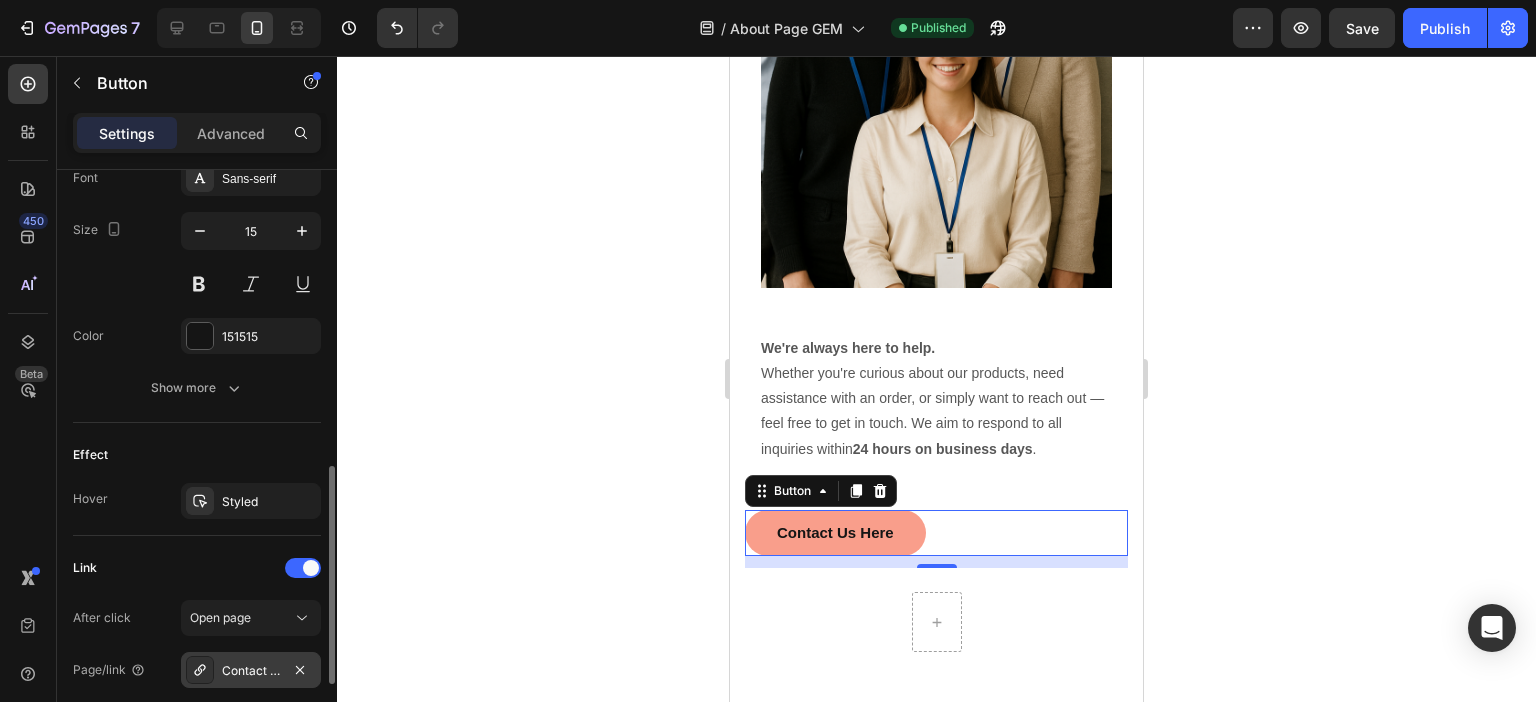 scroll, scrollTop: 998, scrollLeft: 0, axis: vertical 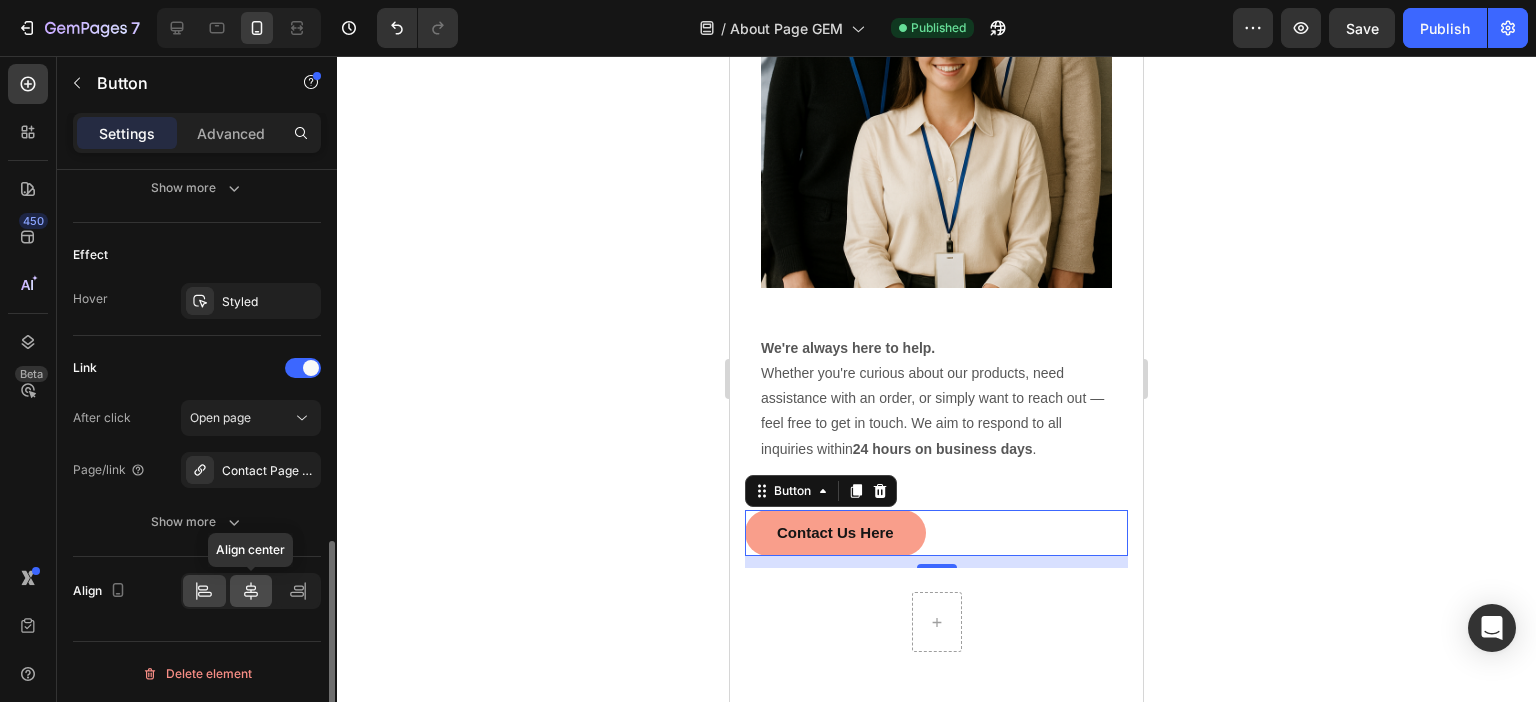click 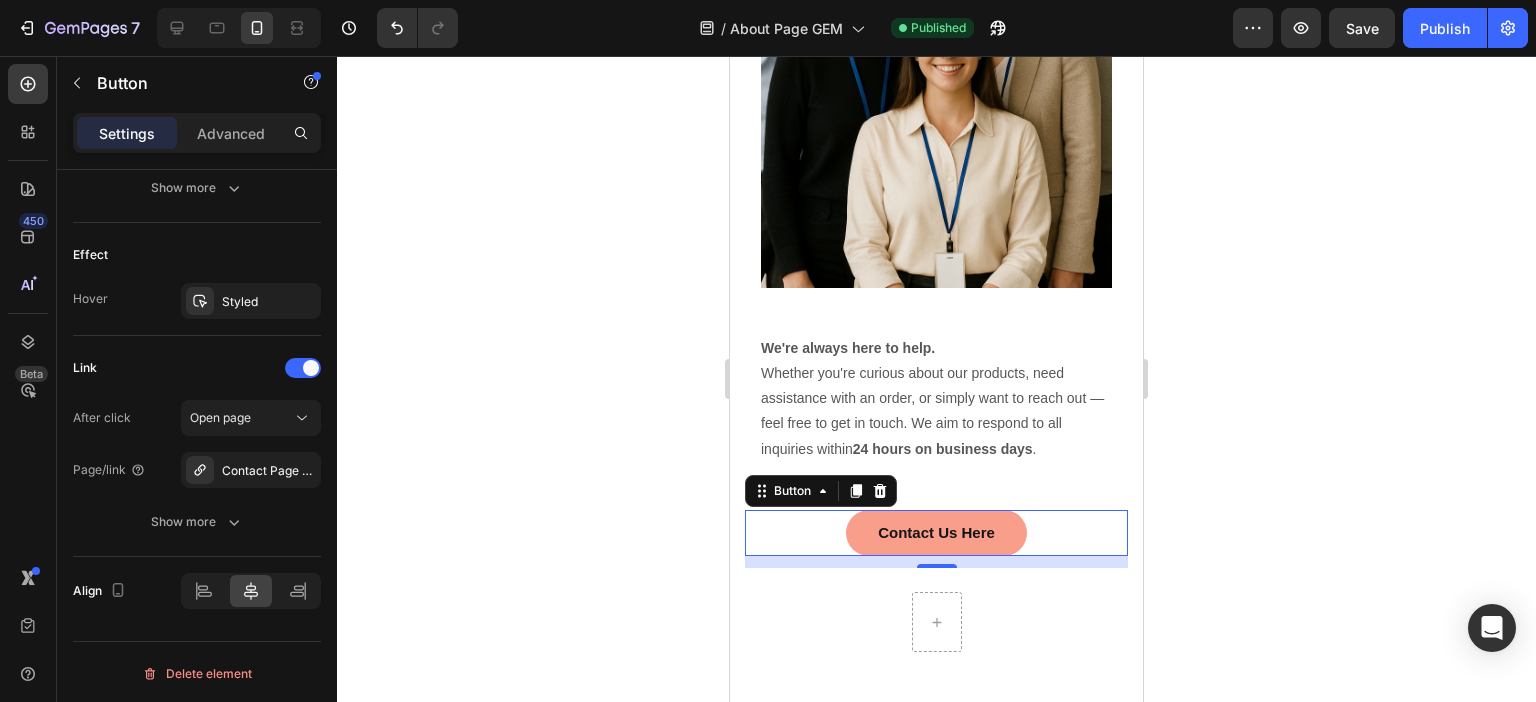 click 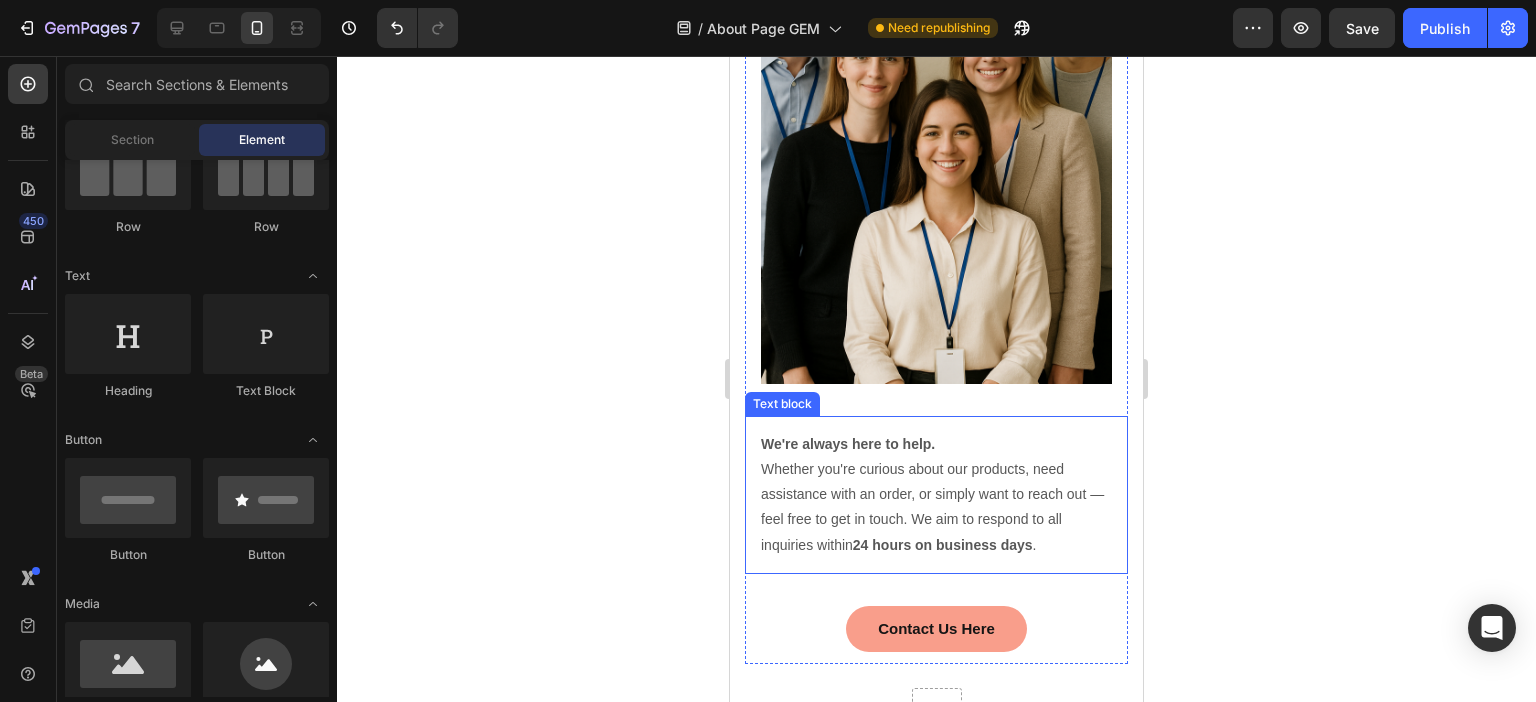 scroll, scrollTop: 1800, scrollLeft: 0, axis: vertical 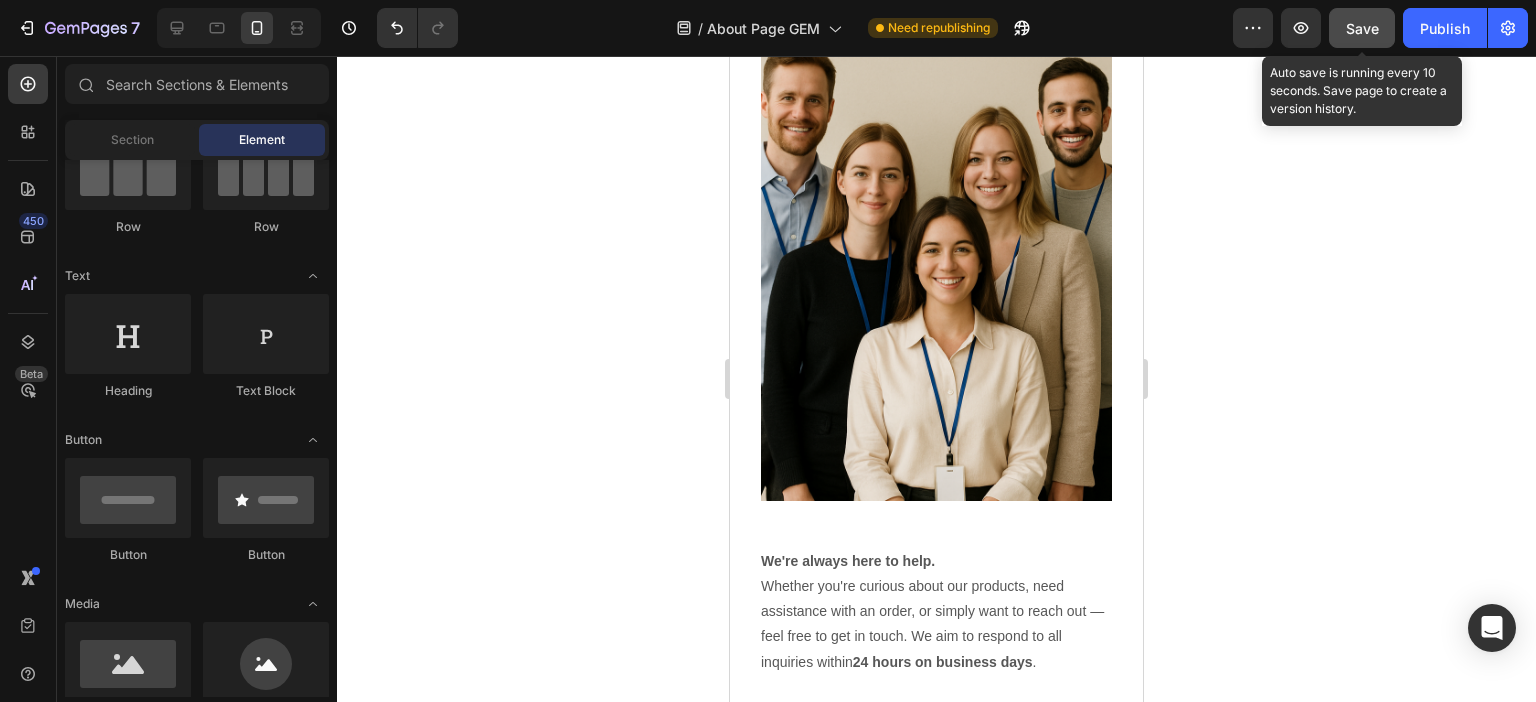 click on "Save" 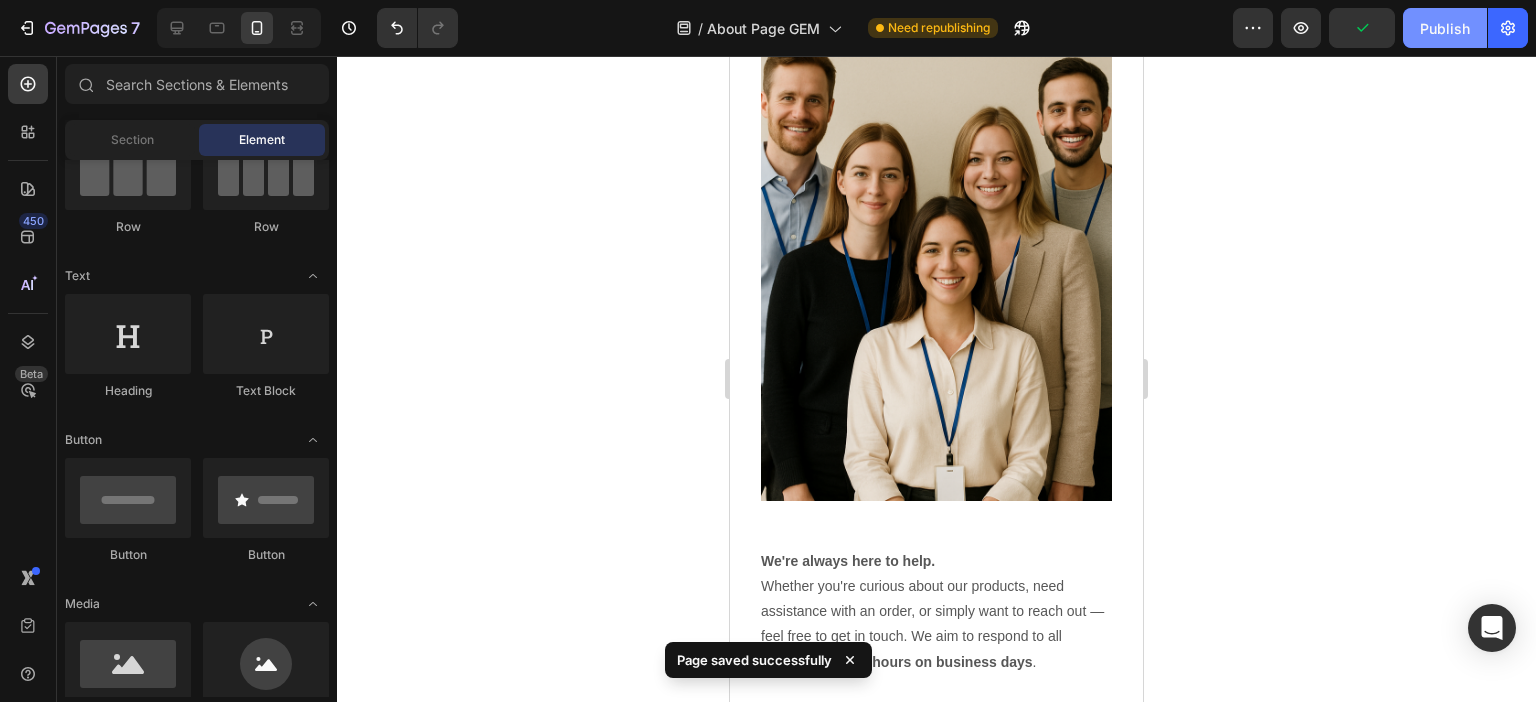 click on "Publish" 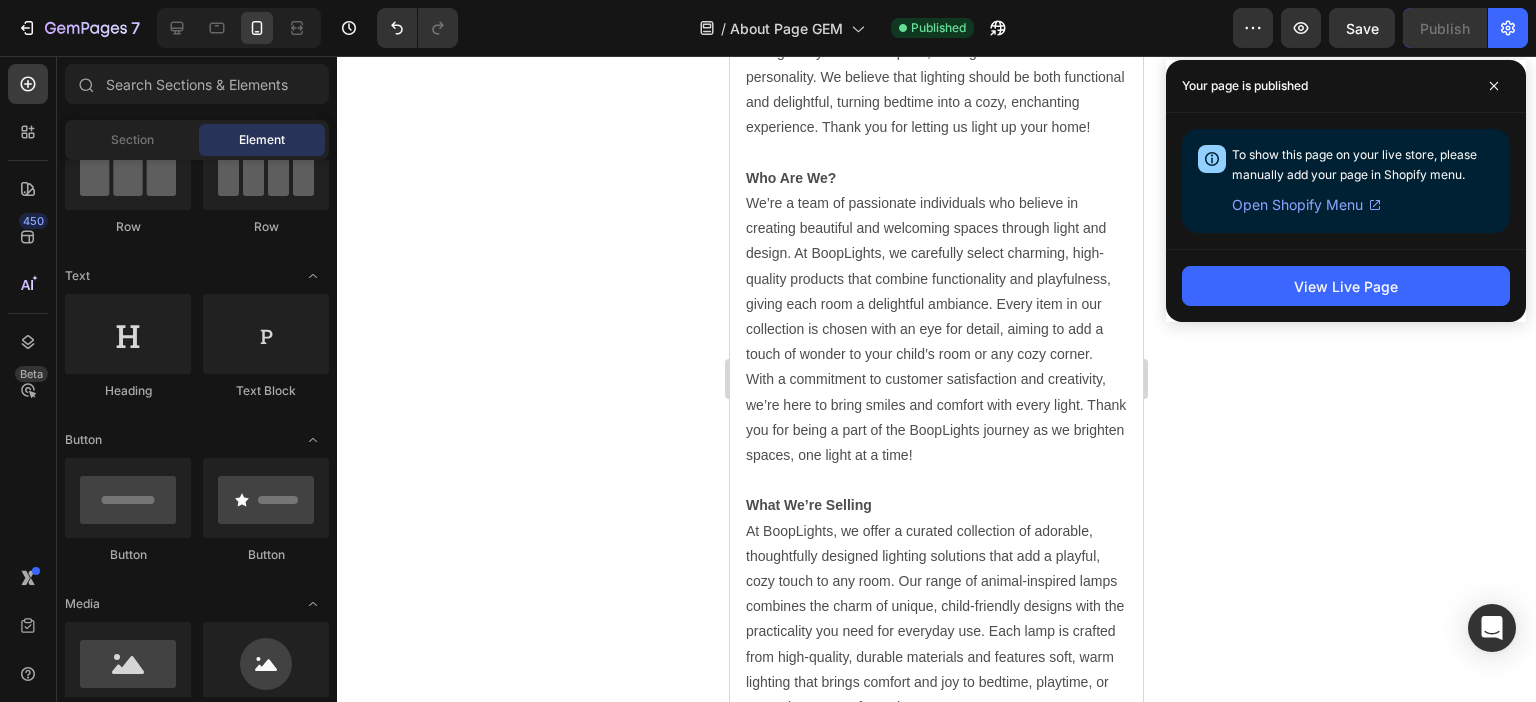 scroll, scrollTop: 0, scrollLeft: 0, axis: both 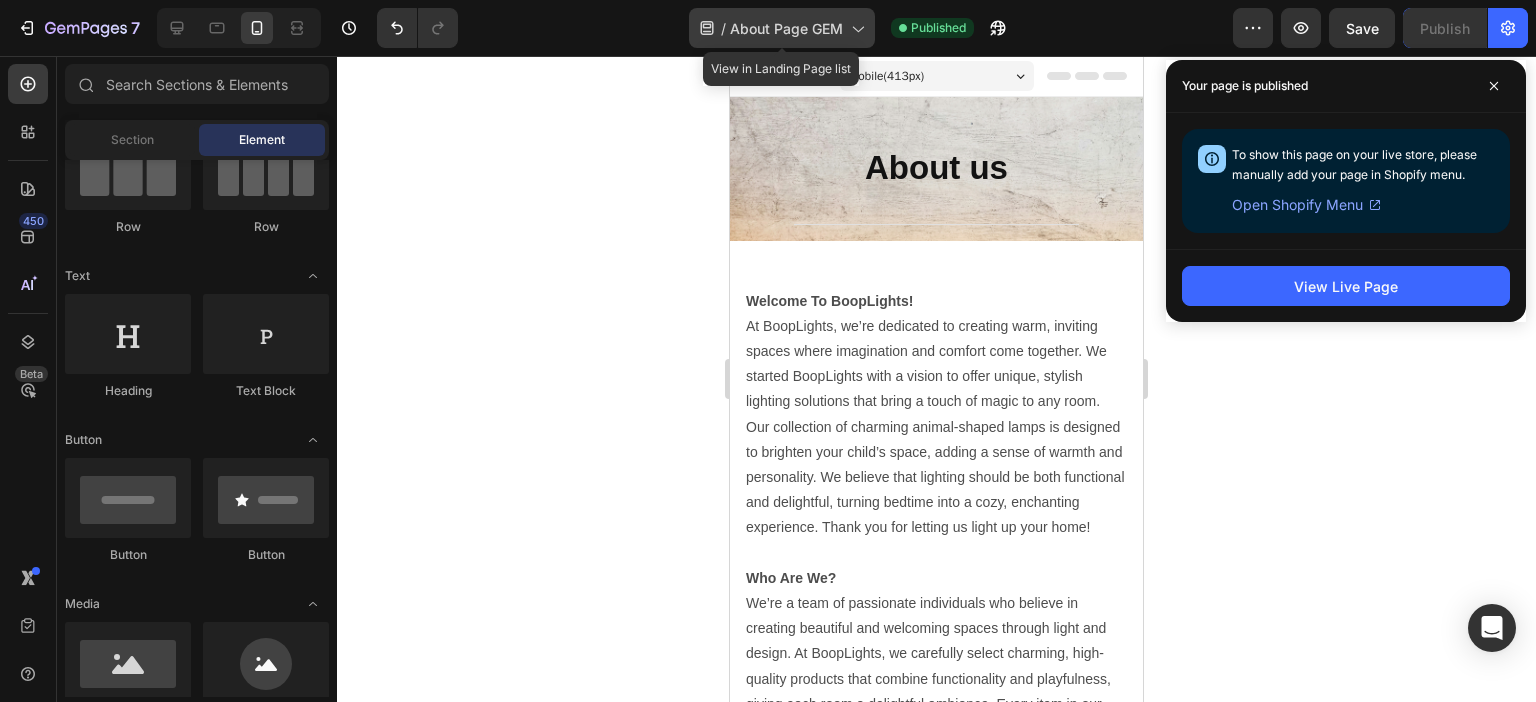 click on "About Page GEM" at bounding box center [786, 28] 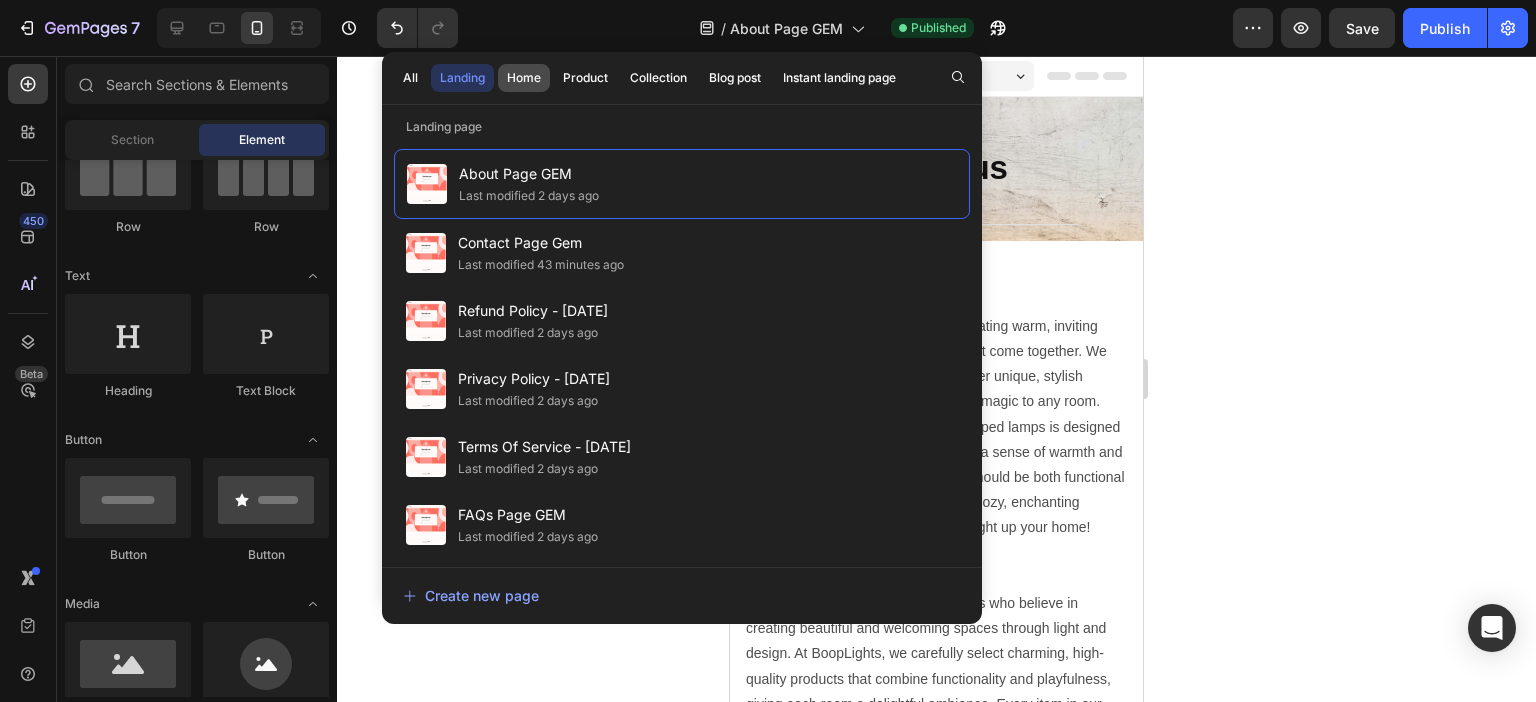 click on "Home" at bounding box center (524, 78) 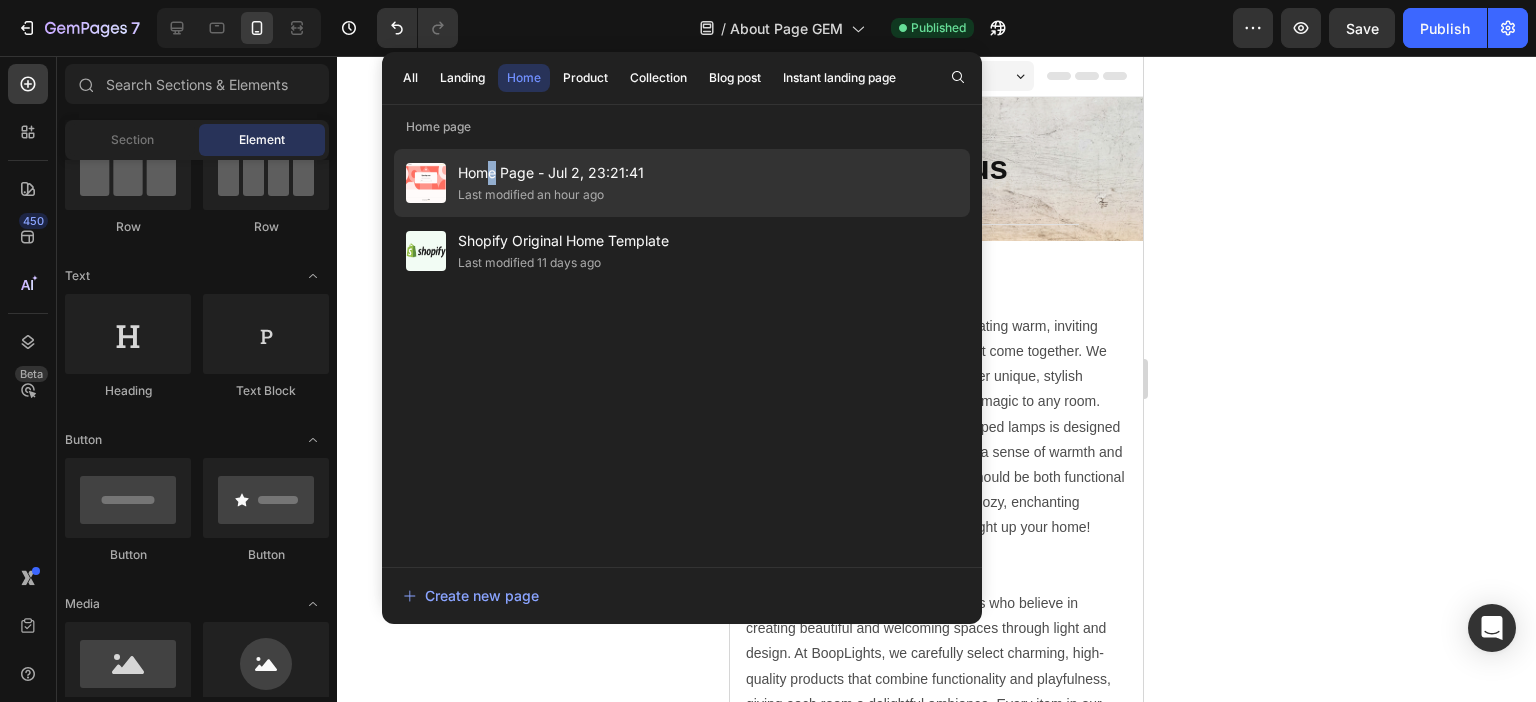 click on "Home Page - Jul 2, 23:21:41" at bounding box center (551, 173) 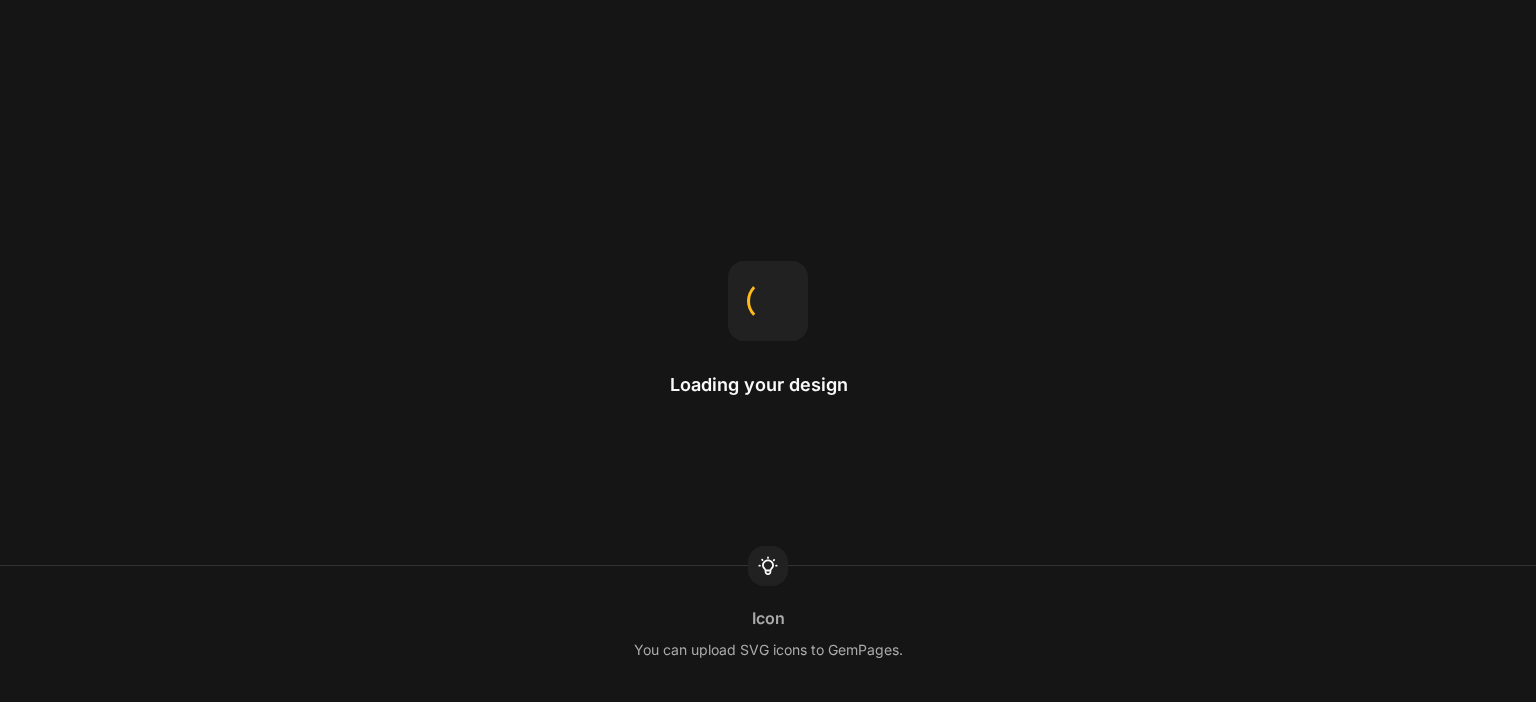 scroll, scrollTop: 0, scrollLeft: 0, axis: both 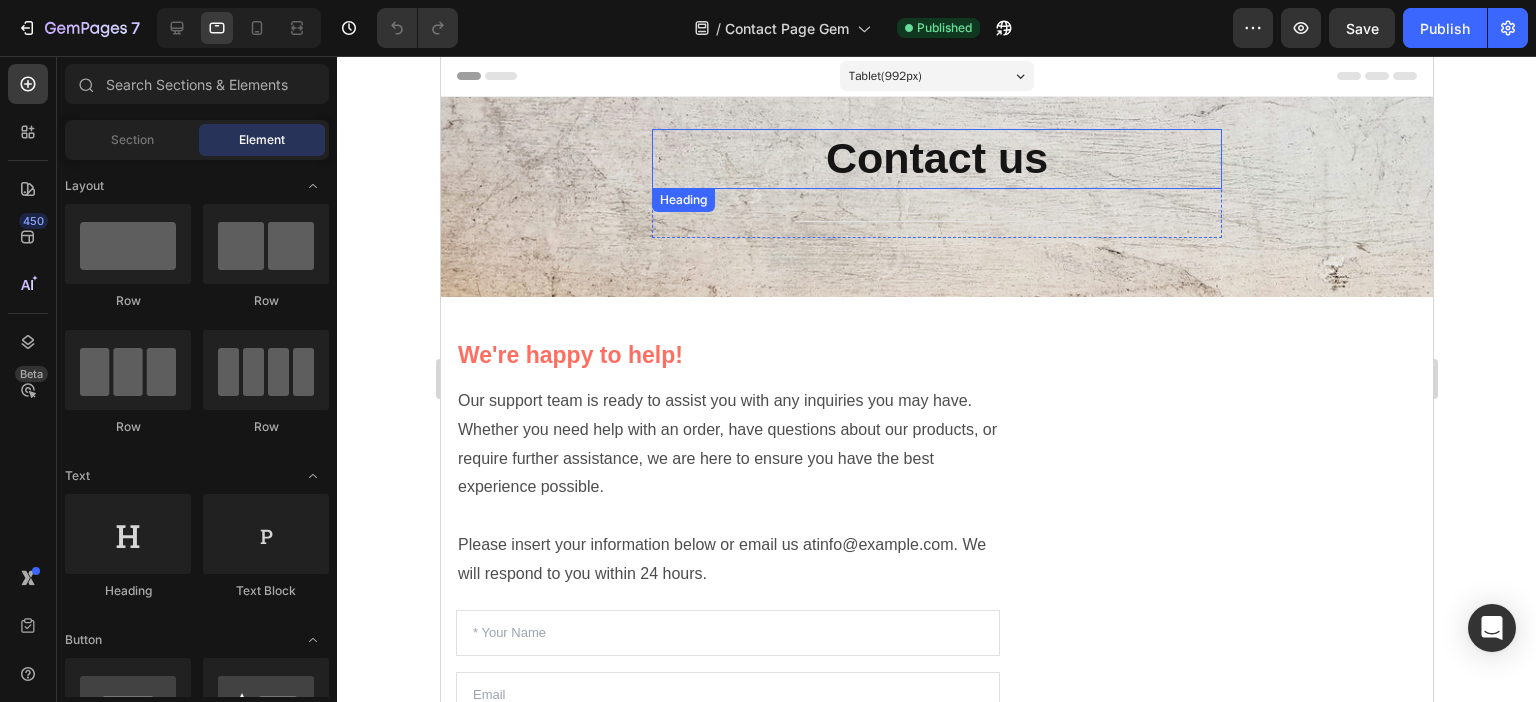 click on "Contact us" at bounding box center (936, 158) 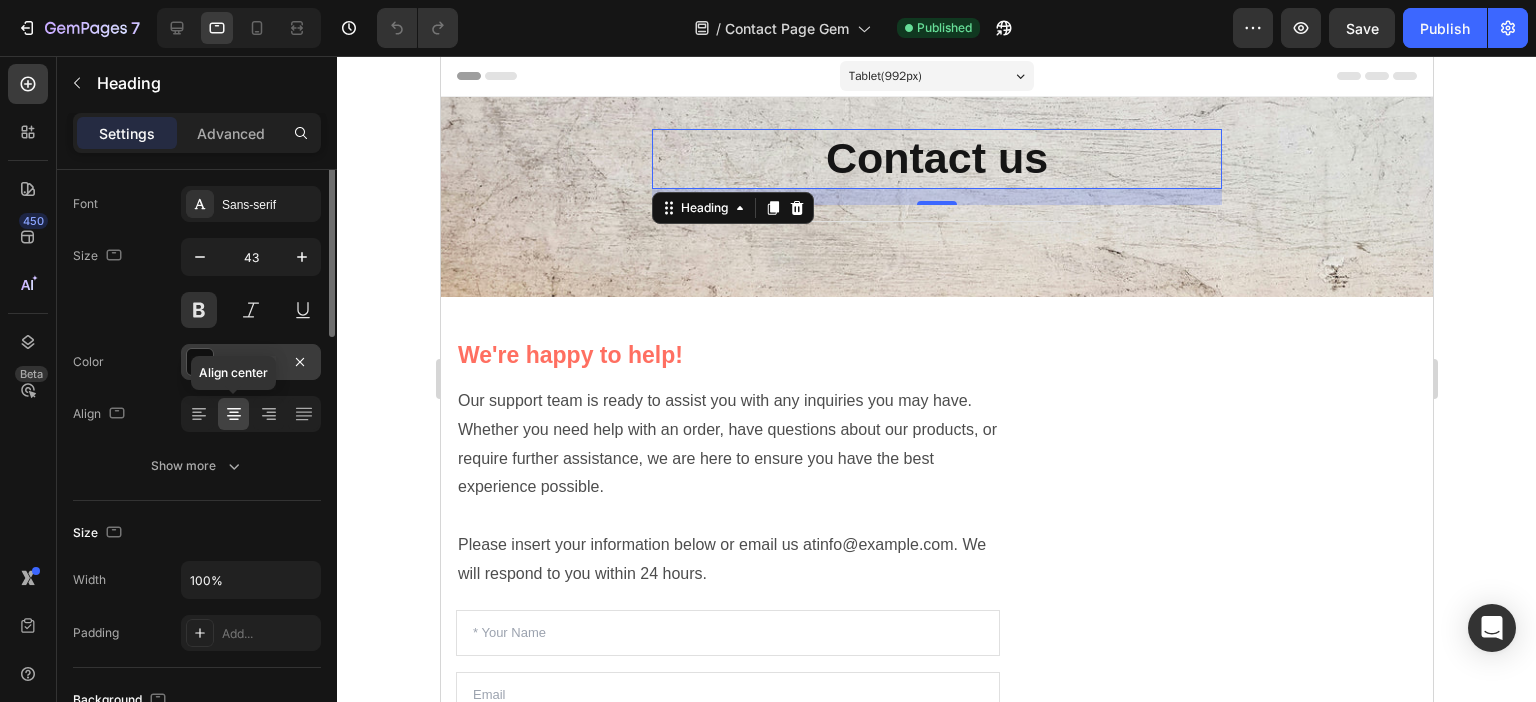 scroll, scrollTop: 0, scrollLeft: 0, axis: both 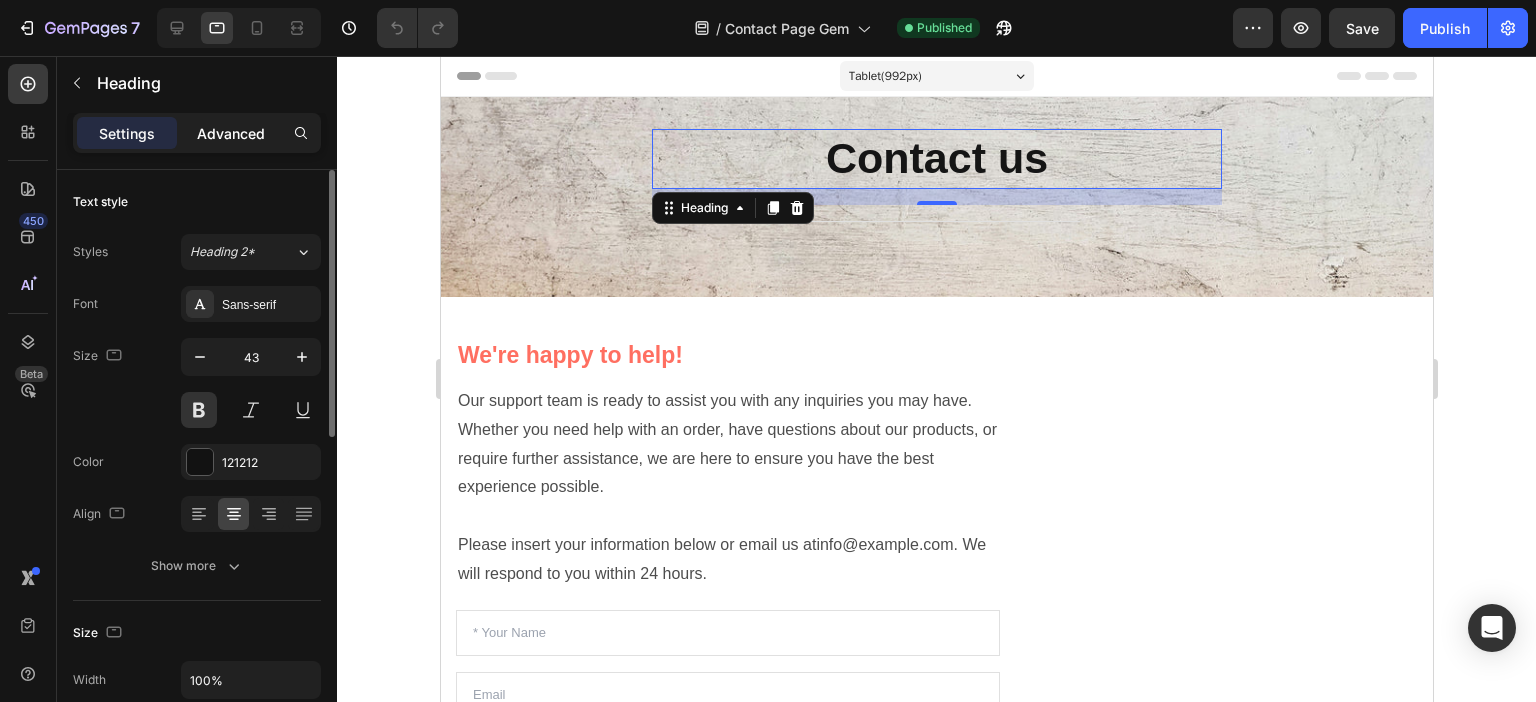 click on "Advanced" at bounding box center (231, 133) 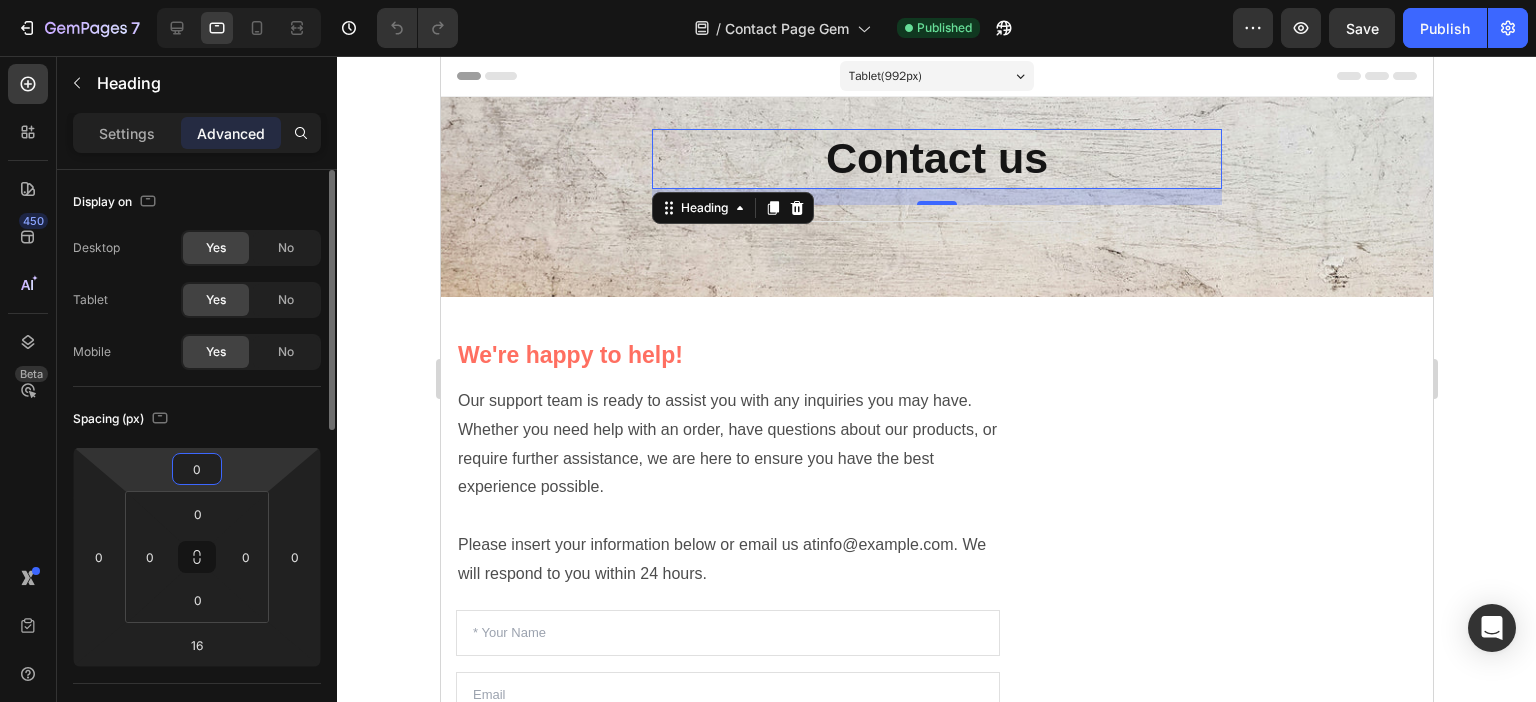 click on "0" at bounding box center (197, 469) 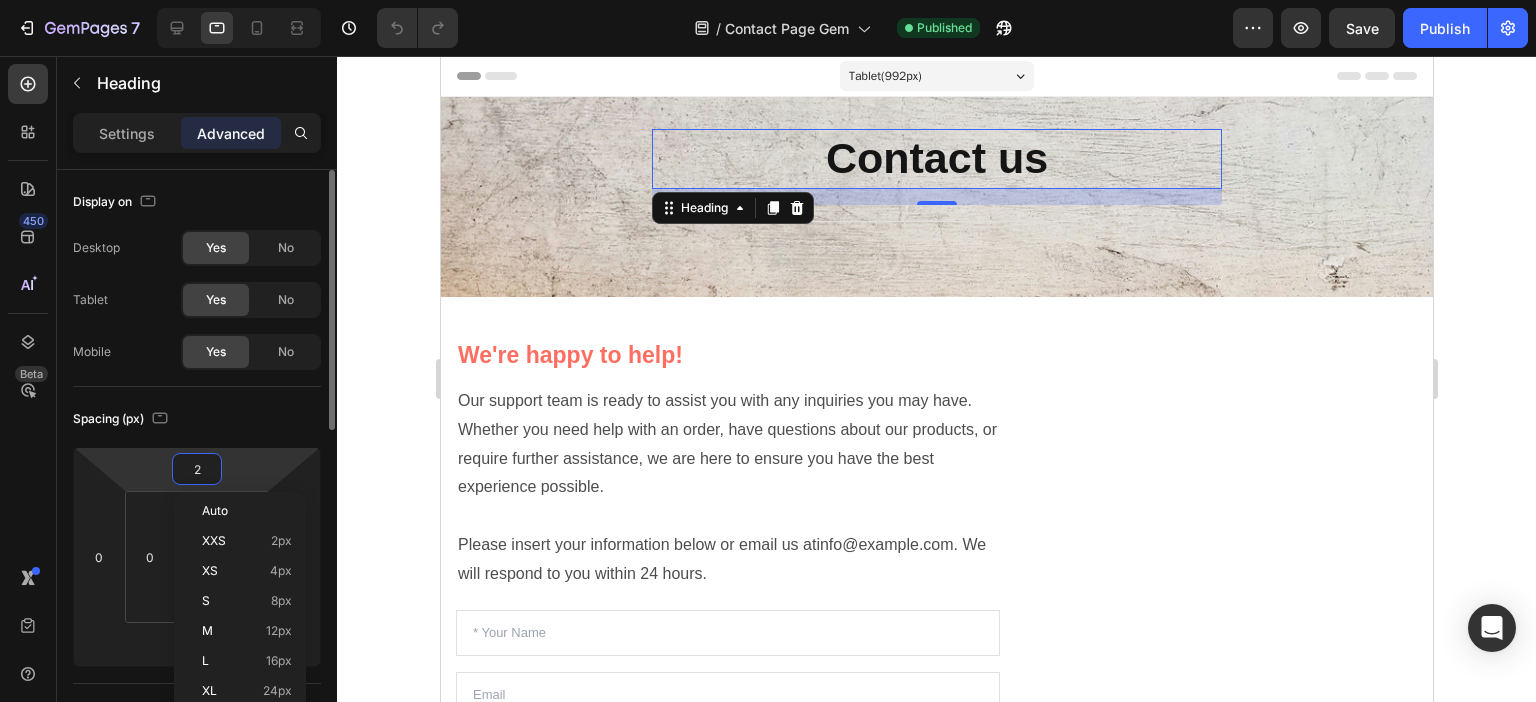 type on "20" 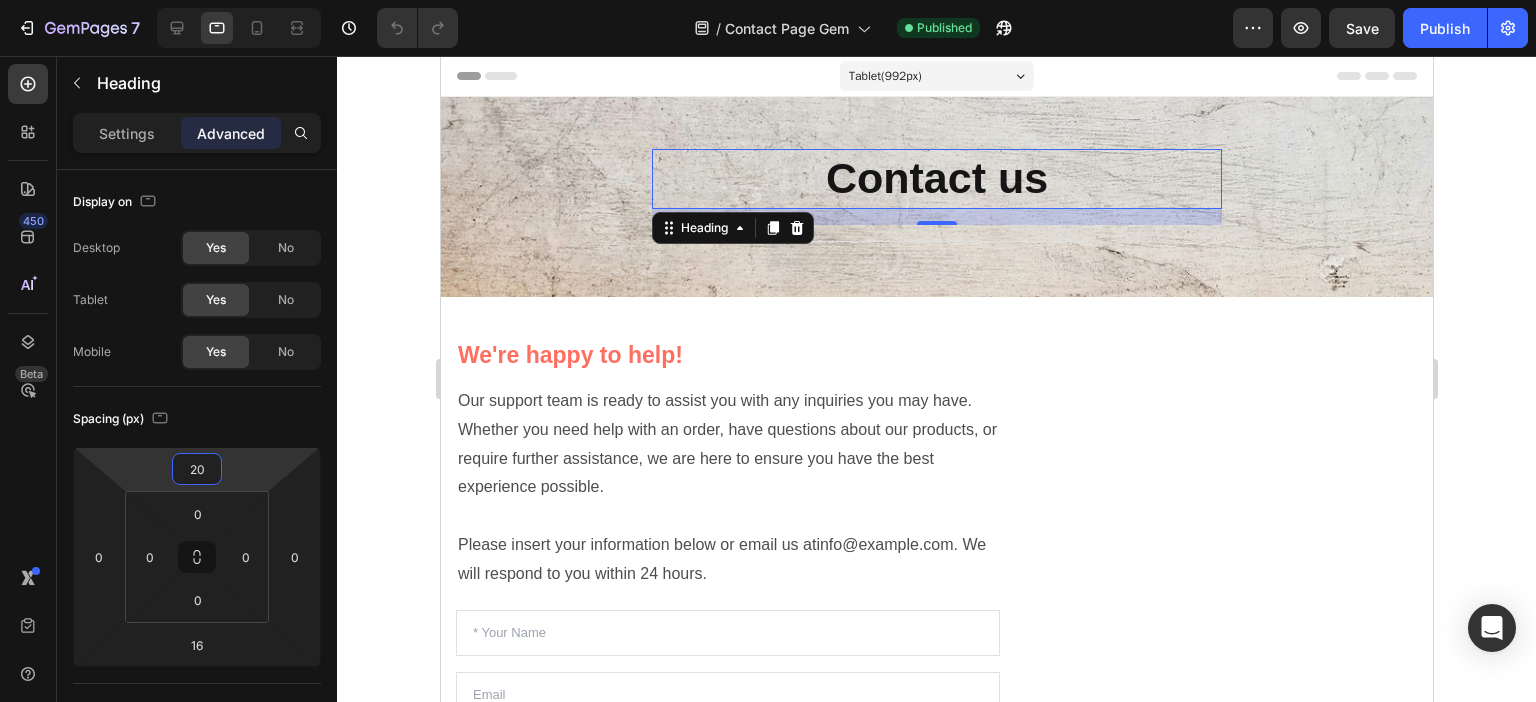 click 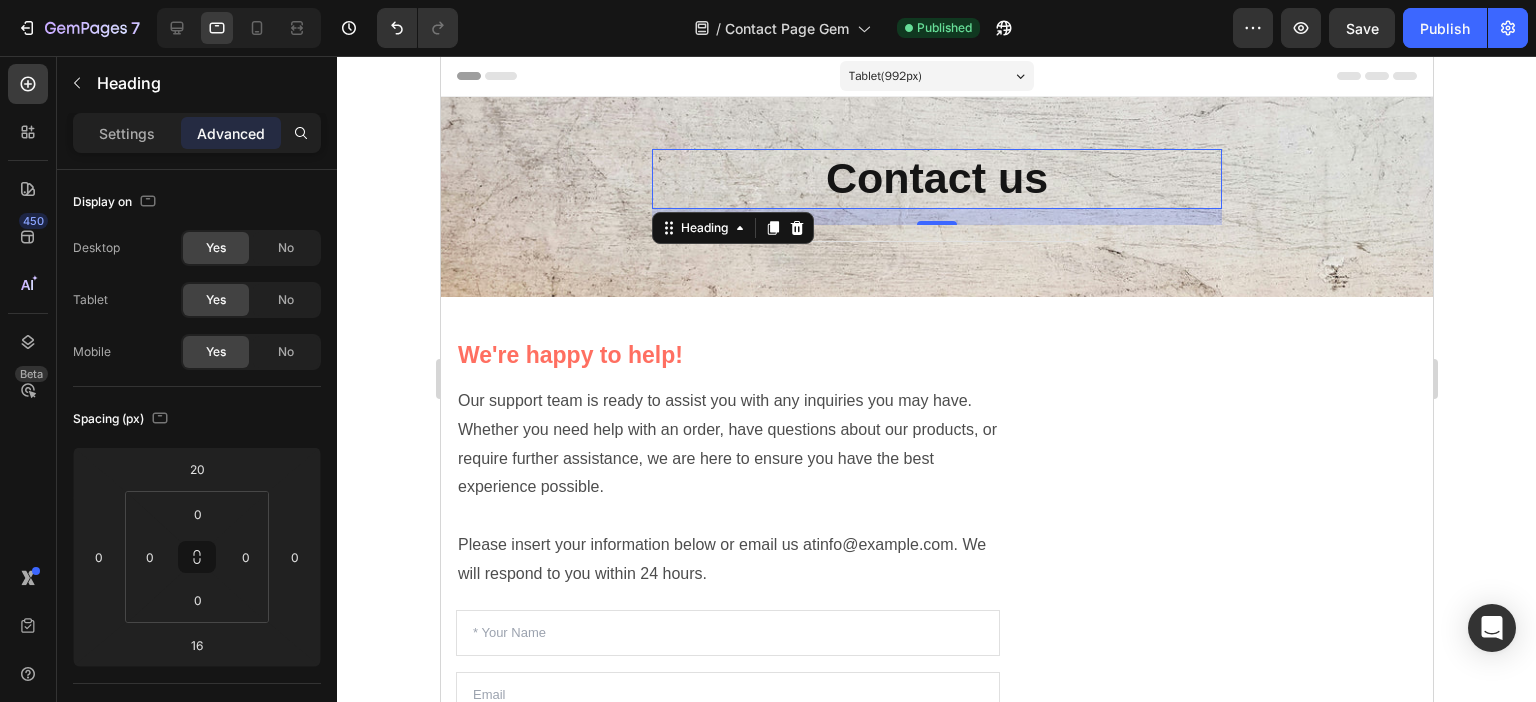 click on "Contact us" at bounding box center [936, 178] 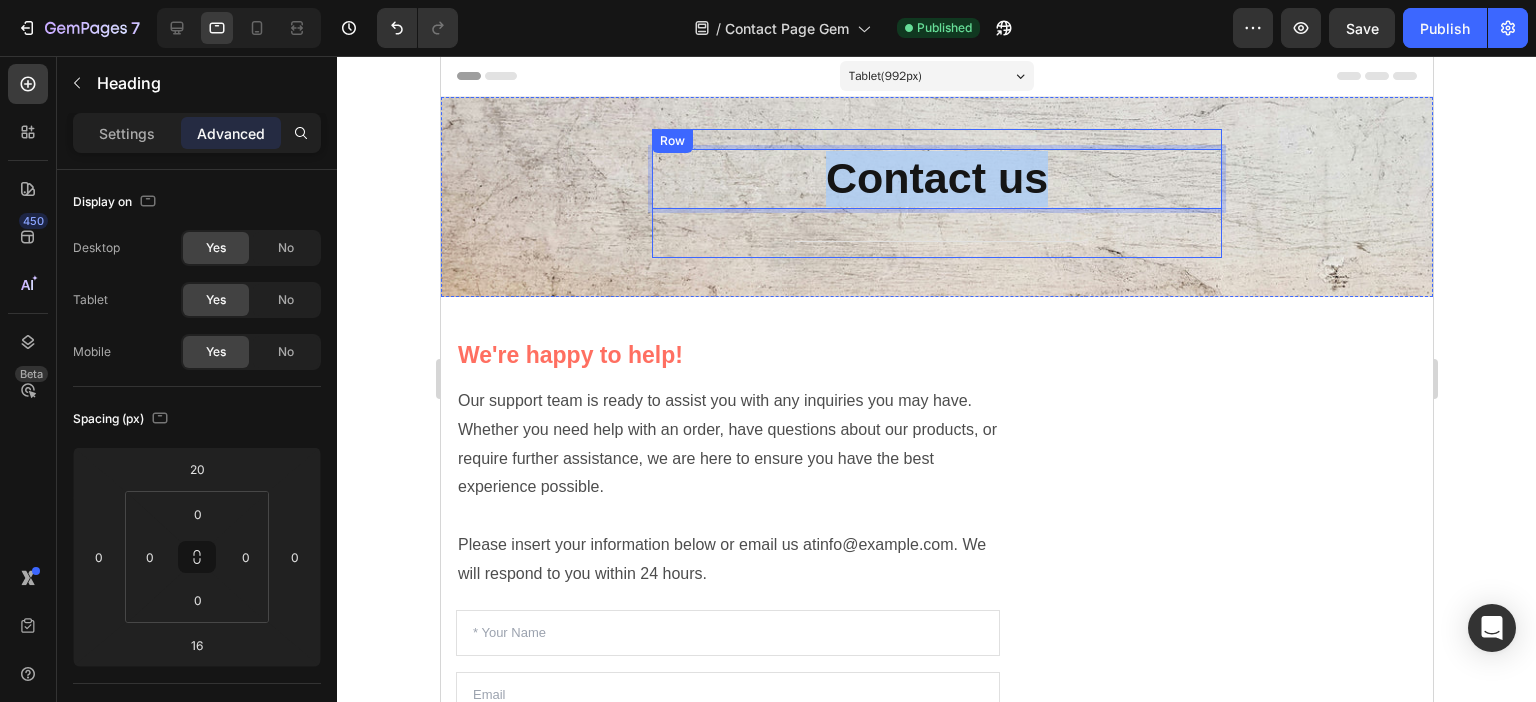 drag, startPoint x: 1033, startPoint y: 169, endPoint x: 811, endPoint y: 137, distance: 224.29445 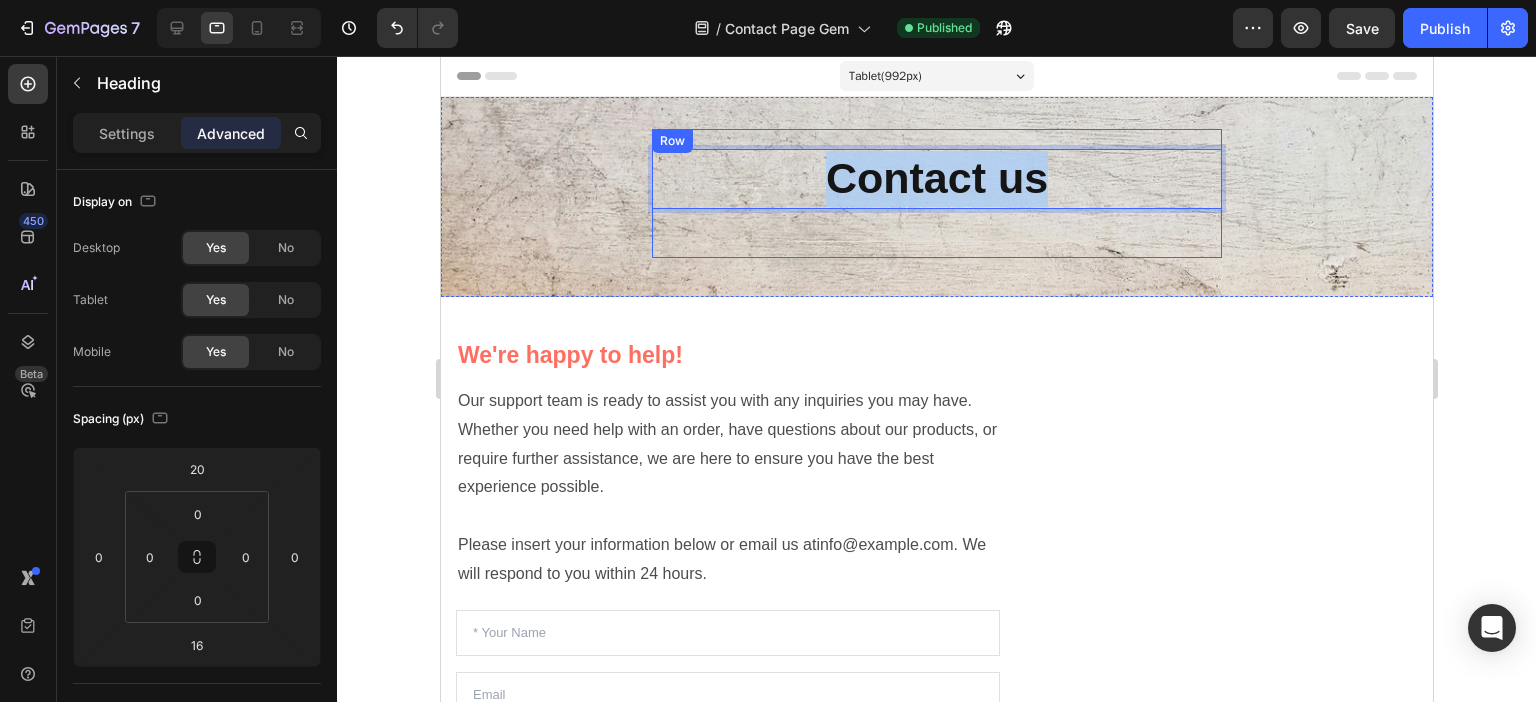 click on "Contact us Heading   16                Title Line" at bounding box center [936, 193] 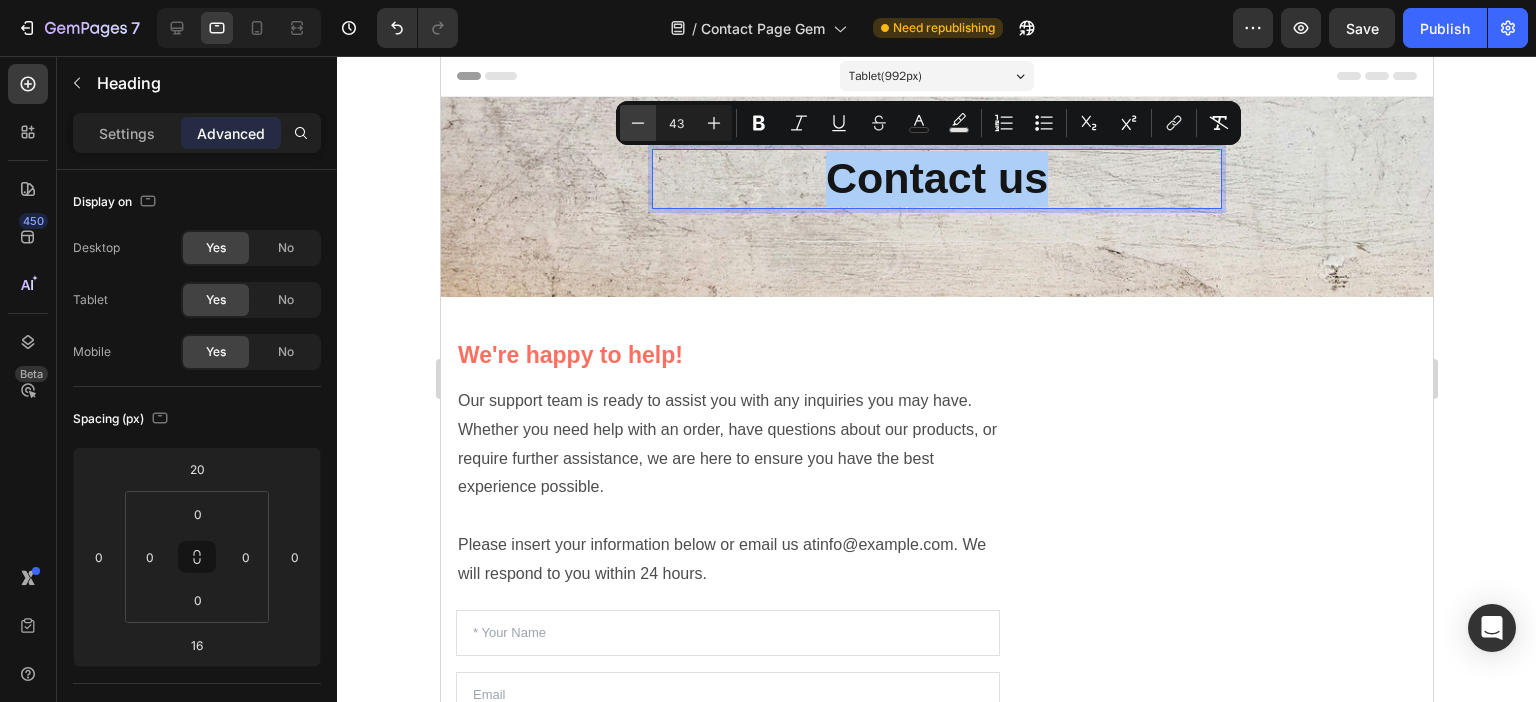 click 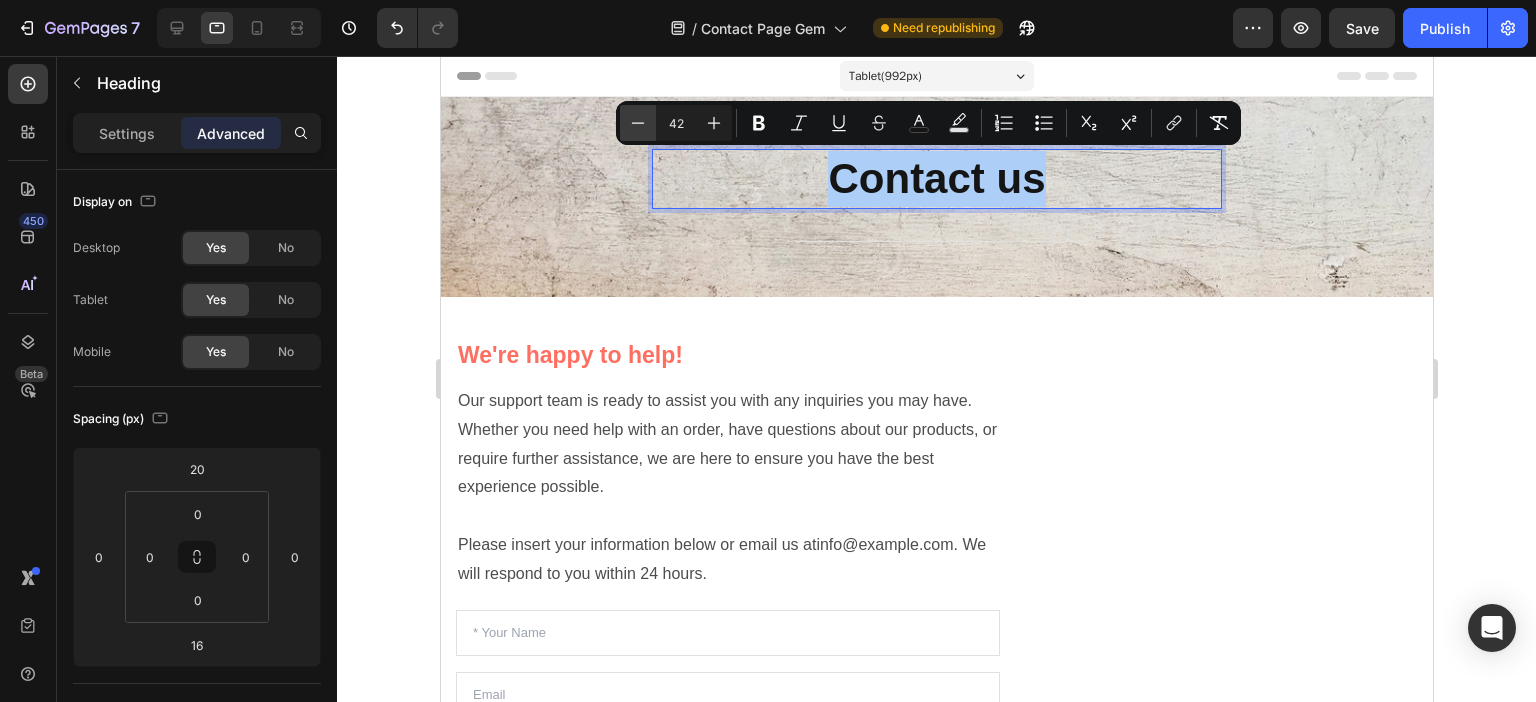 click 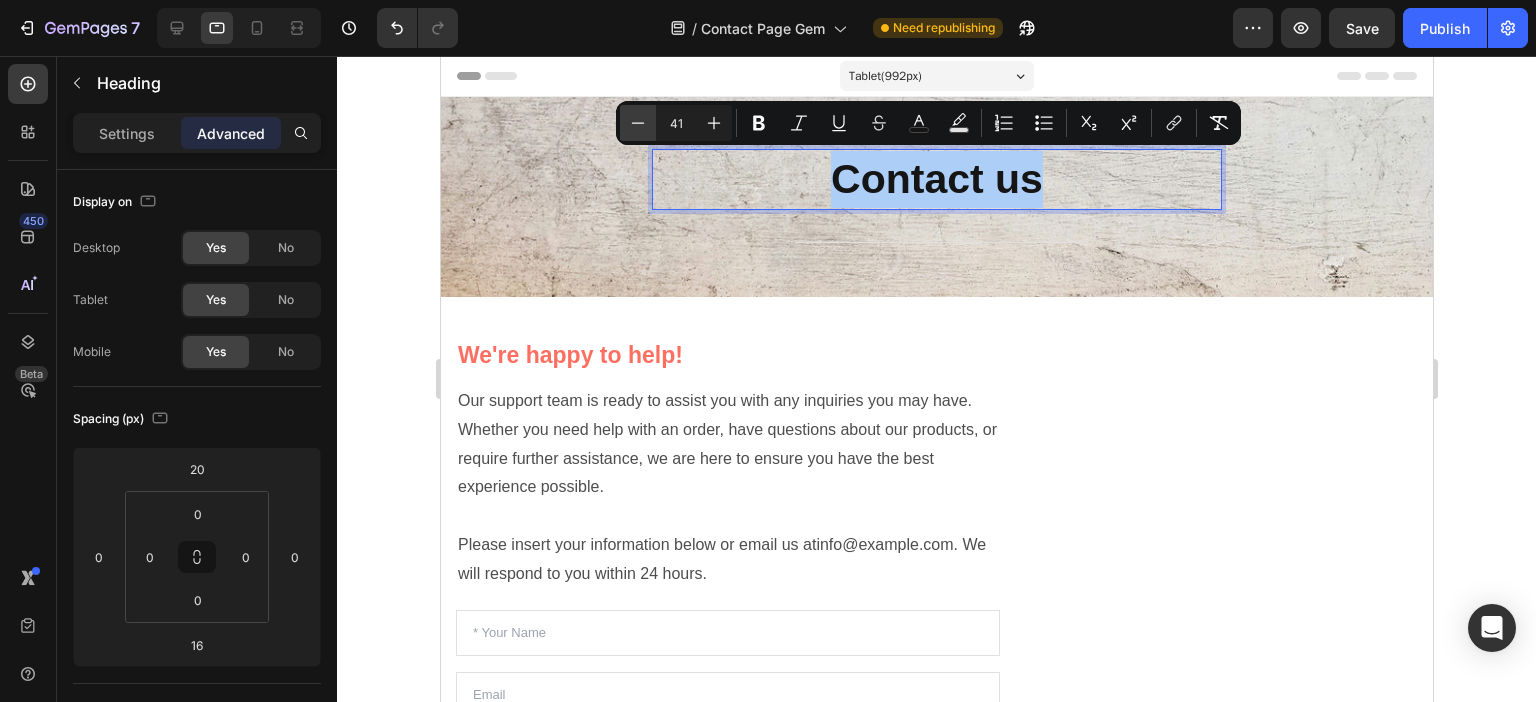 click 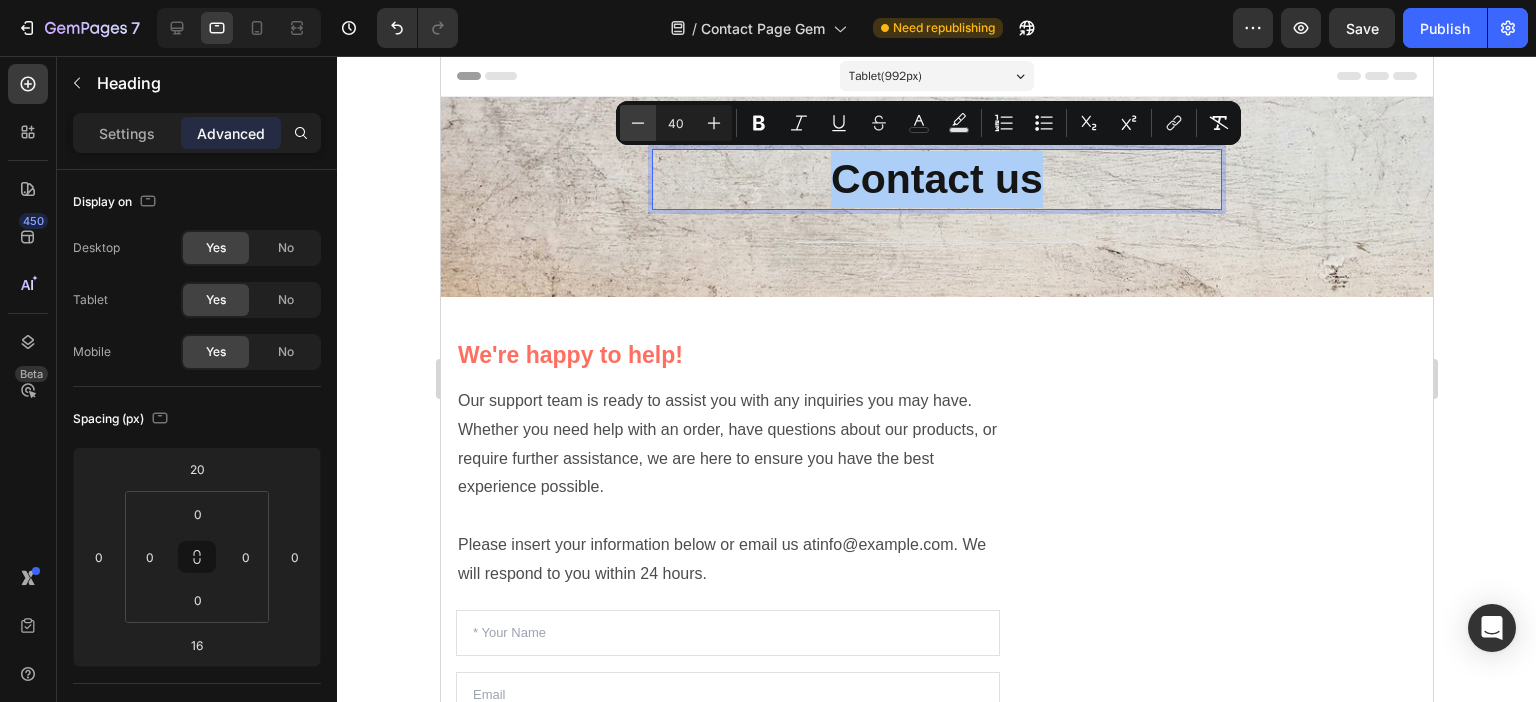 click 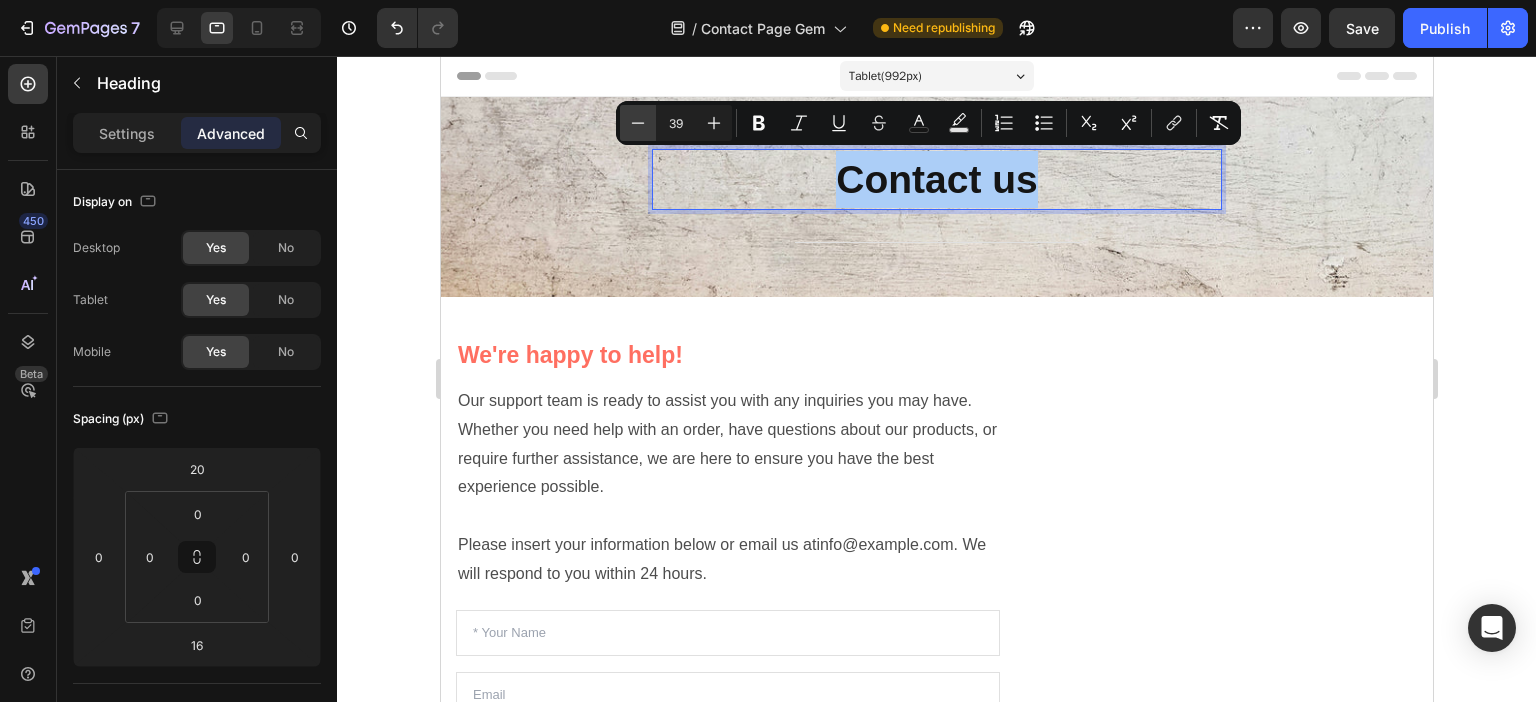 click 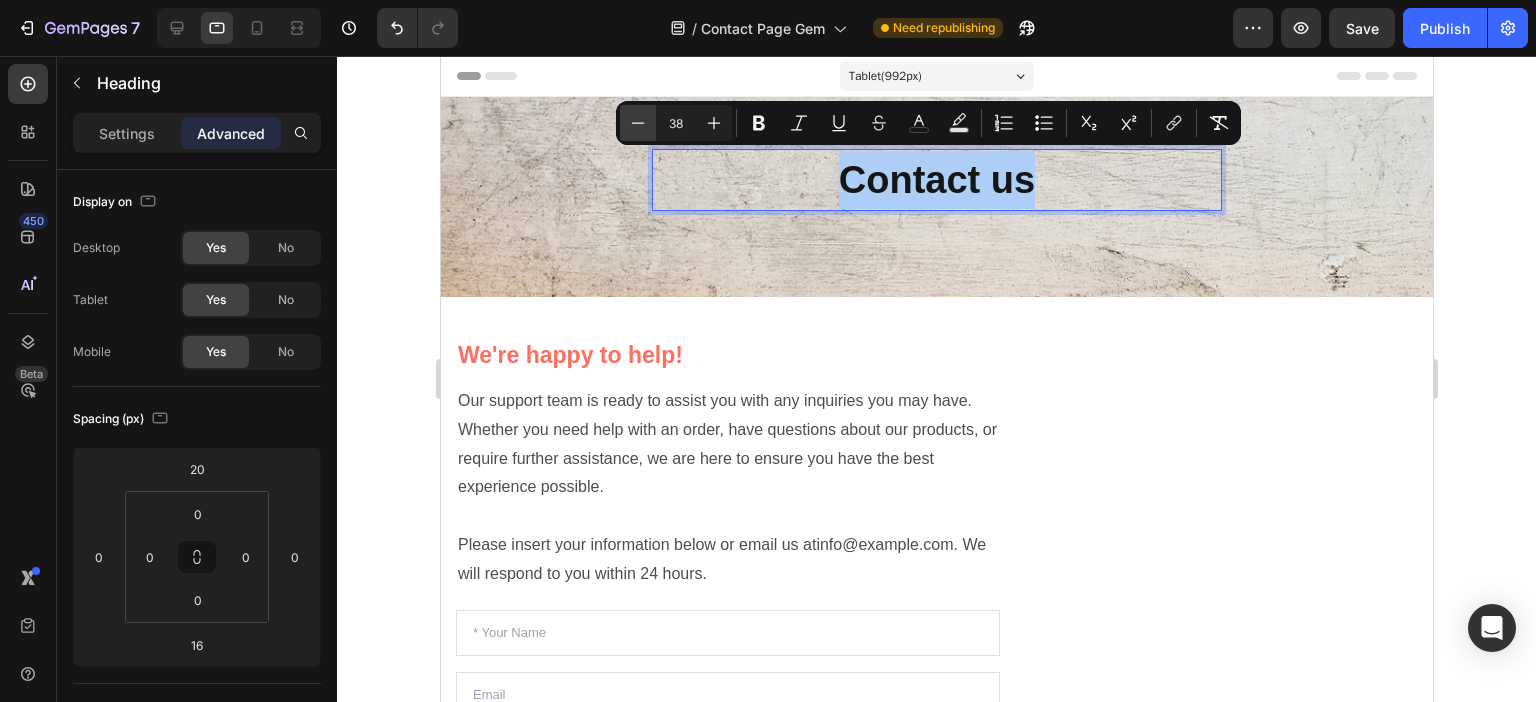 click 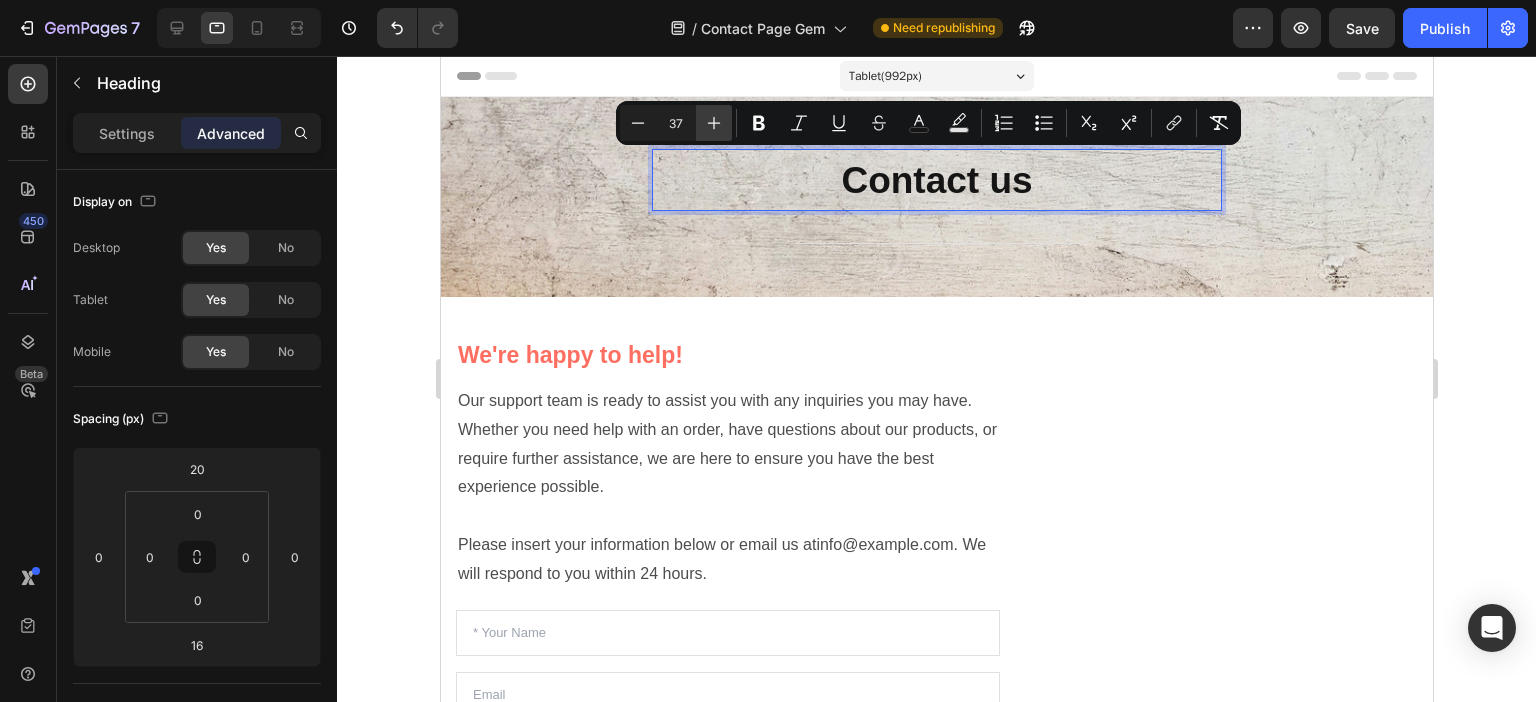 click 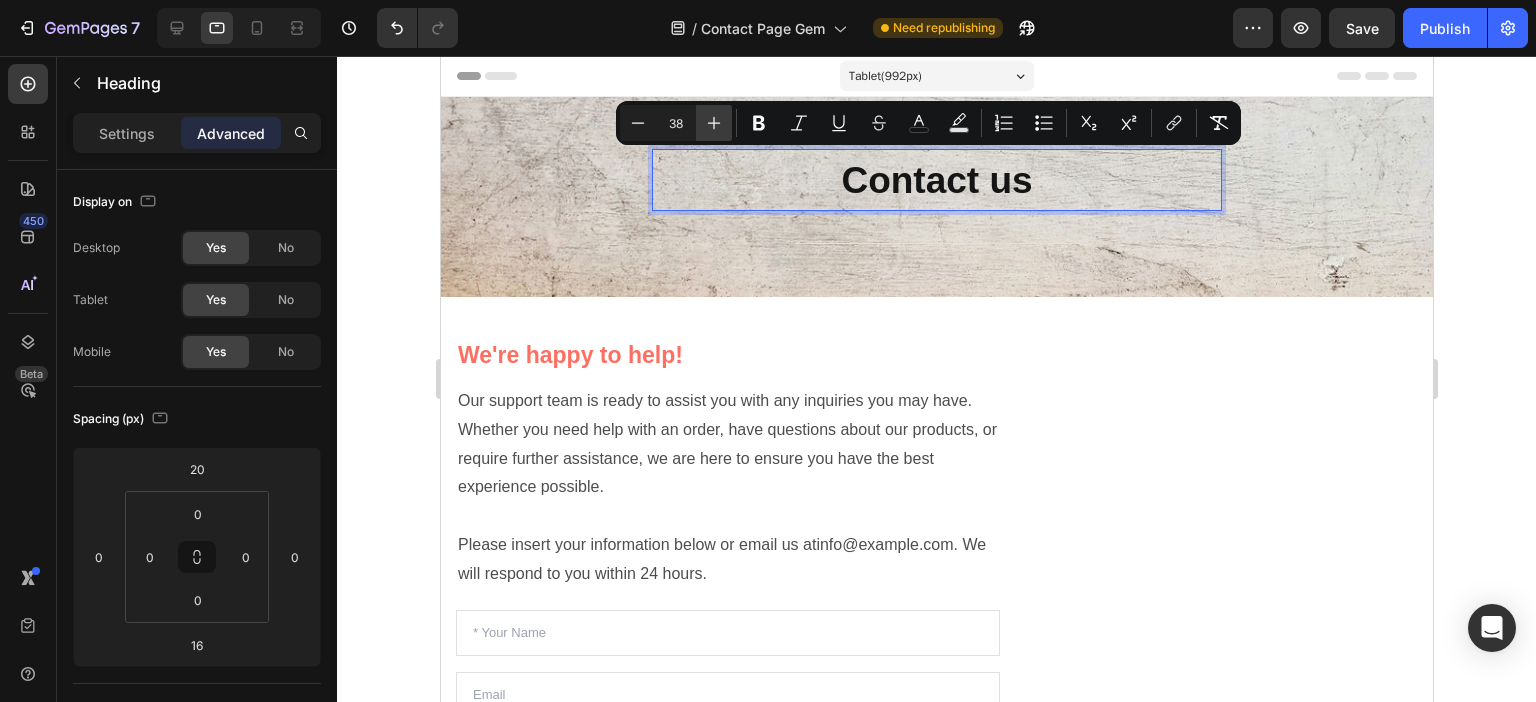 click 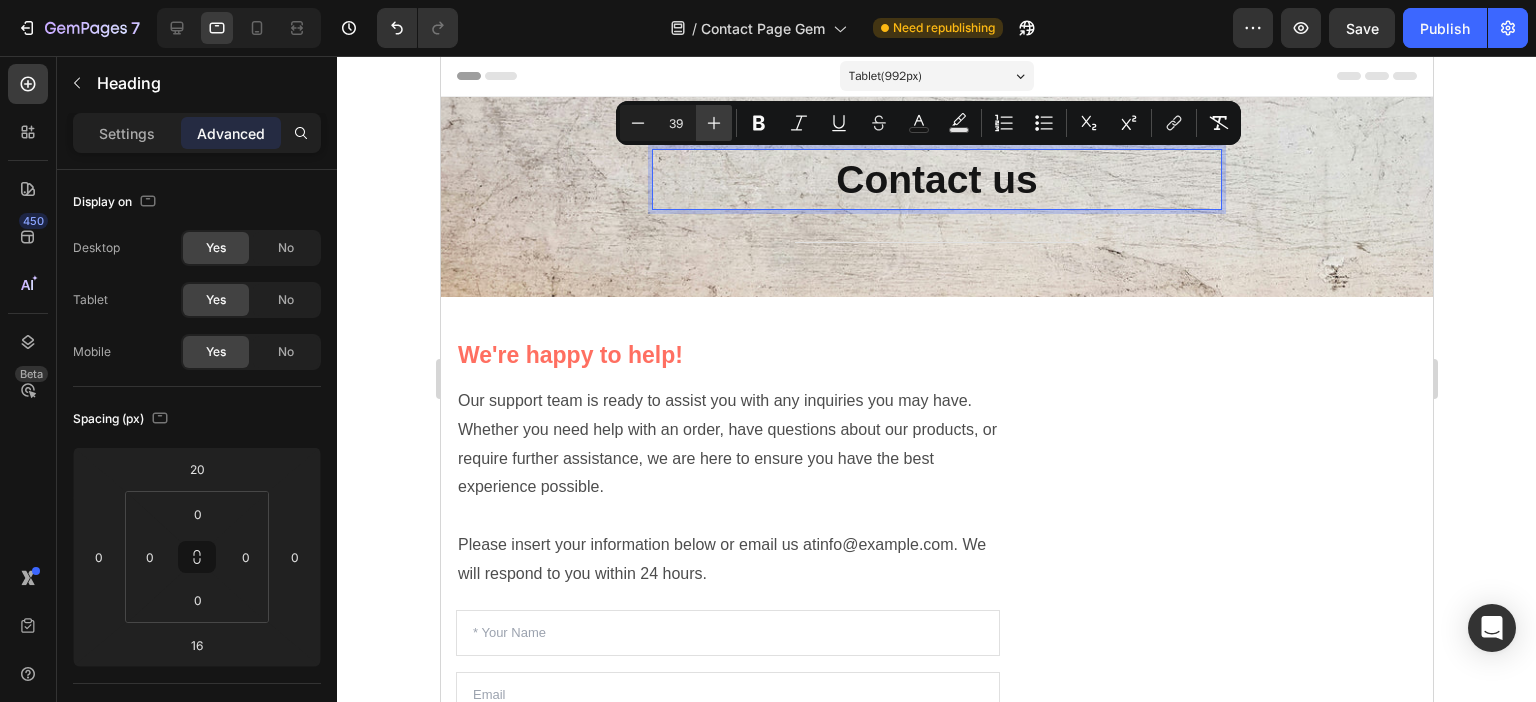 click 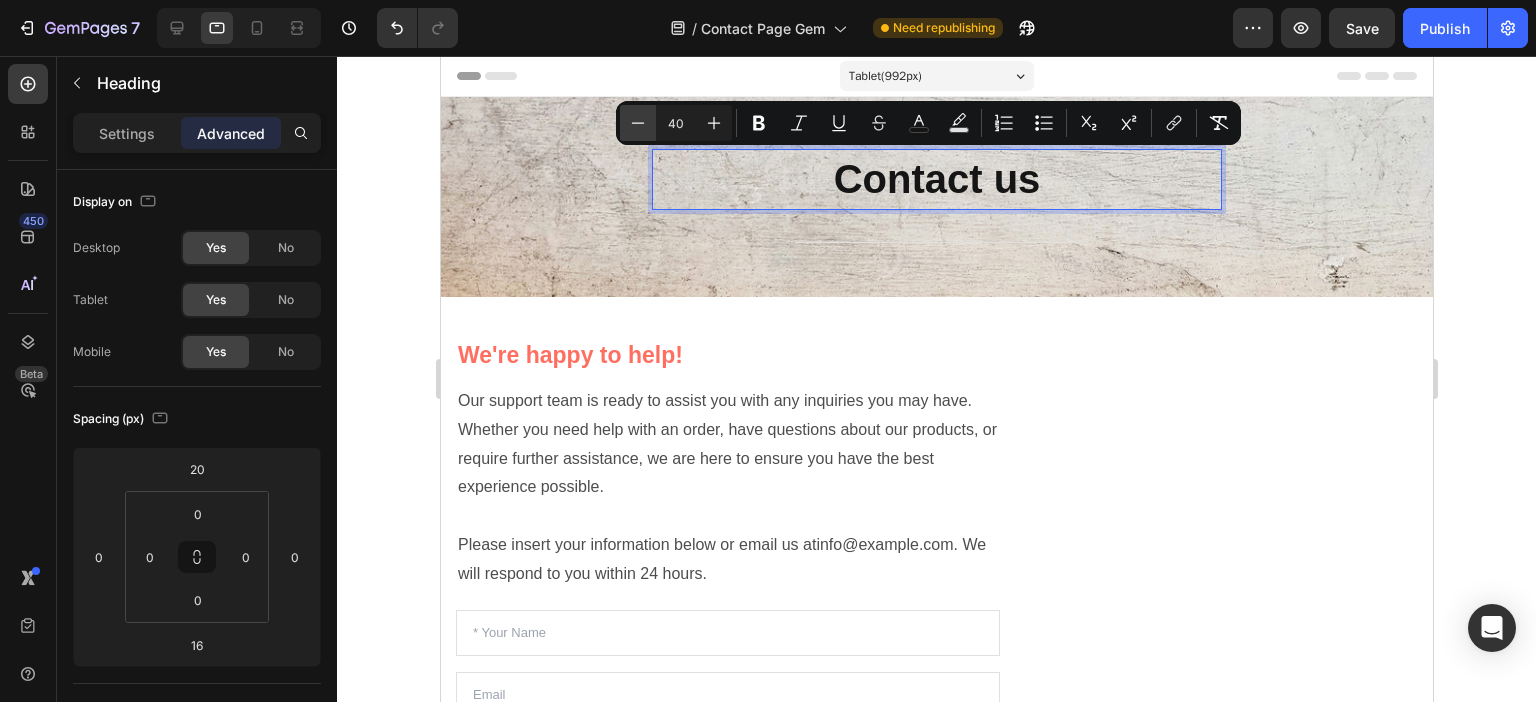 click 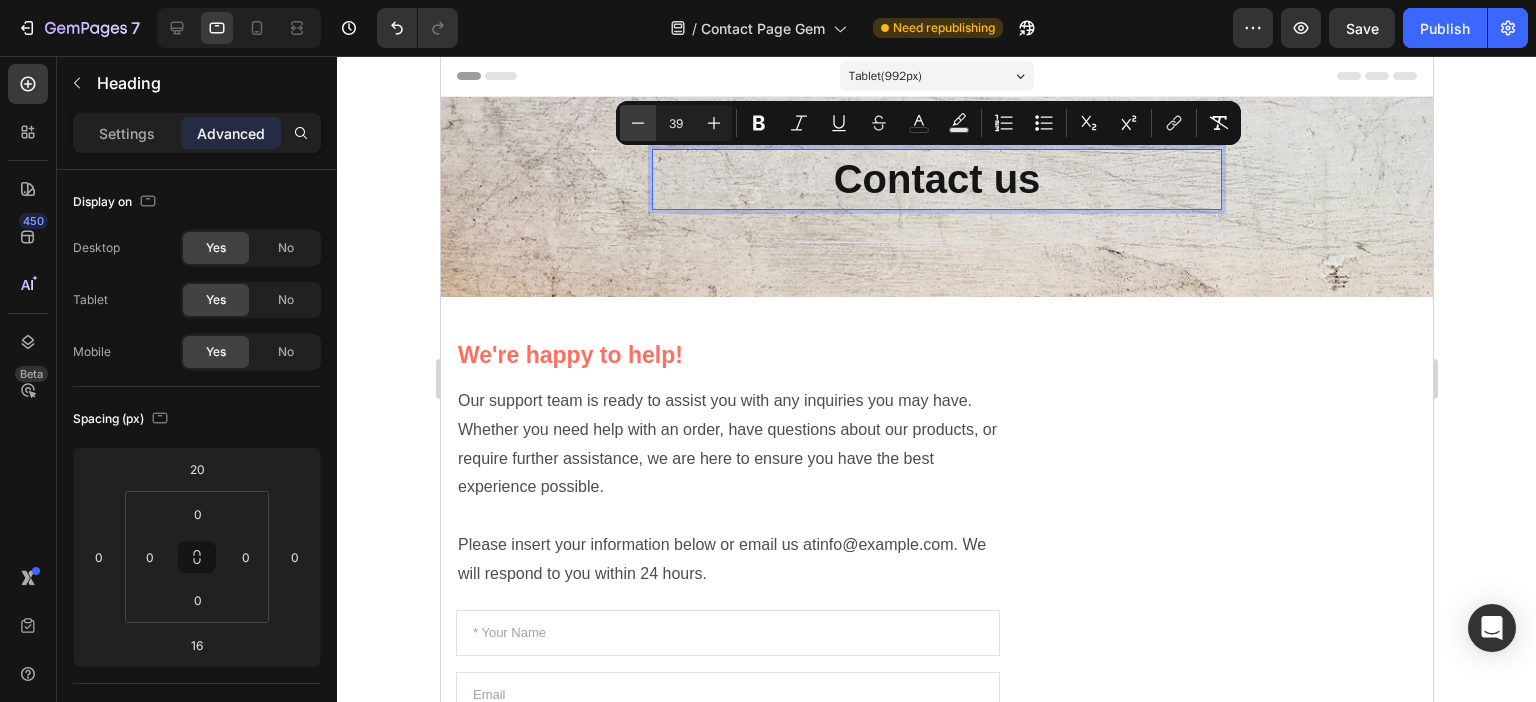 click 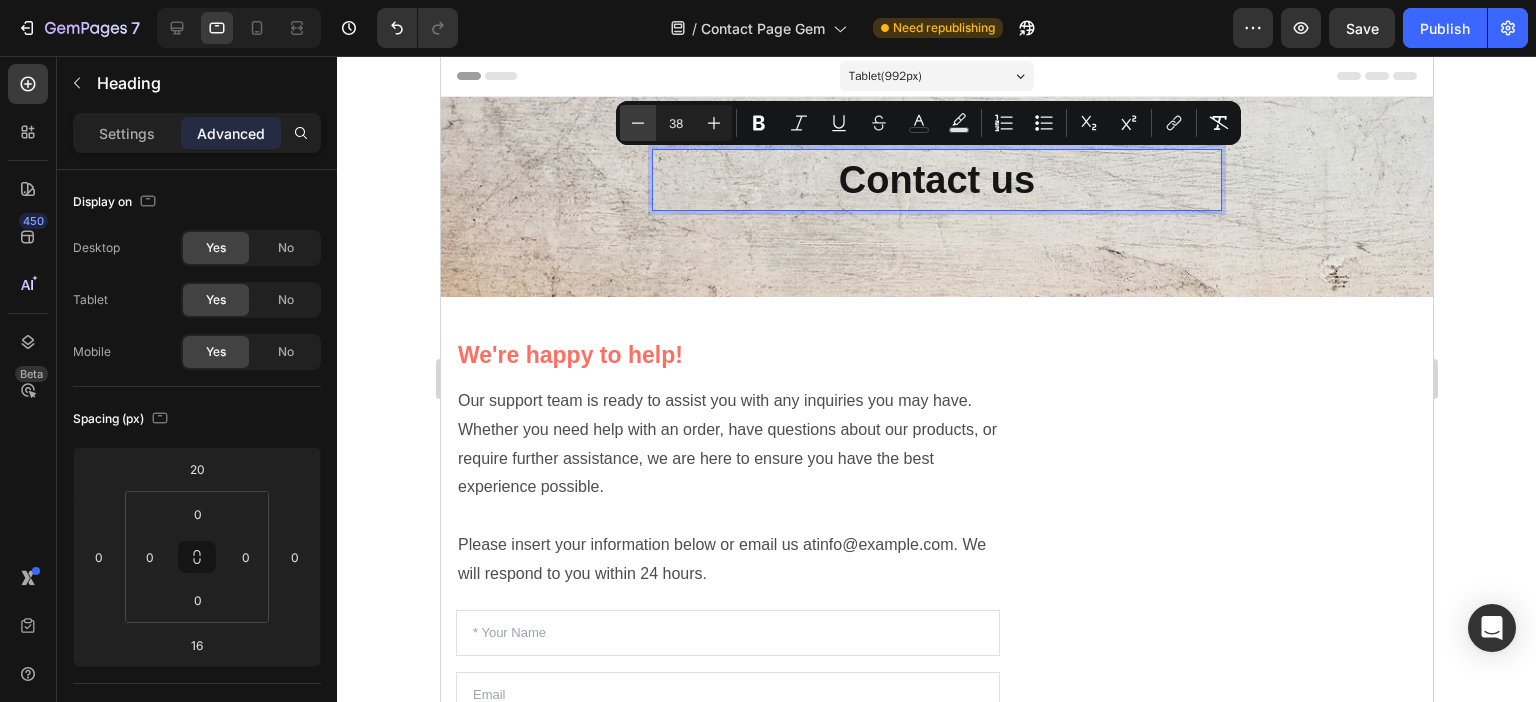 click 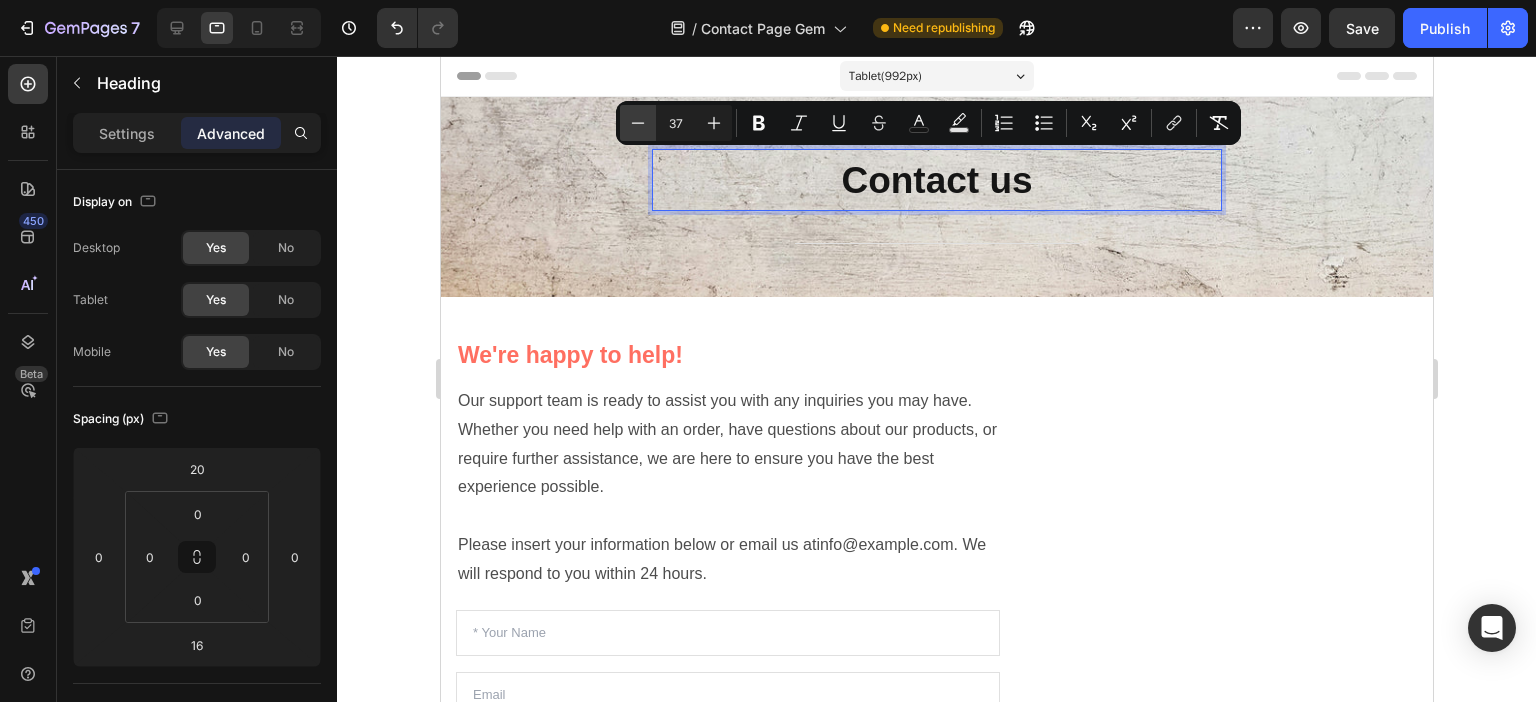 click 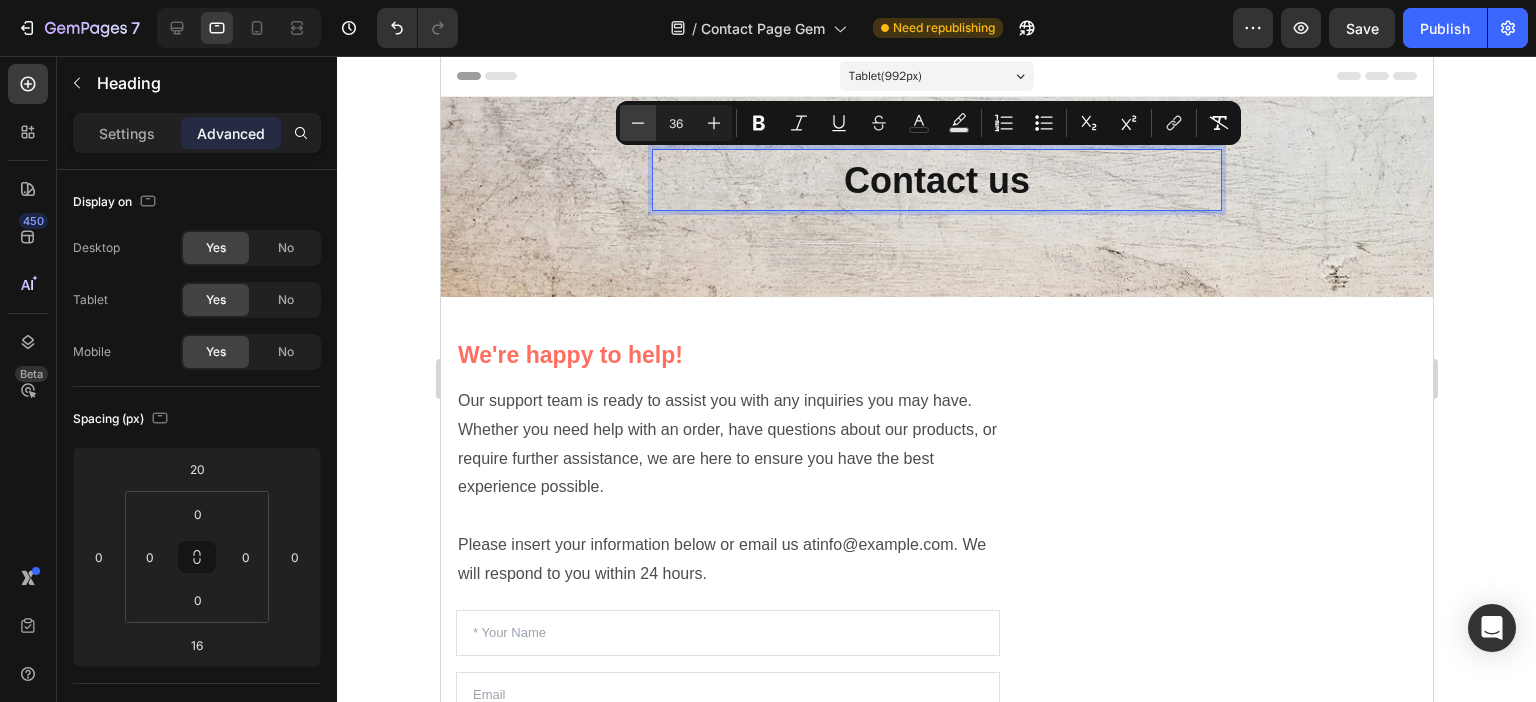 click 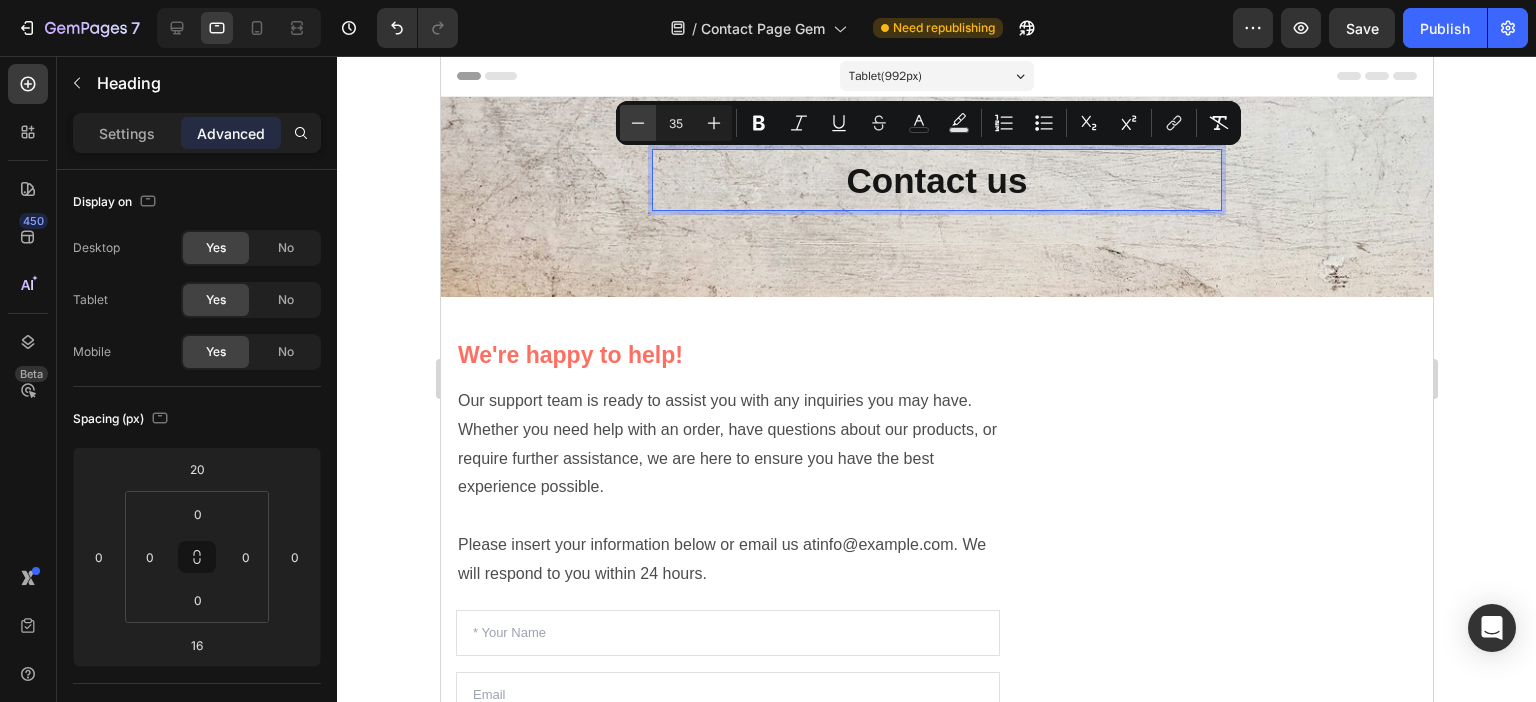 click 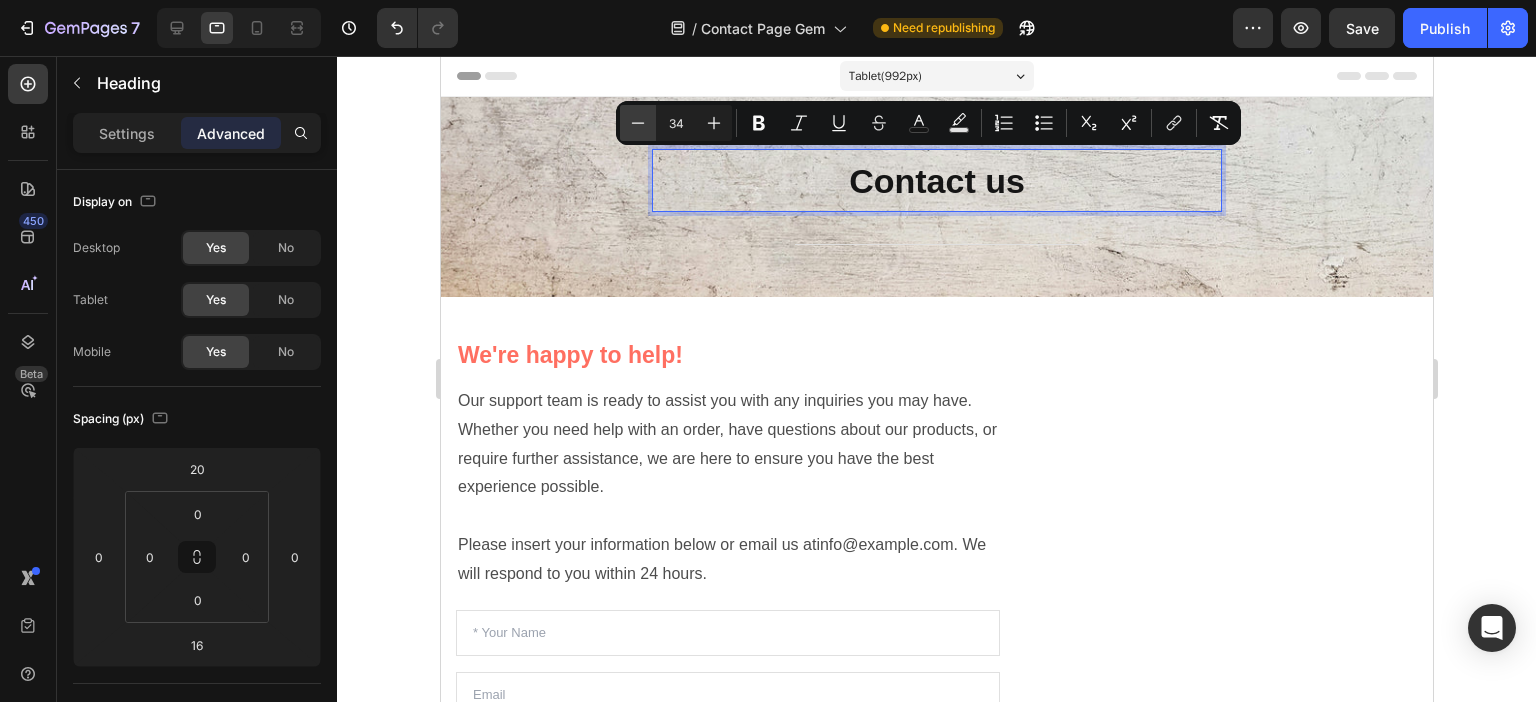 click 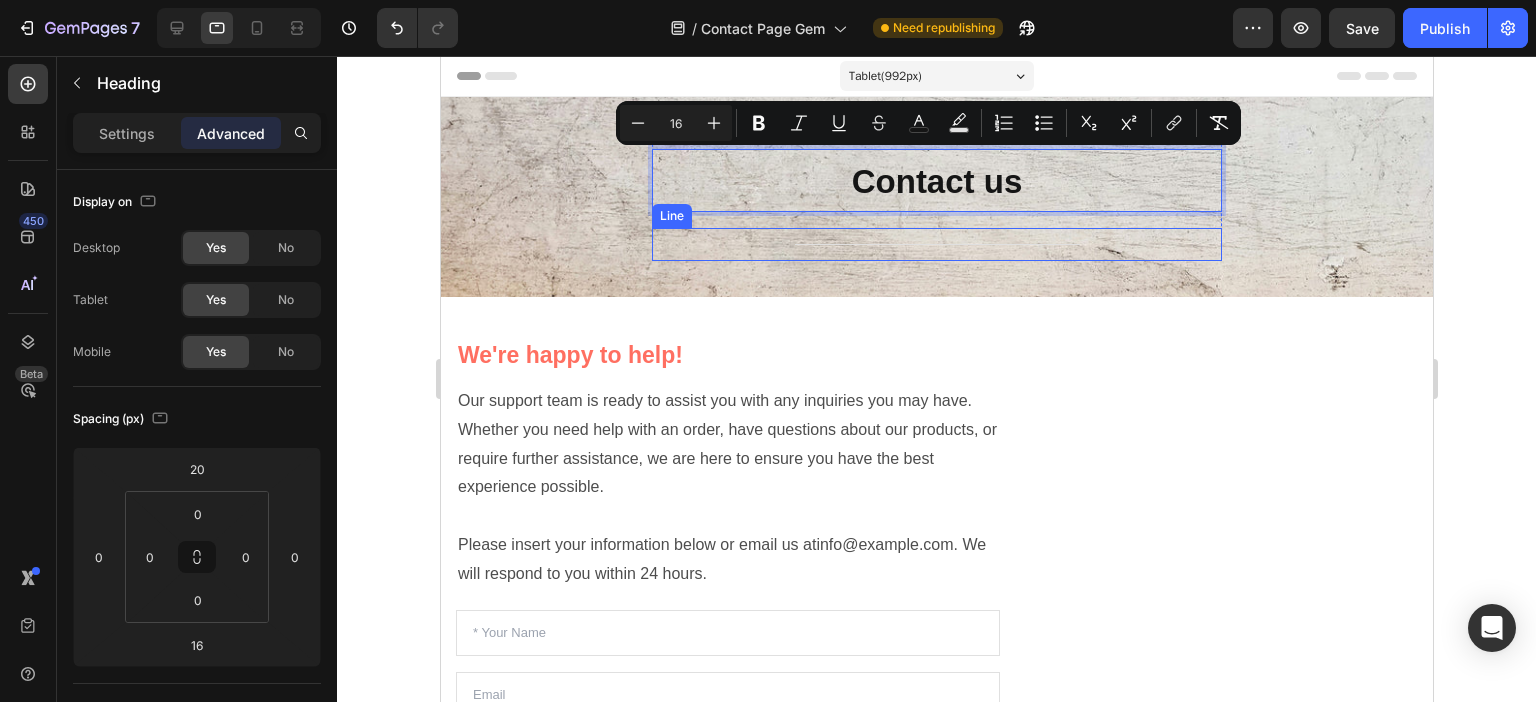 click on "Title Line" at bounding box center (936, 244) 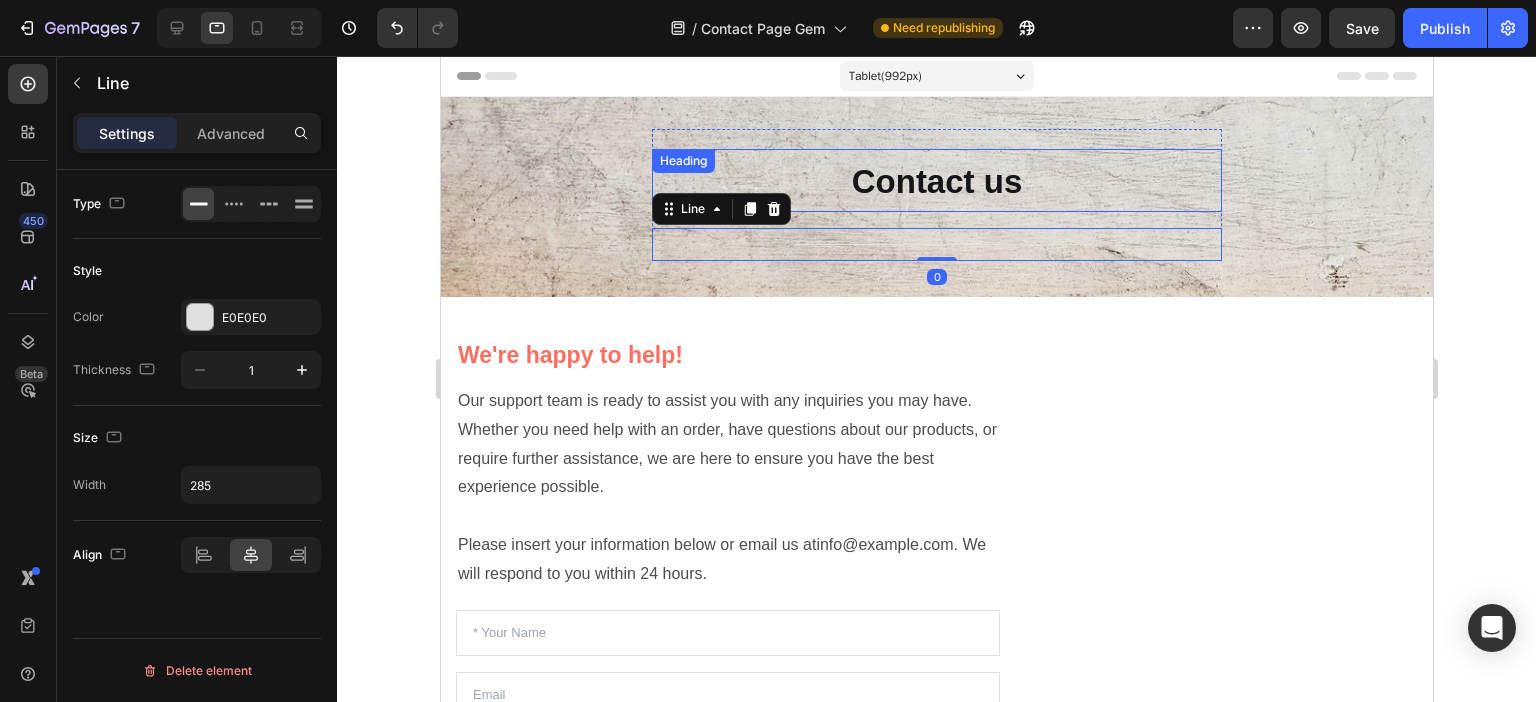 click on "Contact us" at bounding box center [936, 181] 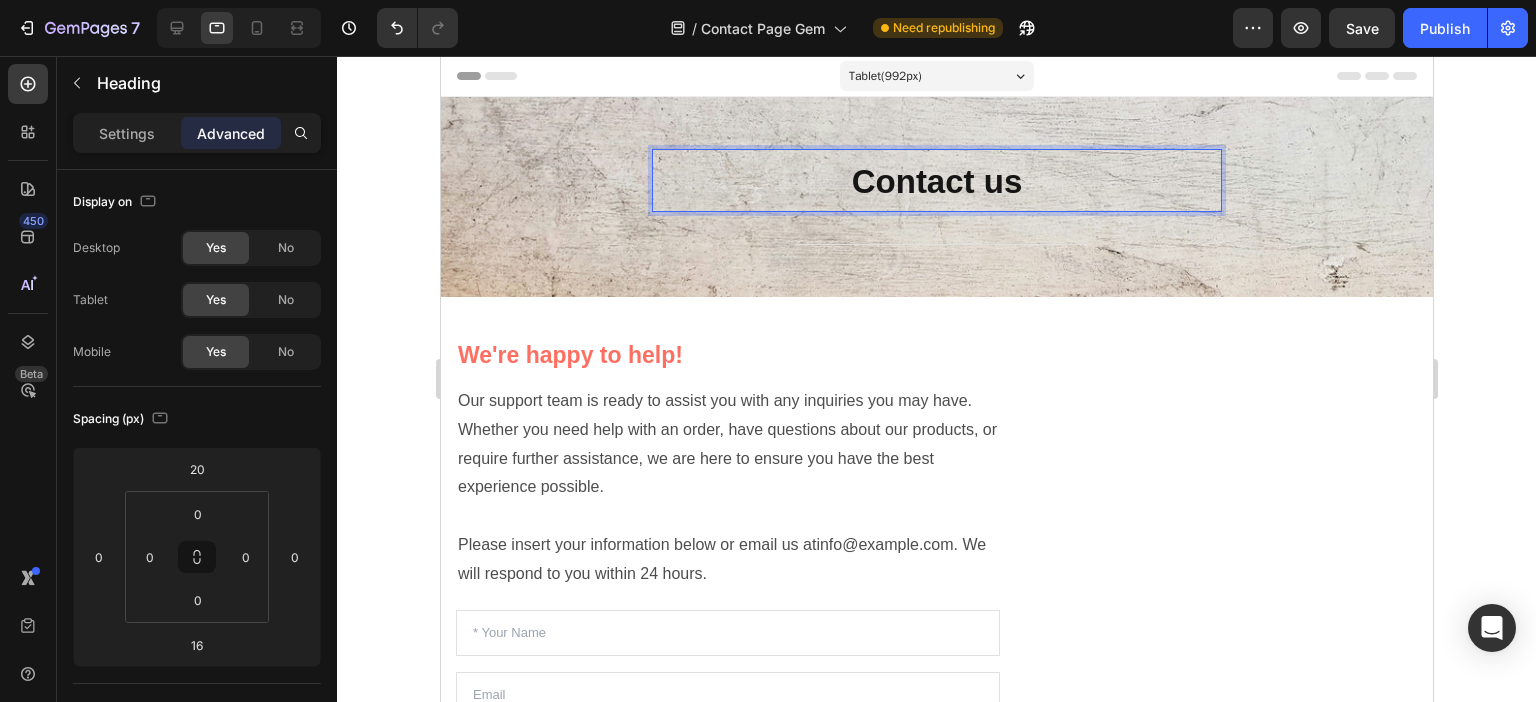 click on "Contact us" at bounding box center (936, 181) 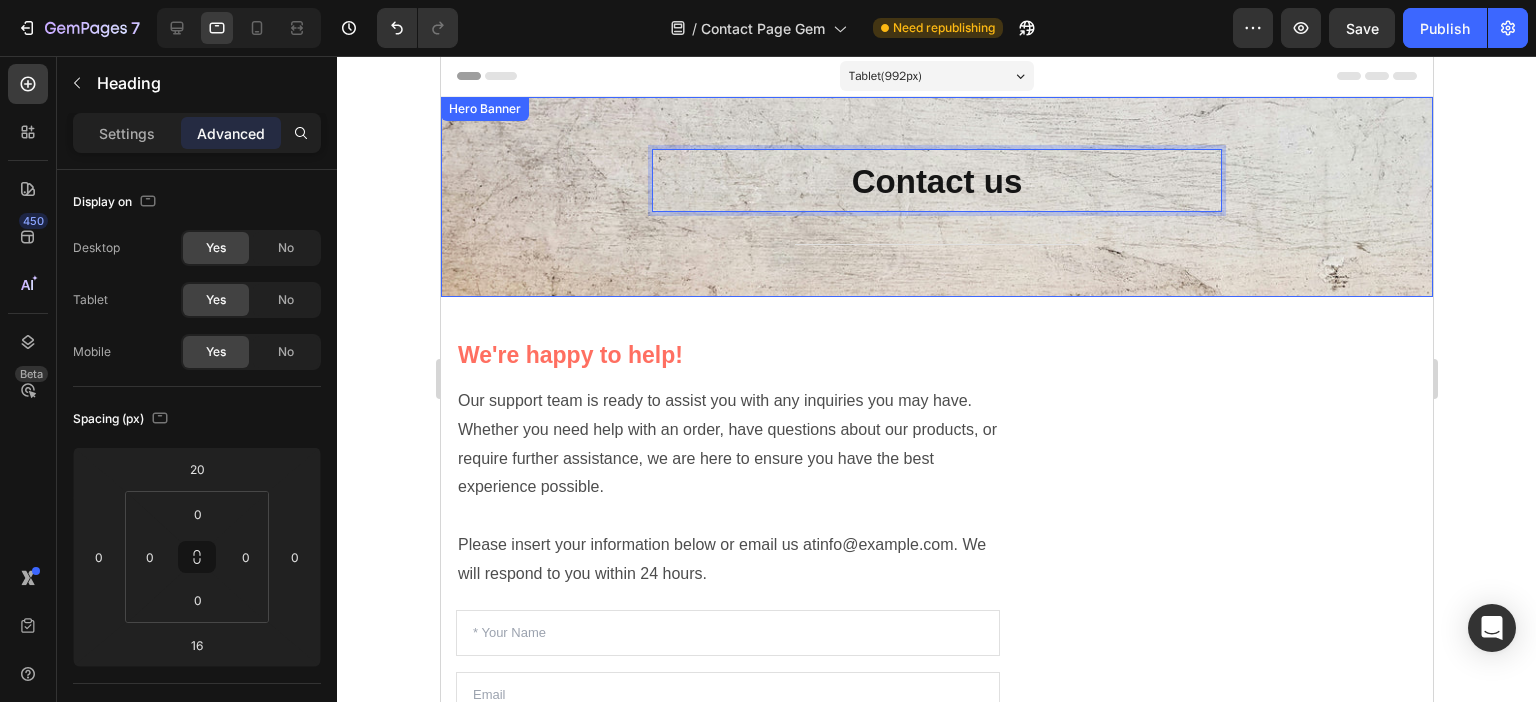 click on "Contact us Heading   16                Title Line Row" at bounding box center (936, 195) 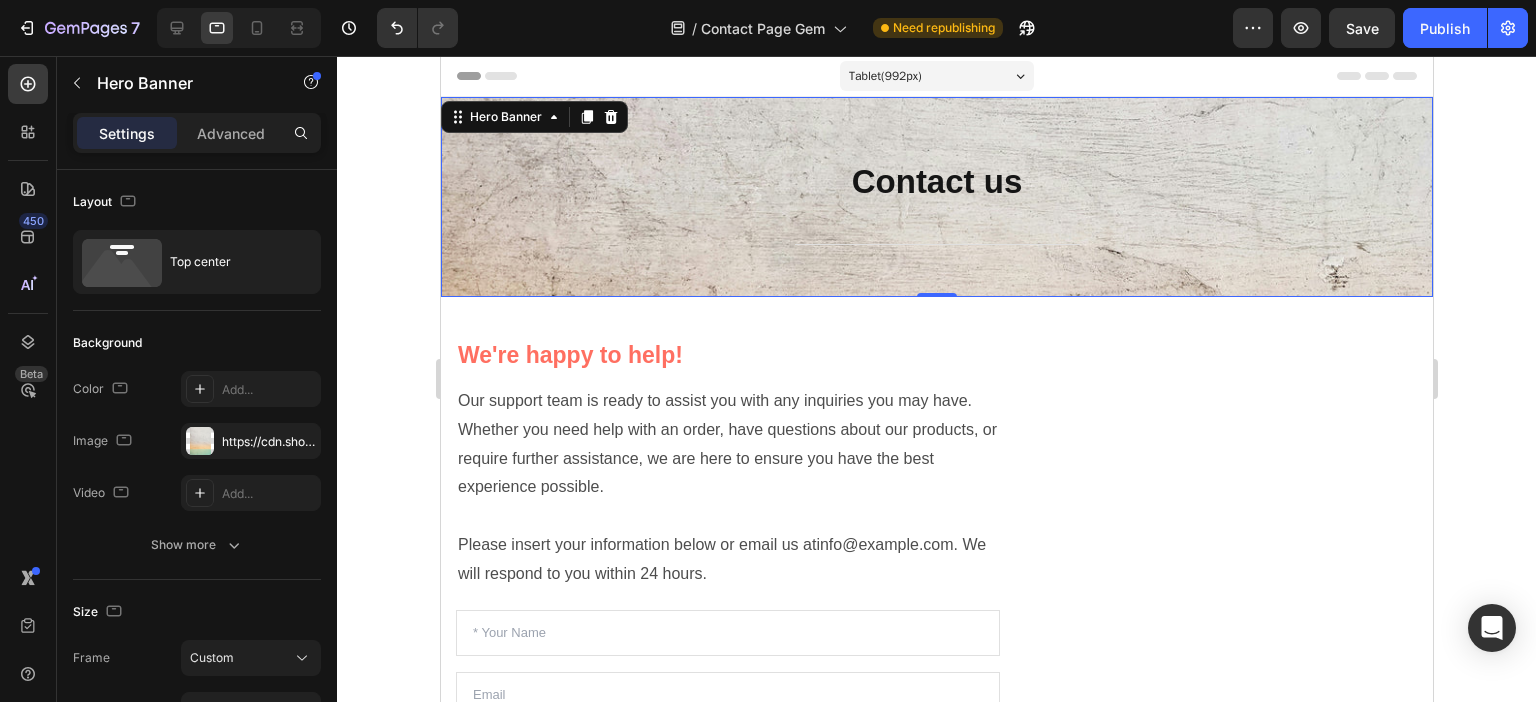 click on "⁠⁠⁠⁠⁠⁠⁠ Contact us Heading                Title Line Row" at bounding box center [936, 195] 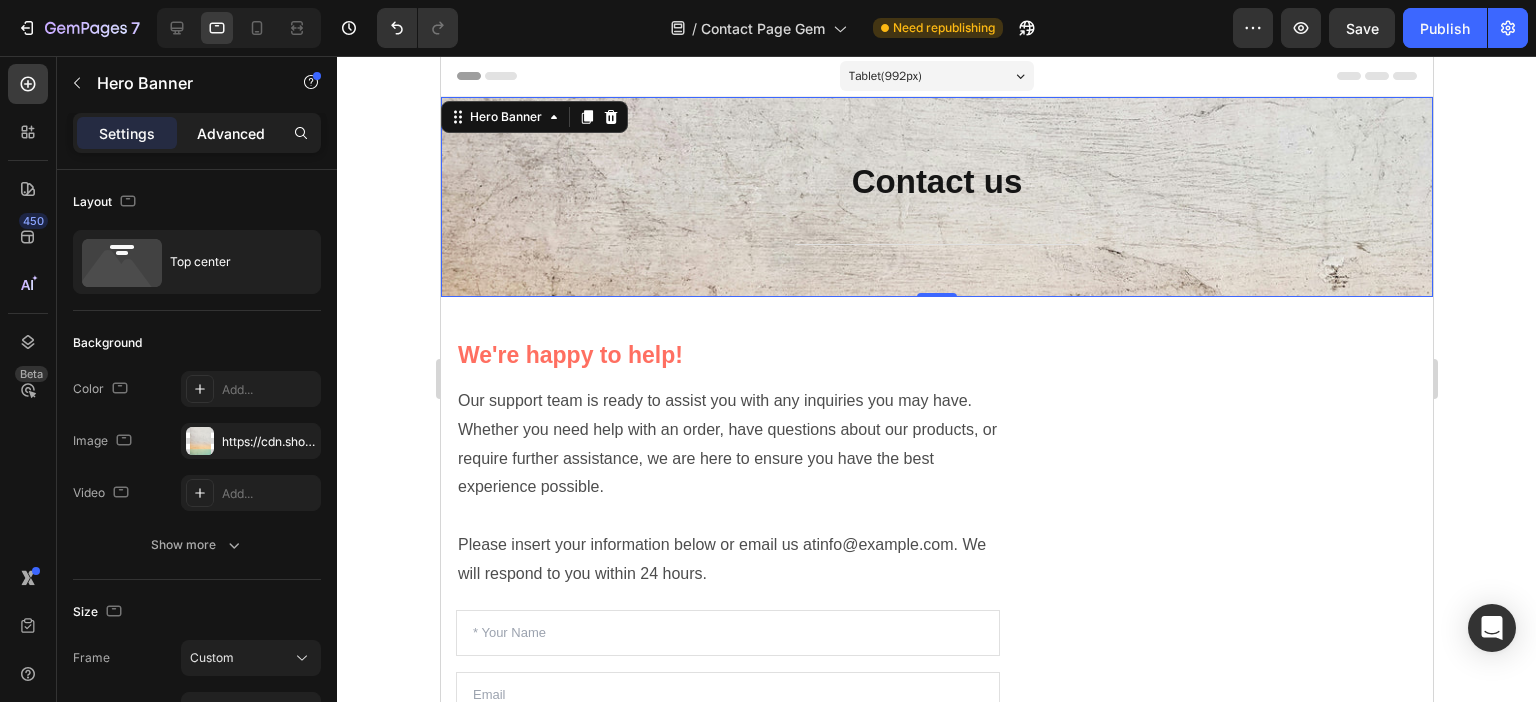 click on "Advanced" at bounding box center (231, 133) 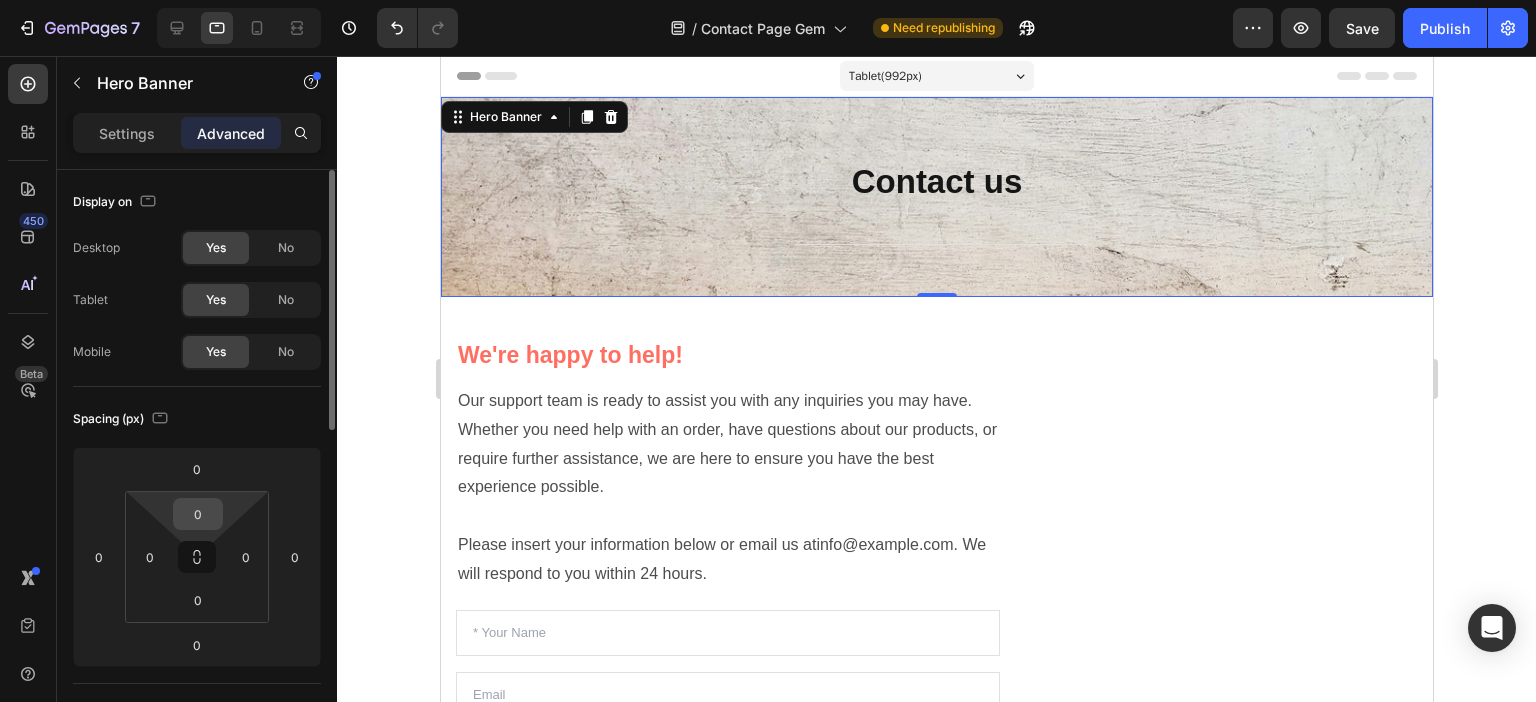 click on "0" at bounding box center (198, 514) 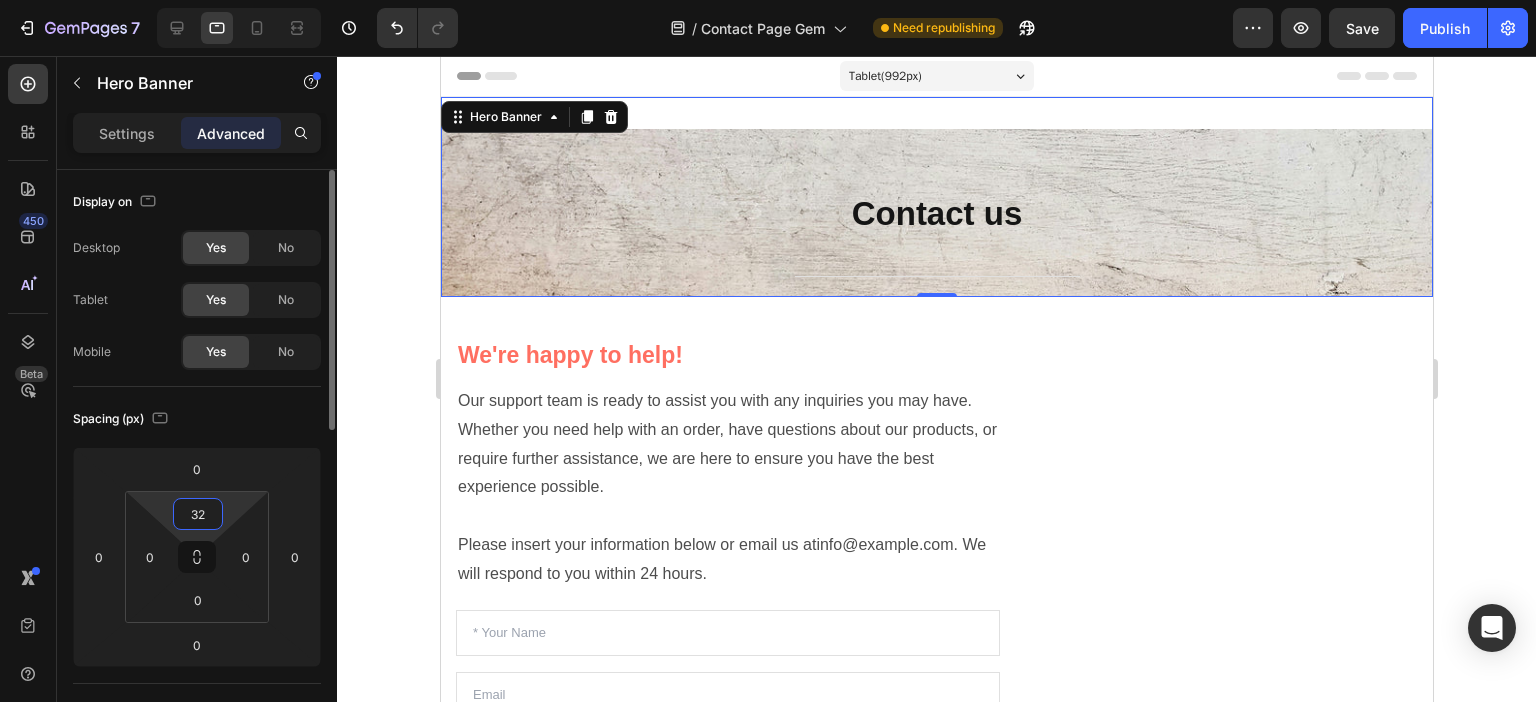type on "32" 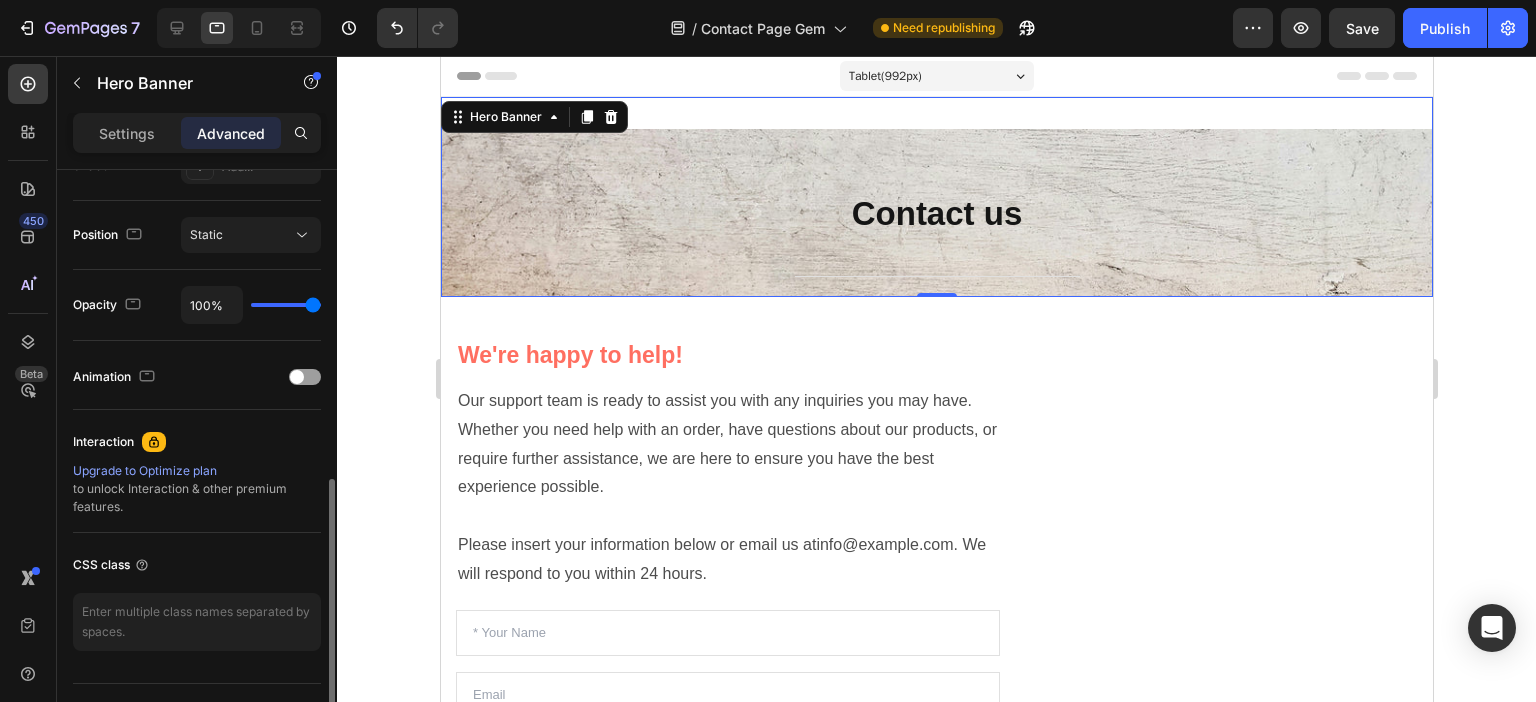 scroll, scrollTop: 500, scrollLeft: 0, axis: vertical 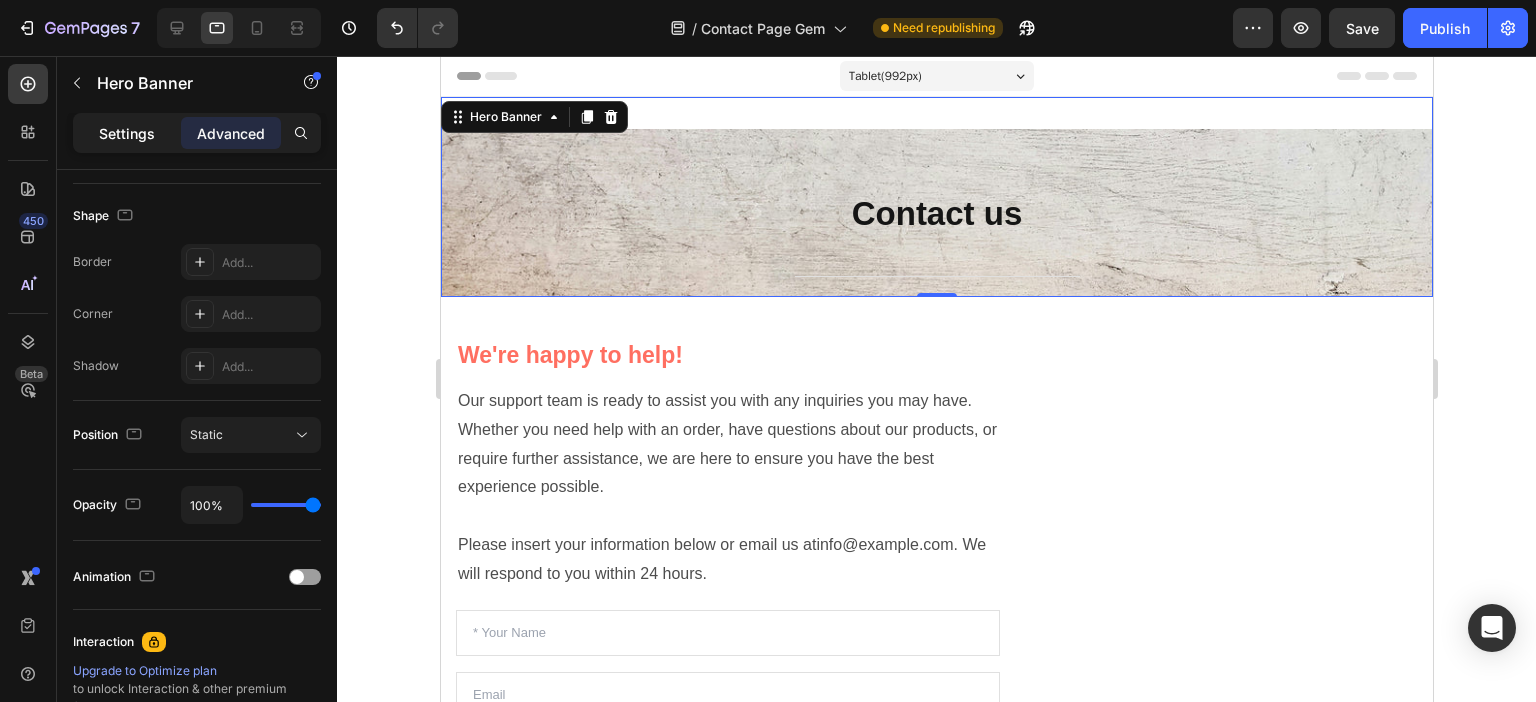 click on "Settings" at bounding box center (127, 133) 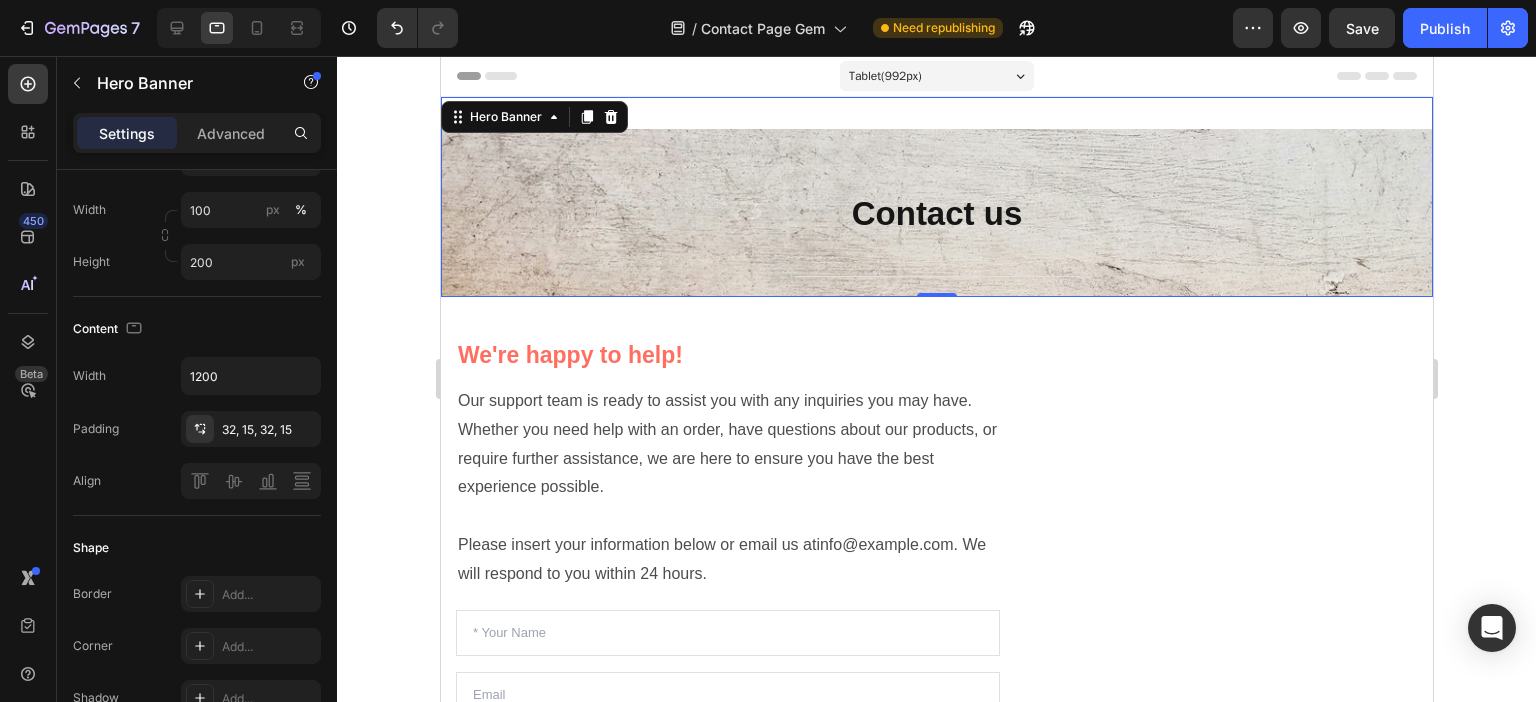 click on "⁠⁠⁠⁠⁠⁠⁠ Contact us Heading                Title Line Row" at bounding box center [936, 227] 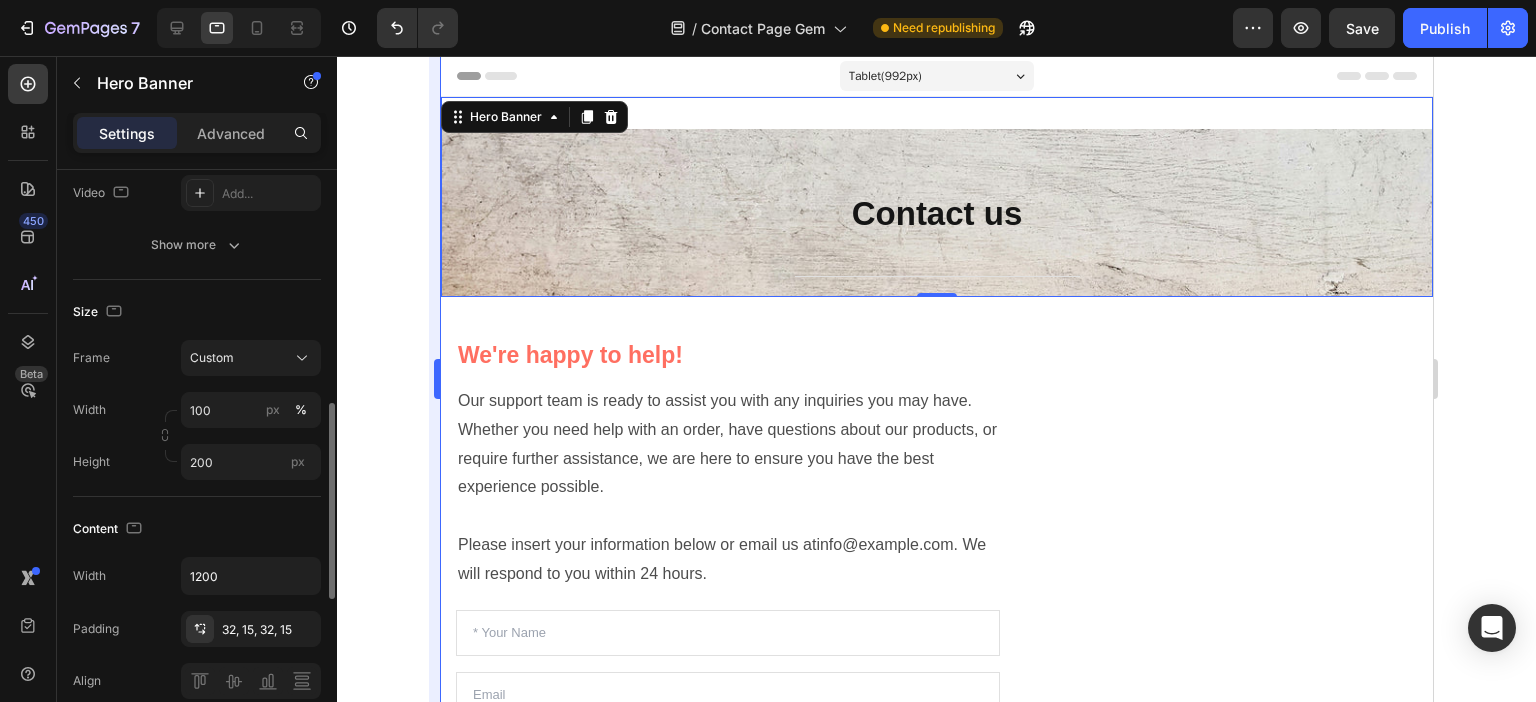 scroll, scrollTop: 200, scrollLeft: 0, axis: vertical 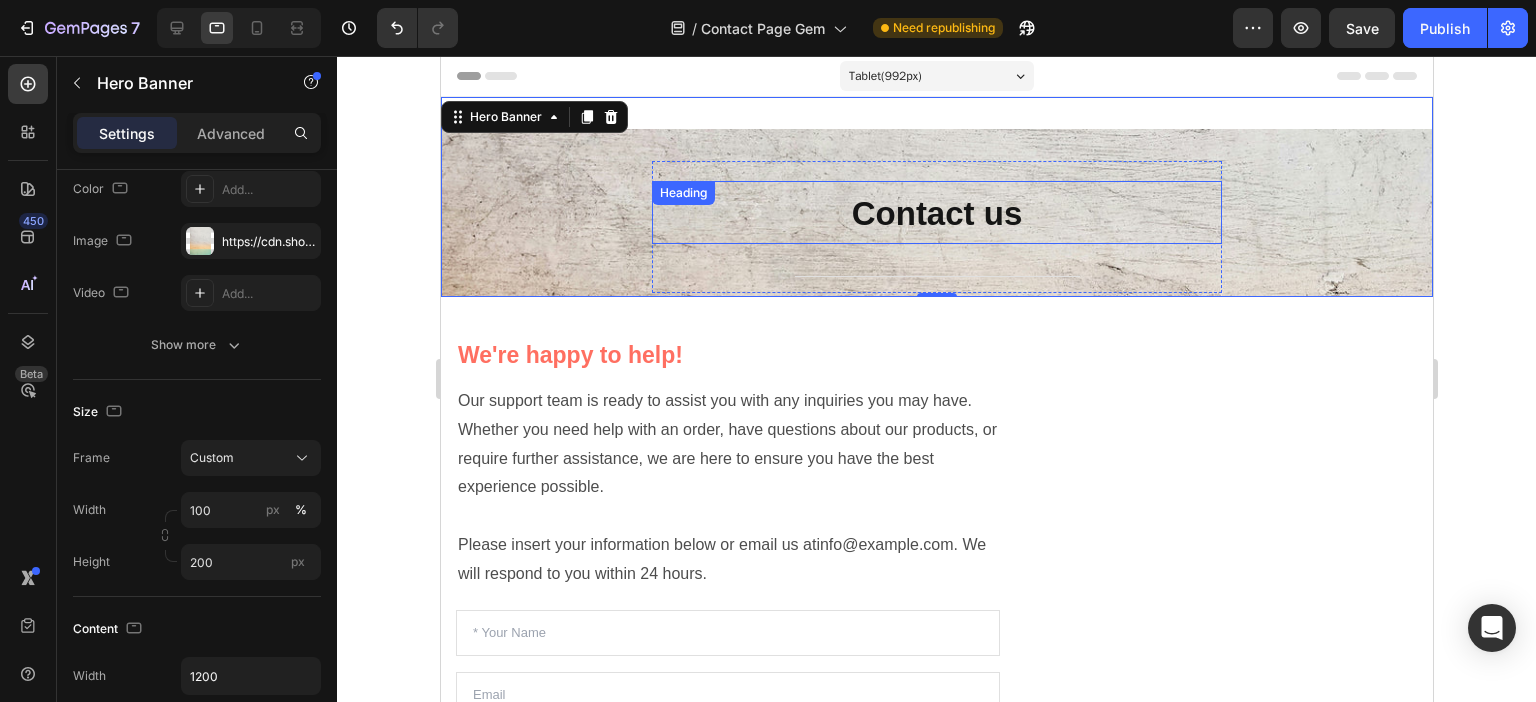 click on "Contact us" at bounding box center [936, 213] 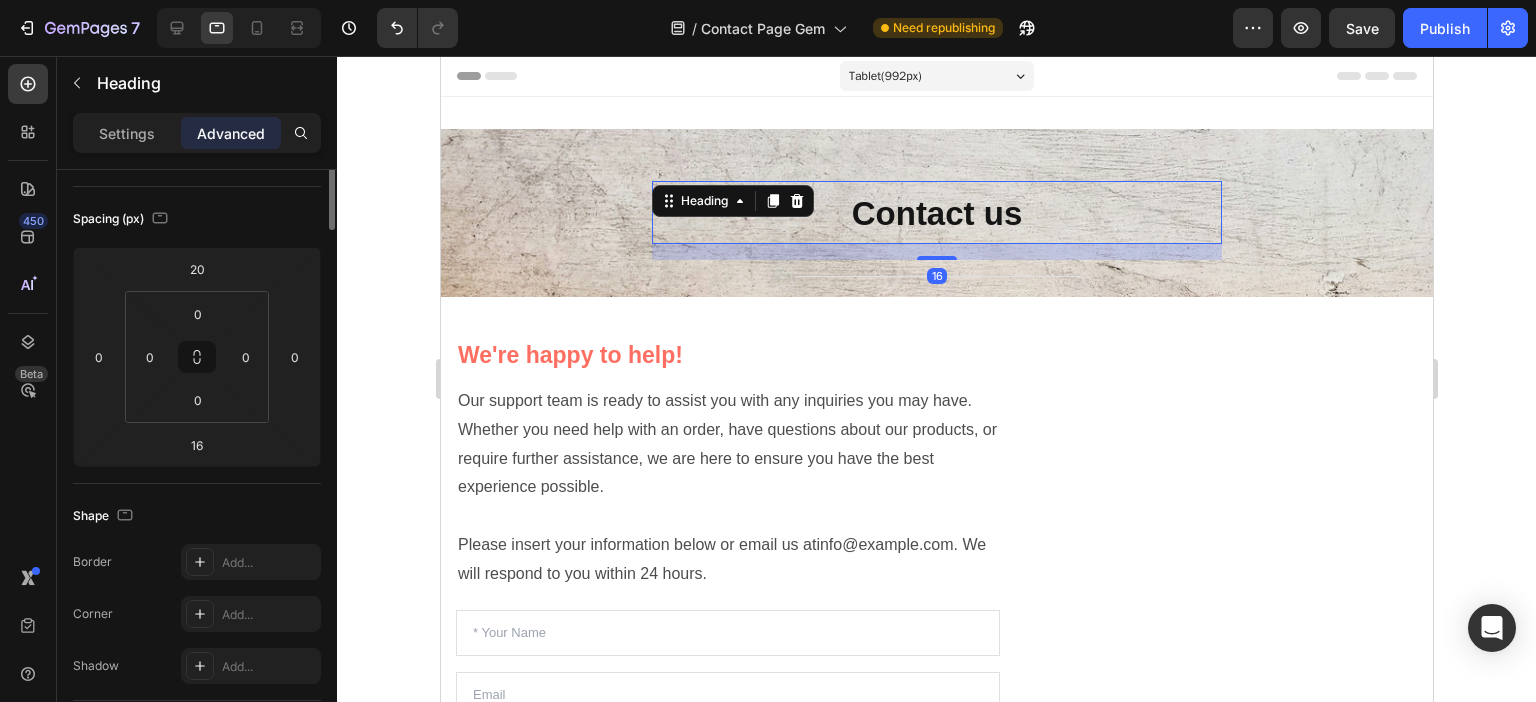 scroll, scrollTop: 0, scrollLeft: 0, axis: both 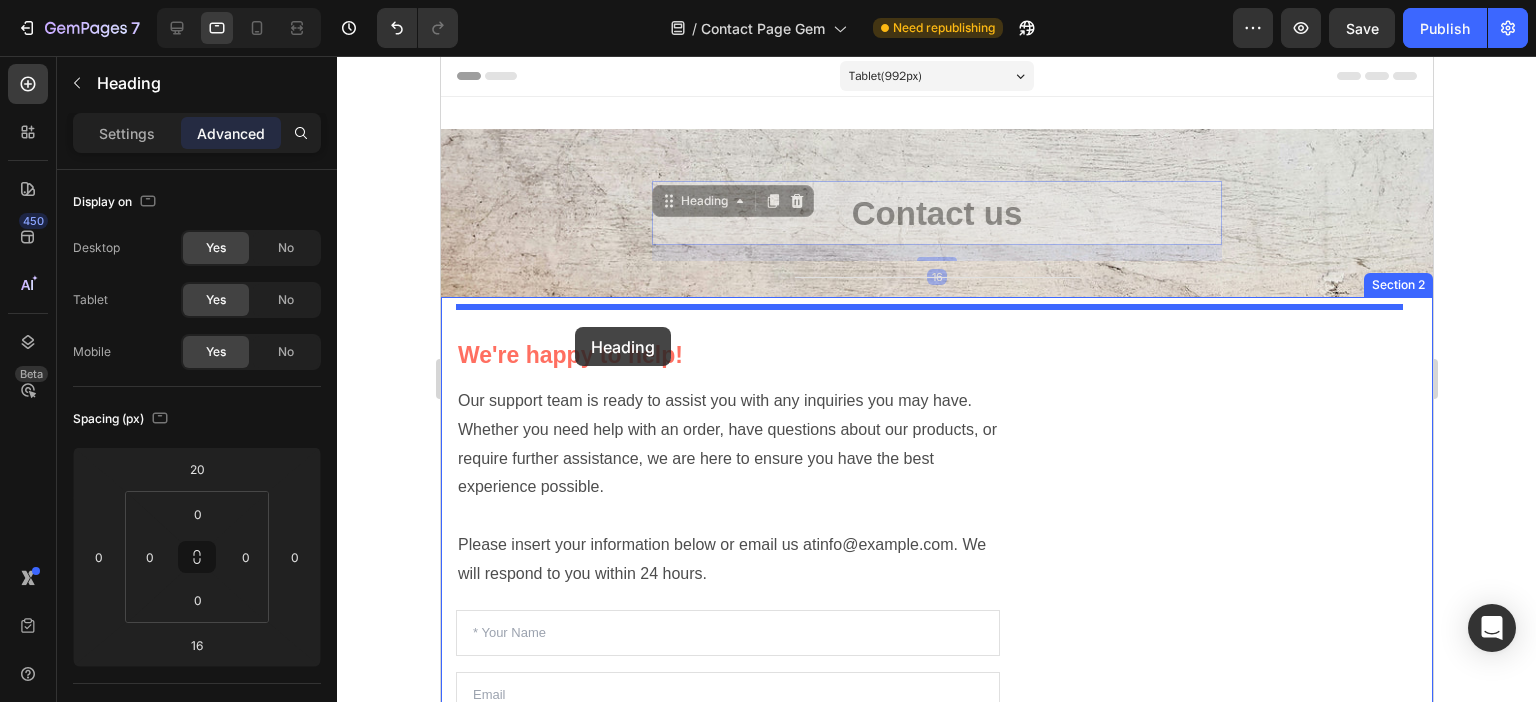 drag, startPoint x: 665, startPoint y: 201, endPoint x: 574, endPoint y: 327, distance: 155.42522 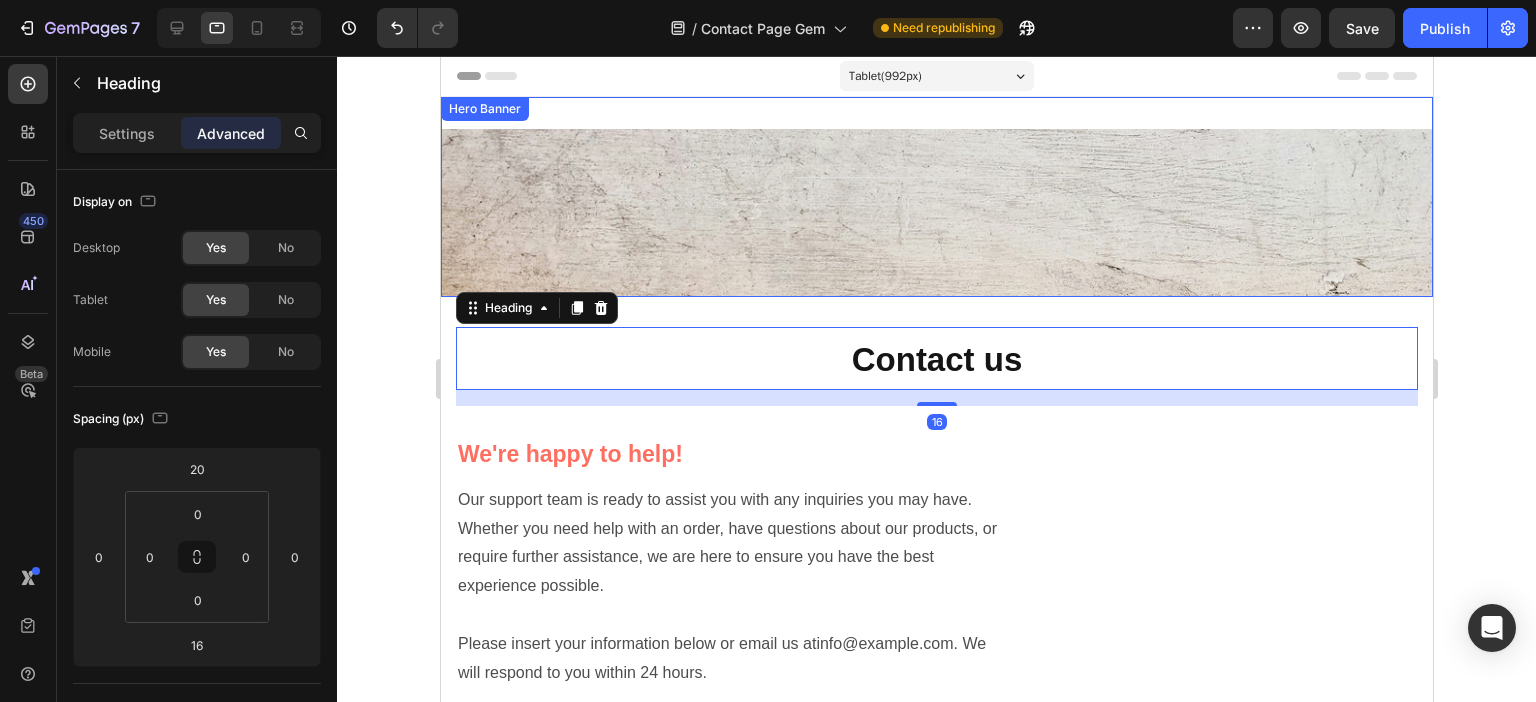 click on "Title Line Row" at bounding box center [936, 177] 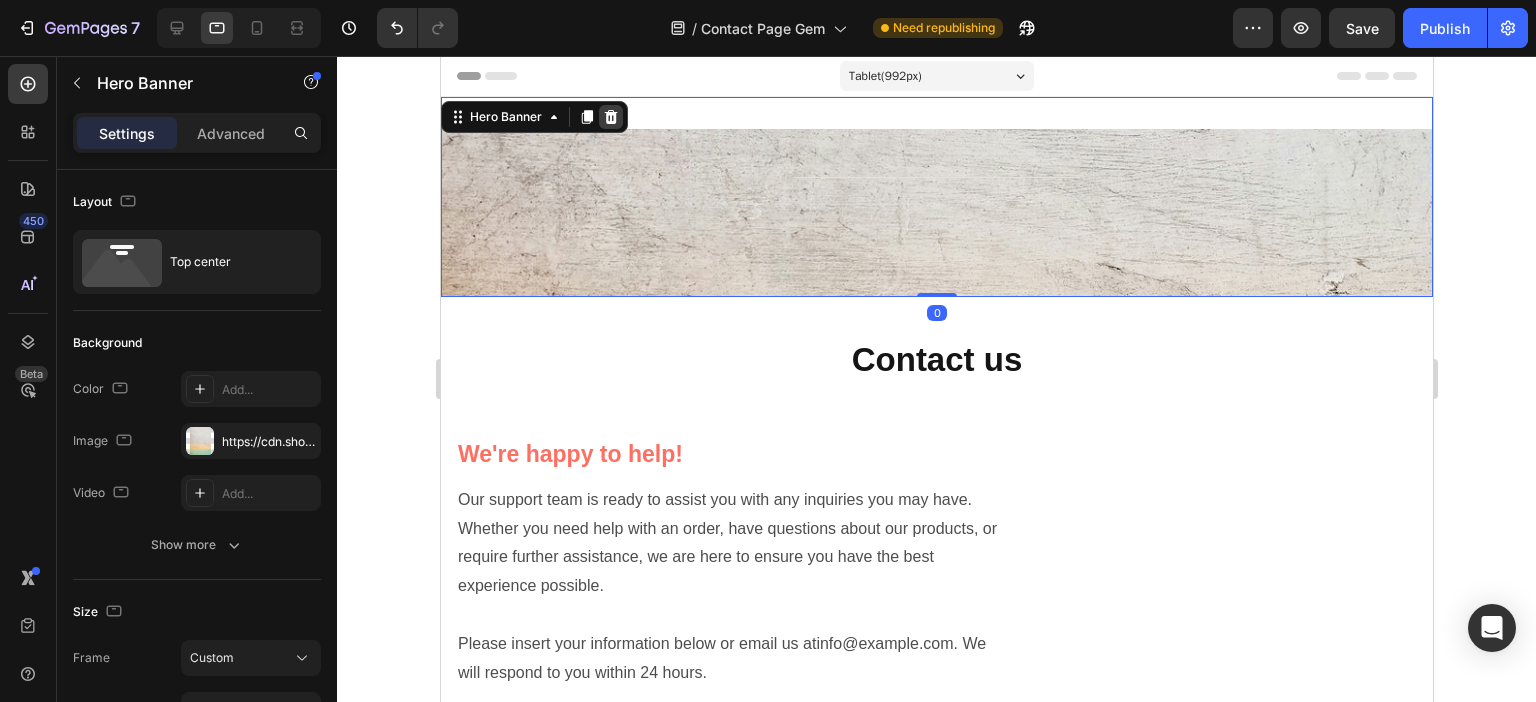 click 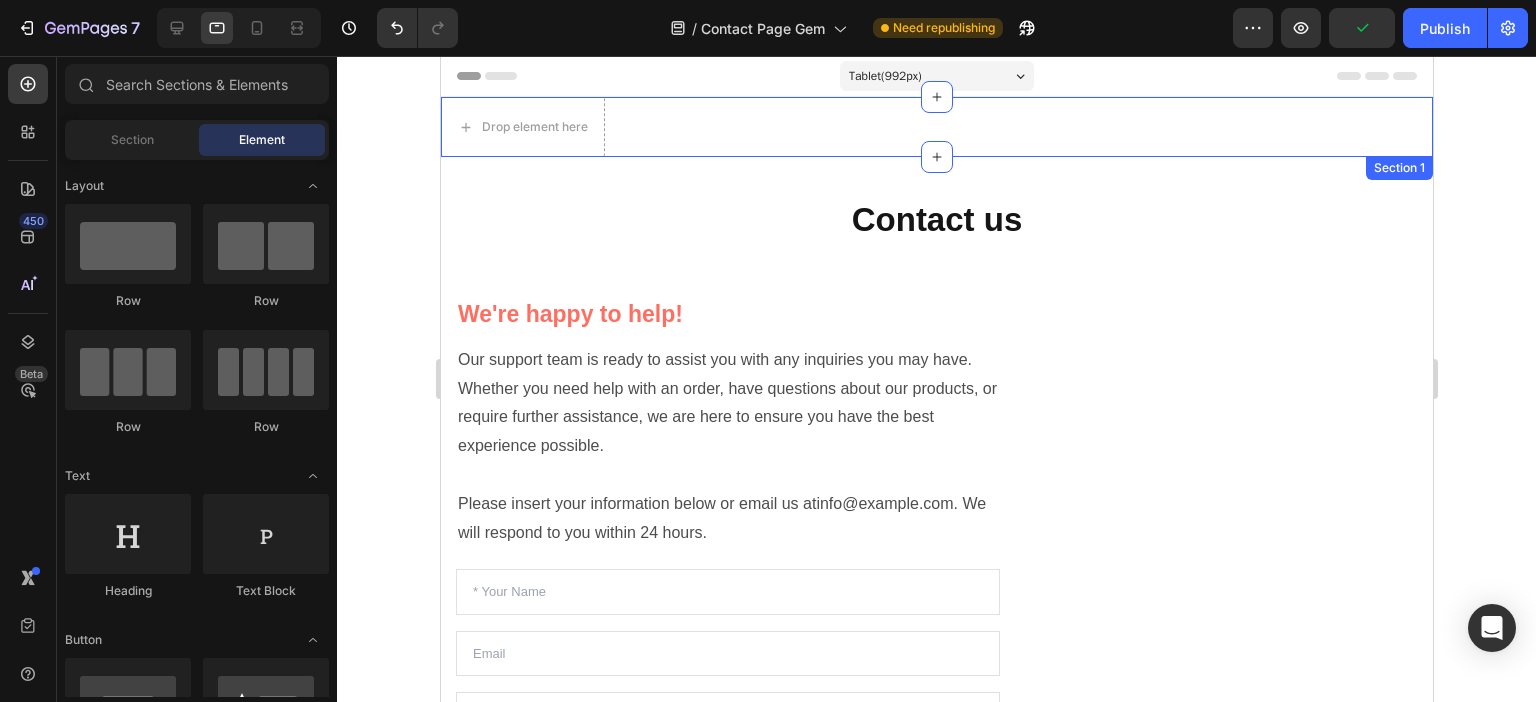 click on "Drop element here Section 1" at bounding box center (936, 127) 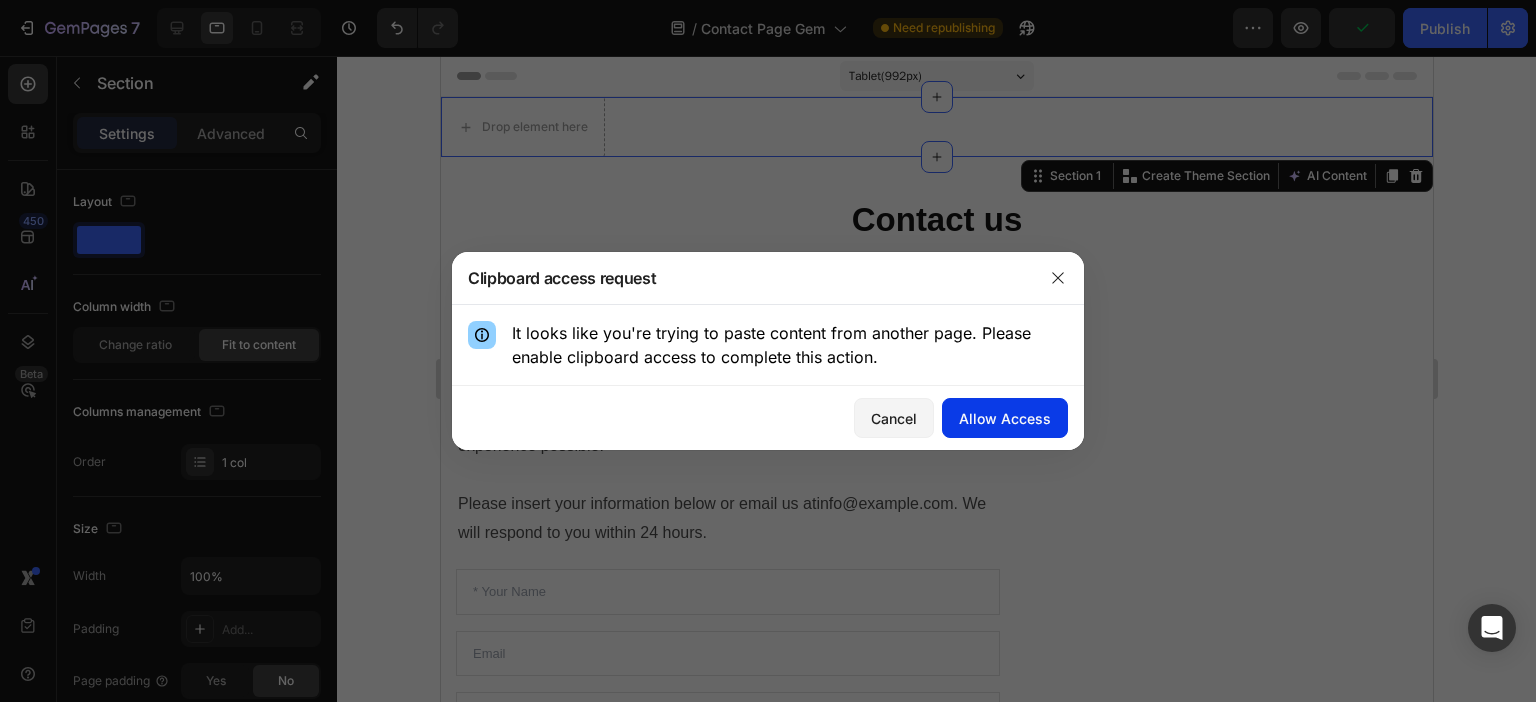 click on "Allow Access" at bounding box center (1005, 418) 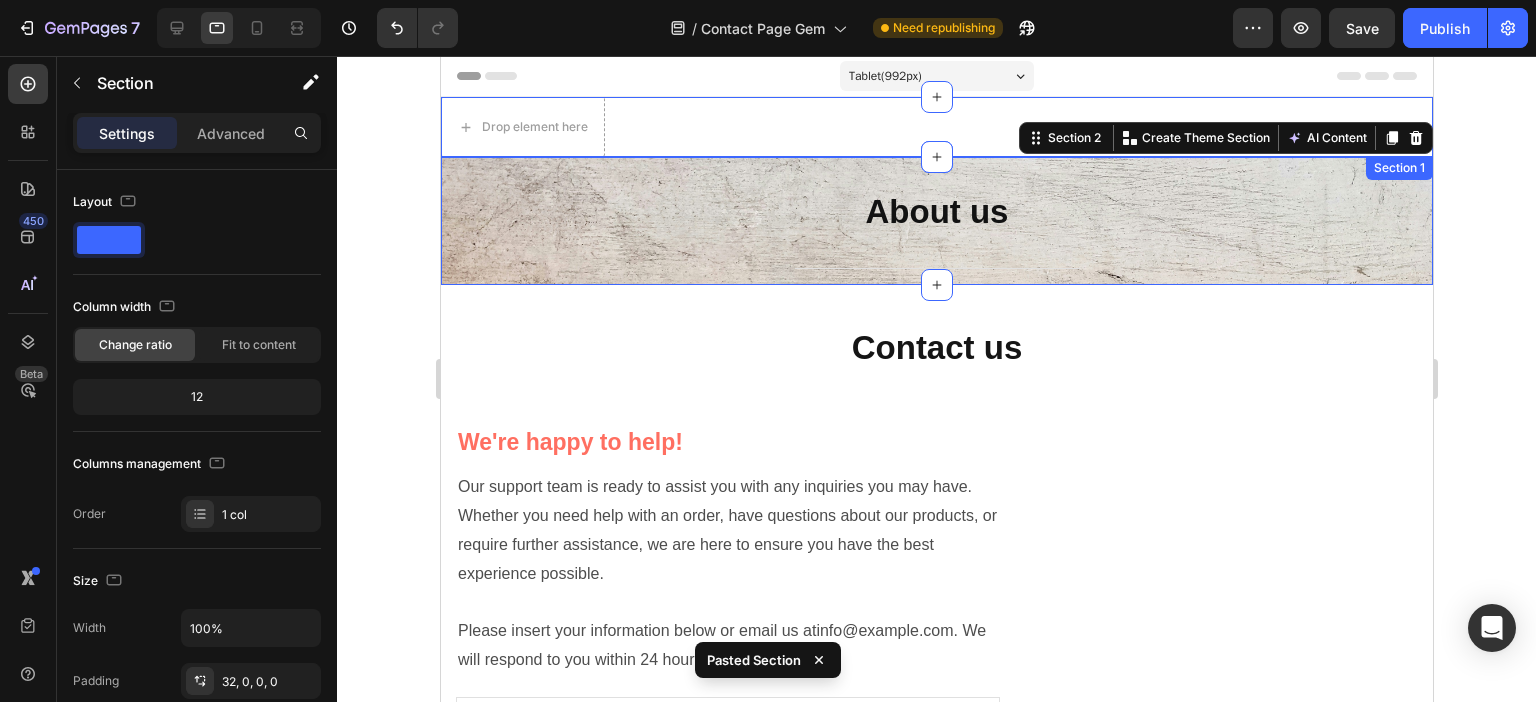 click on "Drop element here Section 1" at bounding box center [936, 127] 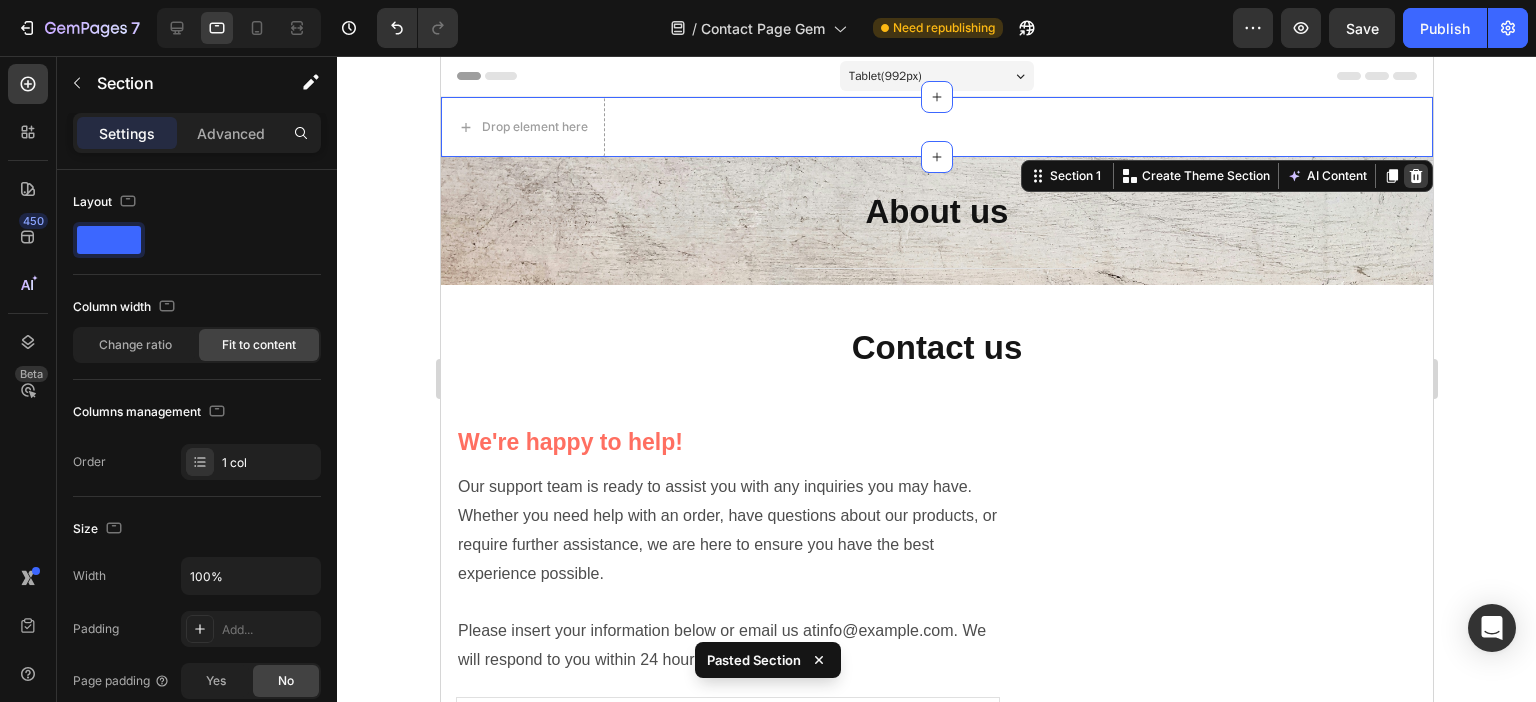 click 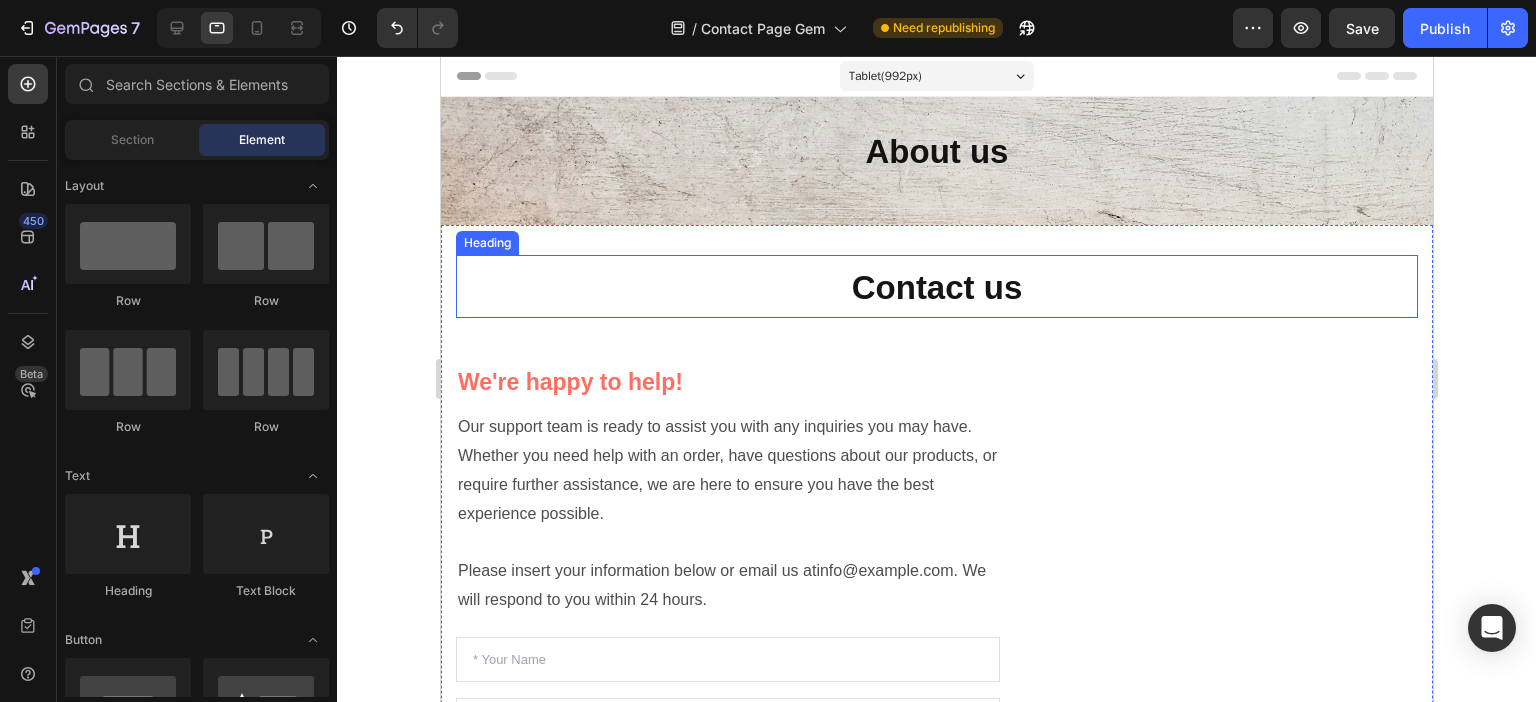click on "Contact us" at bounding box center [936, 287] 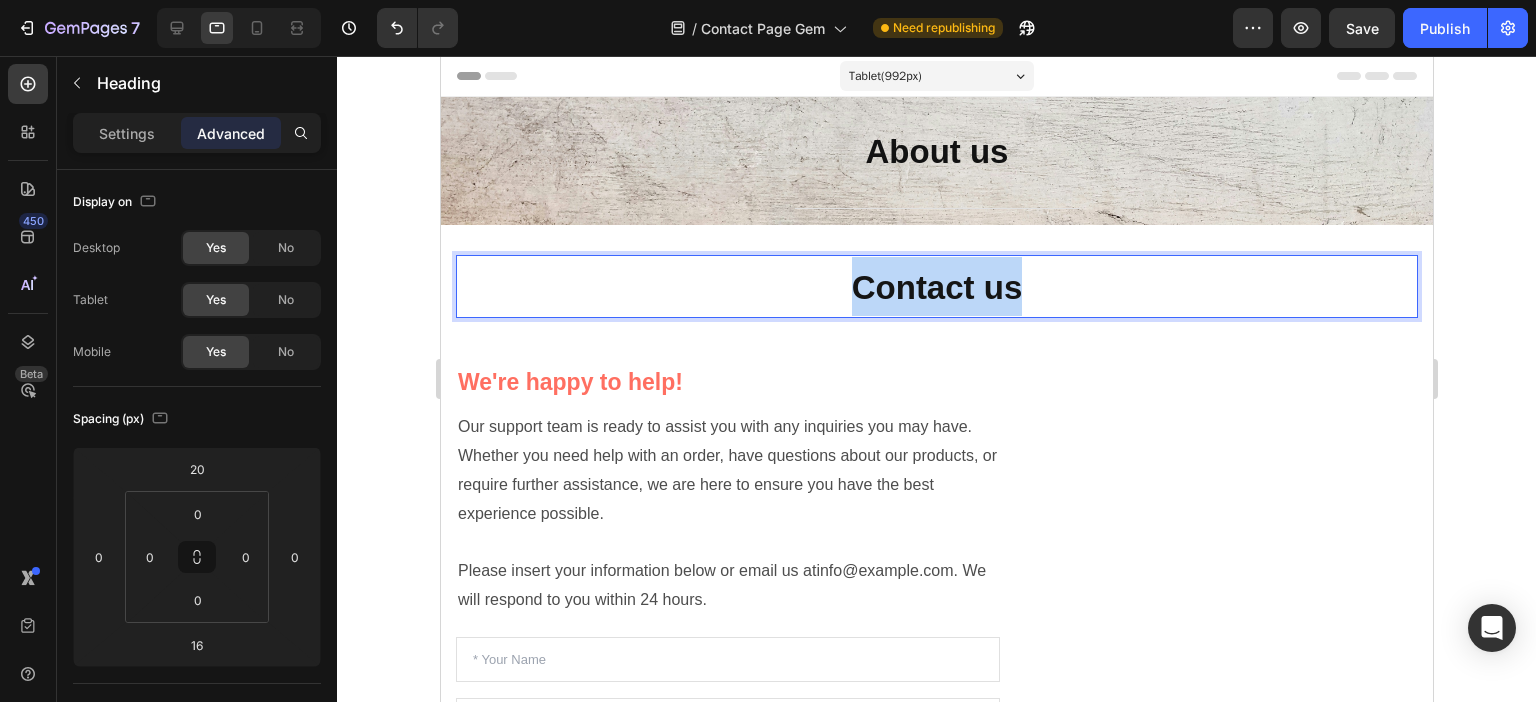 drag, startPoint x: 1075, startPoint y: 301, endPoint x: 840, endPoint y: 297, distance: 235.03404 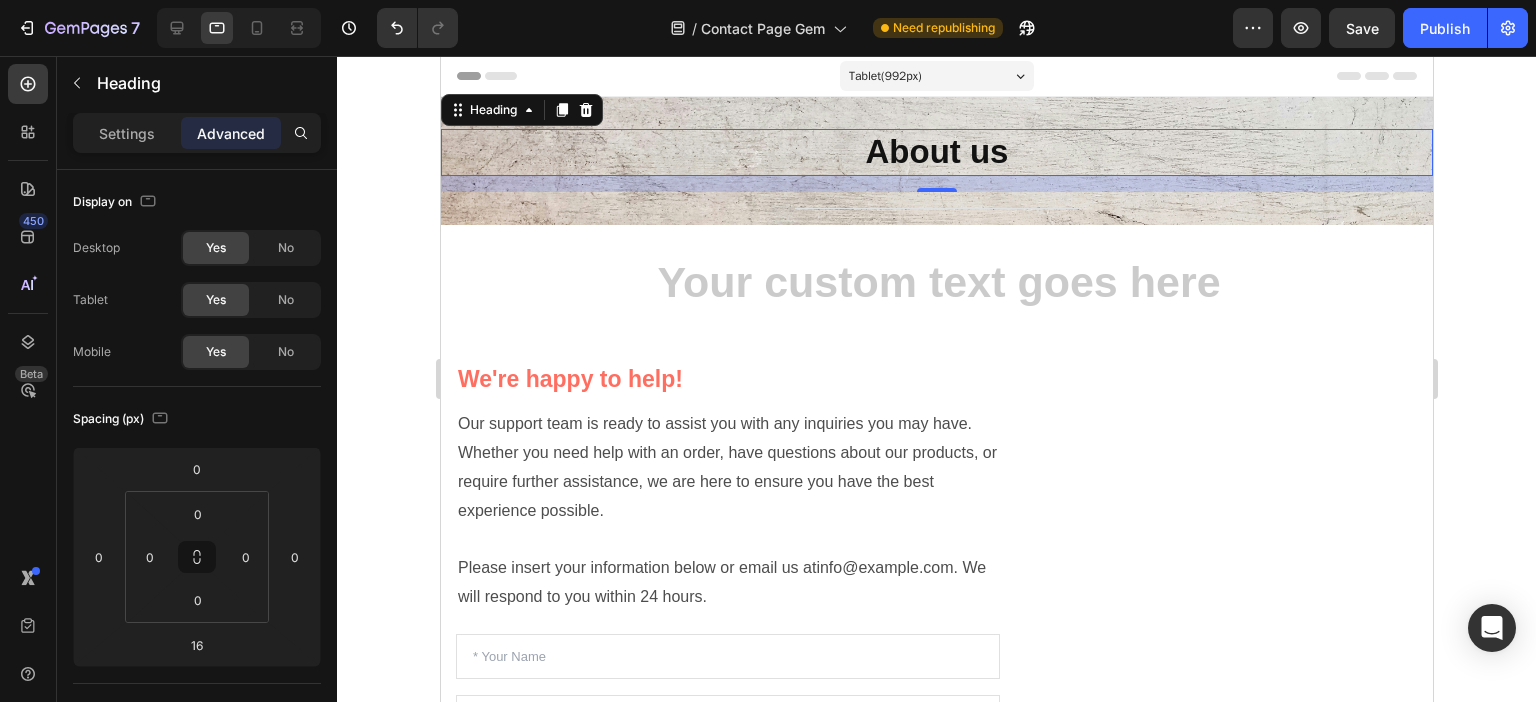 click on "About us" at bounding box center [936, 151] 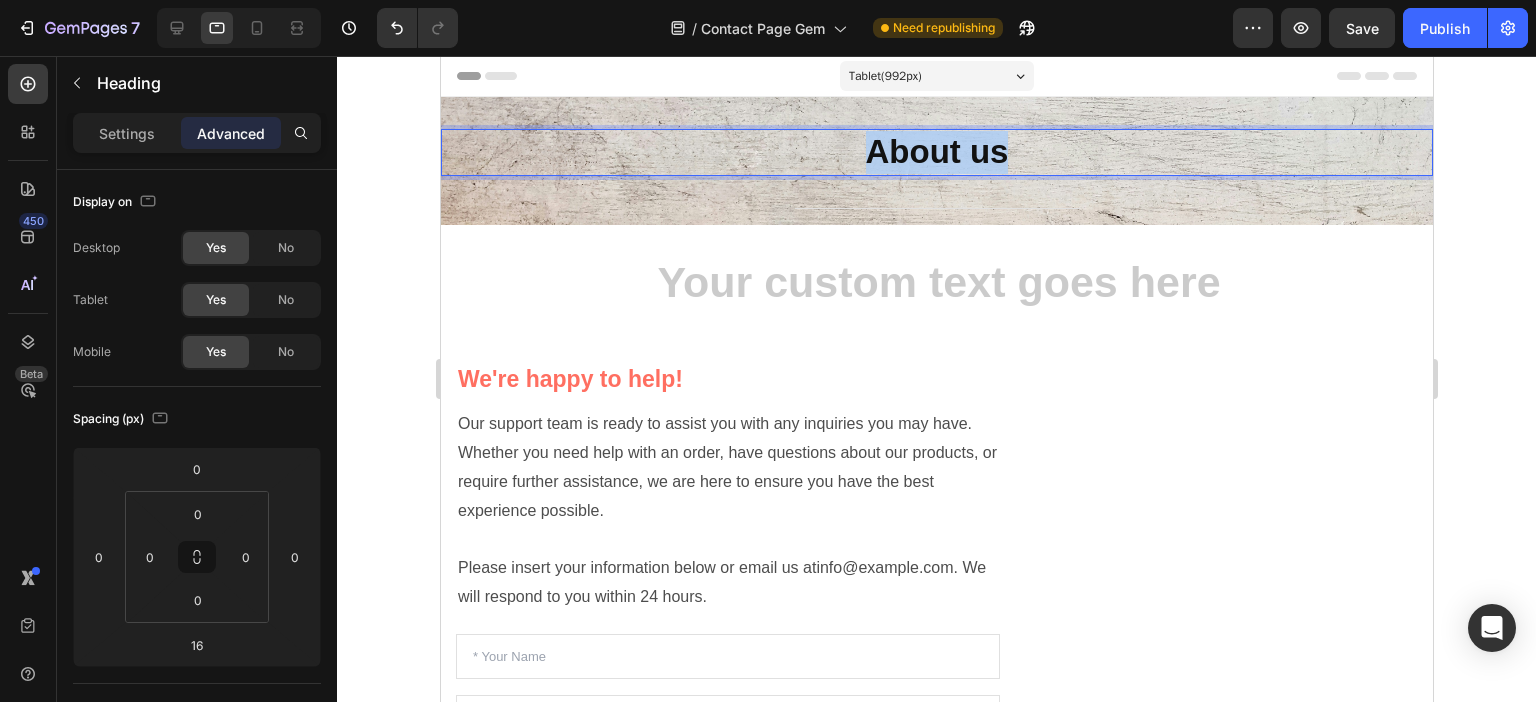 drag, startPoint x: 1016, startPoint y: 144, endPoint x: 790, endPoint y: 163, distance: 226.79727 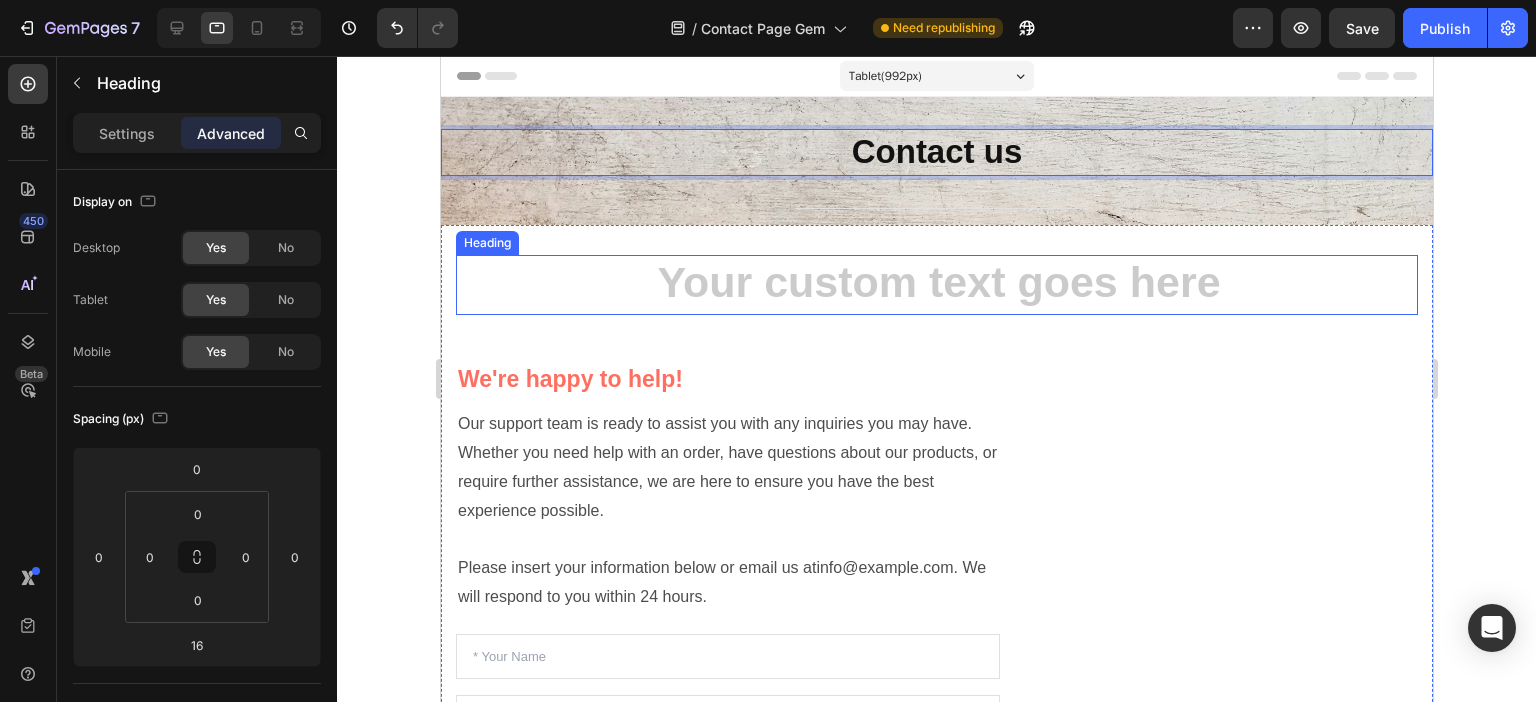 click at bounding box center [936, 285] 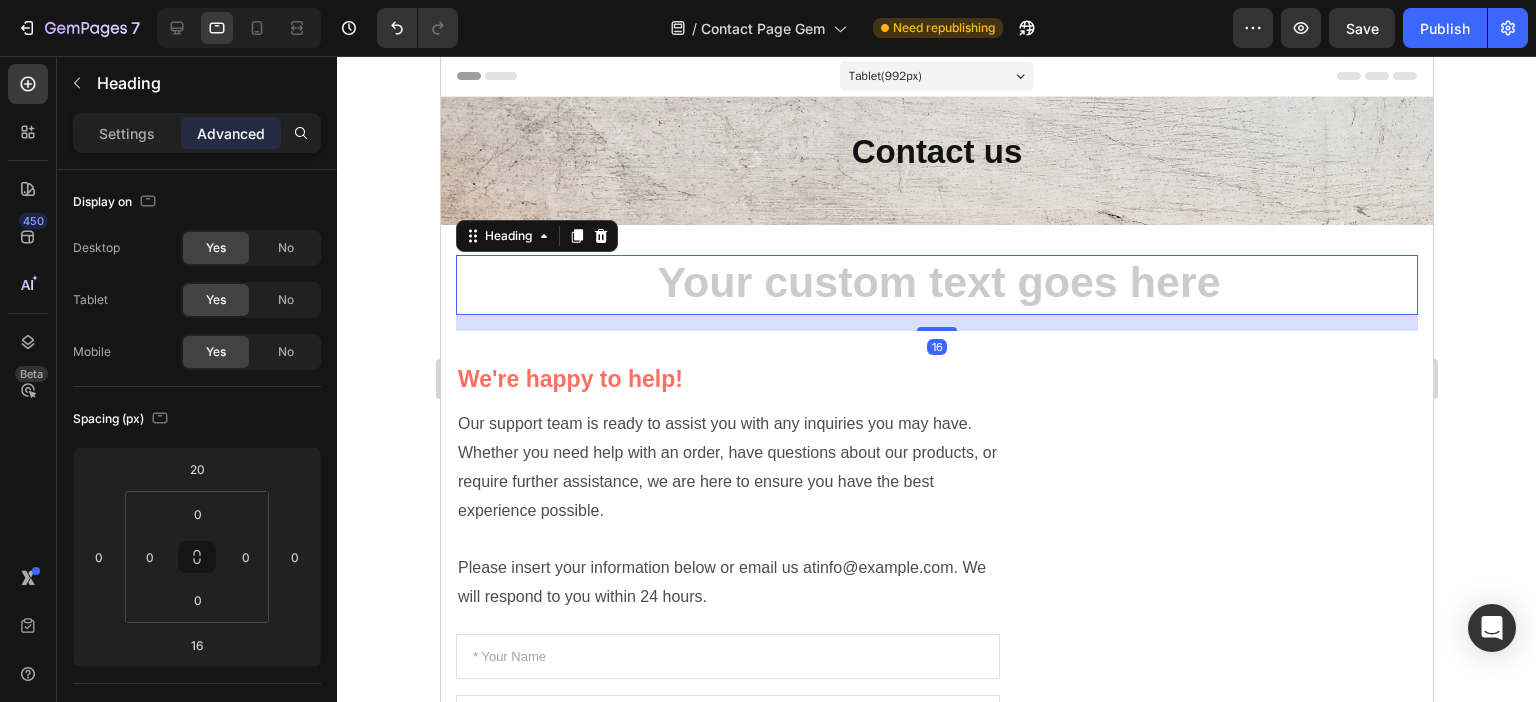 click 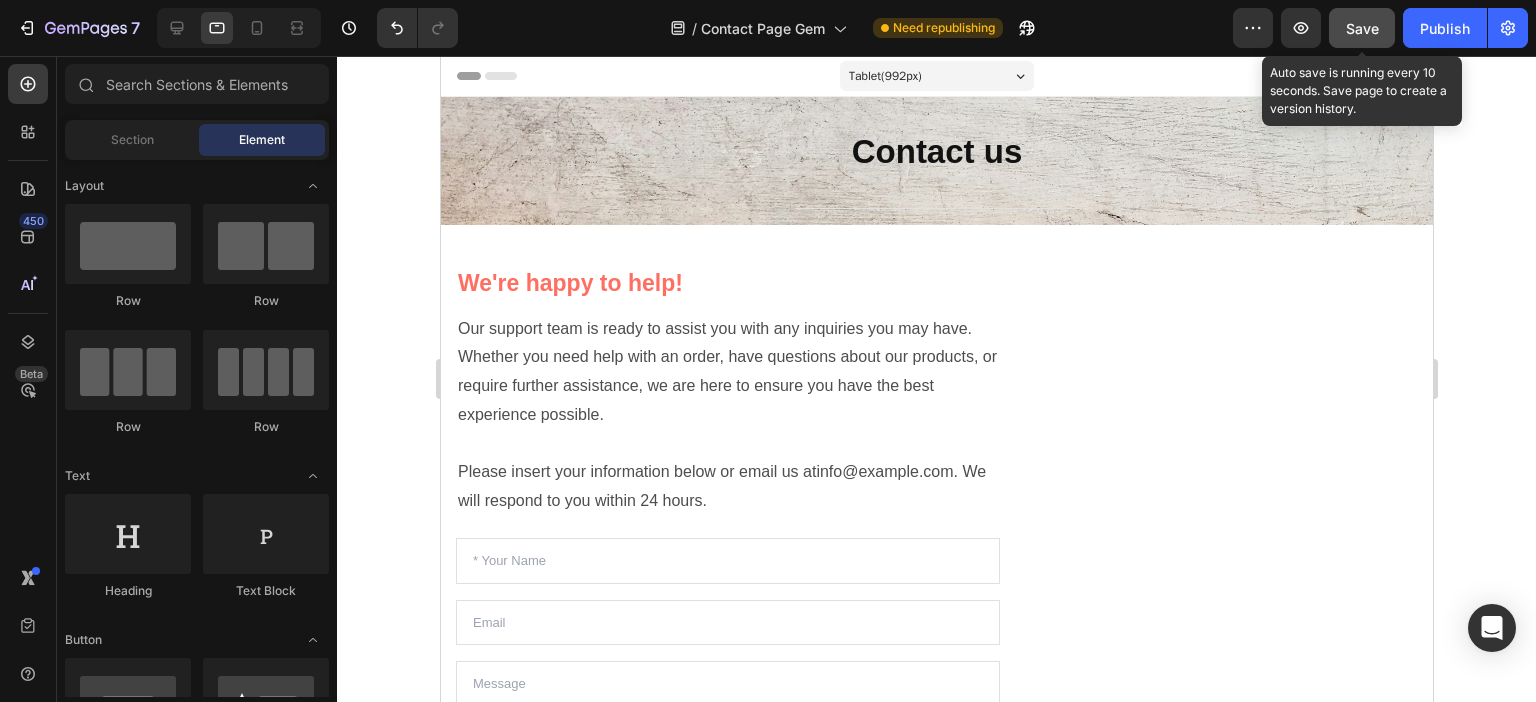 click on "Save" at bounding box center [1362, 28] 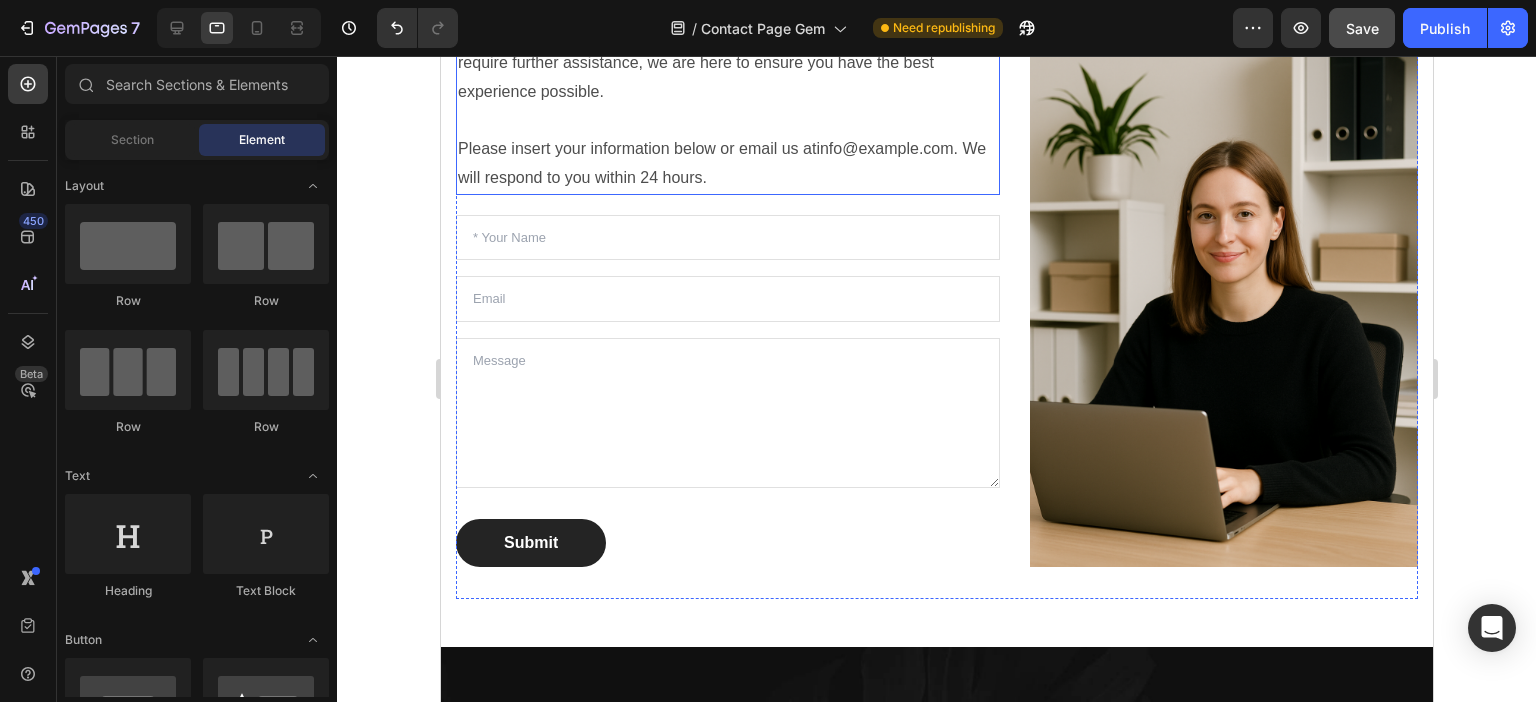 scroll, scrollTop: 168, scrollLeft: 0, axis: vertical 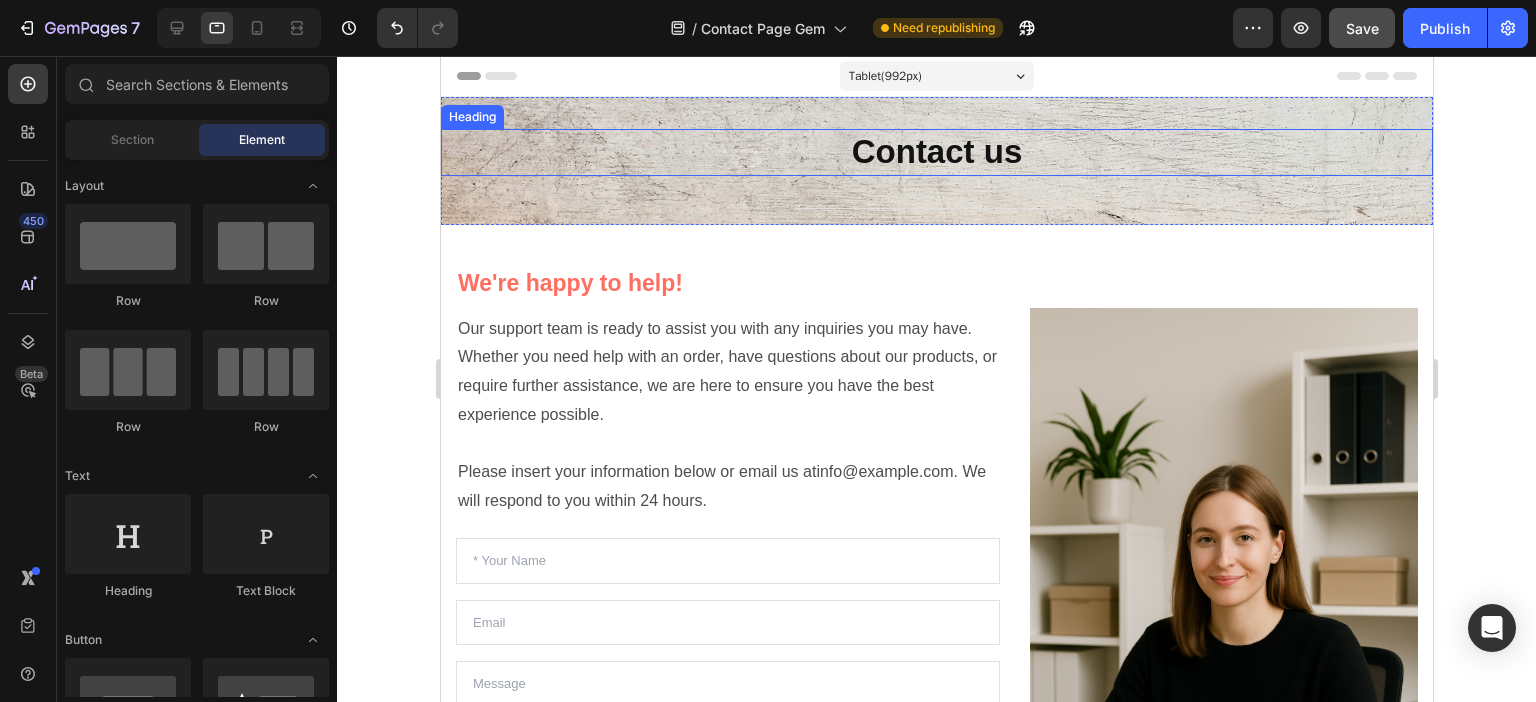 click on "Contact us" at bounding box center [936, 151] 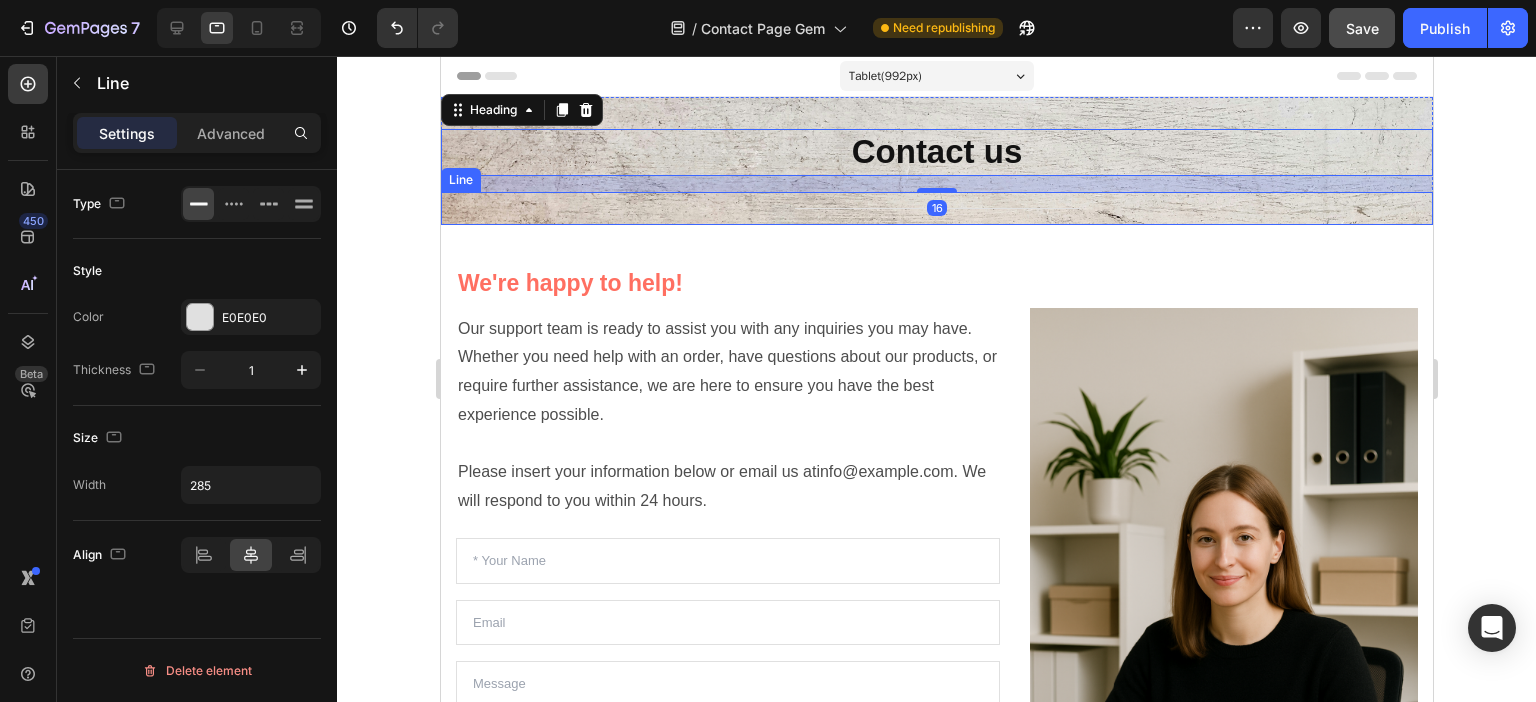 click on "Title Line" at bounding box center [936, 208] 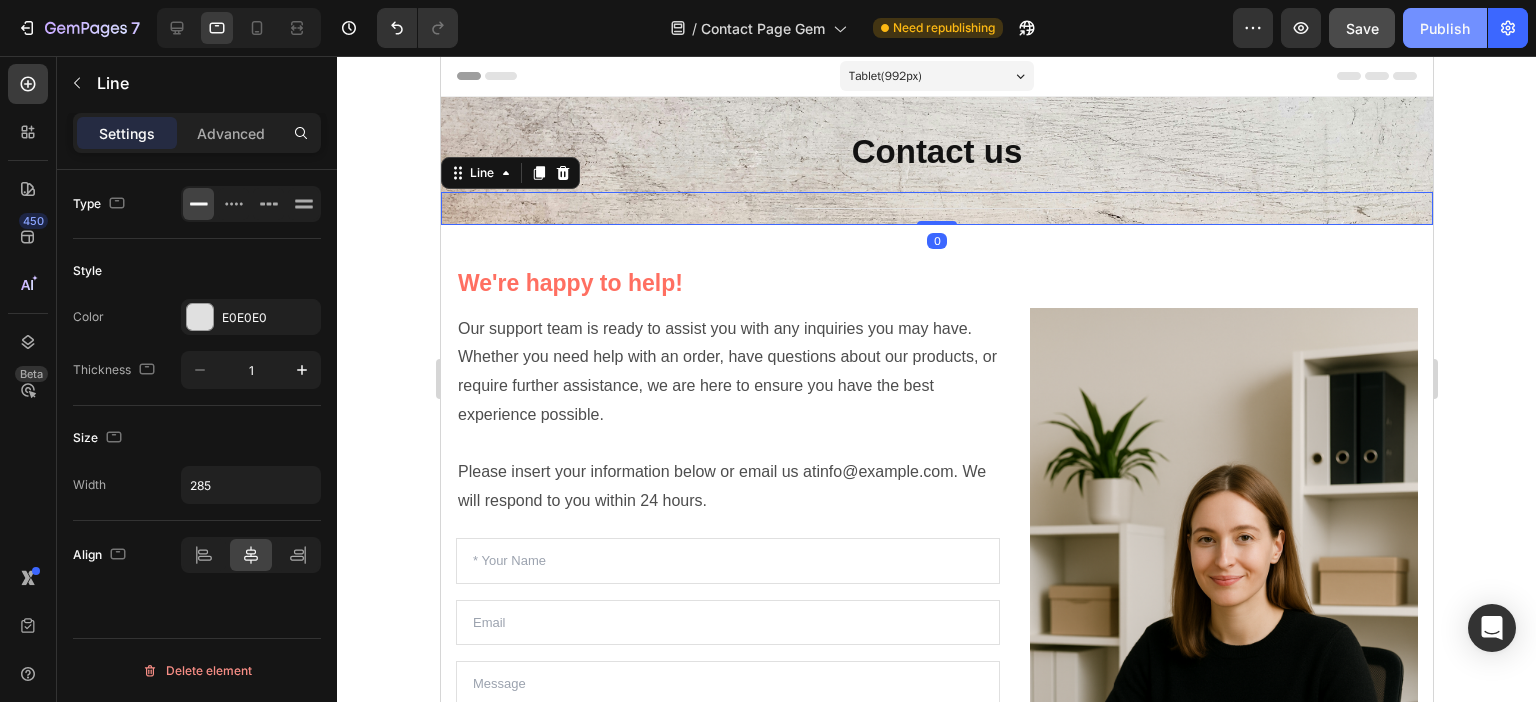 click on "Publish" 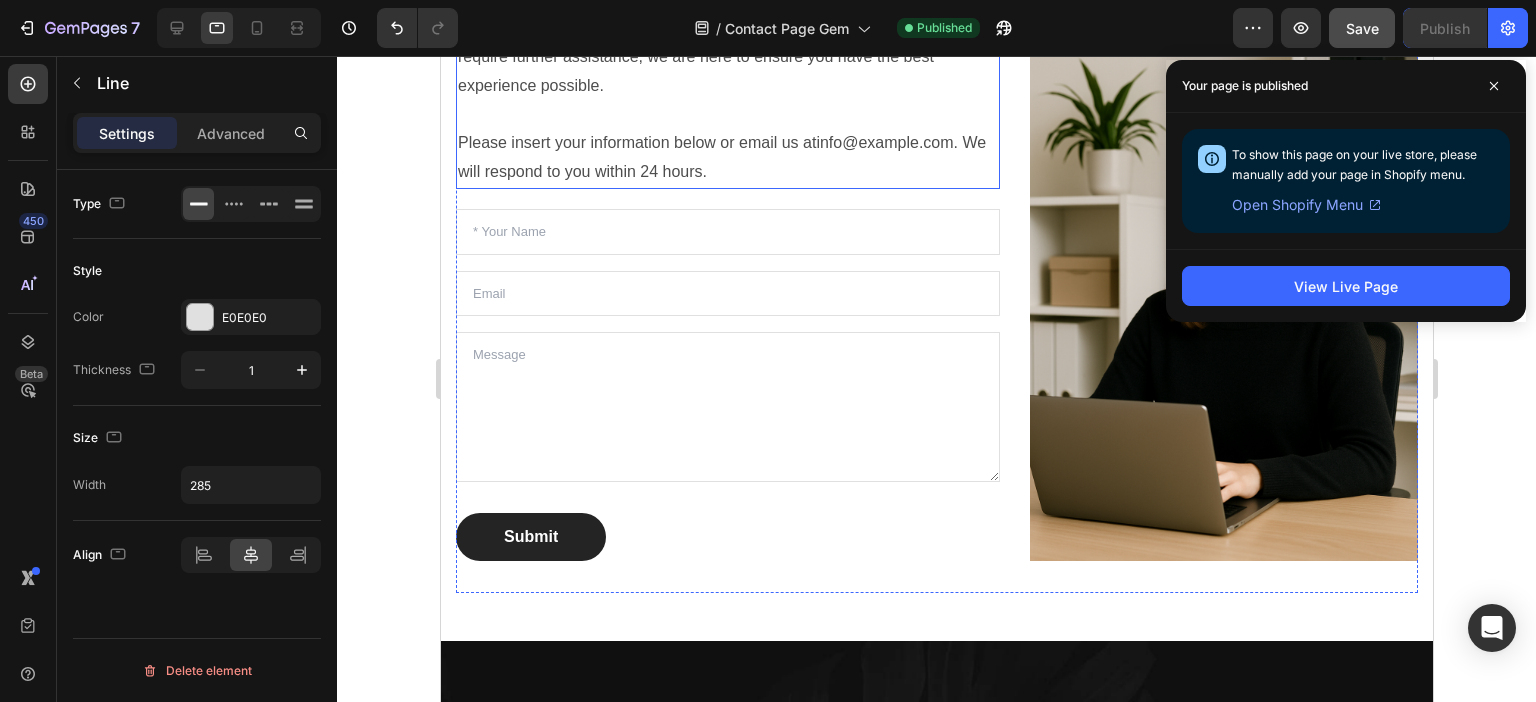 scroll, scrollTop: 0, scrollLeft: 0, axis: both 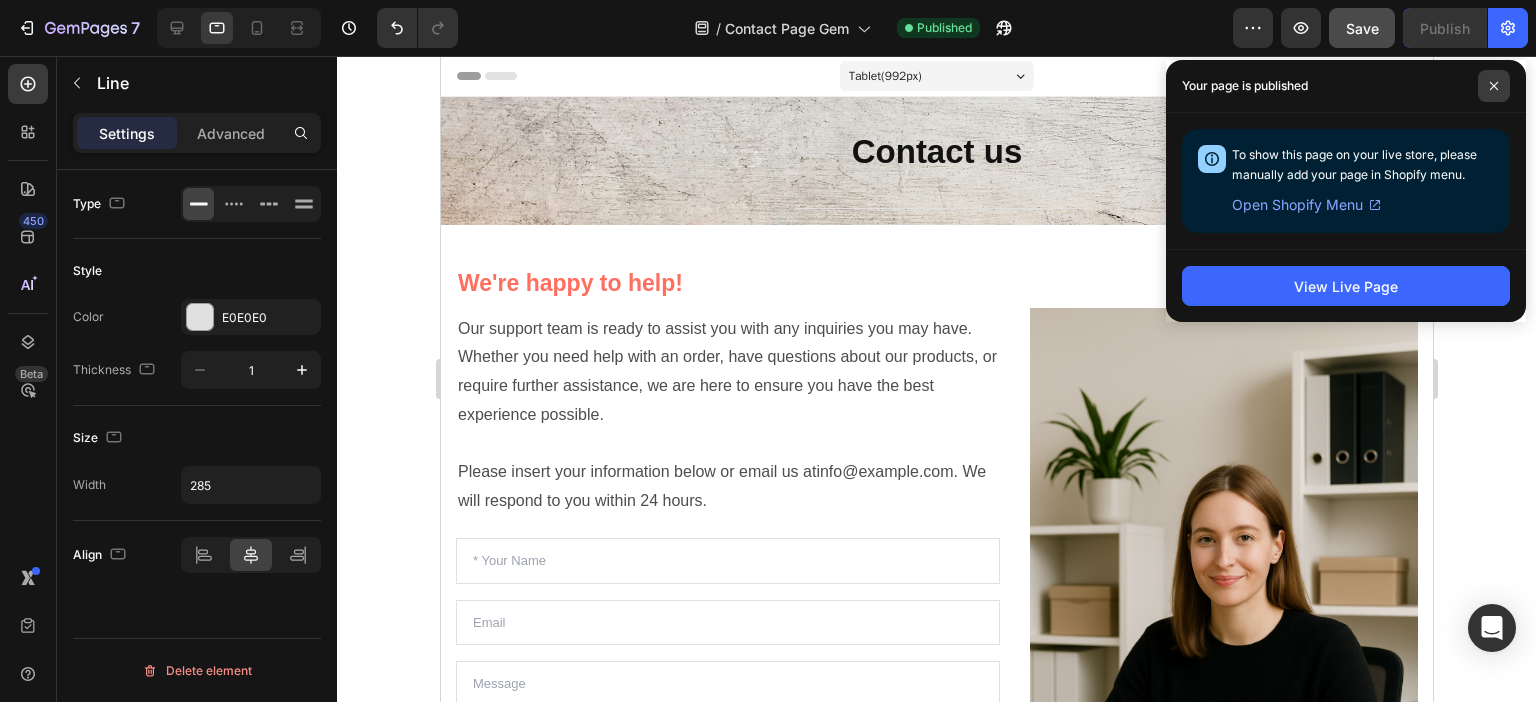 click 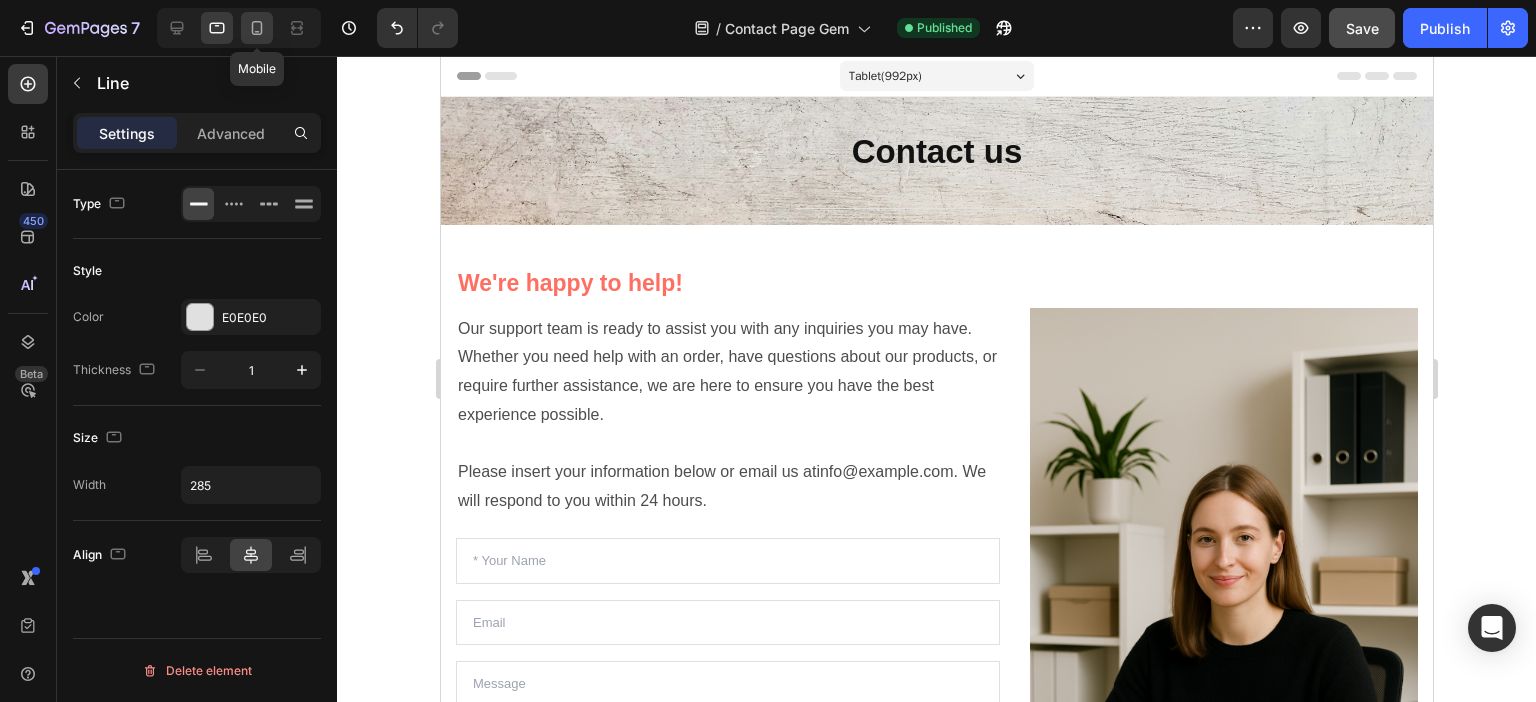 click 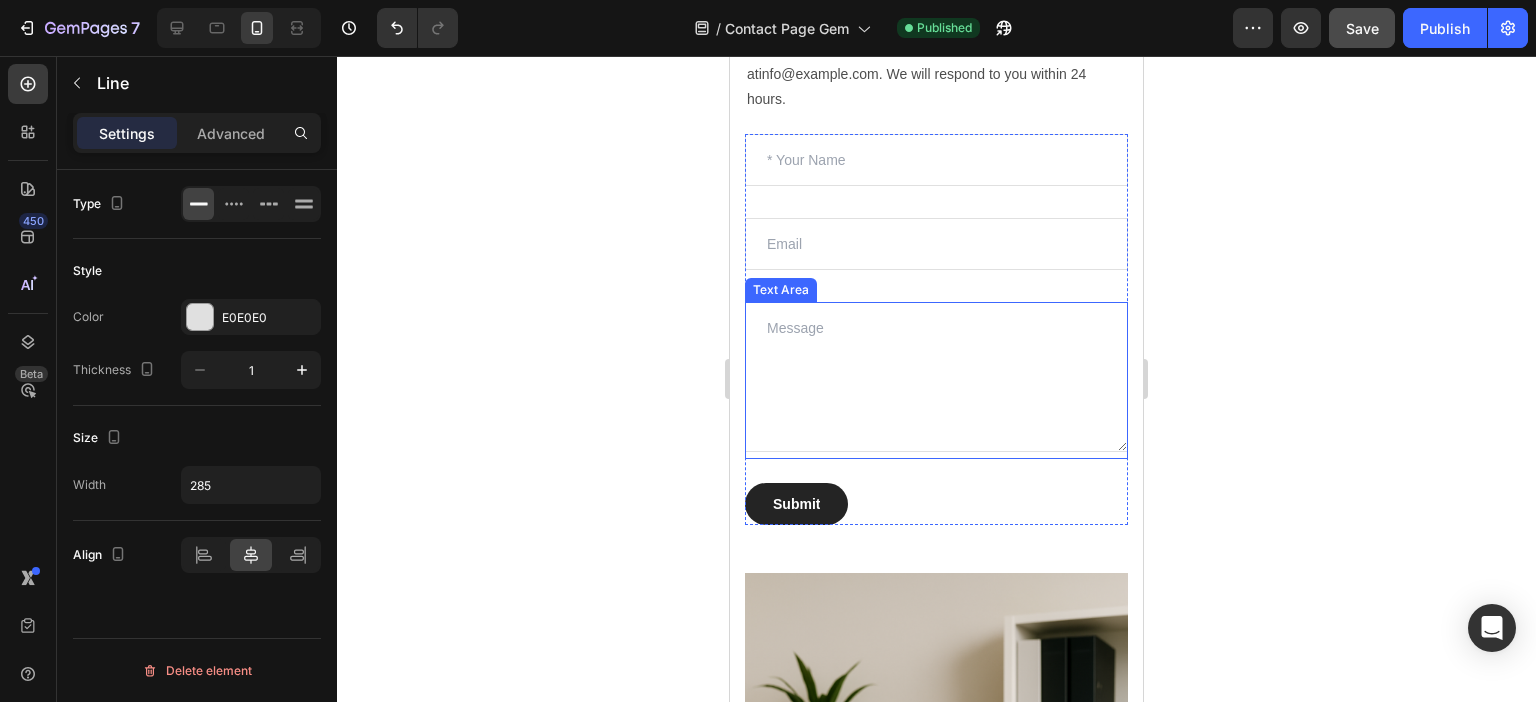 scroll, scrollTop: 400, scrollLeft: 0, axis: vertical 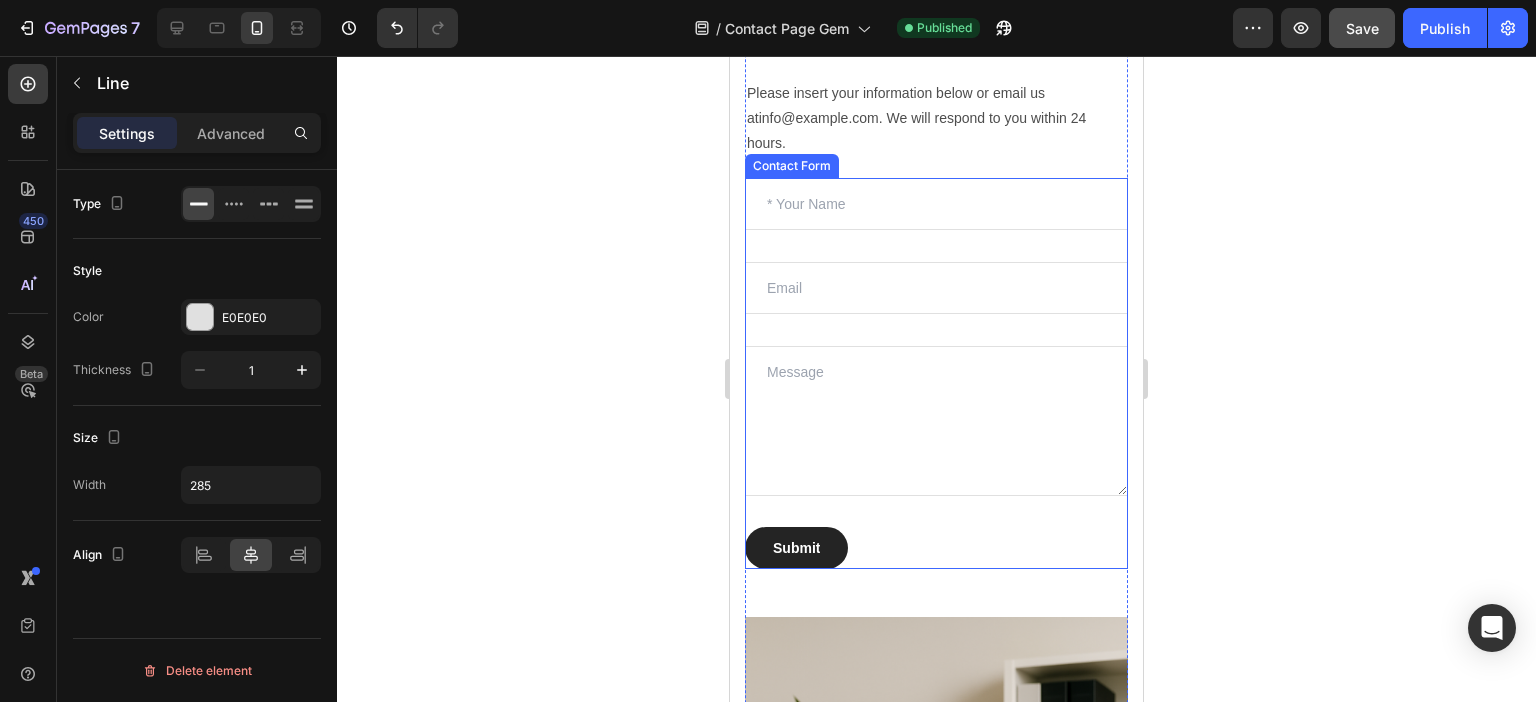 click on "Text Field Email Field Text Area Submit Submit Button Contact Form" at bounding box center [936, 373] 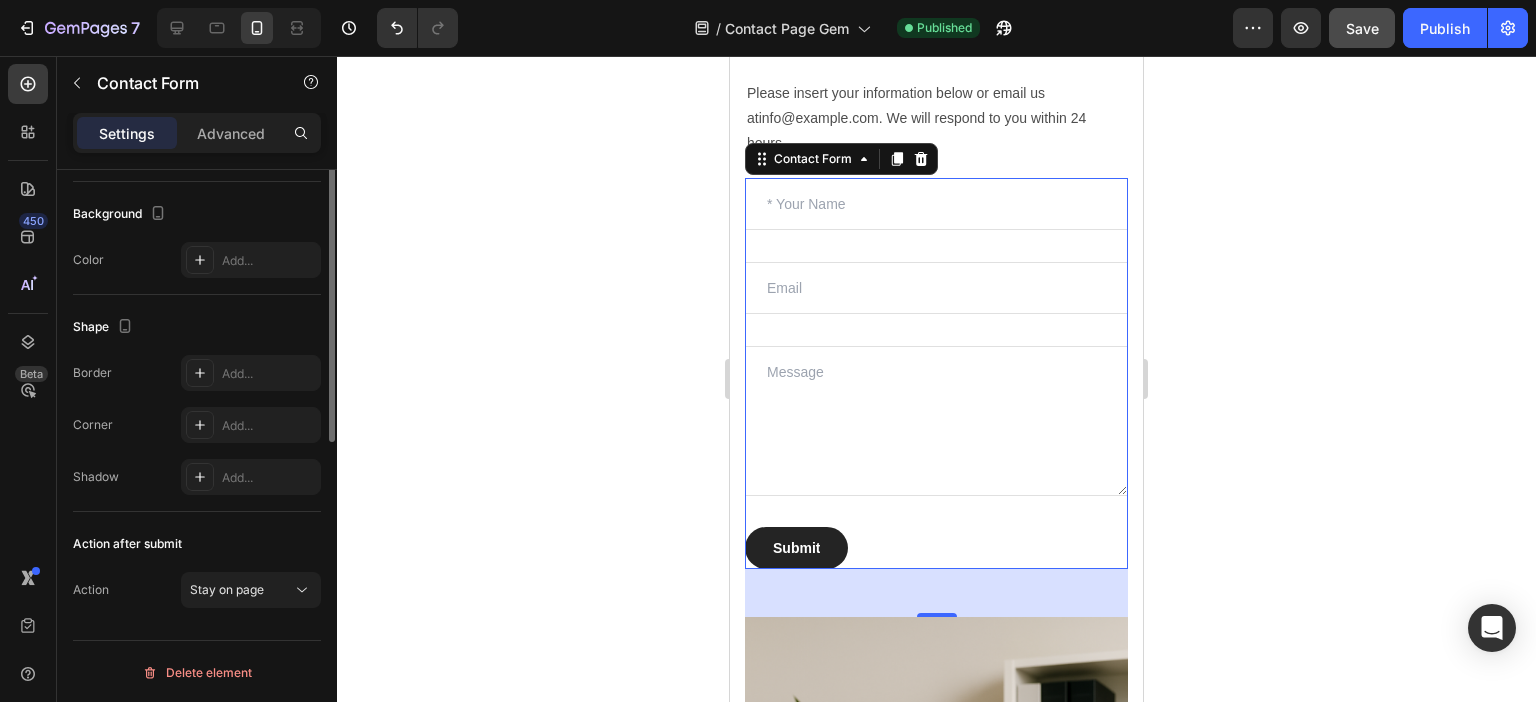 scroll, scrollTop: 129, scrollLeft: 0, axis: vertical 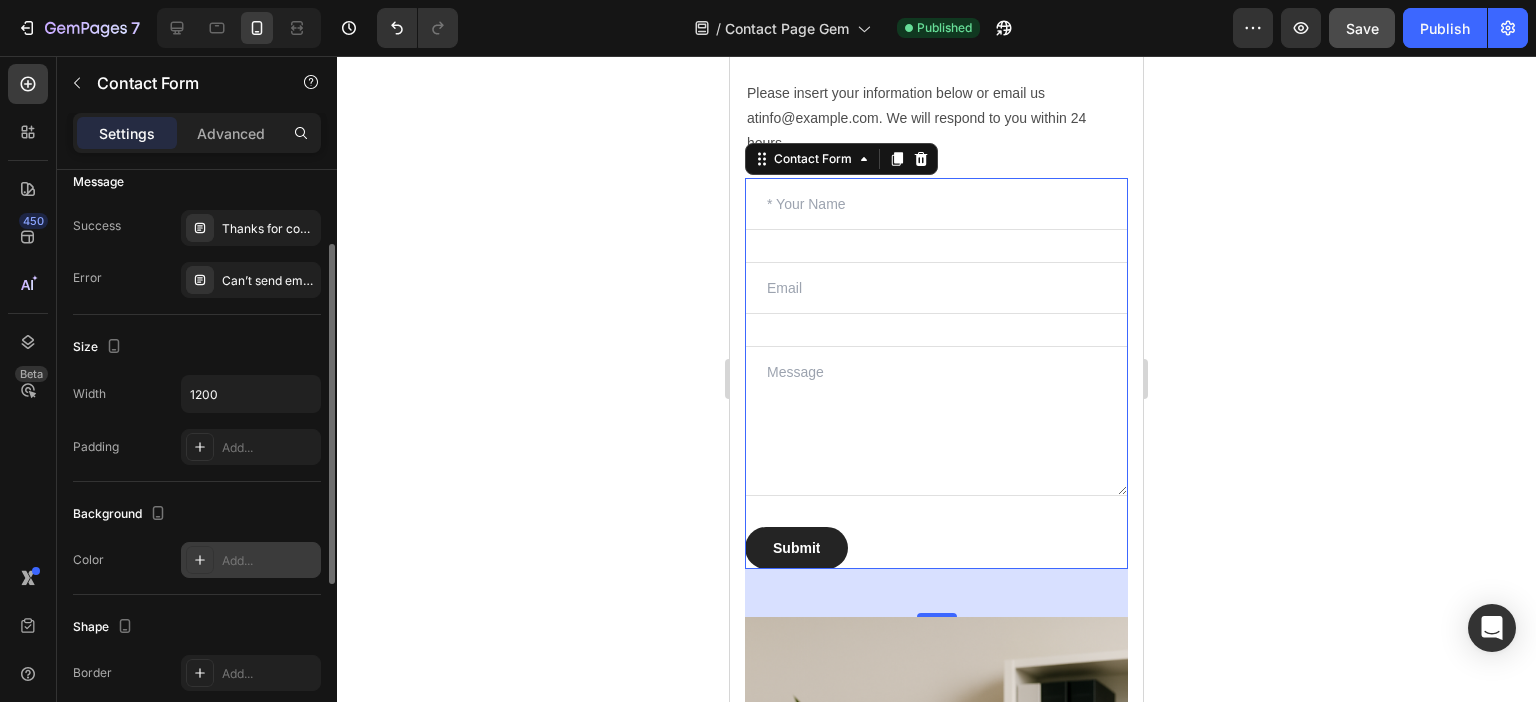 click 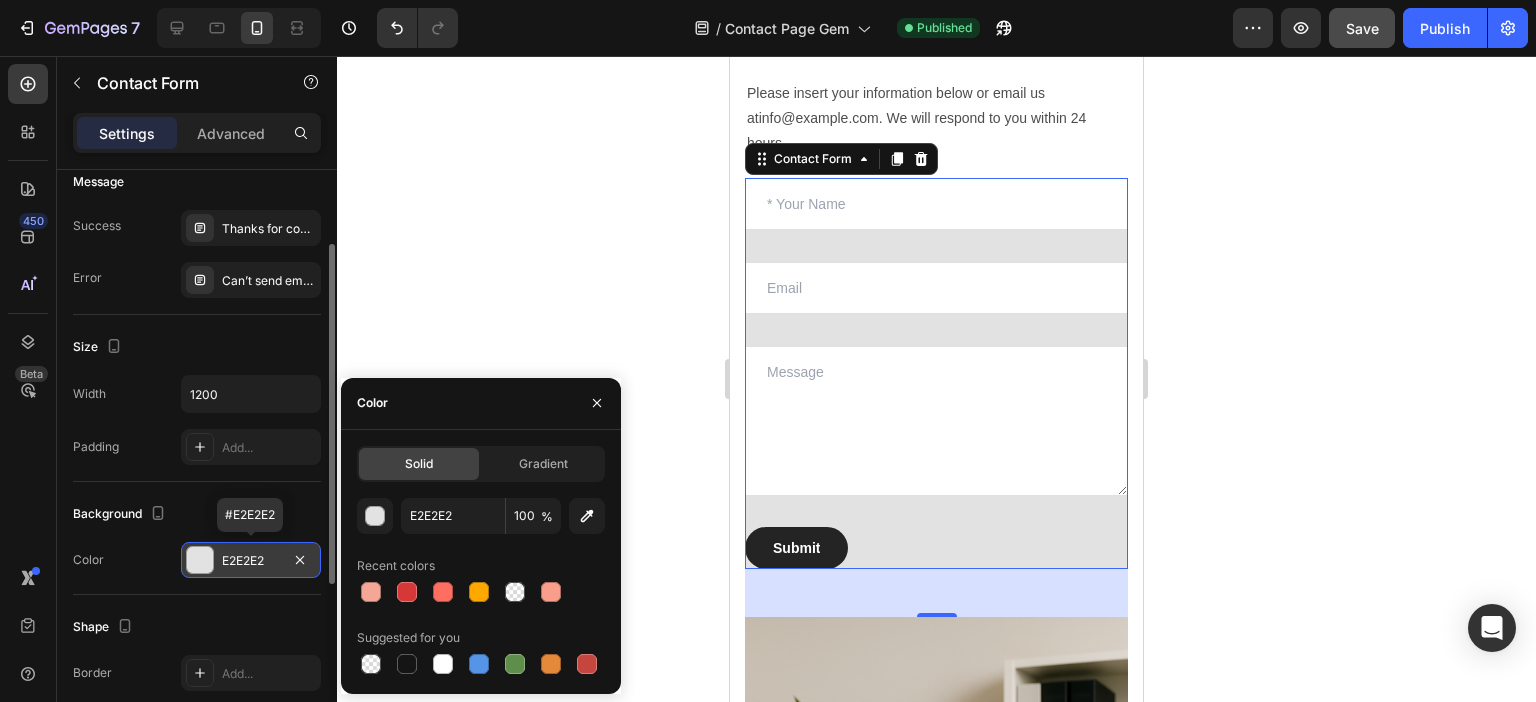 click at bounding box center [200, 560] 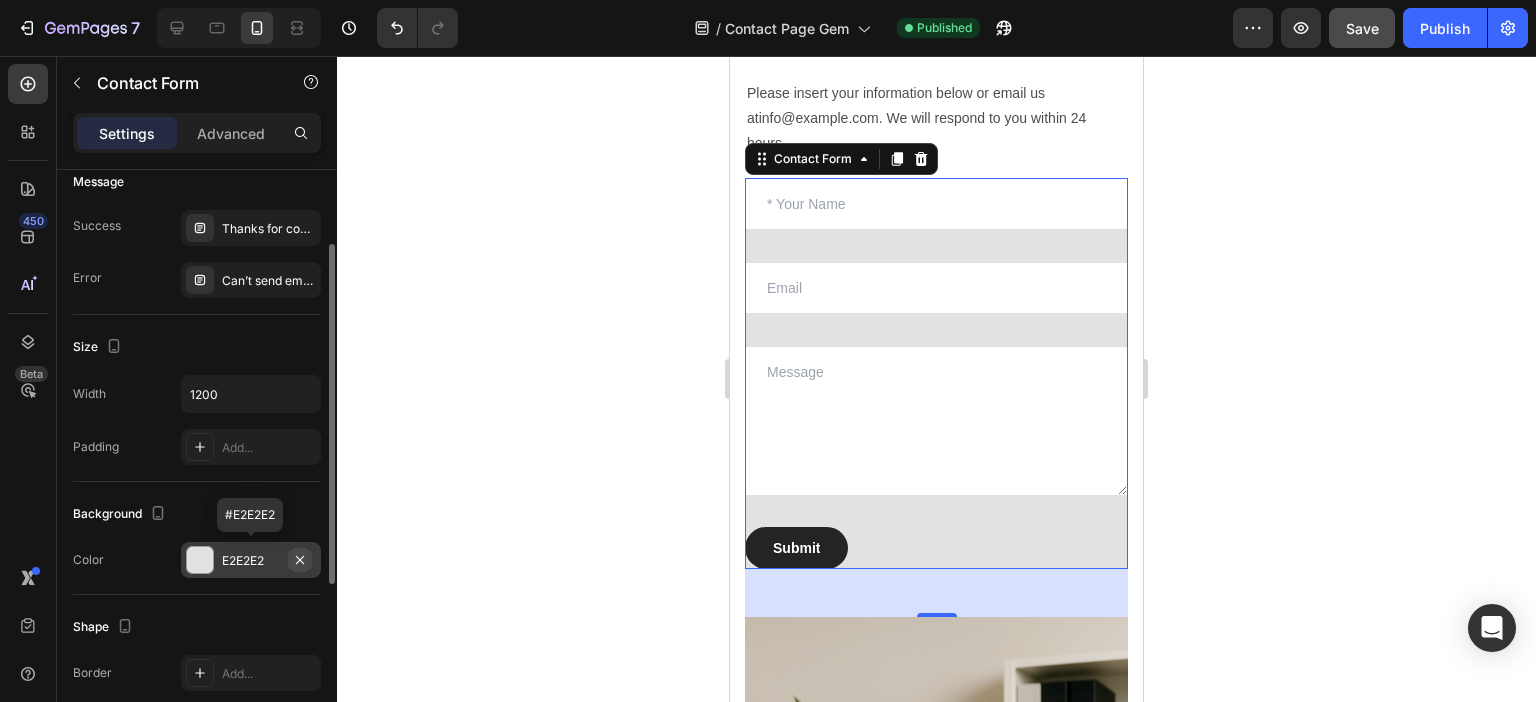 click 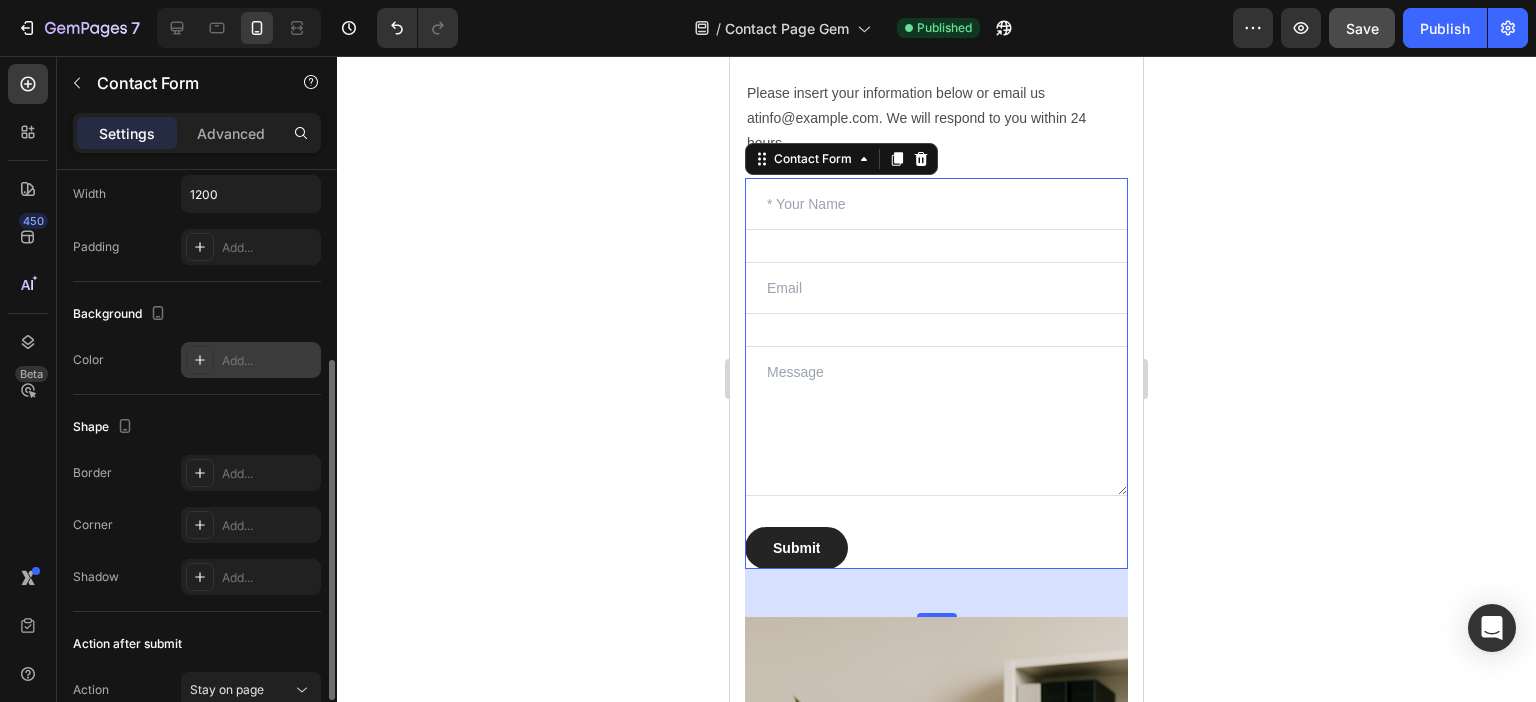 scroll, scrollTop: 229, scrollLeft: 0, axis: vertical 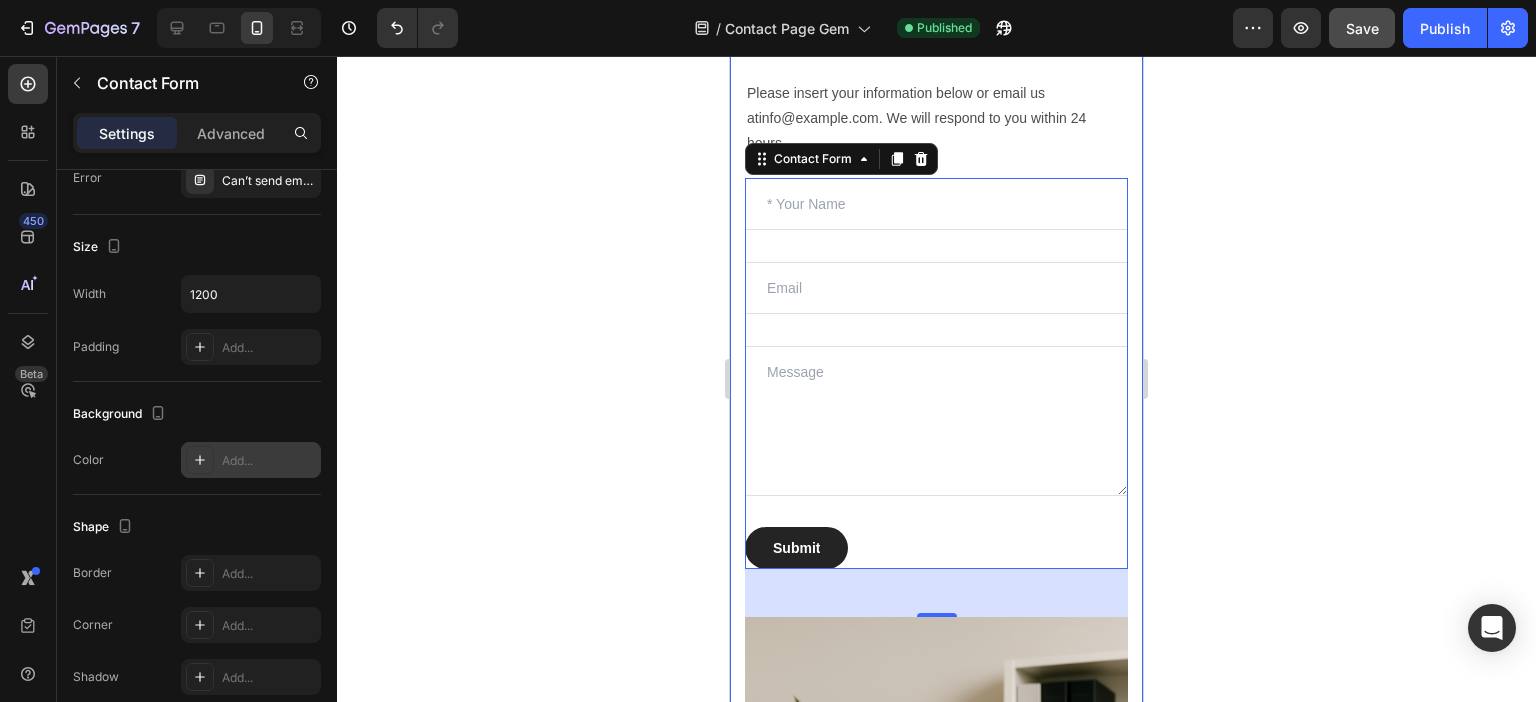 click on "We're happy to help! Heading Our support team is ready to assist you with any inquiries you may have. Whether you need help with an order, have questions about our products, or require further assistance, we are here to ensure you have the best experience possible.   Please insert your information below or email us at  info@booplights.com . We will respond to you within 24 hours. Text Block Text Field Email Field Text Area Submit Submit Button Contact Form   48 Image Row Section 2" at bounding box center [936, 555] 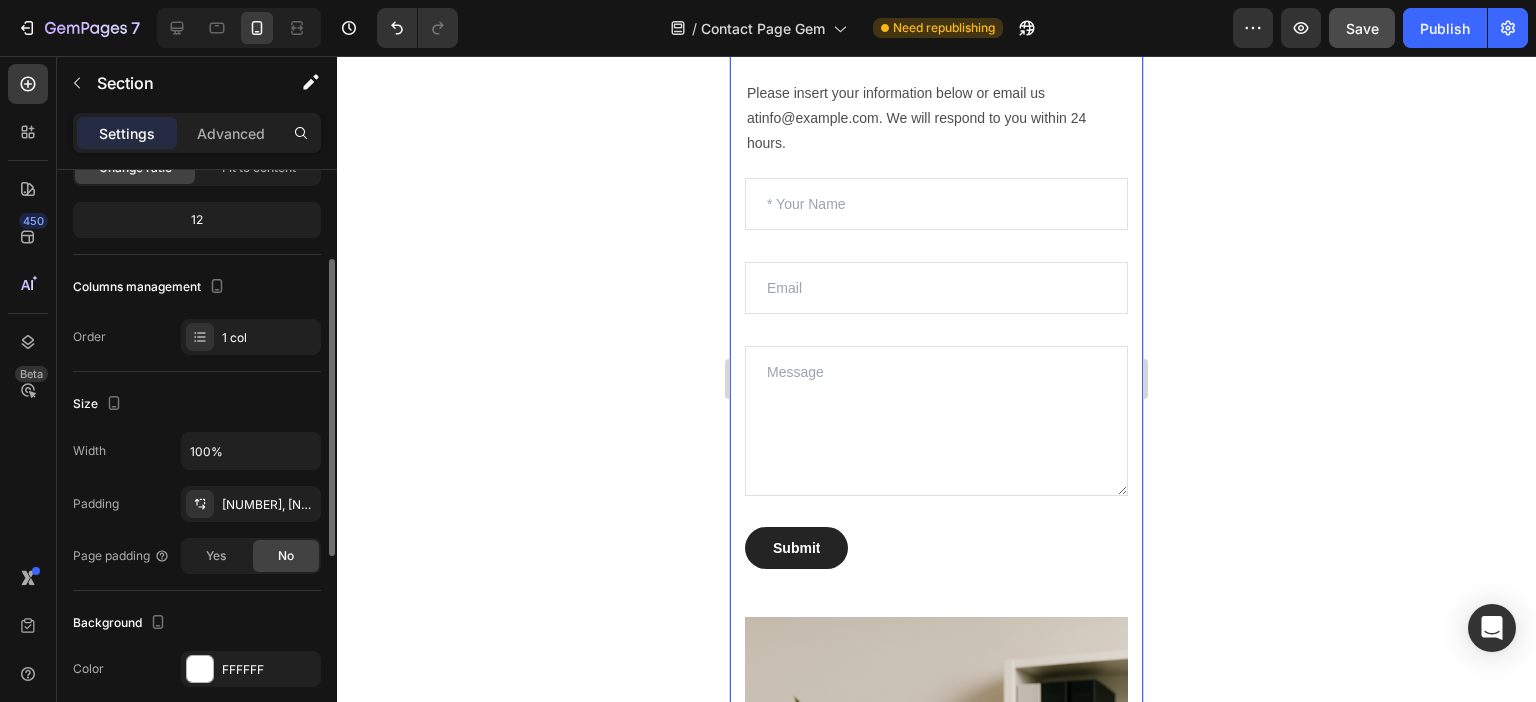 scroll, scrollTop: 377, scrollLeft: 0, axis: vertical 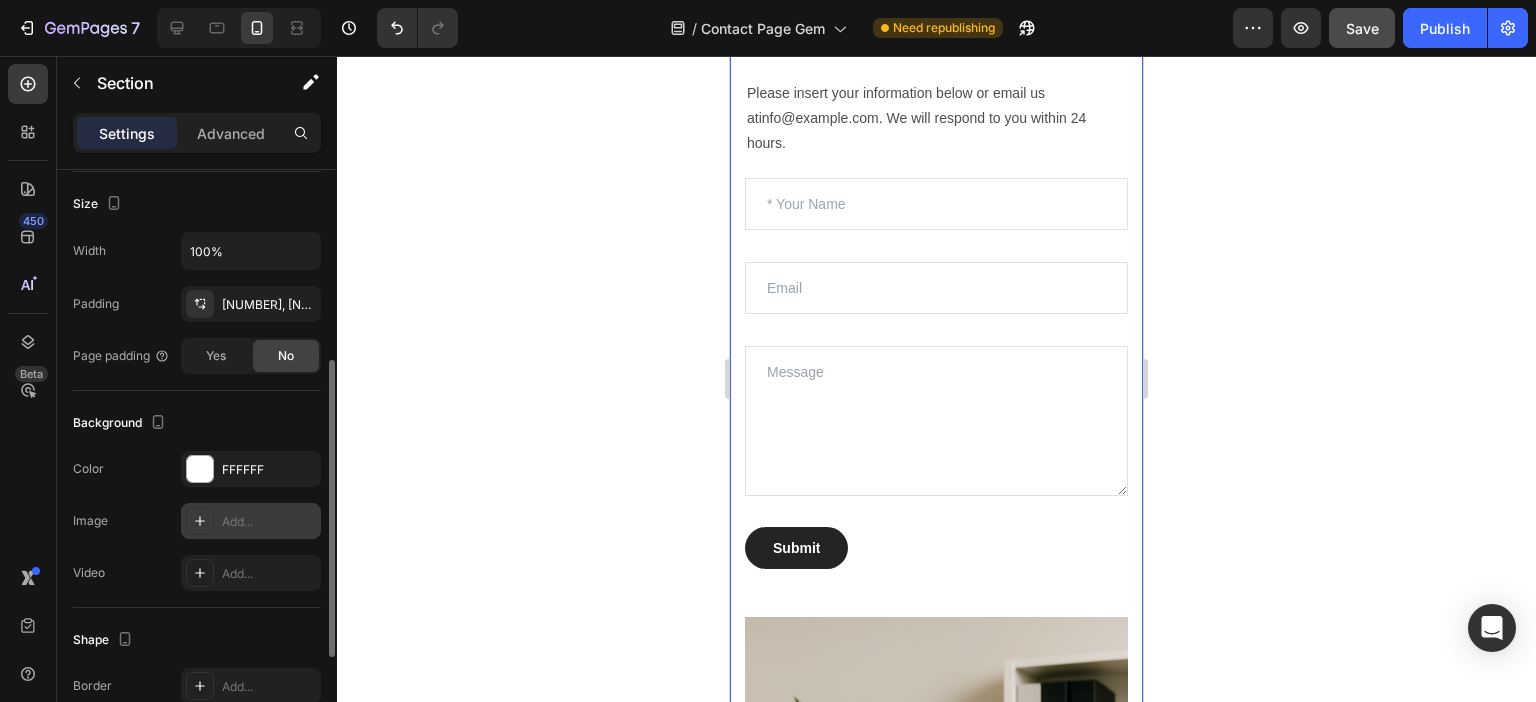 click on "Add..." at bounding box center [269, 522] 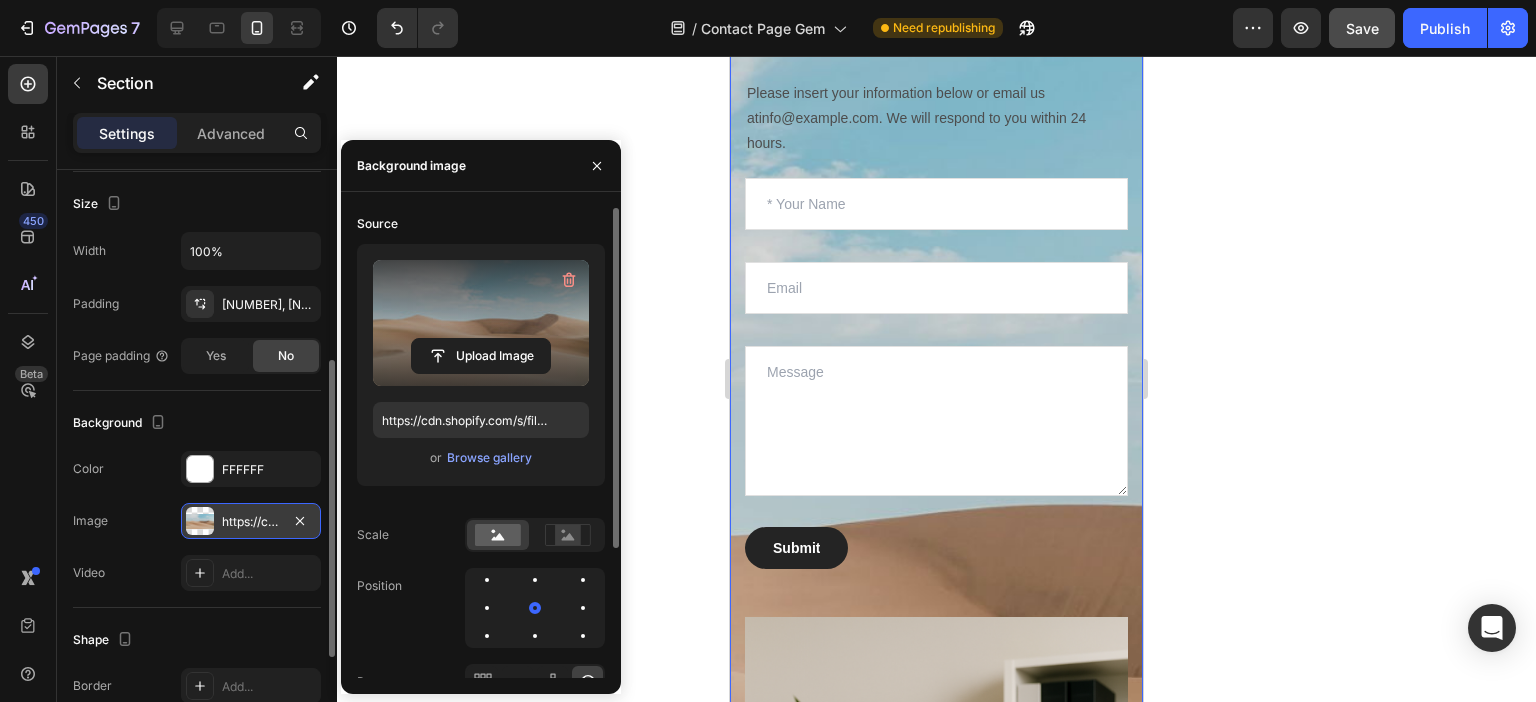 click at bounding box center (481, 323) 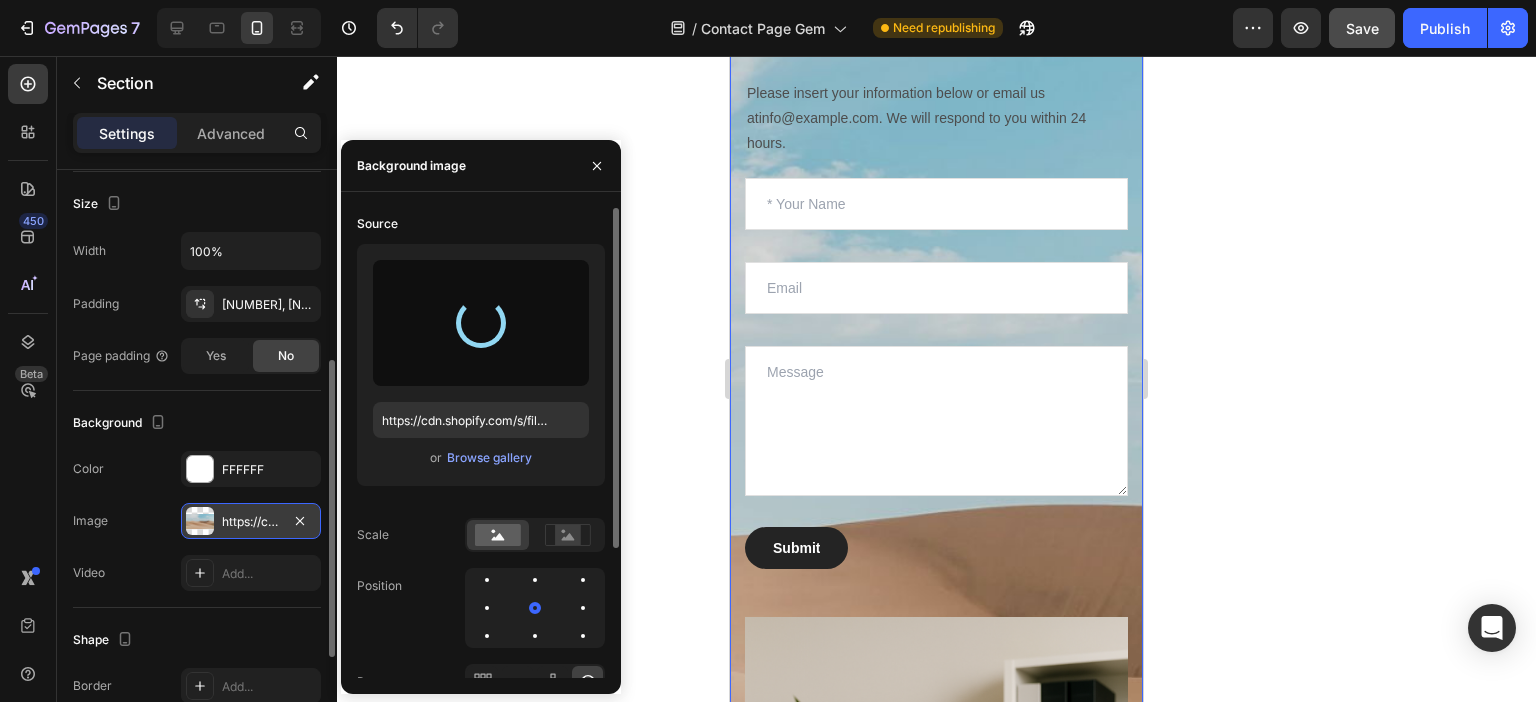 type on "https://cdn.shopify.com/s/files/1/0671/7649/7327/files/gempages_552700203736499315-aa14247e-c10a-4791-be4e-303376cbb4ec.png" 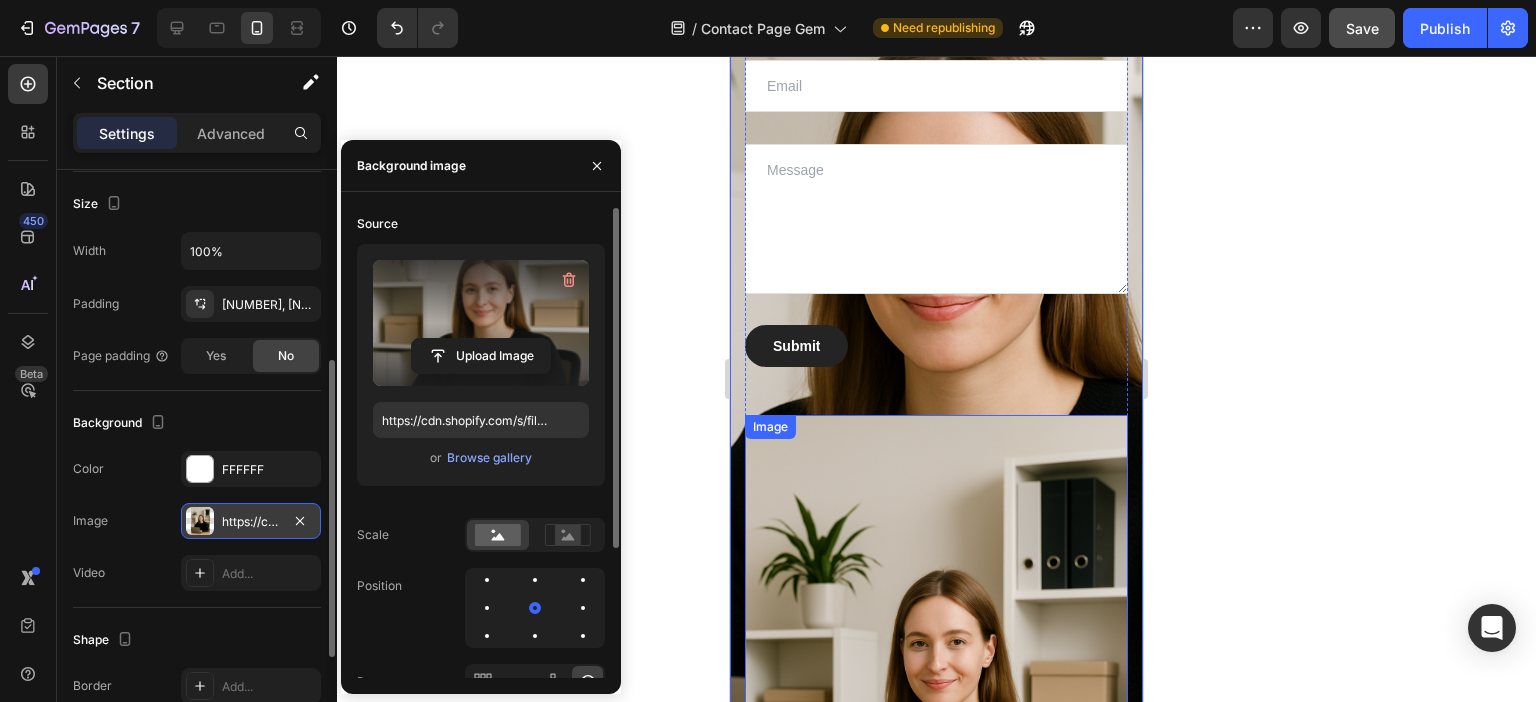 scroll, scrollTop: 600, scrollLeft: 0, axis: vertical 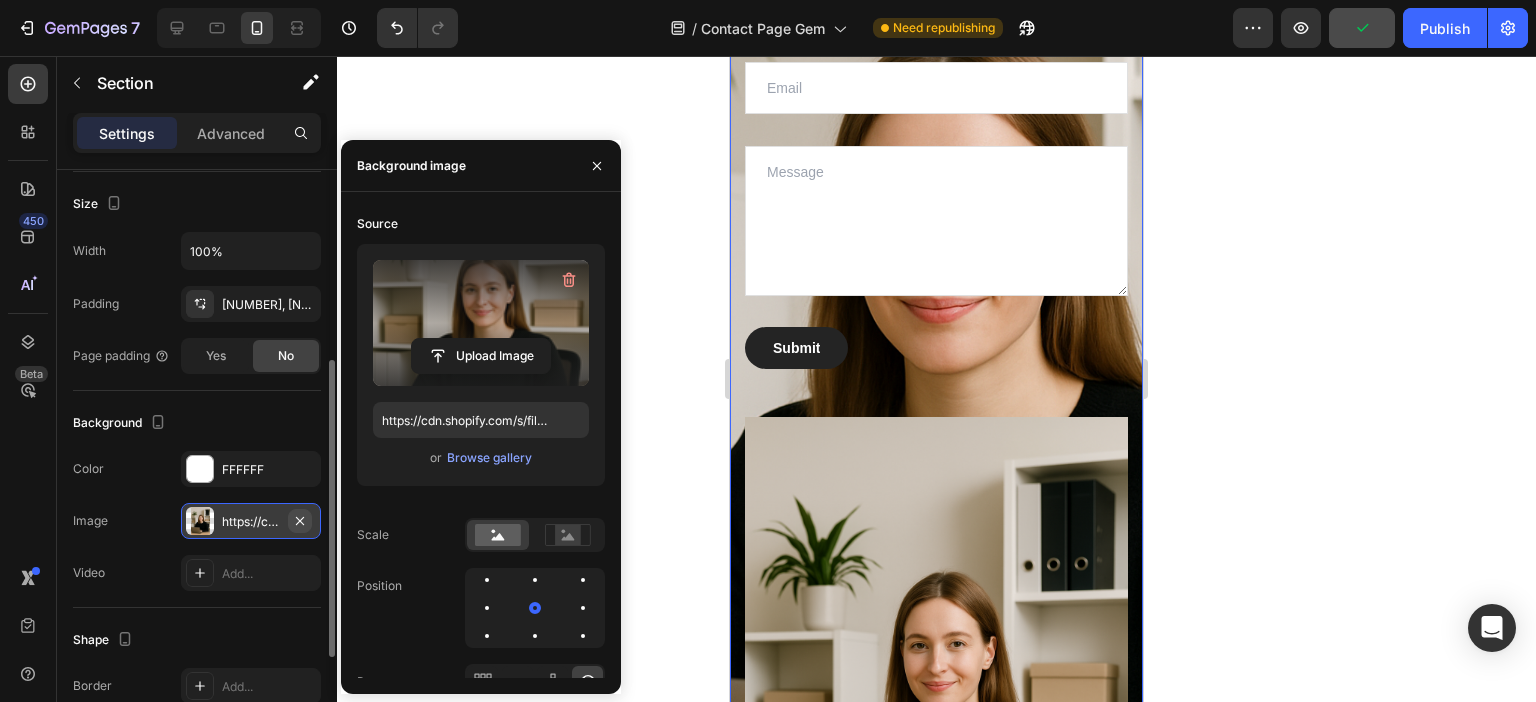 click 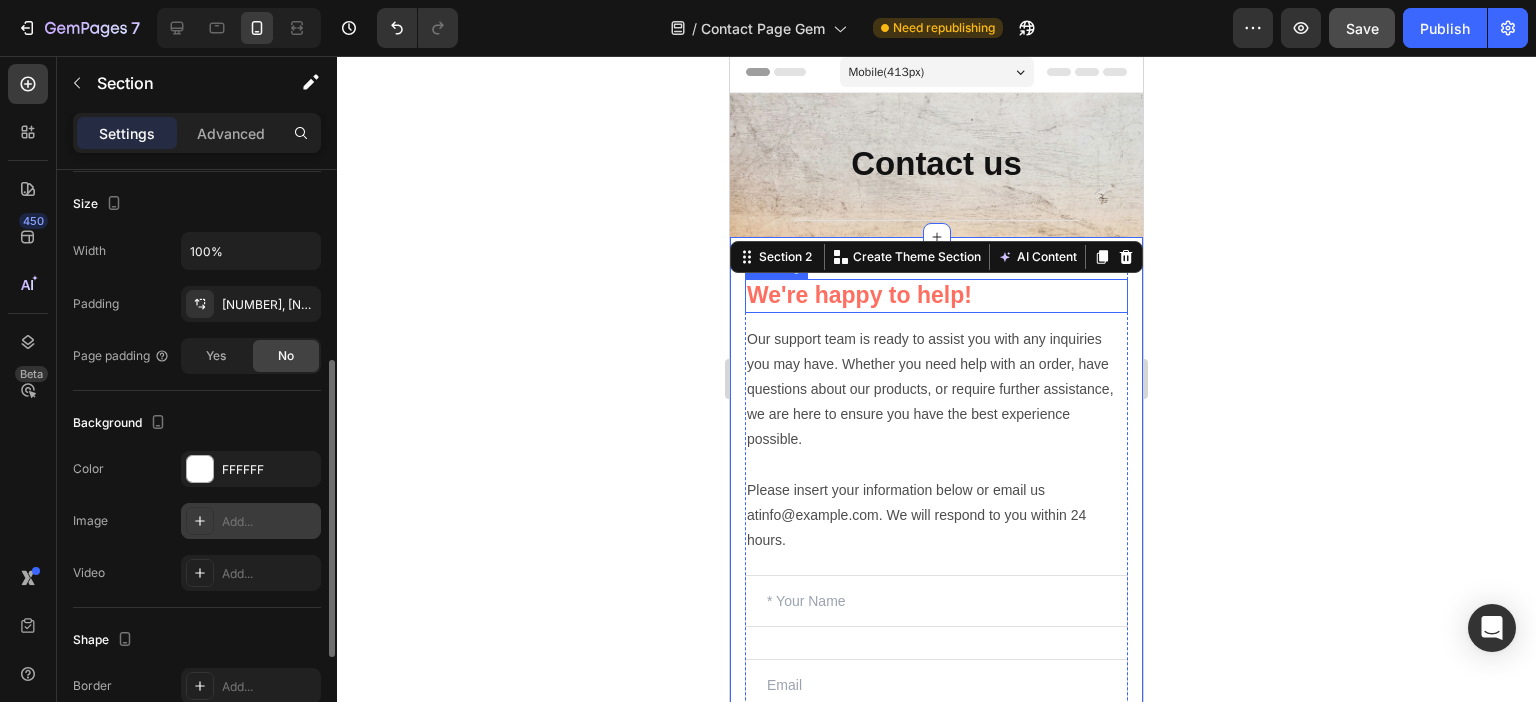 scroll, scrollTop: 0, scrollLeft: 0, axis: both 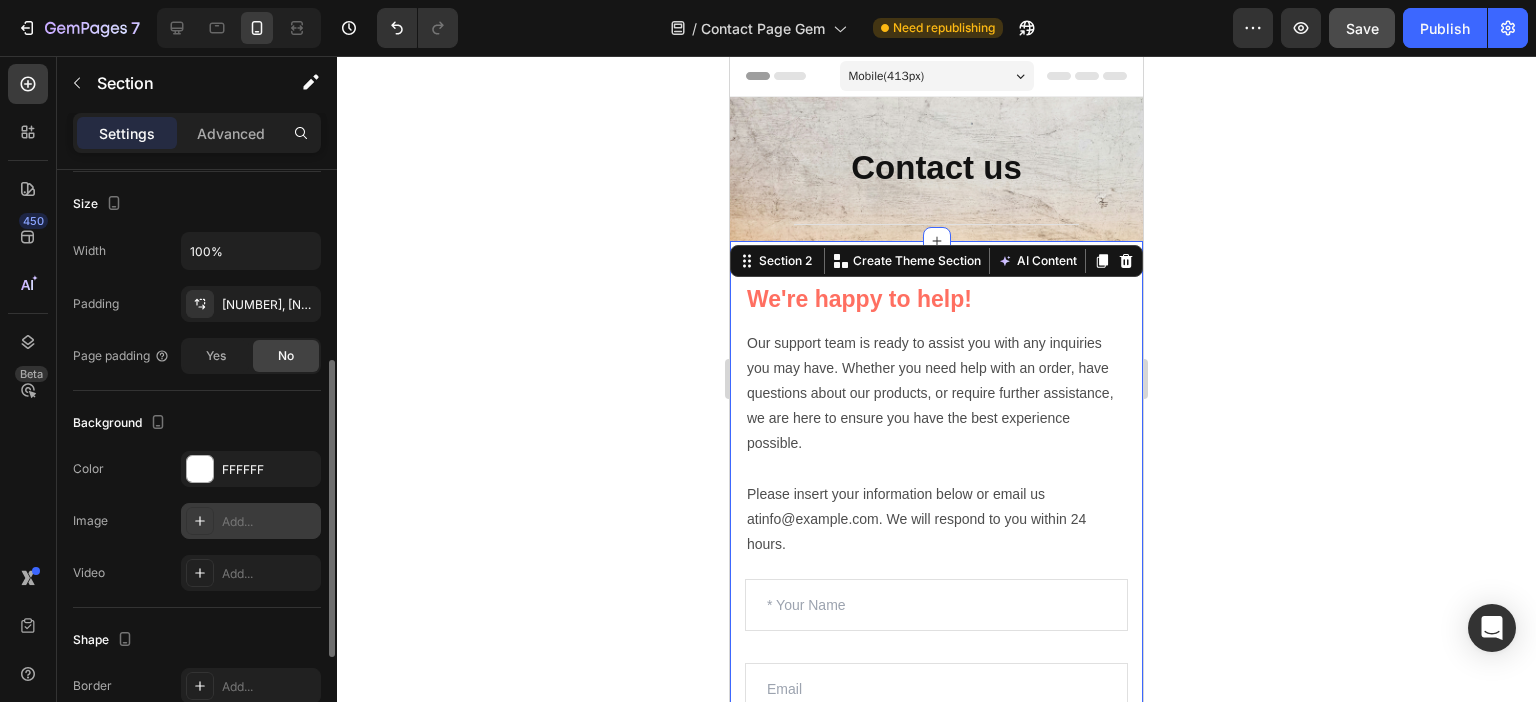 click 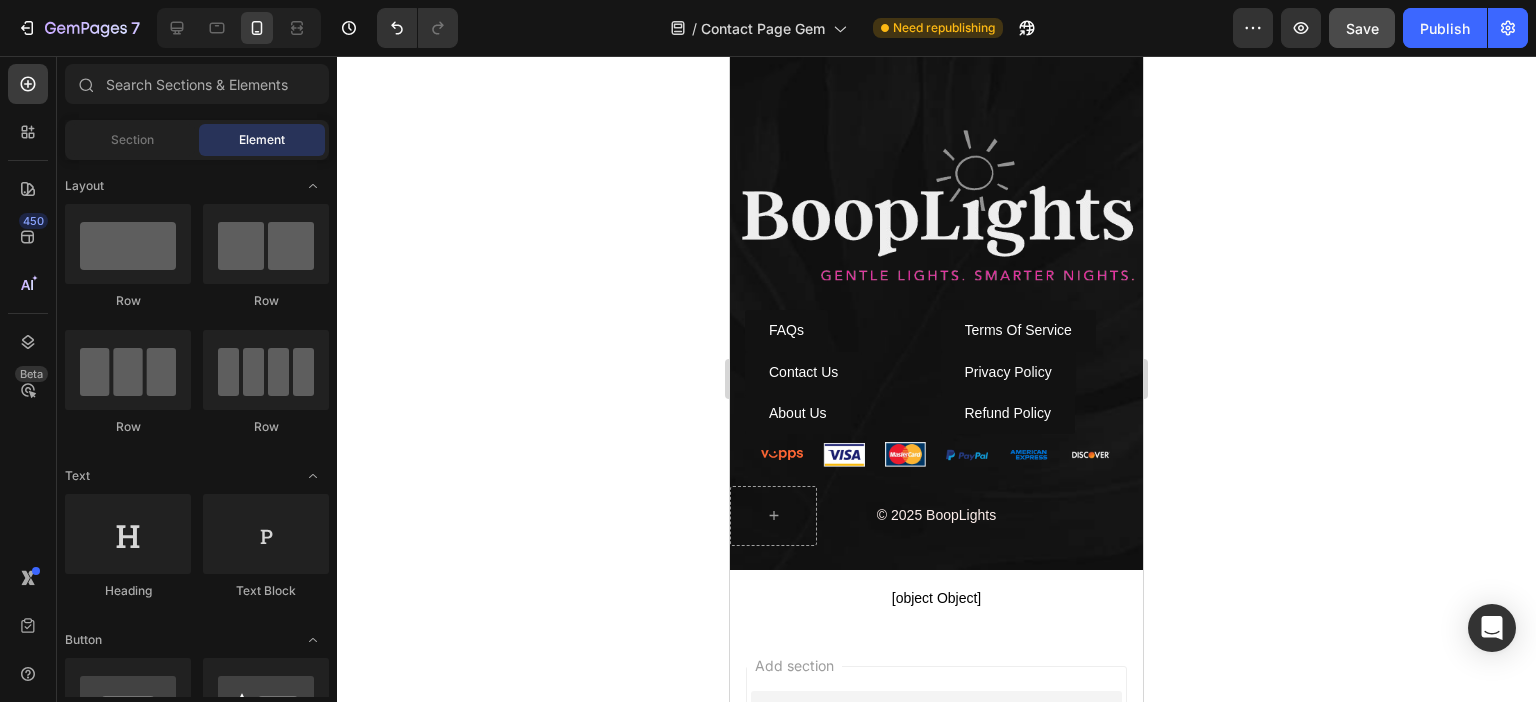 scroll, scrollTop: 1600, scrollLeft: 0, axis: vertical 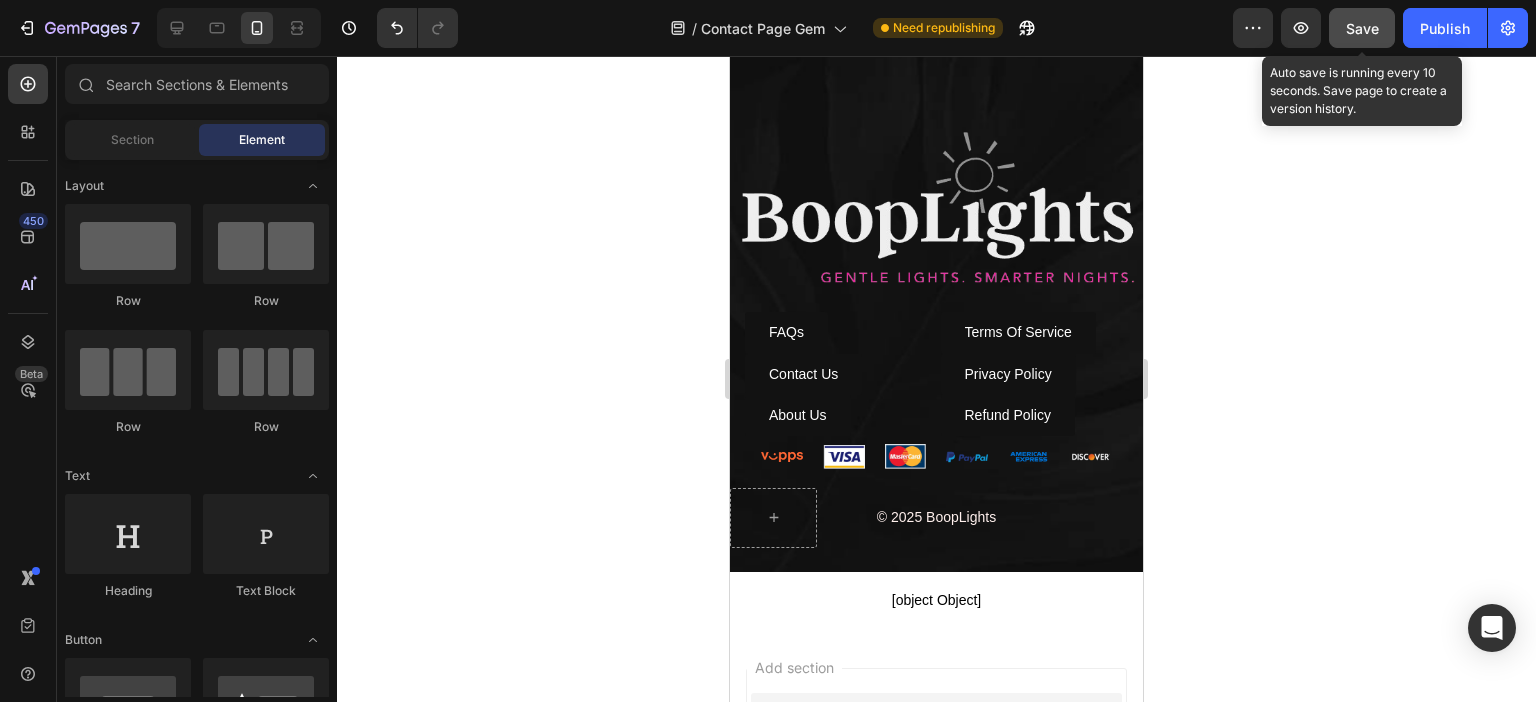 click on "Save" at bounding box center [1362, 28] 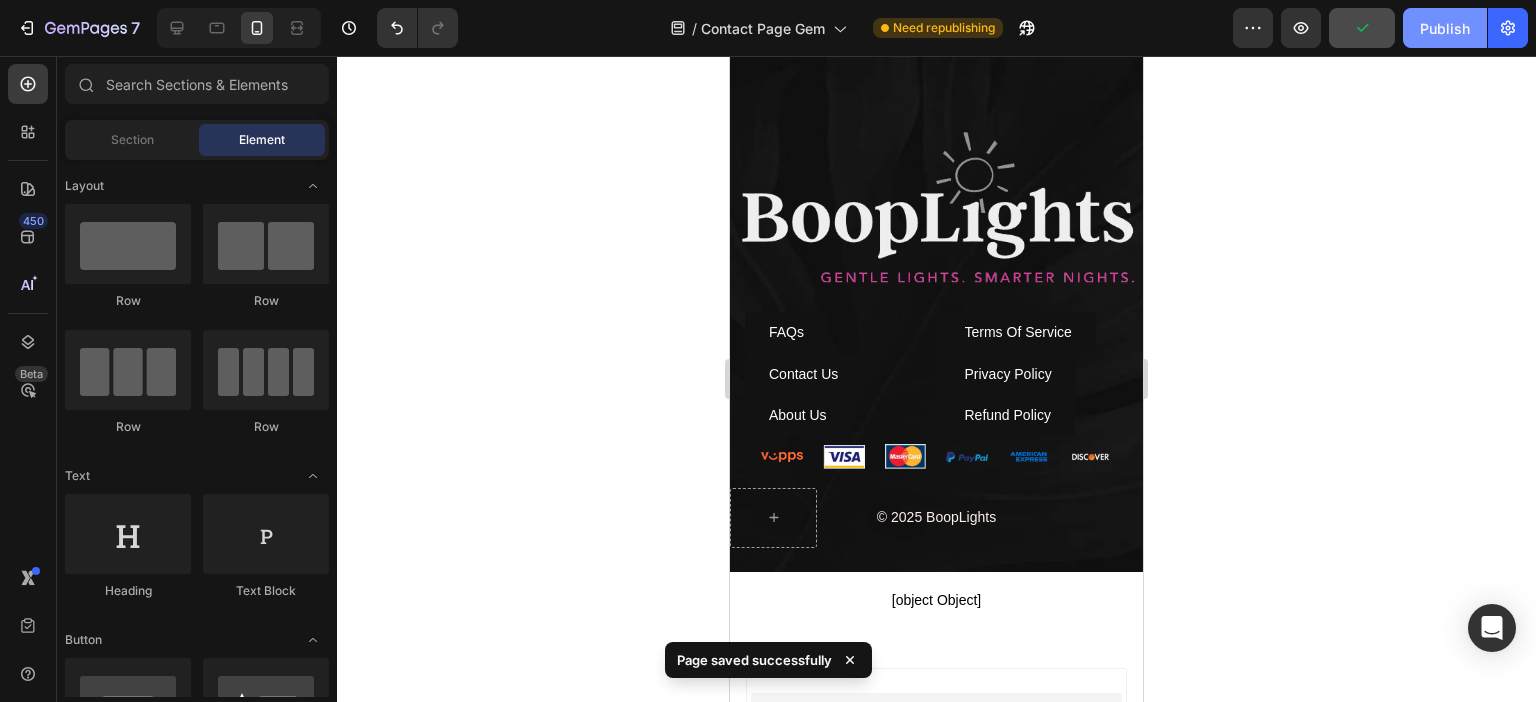 click on "Publish" at bounding box center [1445, 28] 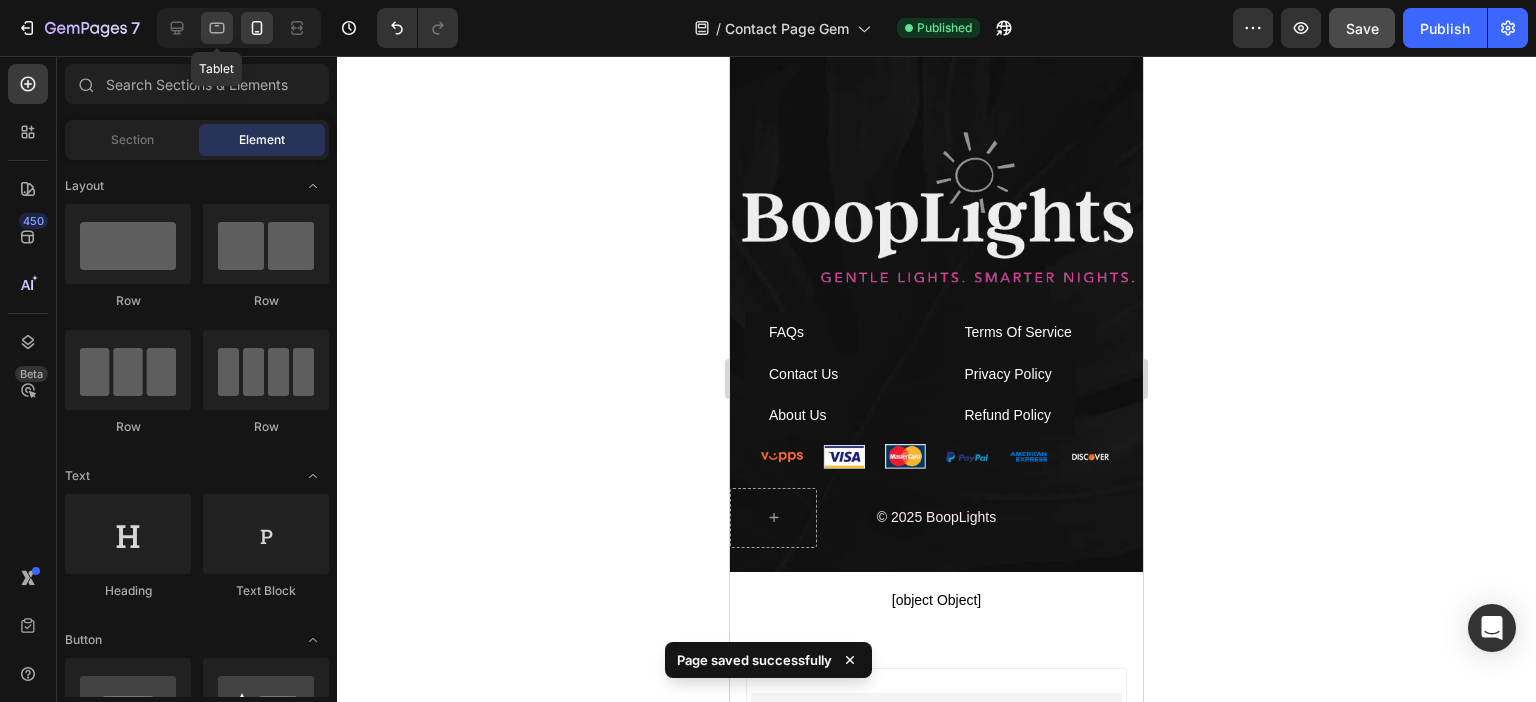 click 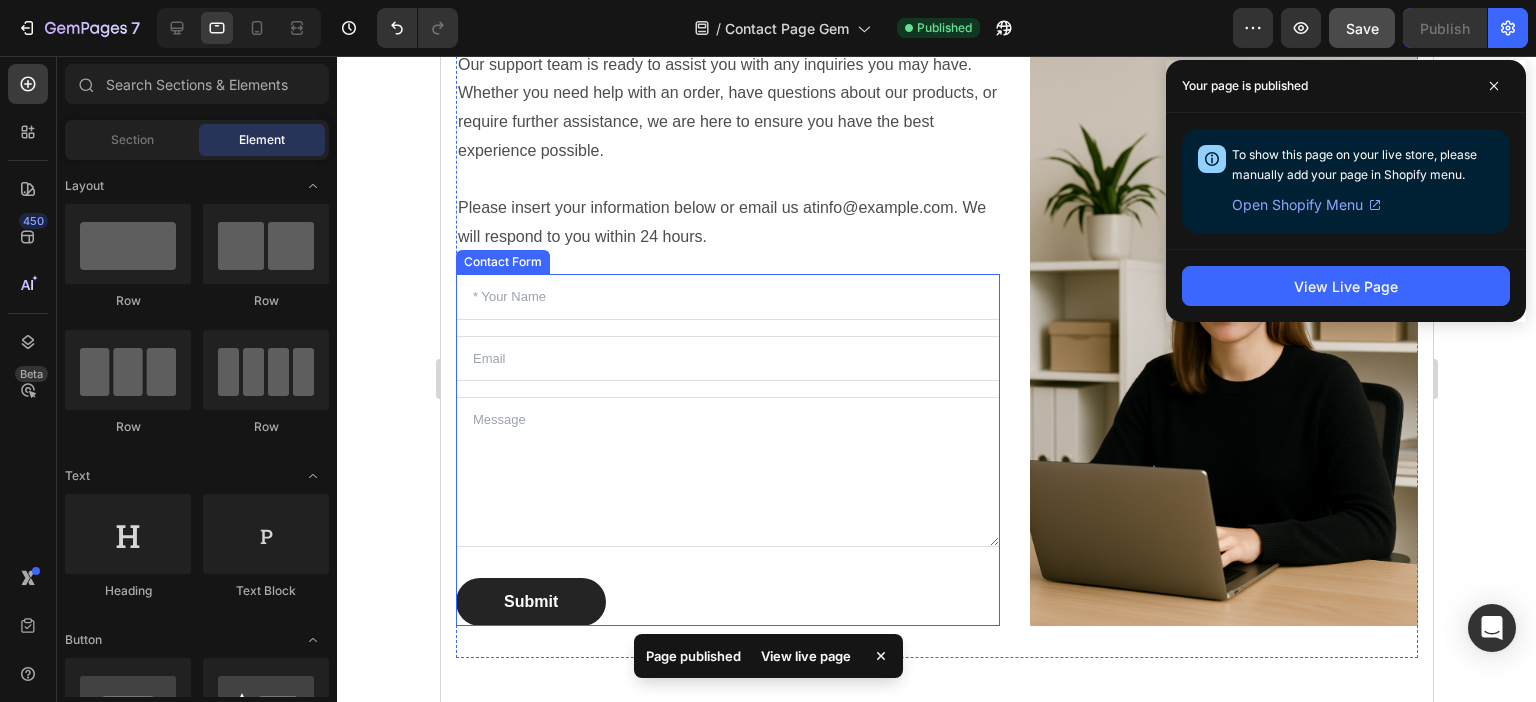 scroll, scrollTop: 14, scrollLeft: 0, axis: vertical 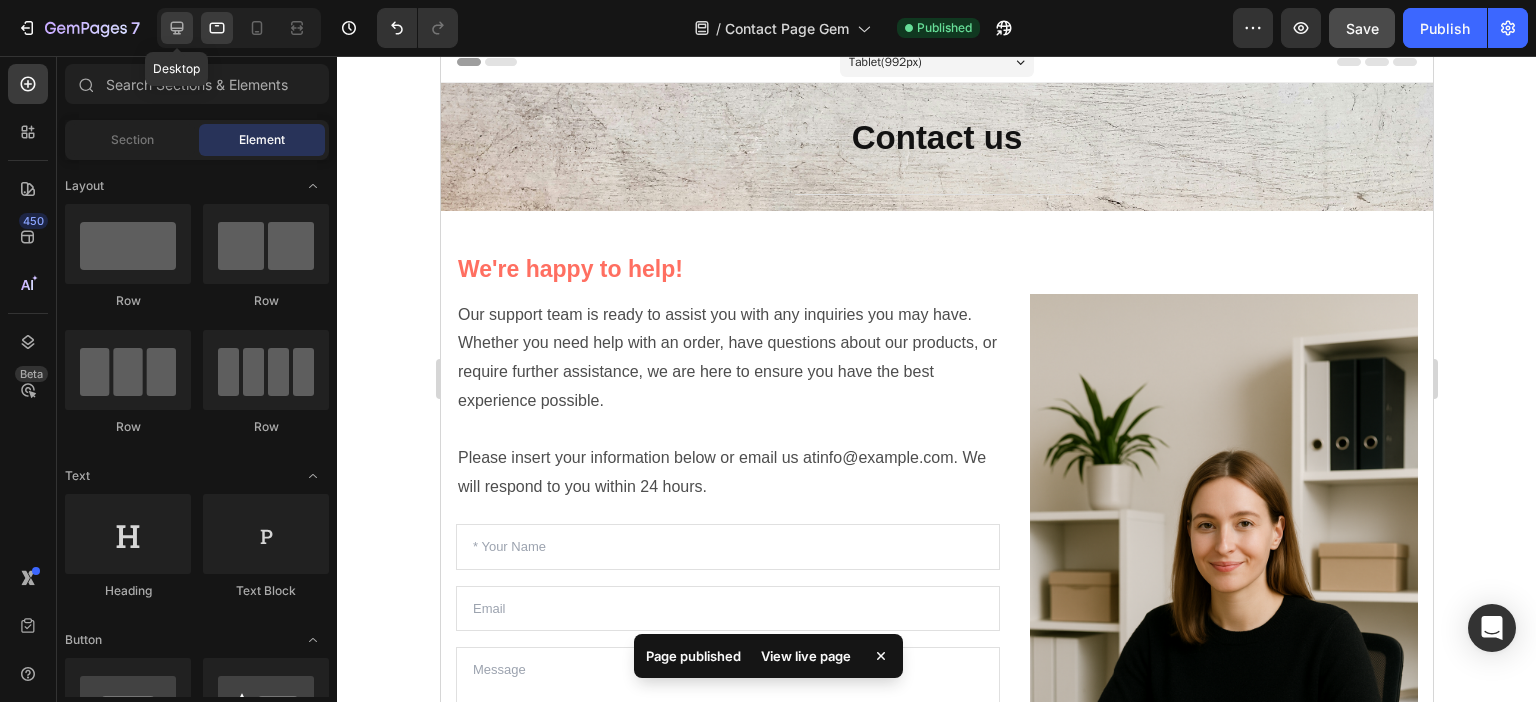 click 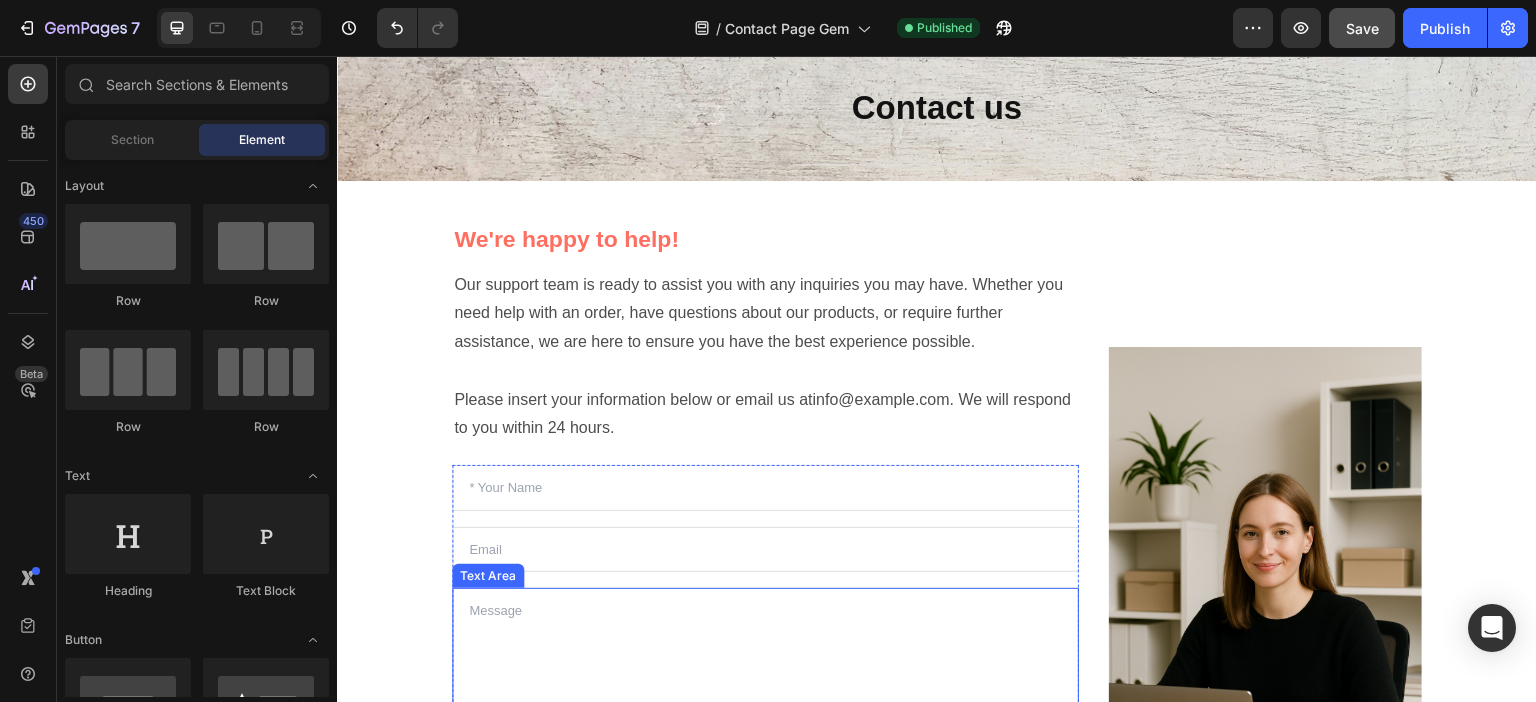 scroll, scrollTop: 14, scrollLeft: 0, axis: vertical 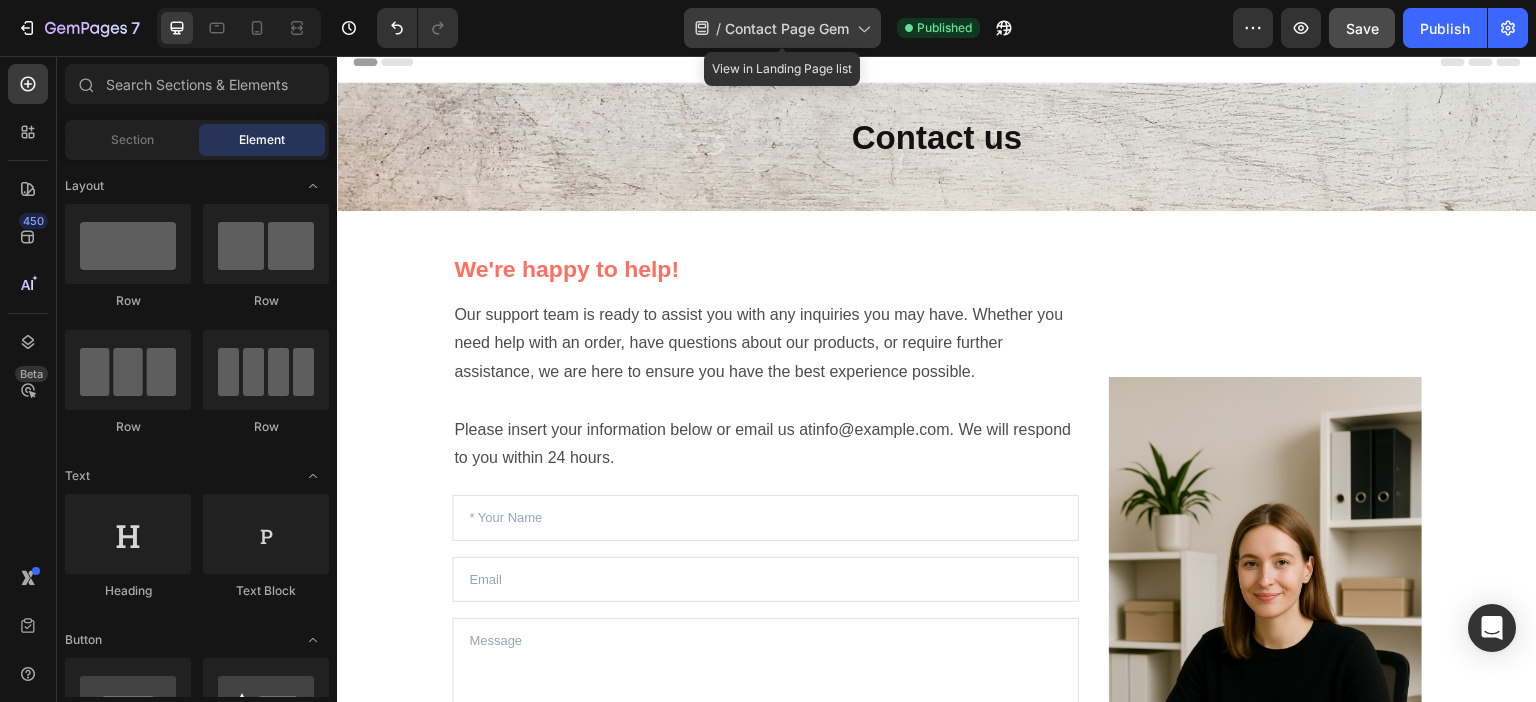 click on "Contact Page Gem" at bounding box center [787, 28] 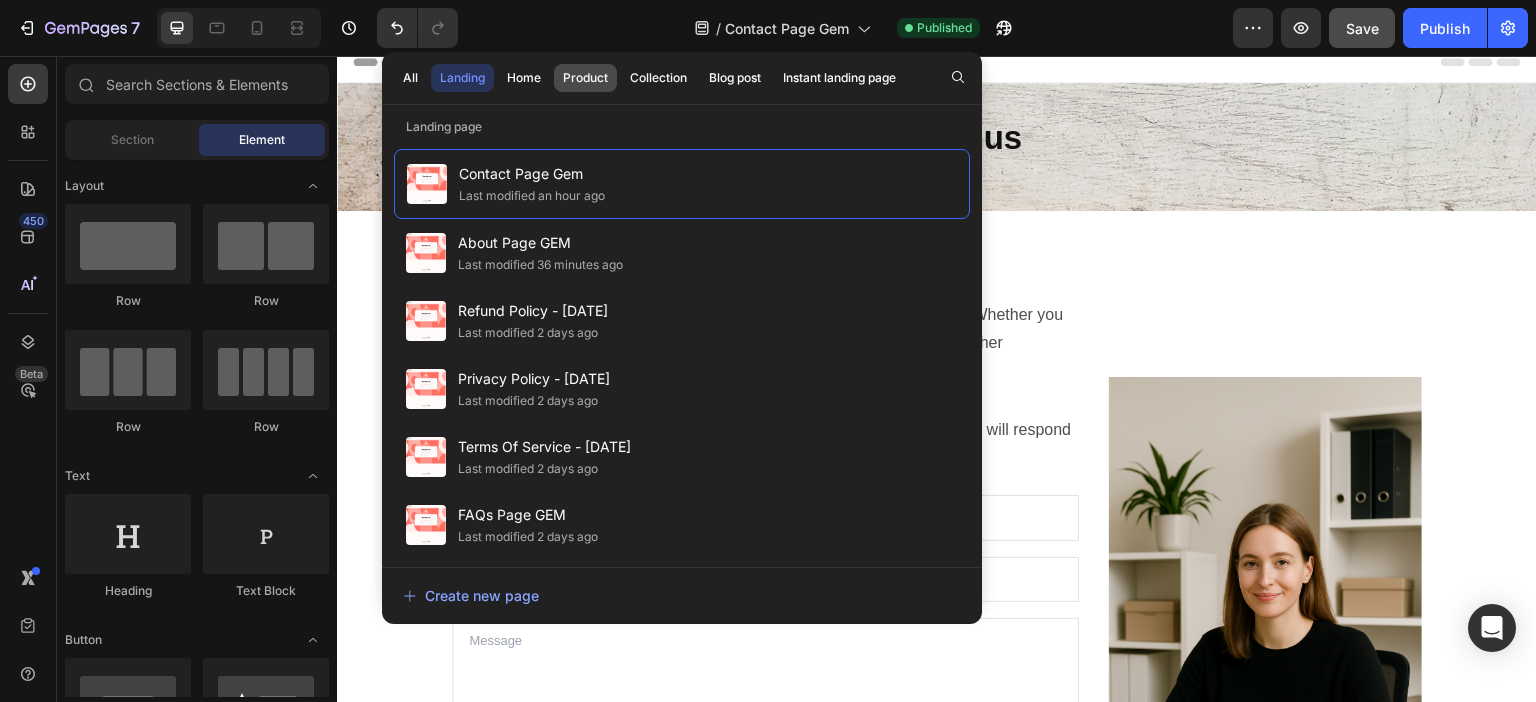 click on "Product" at bounding box center (585, 78) 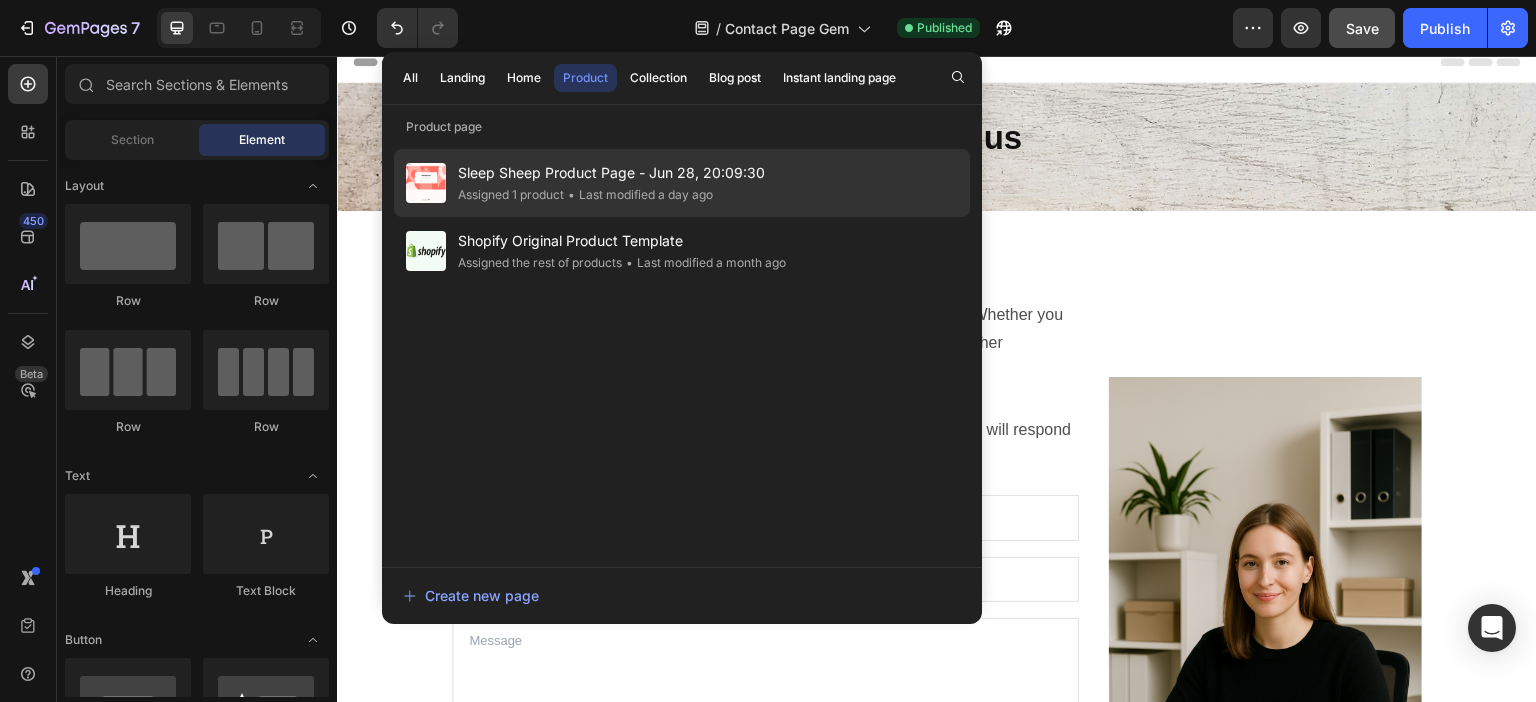 click on "Sleep Sheep Product Page - Jun 28, 20:09:30" at bounding box center (611, 173) 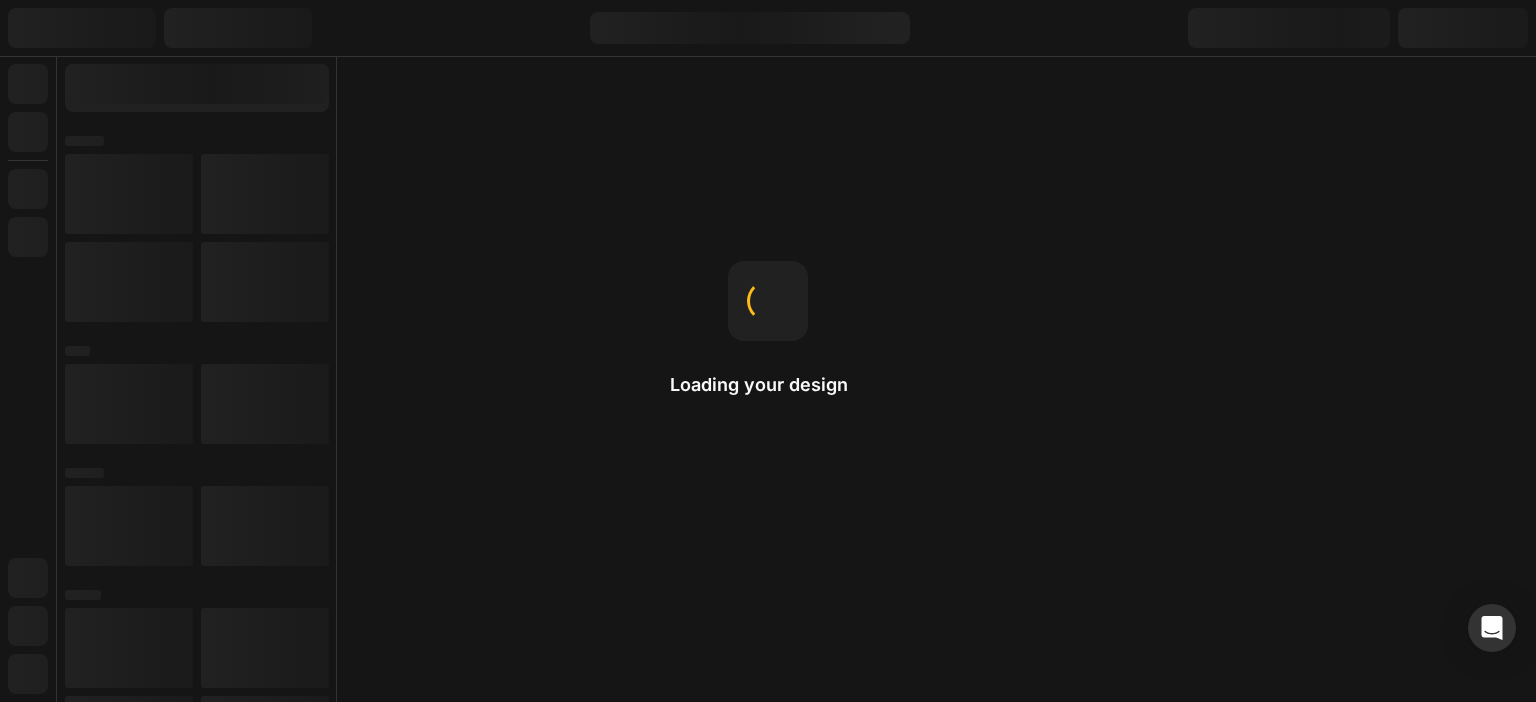 scroll, scrollTop: 0, scrollLeft: 0, axis: both 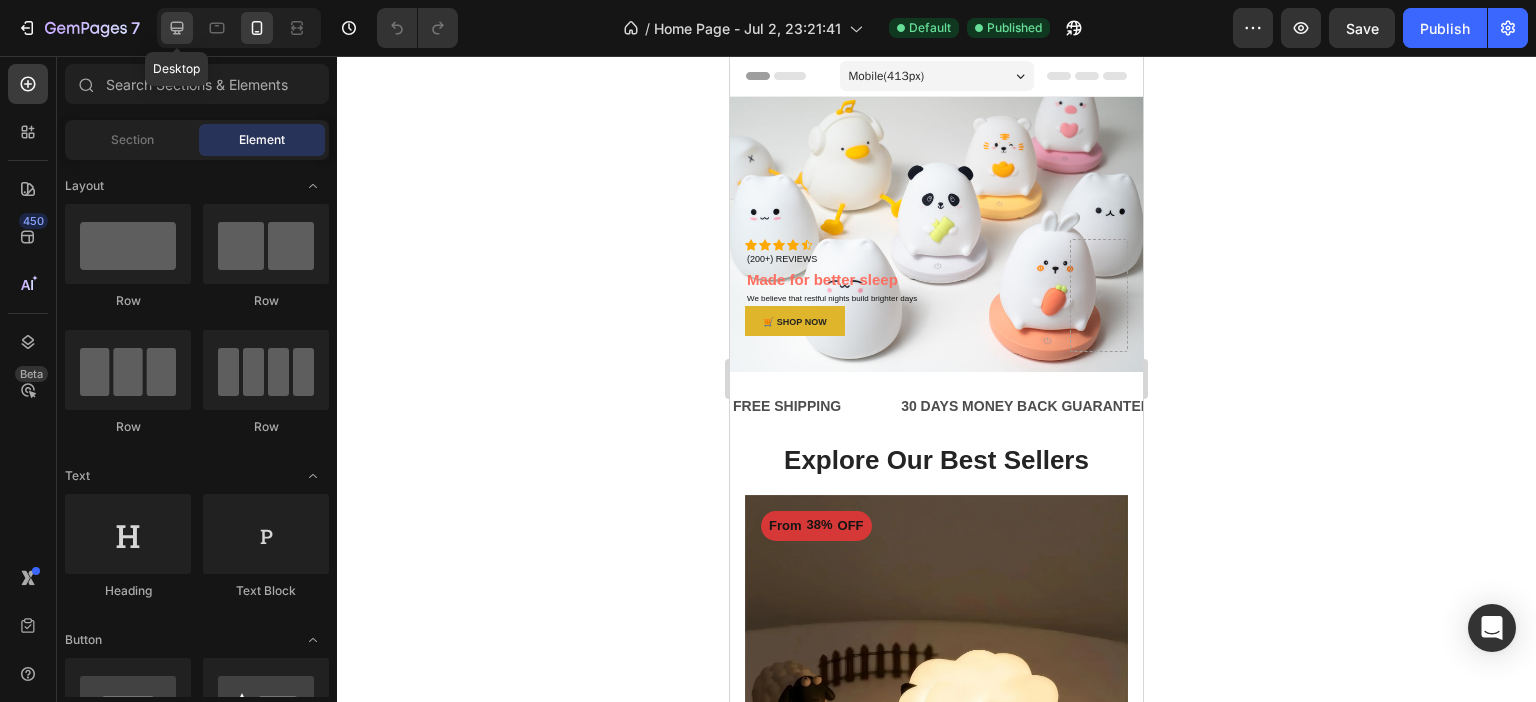 click 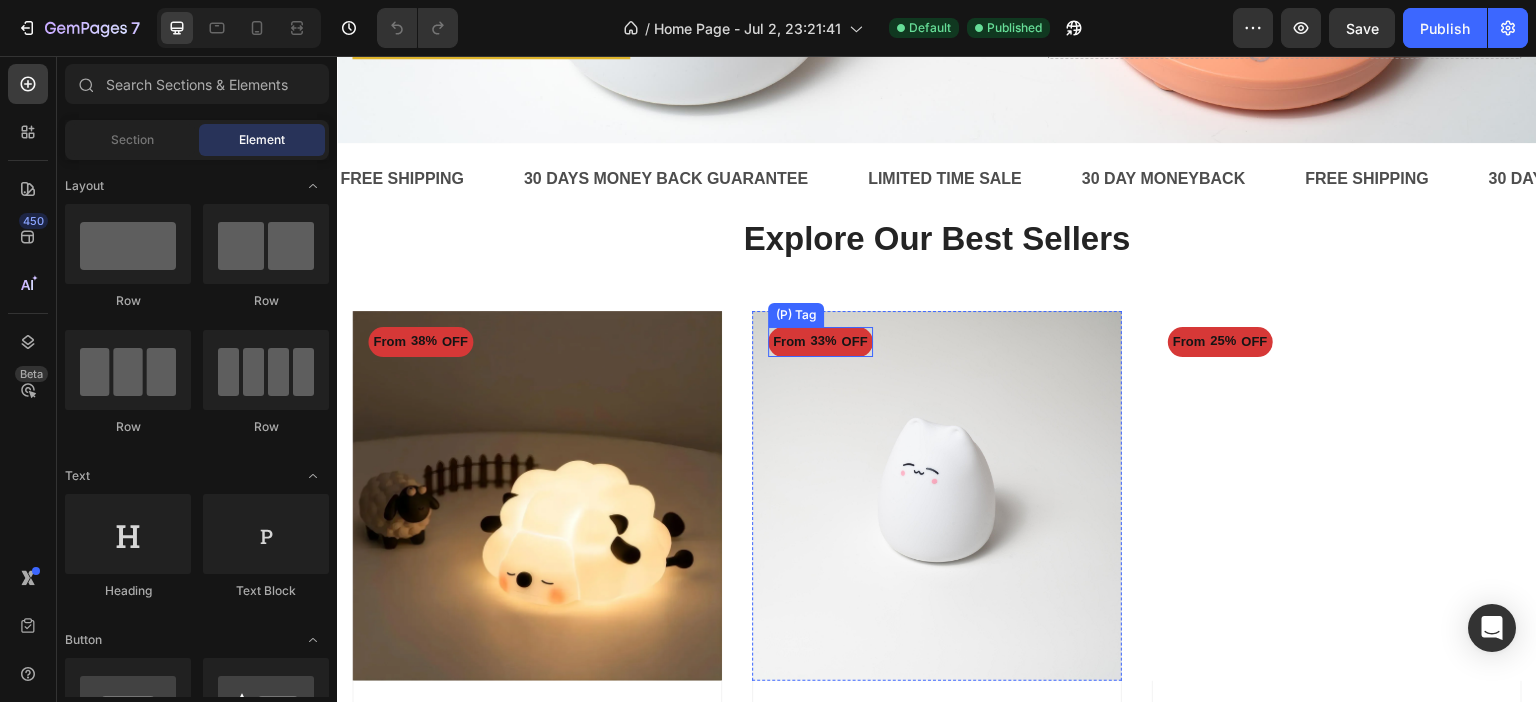 scroll, scrollTop: 700, scrollLeft: 0, axis: vertical 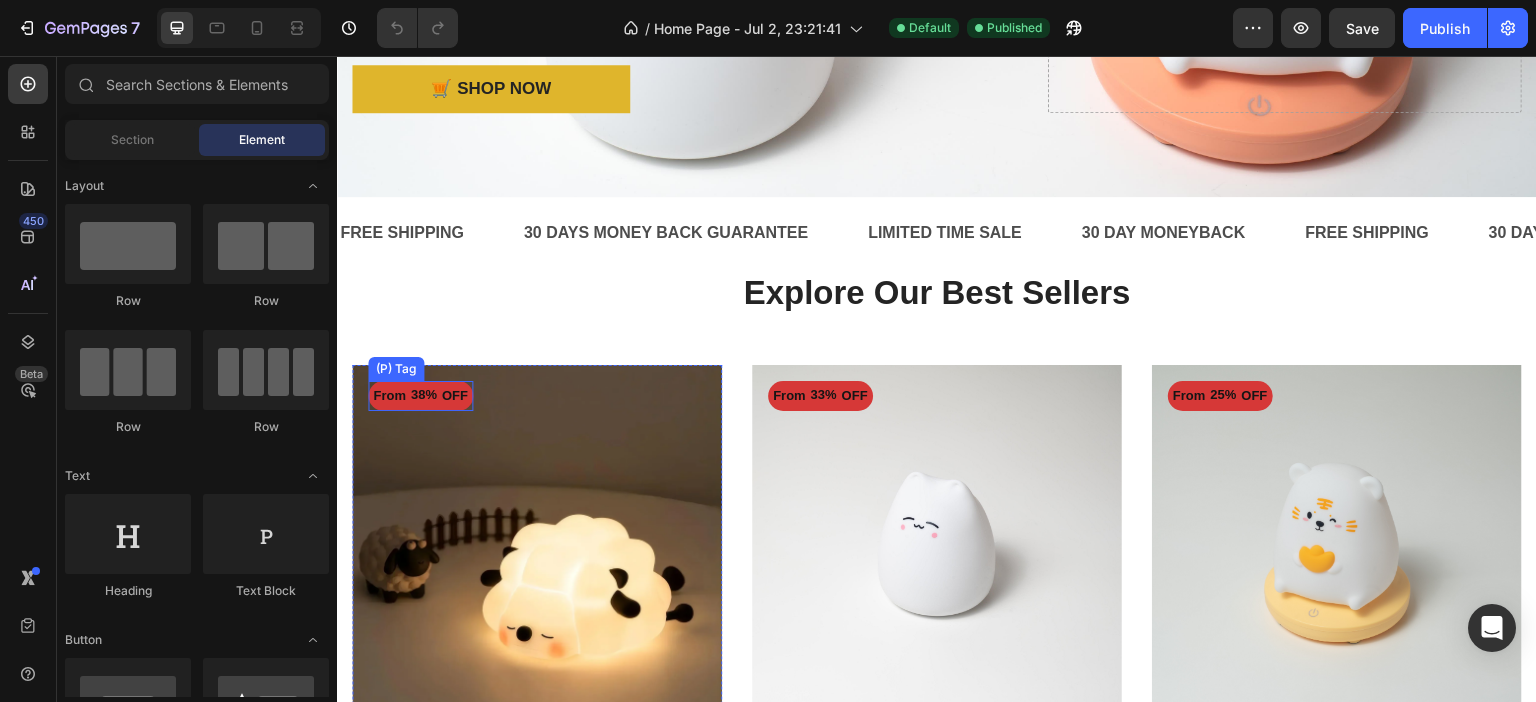 click on "38%" at bounding box center [424, 395] 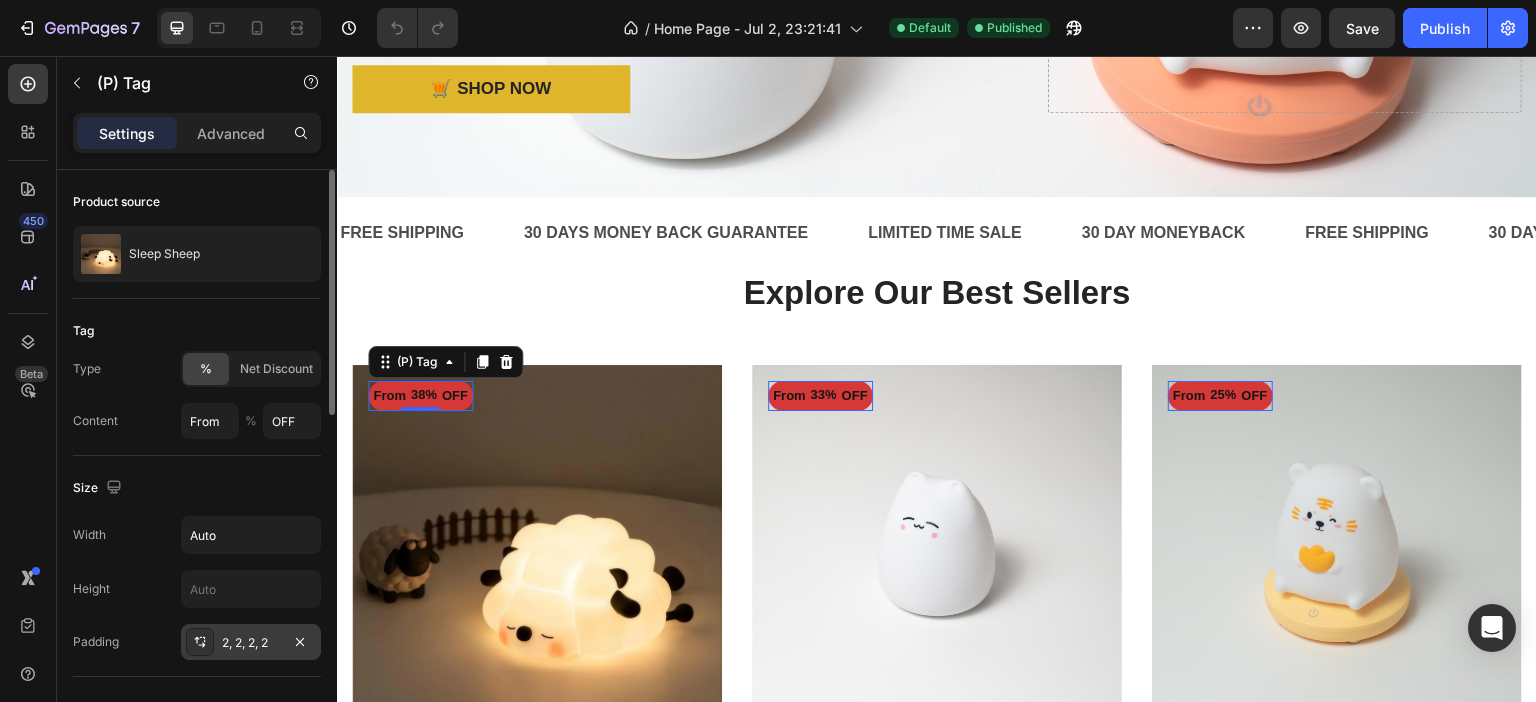 click on "2, 2, 2, 2" at bounding box center [251, 643] 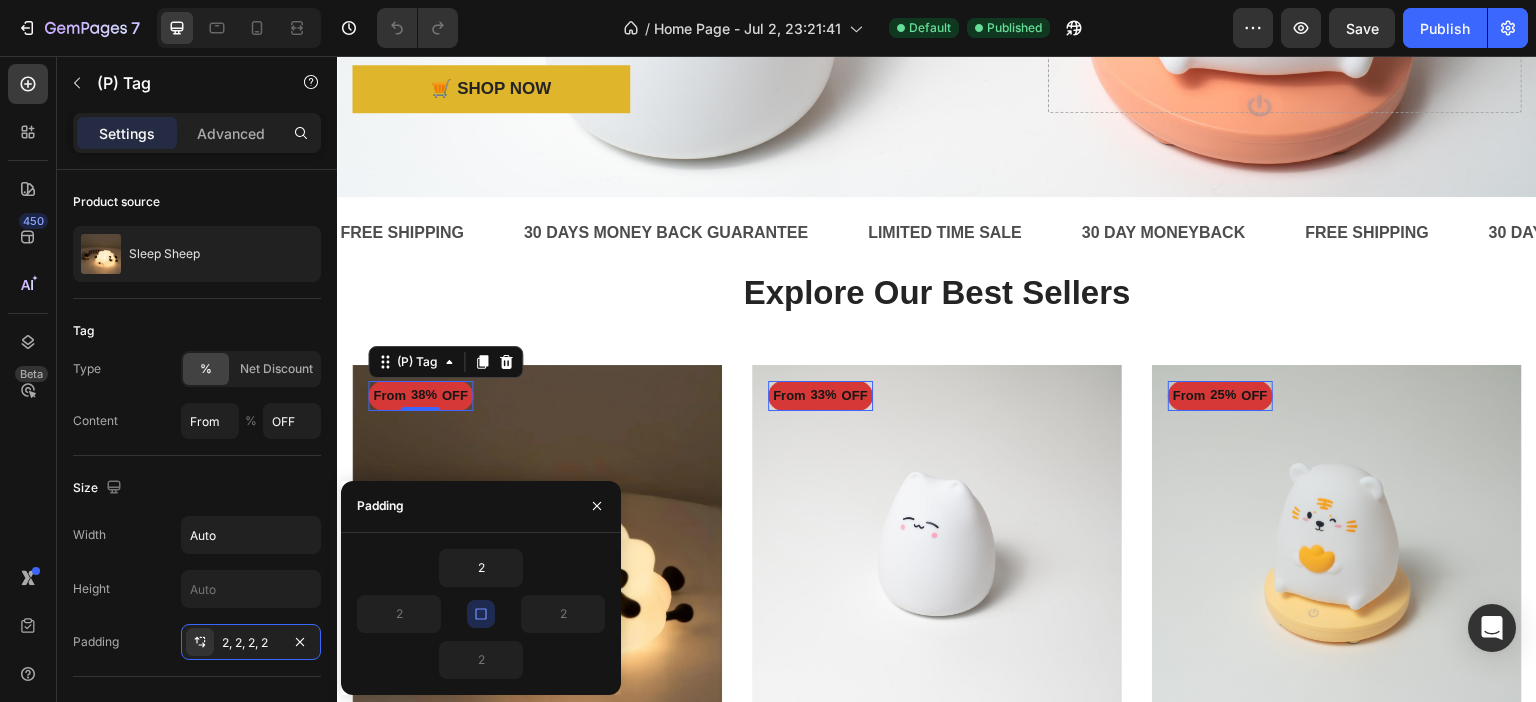 drag, startPoint x: 479, startPoint y: 601, endPoint x: 457, endPoint y: 640, distance: 44.777225 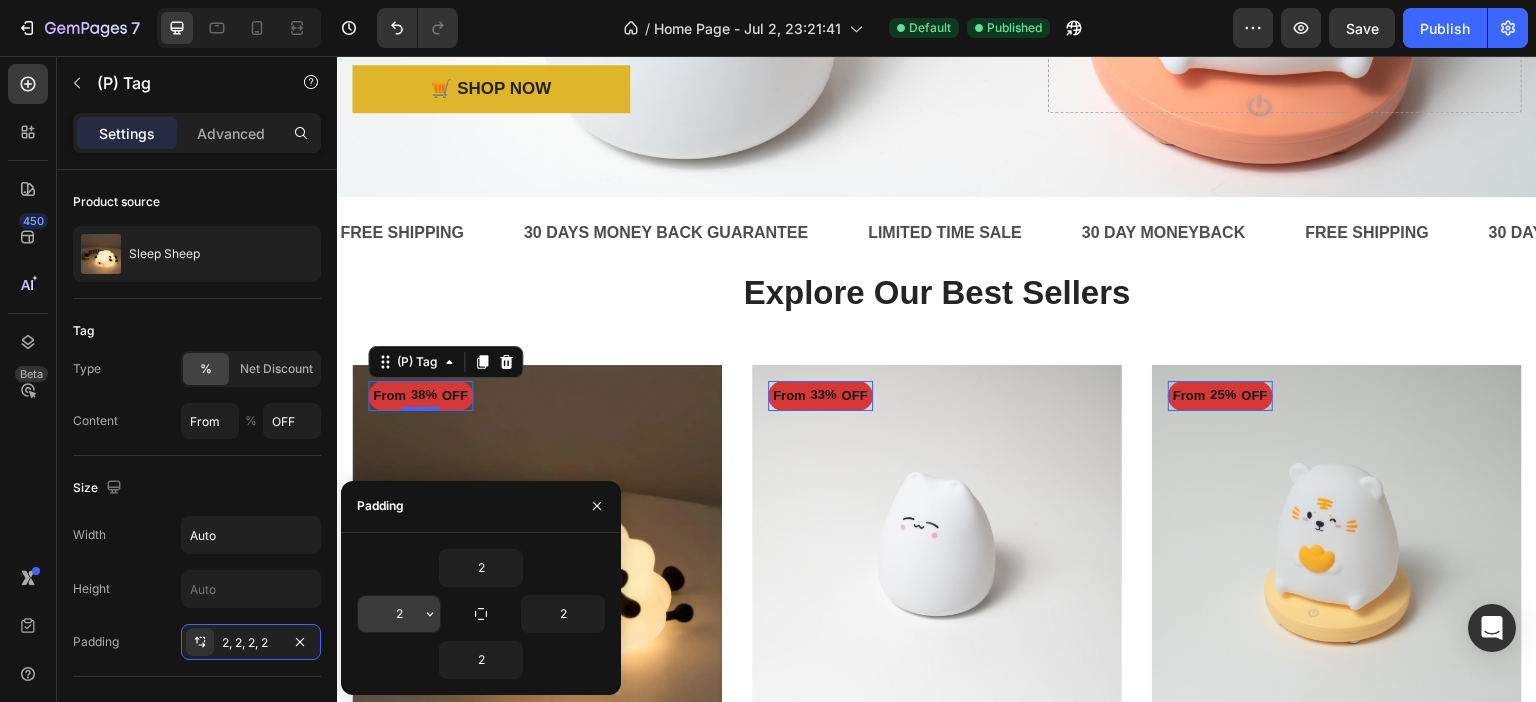 click on "2" at bounding box center [399, 614] 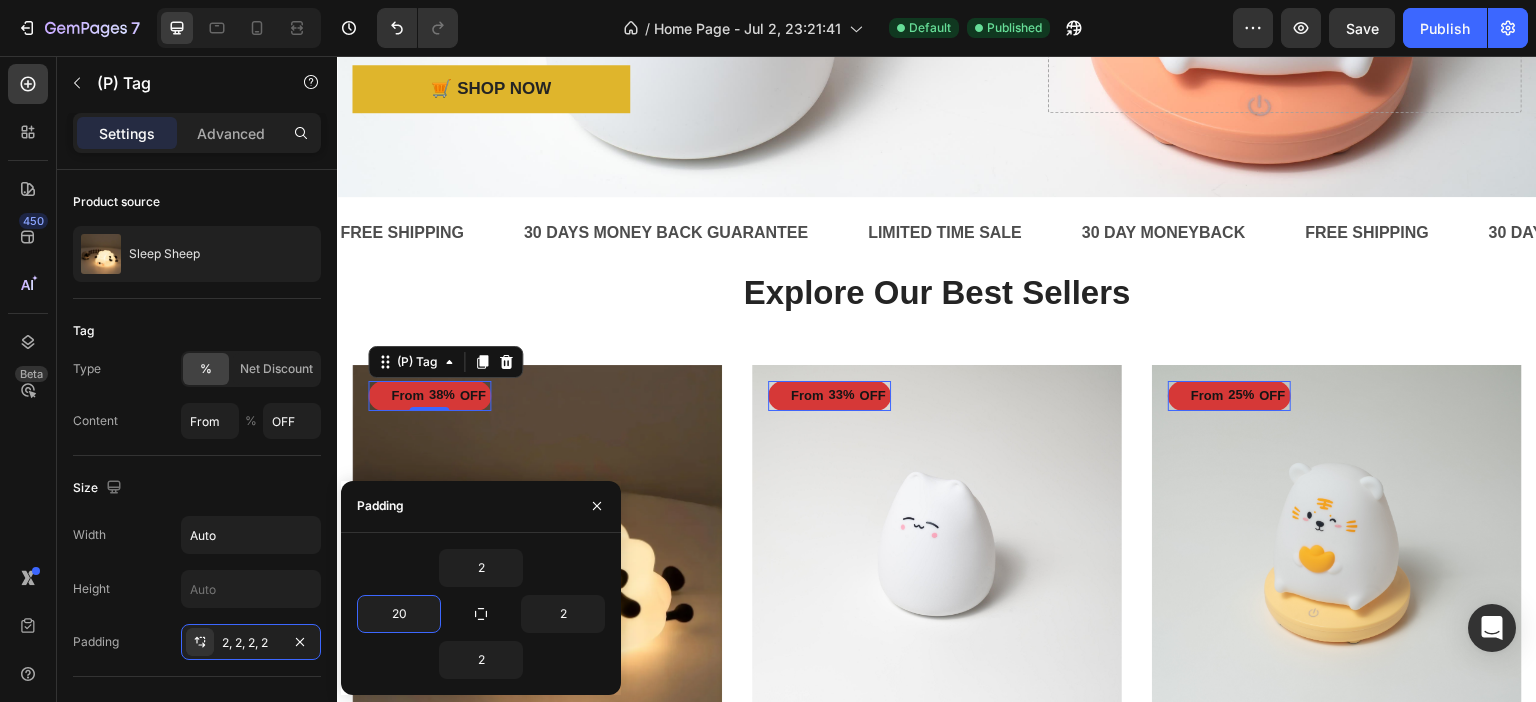 type on "2" 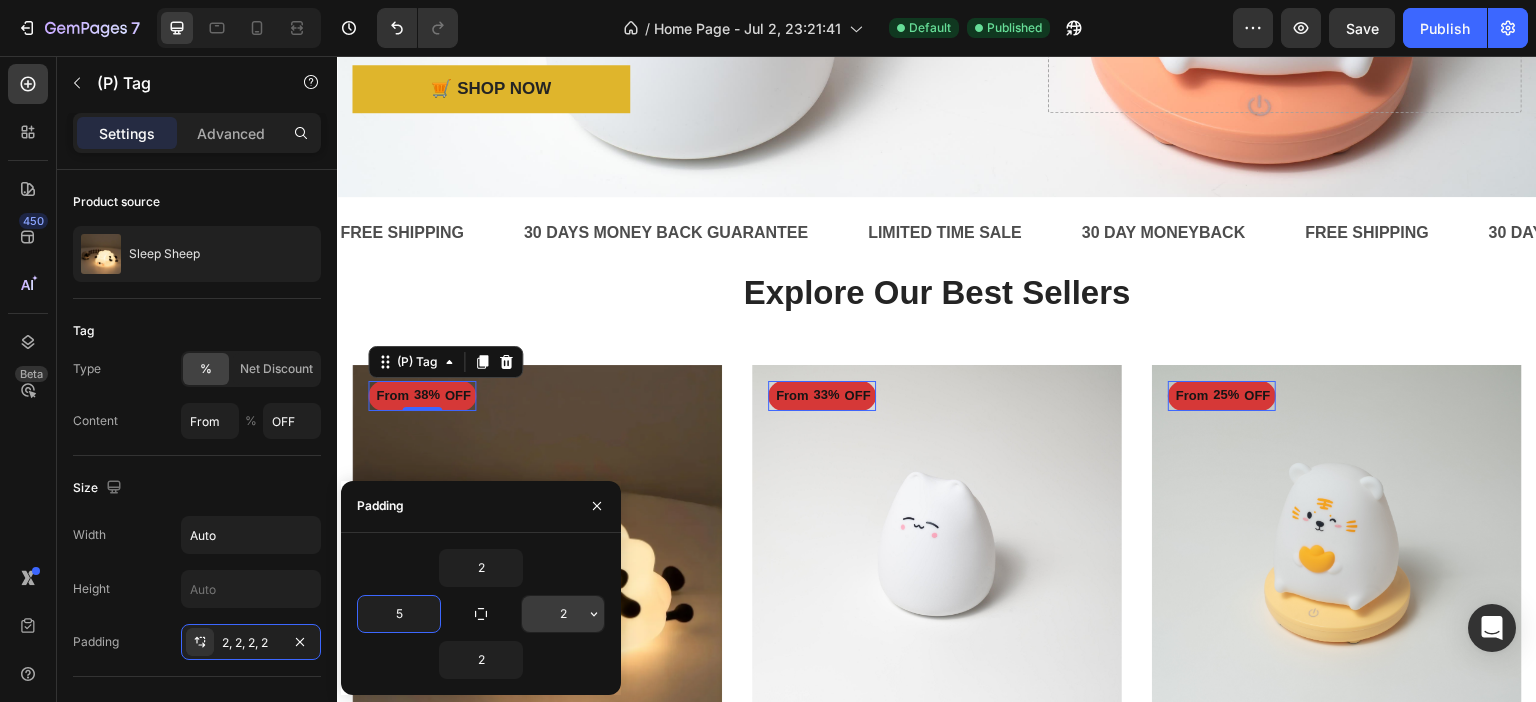 type on "5" 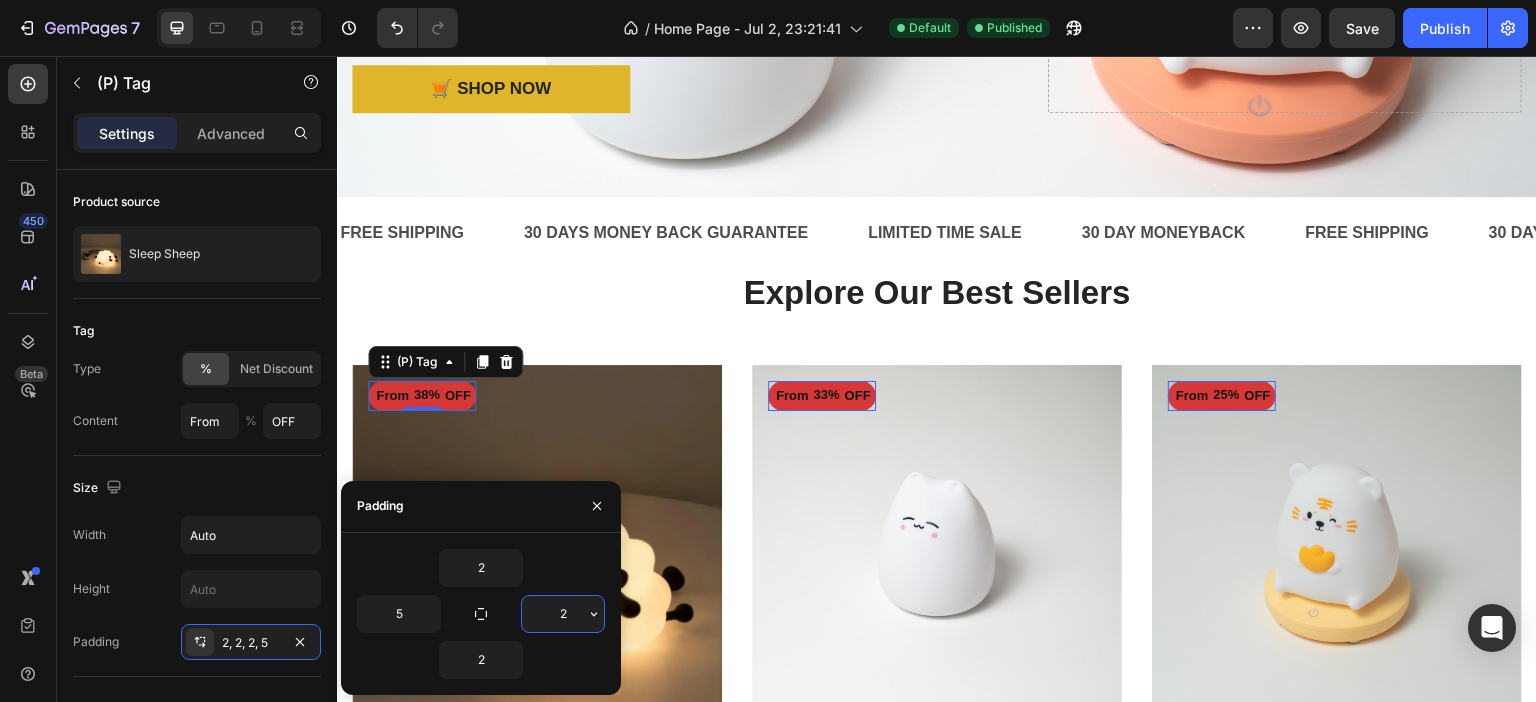 click on "2" at bounding box center [563, 614] 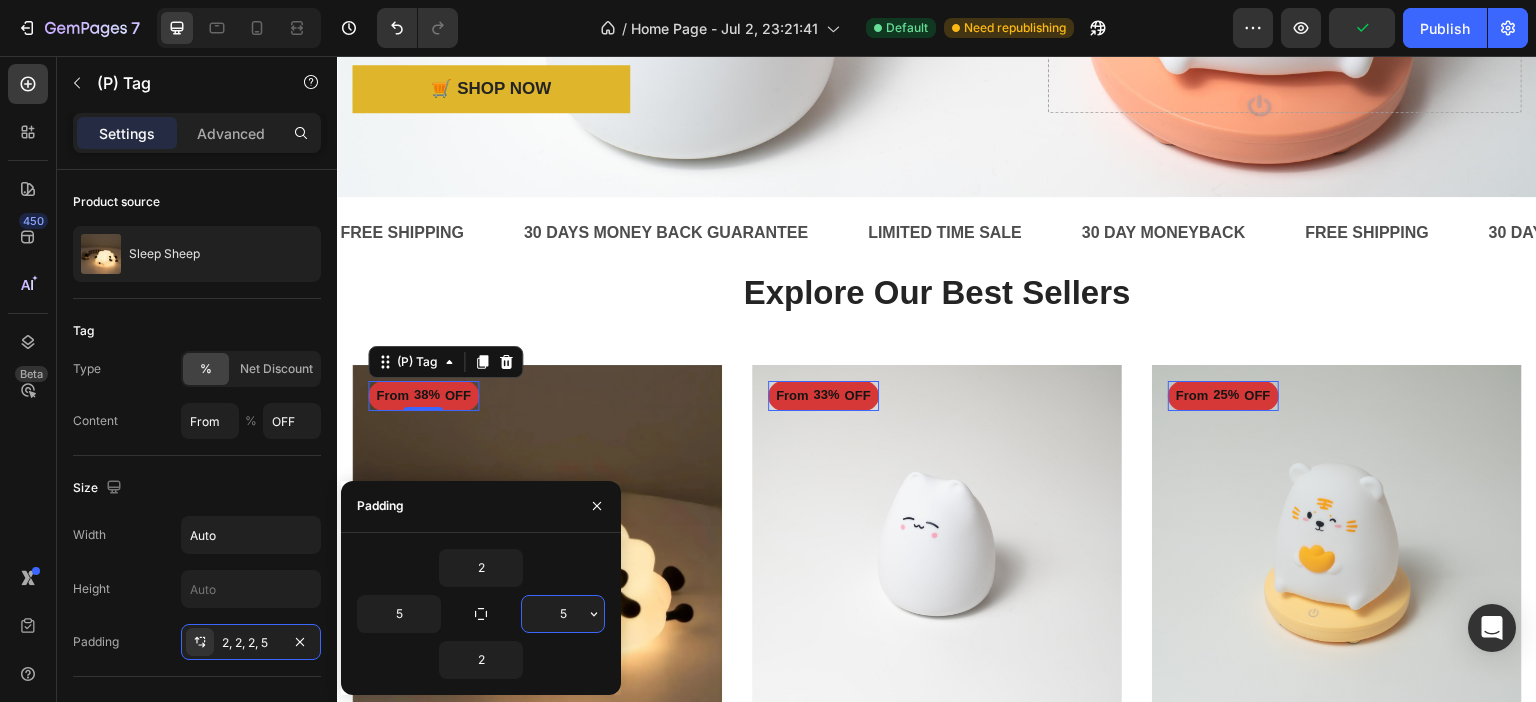 click on "5" at bounding box center [563, 614] 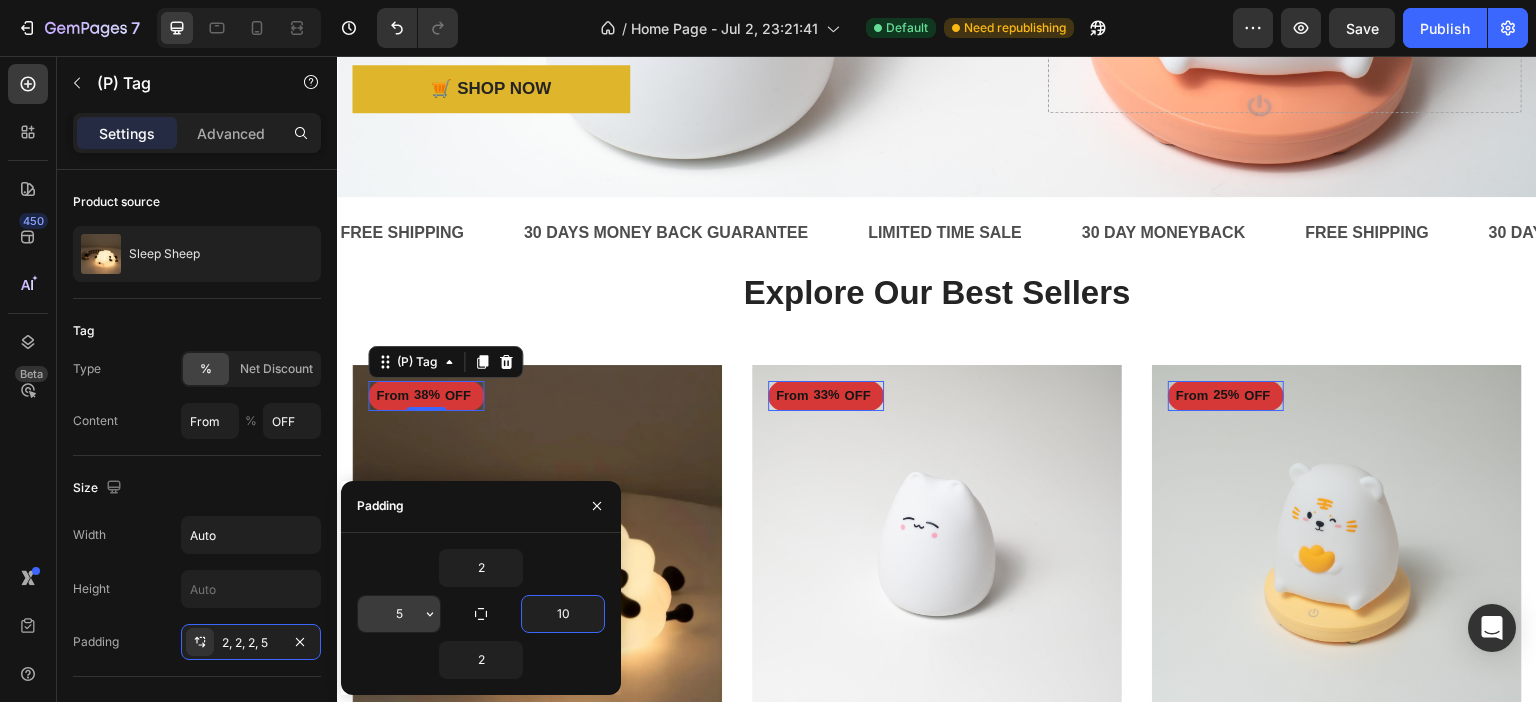 type on "10" 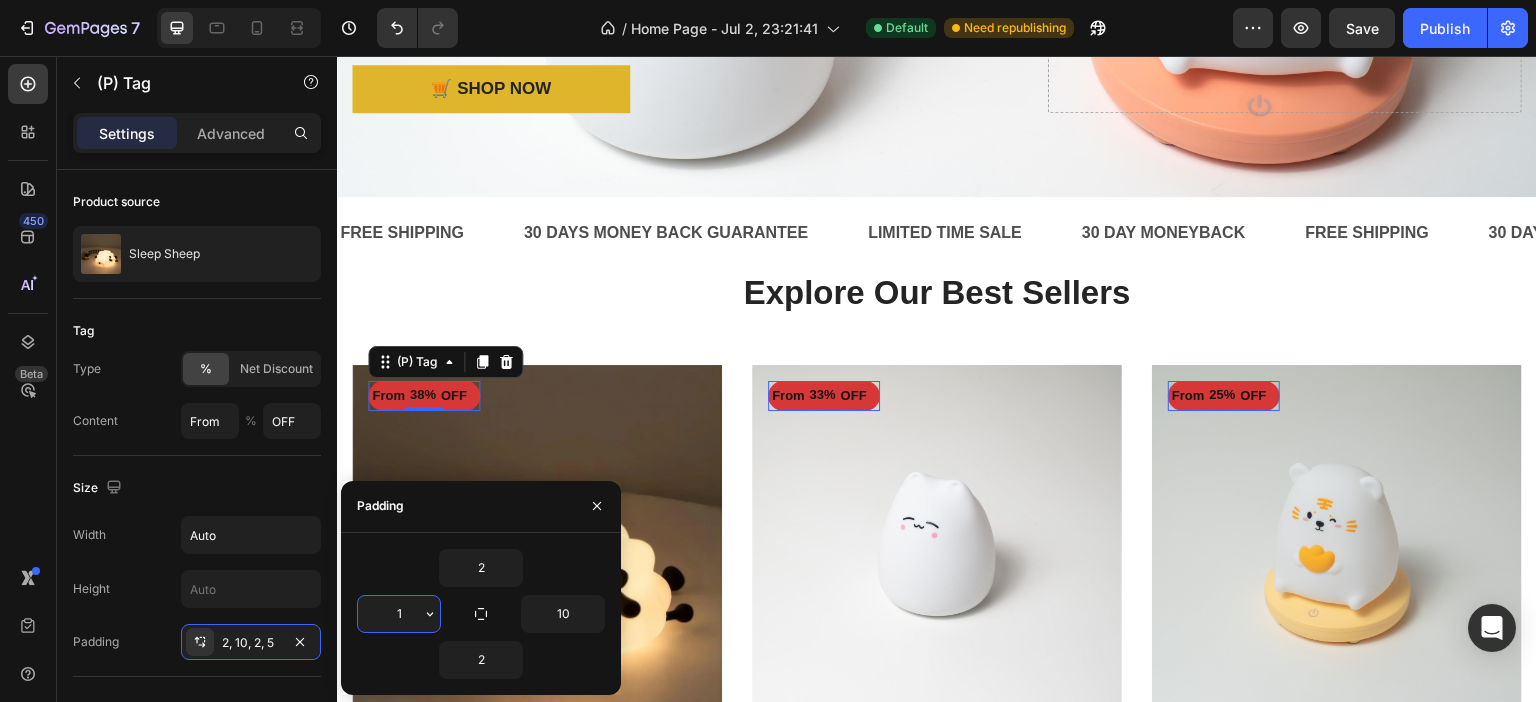 type on "10" 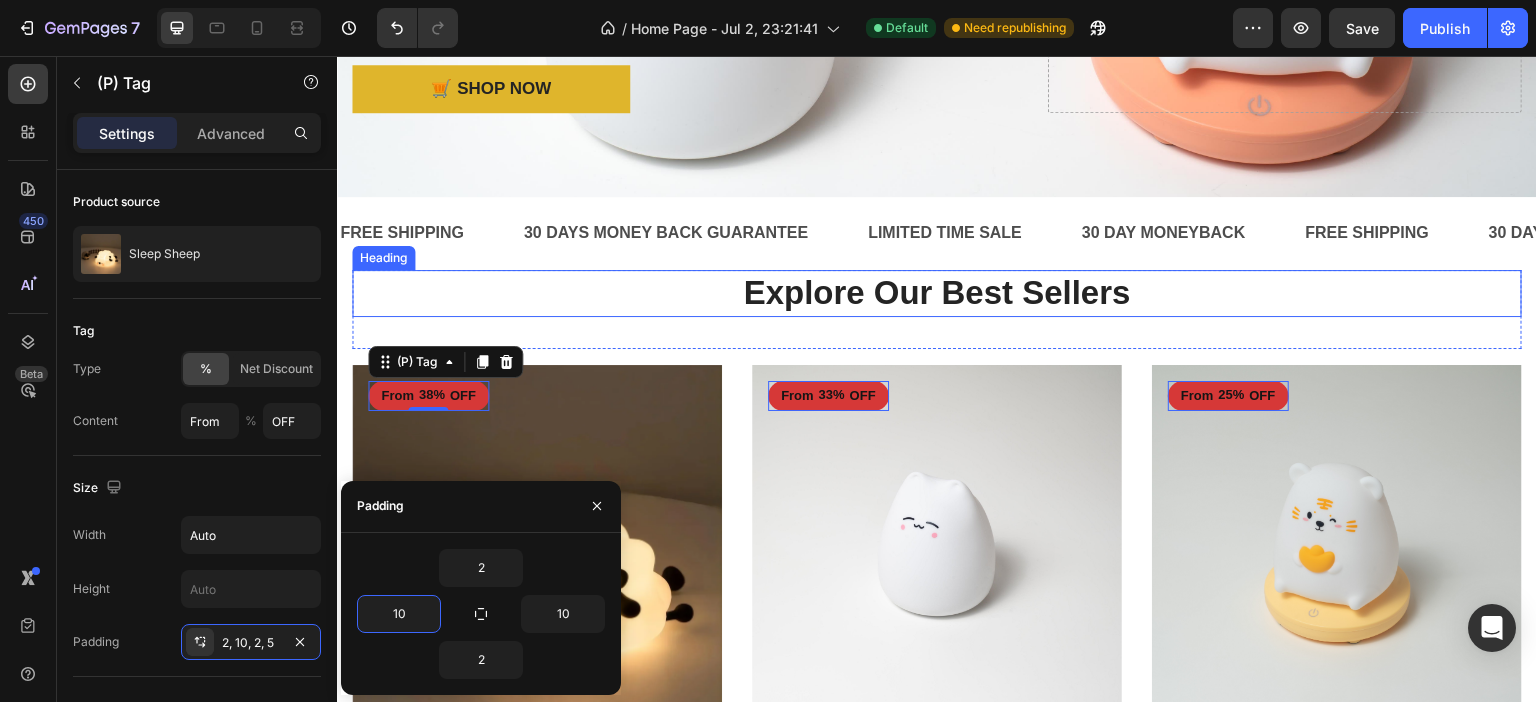 click on "Explore Our Best Sellers" at bounding box center (937, 293) 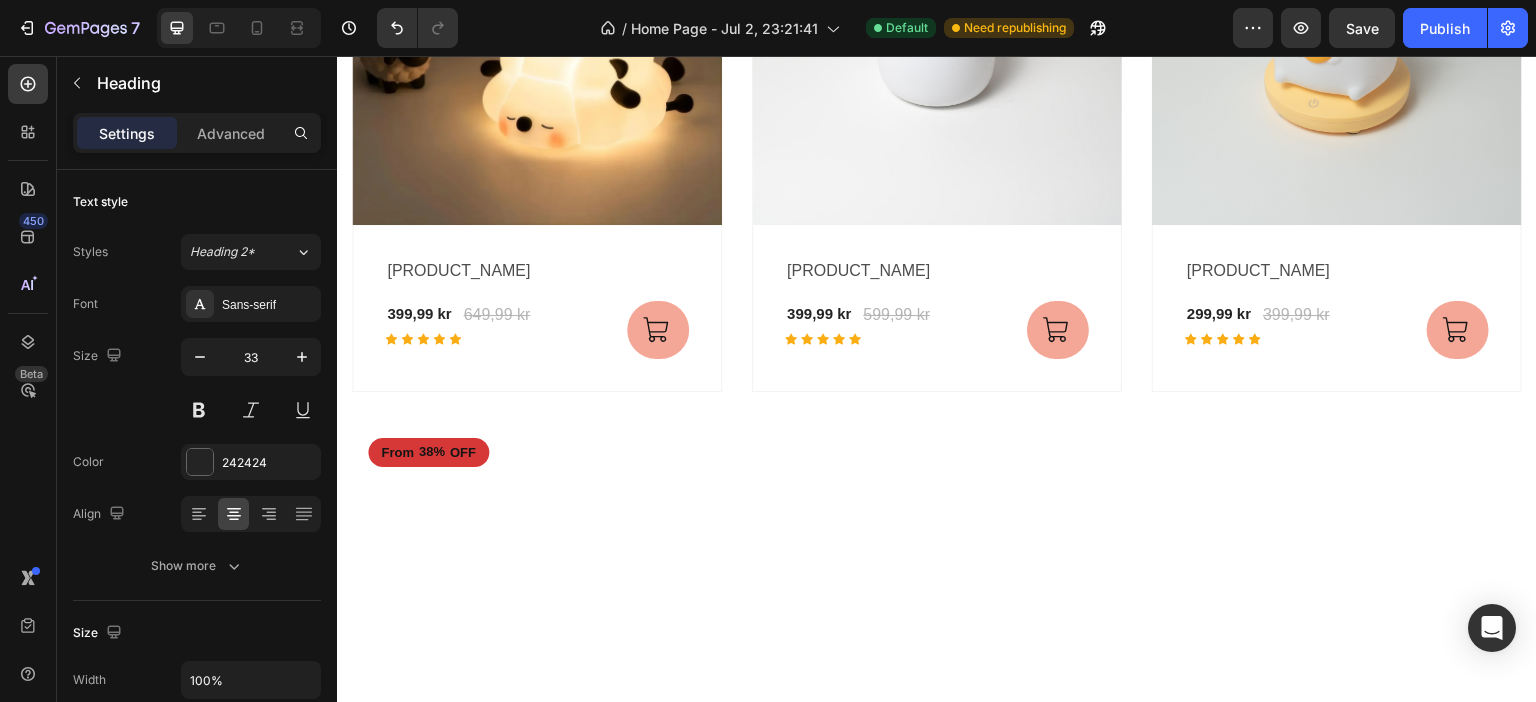 scroll, scrollTop: 1100, scrollLeft: 0, axis: vertical 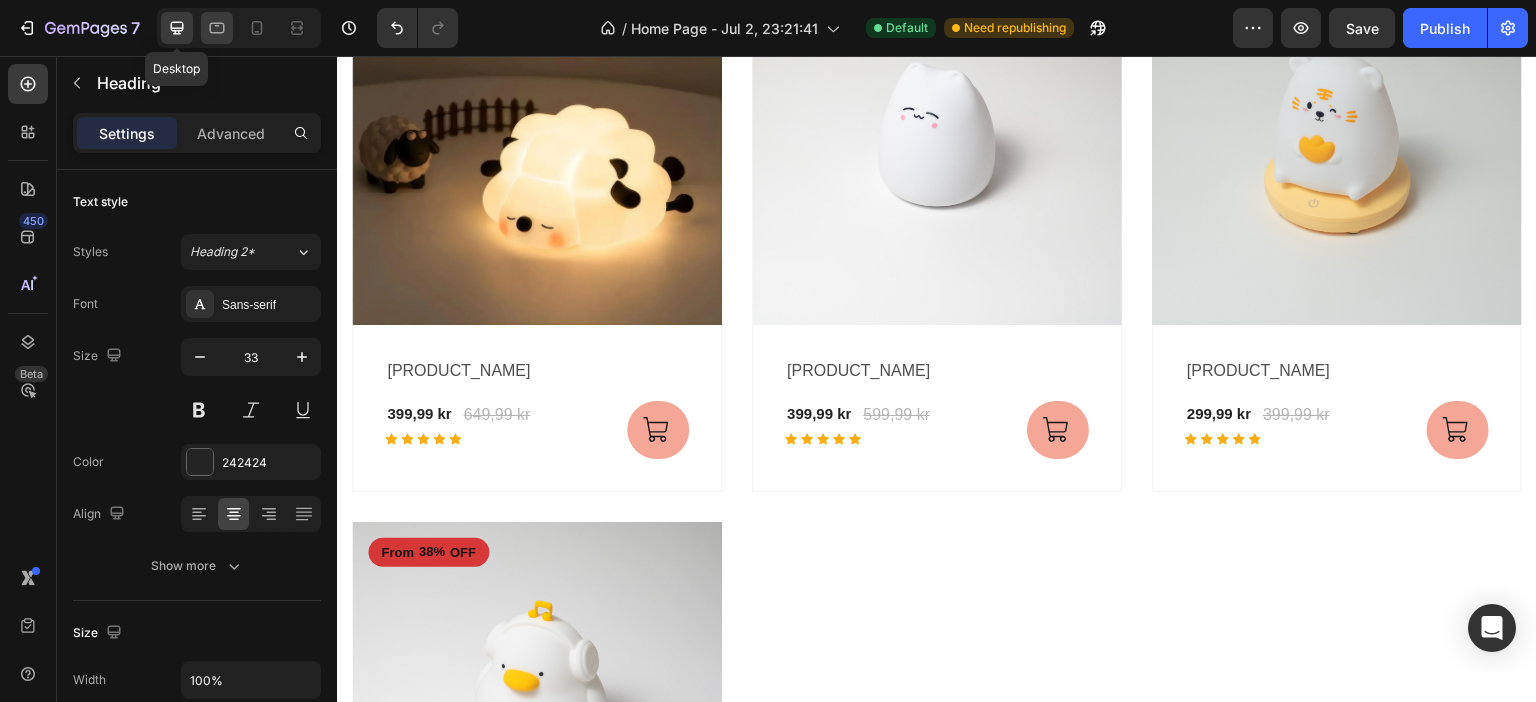 click 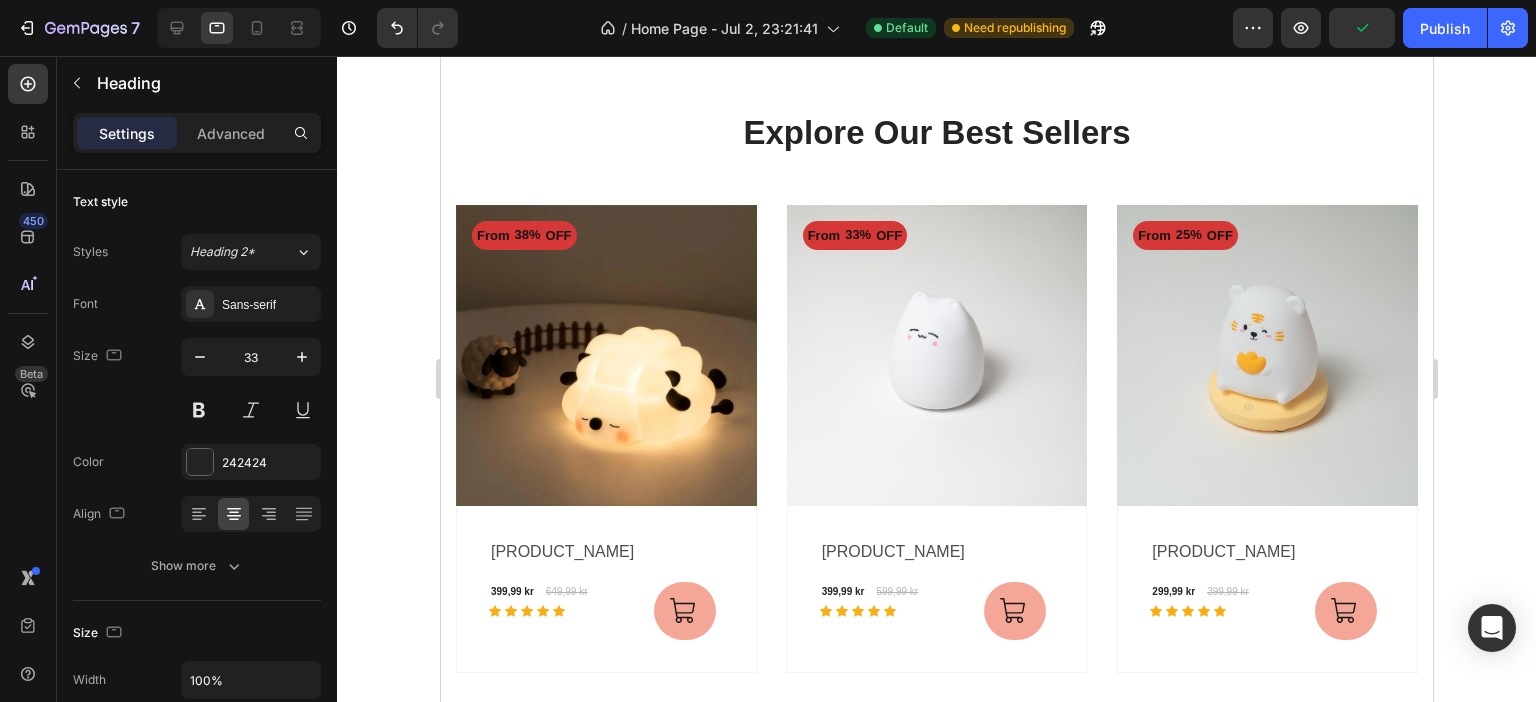 scroll, scrollTop: 864, scrollLeft: 0, axis: vertical 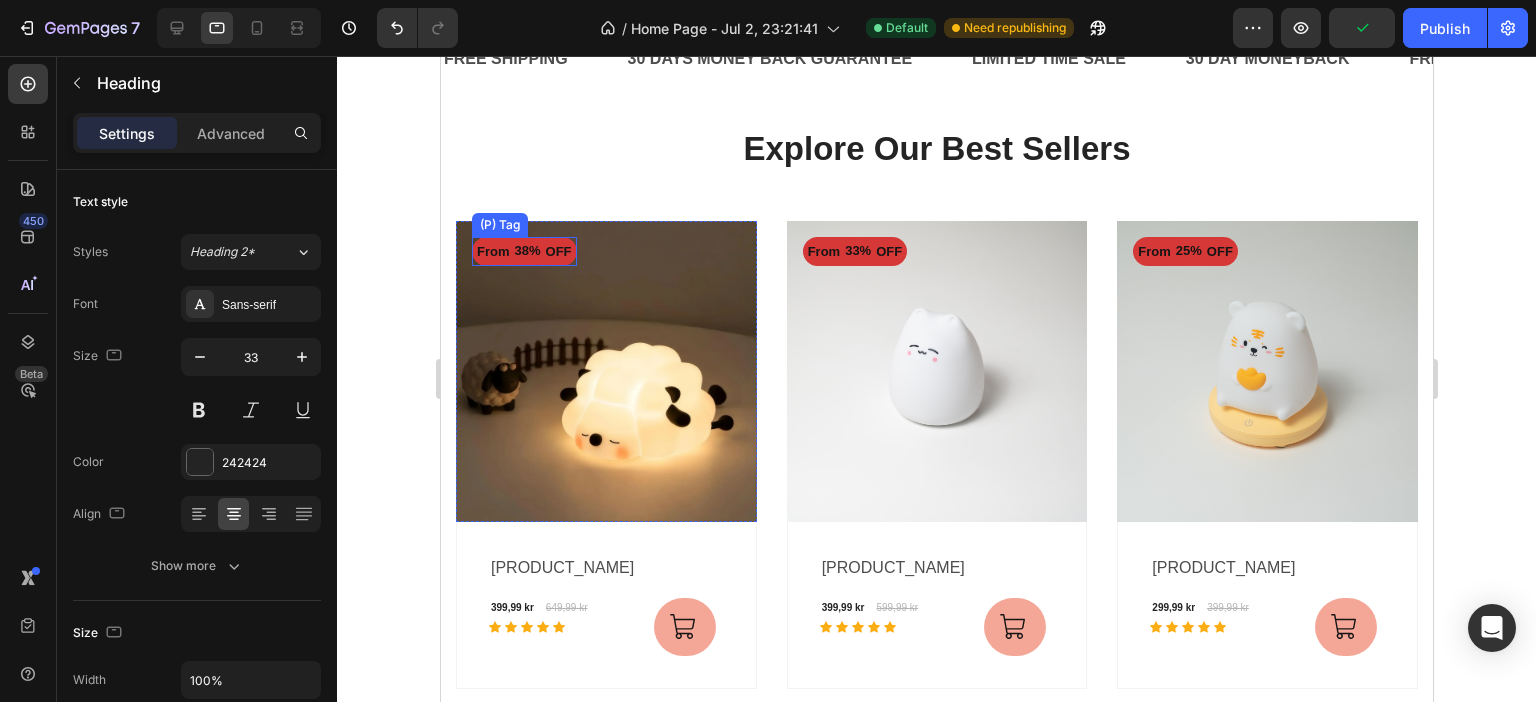 click on "38%" at bounding box center (527, 251) 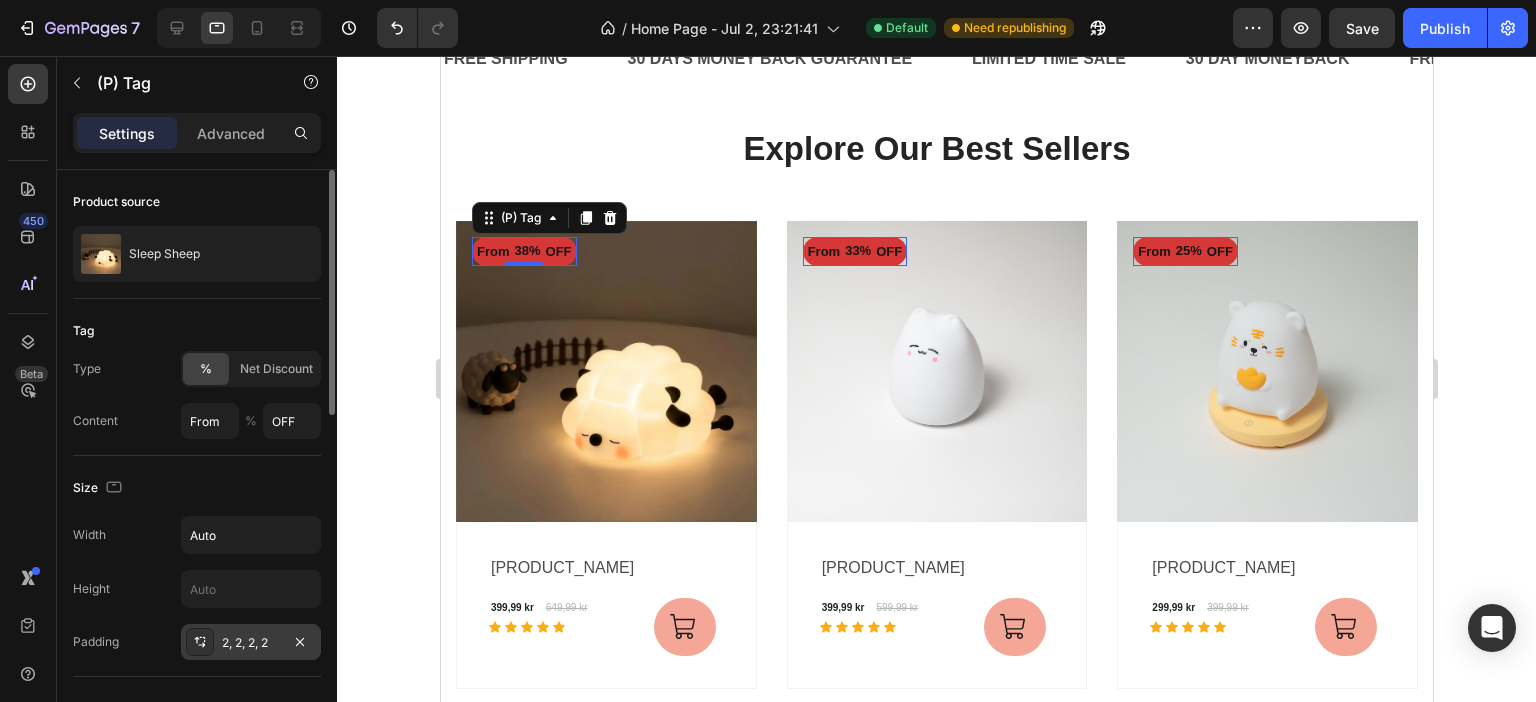 click on "2, 2, 2, 2" at bounding box center [251, 643] 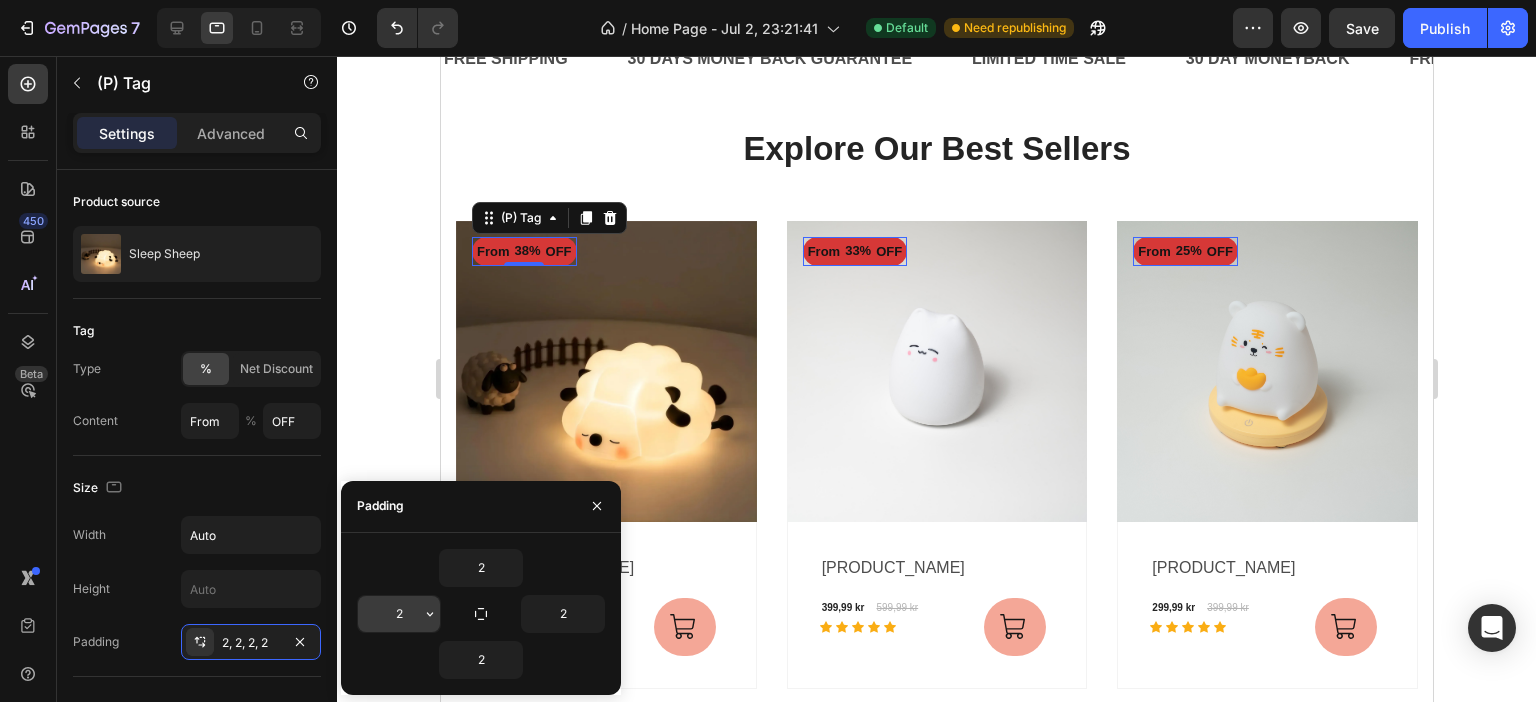 click on "2" at bounding box center [399, 614] 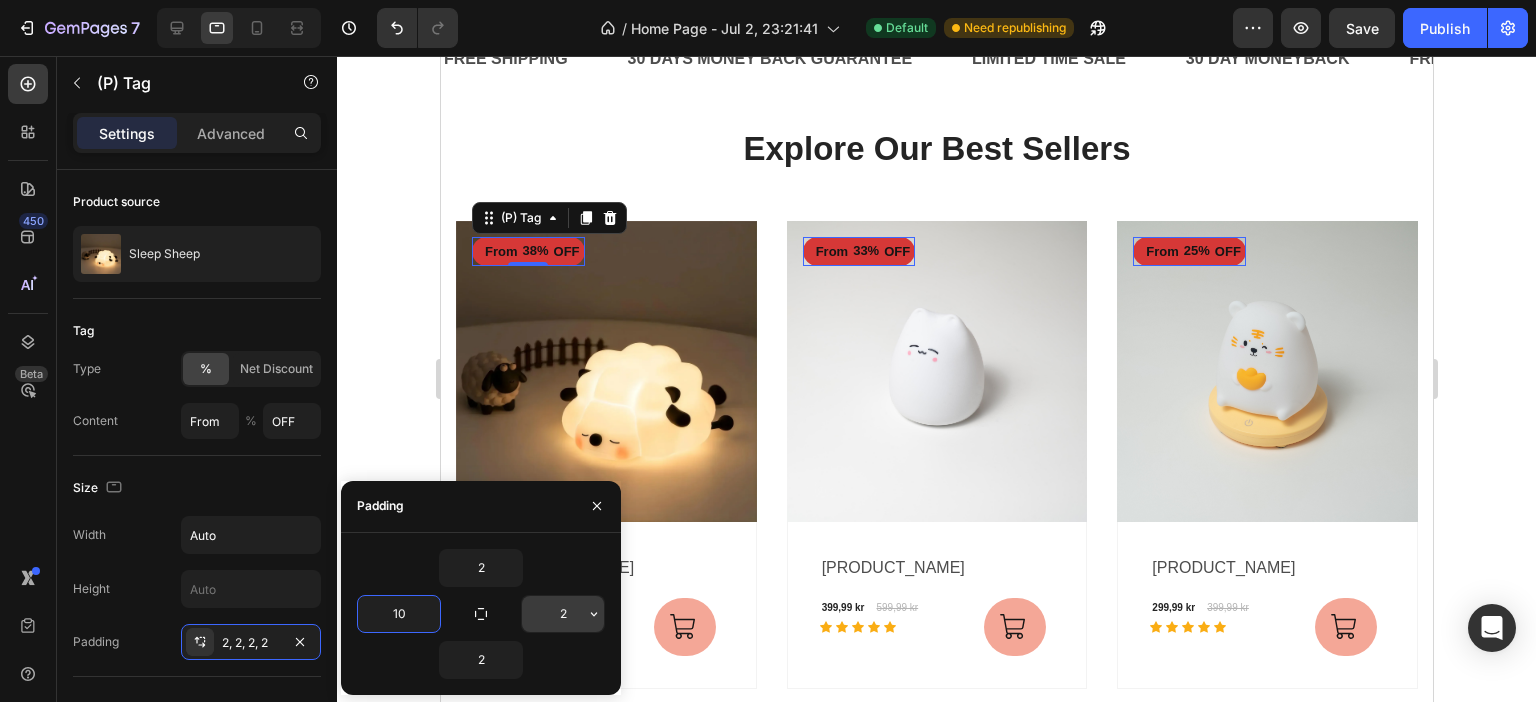 type on "10" 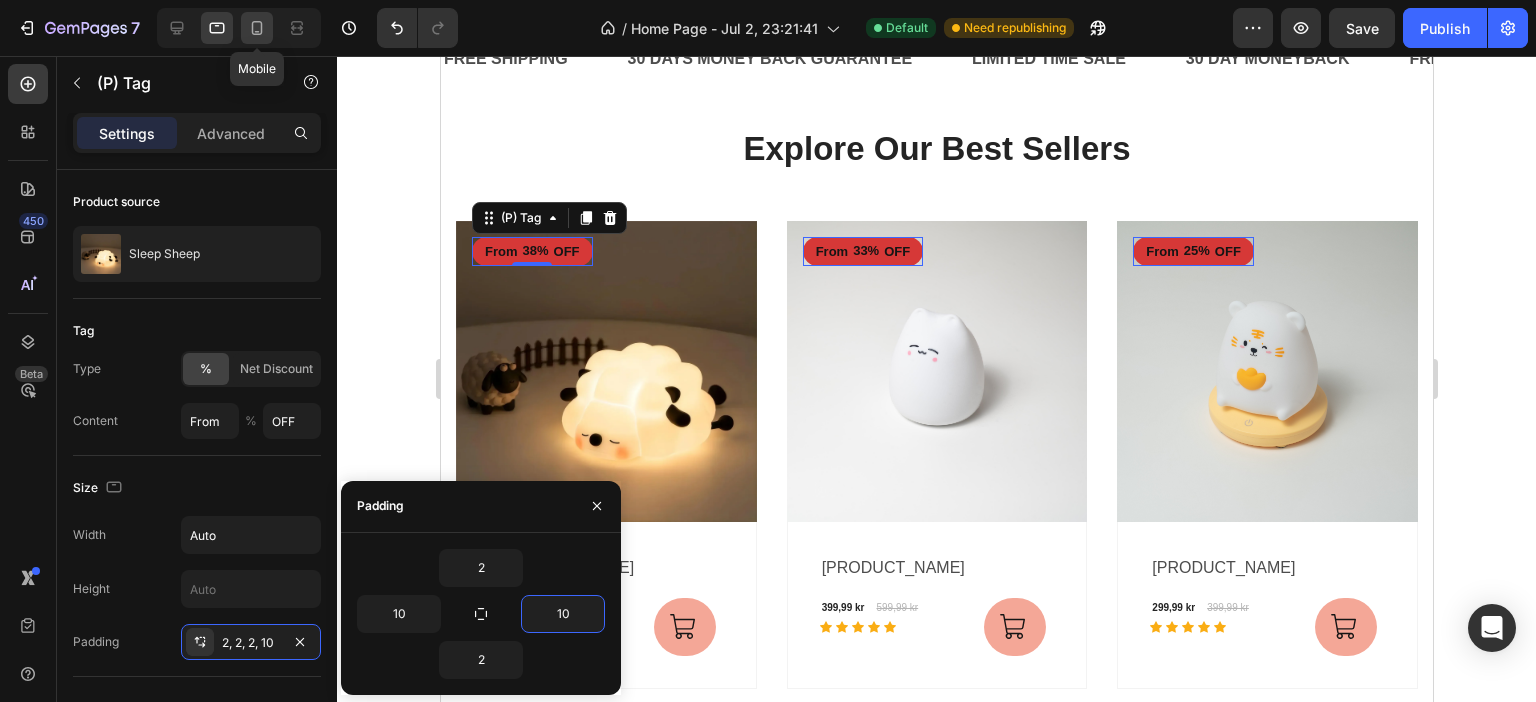 type on "10" 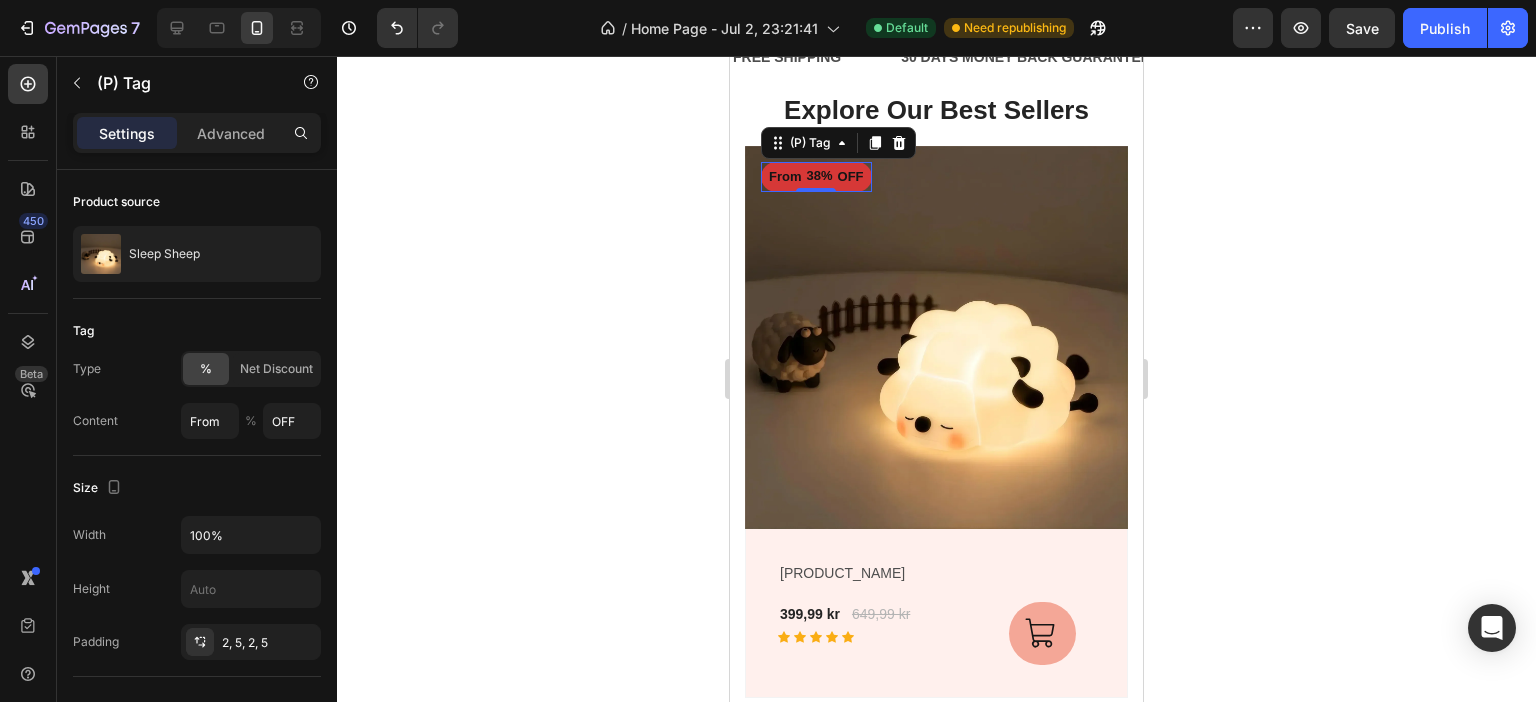 scroll, scrollTop: 900, scrollLeft: 0, axis: vertical 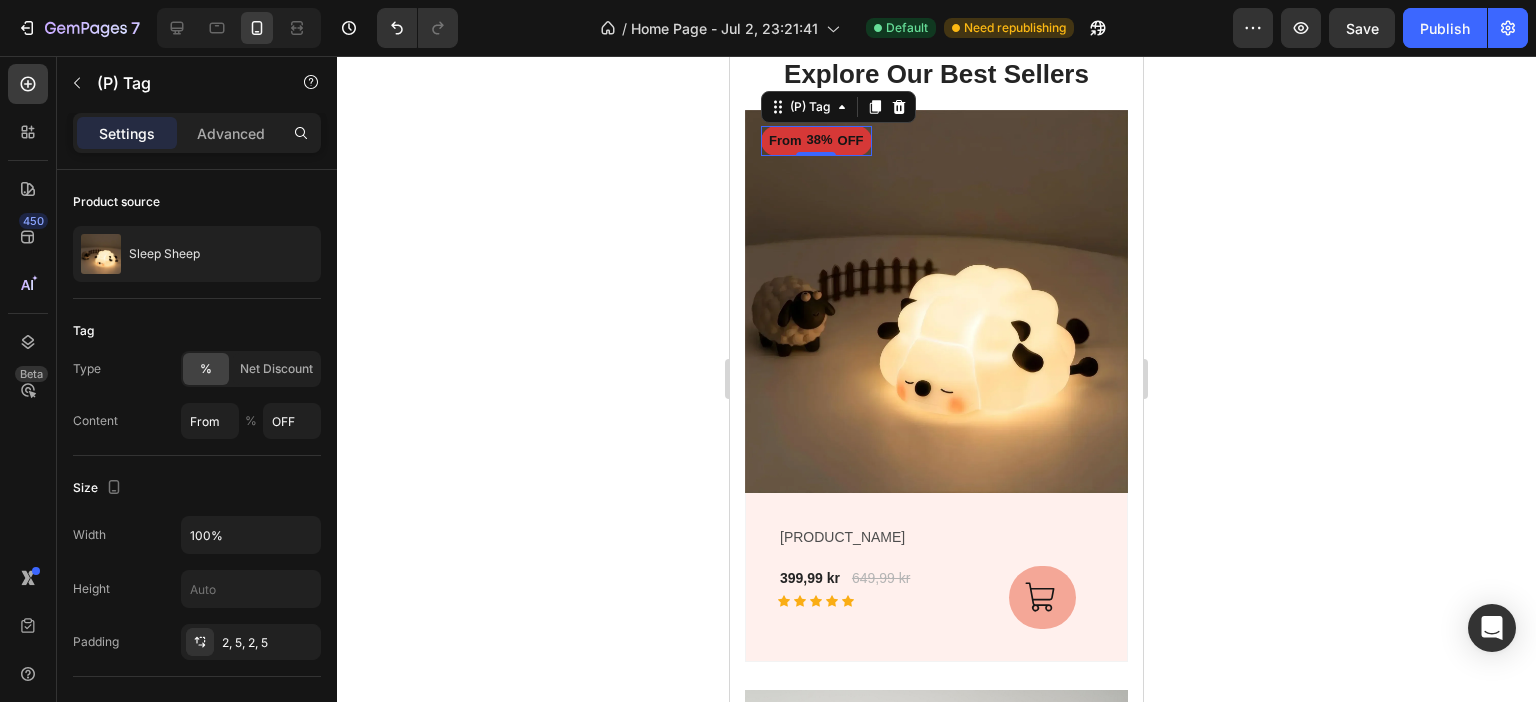 click on "From 38% OFF" at bounding box center [816, 141] 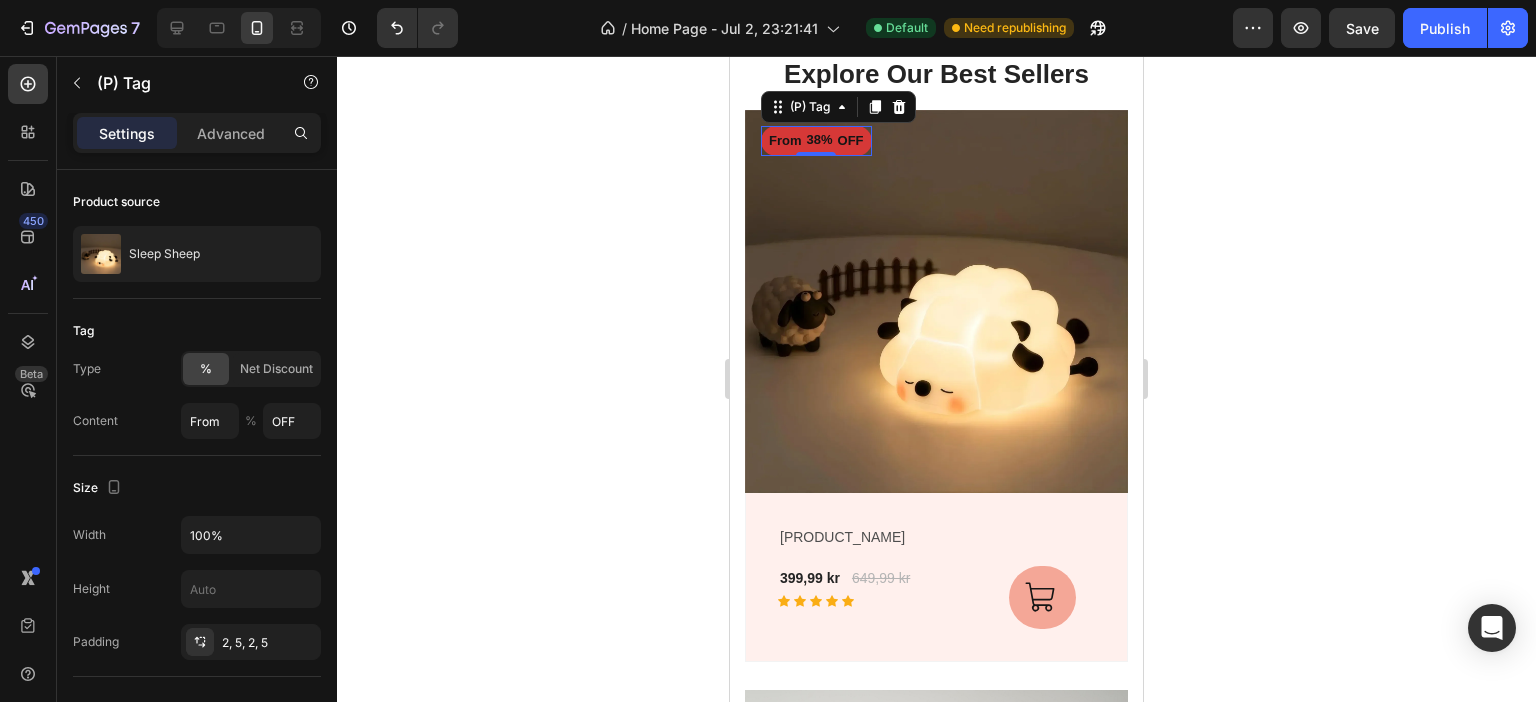 click on "38%" at bounding box center [820, 140] 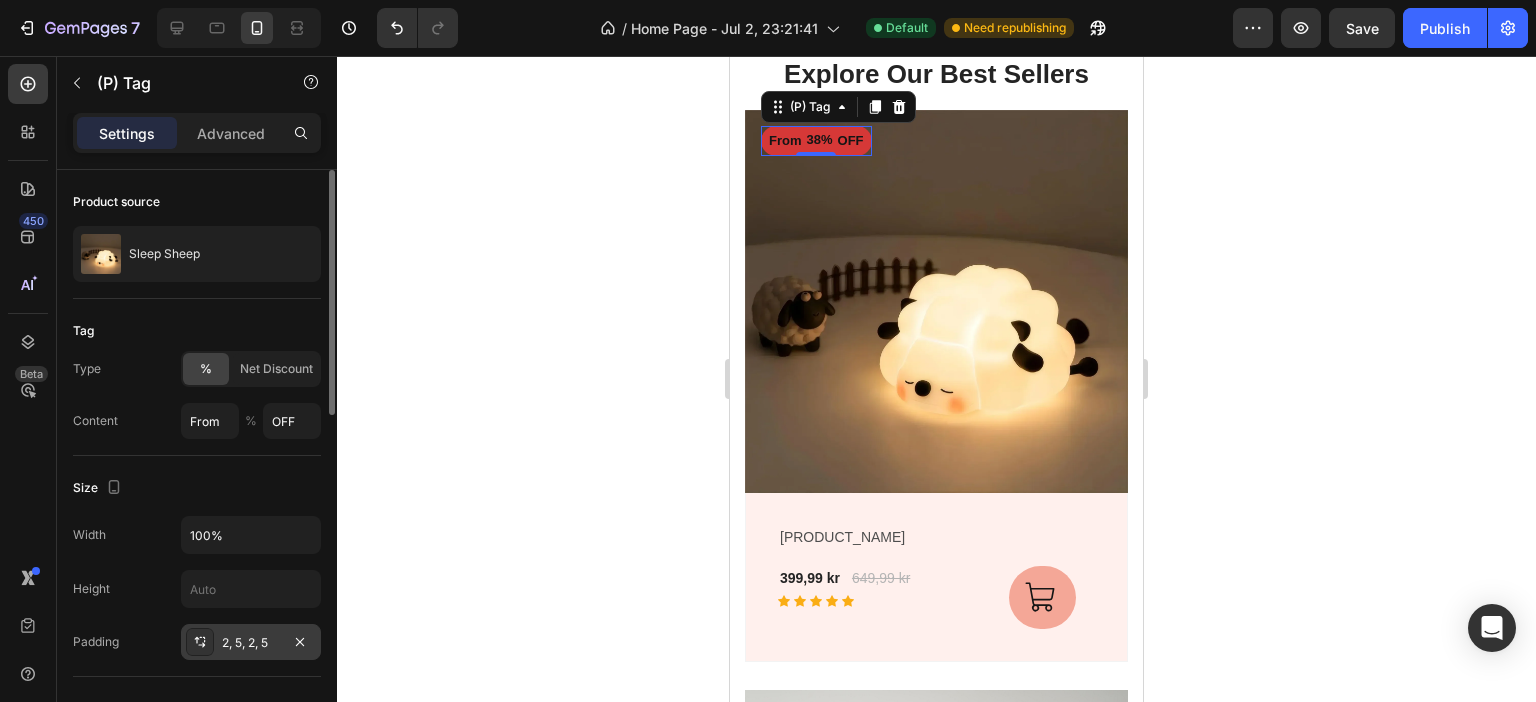 click on "2, 5, 2, 5" at bounding box center (251, 643) 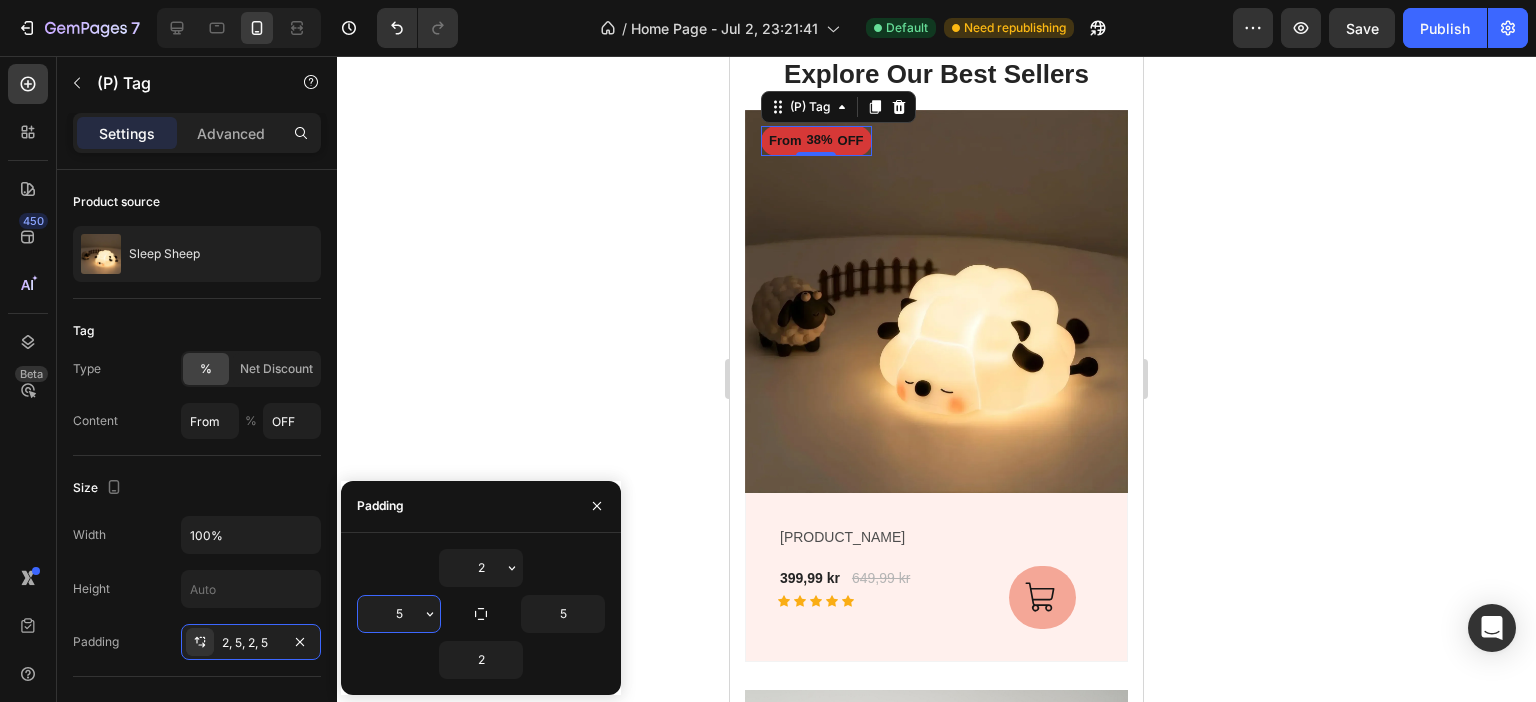 click on "5" at bounding box center [399, 614] 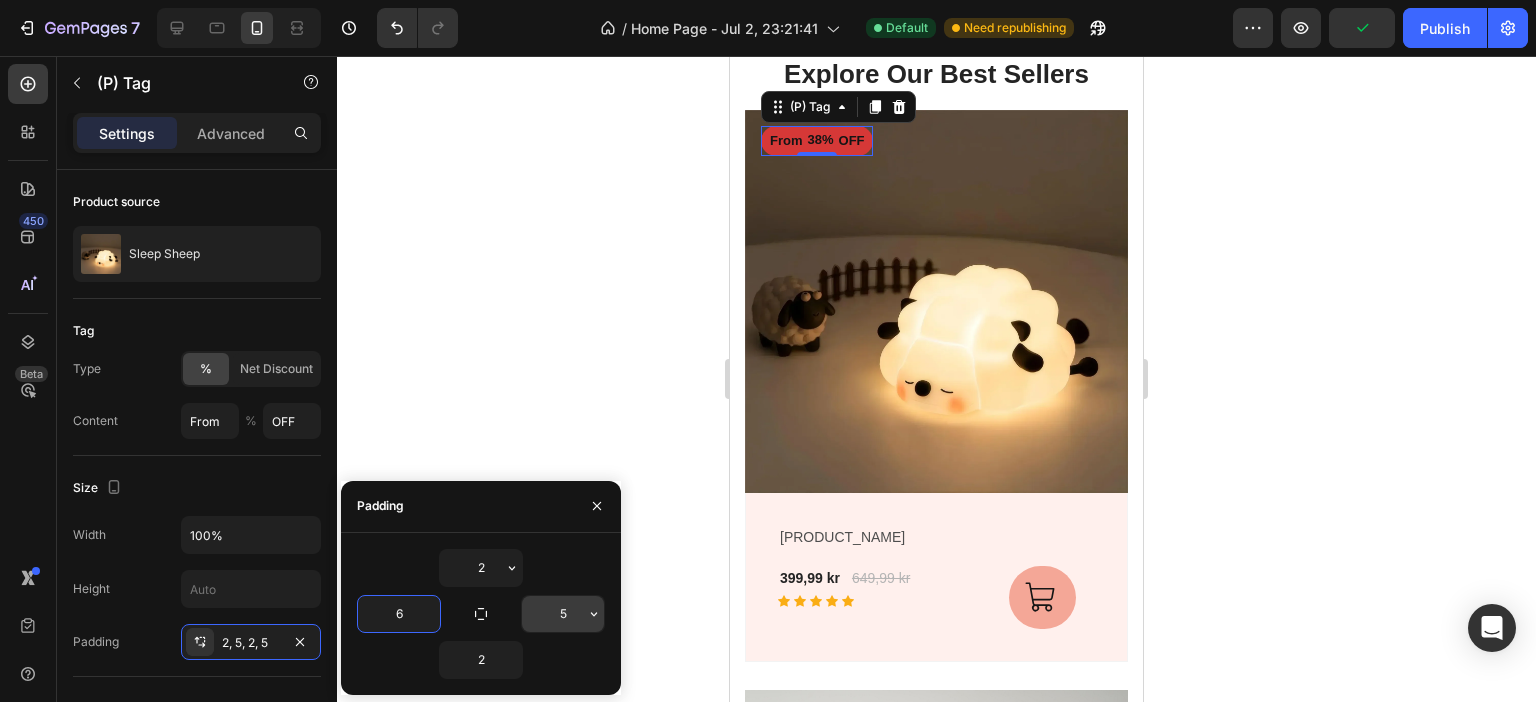 type on "6" 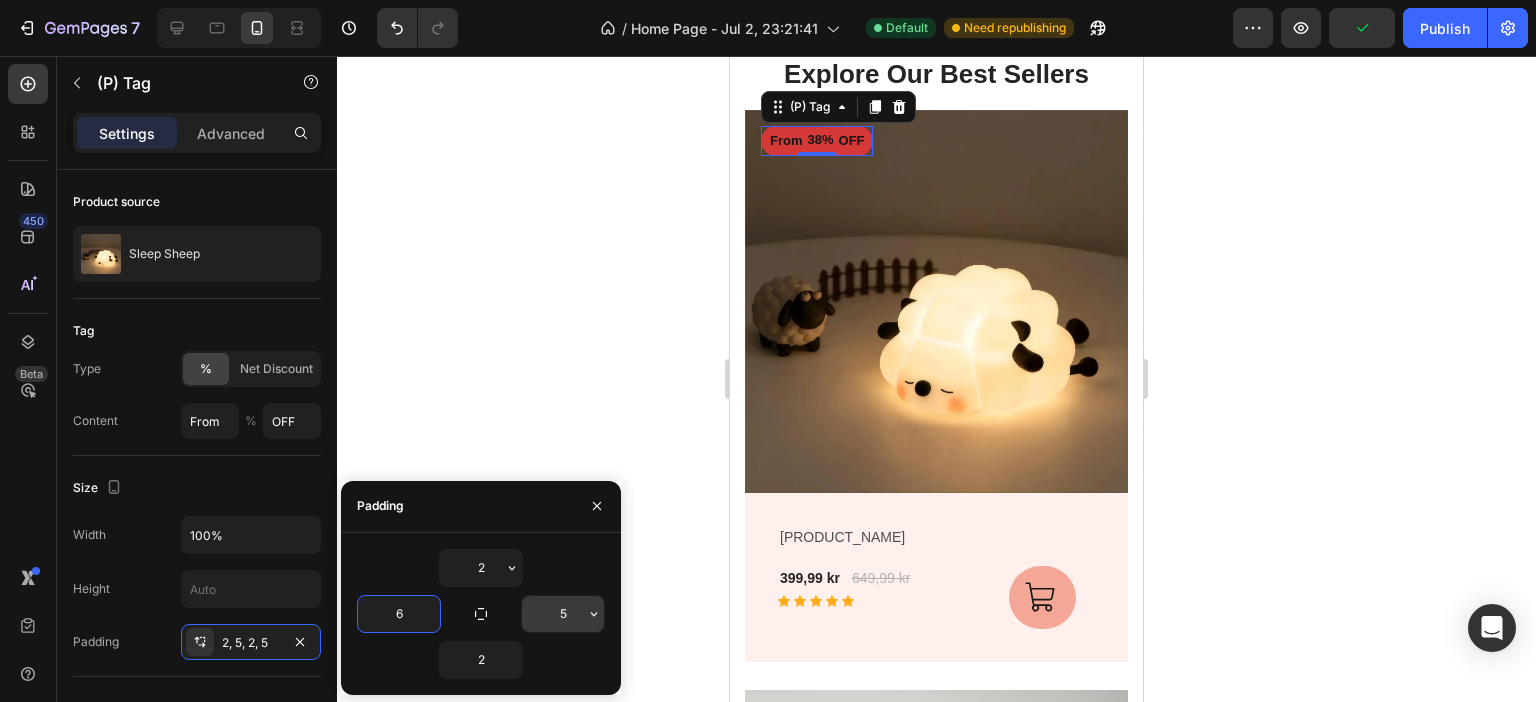 click on "5" at bounding box center (563, 614) 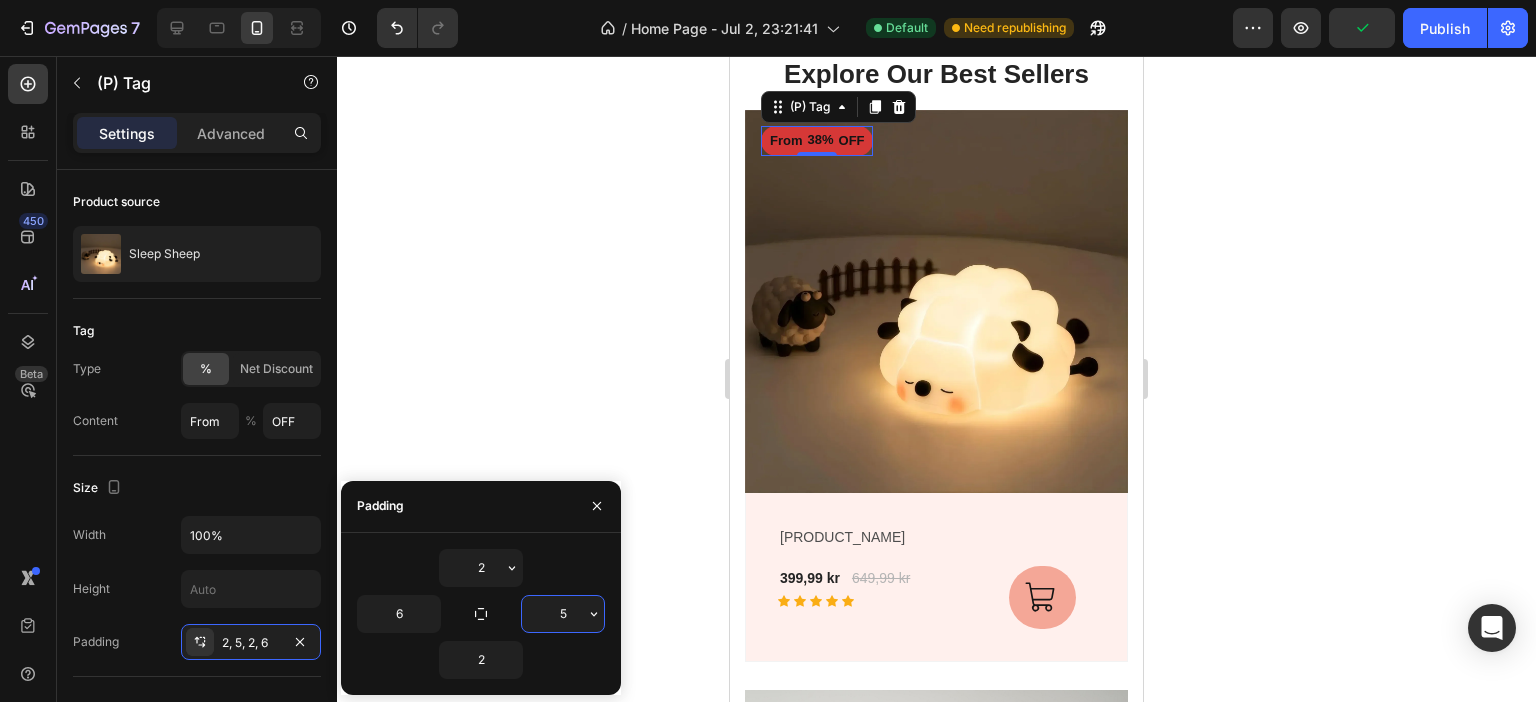 type on "6" 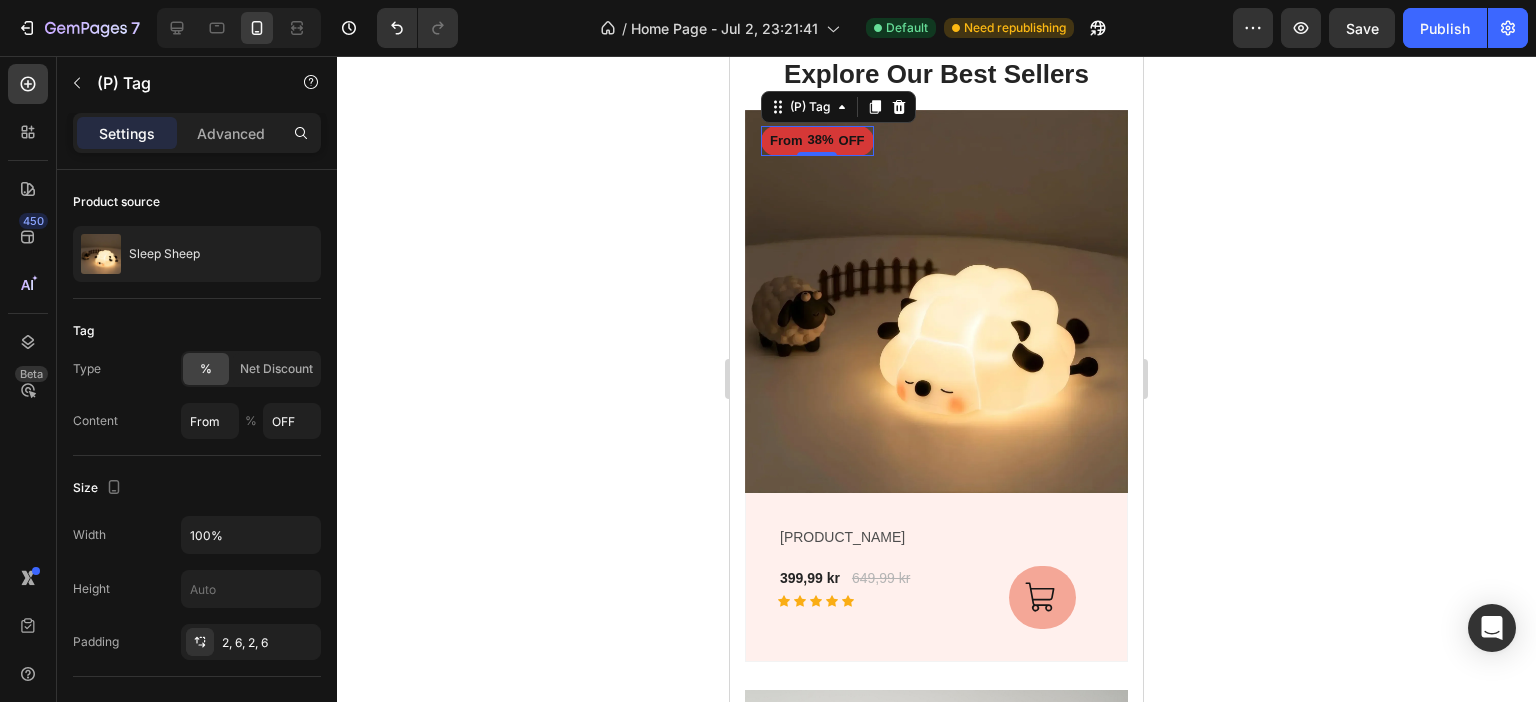 click 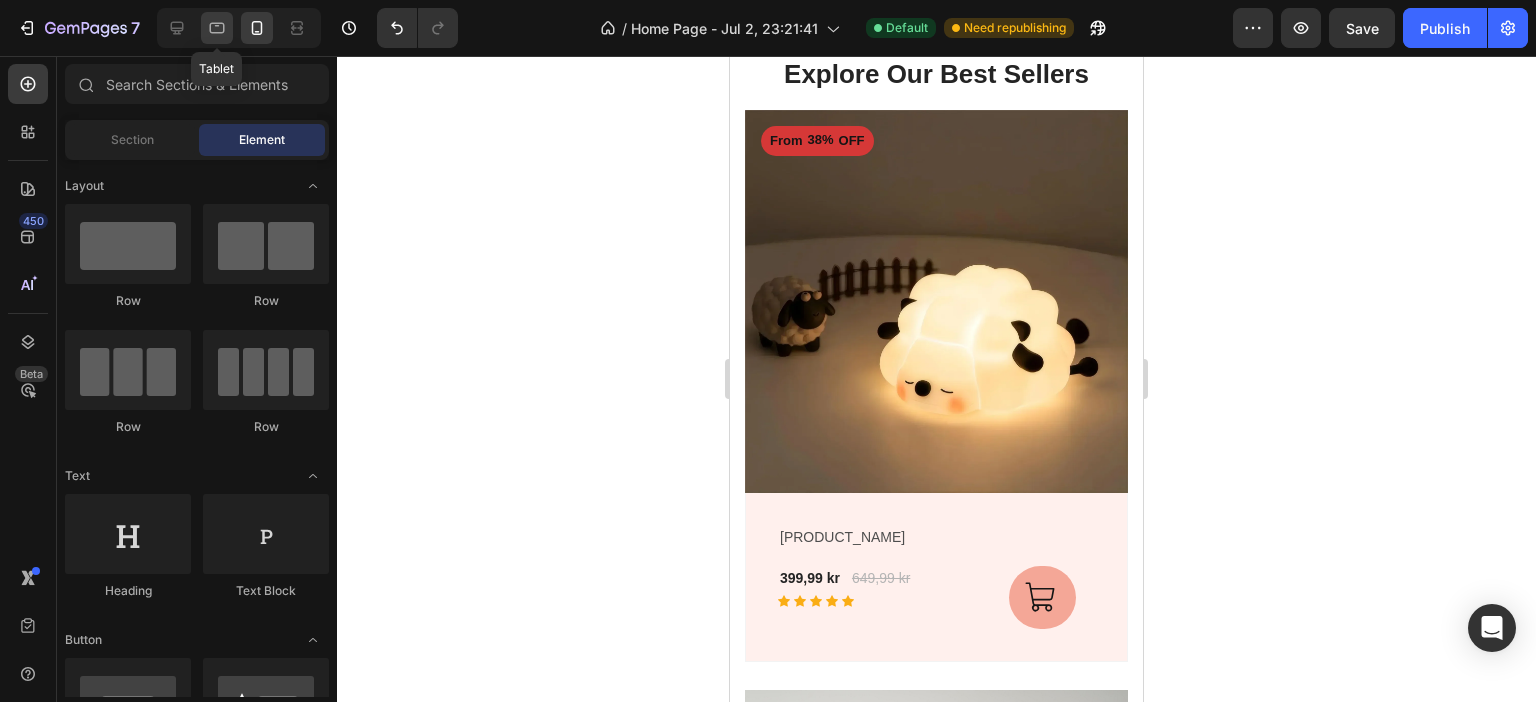 click 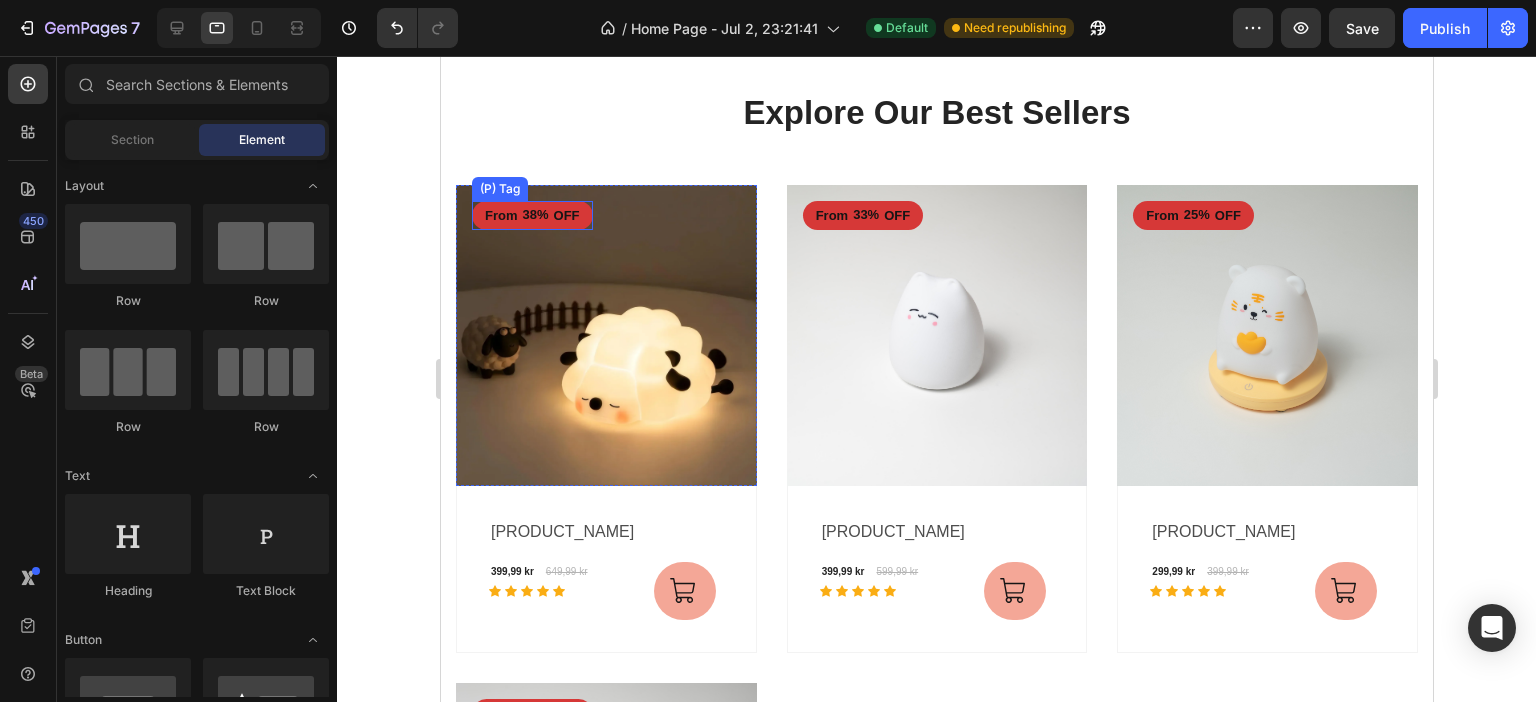 click on "From" at bounding box center (500, 216) 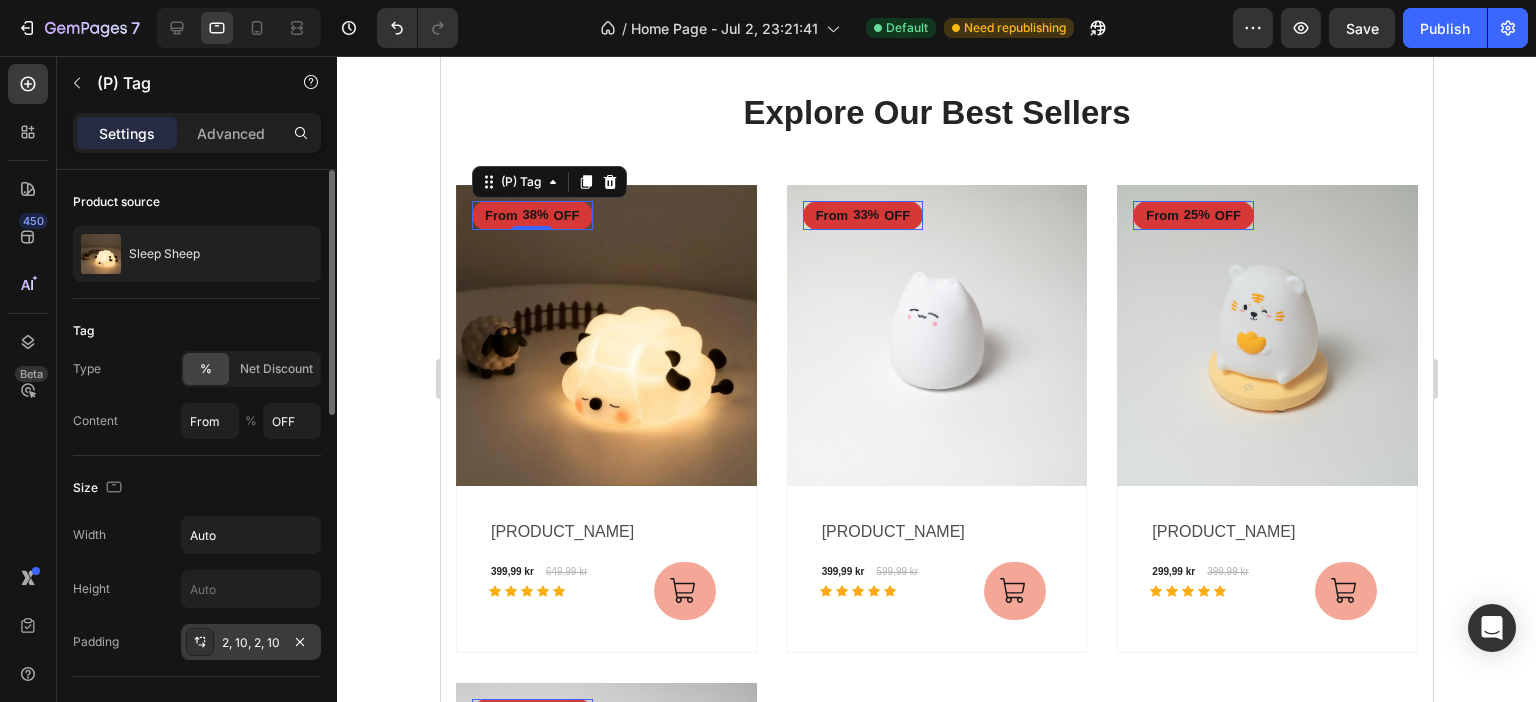 click on "2, 10, 2, 10" at bounding box center [251, 643] 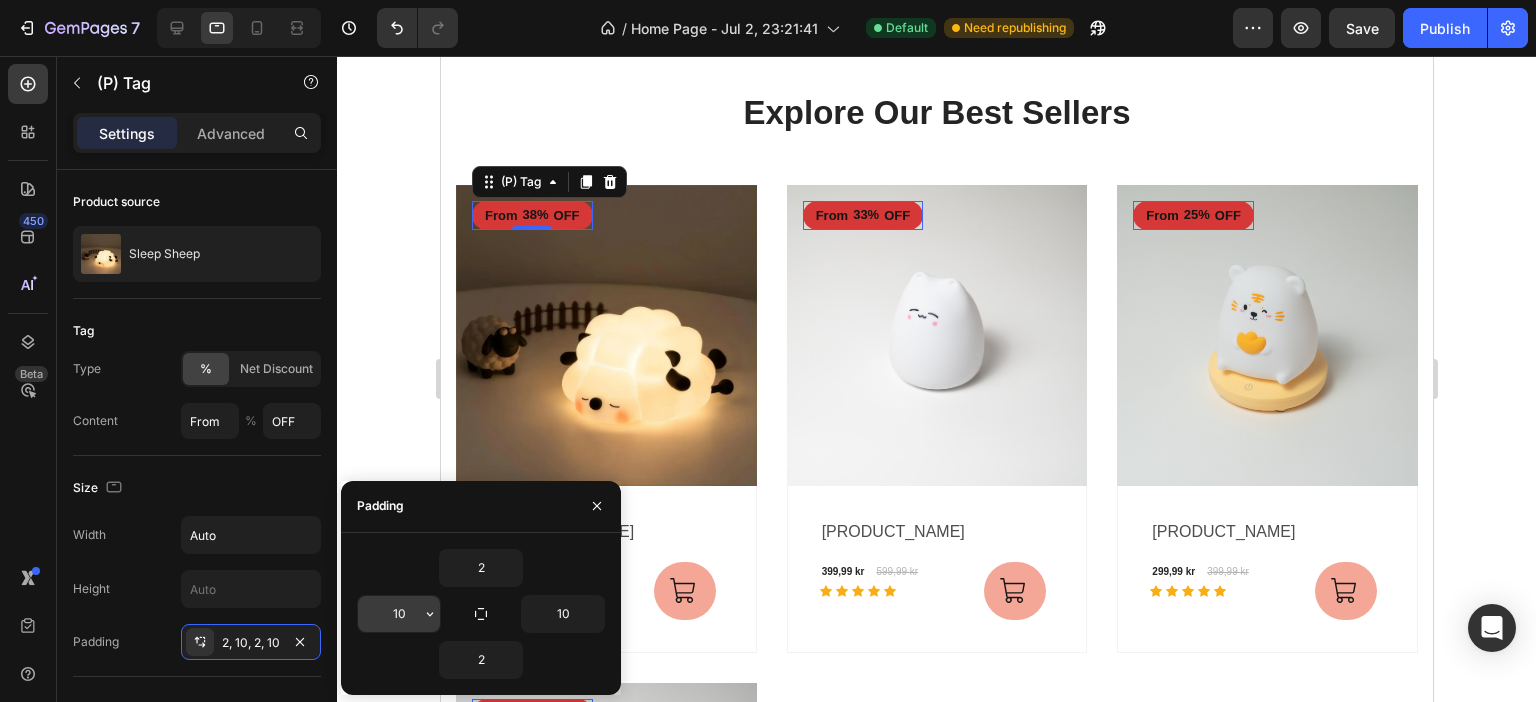 click on "10" at bounding box center [399, 614] 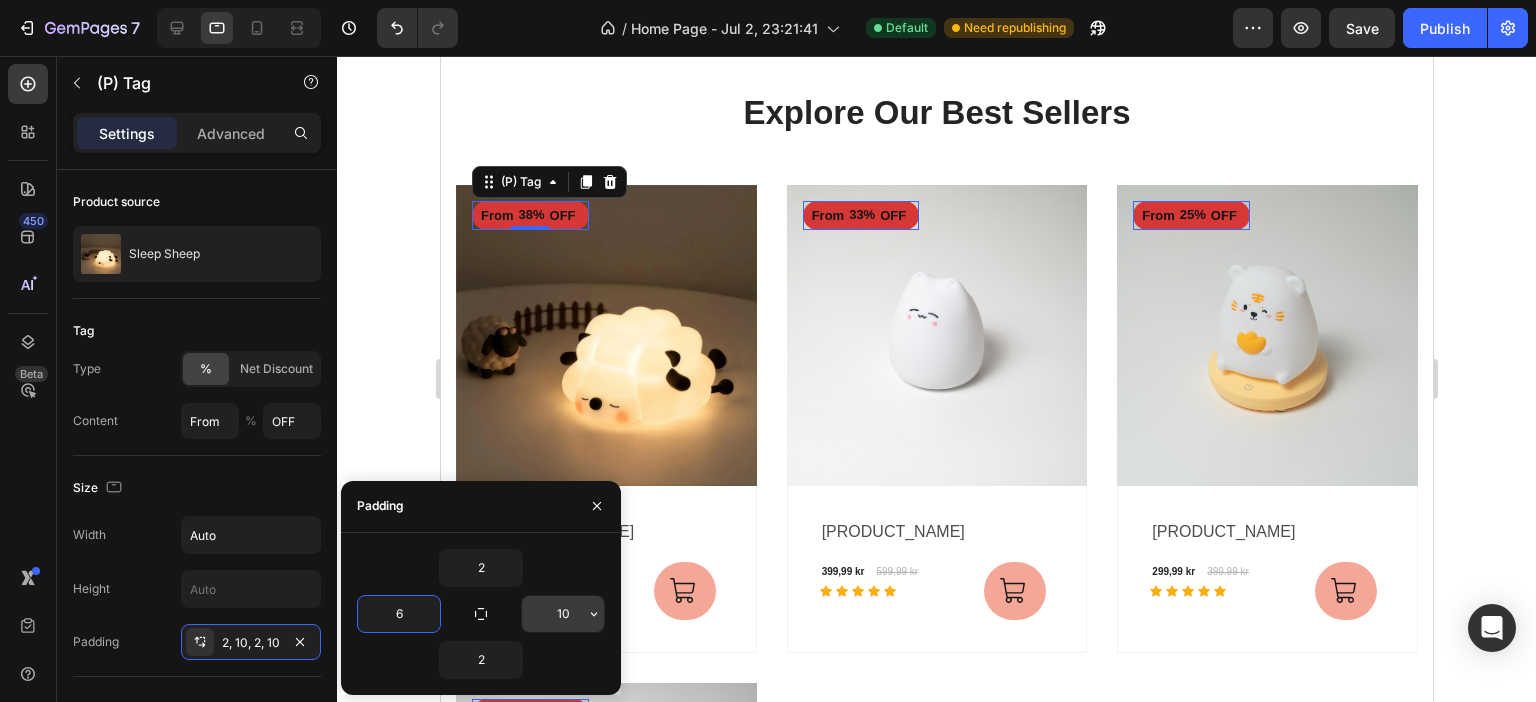 type on "6" 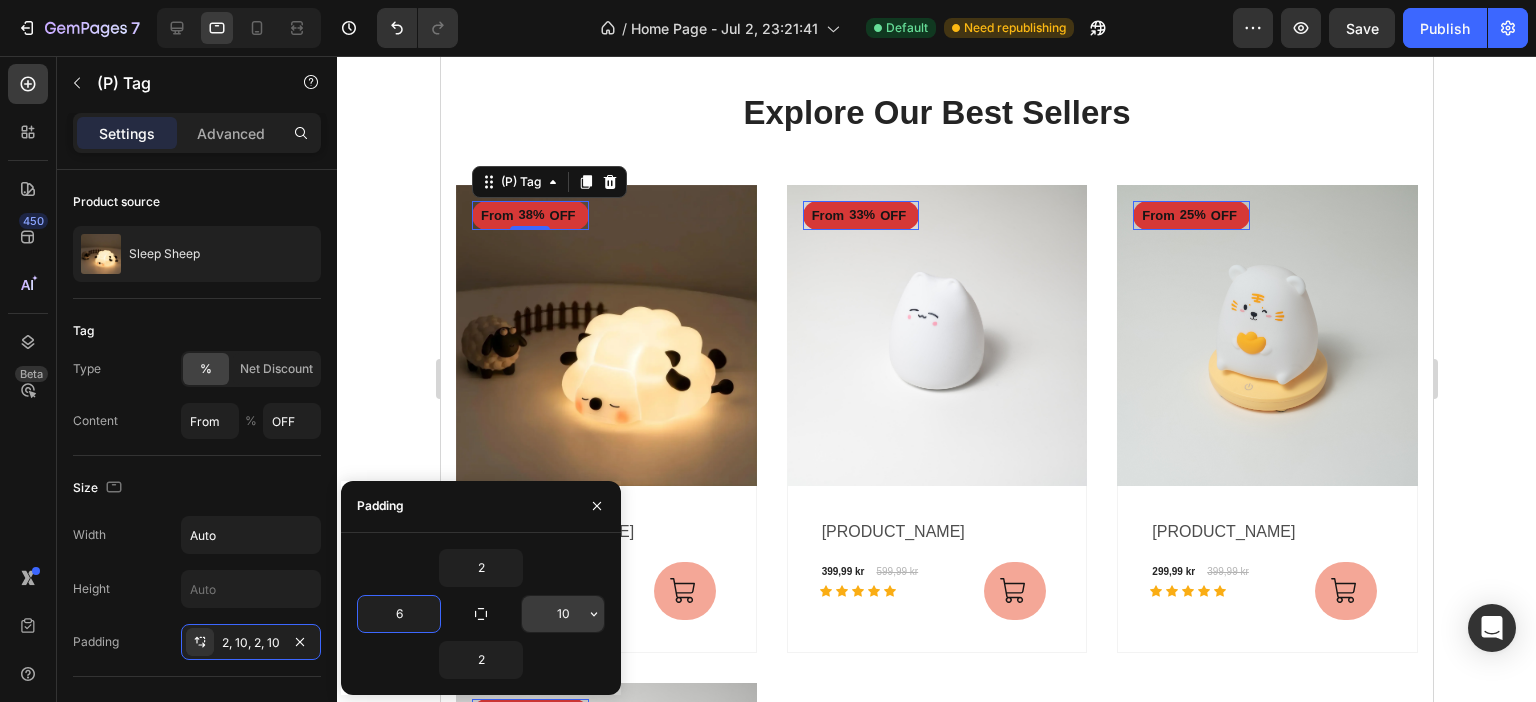 click on "10" at bounding box center (563, 614) 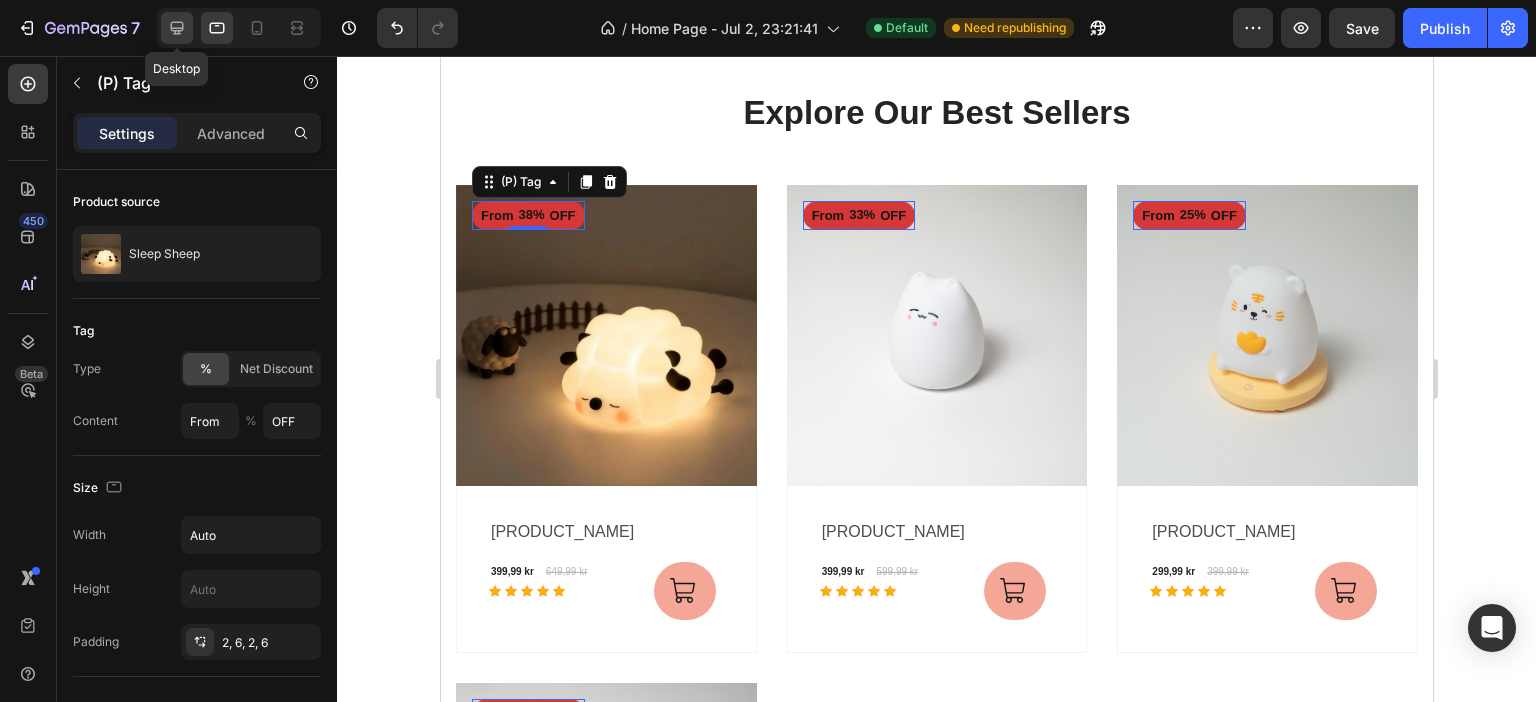 click 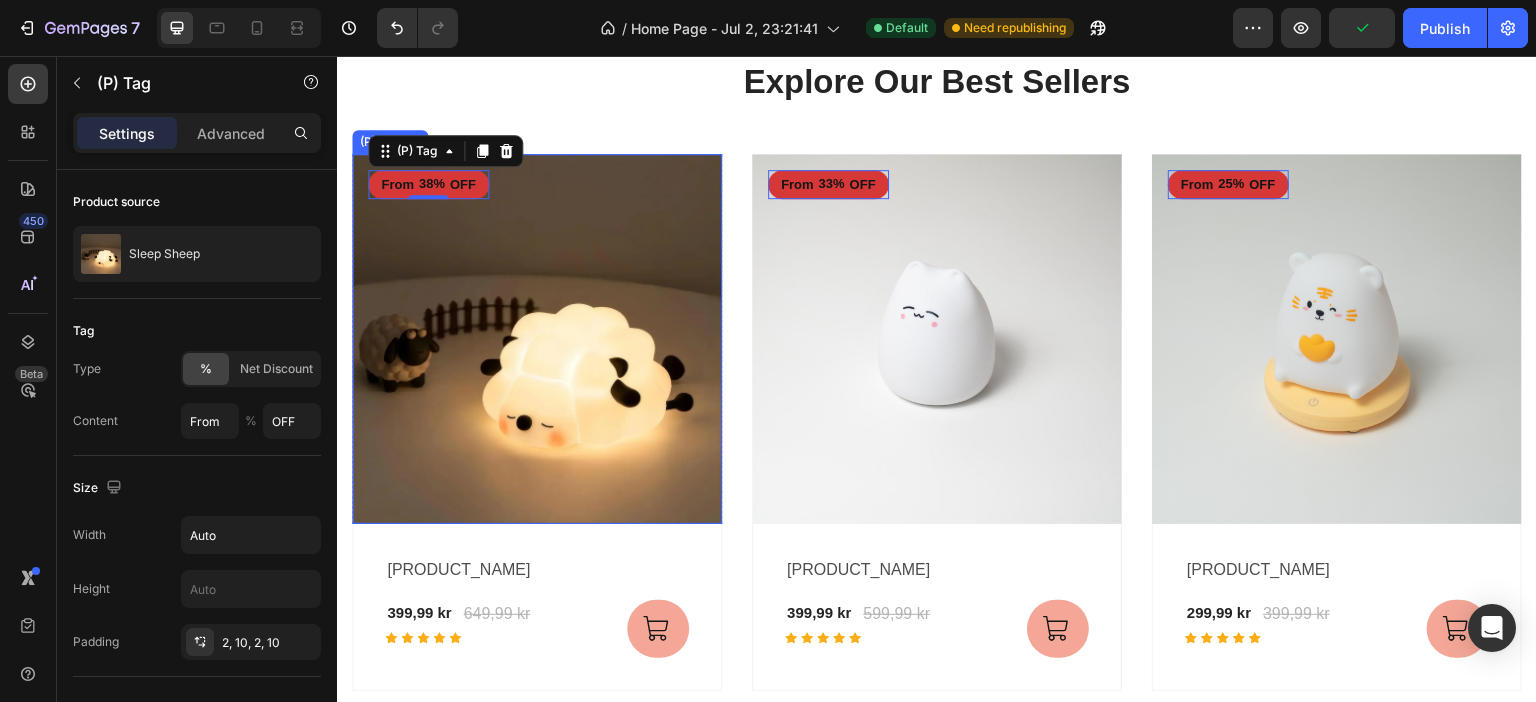 scroll, scrollTop: 944, scrollLeft: 0, axis: vertical 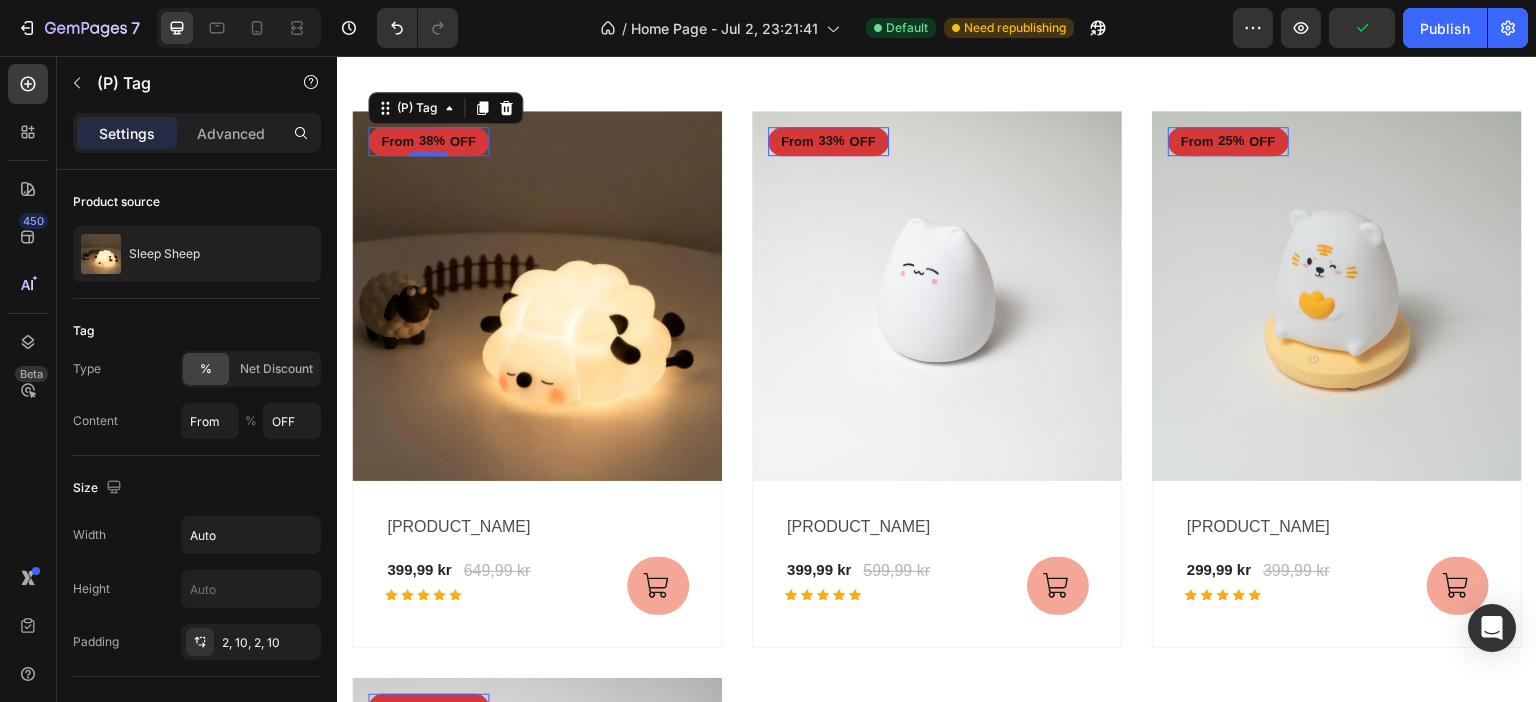 click on "From" at bounding box center [397, 142] 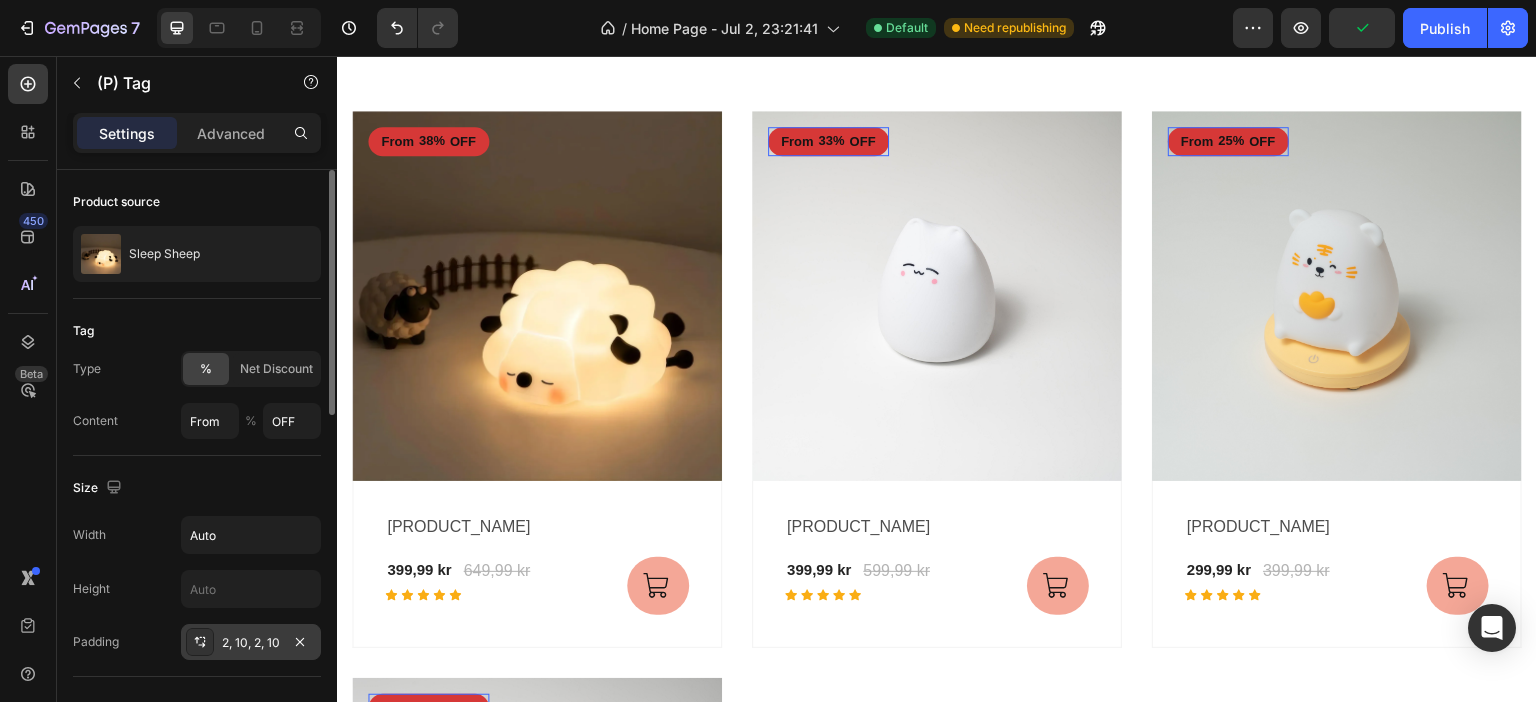 click on "2, 10, 2, 10" at bounding box center (251, 643) 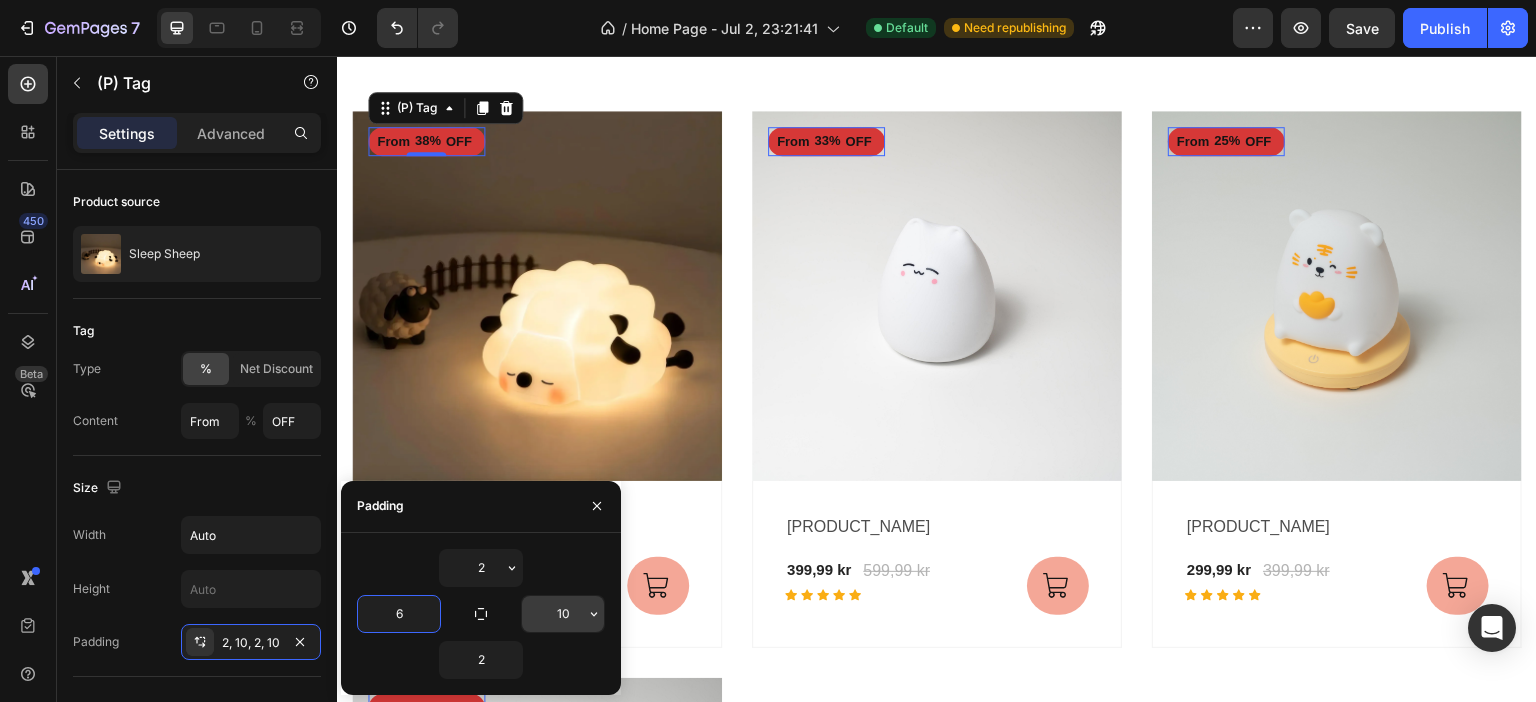 type on "6" 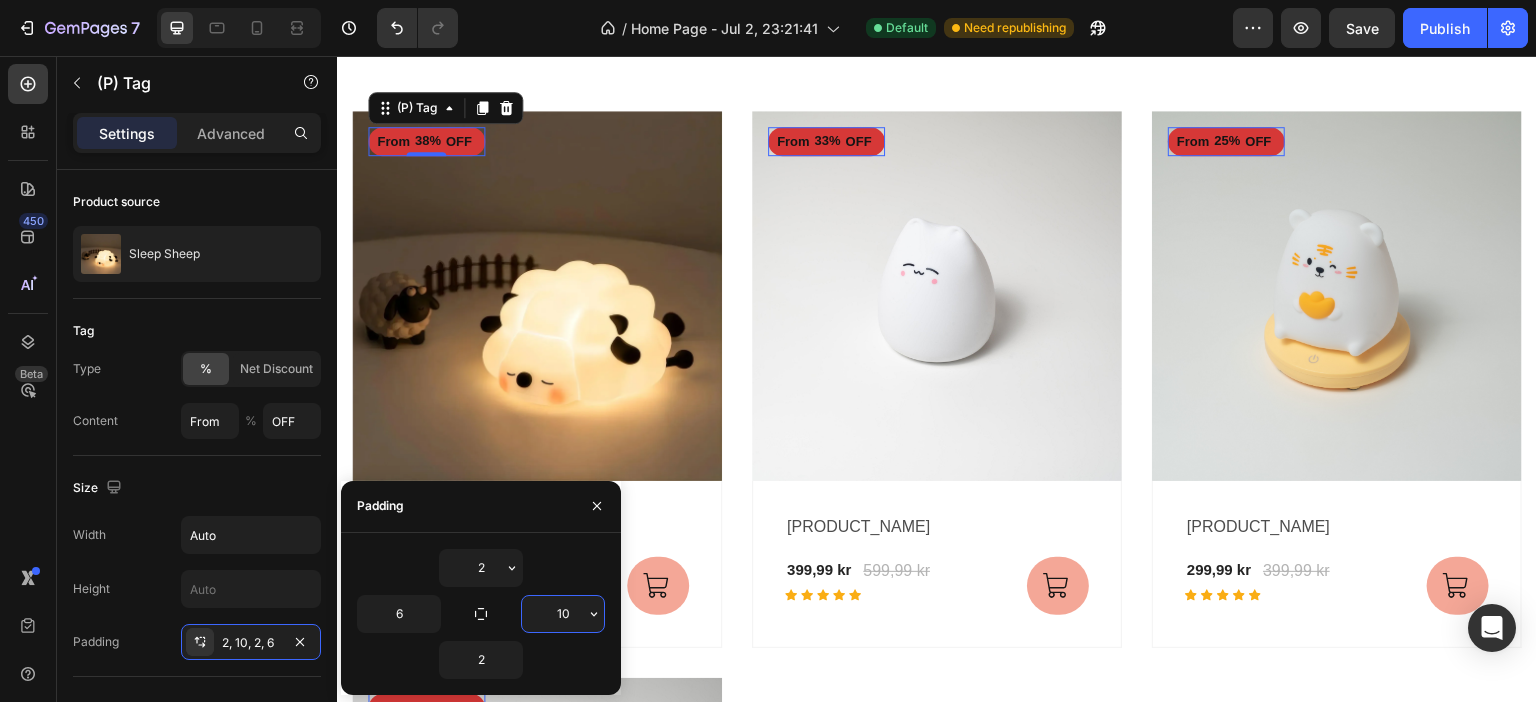 type on "6" 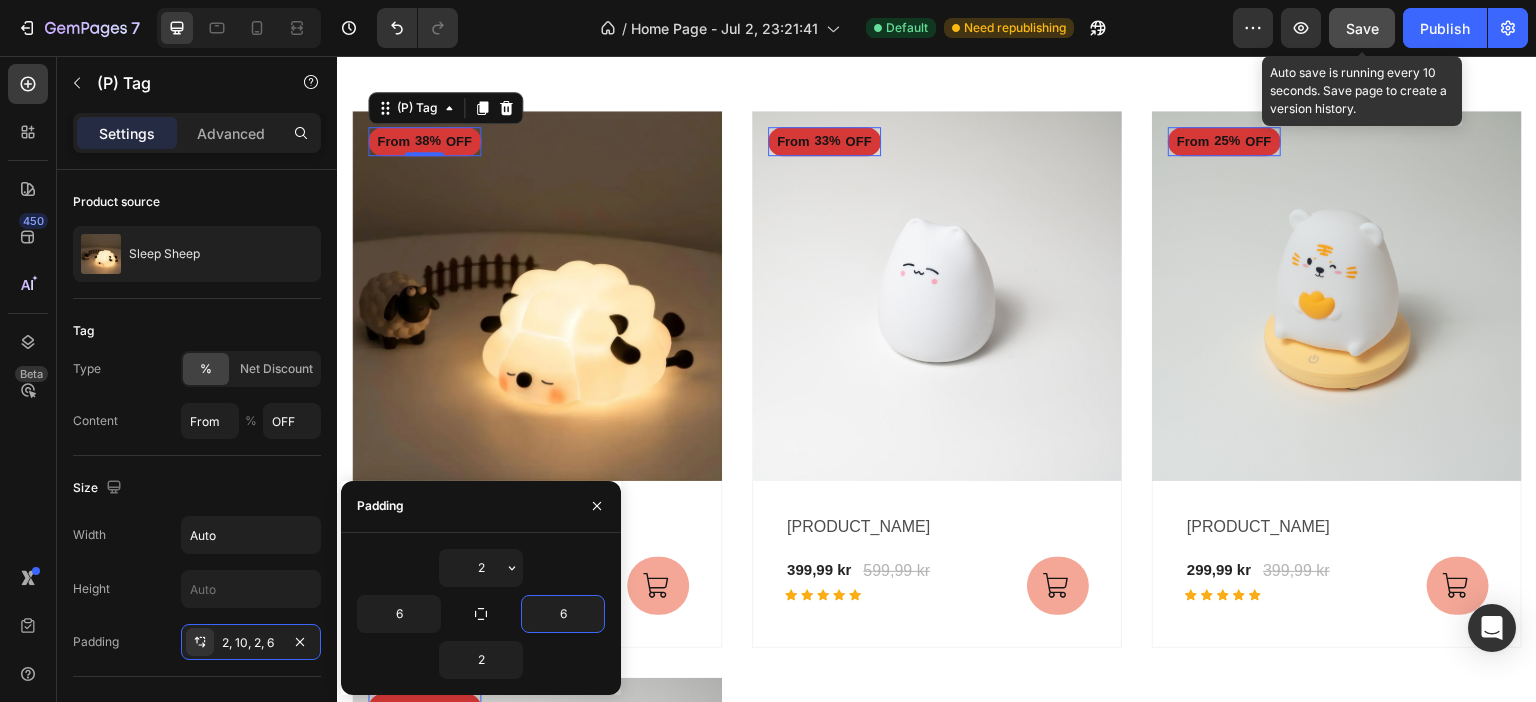 click on "Save" at bounding box center [1362, 28] 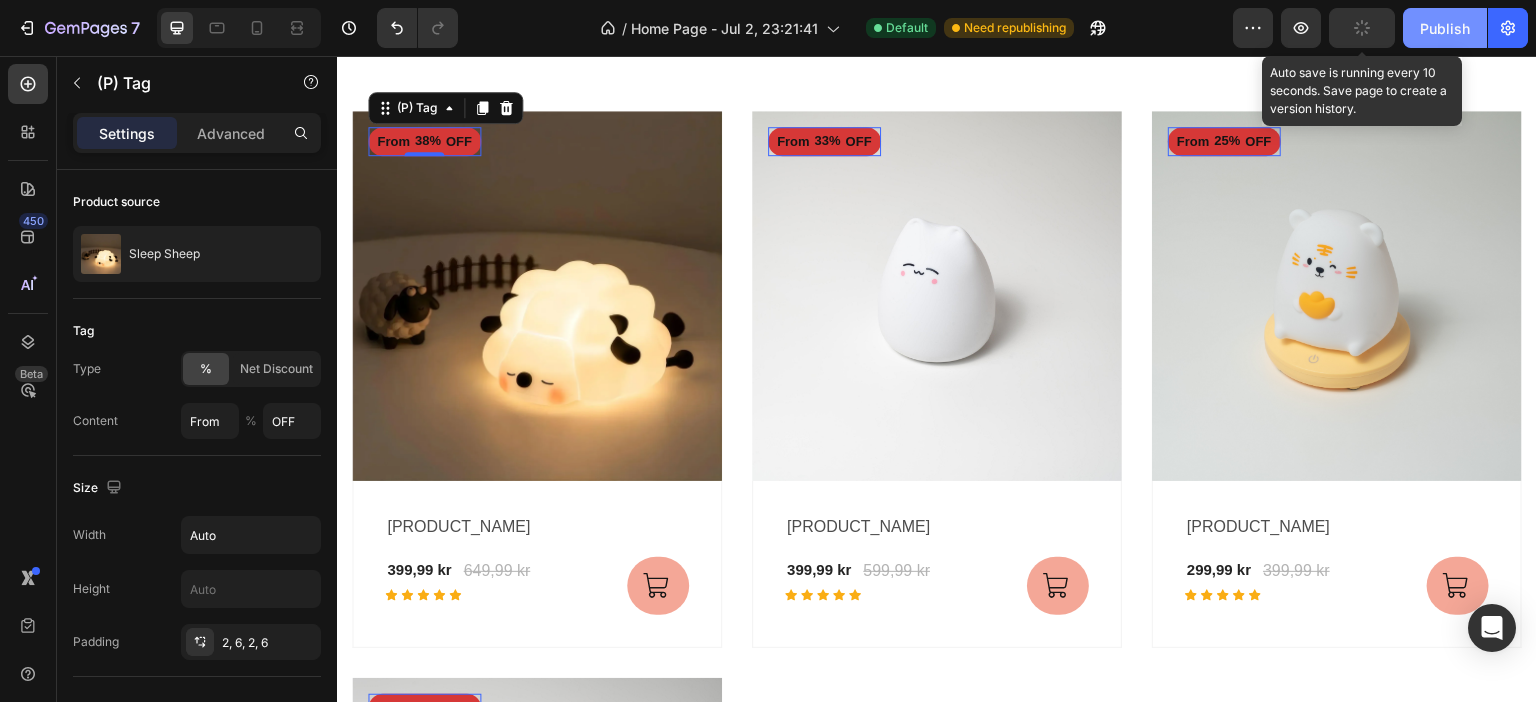 click on "Publish" at bounding box center (1445, 28) 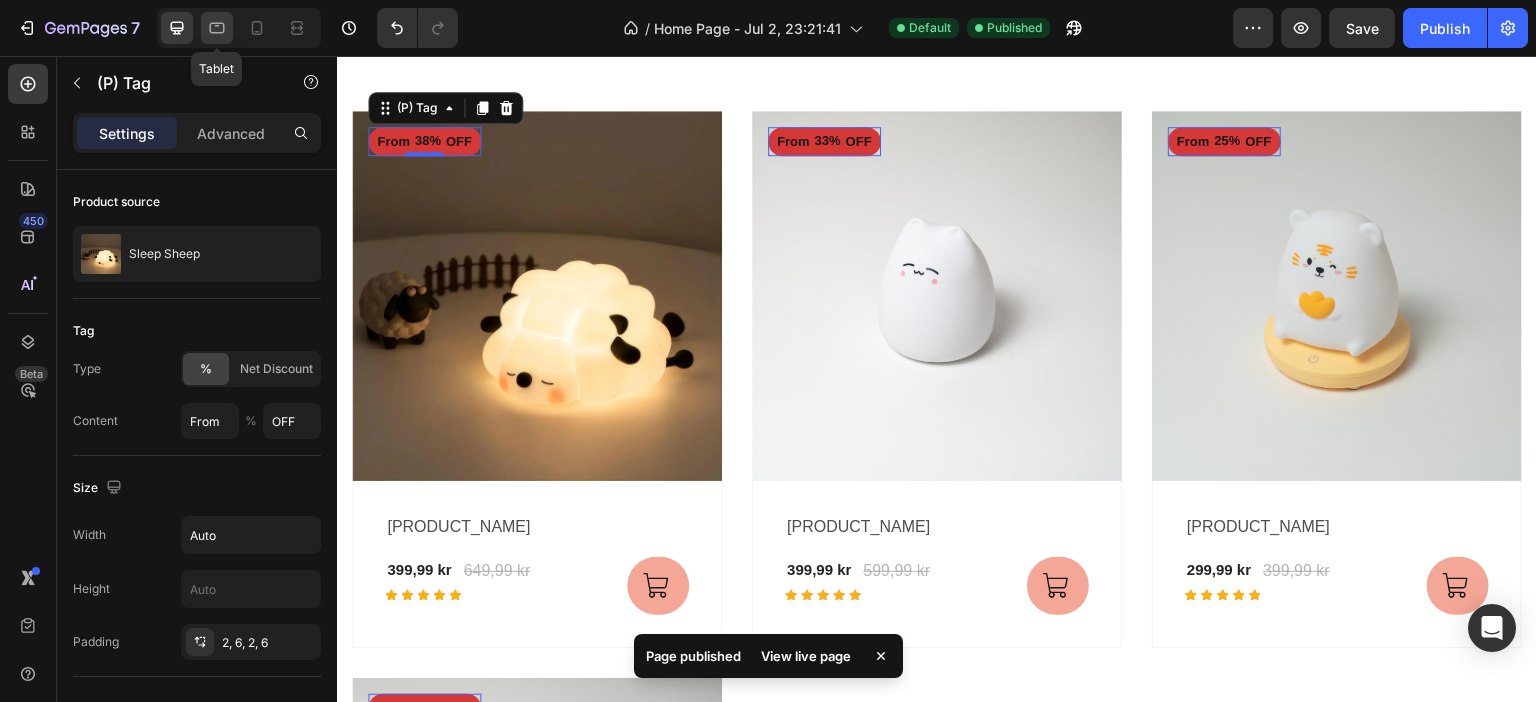click 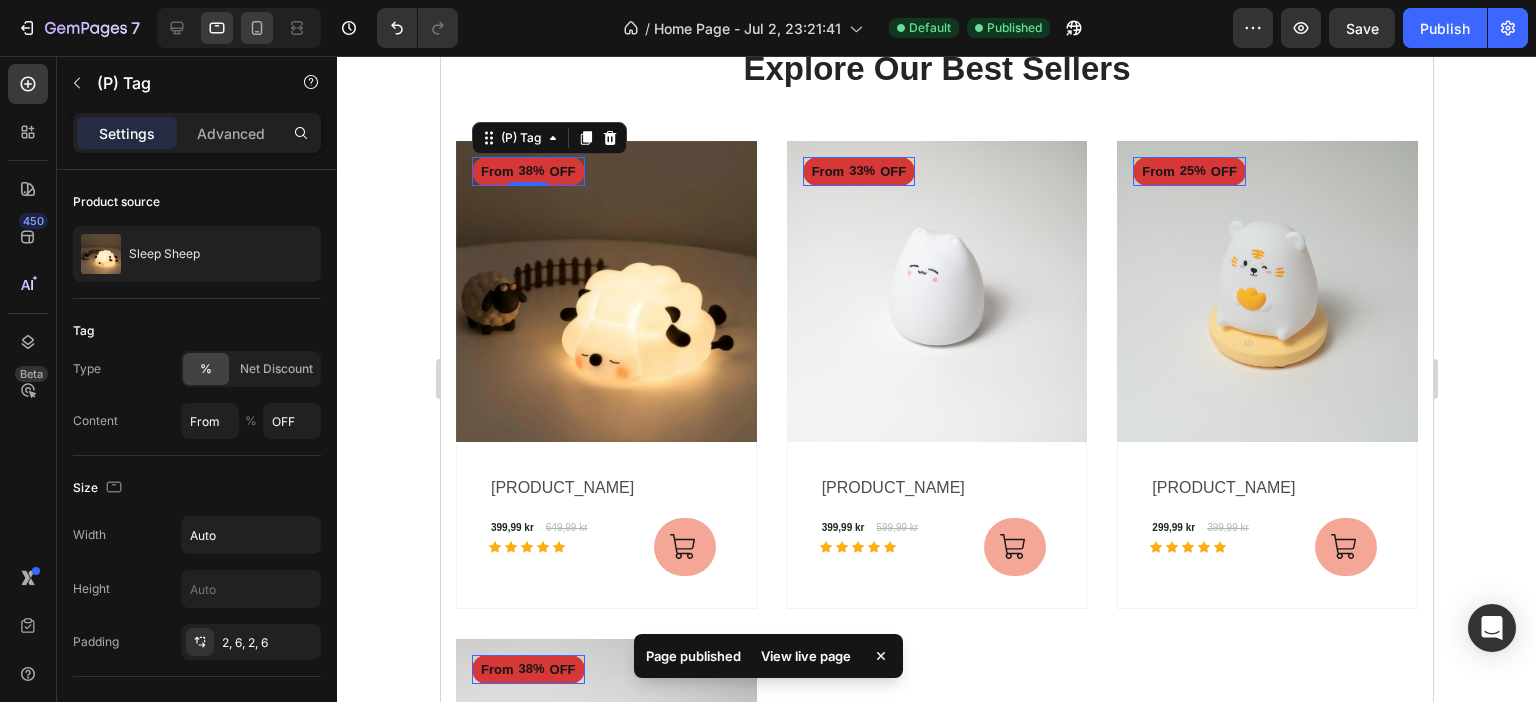 scroll, scrollTop: 974, scrollLeft: 0, axis: vertical 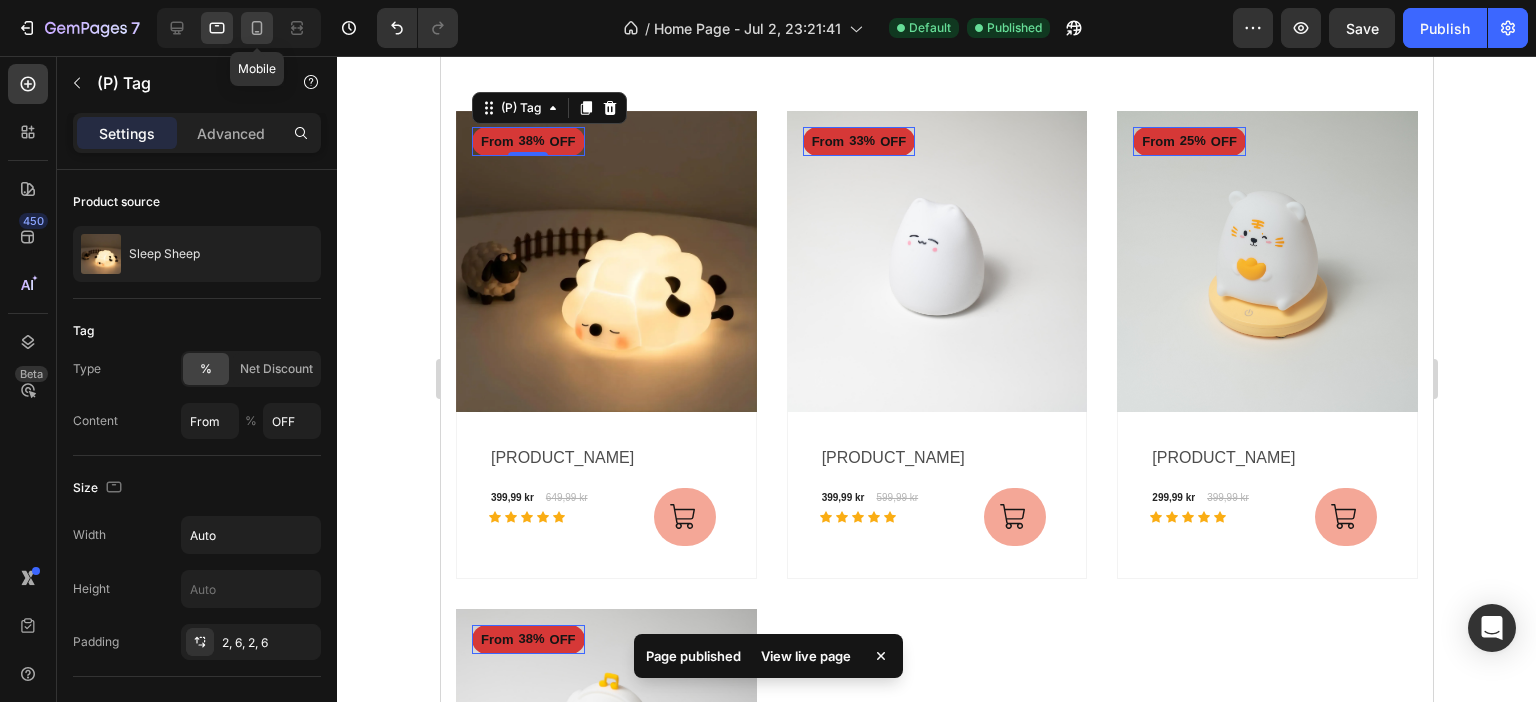 click 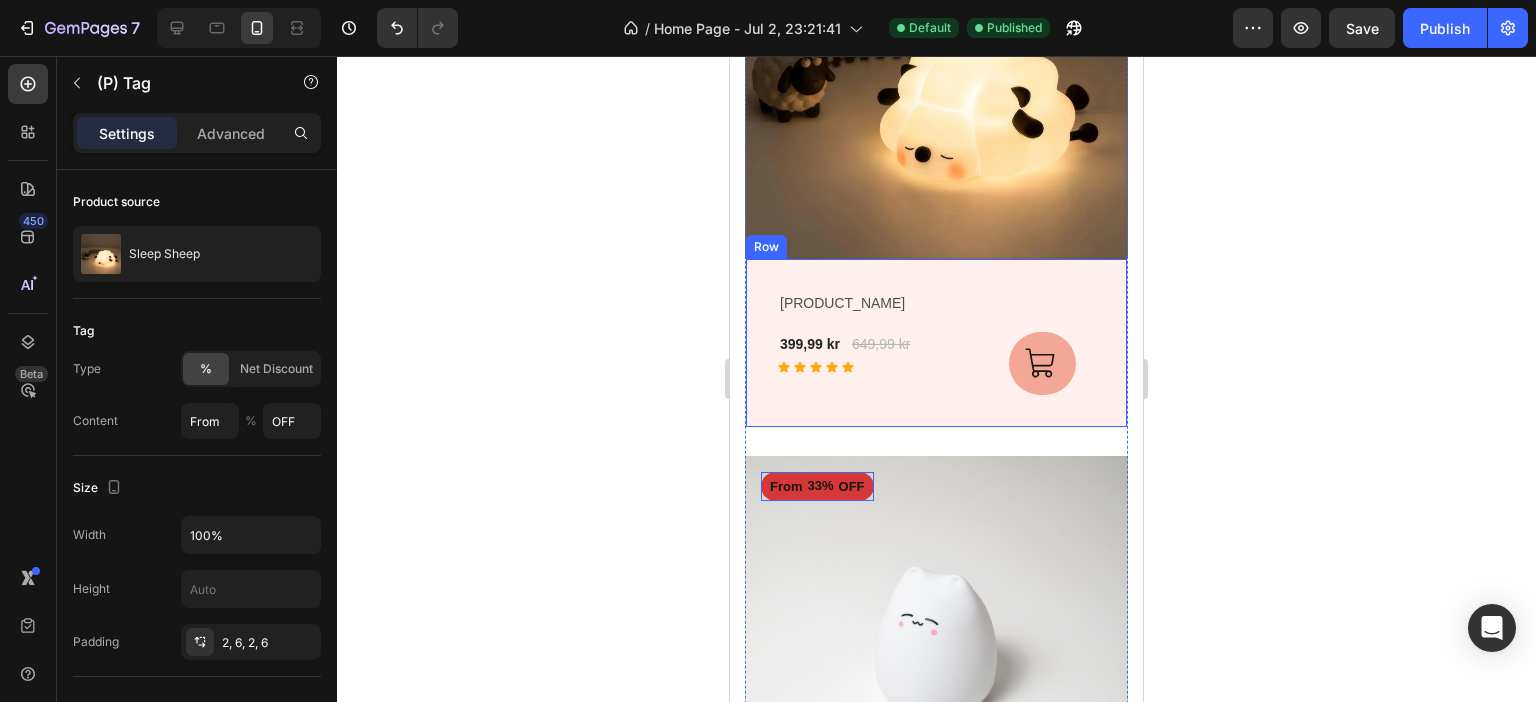 scroll, scrollTop: 1104, scrollLeft: 0, axis: vertical 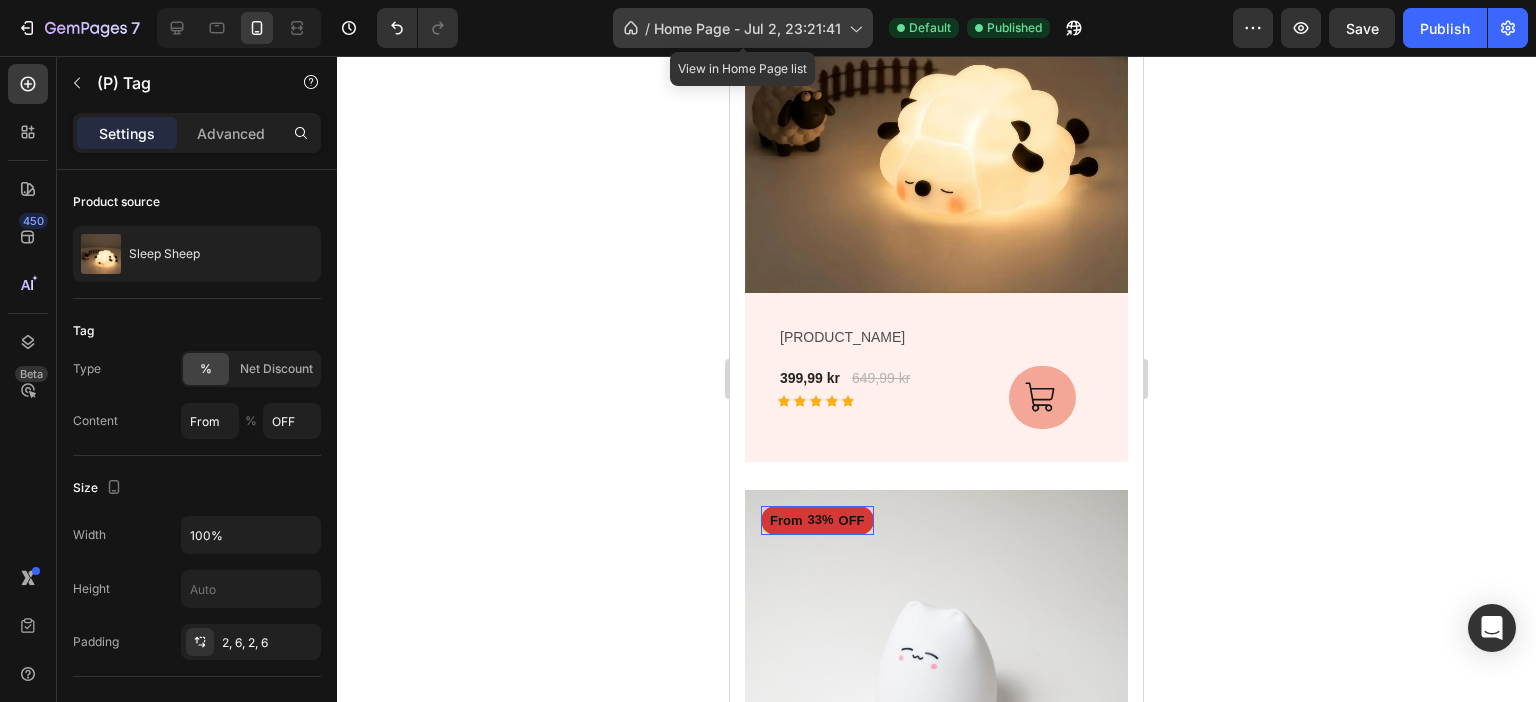 click on "Home Page - Jul 2, 23:21:41" at bounding box center (747, 28) 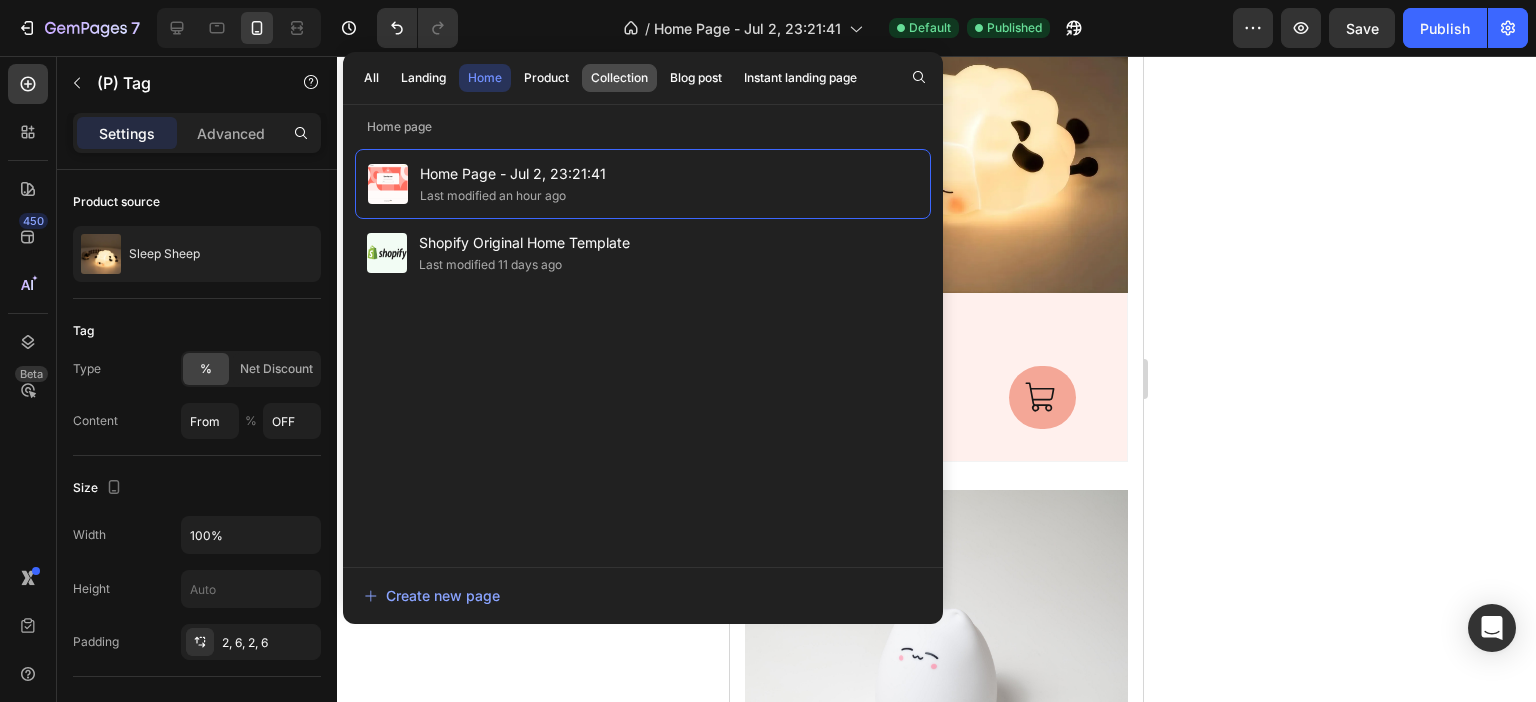 click on "Collection" at bounding box center [619, 78] 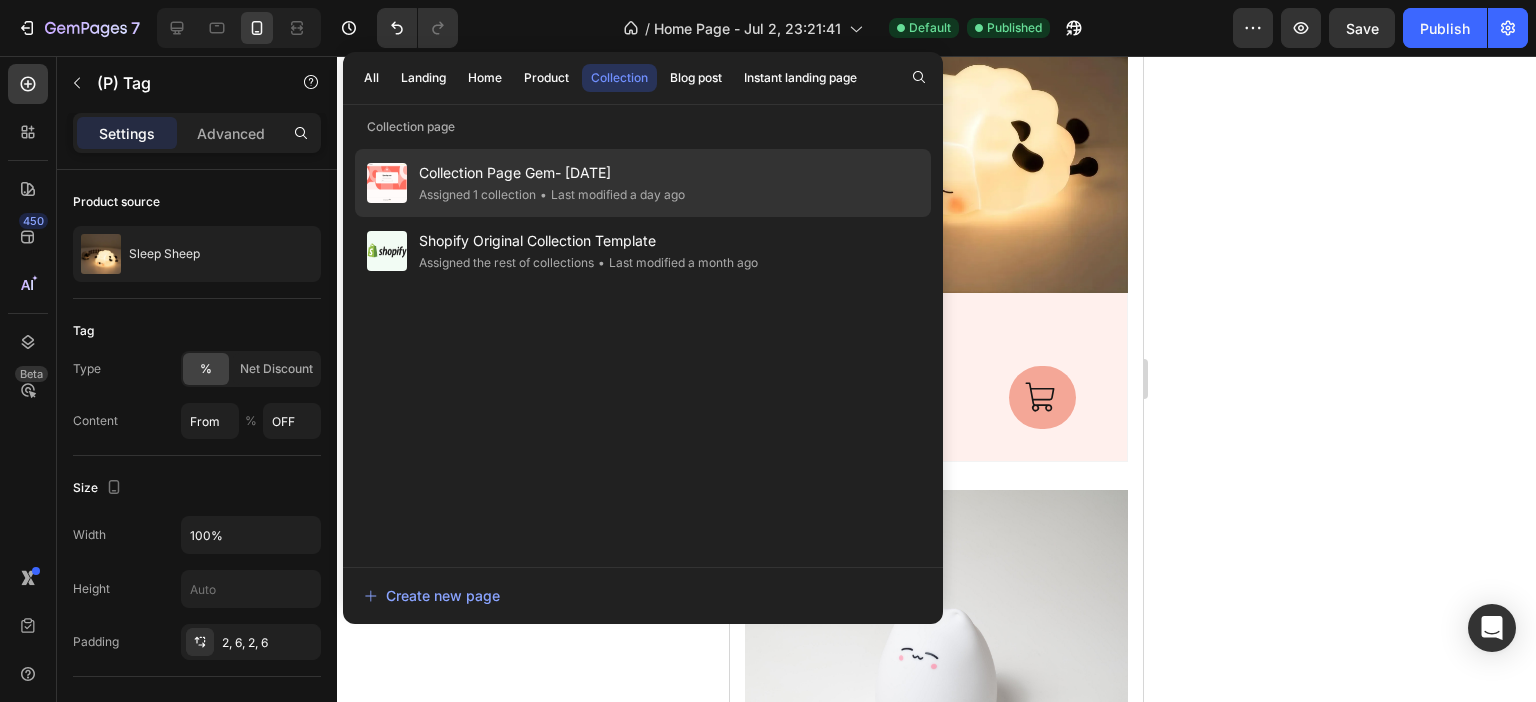 click on "Collection Page Gem- Jul 4, 21:26:09" at bounding box center [552, 173] 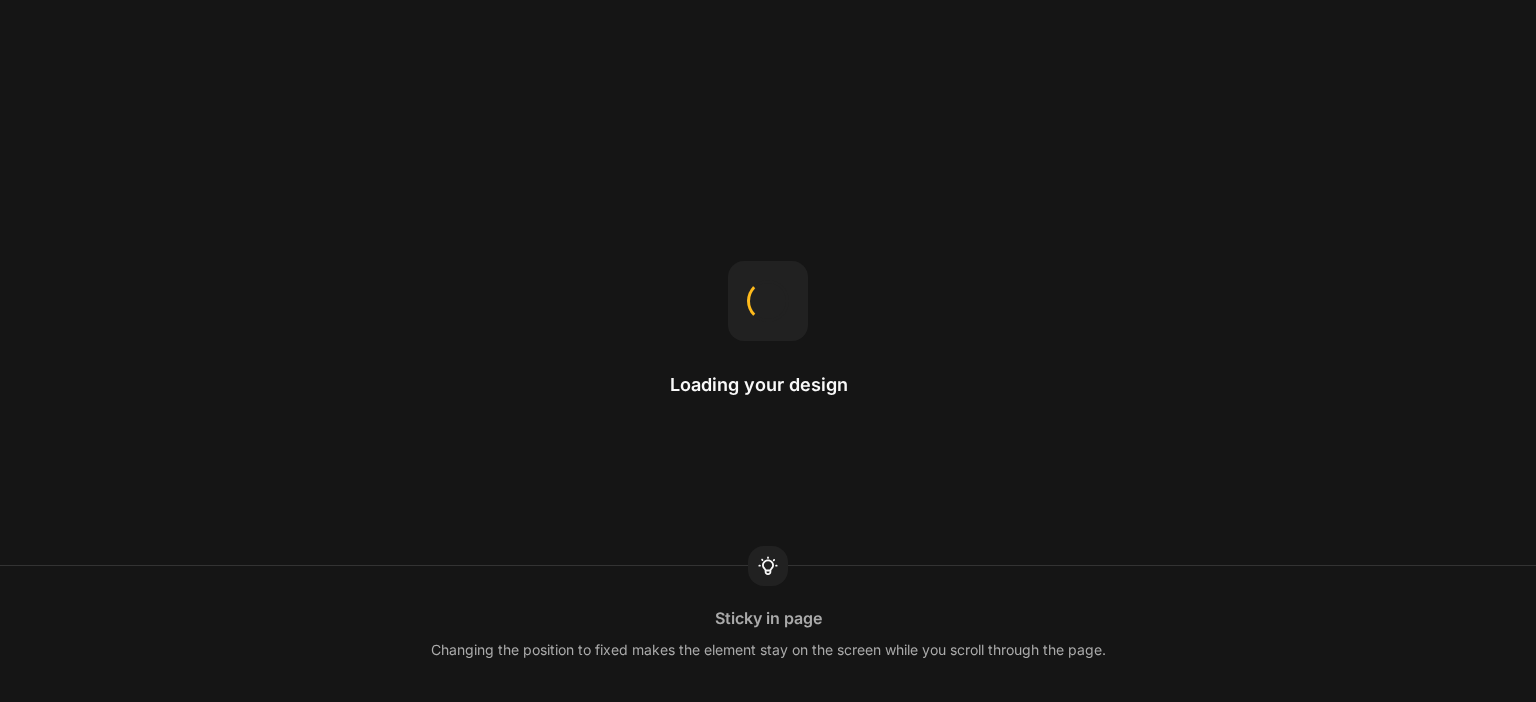 scroll, scrollTop: 0, scrollLeft: 0, axis: both 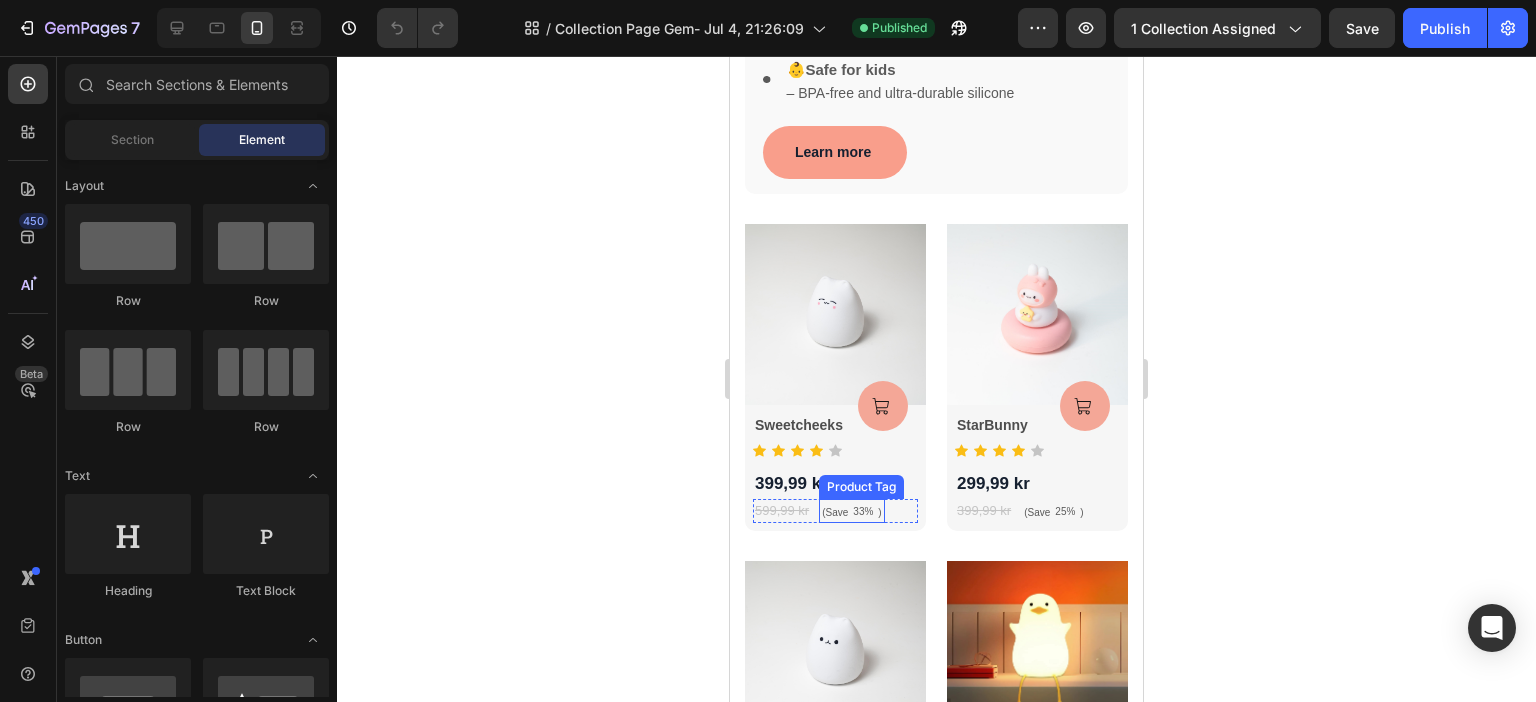 click on "33%" at bounding box center (863, 511) 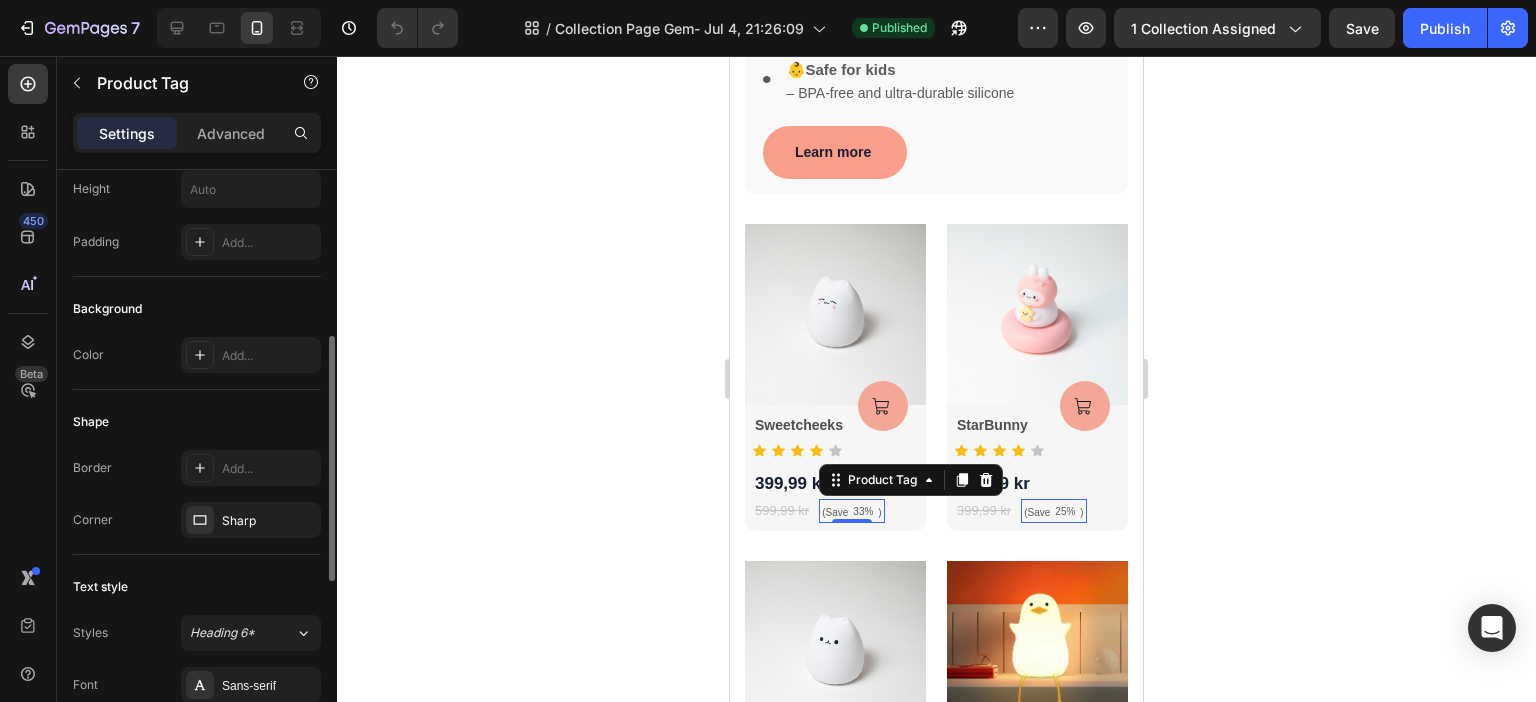 scroll, scrollTop: 600, scrollLeft: 0, axis: vertical 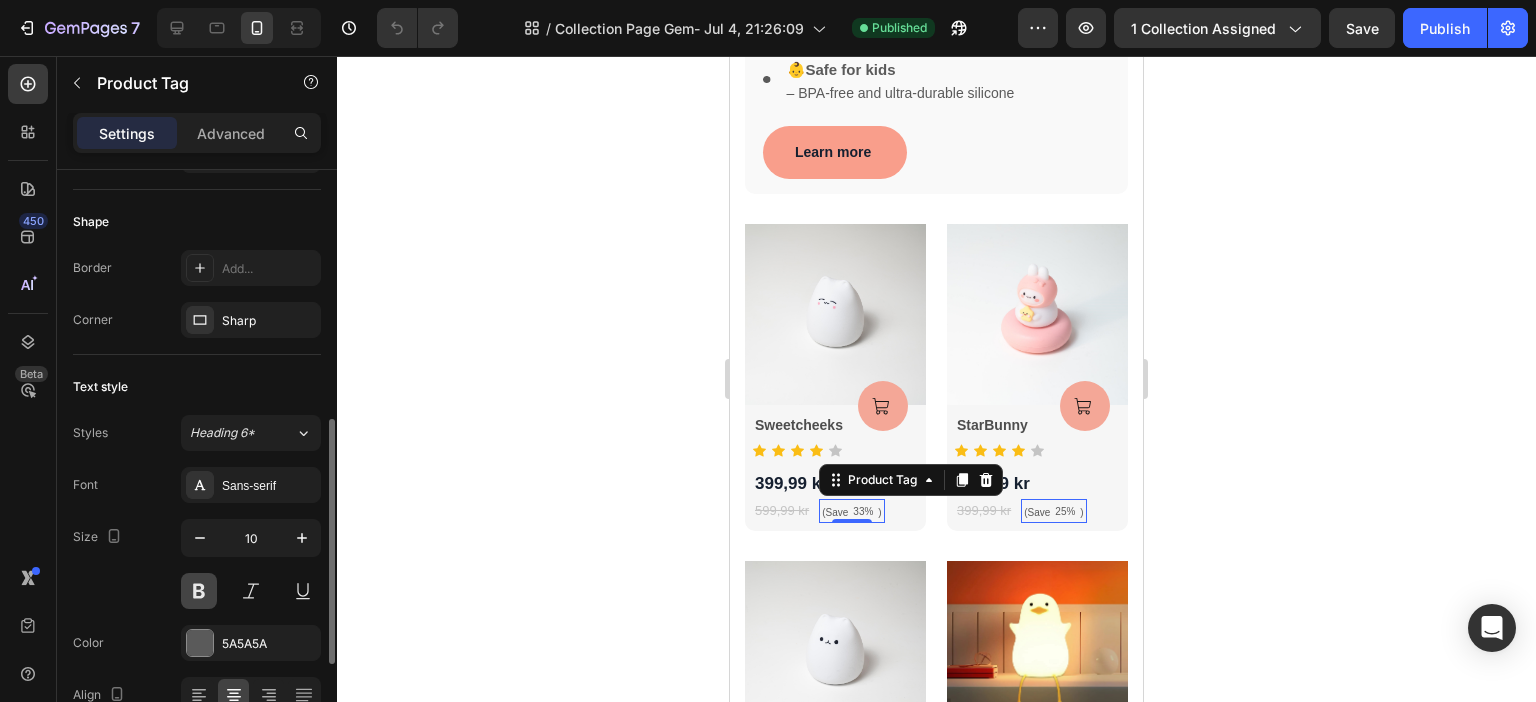 click at bounding box center (199, 591) 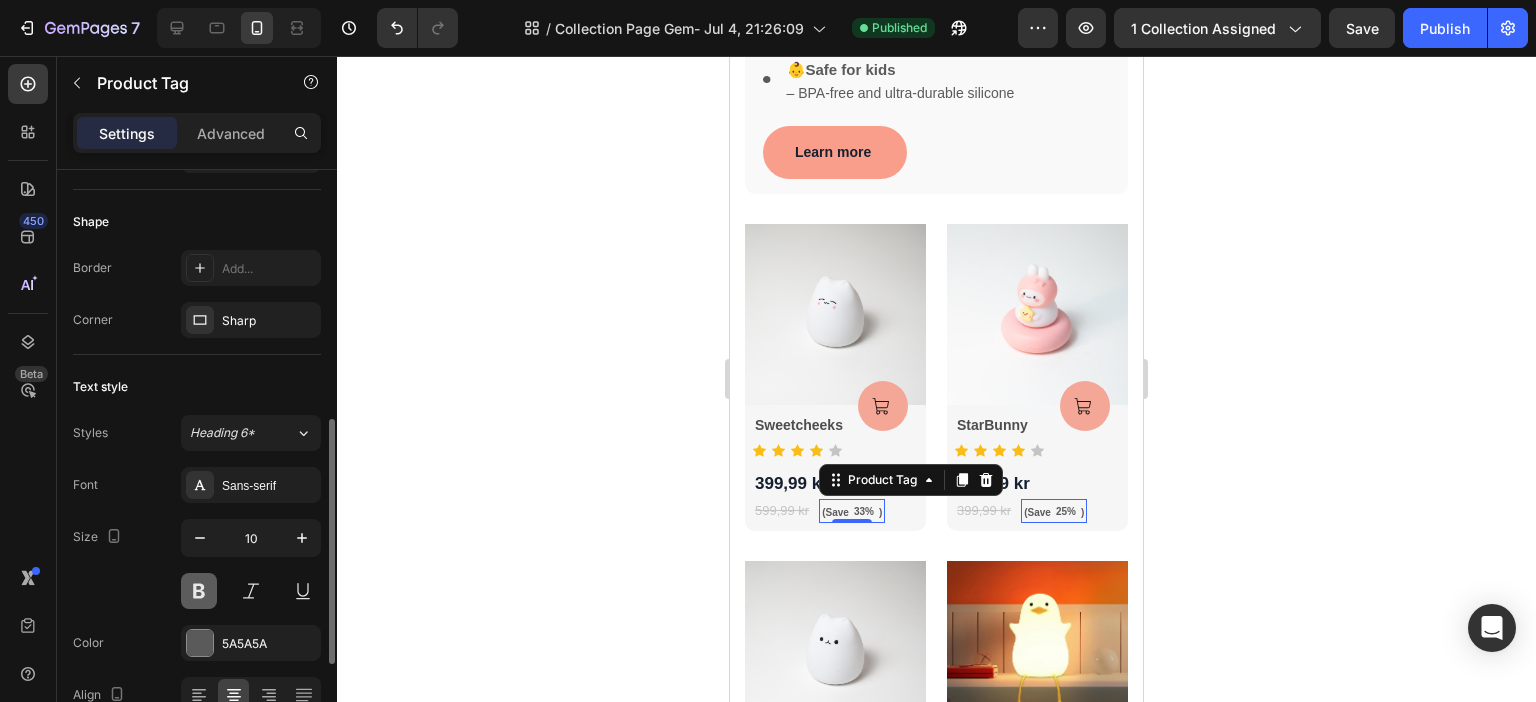 click at bounding box center (199, 591) 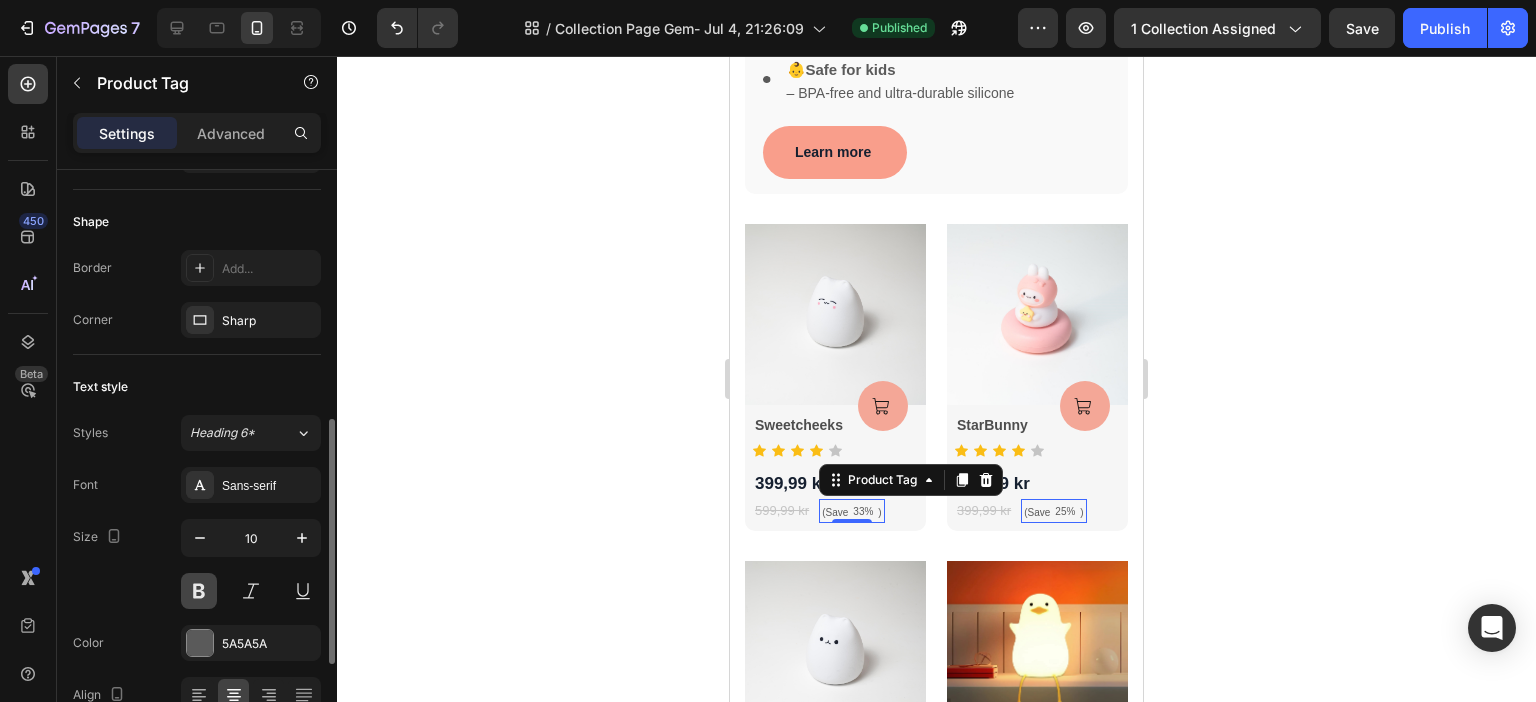 click at bounding box center [199, 591] 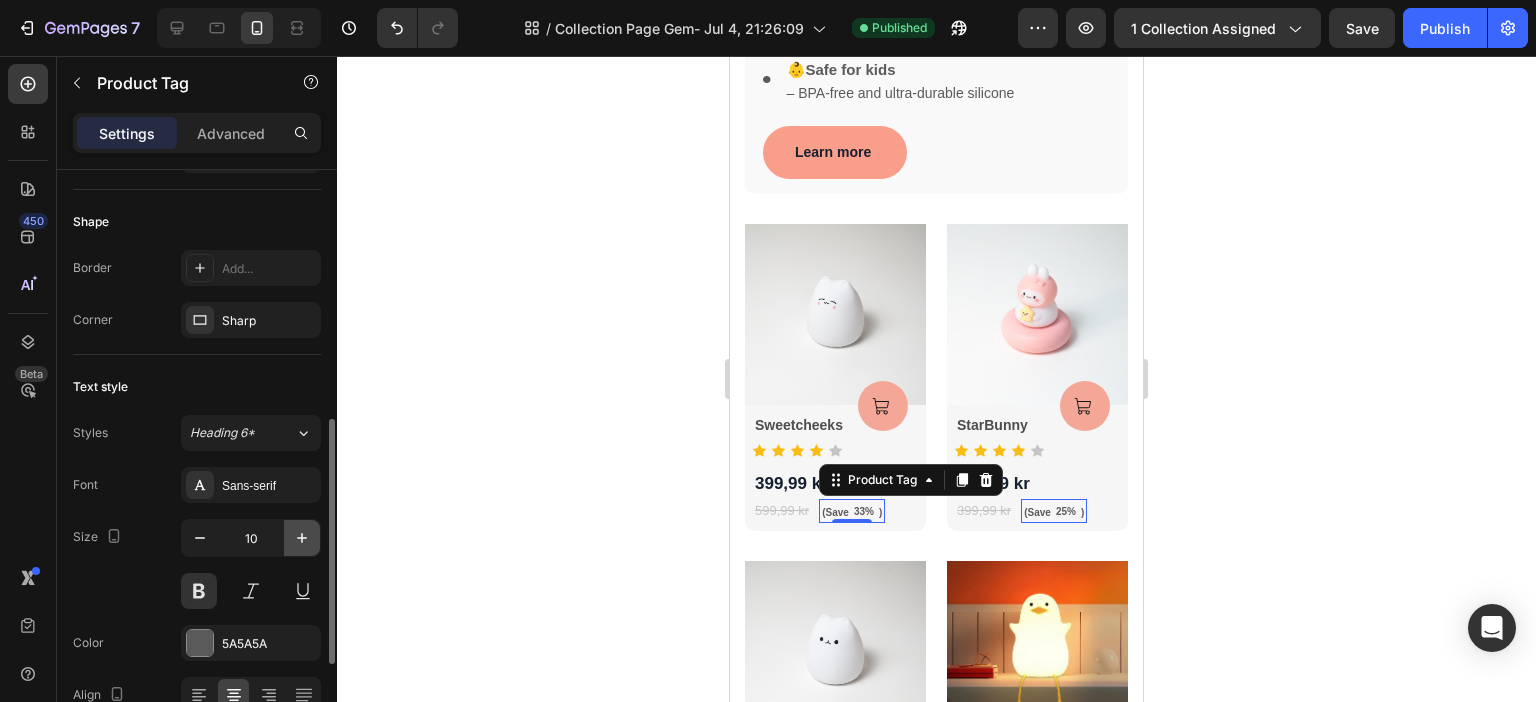 click 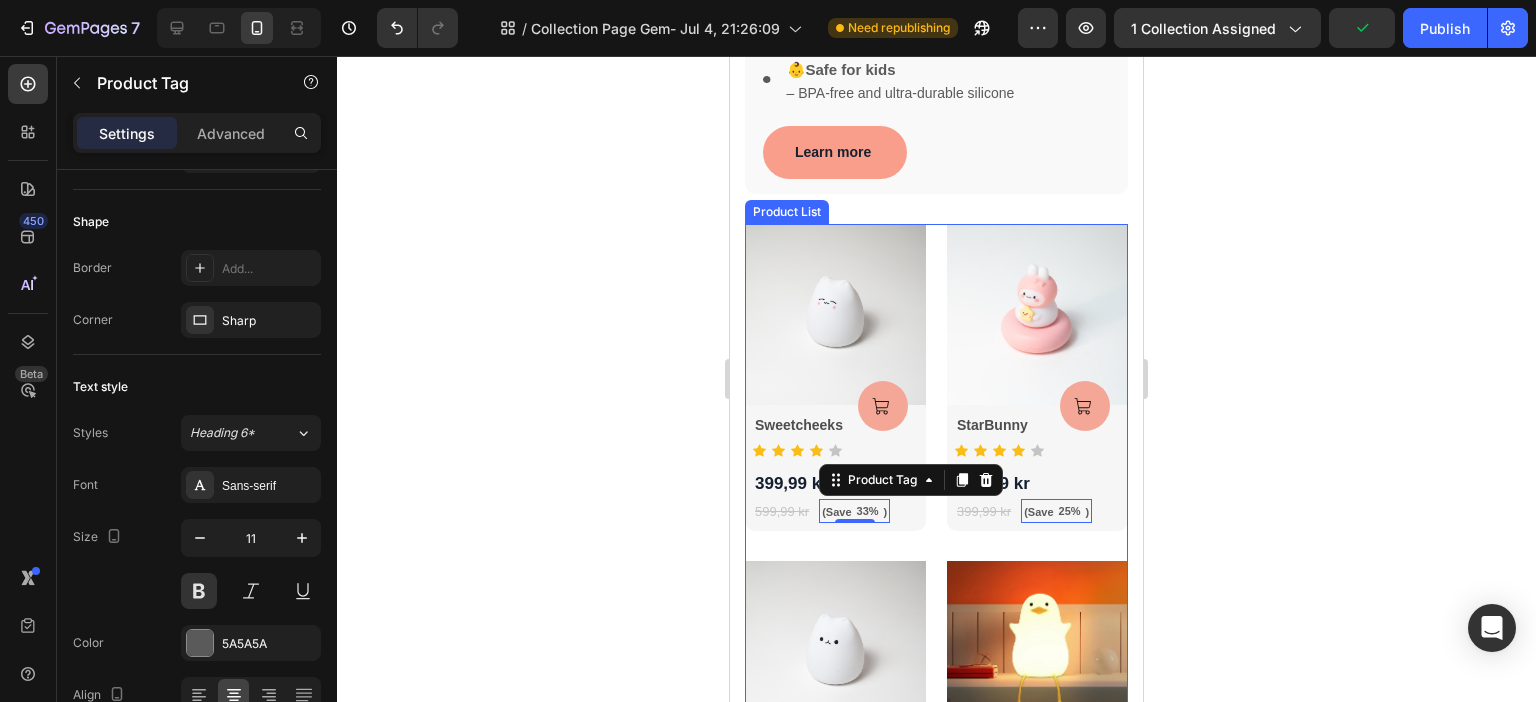 scroll, scrollTop: 1000, scrollLeft: 0, axis: vertical 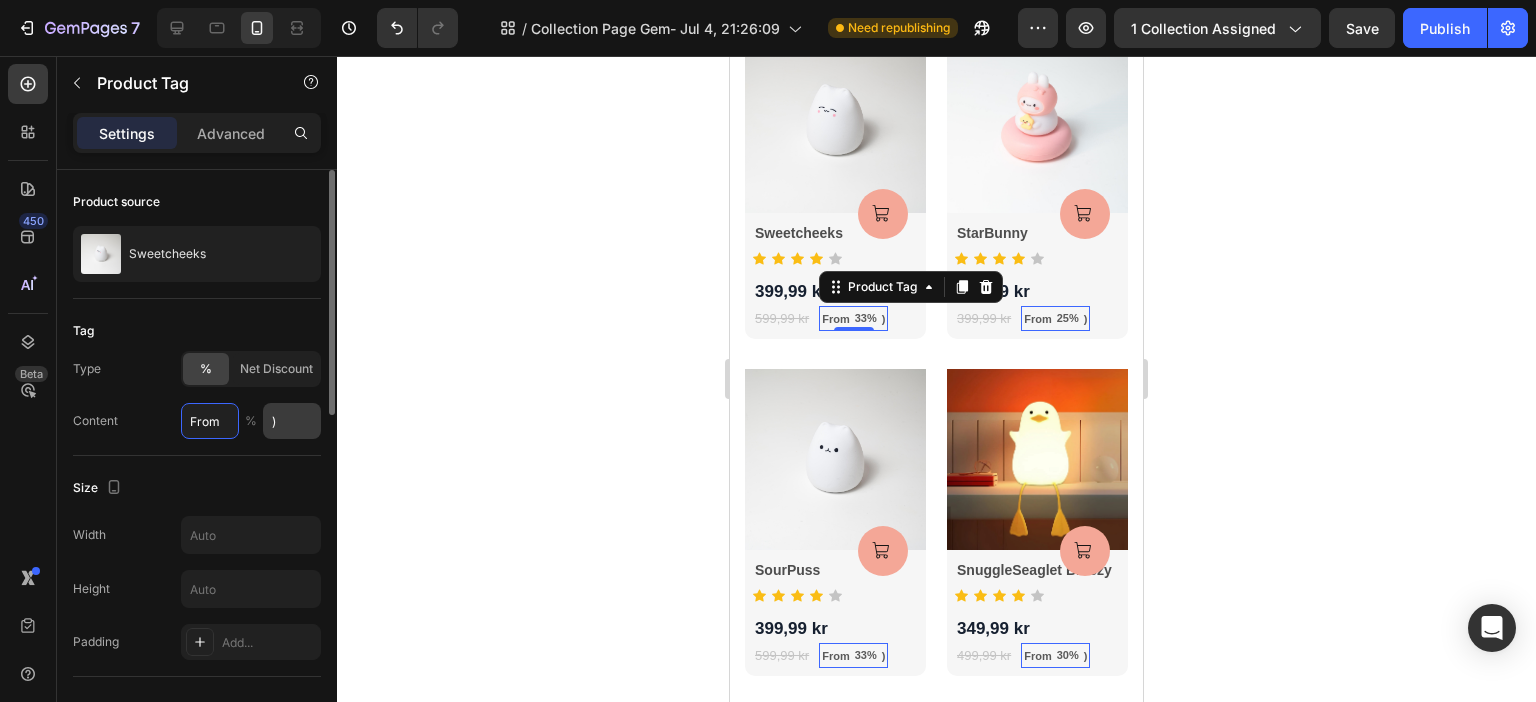 type on "From" 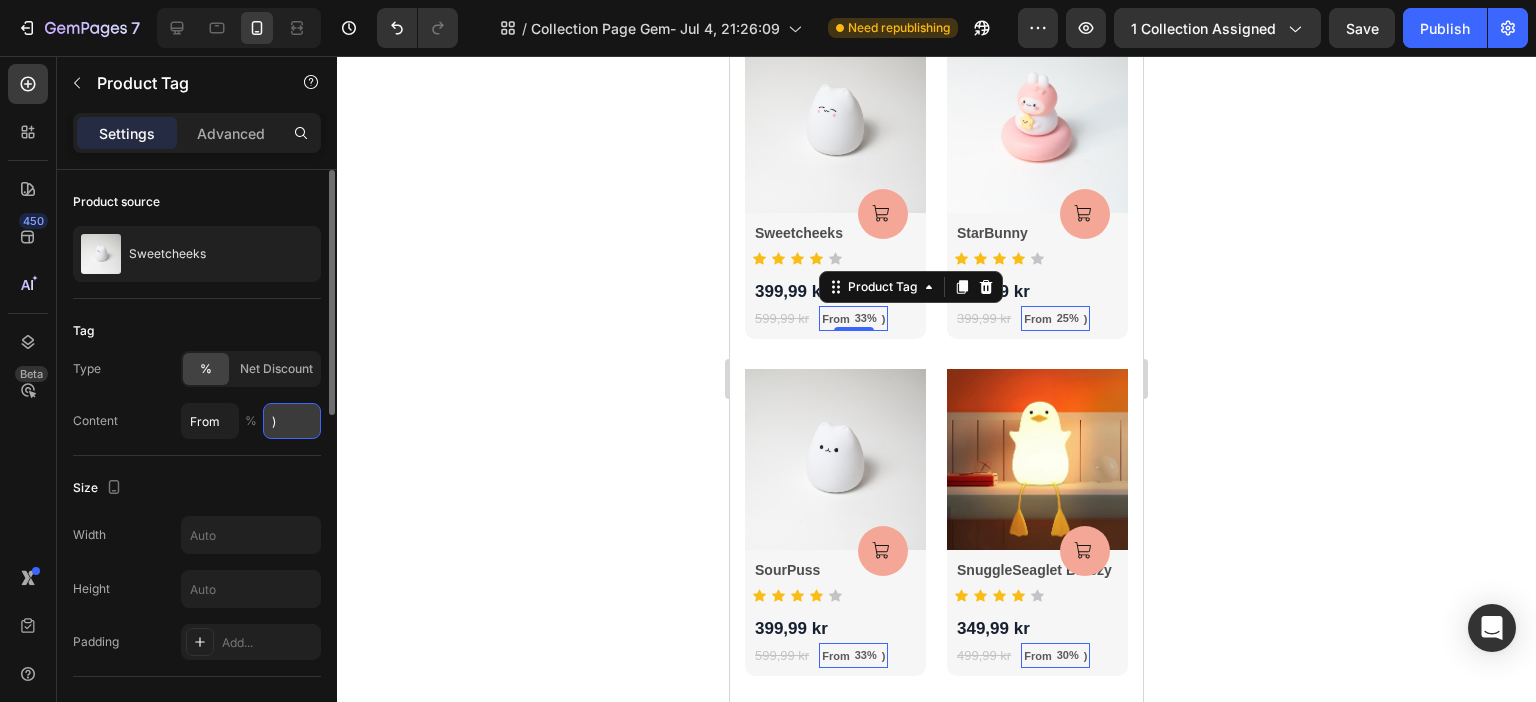 click on ")" at bounding box center (292, 421) 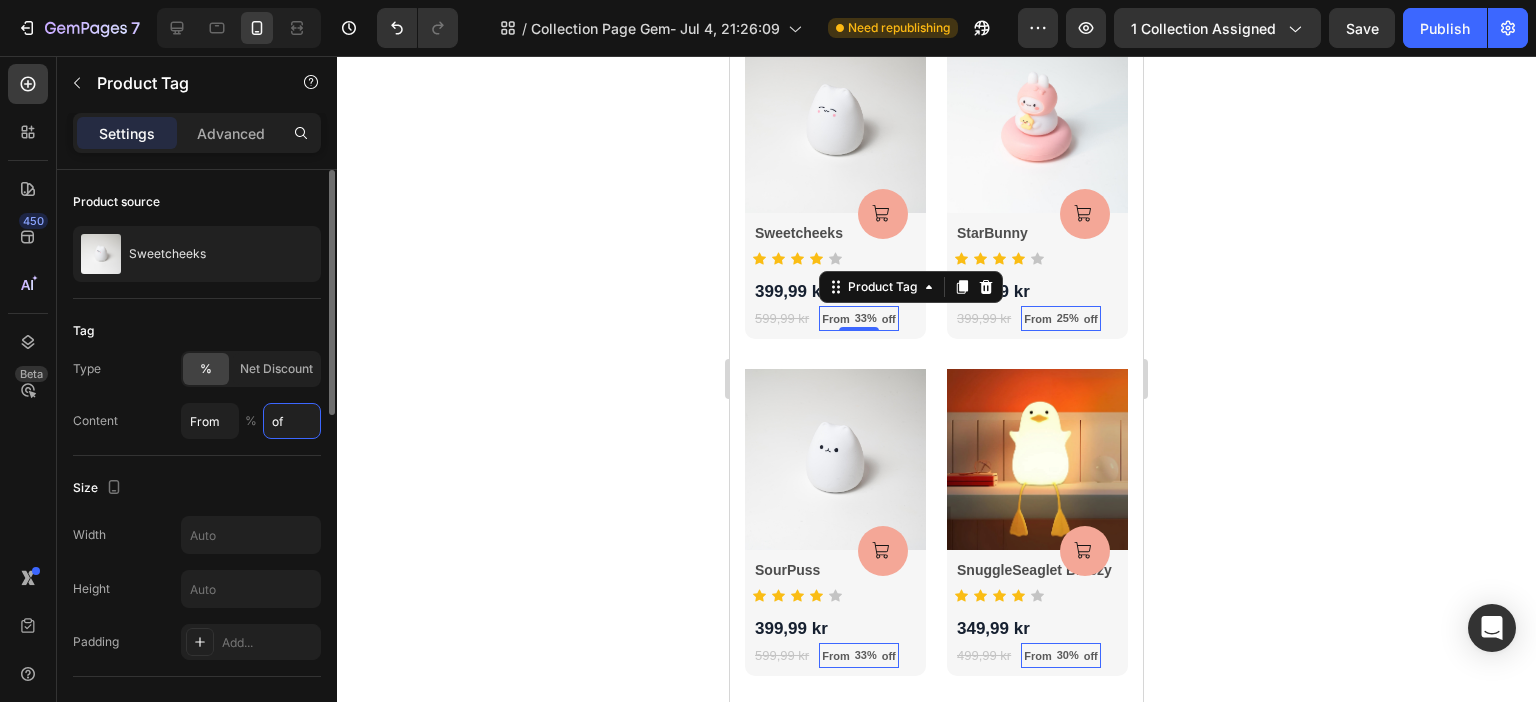 type on "off" 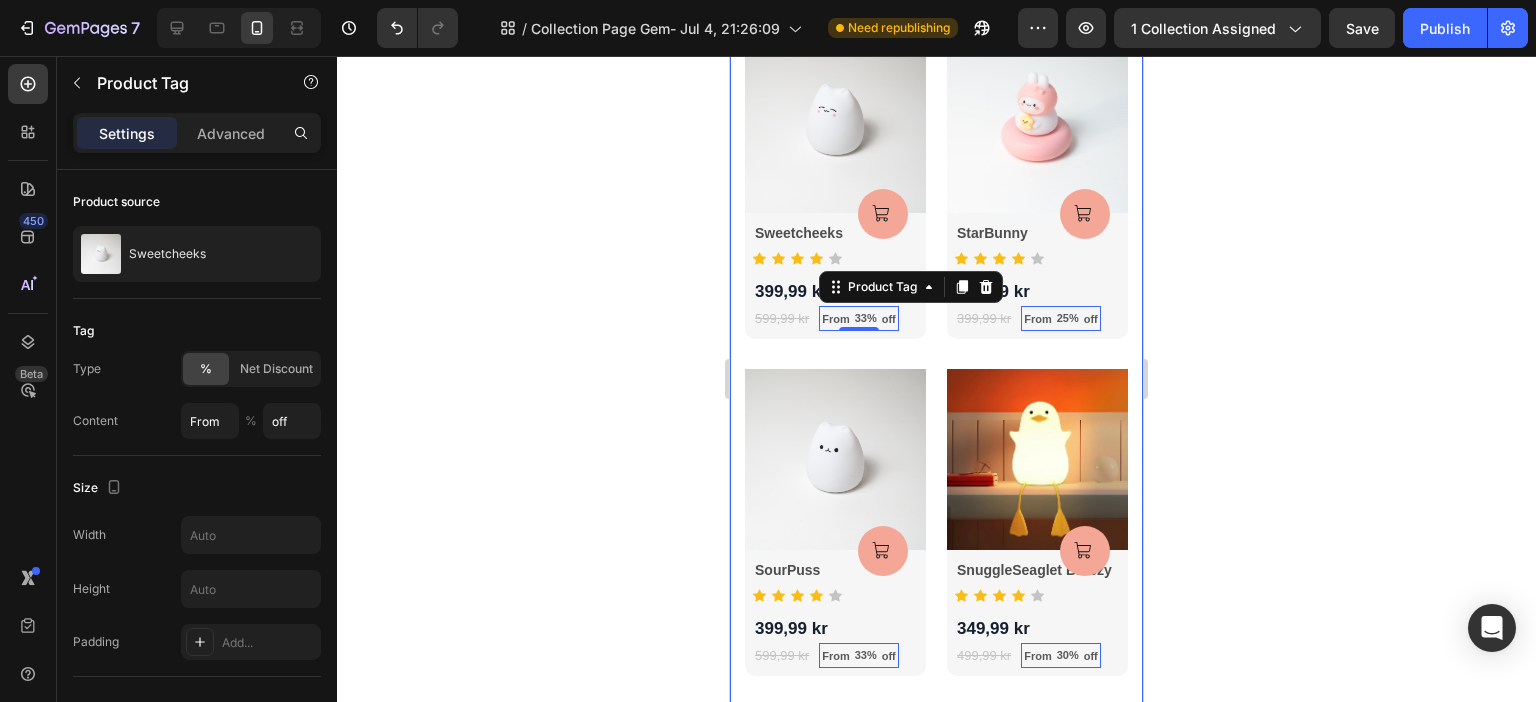 click 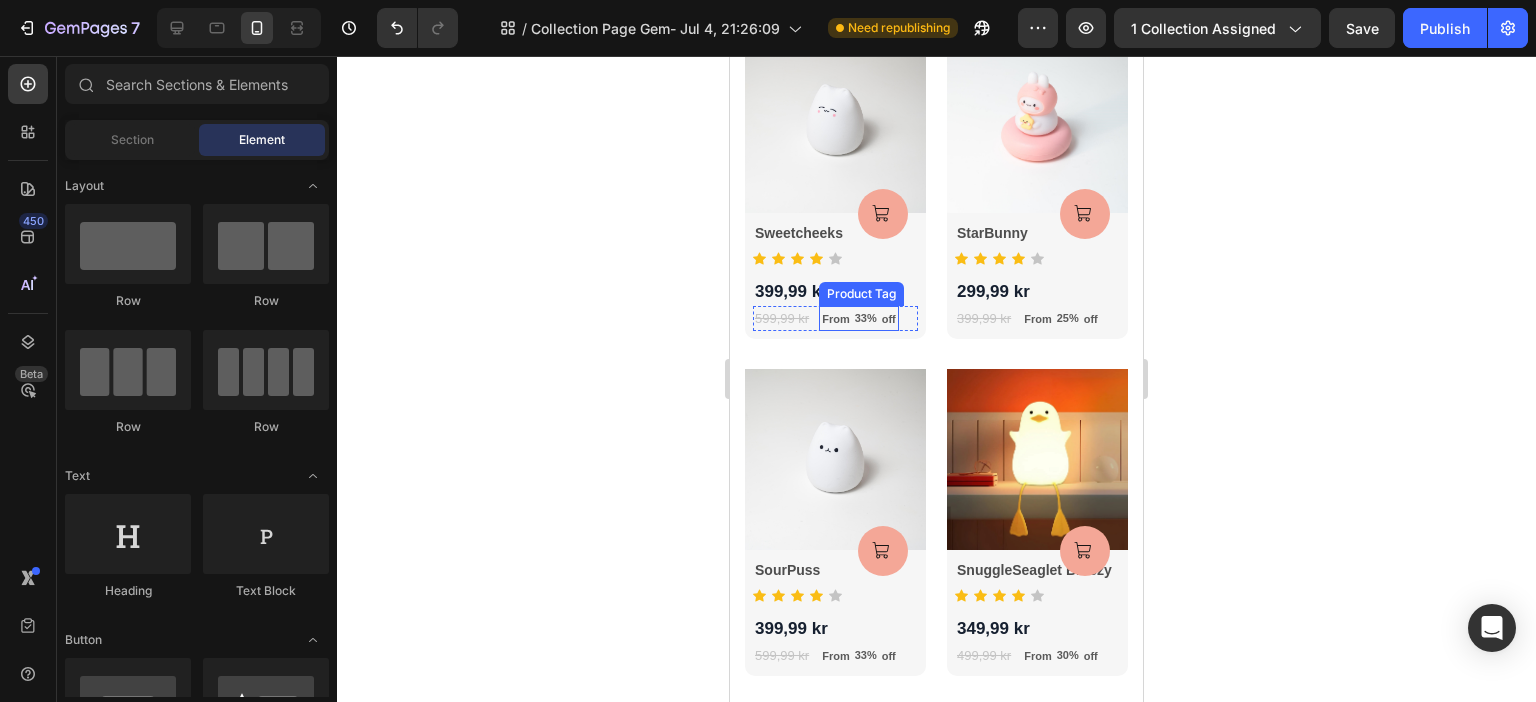 click on "off" at bounding box center (889, 319) 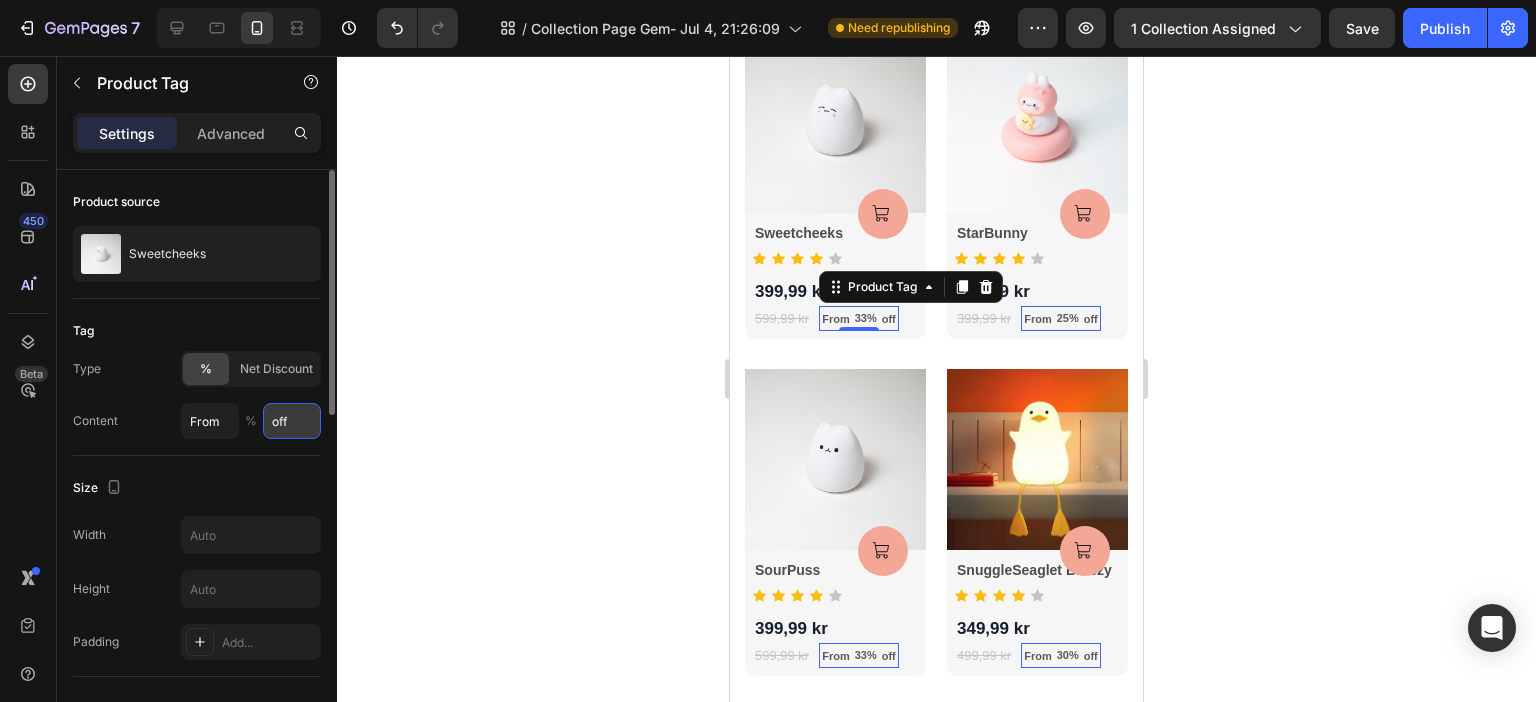 click on "off" at bounding box center (292, 421) 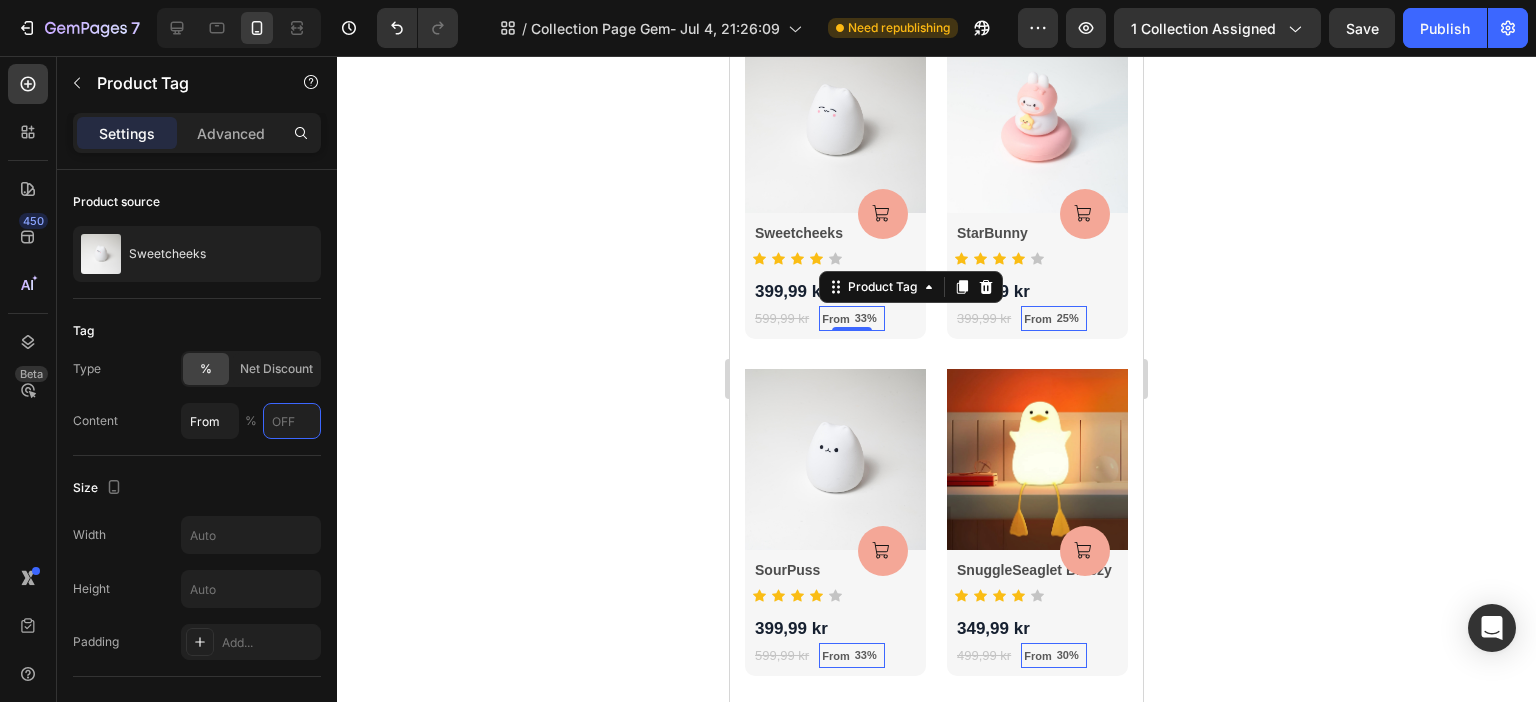 type on "-" 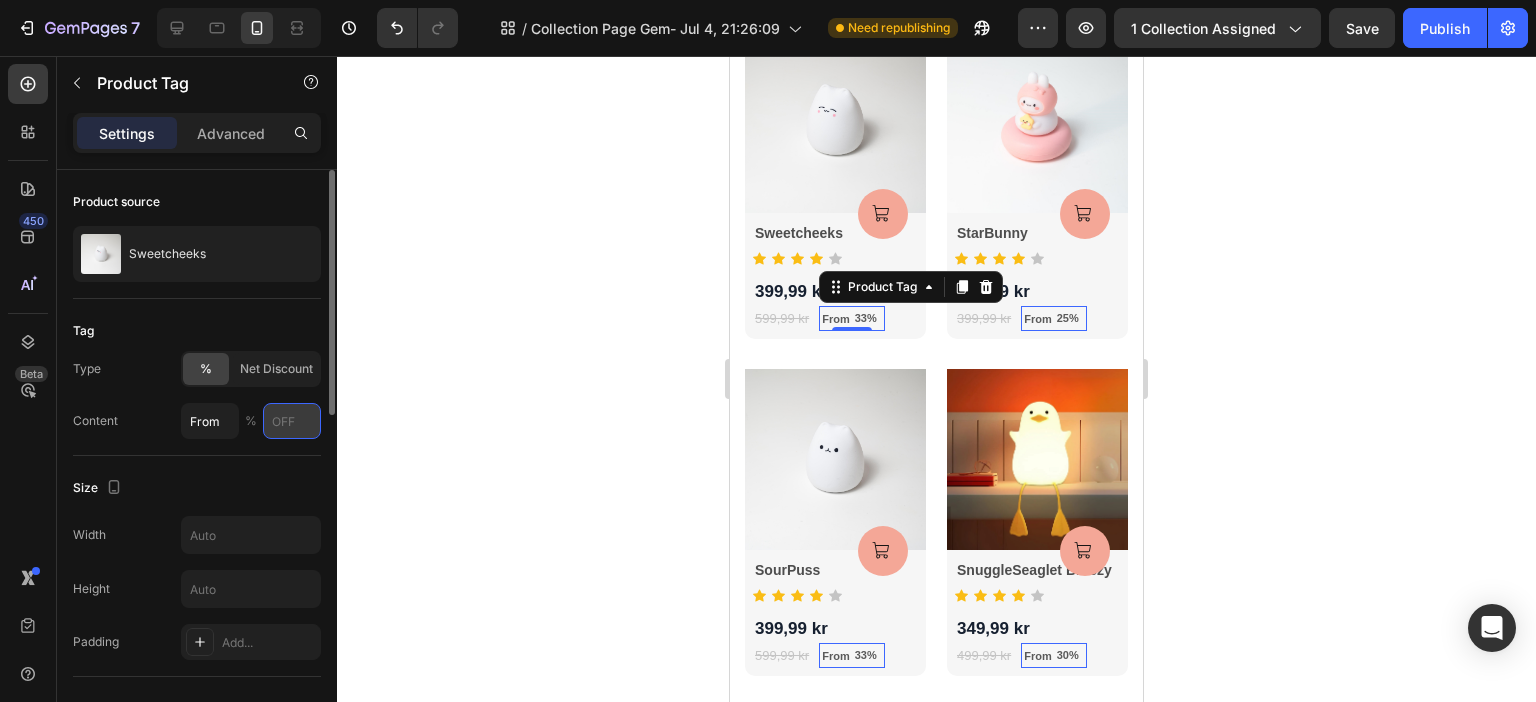 click at bounding box center [292, 421] 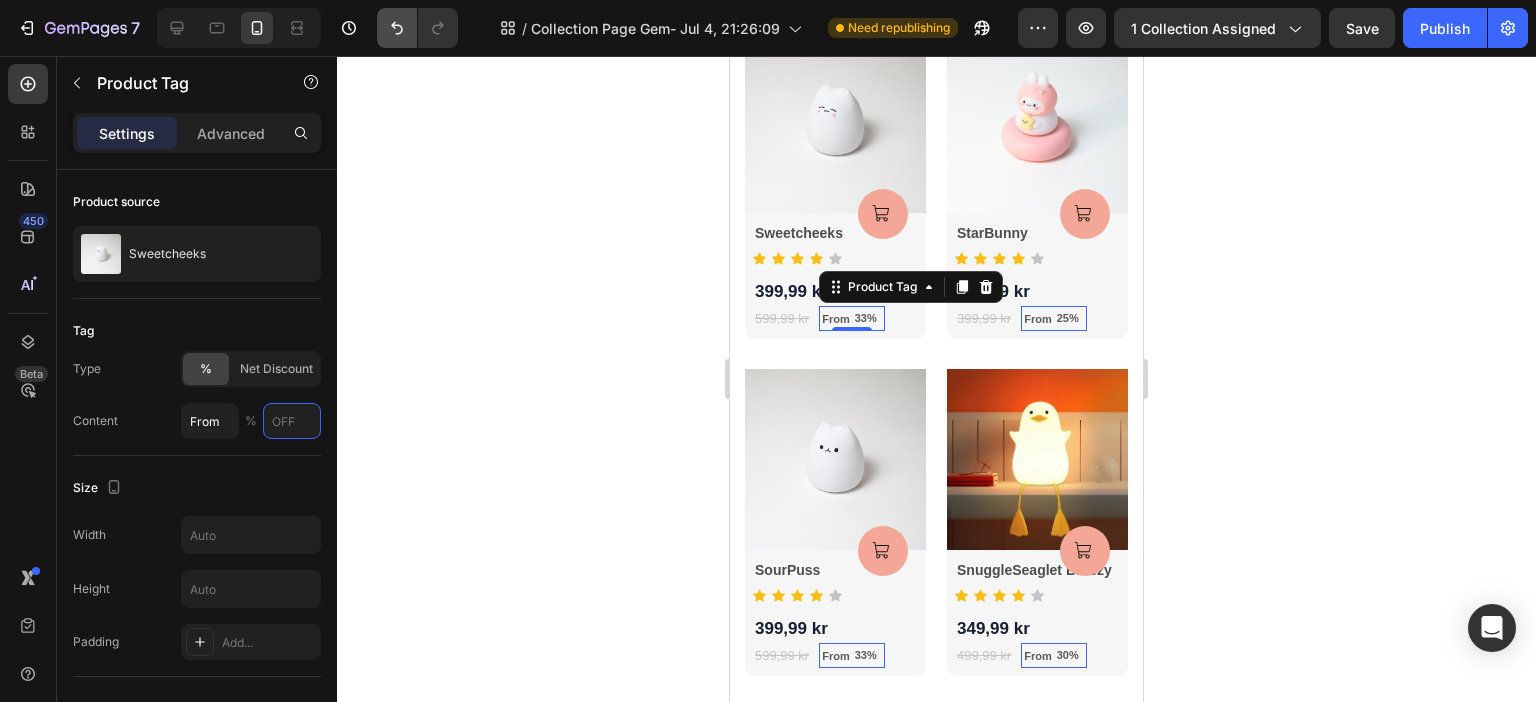 type 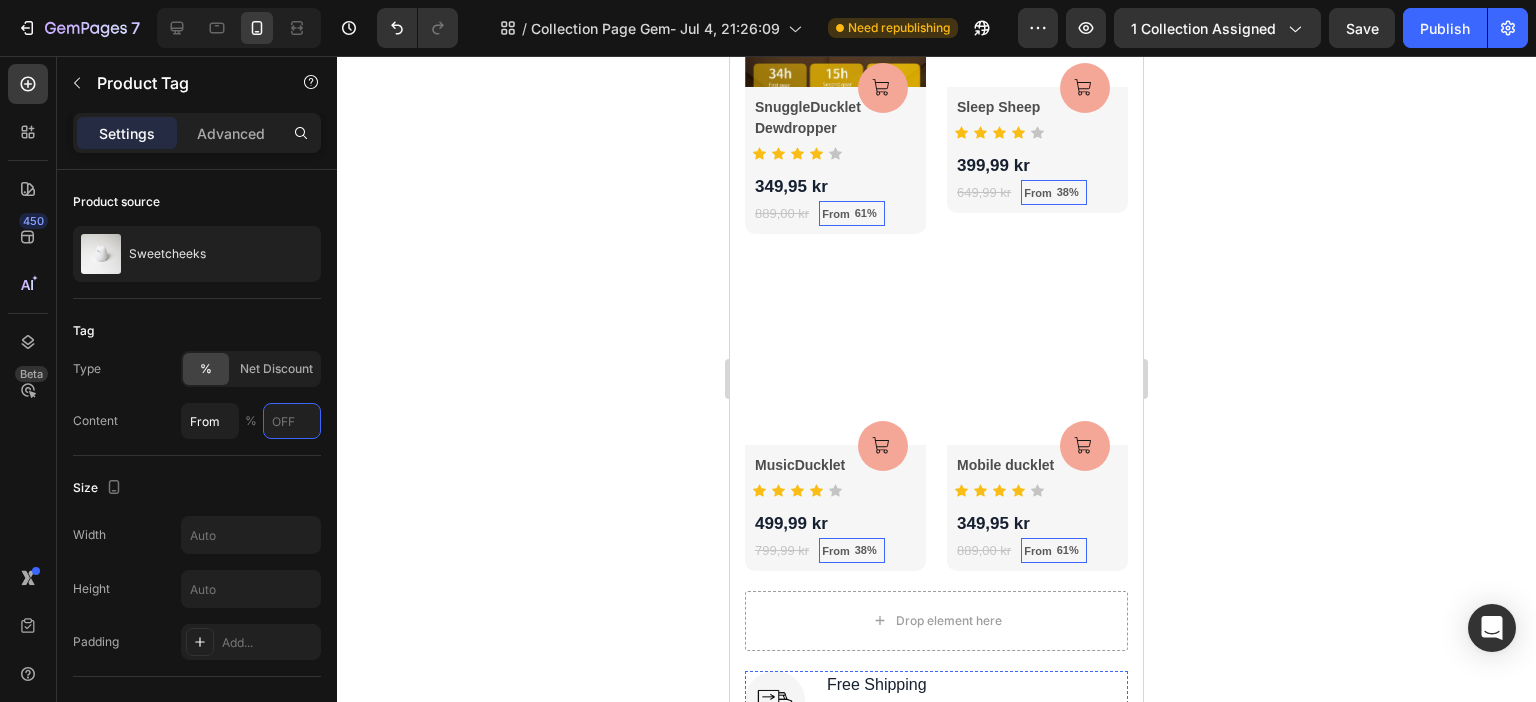 scroll, scrollTop: 2300, scrollLeft: 0, axis: vertical 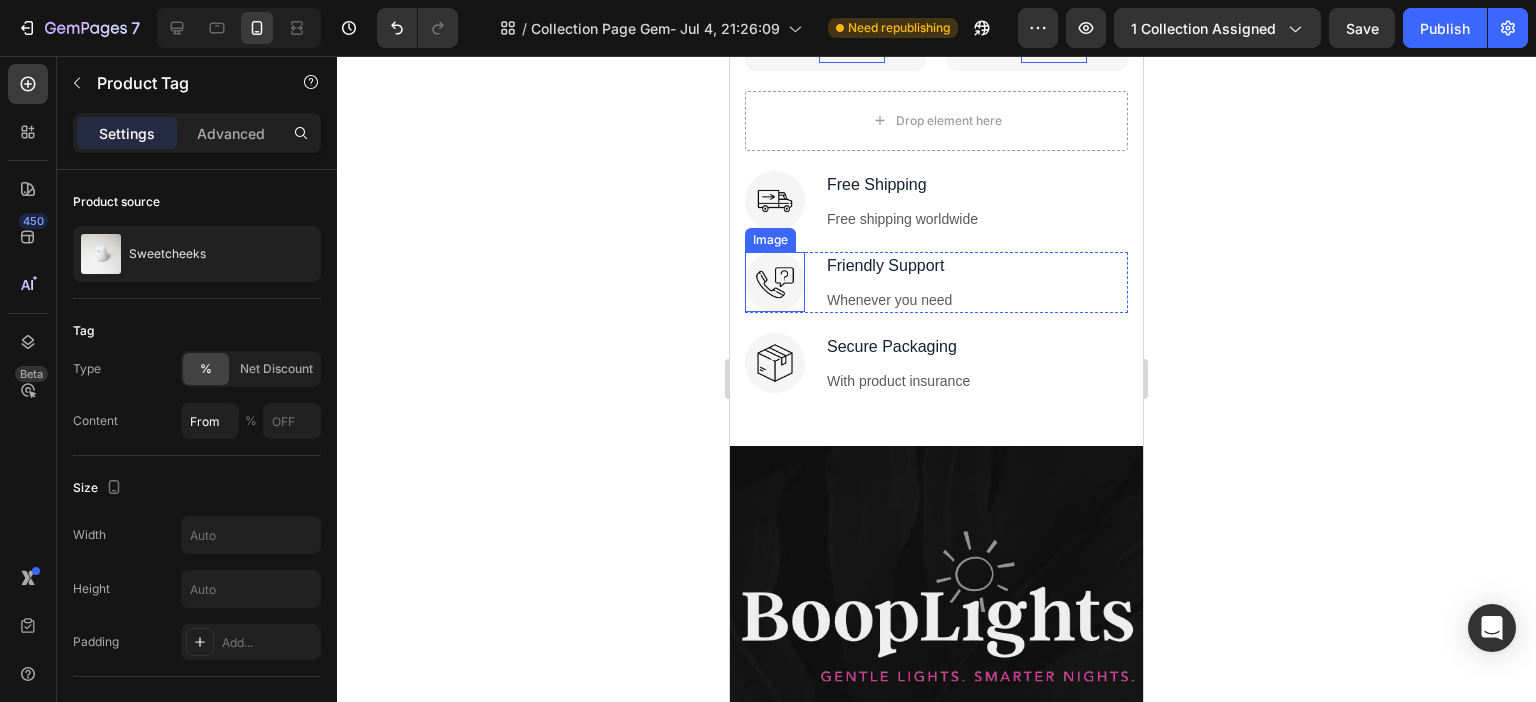click at bounding box center [775, 282] 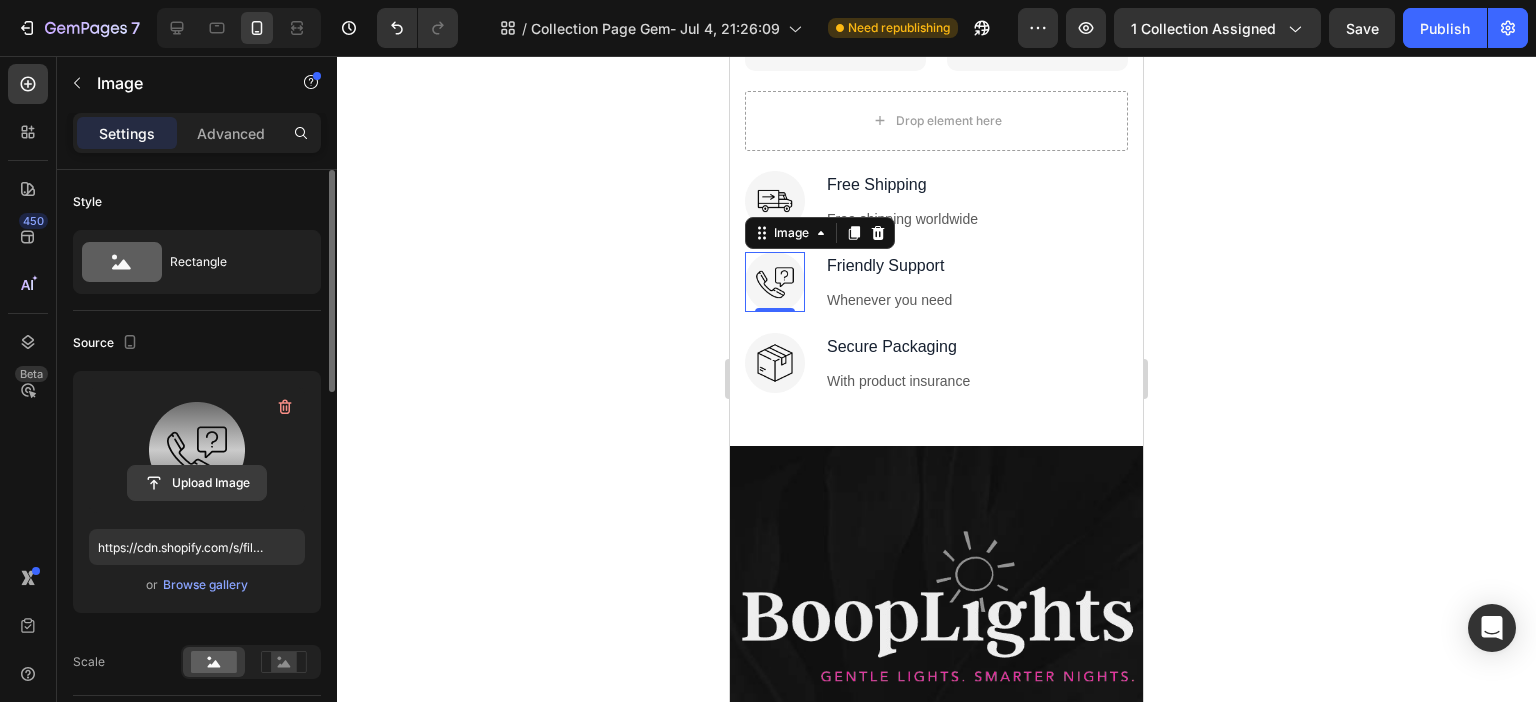 click 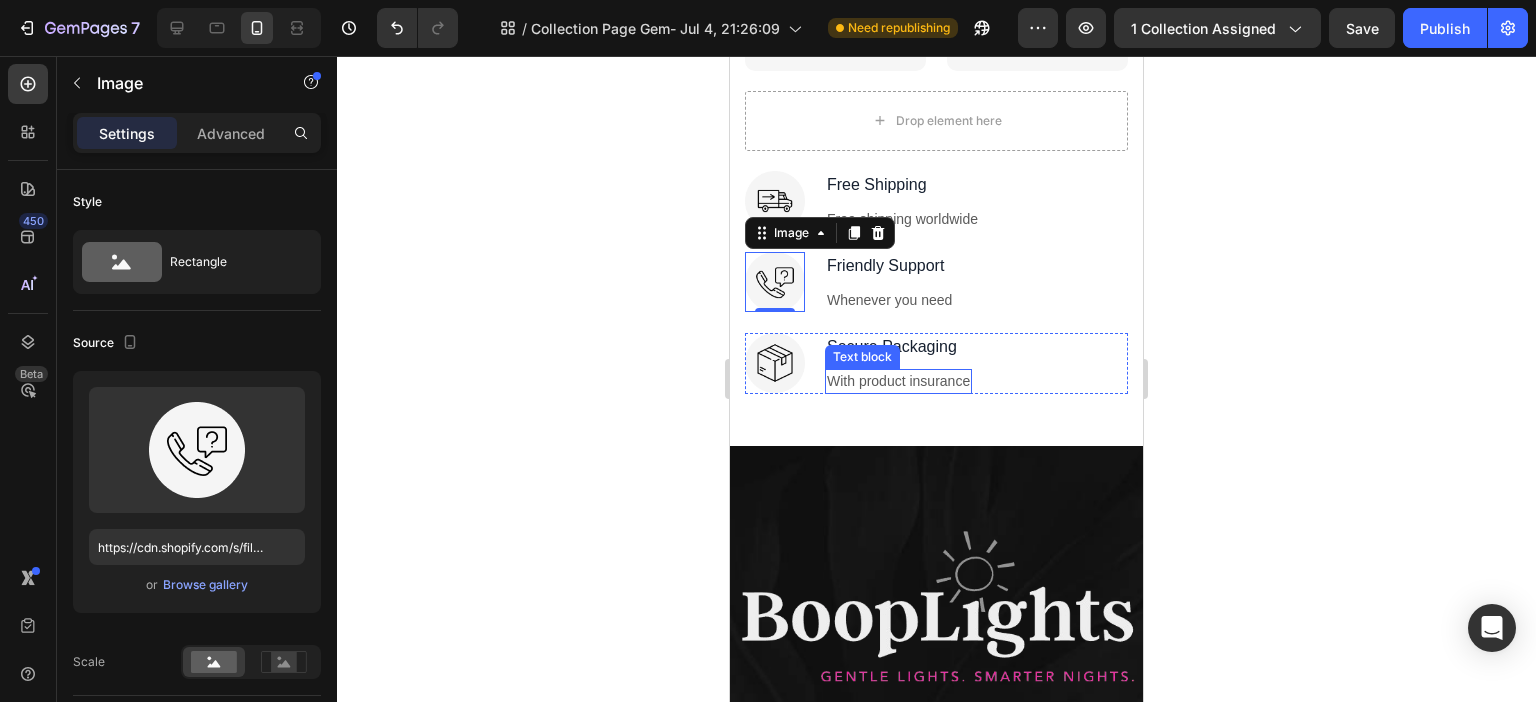 click on "With product insurance" at bounding box center (898, 381) 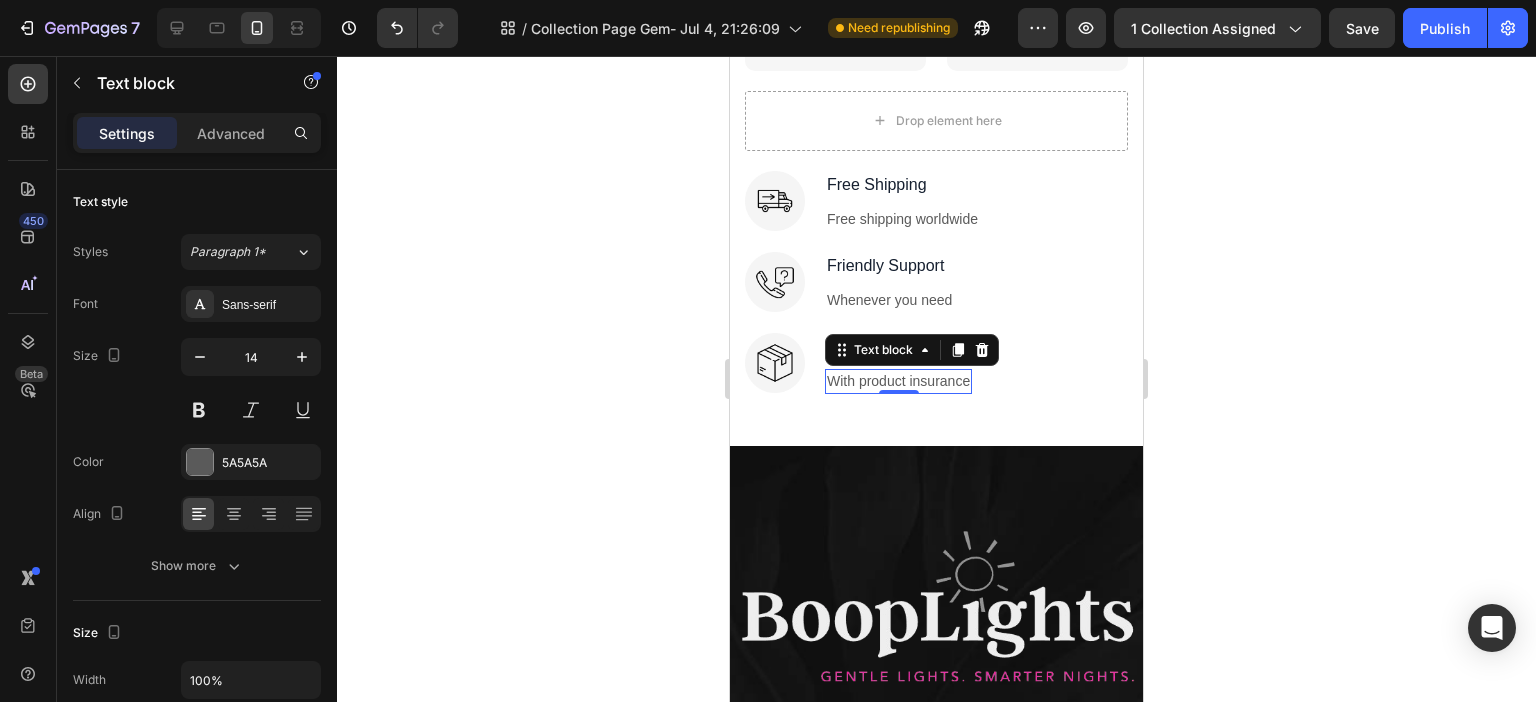 click on "With product insurance" at bounding box center [898, 381] 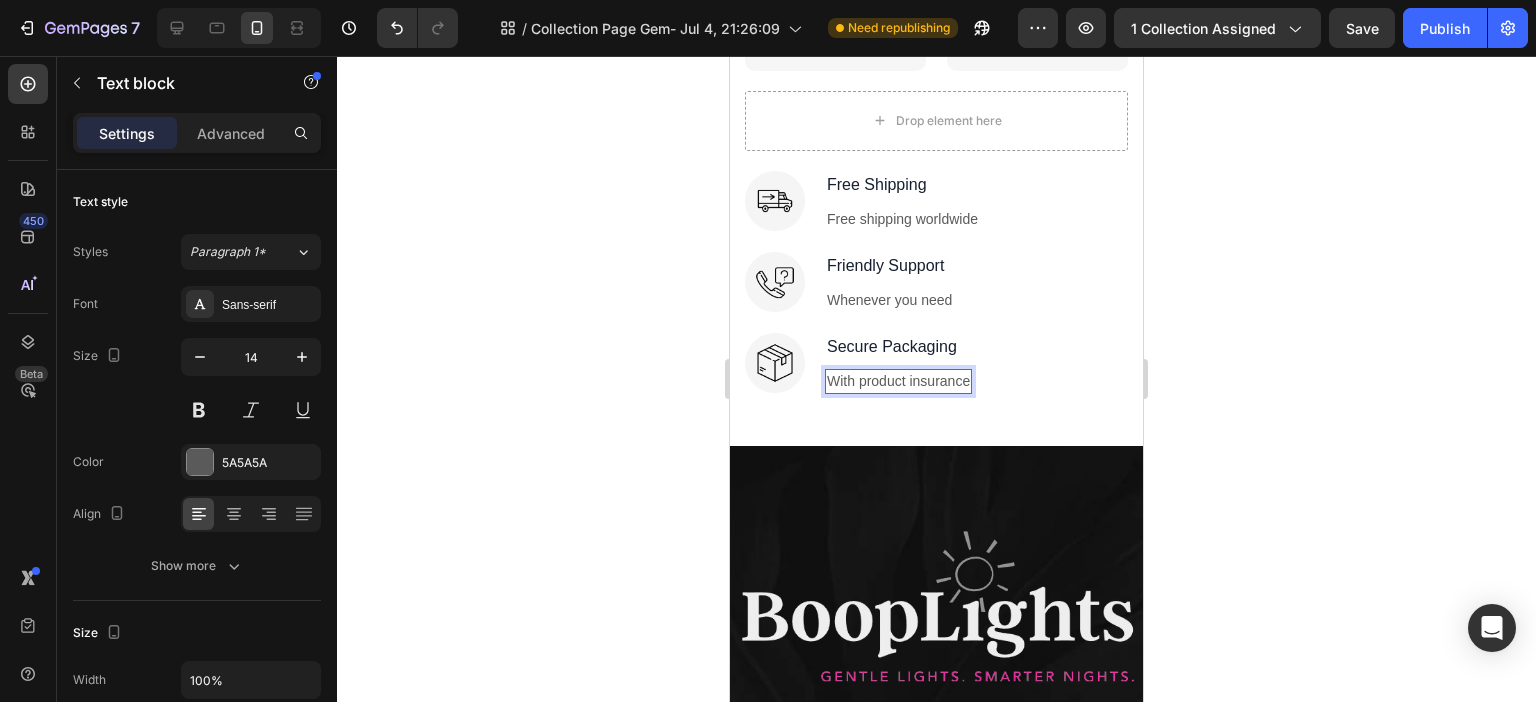 click on "With product insurance" at bounding box center (898, 381) 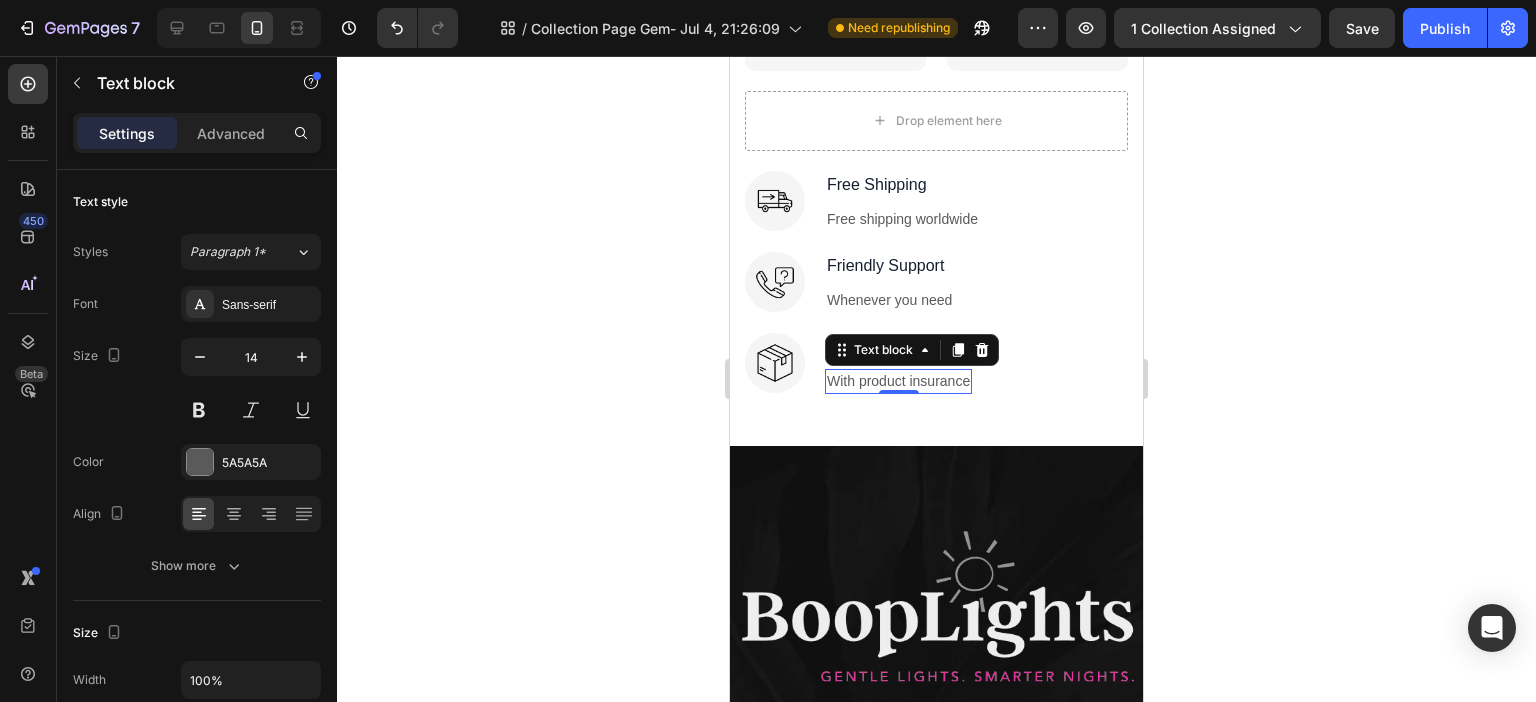 click 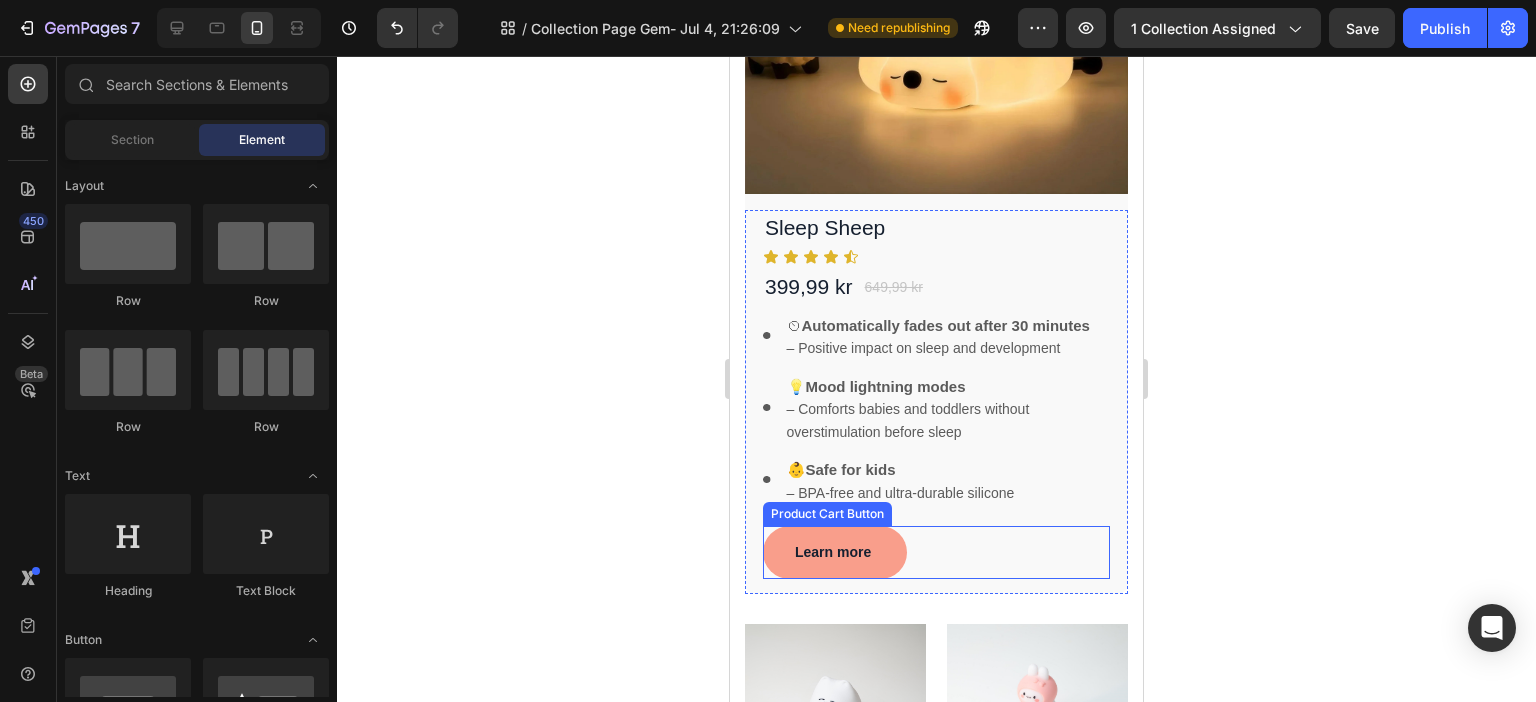 scroll, scrollTop: 400, scrollLeft: 0, axis: vertical 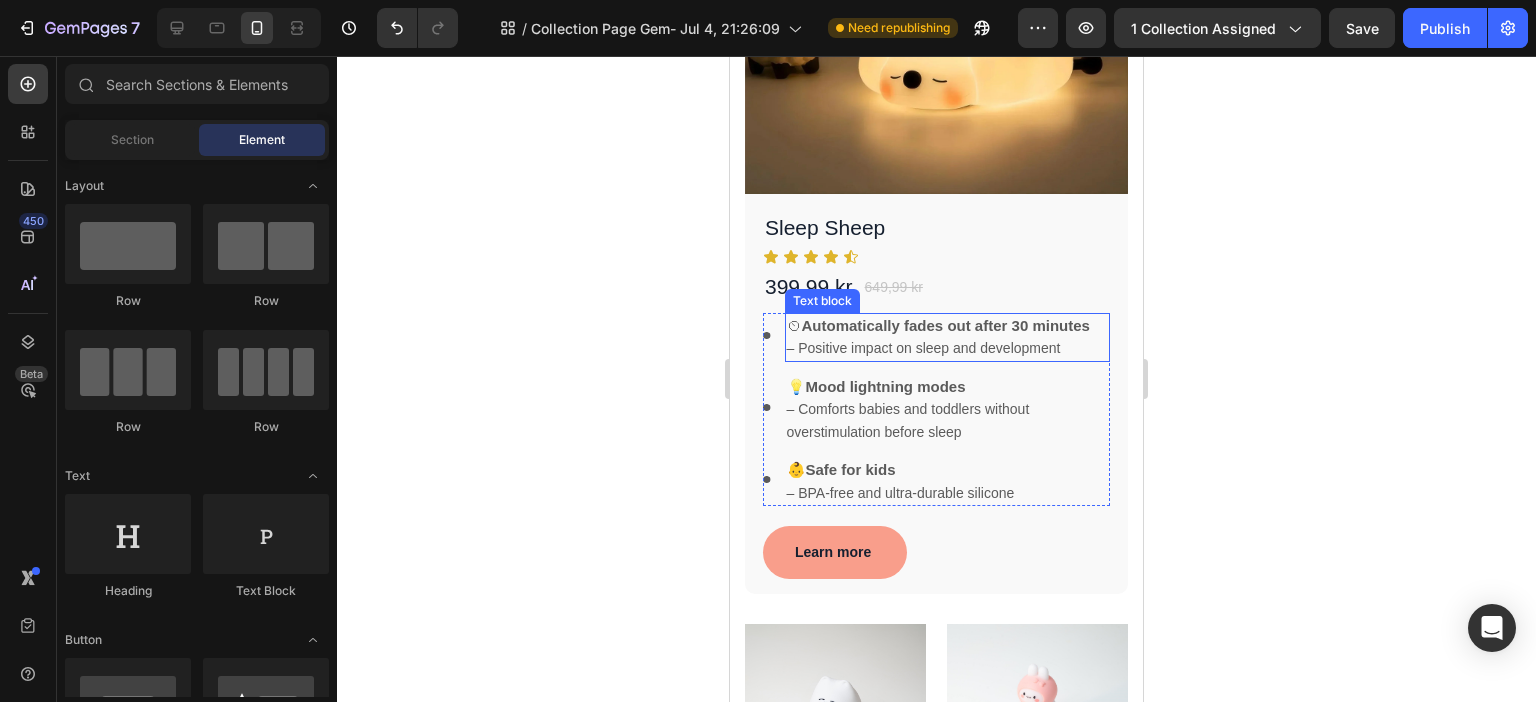 click on "– Positive impact on sleep and development" at bounding box center (948, 348) 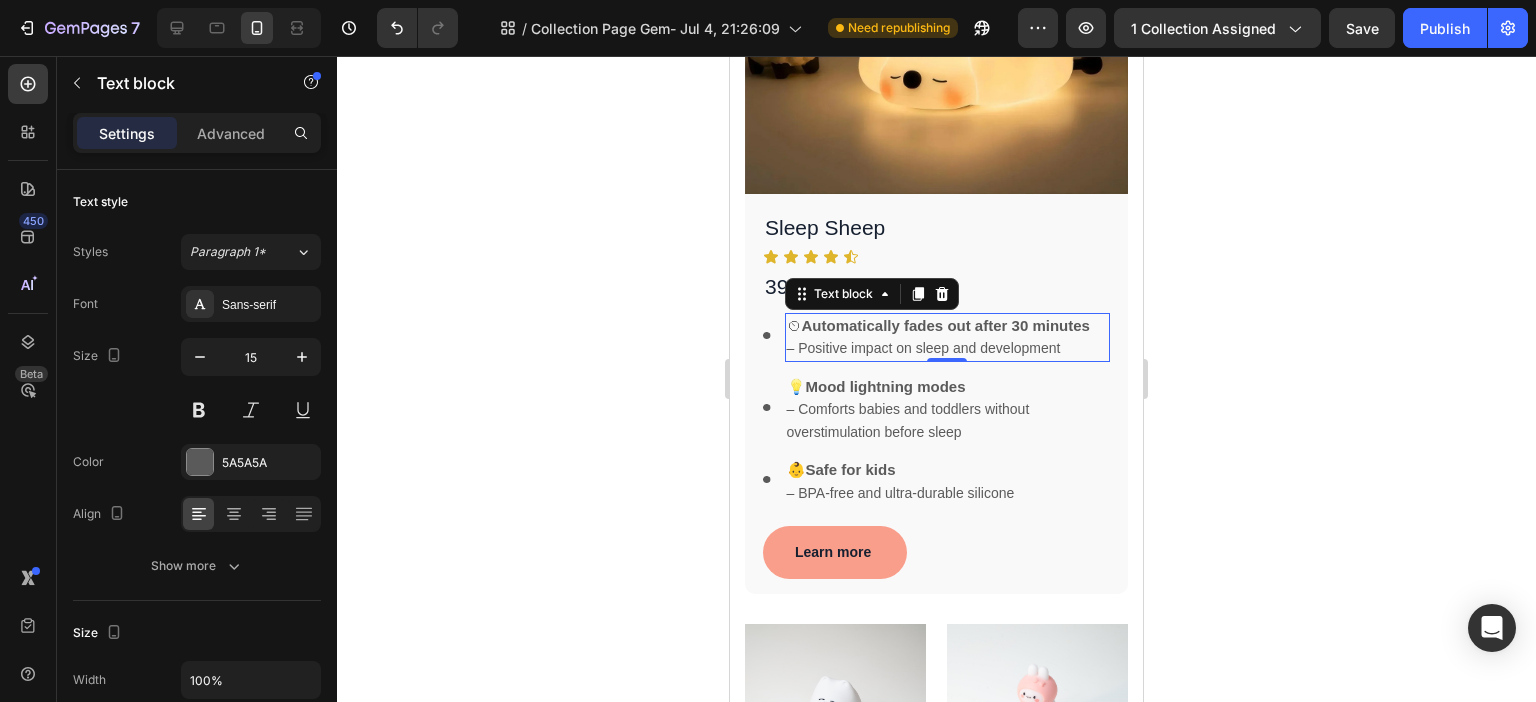 click on "– Positive impact on sleep and development" at bounding box center (948, 348) 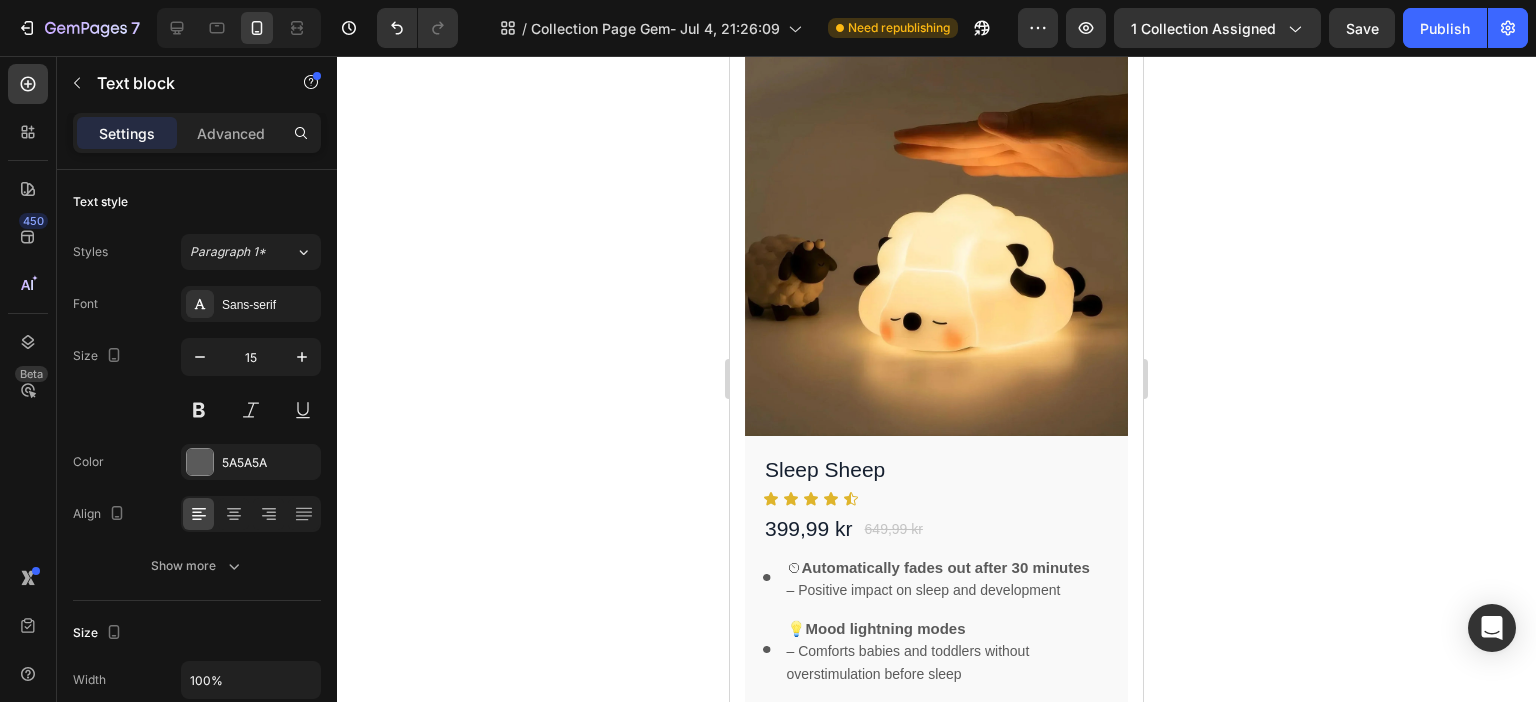 scroll, scrollTop: 700, scrollLeft: 0, axis: vertical 